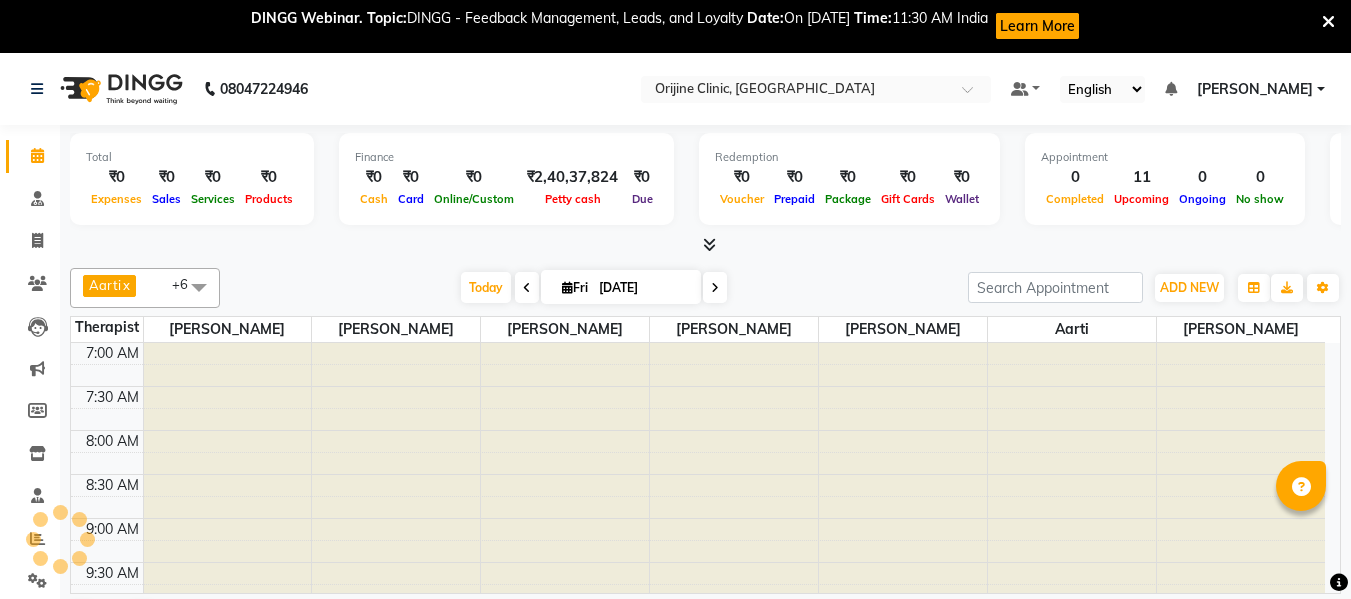 scroll, scrollTop: 0, scrollLeft: 0, axis: both 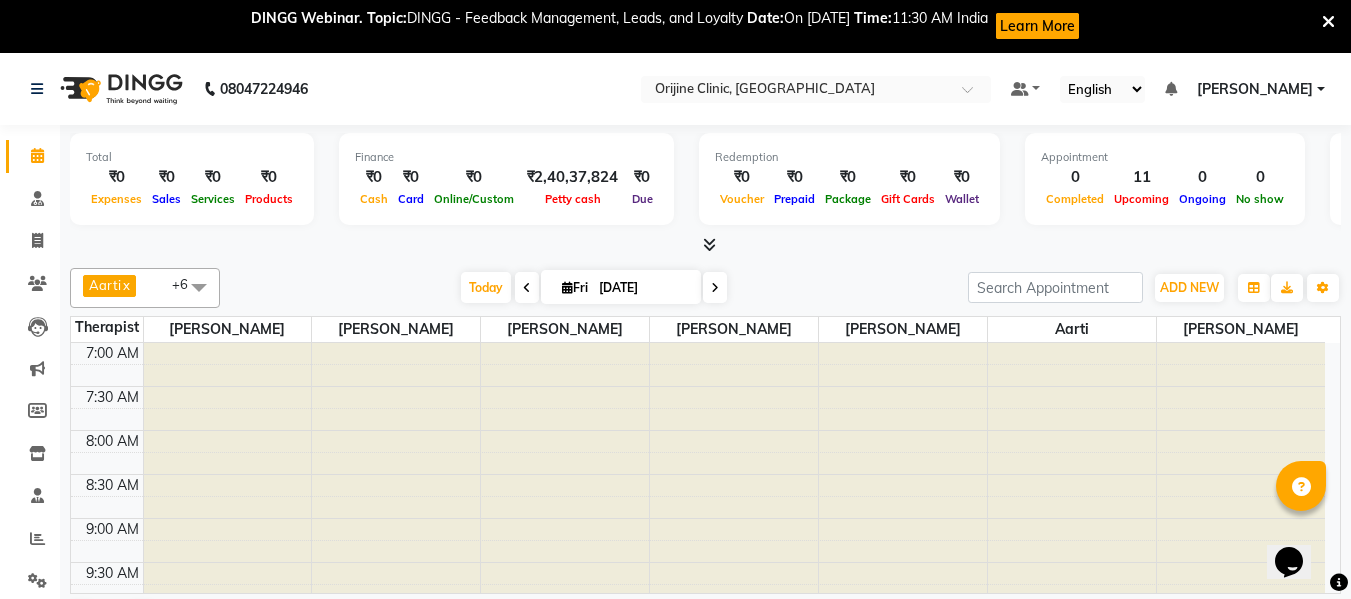 click at bounding box center [1328, 22] 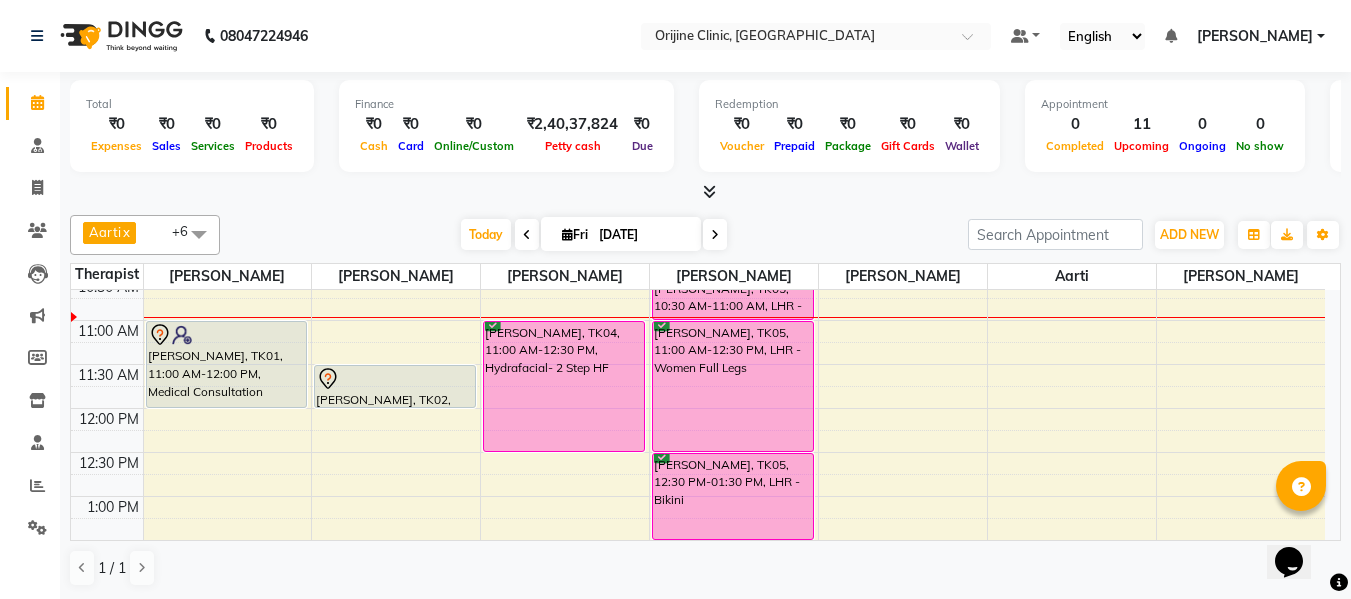 scroll, scrollTop: 332, scrollLeft: 0, axis: vertical 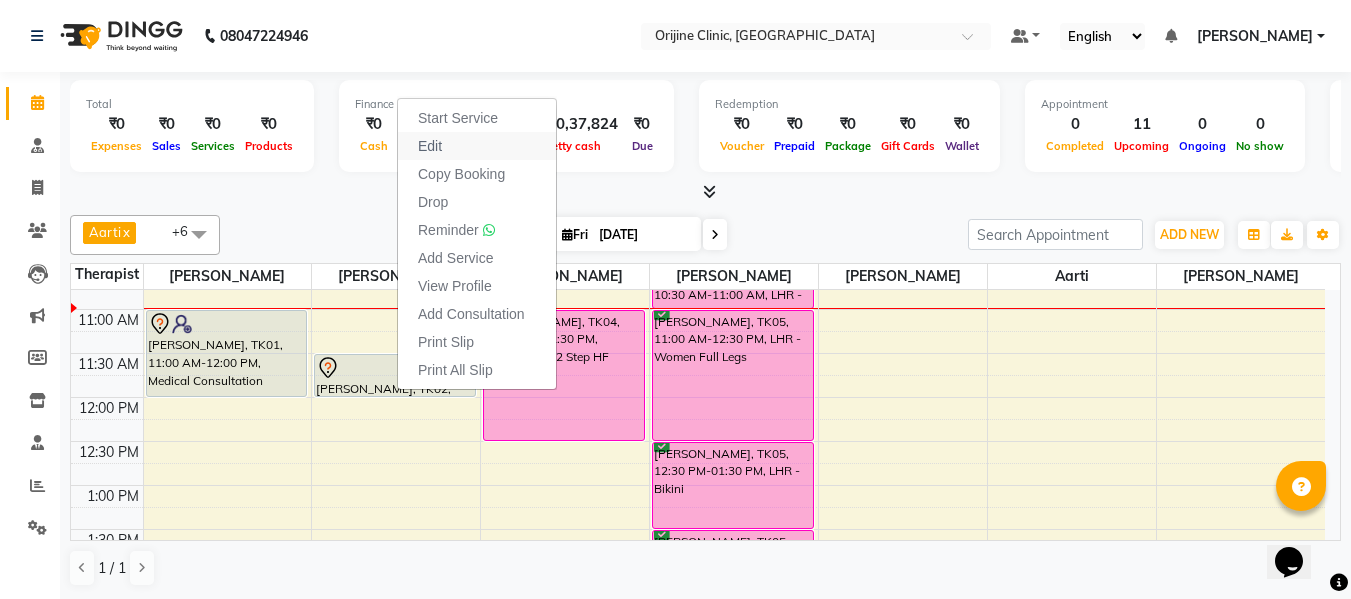 click on "Edit" at bounding box center (477, 146) 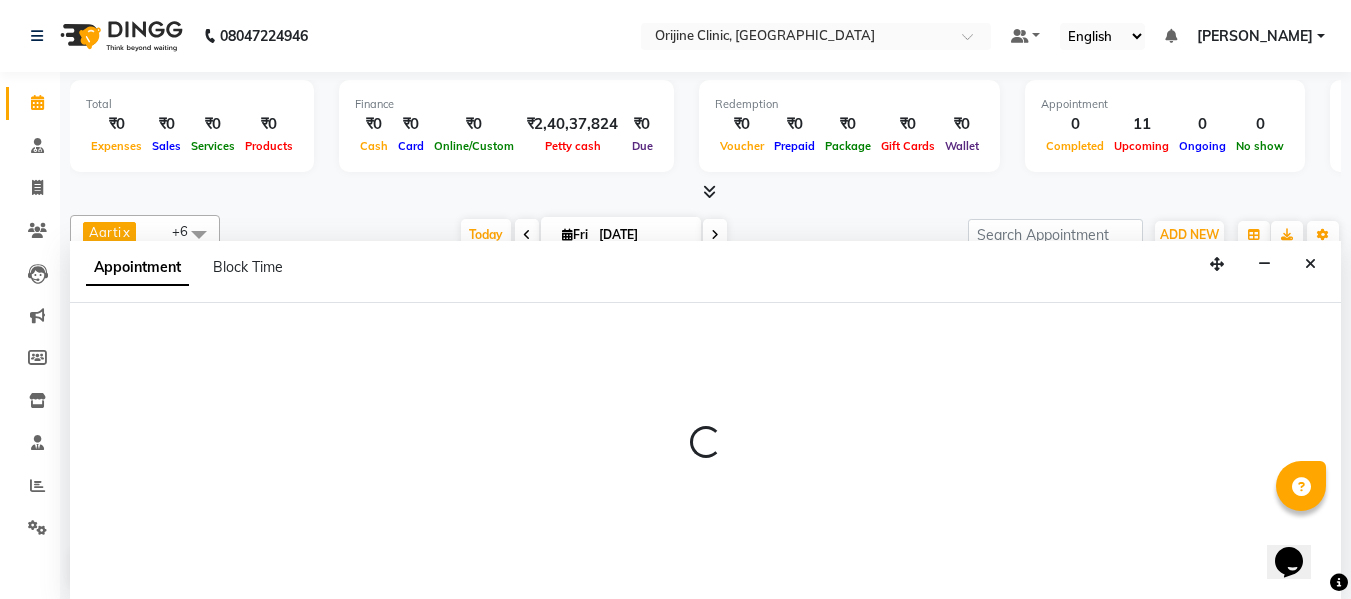 scroll, scrollTop: 1, scrollLeft: 0, axis: vertical 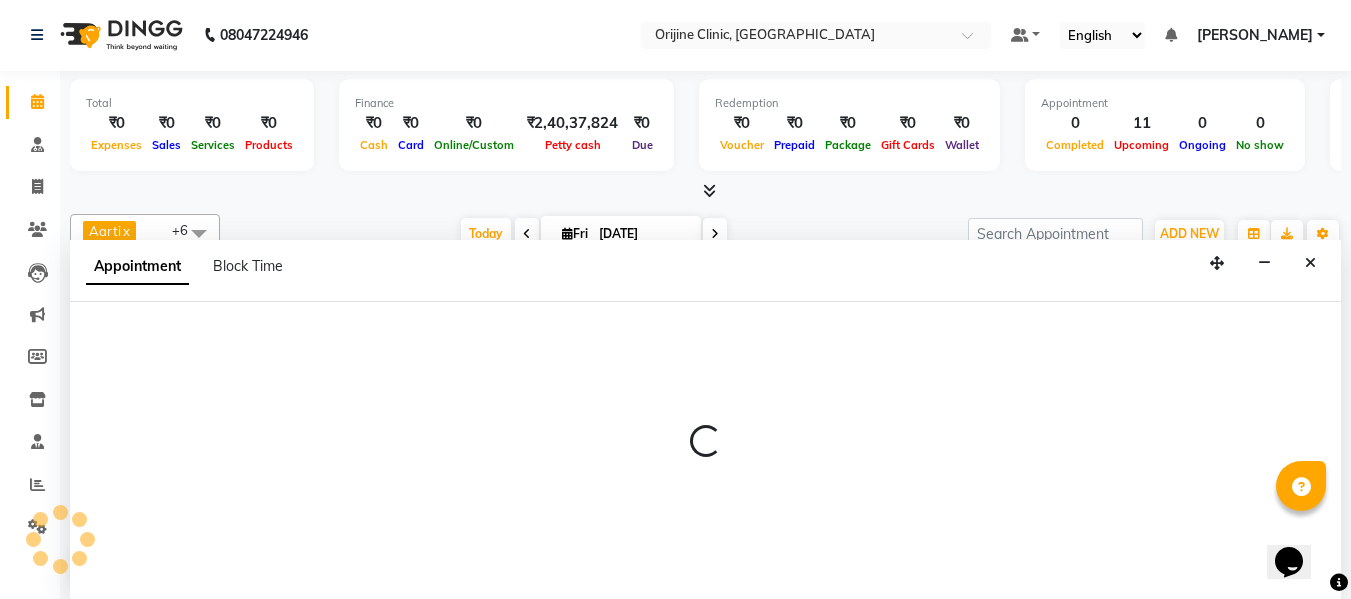 select on "tentative" 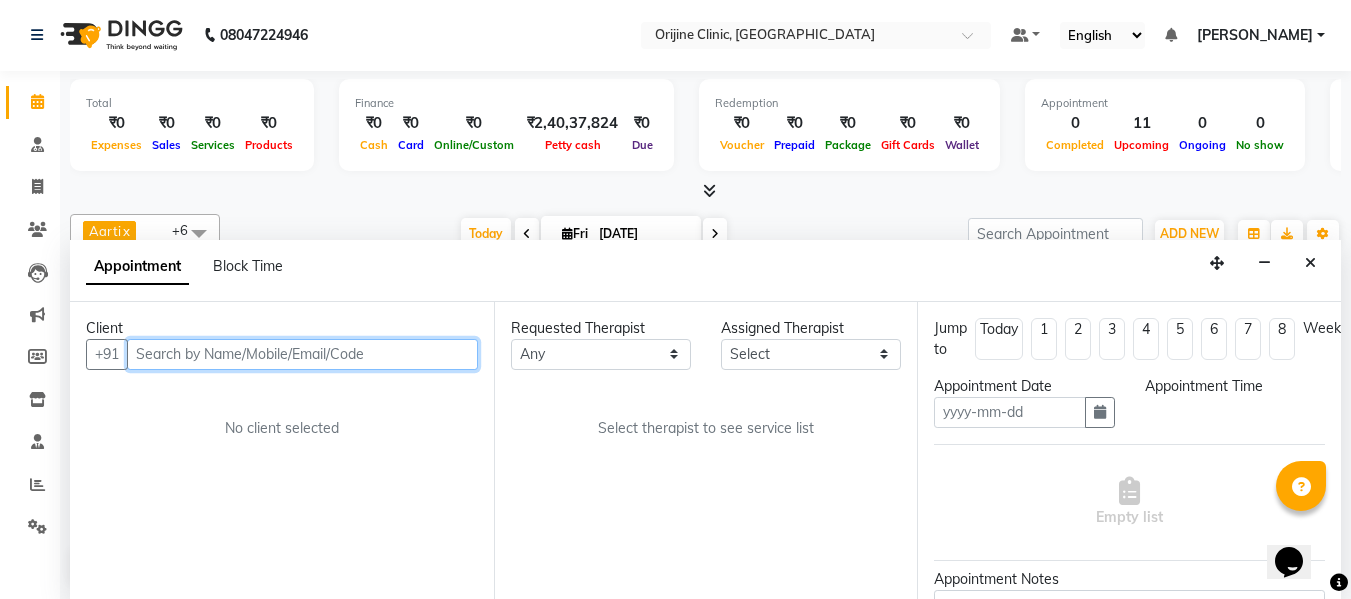 type on "[DATE]" 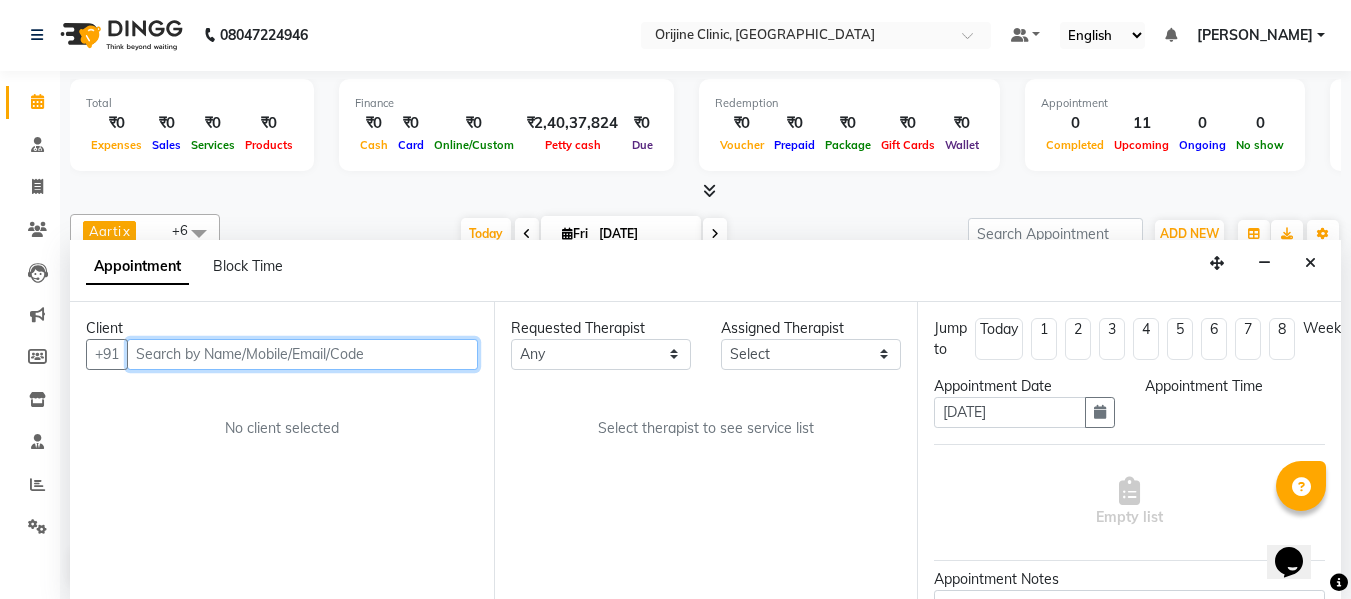 select on "690" 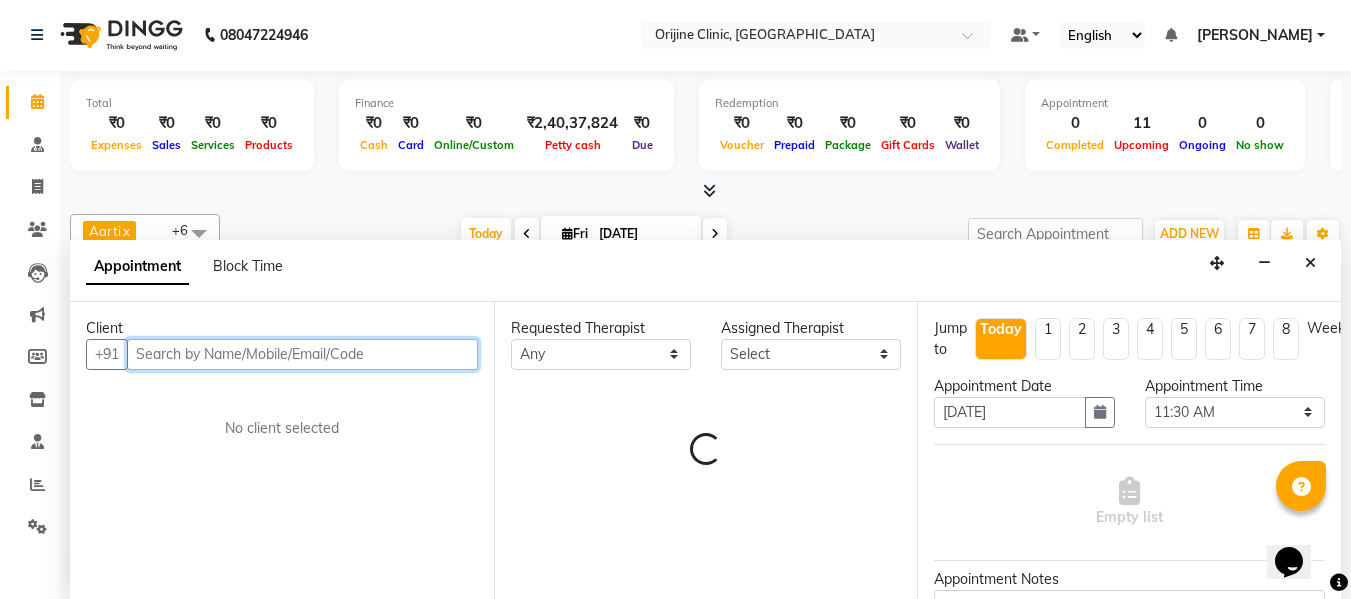 select on "10775" 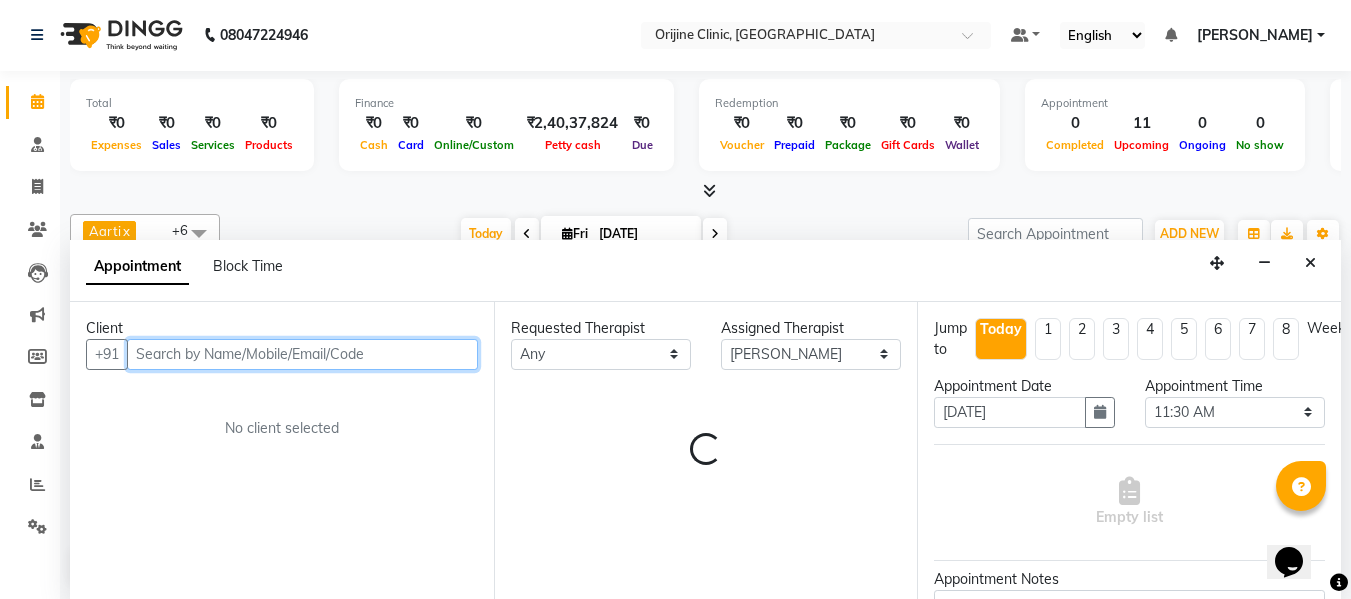 scroll, scrollTop: 265, scrollLeft: 0, axis: vertical 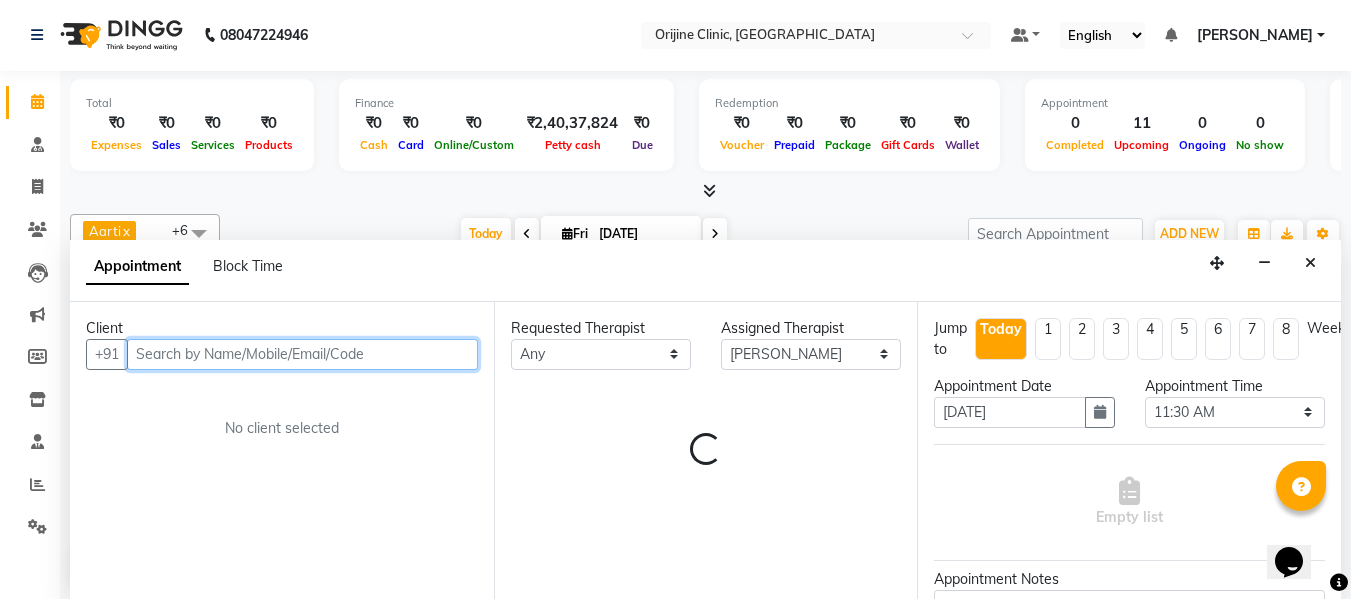 select on "1132" 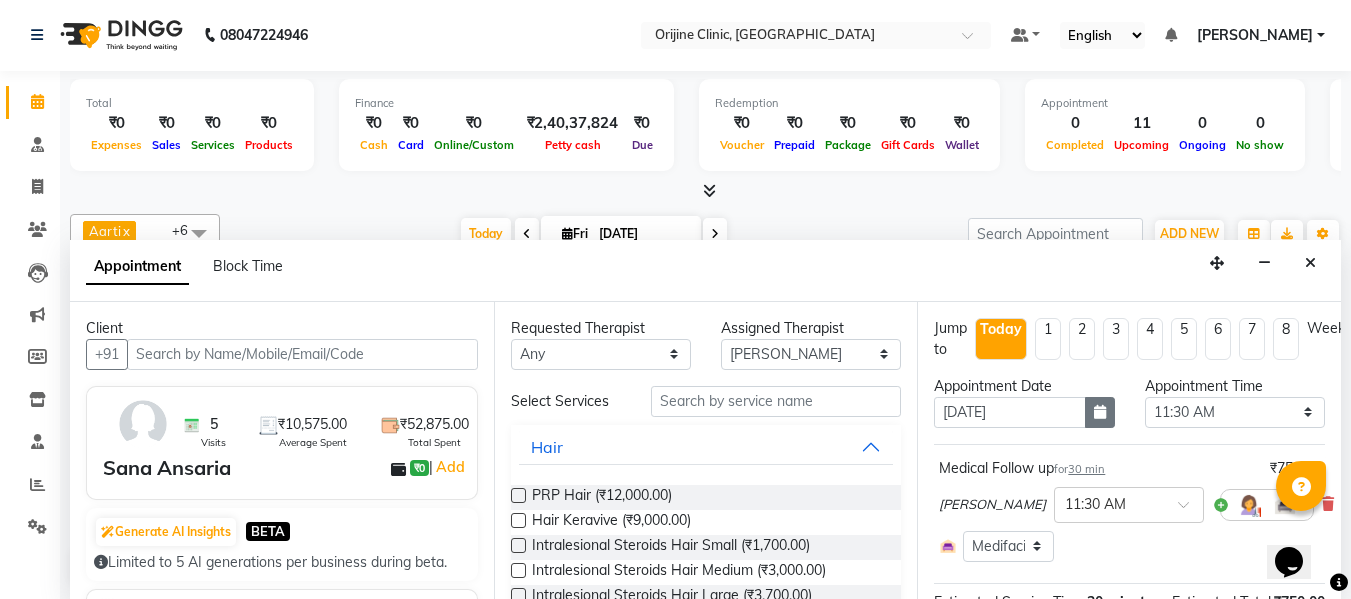 click at bounding box center (1100, 412) 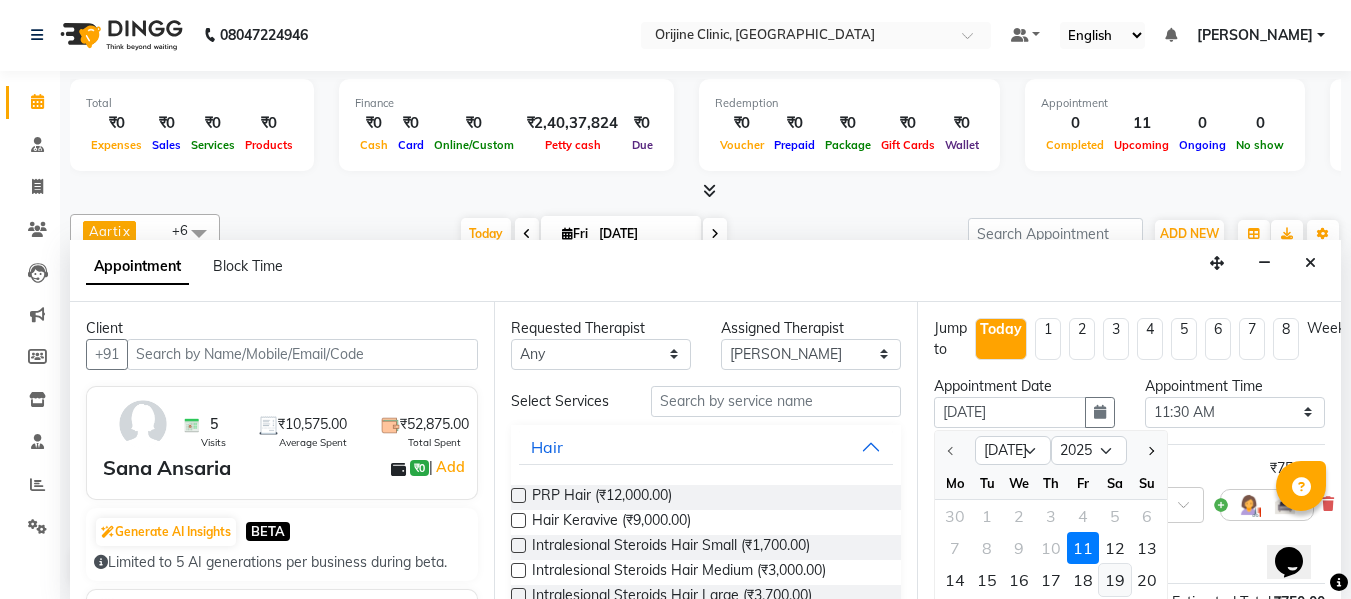 click on "19" at bounding box center [1115, 580] 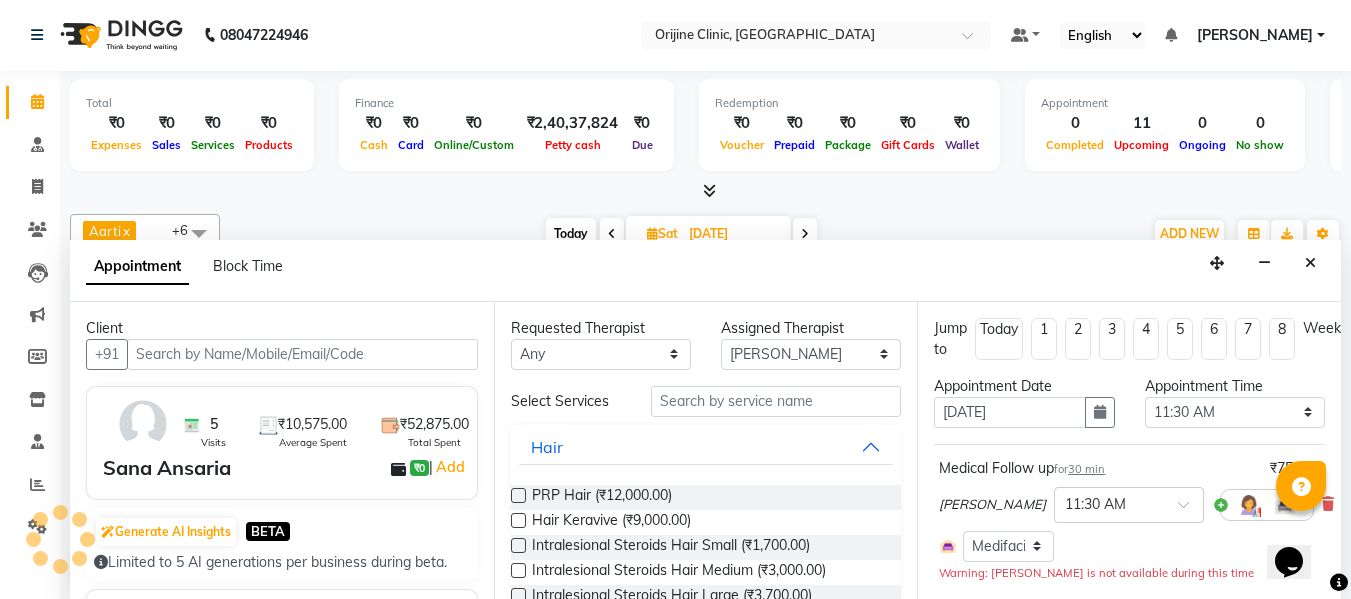 scroll, scrollTop: 265, scrollLeft: 0, axis: vertical 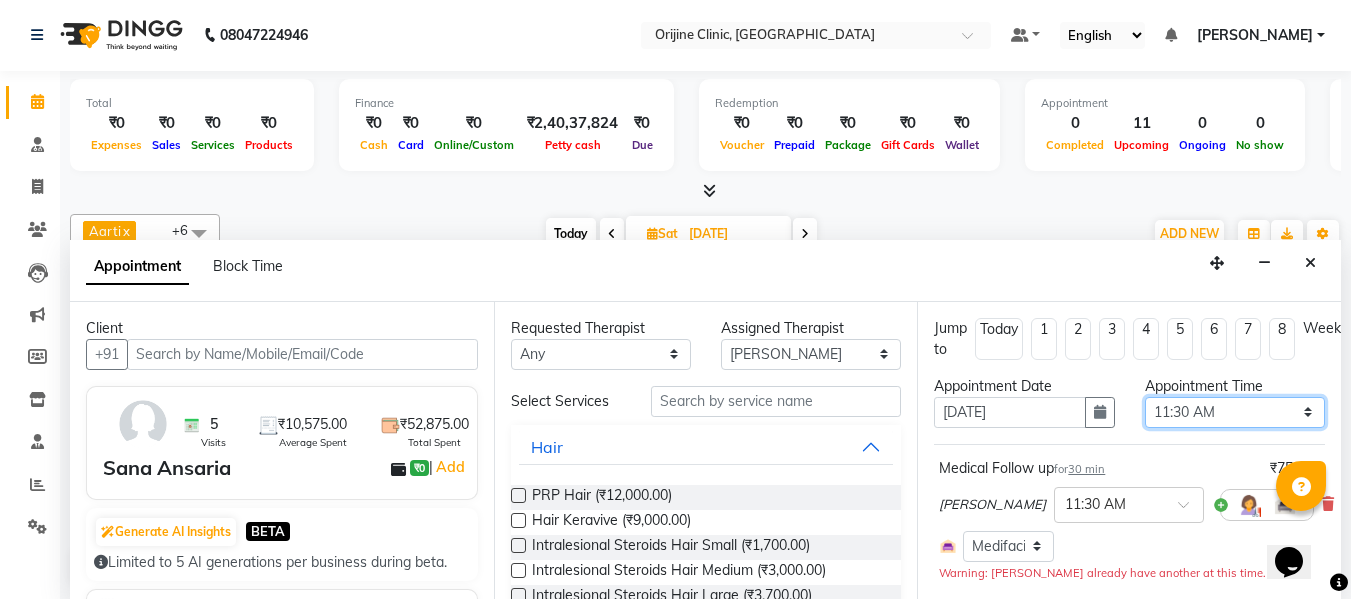 click on "Select 08:00 AM 08:15 AM 08:30 AM 08:45 AM 09:00 AM 09:15 AM 09:30 AM 09:45 AM 10:00 AM 10:15 AM 10:30 AM 10:45 AM 11:00 AM 11:15 AM 11:30 AM 11:45 AM 12:00 PM 12:15 PM 12:30 PM 12:45 PM 01:00 PM 01:15 PM 01:30 PM 01:45 PM 02:00 PM 02:15 PM 02:30 PM 02:45 PM 03:00 PM 03:15 PM 03:30 PM 03:45 PM 04:00 PM 04:15 PM 04:30 PM 04:45 PM 05:00 PM 05:15 PM 05:30 PM 05:45 PM 06:00 PM 06:15 PM 06:30 PM 06:45 PM 07:00 PM" at bounding box center (1235, 412) 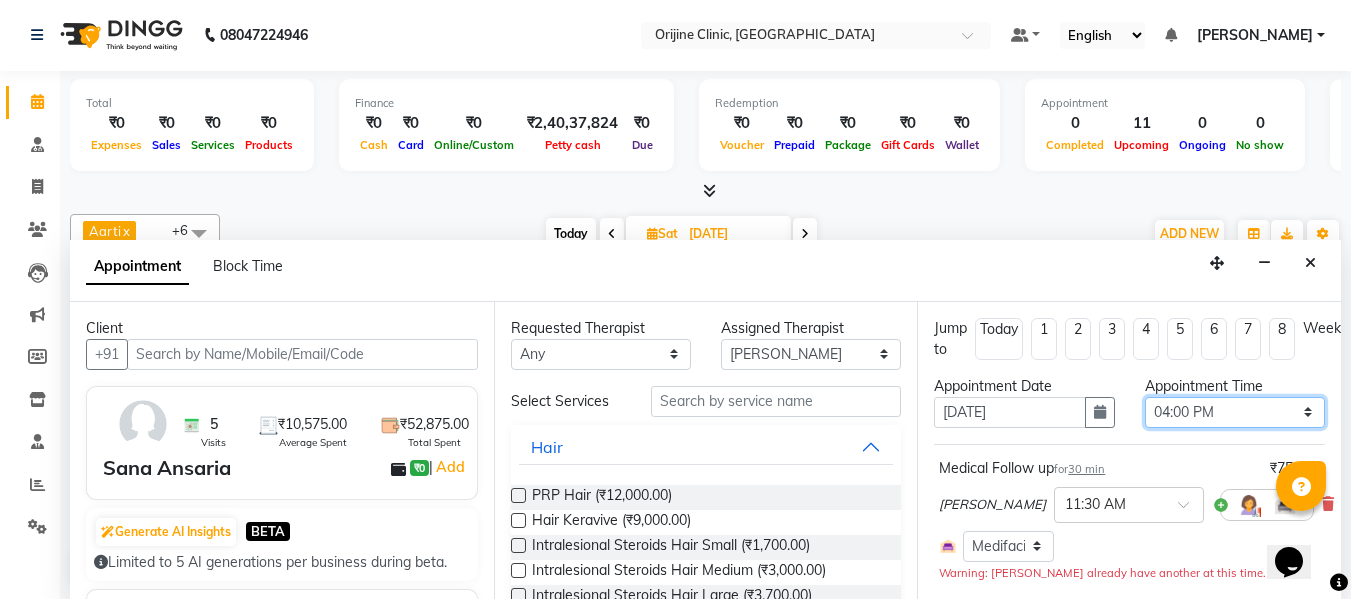 click on "Select 08:00 AM 08:15 AM 08:30 AM 08:45 AM 09:00 AM 09:15 AM 09:30 AM 09:45 AM 10:00 AM 10:15 AM 10:30 AM 10:45 AM 11:00 AM 11:15 AM 11:30 AM 11:45 AM 12:00 PM 12:15 PM 12:30 PM 12:45 PM 01:00 PM 01:15 PM 01:30 PM 01:45 PM 02:00 PM 02:15 PM 02:30 PM 02:45 PM 03:00 PM 03:15 PM 03:30 PM 03:45 PM 04:00 PM 04:15 PM 04:30 PM 04:45 PM 05:00 PM 05:15 PM 05:30 PM 05:45 PM 06:00 PM 06:15 PM 06:30 PM 06:45 PM 07:00 PM" at bounding box center (1235, 412) 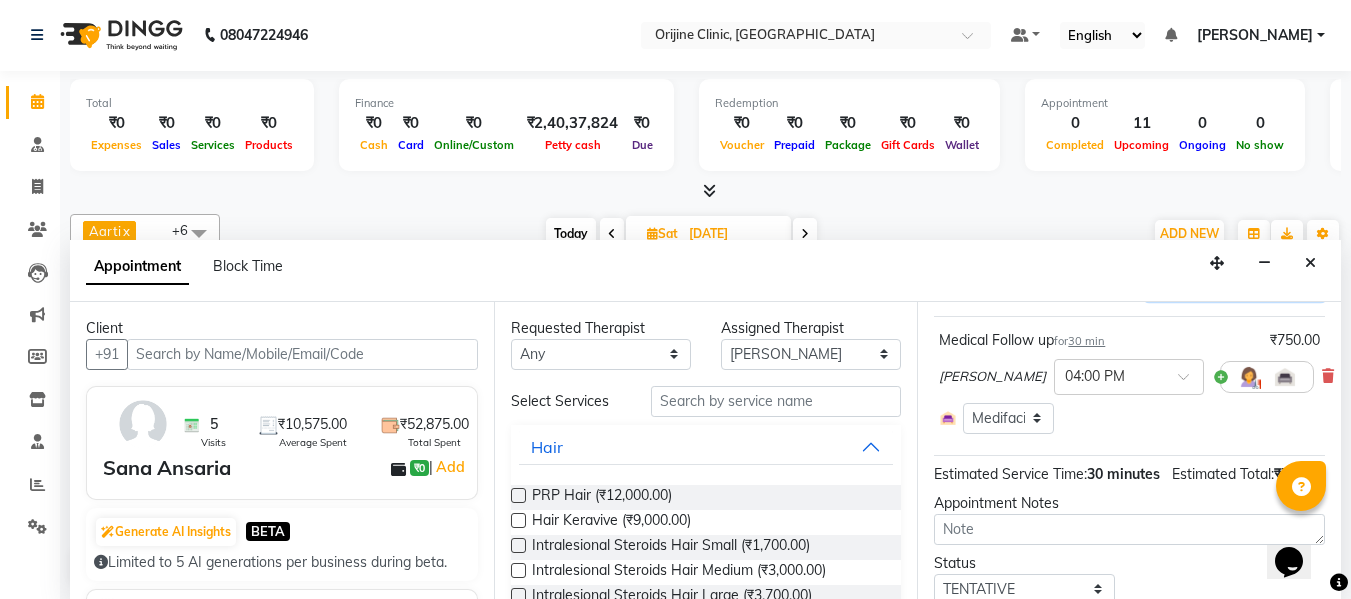 scroll, scrollTop: 241, scrollLeft: 0, axis: vertical 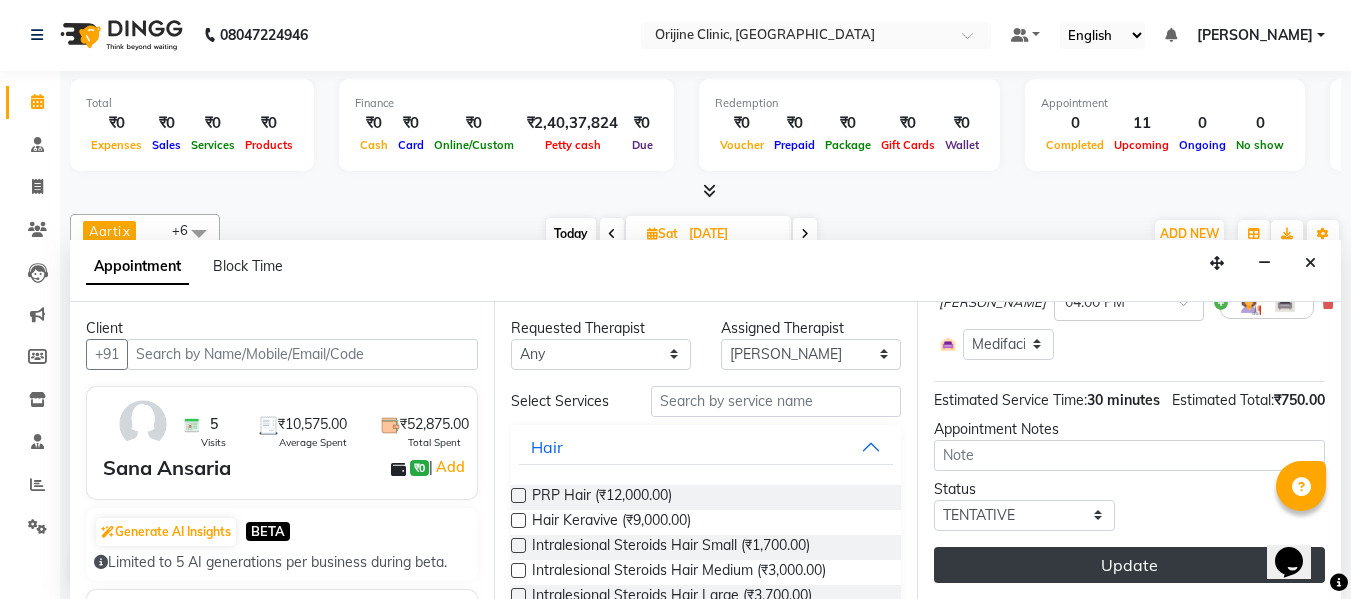 click on "Update" at bounding box center (1129, 565) 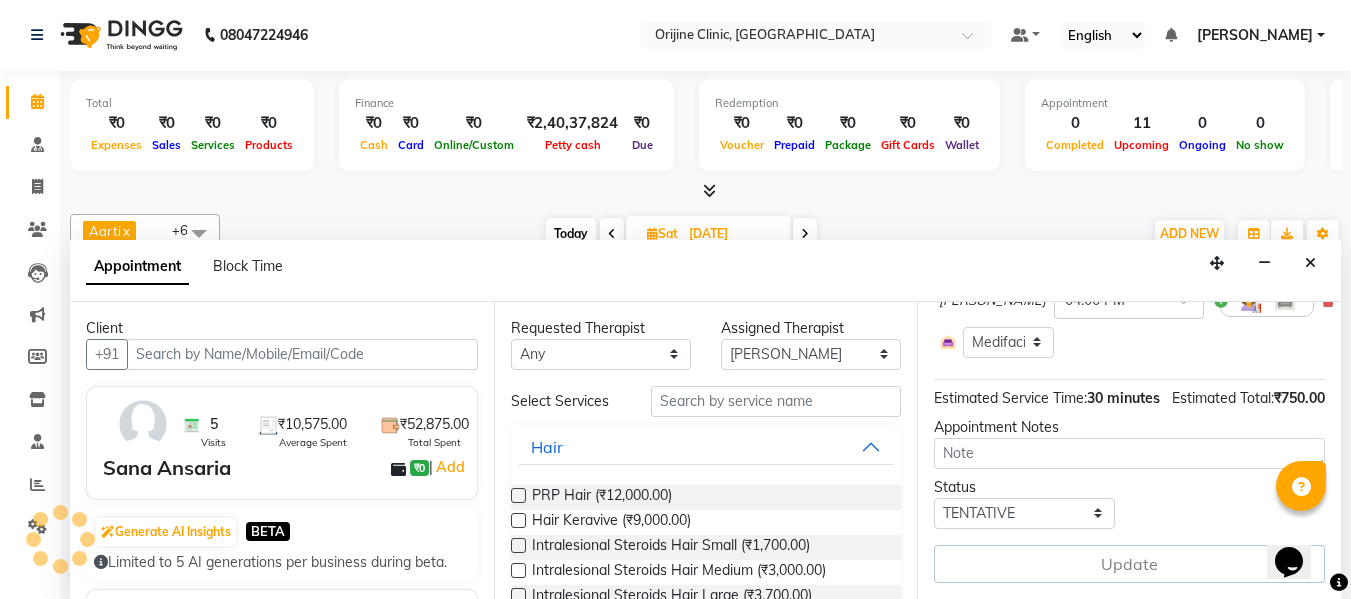 scroll, scrollTop: 0, scrollLeft: 0, axis: both 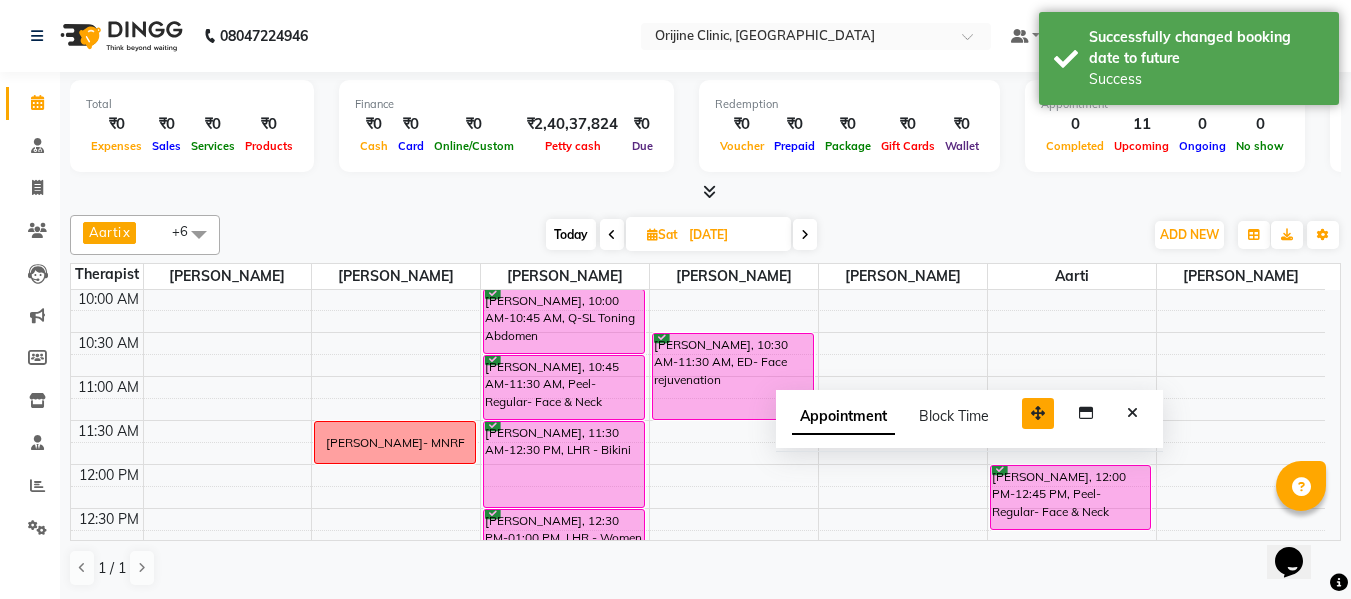 drag, startPoint x: 1218, startPoint y: 561, endPoint x: 1040, endPoint y: 409, distance: 234.06836 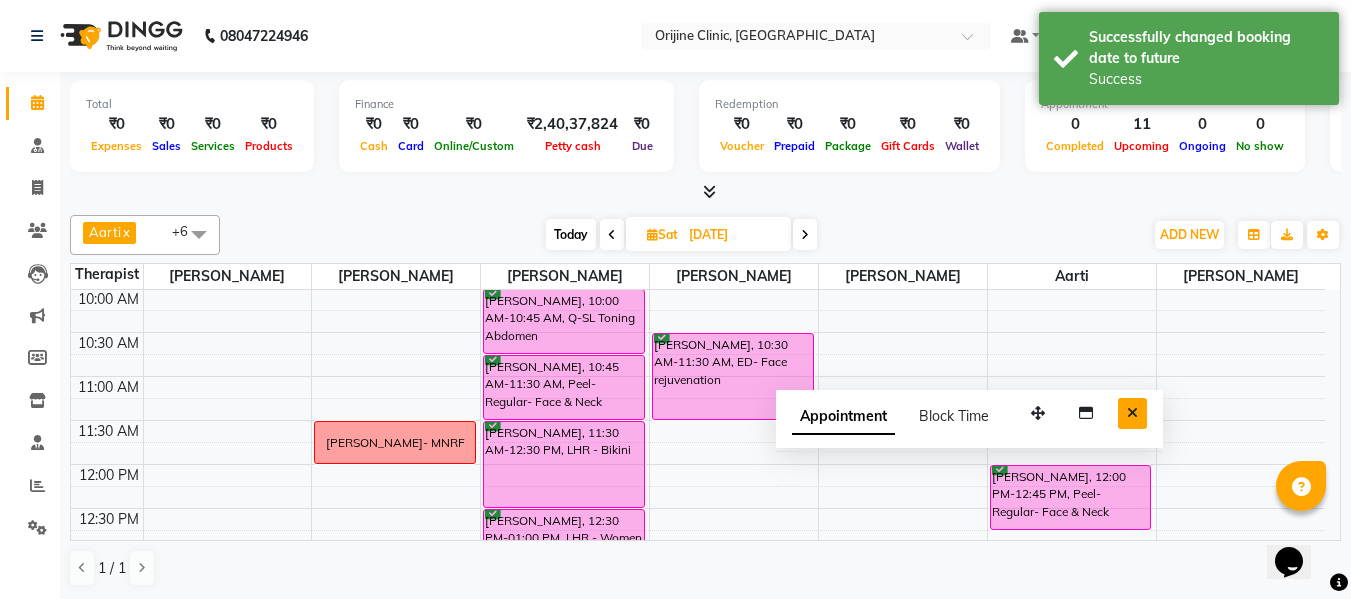 click at bounding box center (1132, 413) 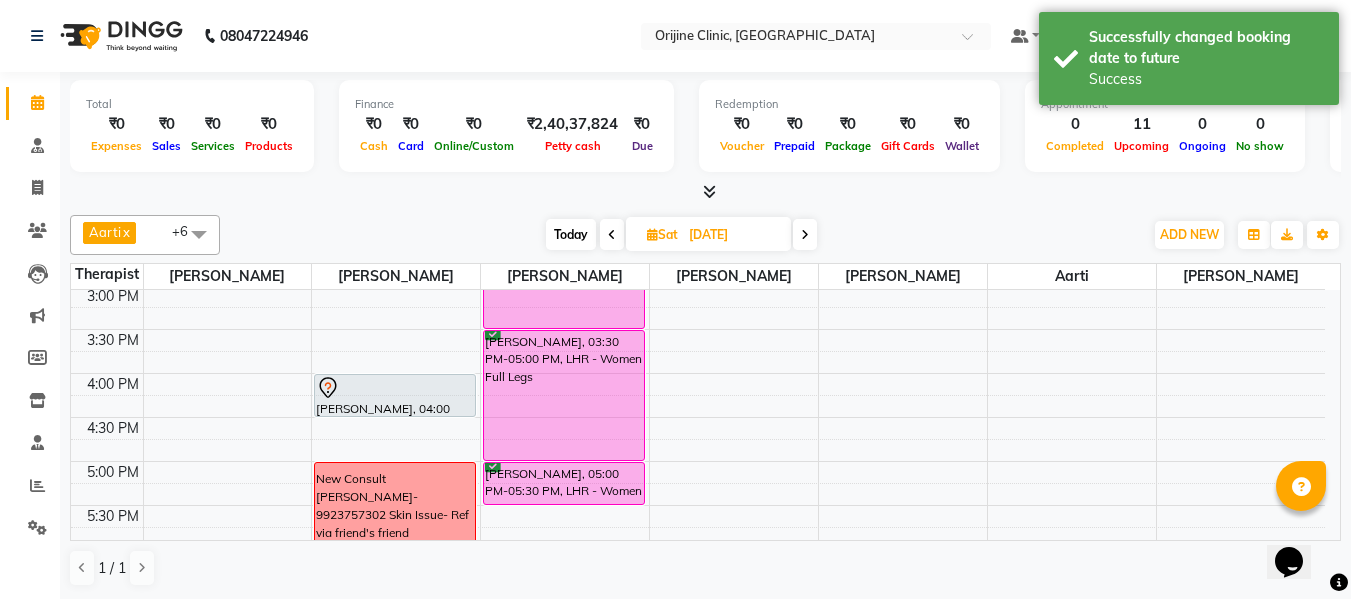 scroll, scrollTop: 724, scrollLeft: 0, axis: vertical 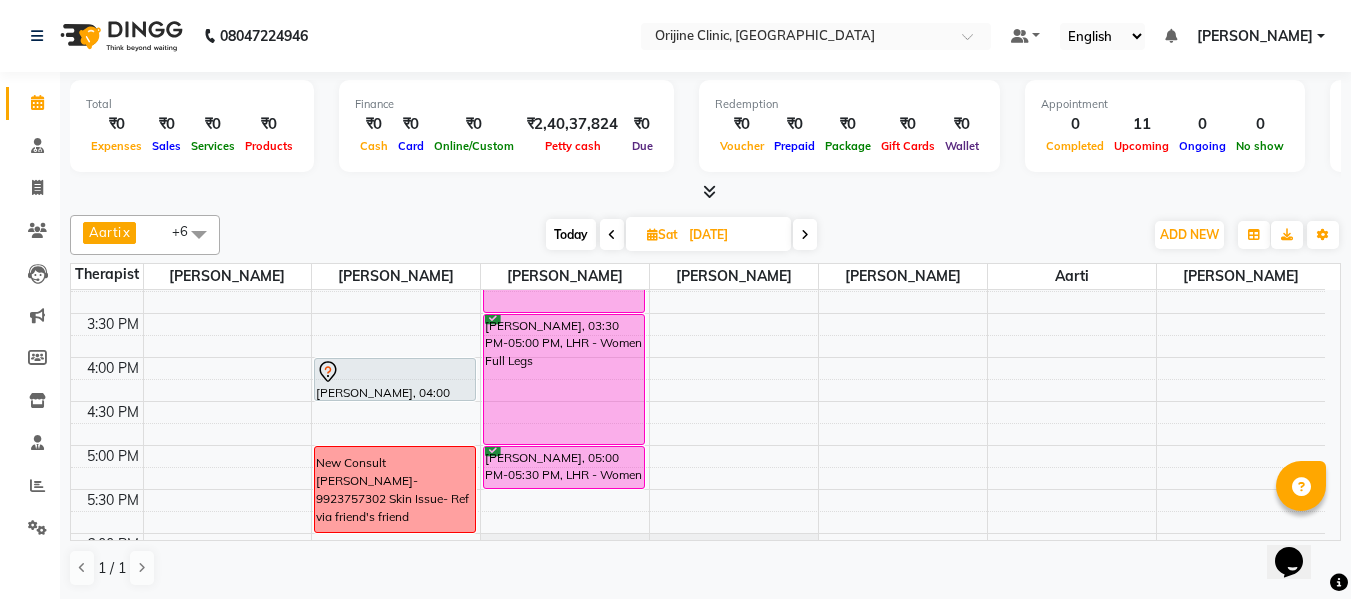 click on "Today" at bounding box center (571, 234) 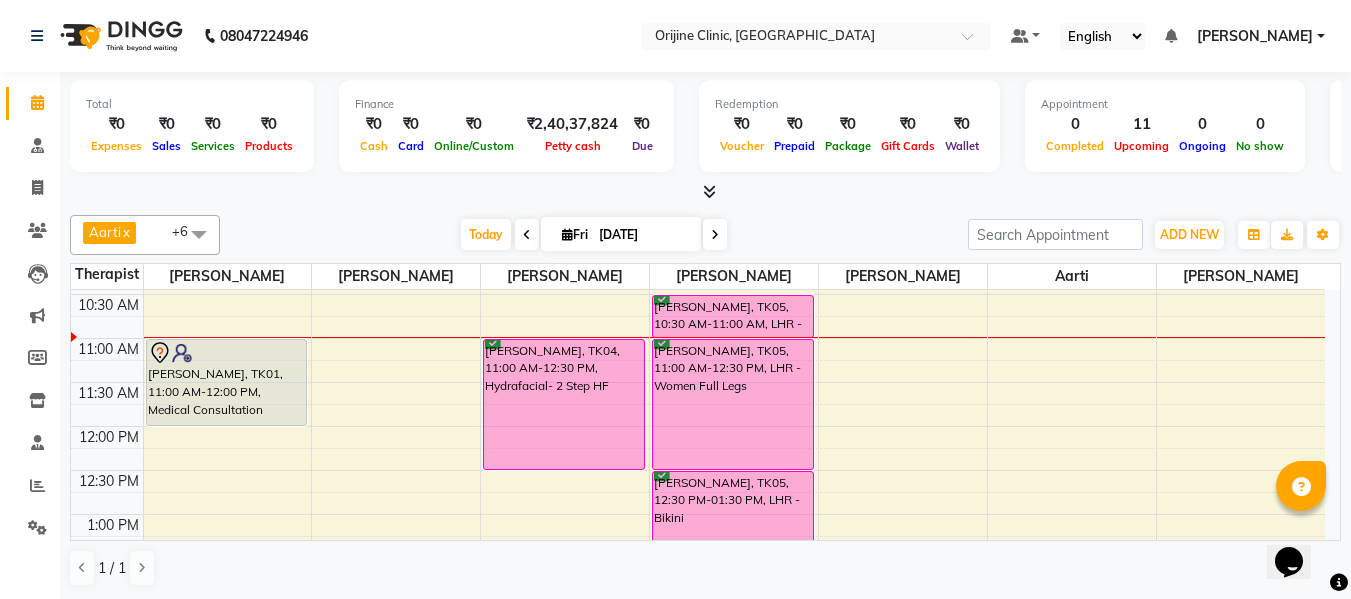 scroll, scrollTop: 335, scrollLeft: 0, axis: vertical 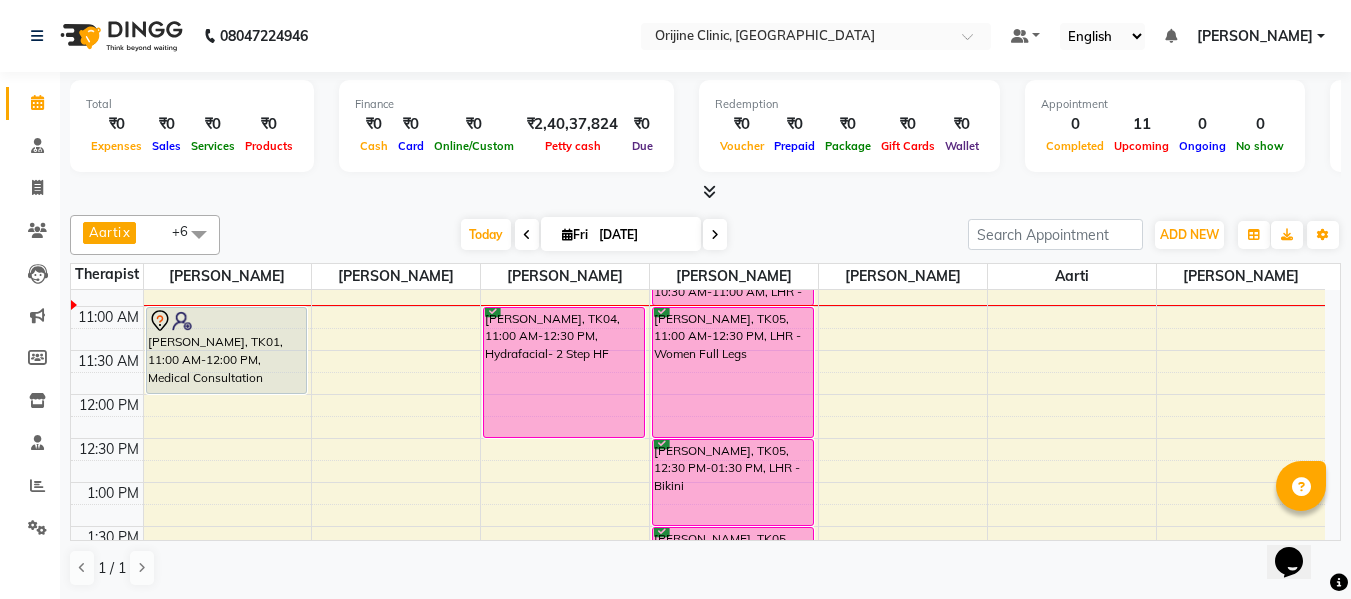 click at bounding box center (567, 234) 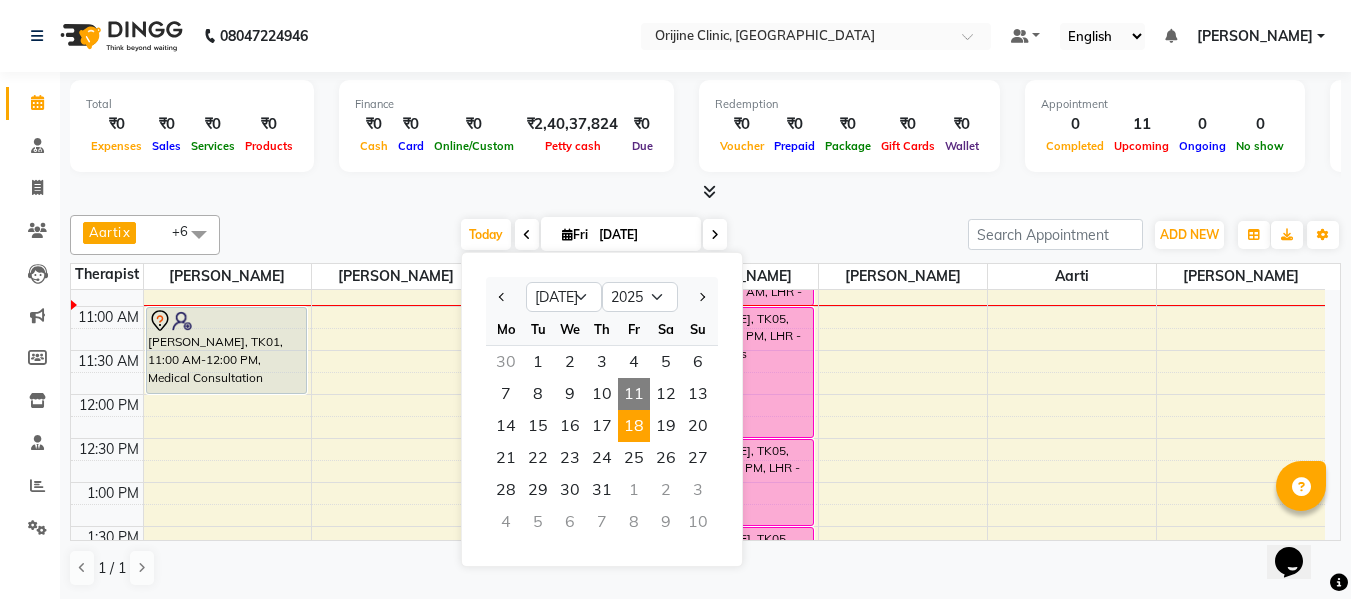 click on "18" at bounding box center [634, 426] 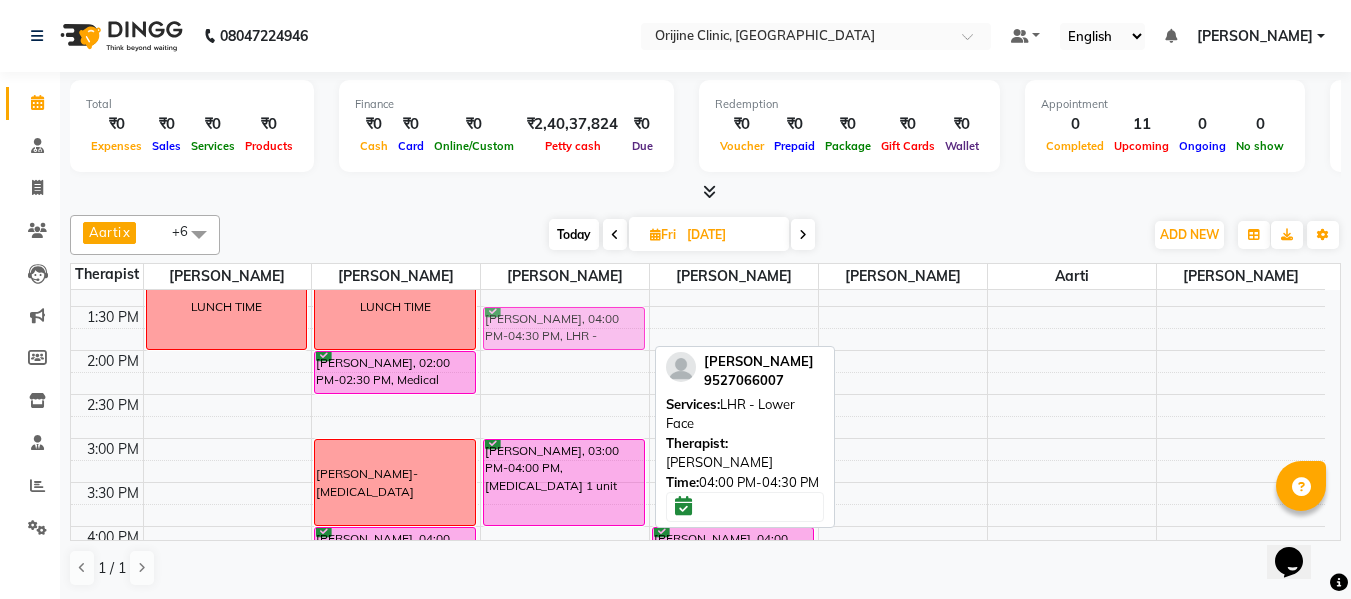 scroll, scrollTop: 555, scrollLeft: 0, axis: vertical 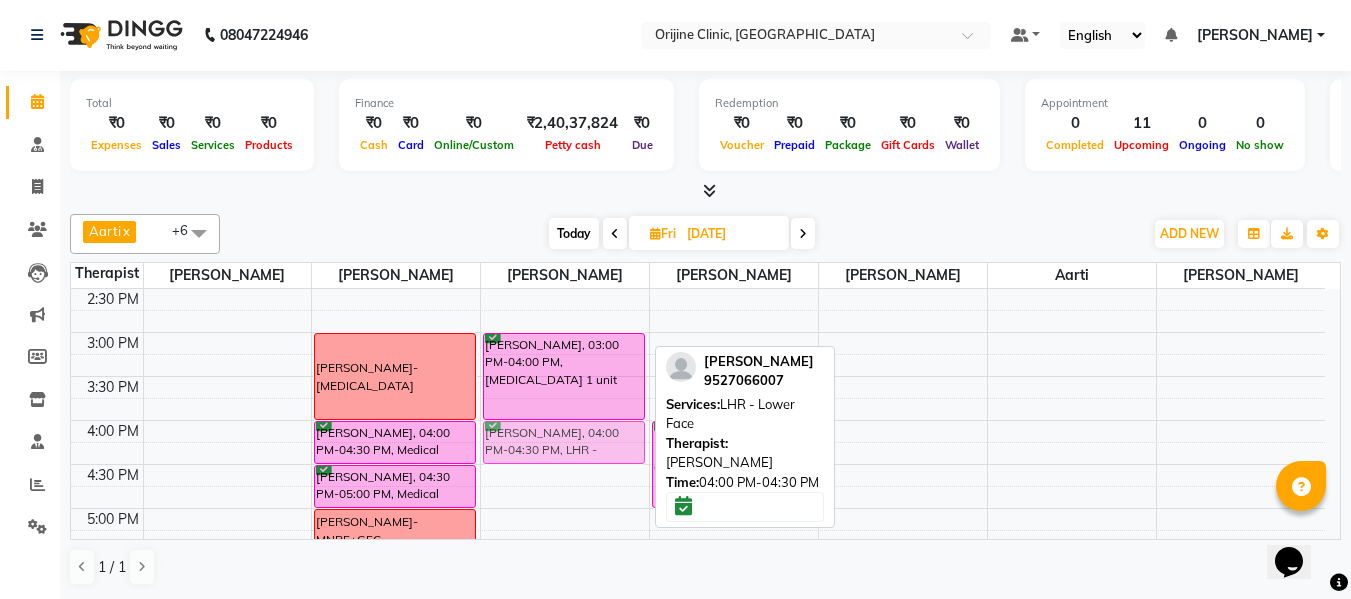 drag, startPoint x: 562, startPoint y: 494, endPoint x: 563, endPoint y: 446, distance: 48.010414 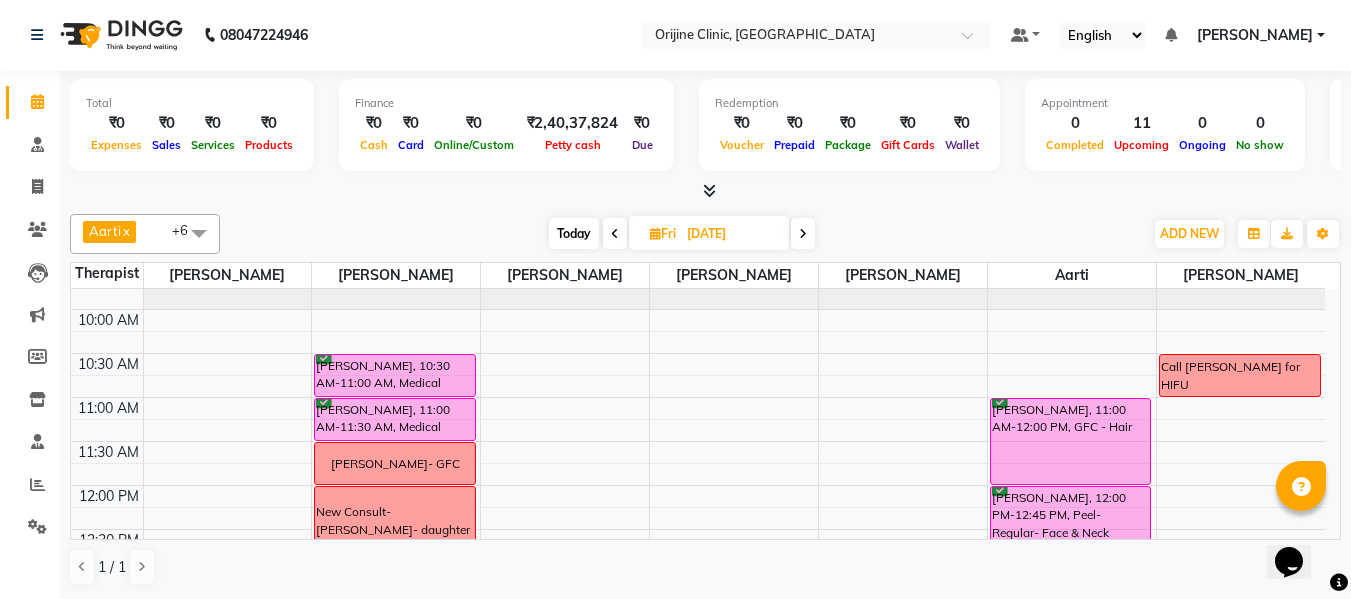 scroll, scrollTop: 238, scrollLeft: 0, axis: vertical 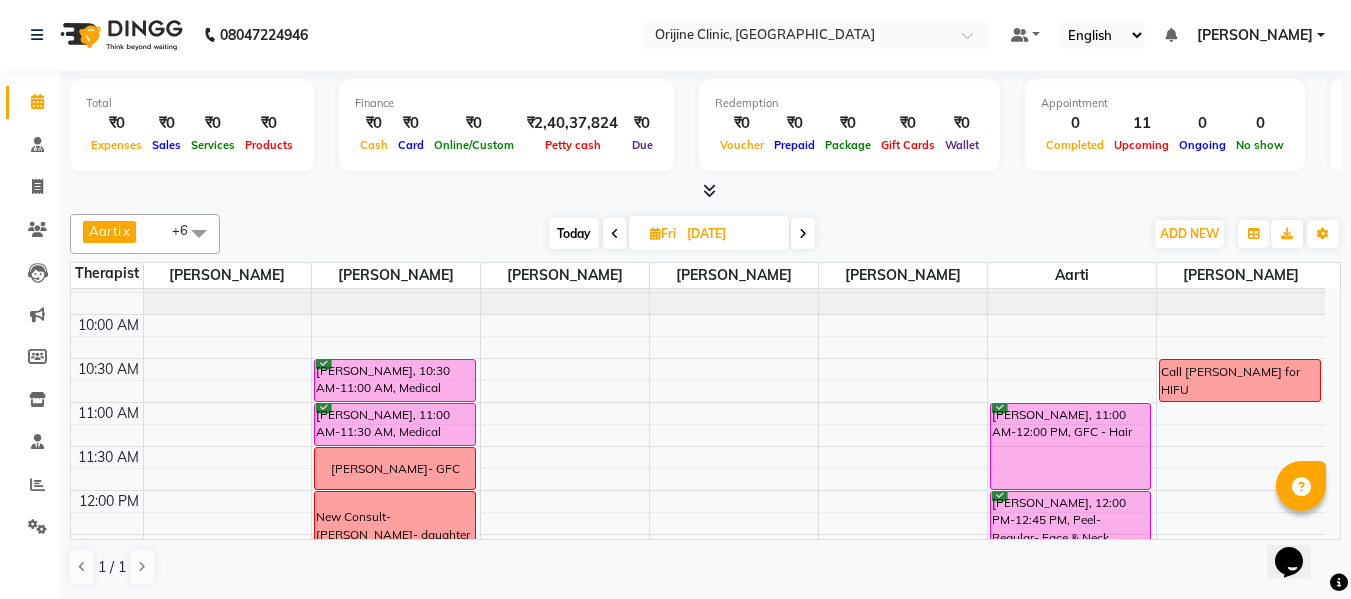 click on "Today" at bounding box center [574, 233] 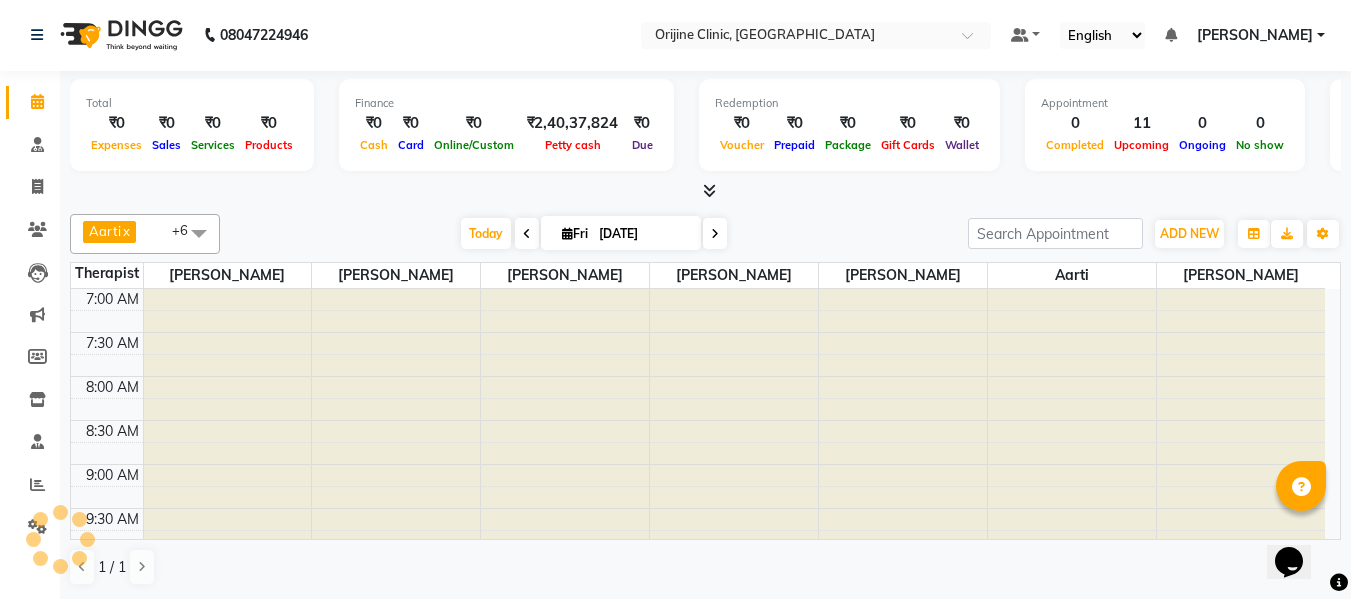 scroll, scrollTop: 353, scrollLeft: 0, axis: vertical 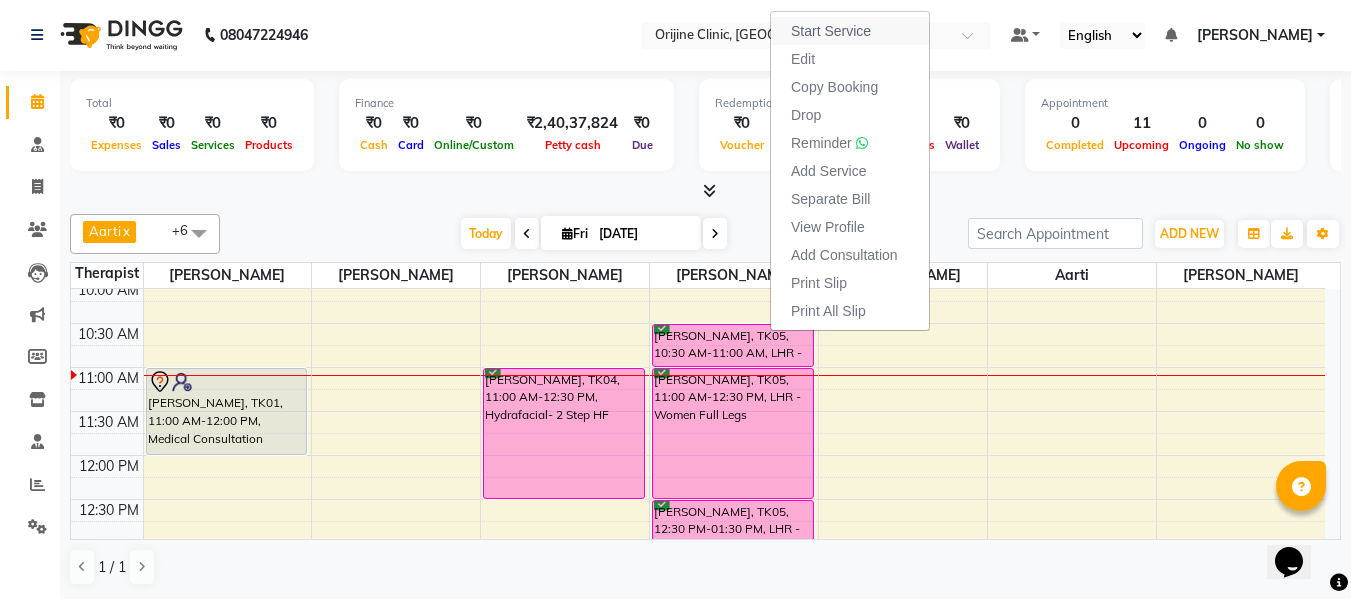 click on "Start Service" at bounding box center [831, 31] 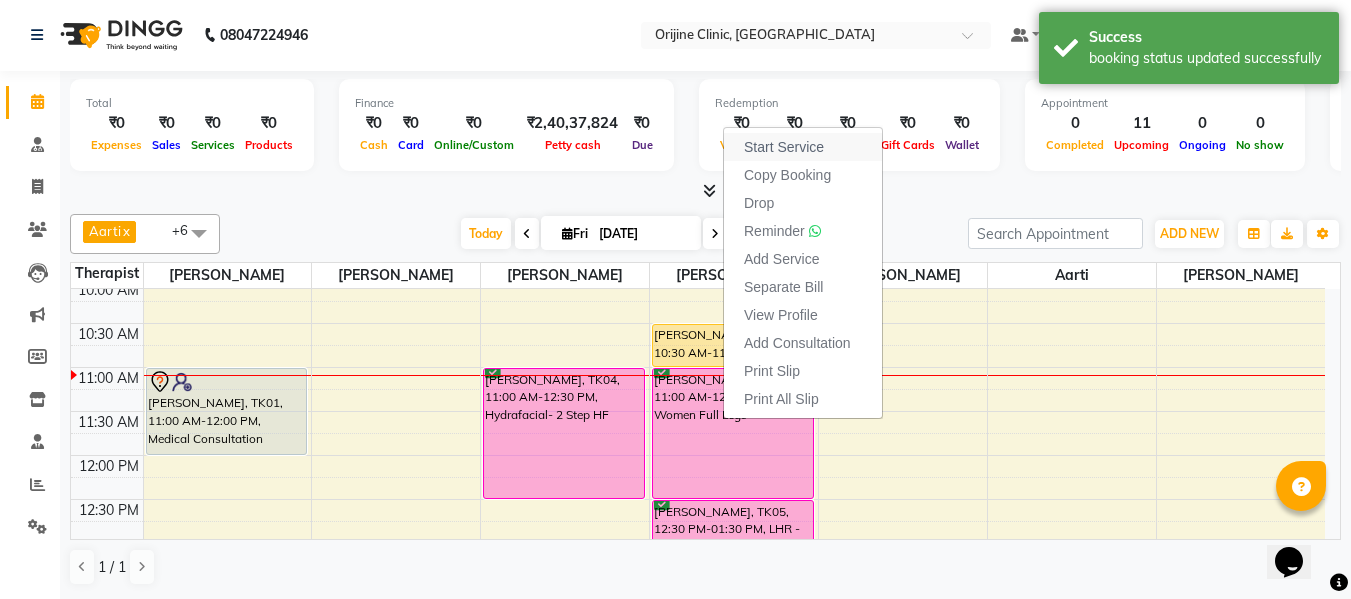 click on "Start Service" at bounding box center [784, 147] 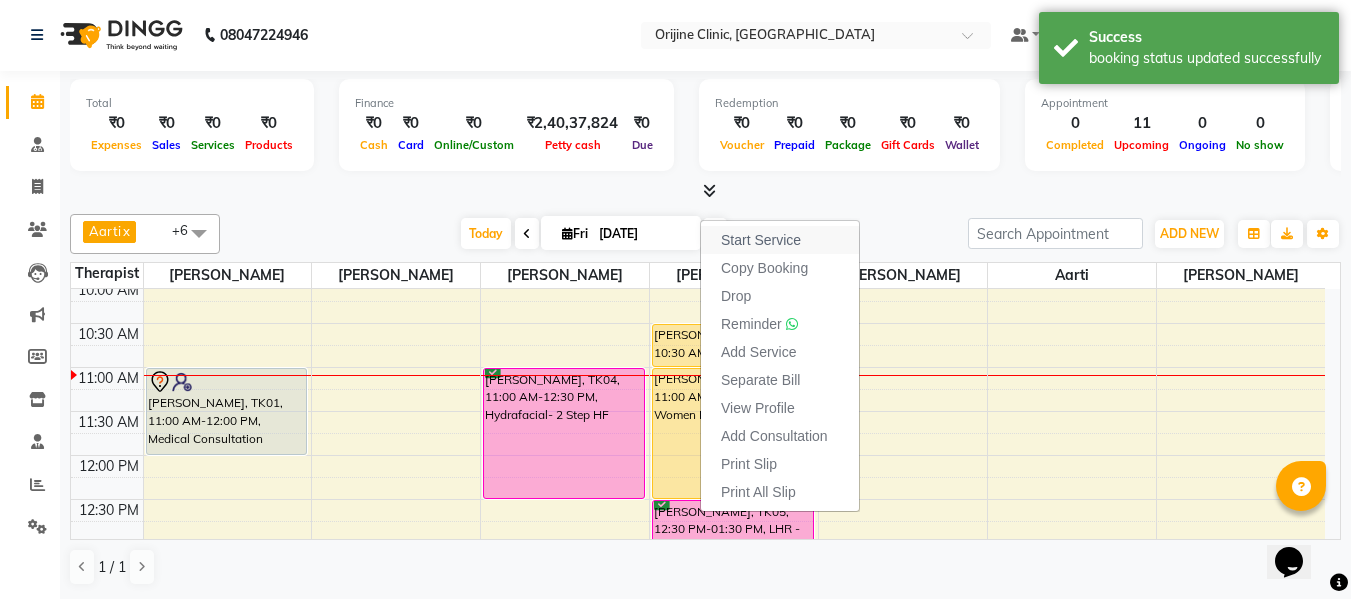 click on "Start Service" at bounding box center (780, 240) 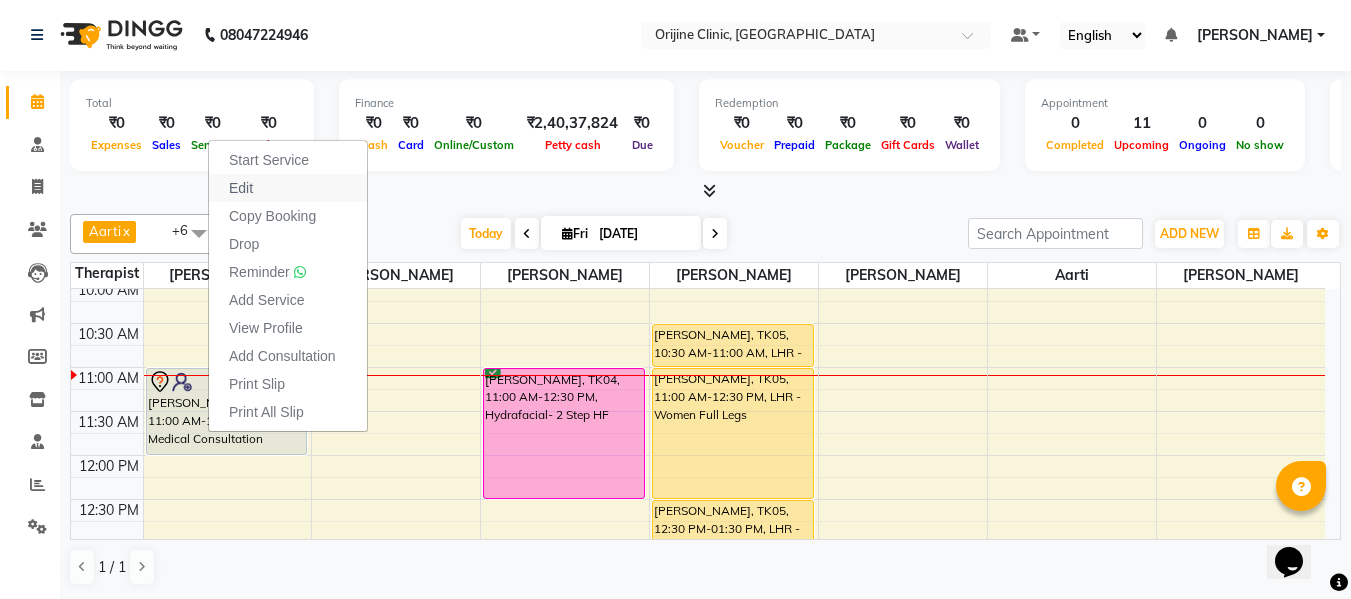 click on "Edit" at bounding box center (288, 188) 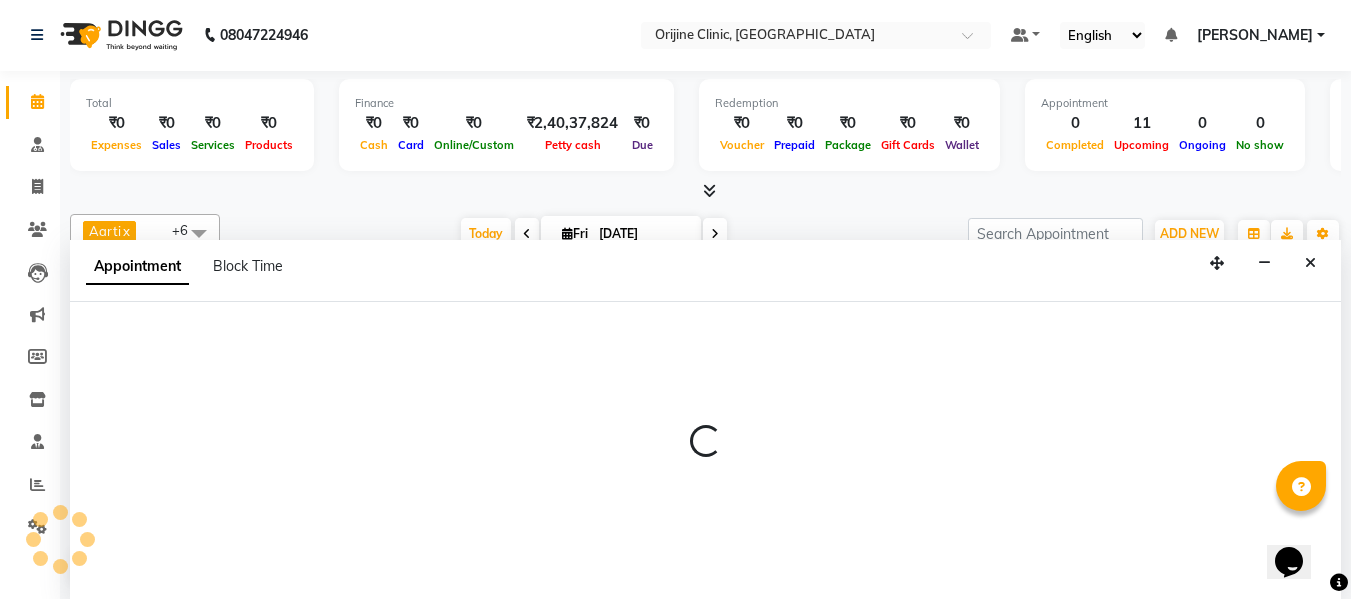 select on "tentative" 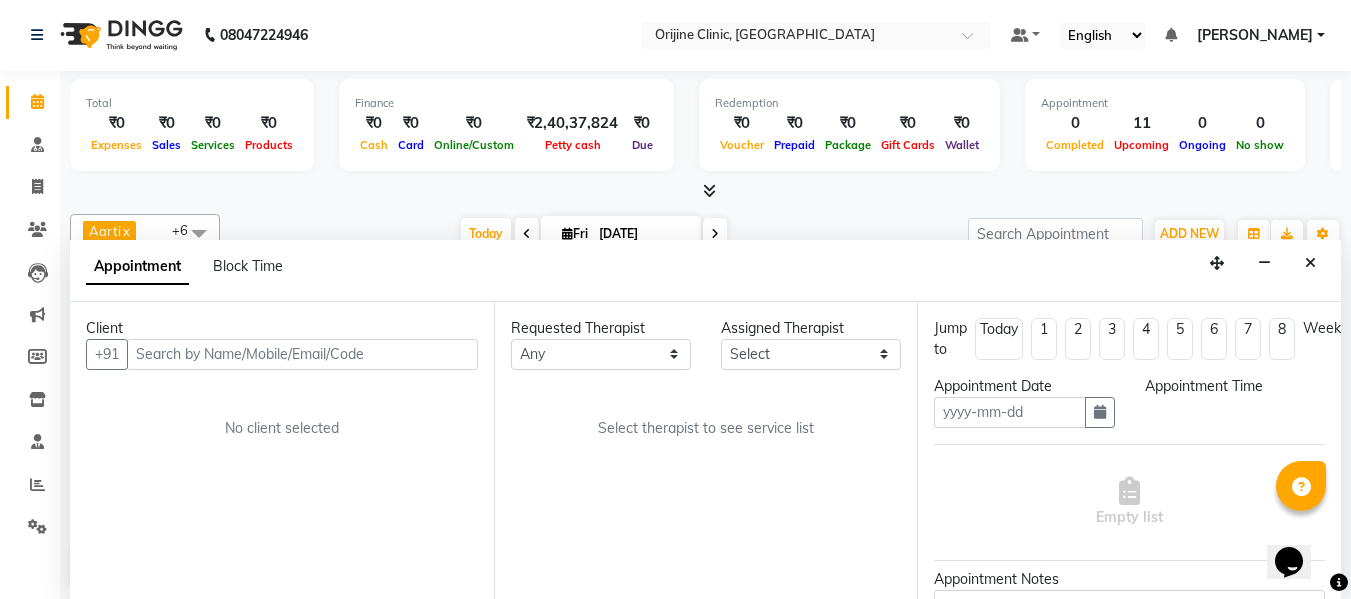 type on "[DATE]" 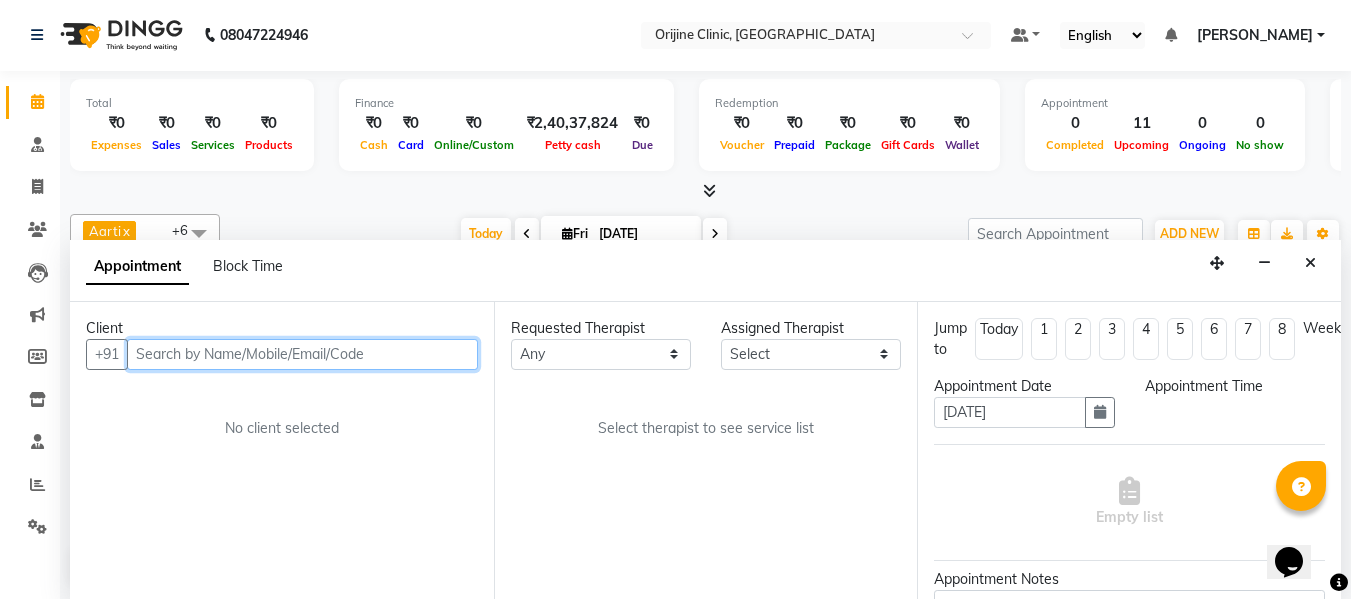 select on "10774" 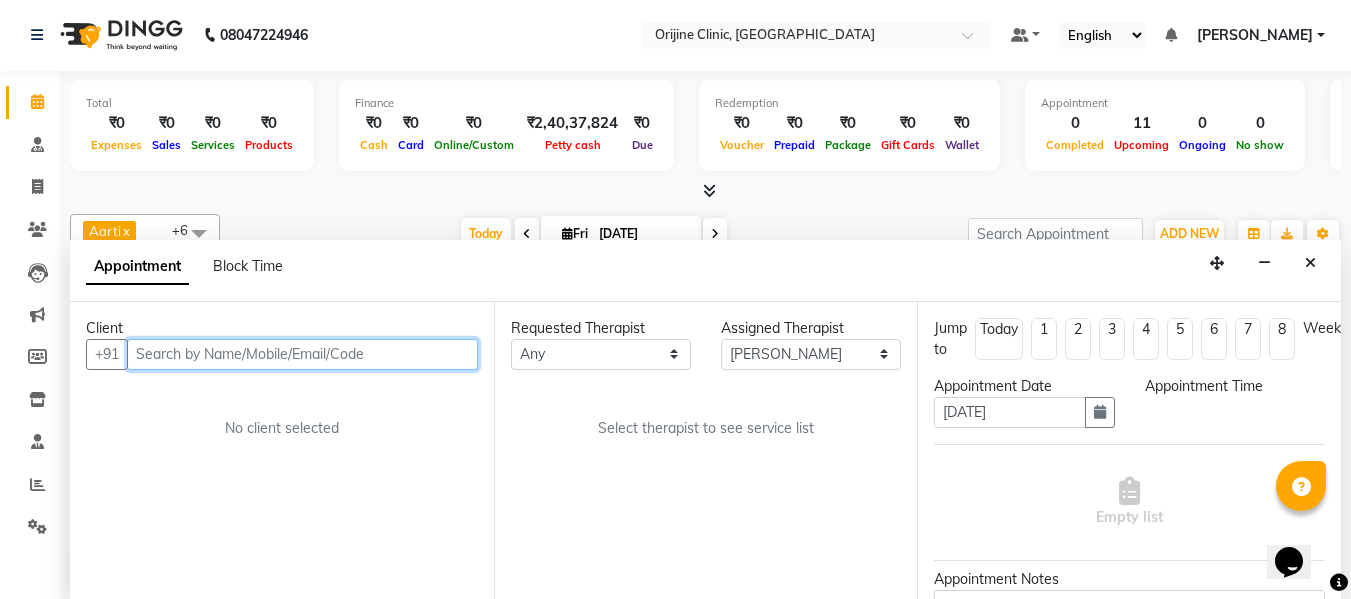 scroll, scrollTop: 353, scrollLeft: 0, axis: vertical 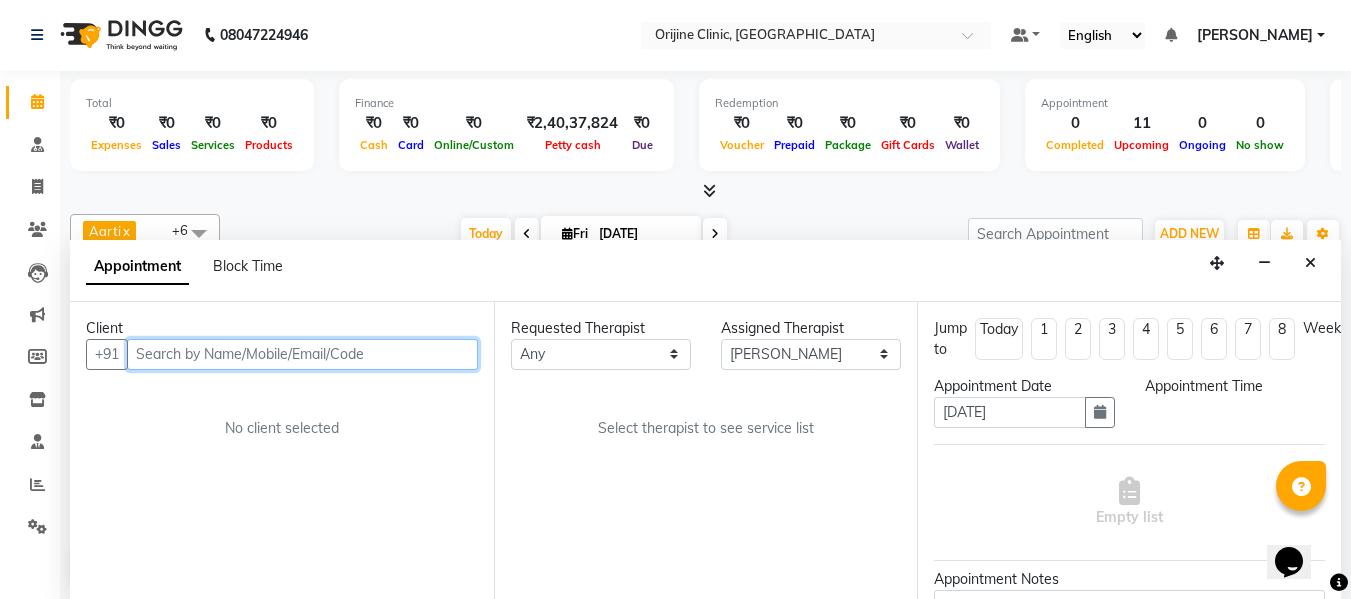 select on "660" 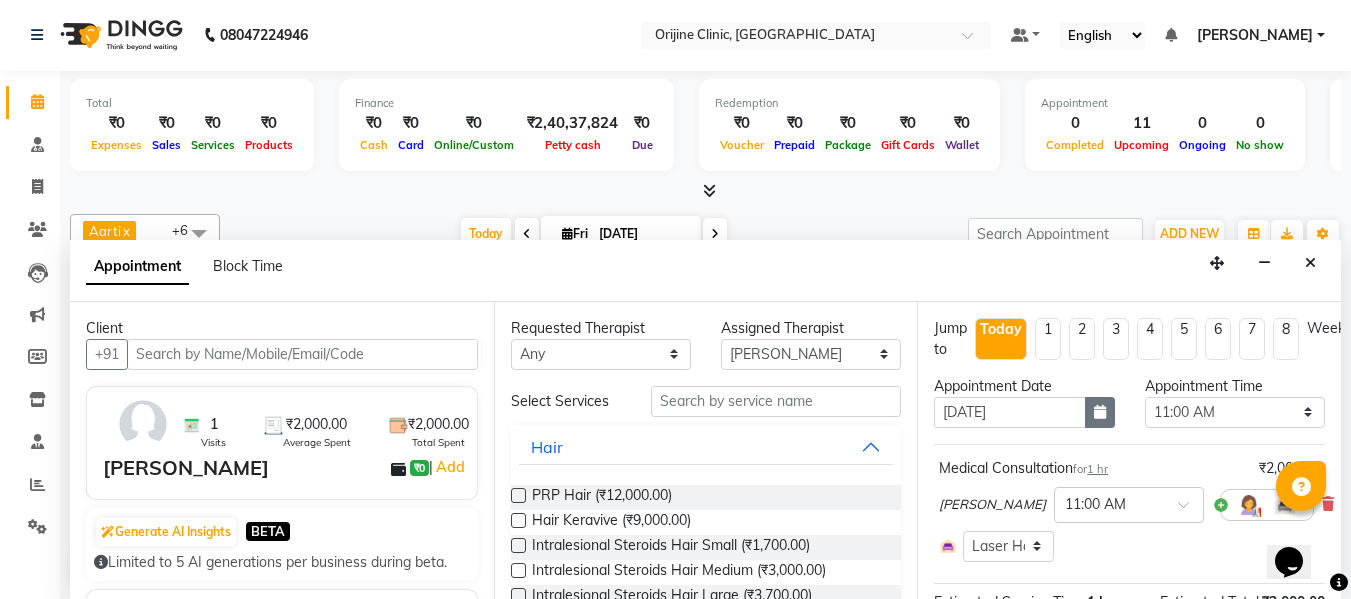 click at bounding box center (1100, 412) 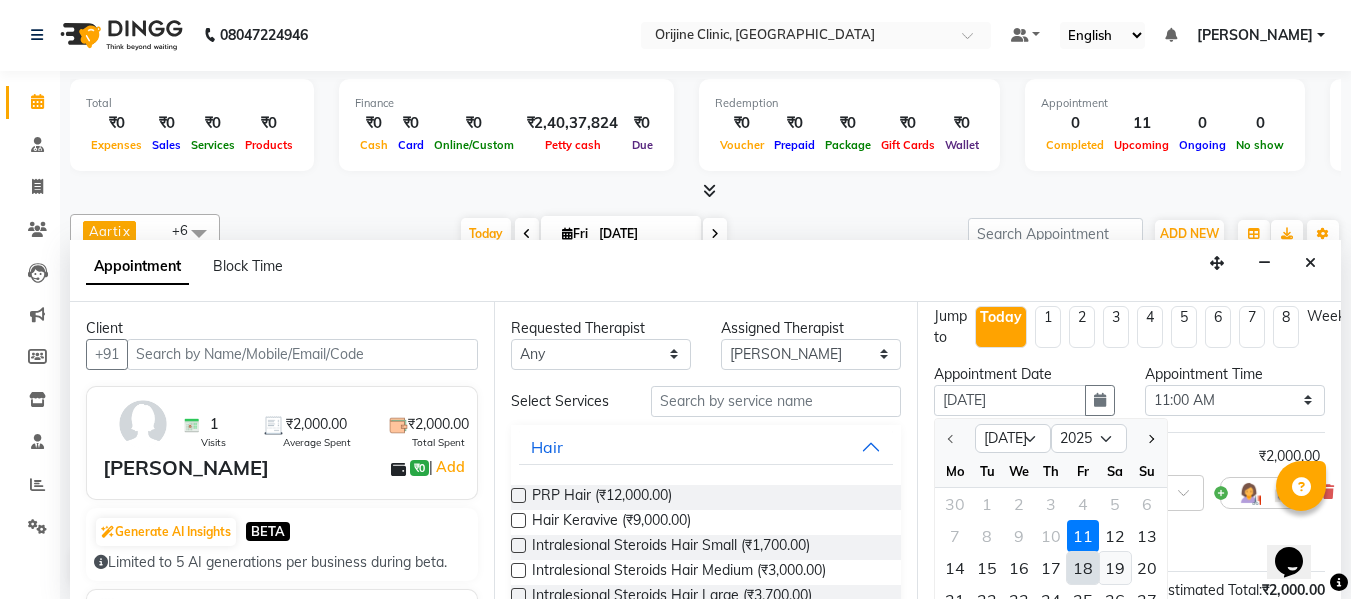 scroll, scrollTop: 44, scrollLeft: 0, axis: vertical 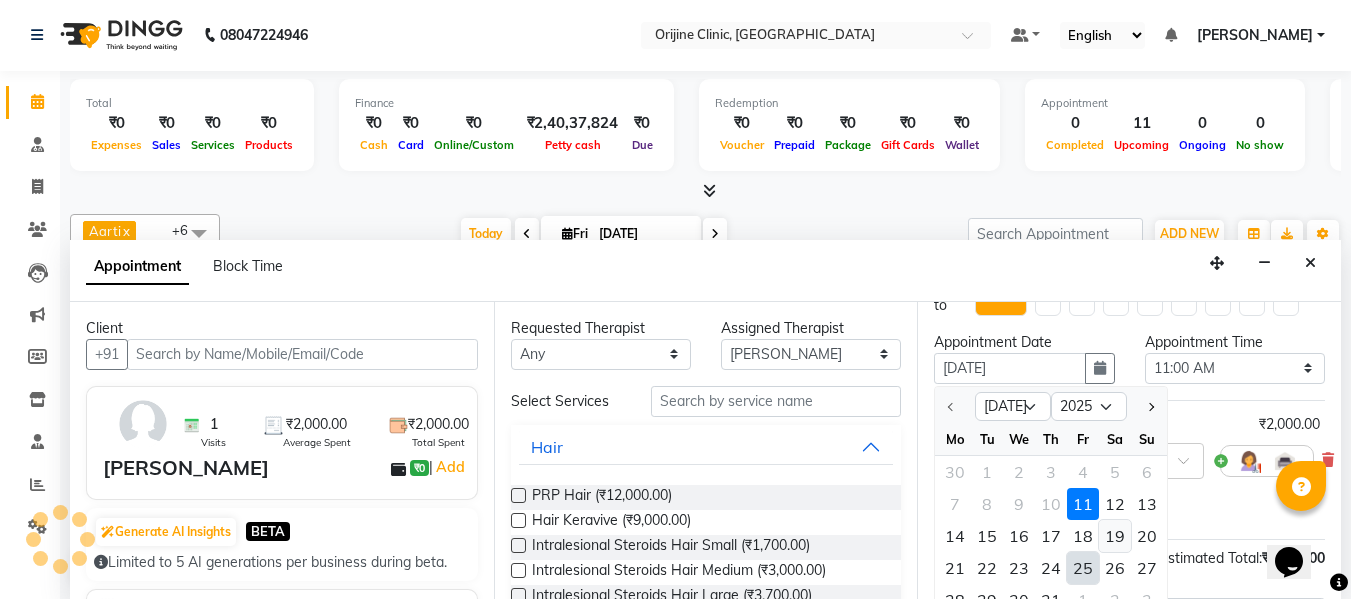type on "25-07-2025" 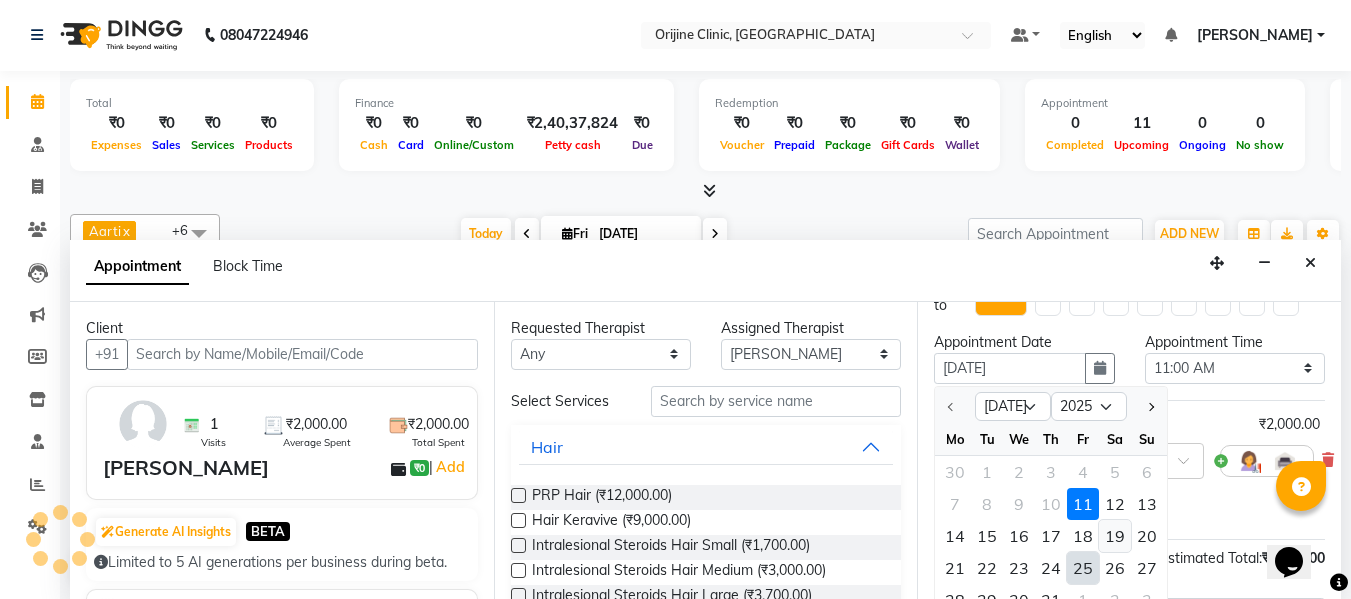 select on "660" 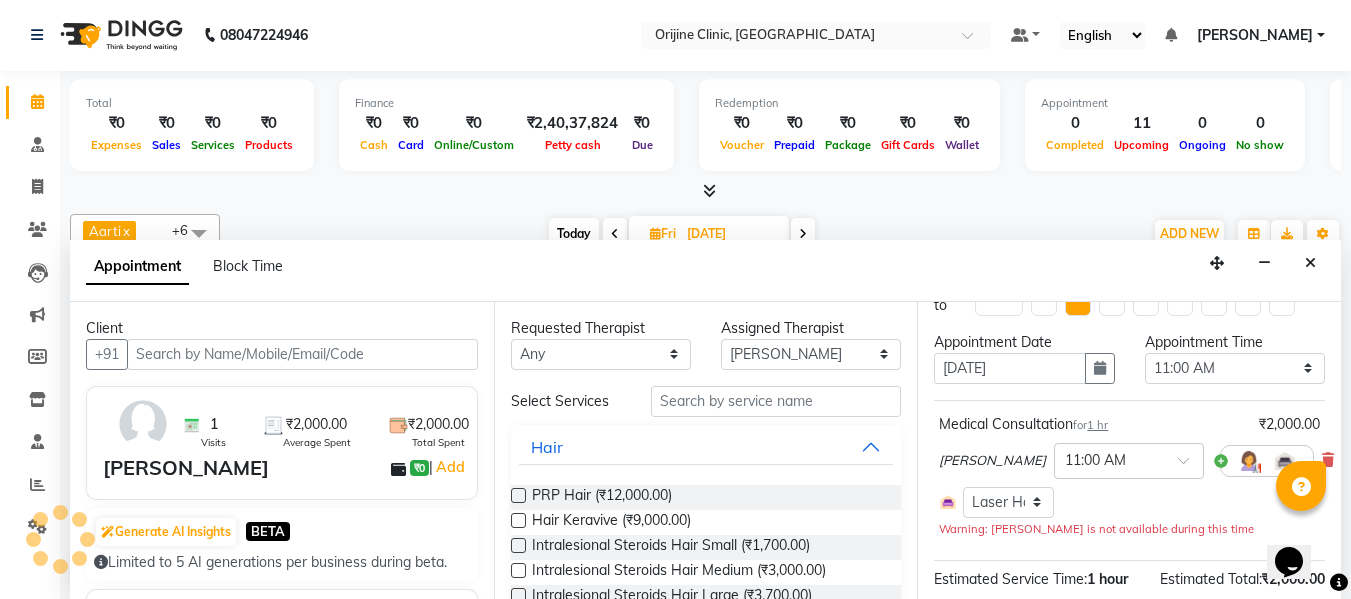 scroll, scrollTop: 353, scrollLeft: 0, axis: vertical 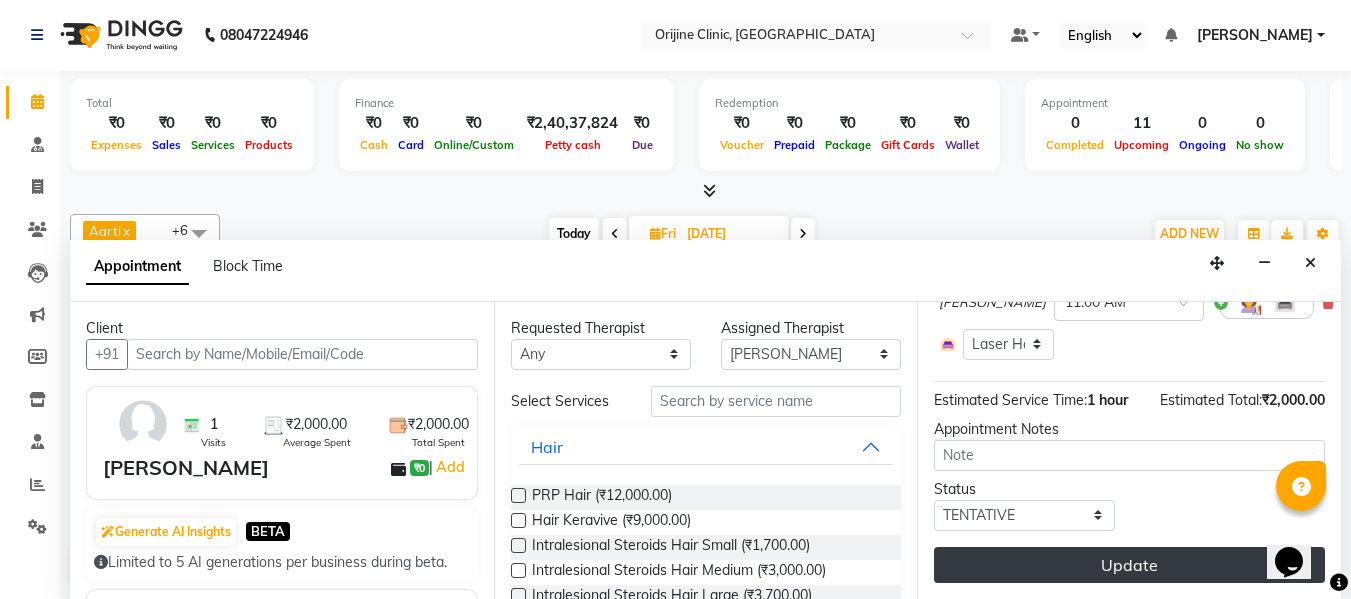 click on "Update" at bounding box center [1129, 565] 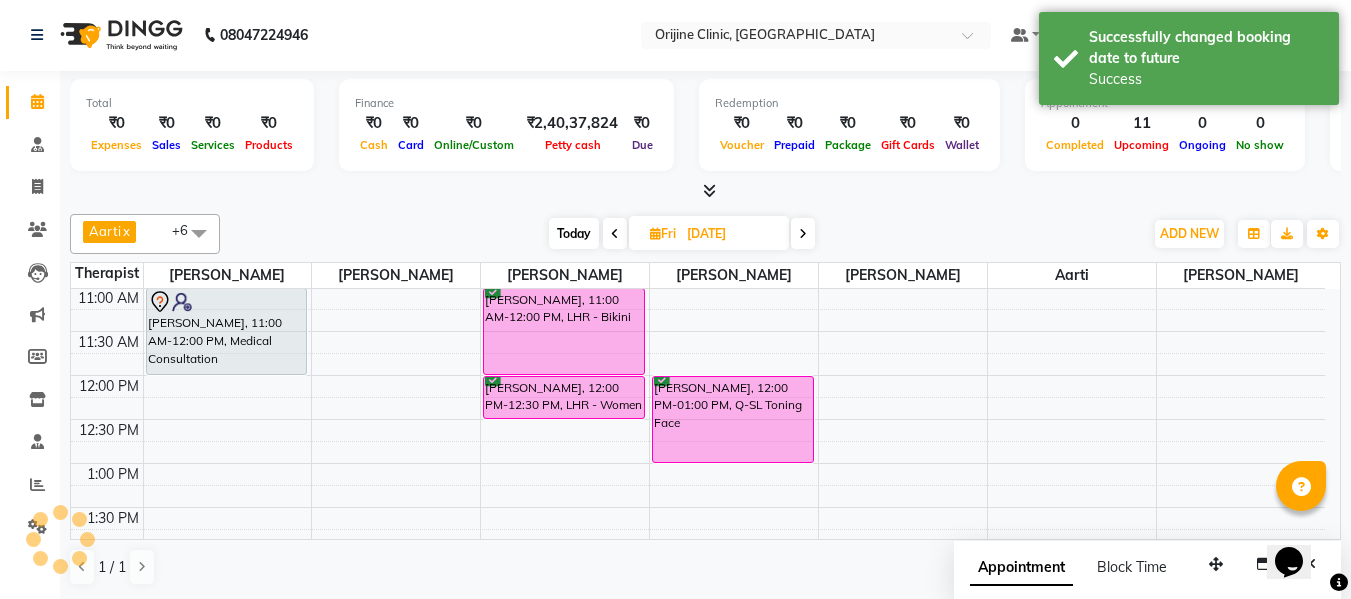 scroll, scrollTop: 0, scrollLeft: 0, axis: both 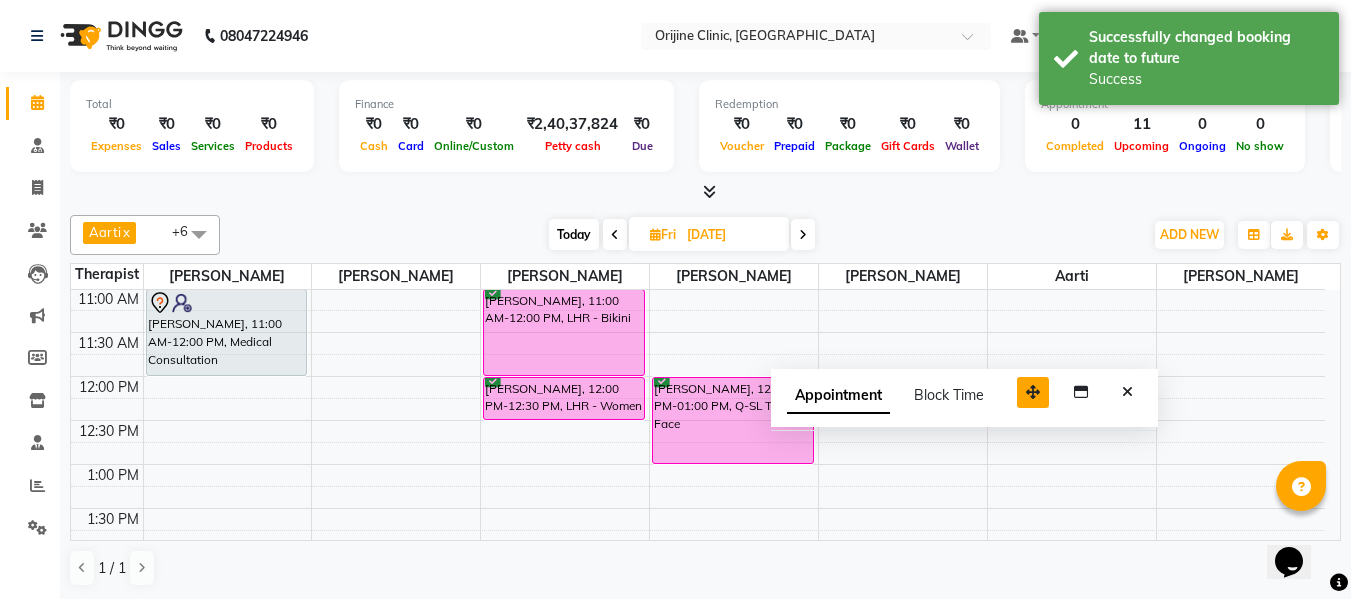 drag, startPoint x: 1209, startPoint y: 560, endPoint x: 1026, endPoint y: 387, distance: 251.8293 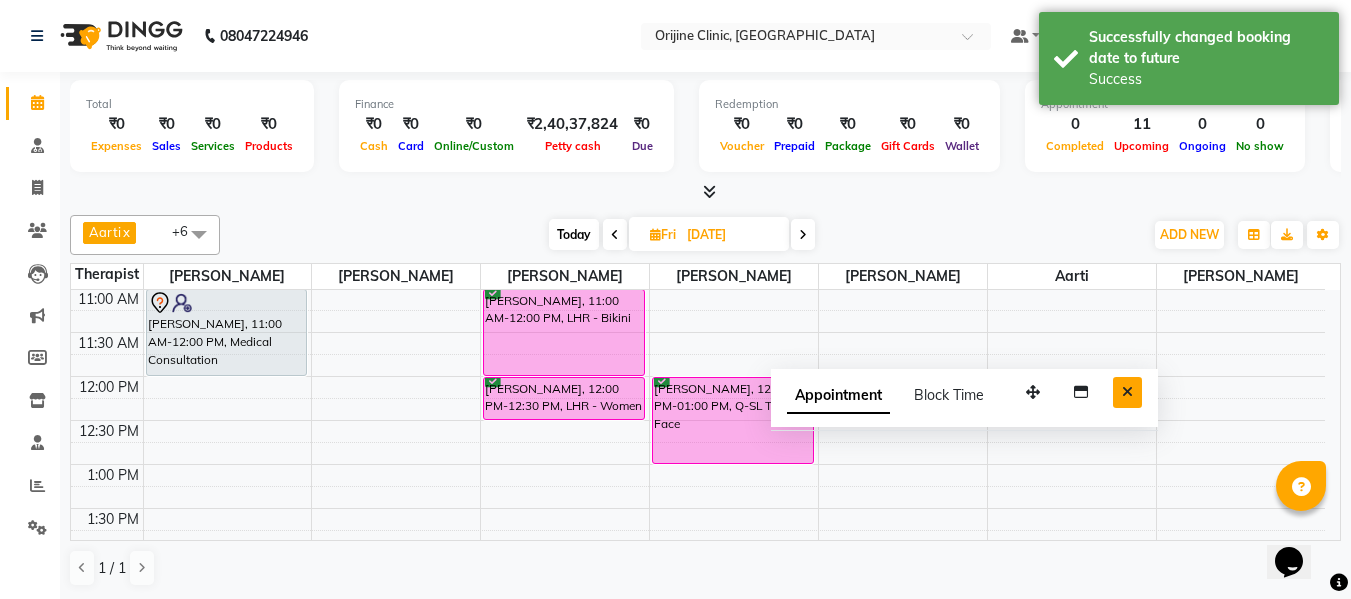 click at bounding box center [1127, 392] 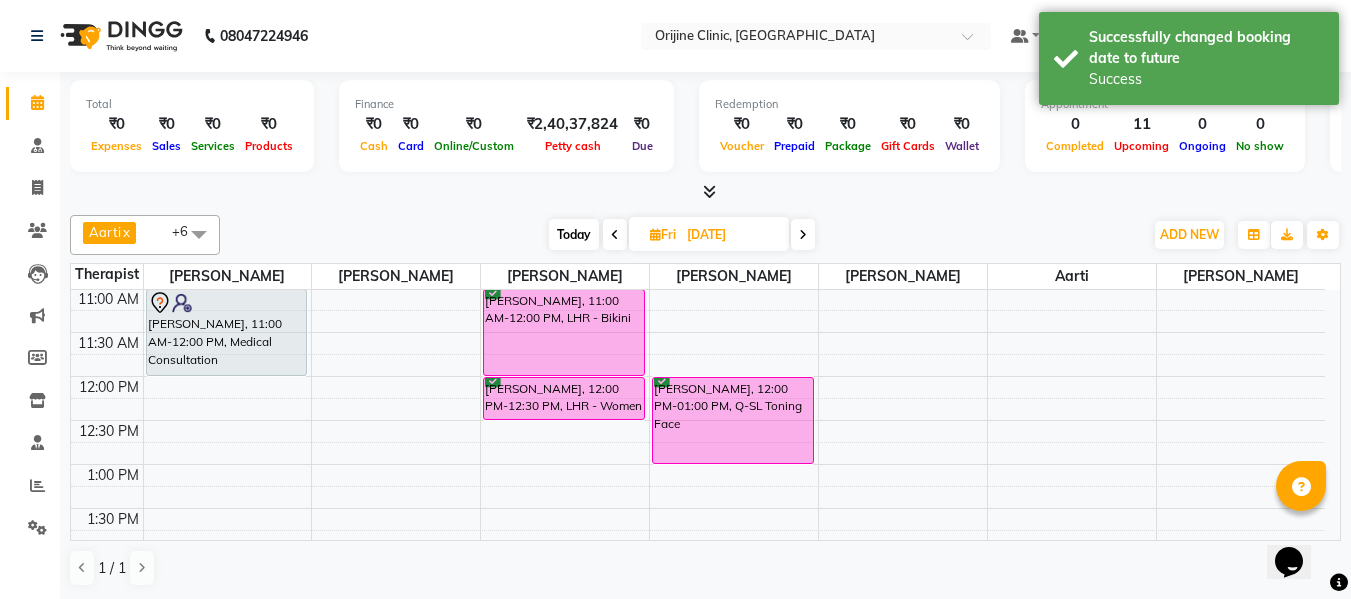 click on "Today" at bounding box center [574, 234] 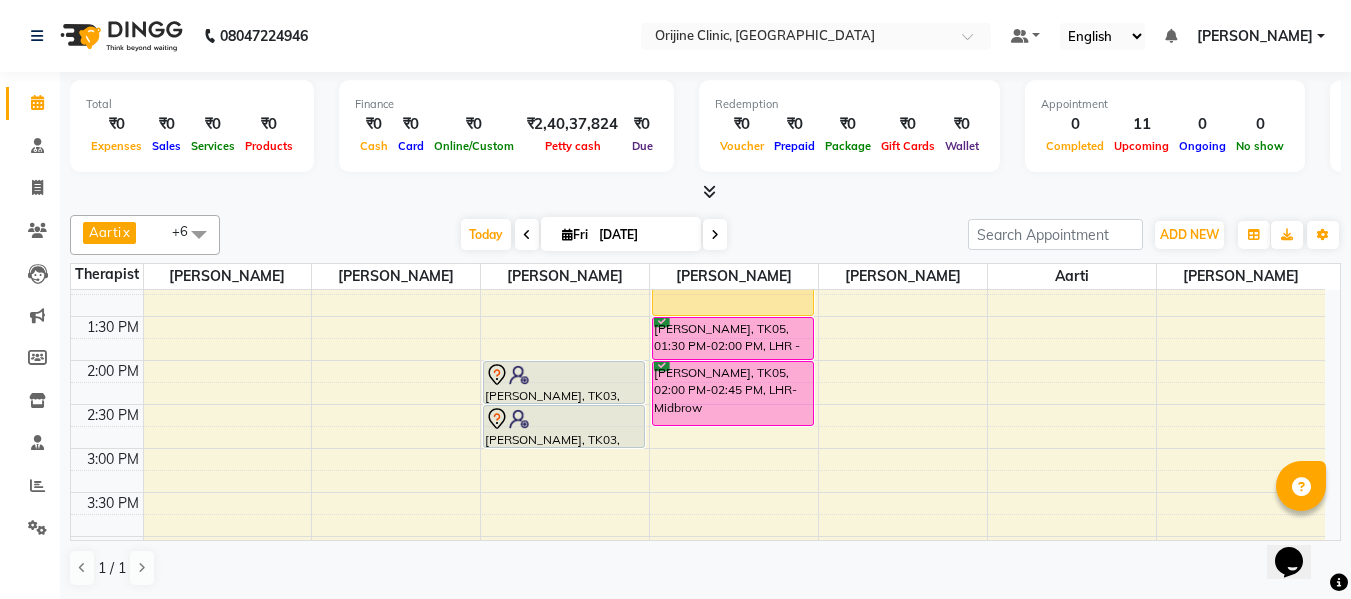 scroll, scrollTop: 551, scrollLeft: 0, axis: vertical 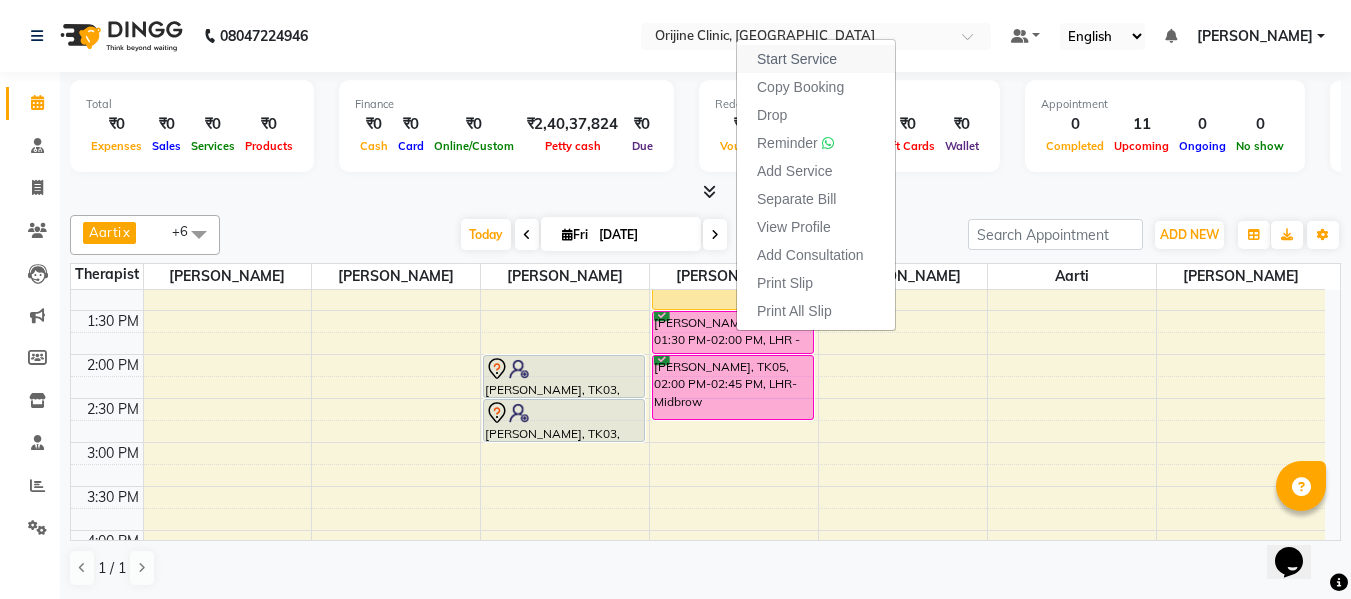 click on "Start Service" at bounding box center [797, 59] 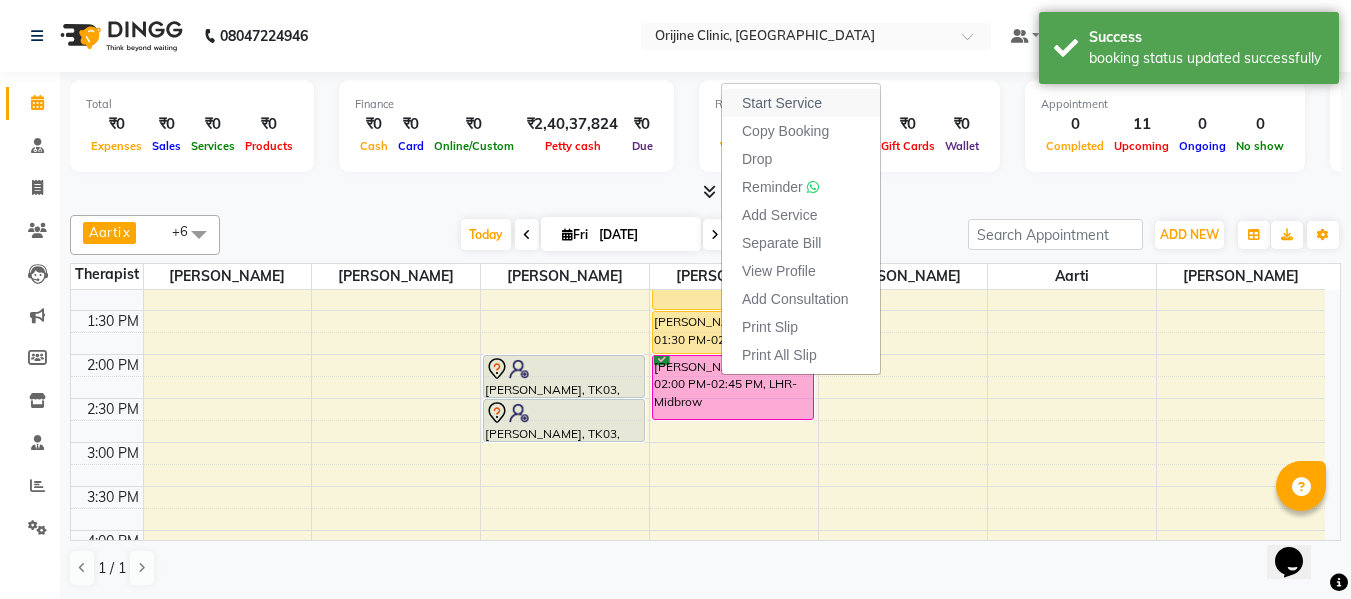 click on "Start Service" at bounding box center (782, 103) 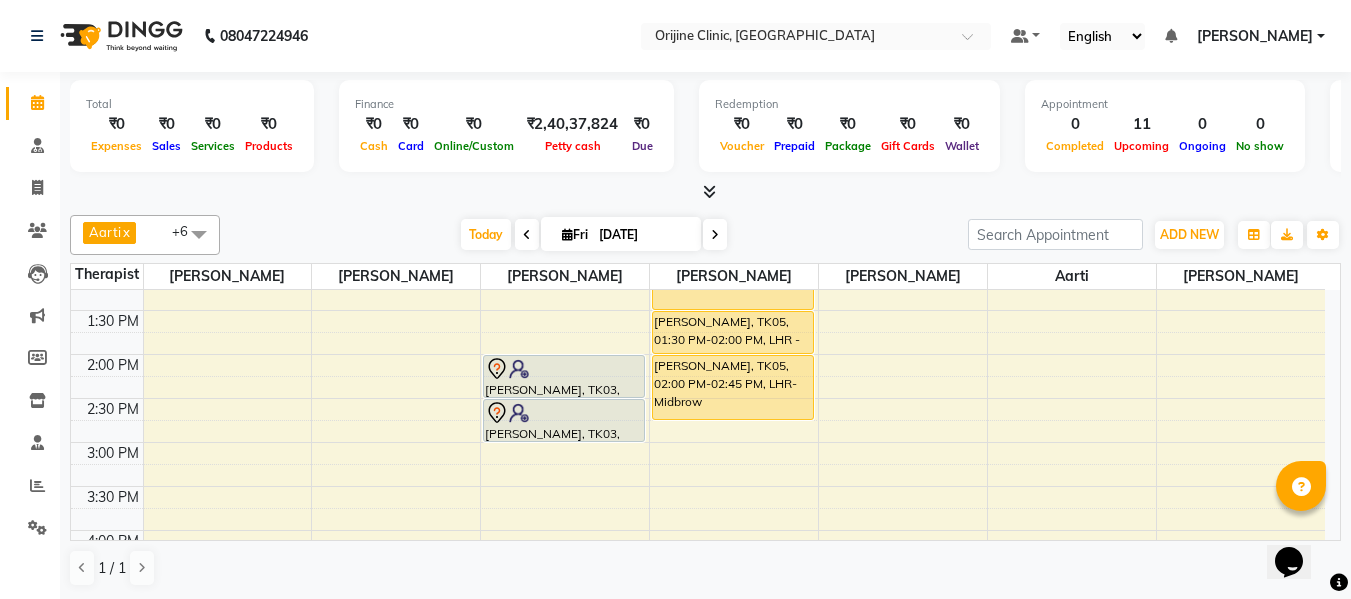click on "08047224946 Select Location × Orijine Clinic, Kalyani Nagar Default Panel My Panel English ENGLISH Español العربية मराठी हिंदी ગુજરાતી தமிழ் 中文 Notifications nothing to show Archana Gaikwad Manage Profile Change Password Sign out  Version:3.15.4" 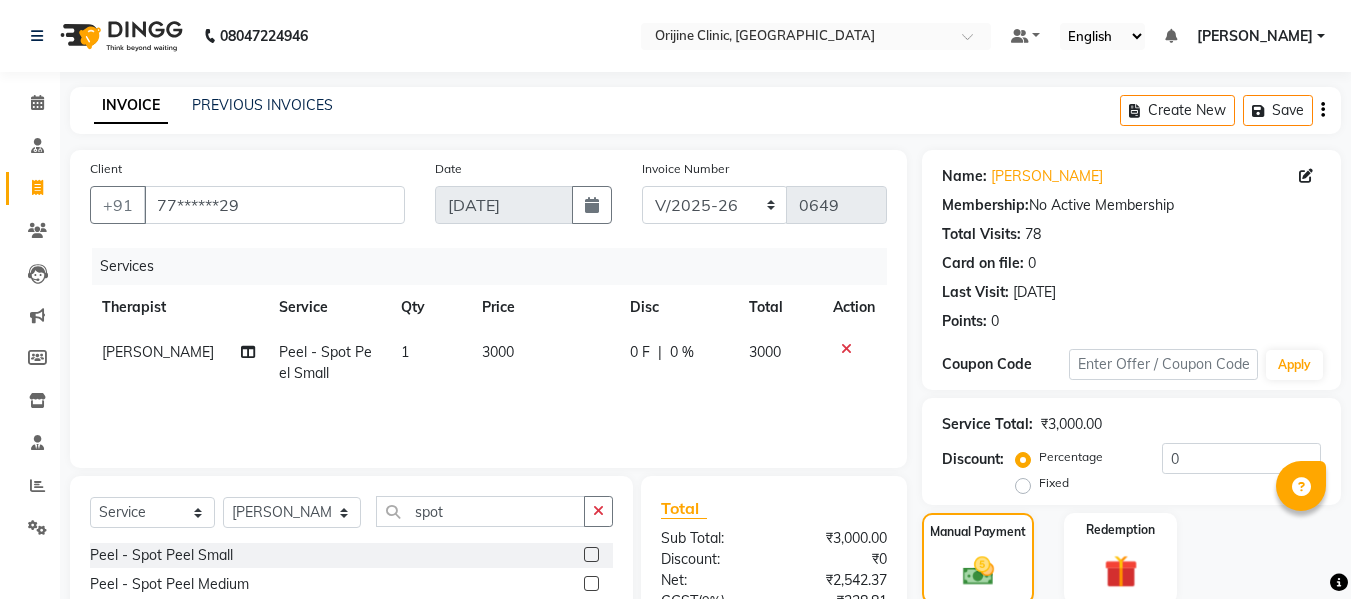 select on "702" 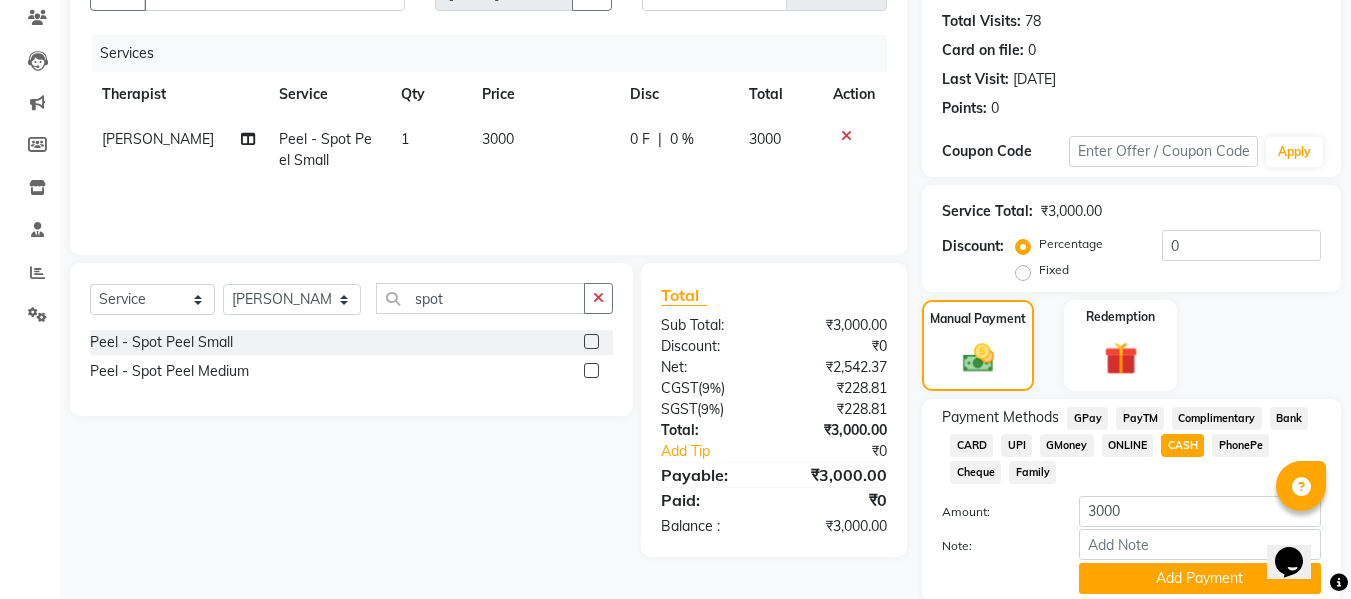 scroll, scrollTop: 0, scrollLeft: 0, axis: both 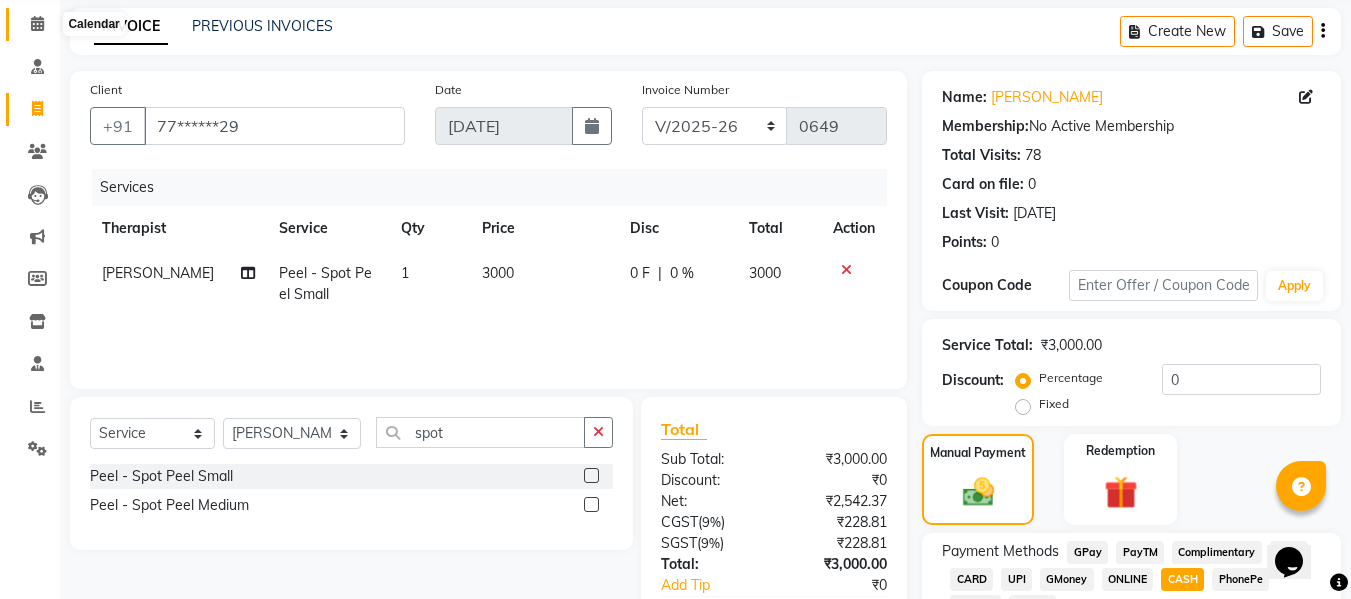 click 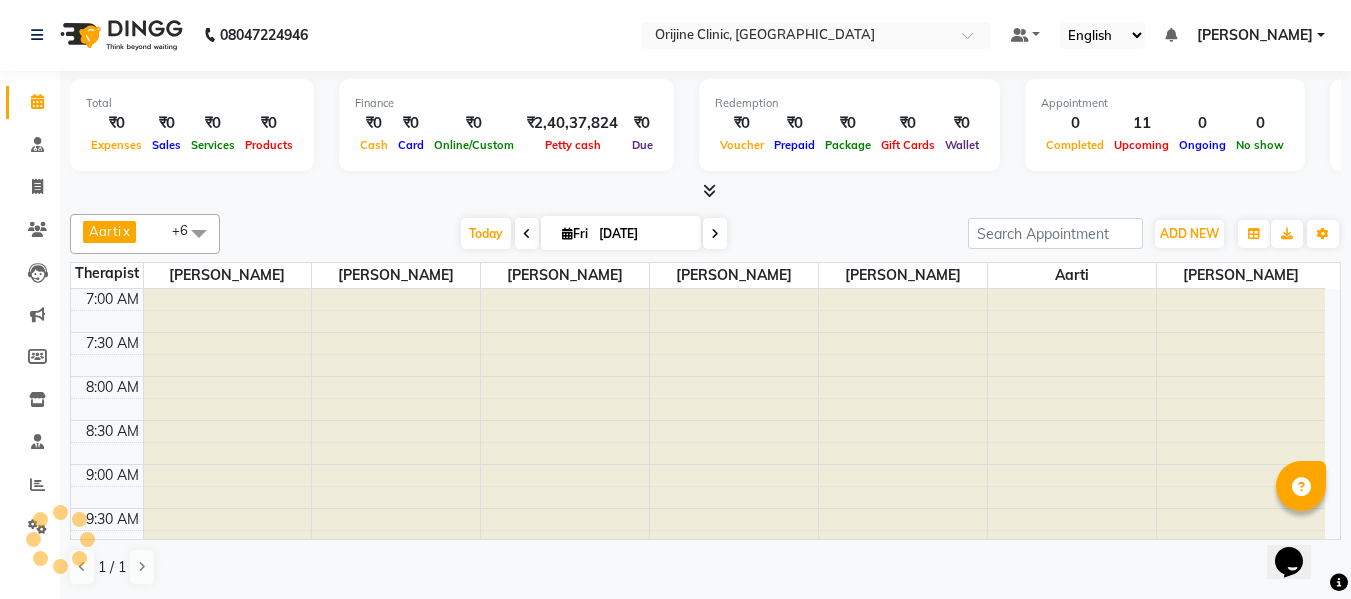 scroll, scrollTop: 0, scrollLeft: 0, axis: both 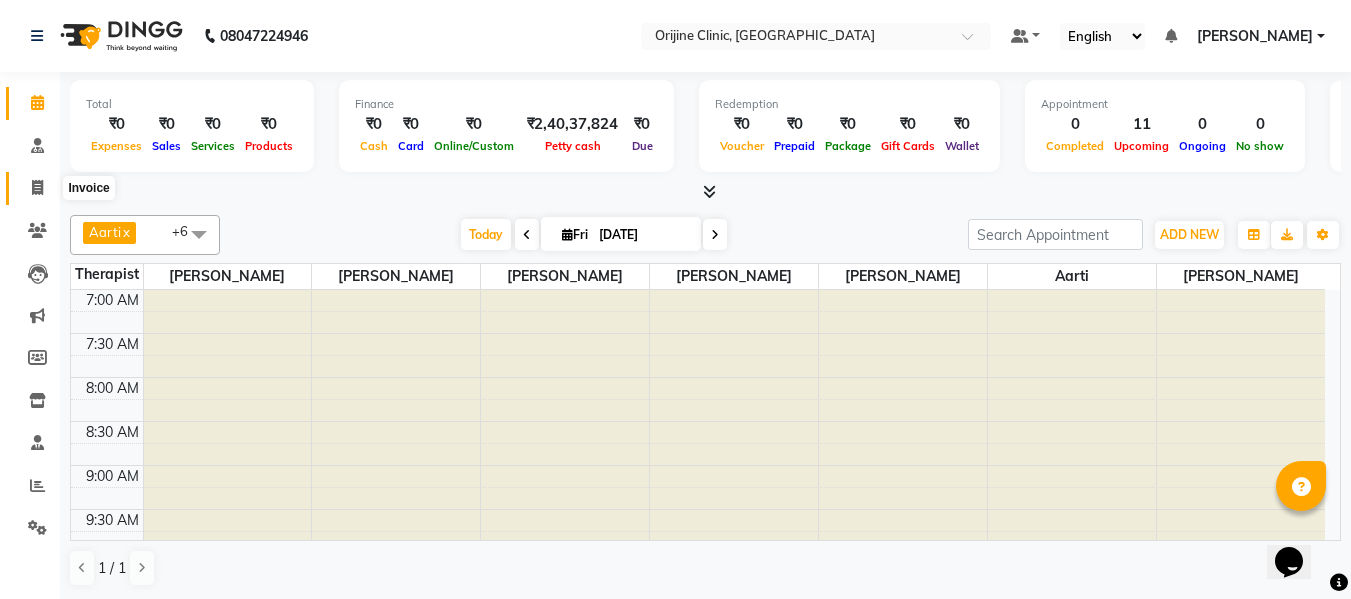 click 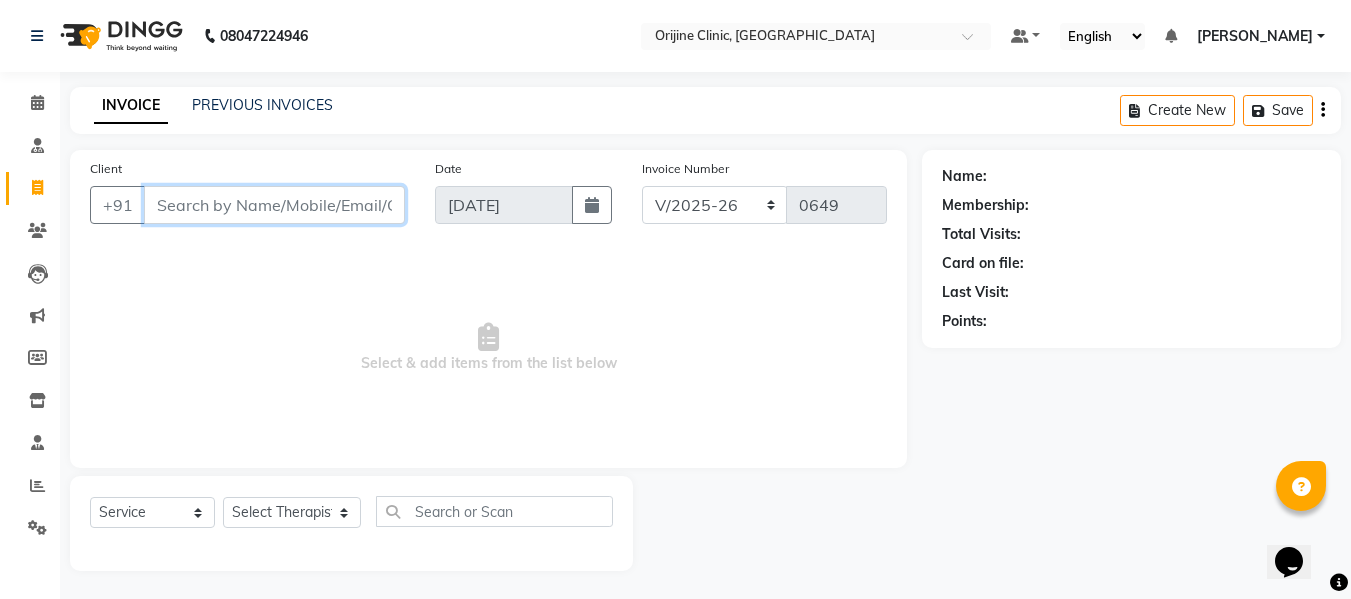 click on "Client" at bounding box center [274, 205] 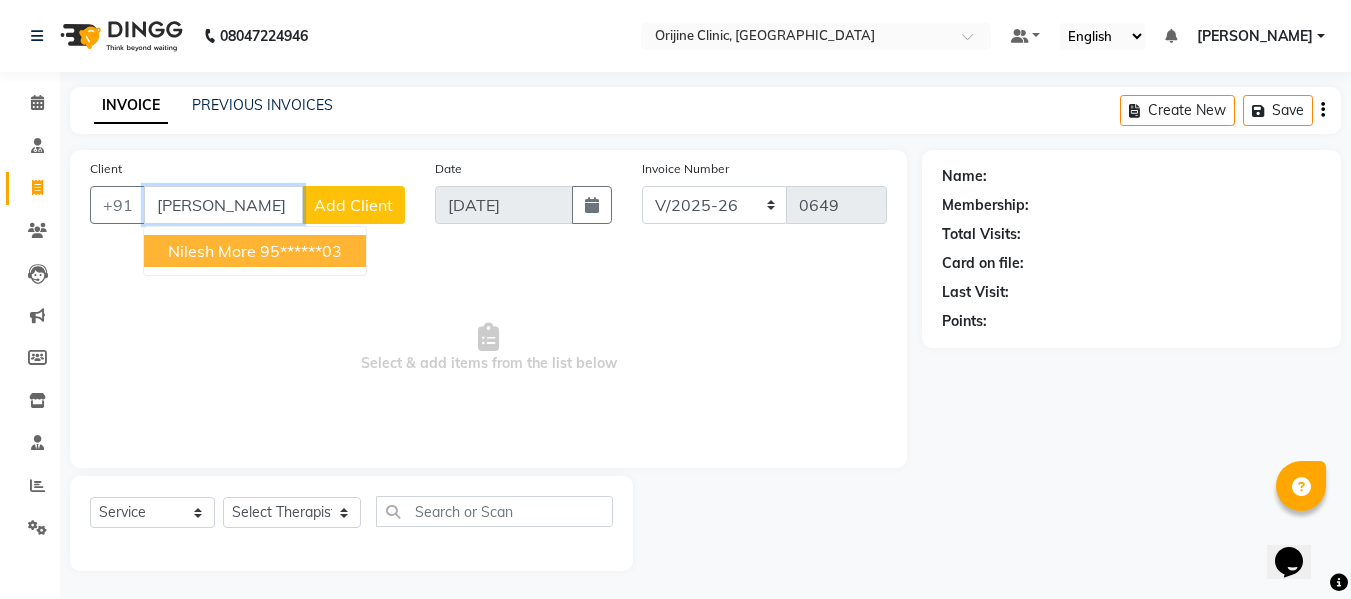click on "Nilesh More" at bounding box center (212, 251) 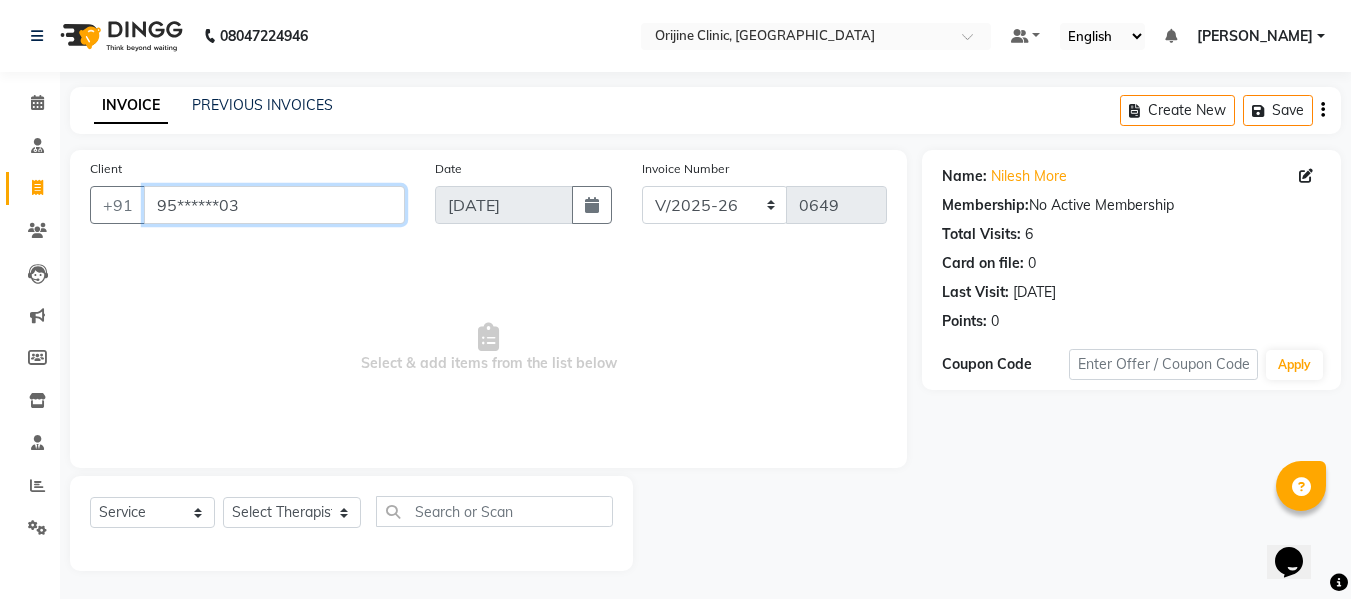 click on "95******03" at bounding box center [274, 205] 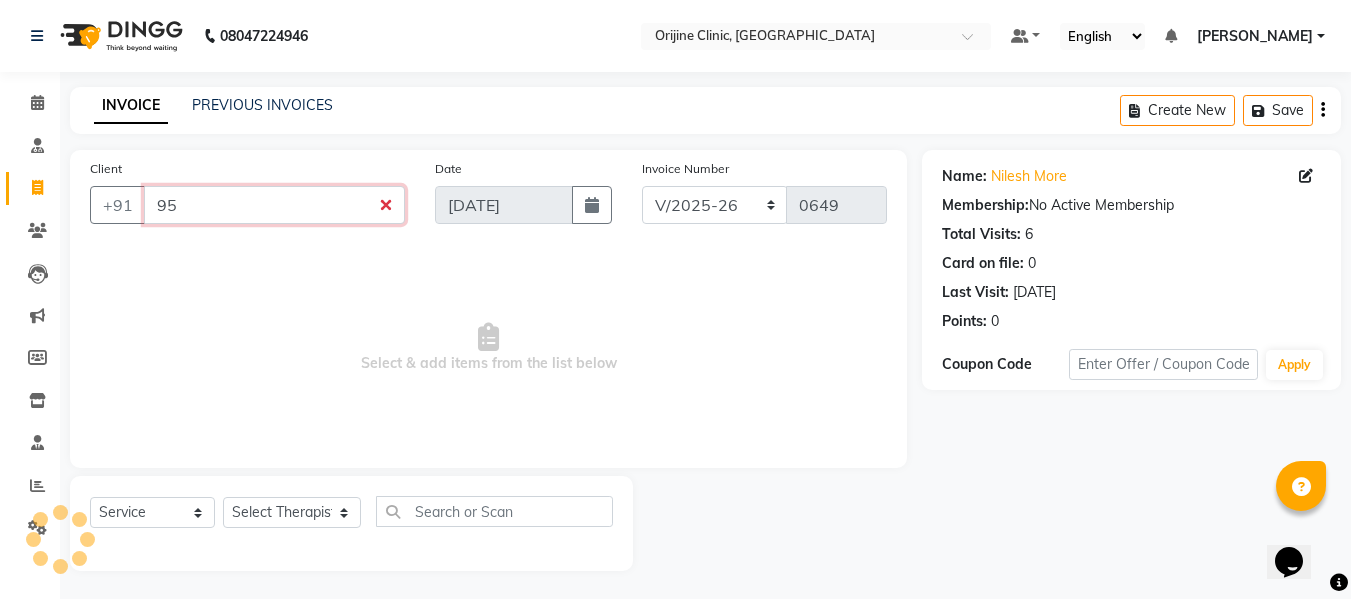 type on "9" 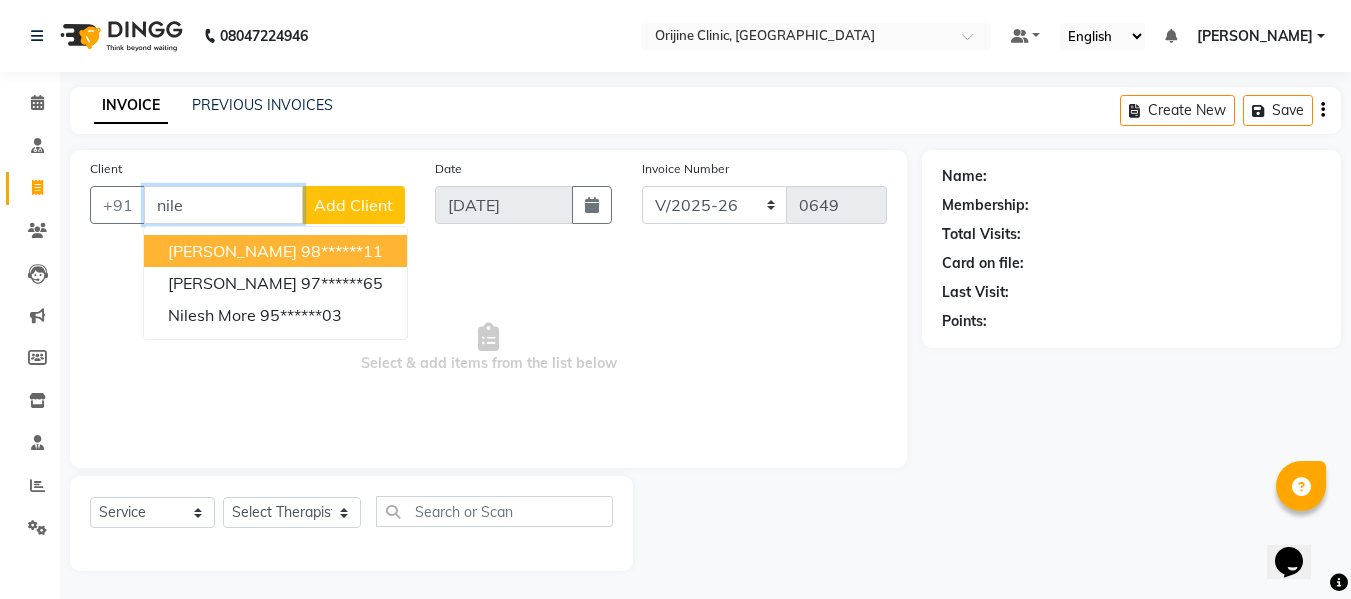 click on "Nilesh  Metha" at bounding box center (232, 251) 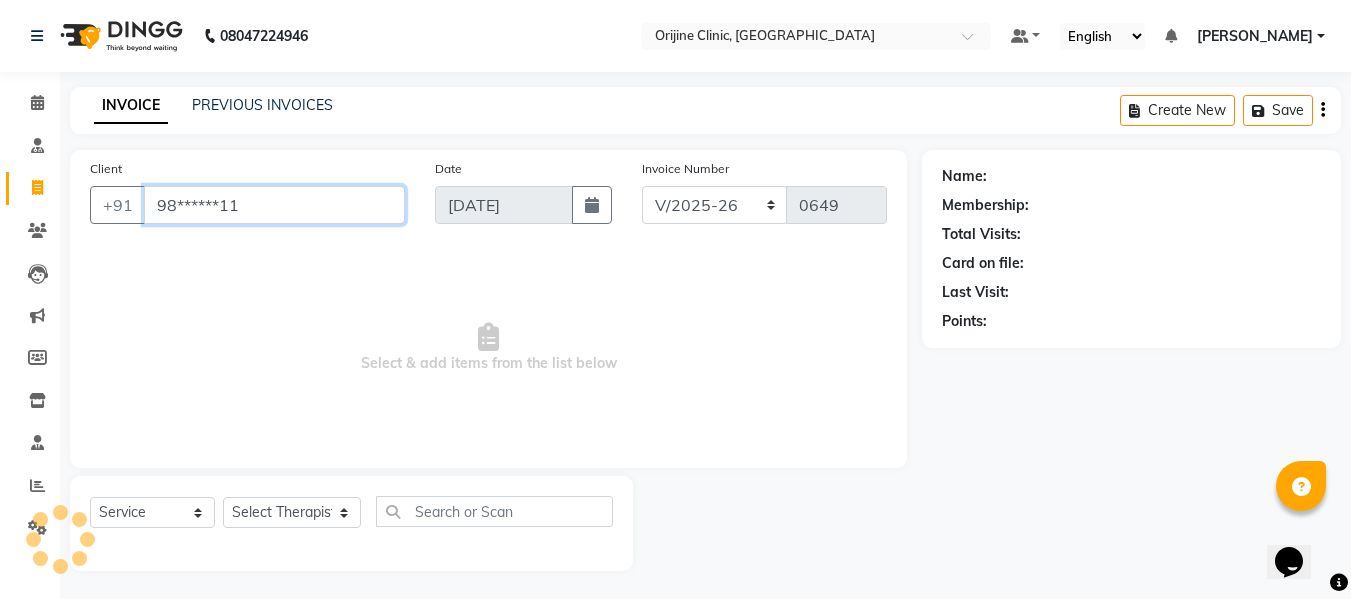 type on "98******11" 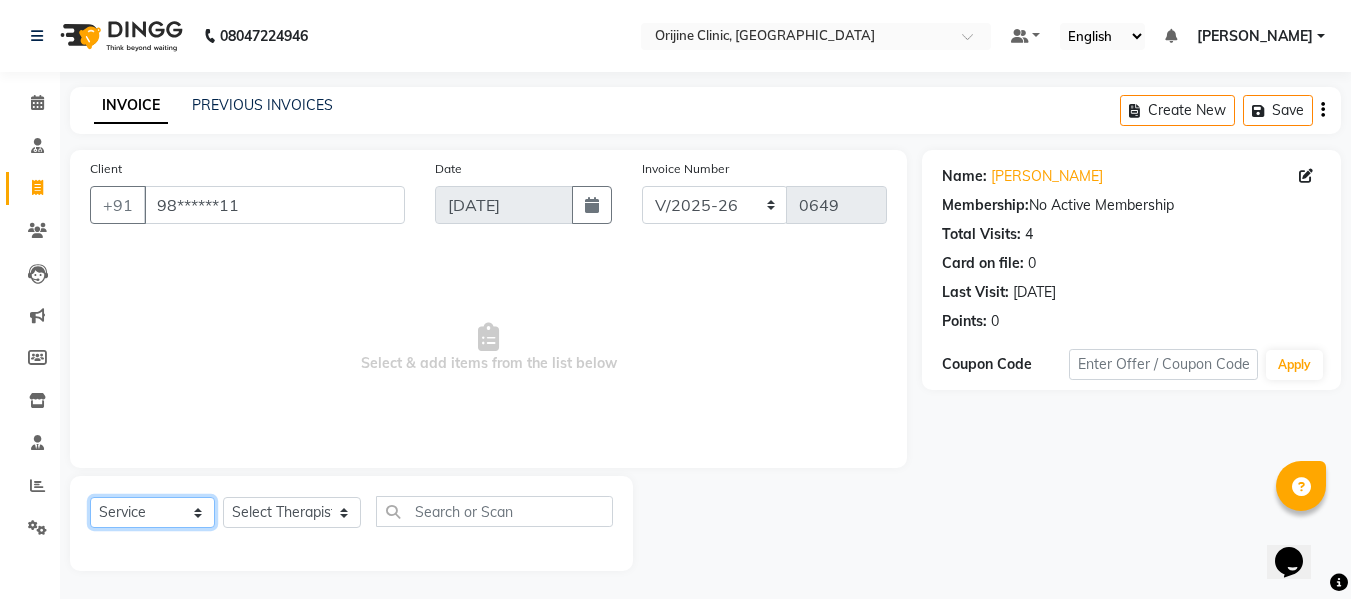 click on "Select  Service  Product  Membership  Package Voucher Prepaid Gift Card" 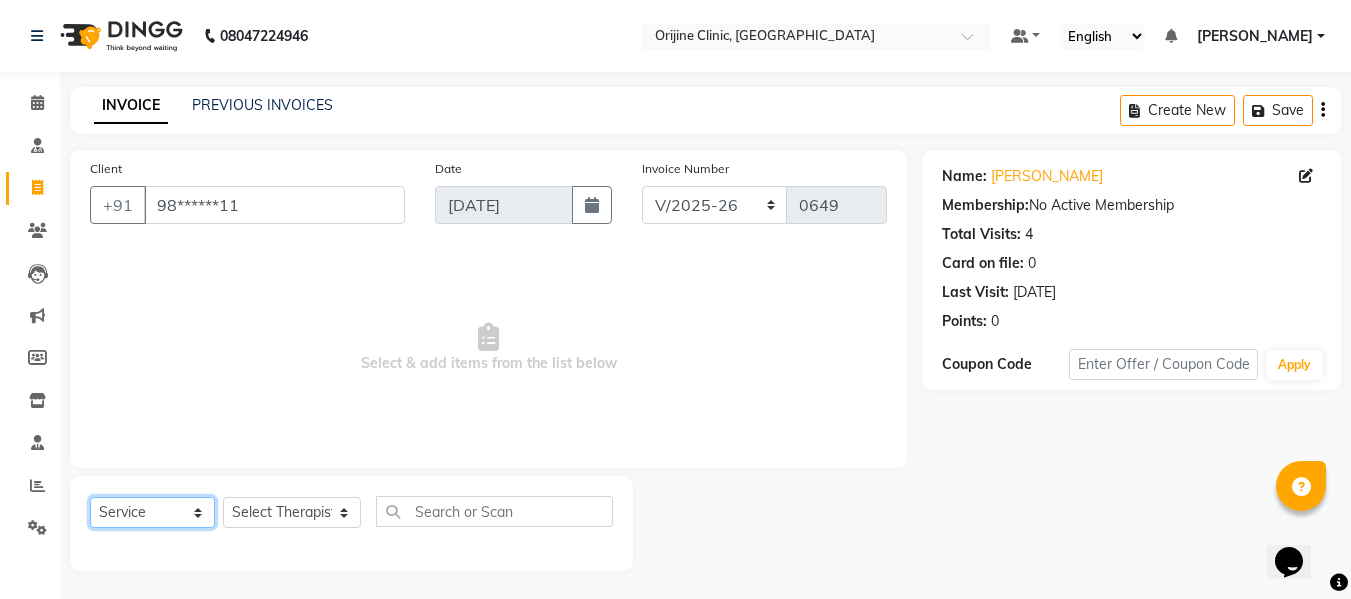 select on "product" 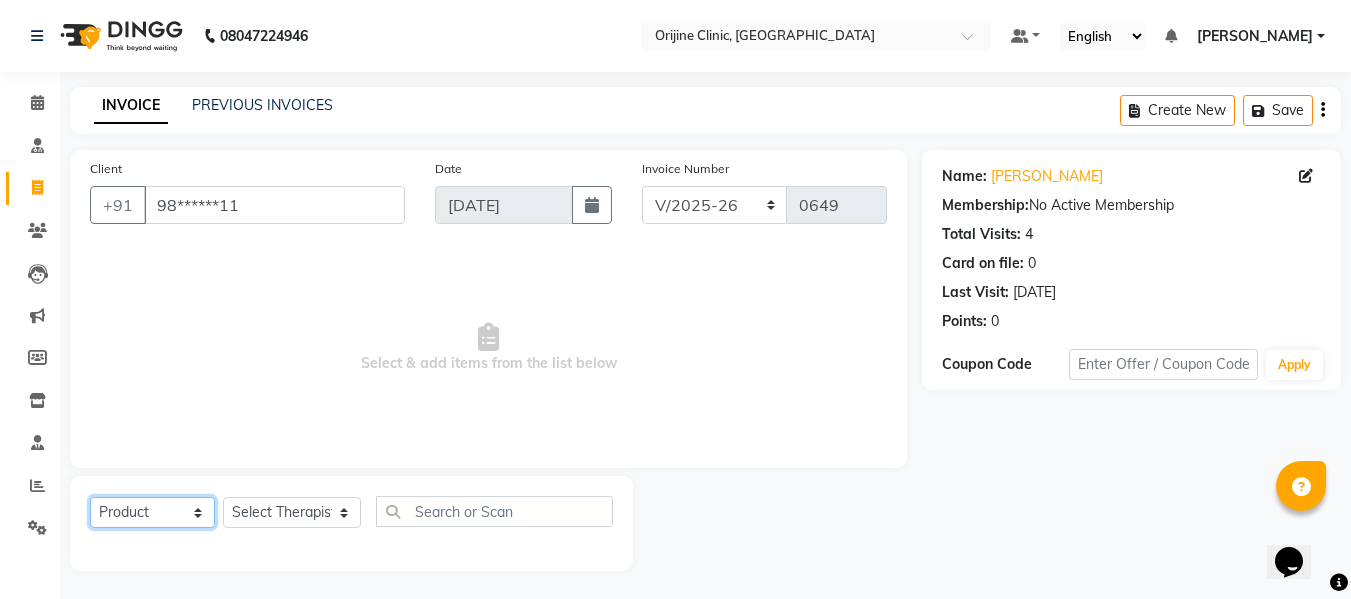 click on "Select  Service  Product  Membership  Package Voucher Prepaid Gift Card" 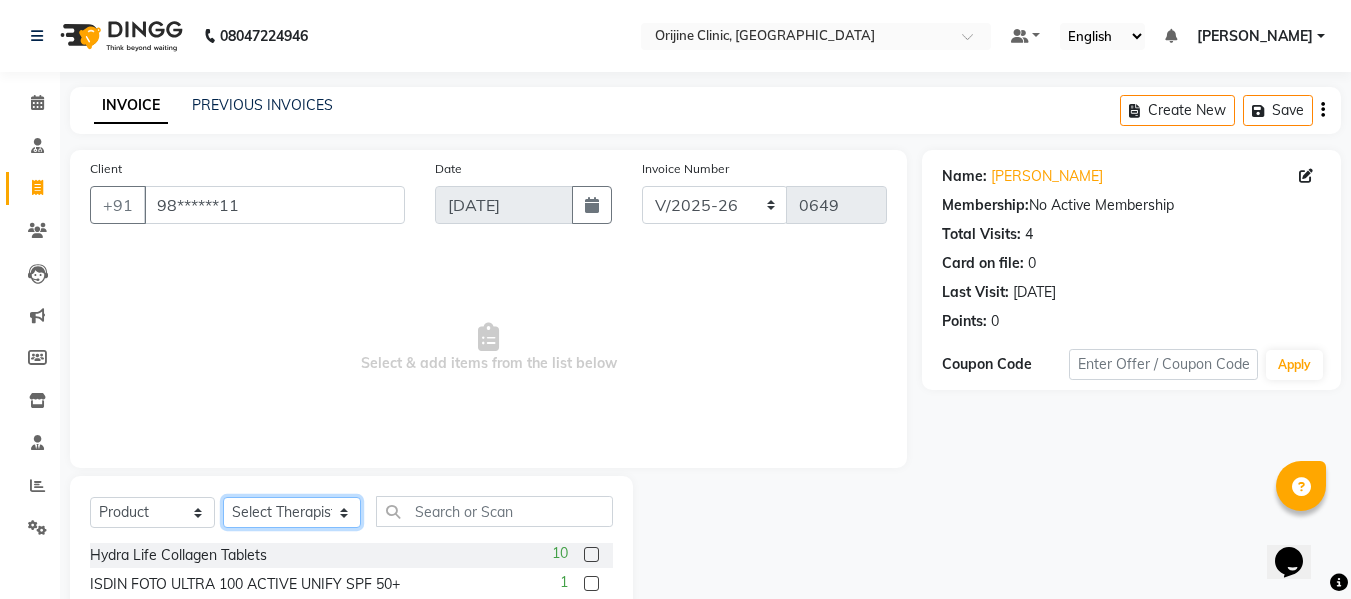 click on "Select Therapist [PERSON_NAME] and [PERSON_NAME] [PERSON_NAME] [PERSON_NAME] (Clinic  Manager) Centre Head [PERSON_NAME] [PERSON_NAME] [PERSON_NAME] [PERSON_NAME] [PERSON_NAME]  [PERSON_NAME]  [PERSON_NAME] [PERSON_NAME]  Gondwal" 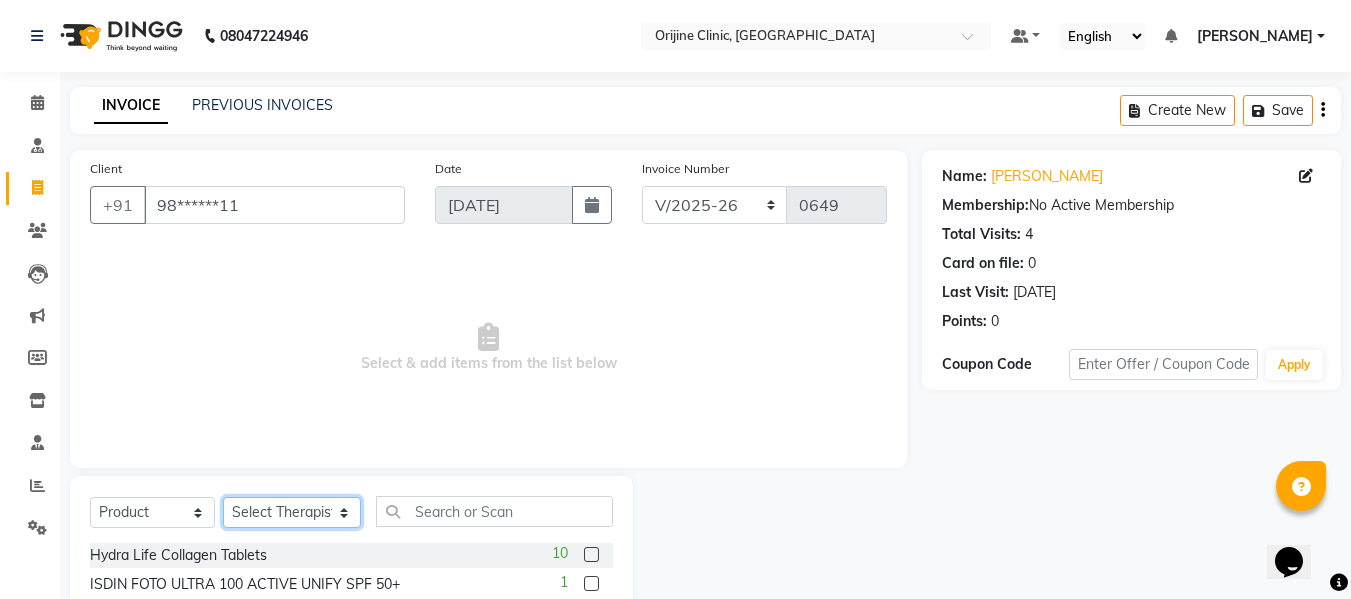 select on "10775" 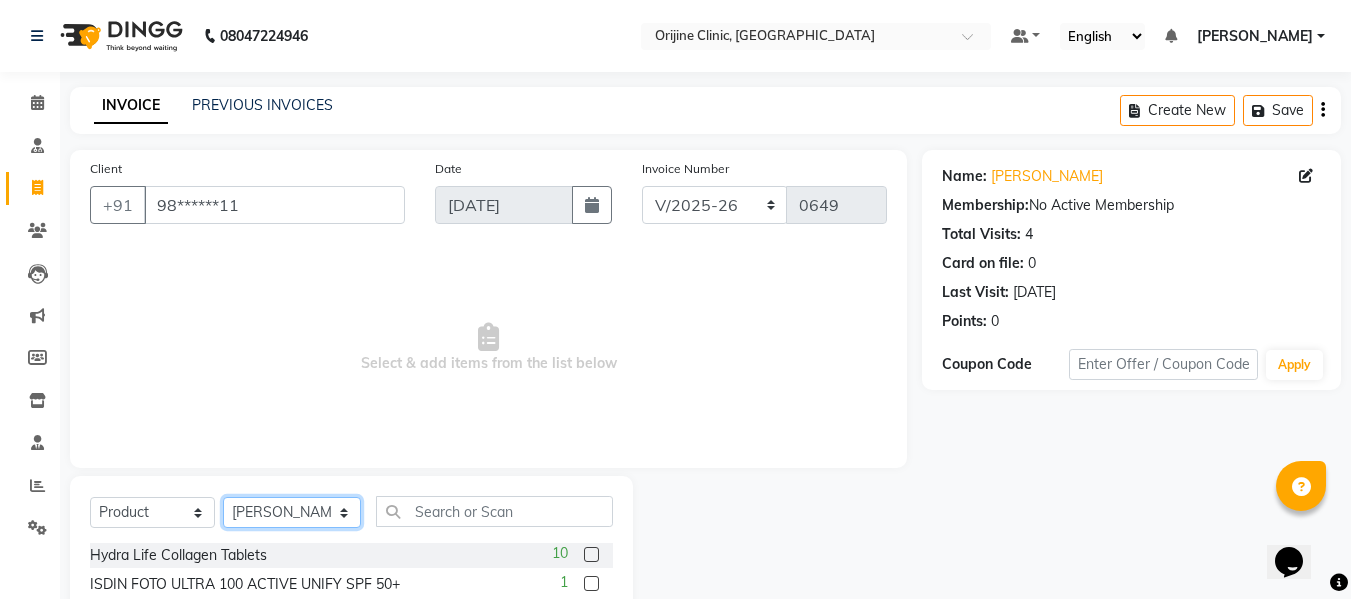 click on "Select Therapist [PERSON_NAME] and [PERSON_NAME] [PERSON_NAME] [PERSON_NAME] (Clinic  Manager) Centre Head [PERSON_NAME] [PERSON_NAME] [PERSON_NAME] [PERSON_NAME] [PERSON_NAME]  [PERSON_NAME]  [PERSON_NAME] [PERSON_NAME]  Gondwal" 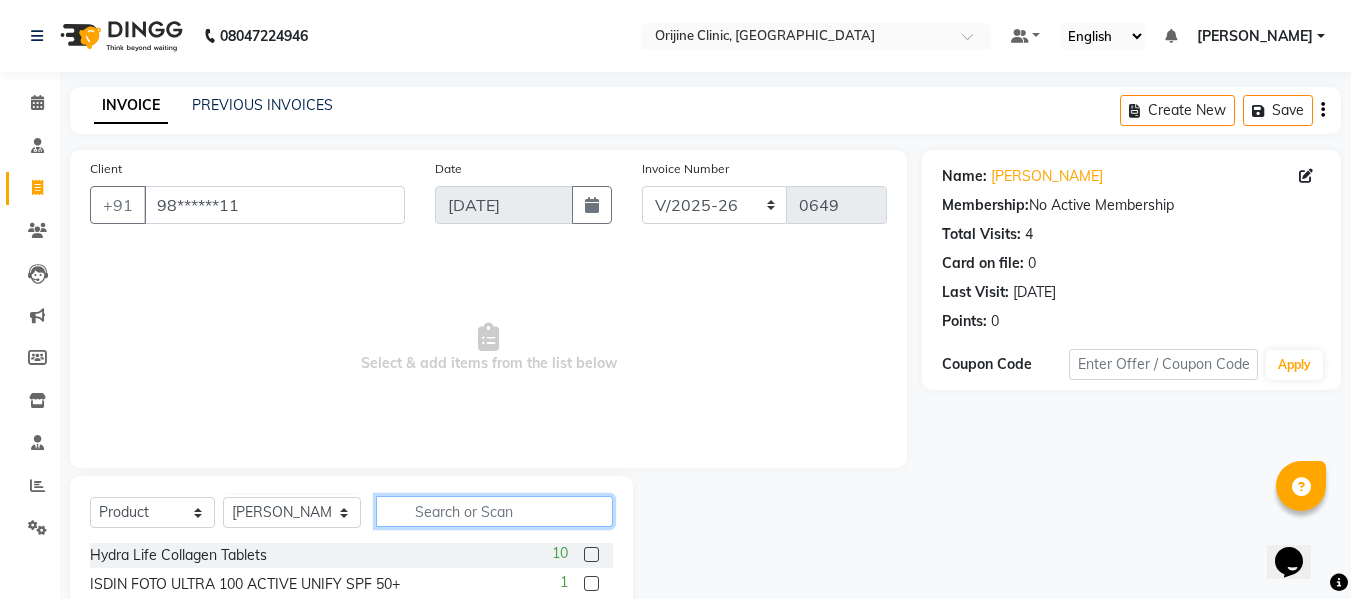click 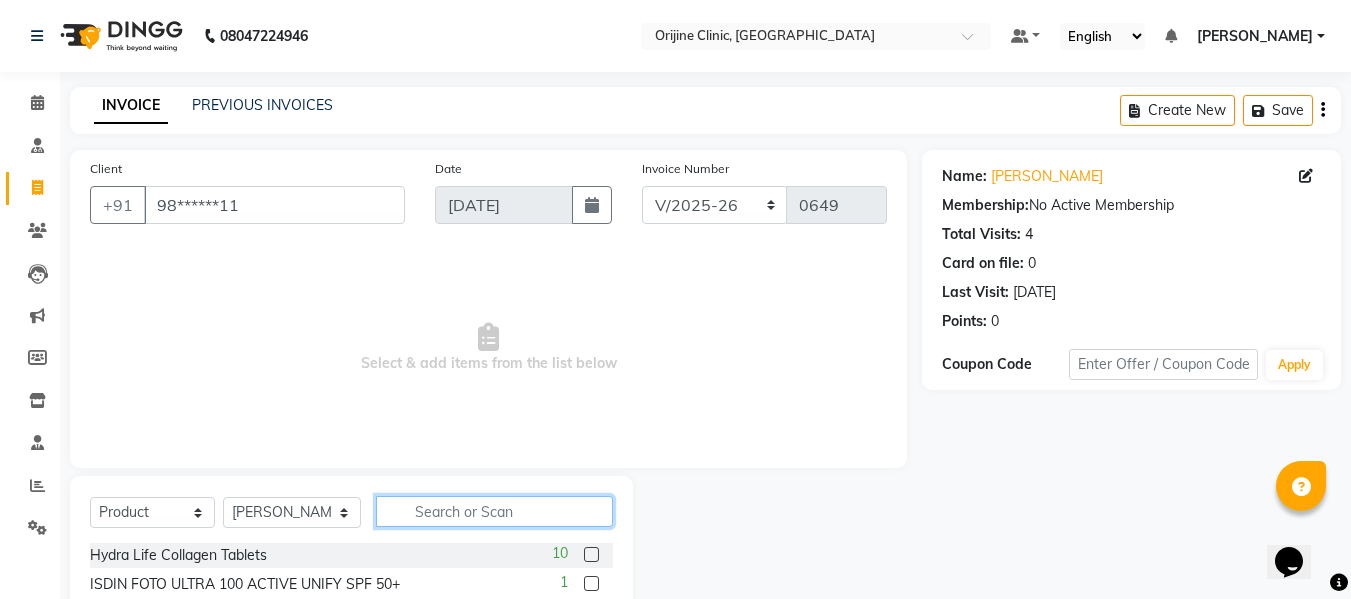 click 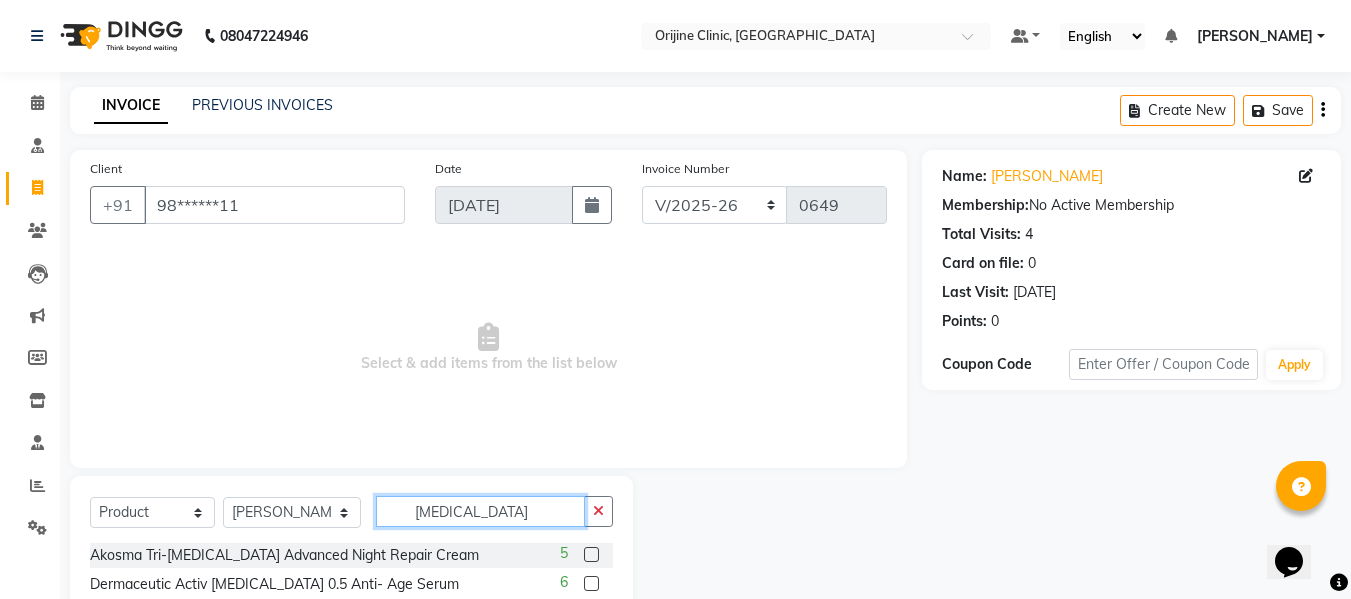 type on "retinol" 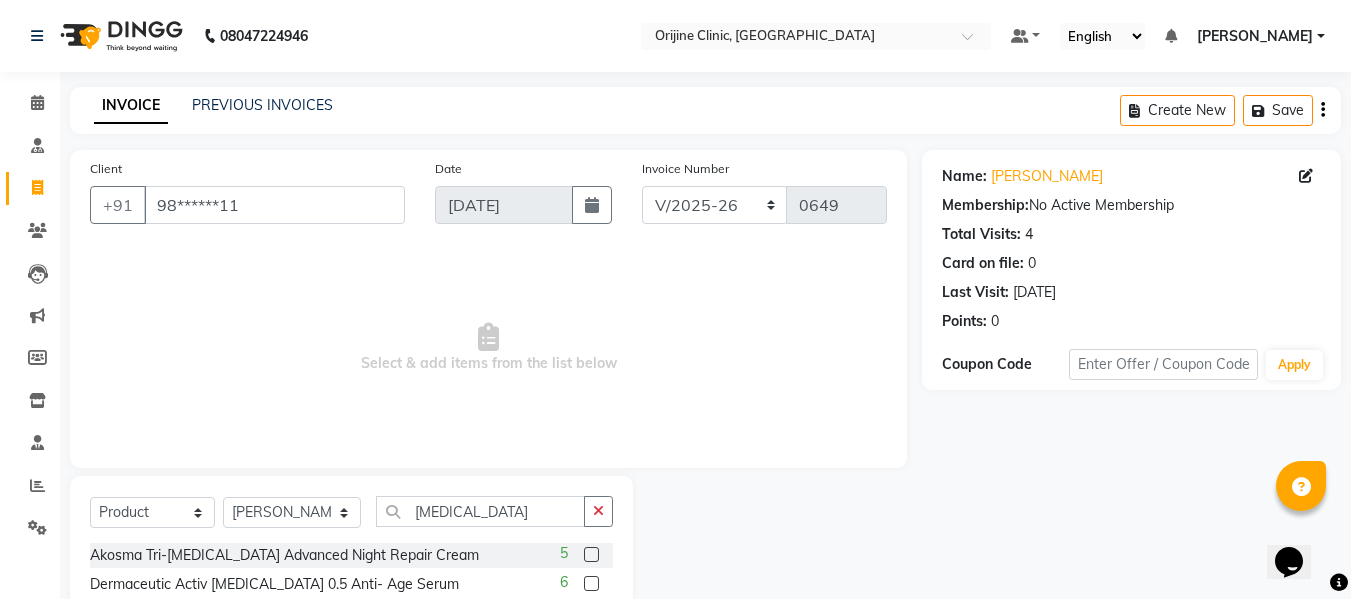 click on "Select  Service  Product  Membership  Package Voucher Prepaid Gift Card  Select Therapist Aarti Aarti and Rajeev Archana Gaikwad Battul Bhagashree Thorat (Clinic  Manager) Centre Head Dr. Kritu Bhandari Dr. Yojana Pokarna Meenakshi Dikonda Neha Das Rajiv Kumar Rama  londhe Ranjit  Sarika Kadam Vaibhavi  Gondwal retinol Akosma Tri-Retinol Advanced Night Repair Cream  5 Dermaceutic Activ Retinol 0.5 Anti- Age Serum  6 Dermaceutic Activ Retinol 1.0 Intense Anti-Age Serum  10 Zo Skin Health Retinol Skin Brightener 1% Retinol  0 ZO Retinol 0.5%  2" 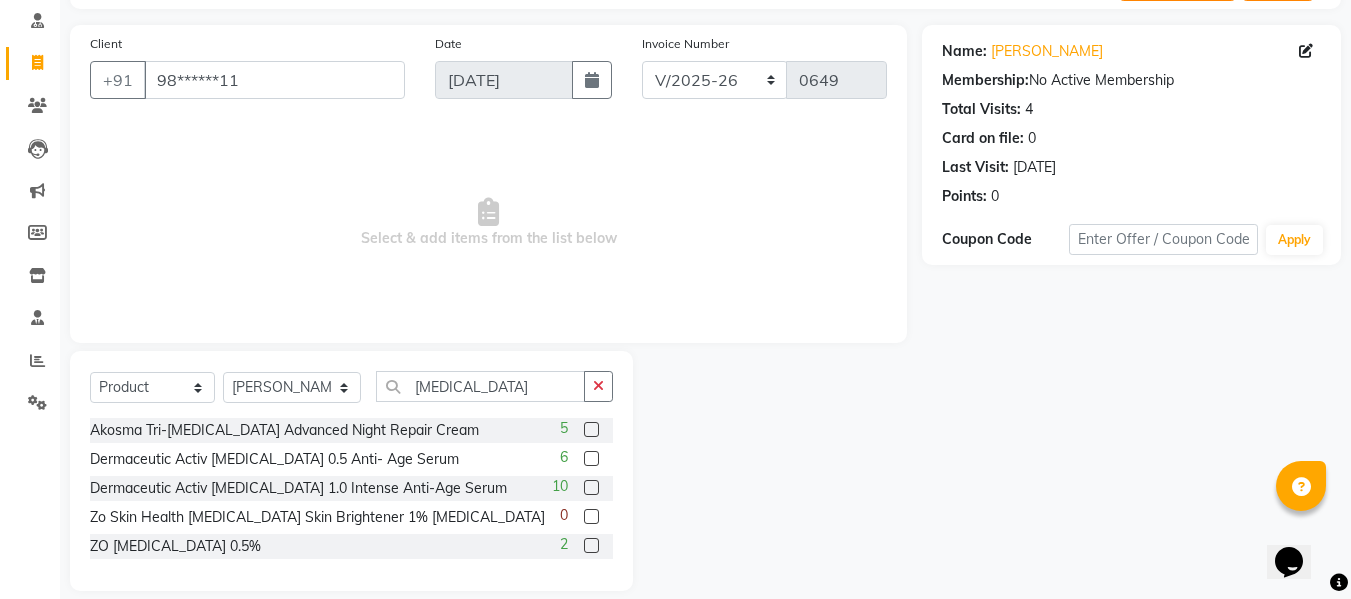 scroll, scrollTop: 147, scrollLeft: 0, axis: vertical 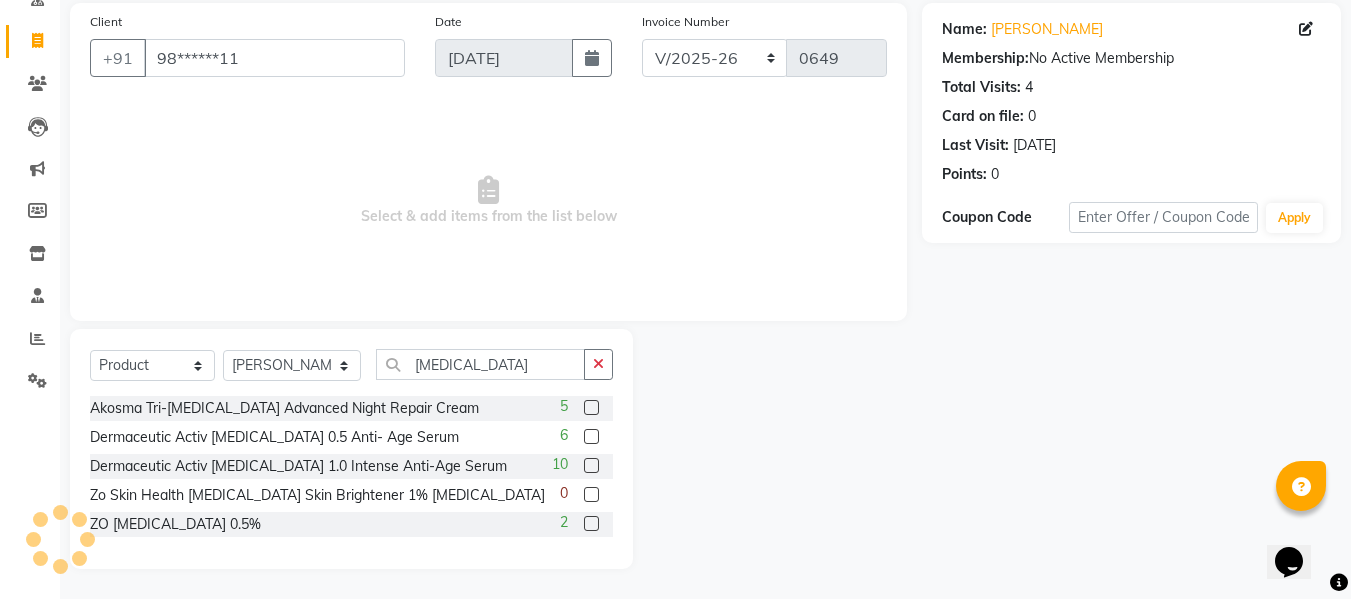 click 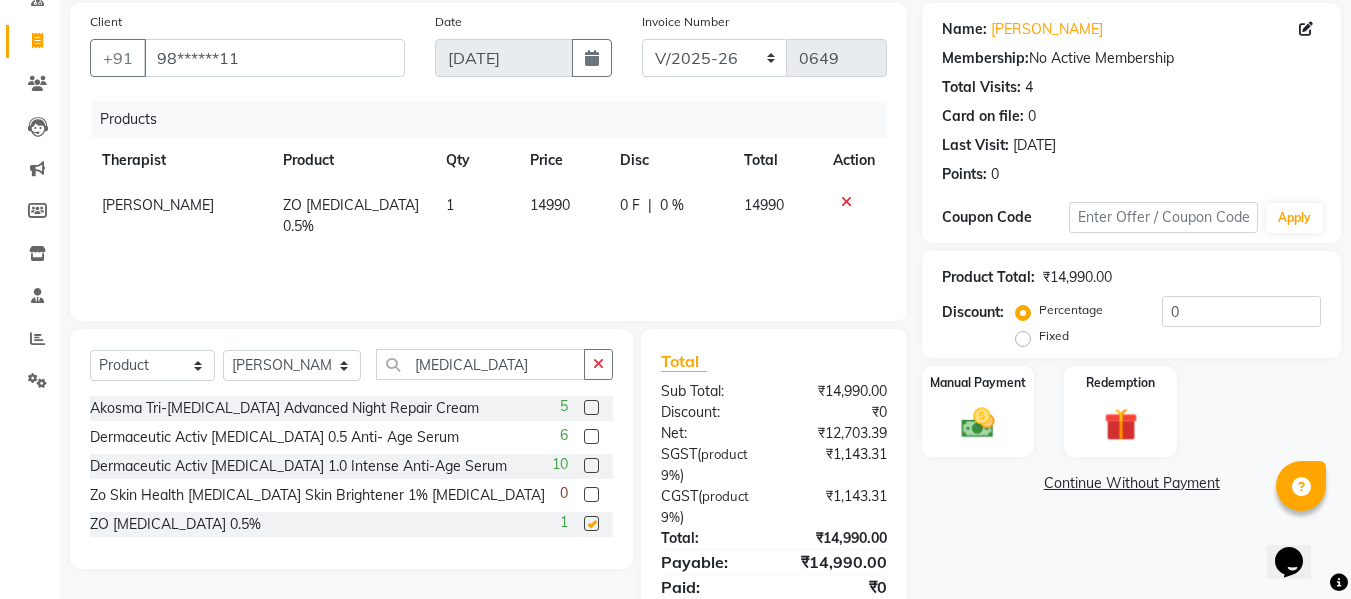 checkbox on "false" 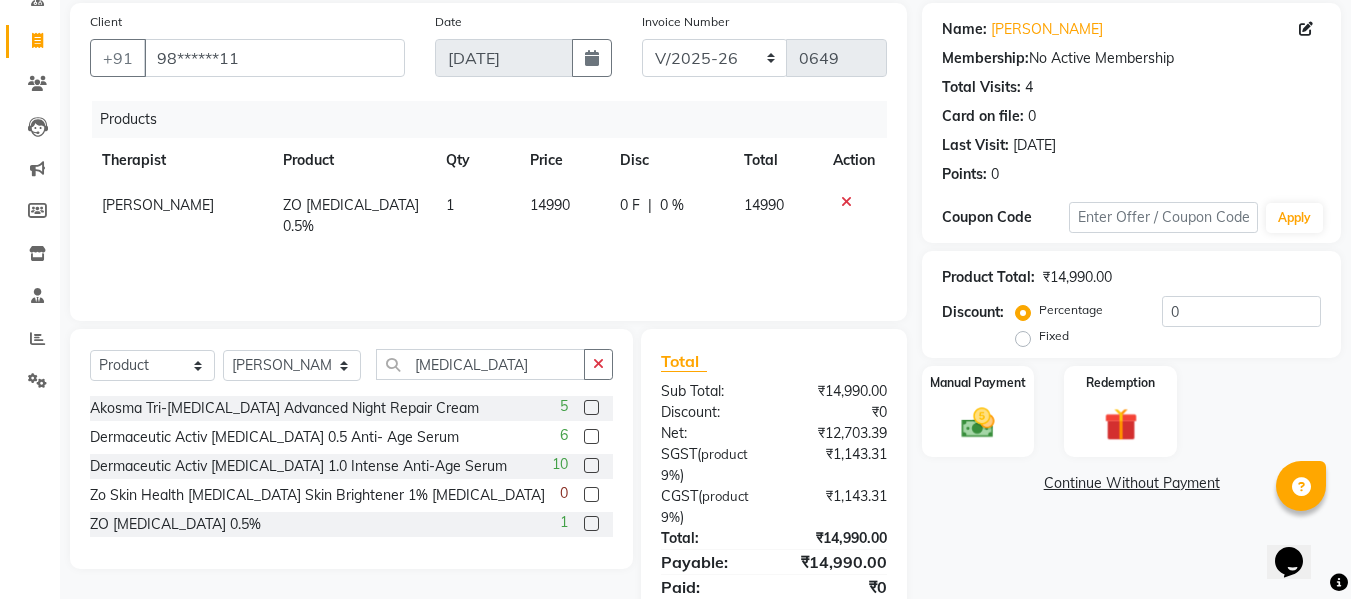 click on "1" 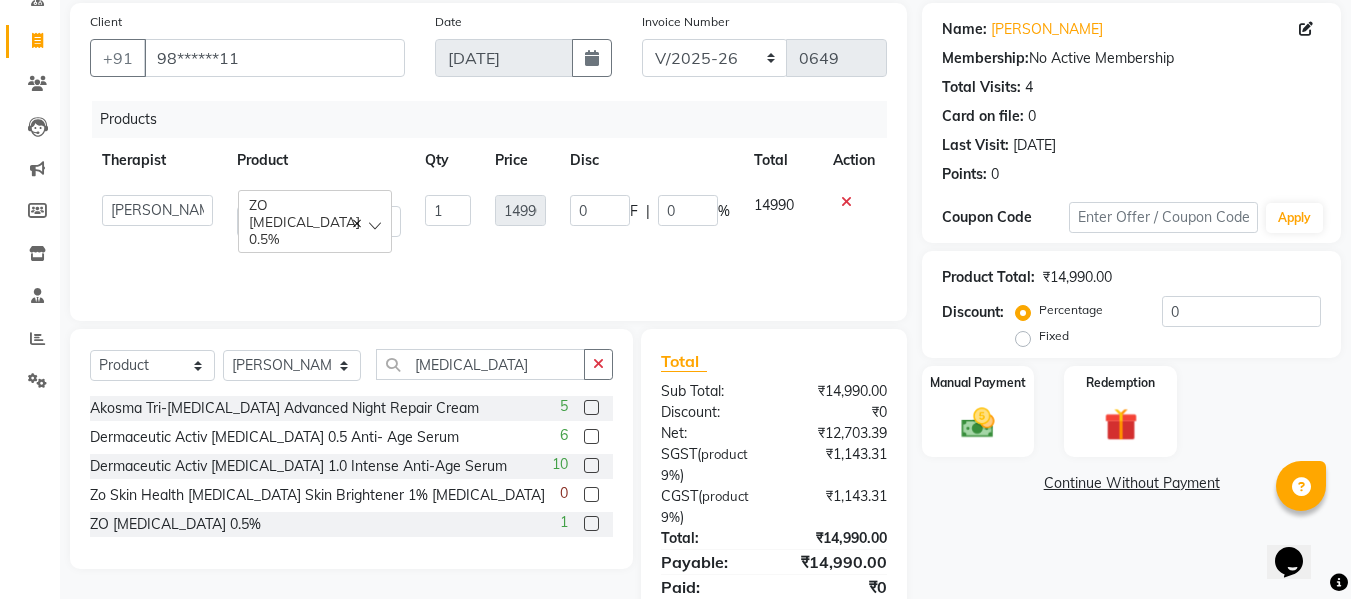 click on "1" 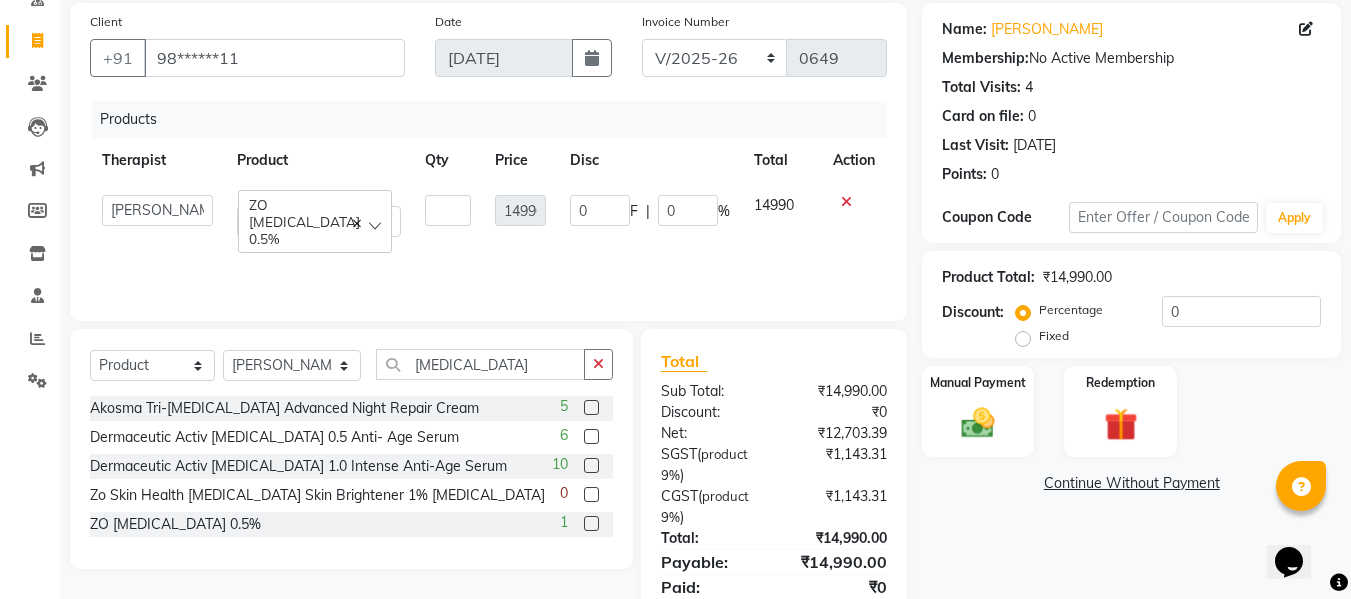 type on "2" 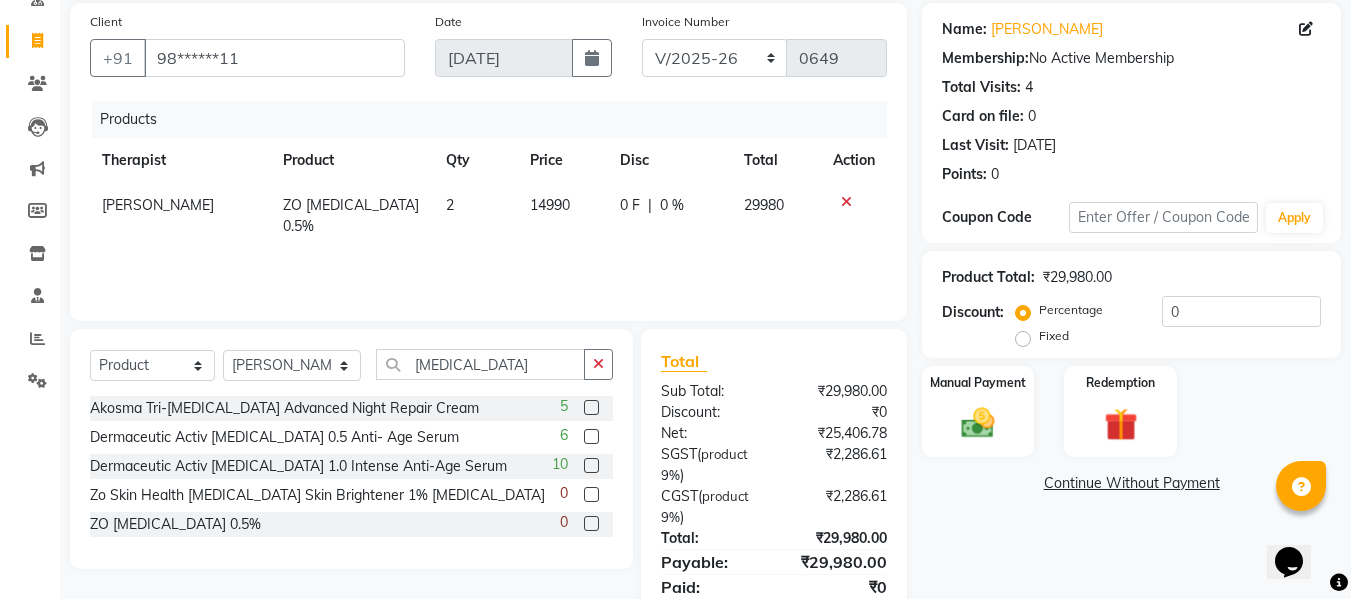click on "Total Sub Total: ₹29,980.00 Discount: ₹0 Net: ₹25,406.78 SGST  ( product   9% ) ₹2,286.61 CGST  ( product   9% ) ₹2,286.61 Total: ₹29,980.00 Payable: ₹29,980.00 Paid: ₹0 Balance   : ₹29,980.00" 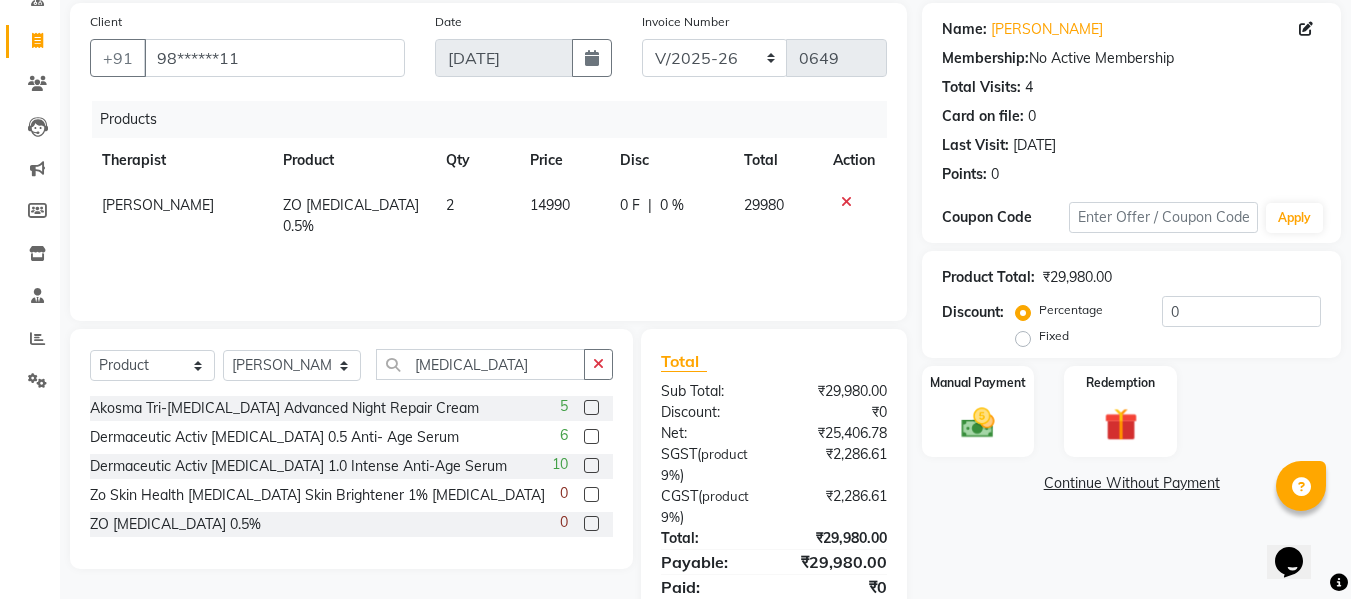 click on "2" 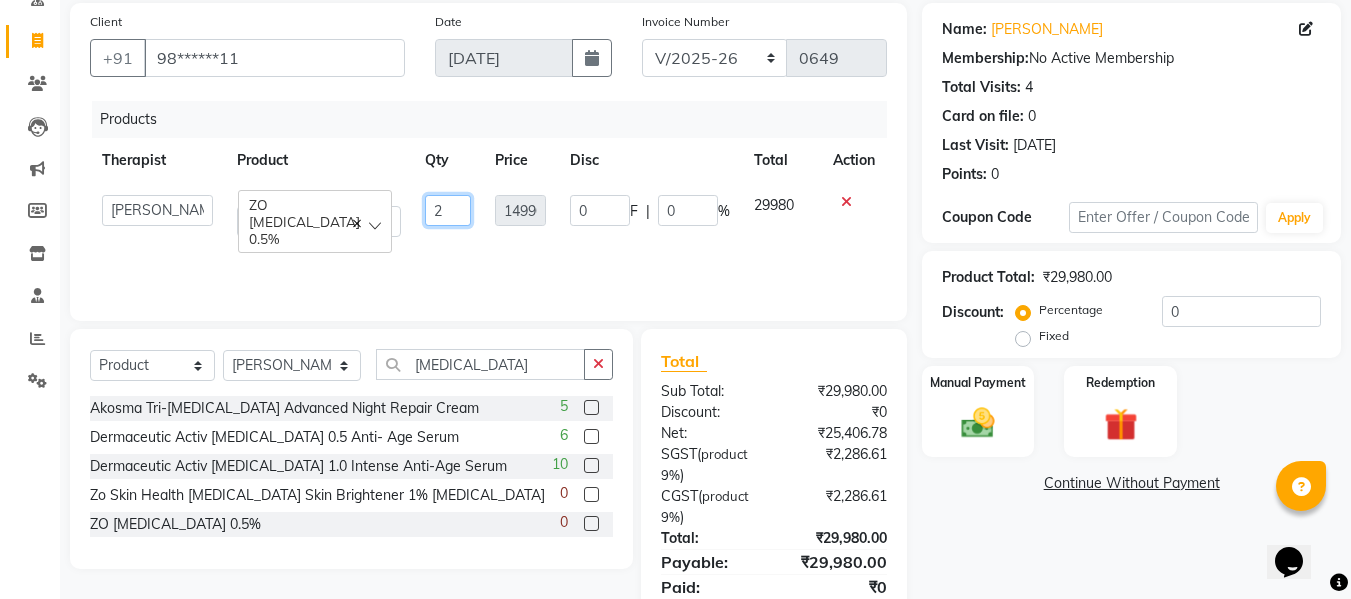 click on "2" 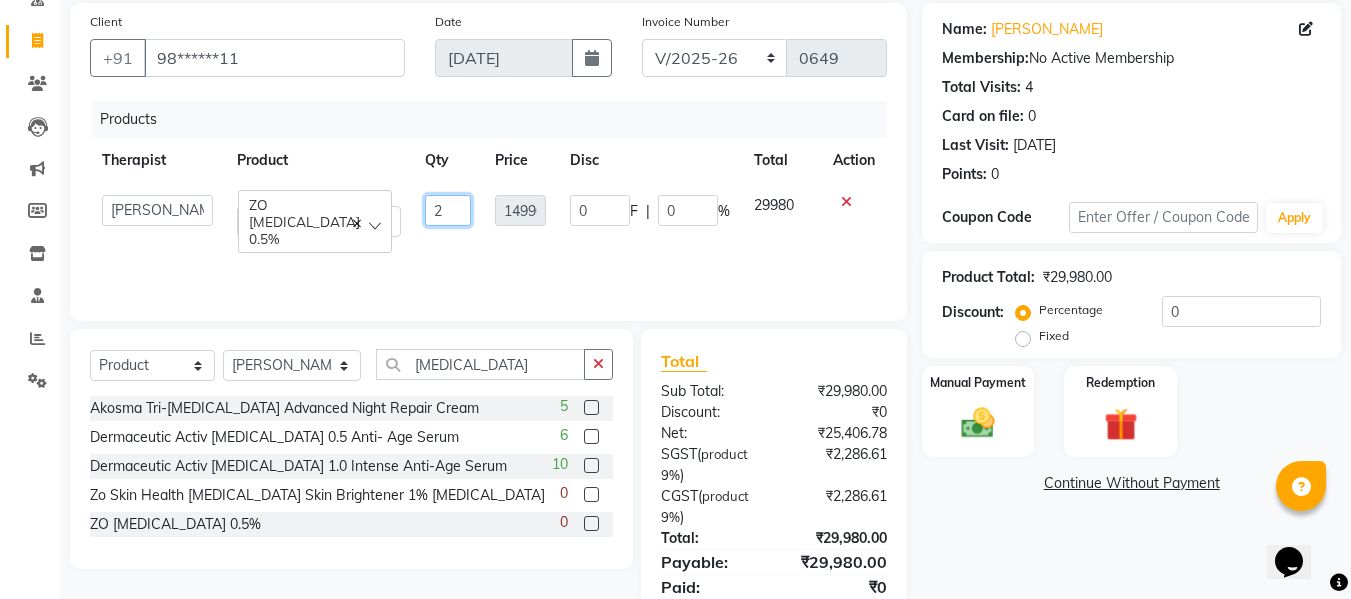 type 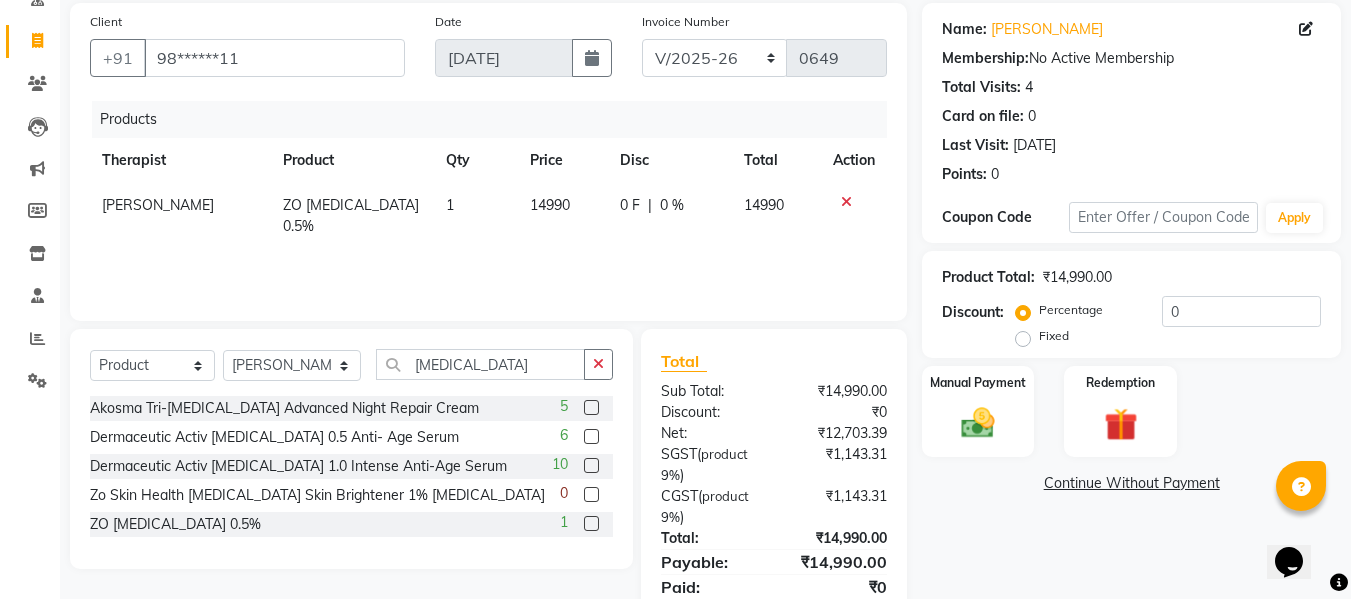 click 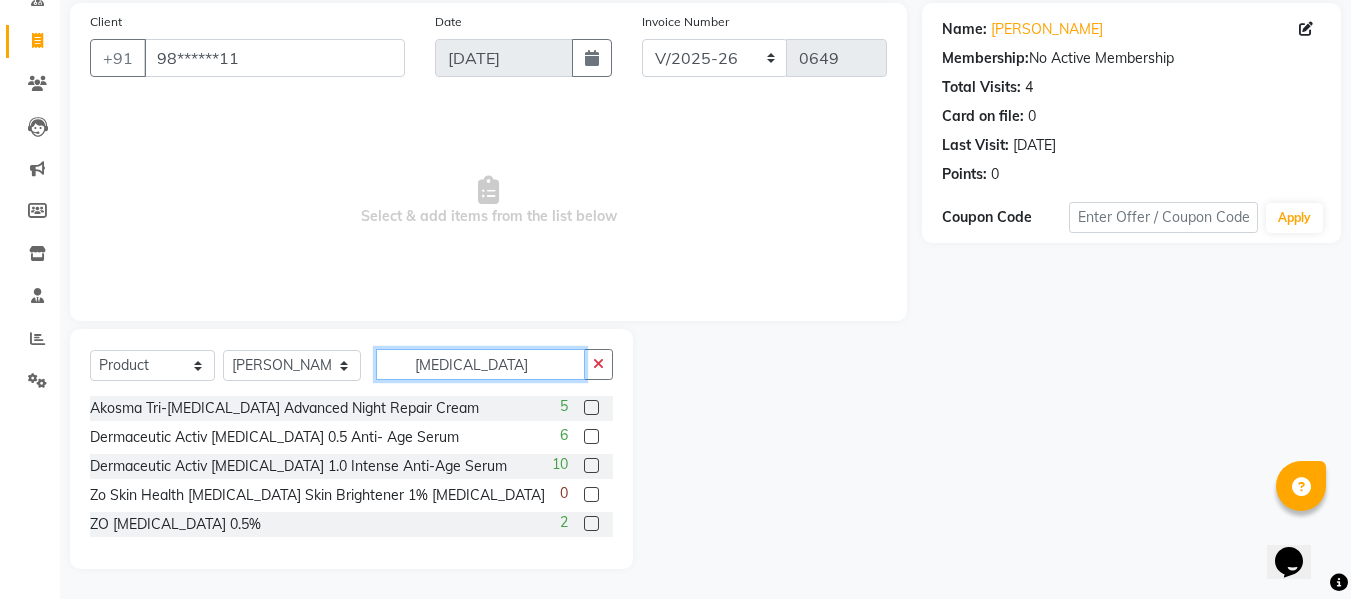 click on "retinol" 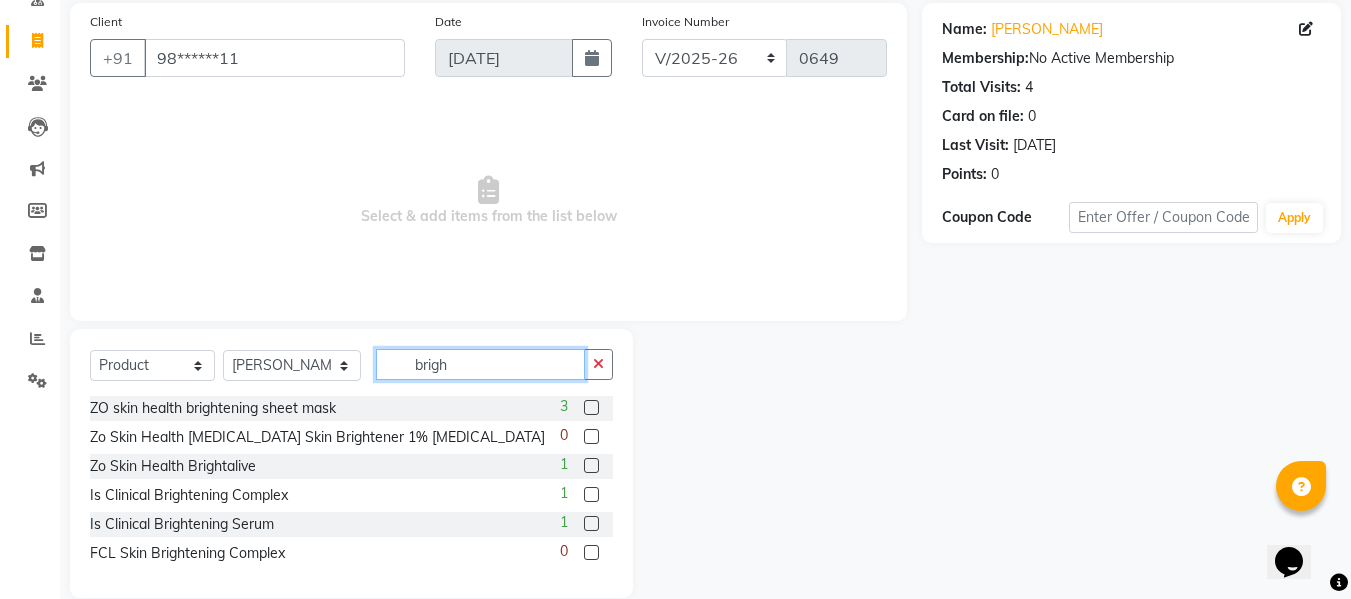type on "brigh" 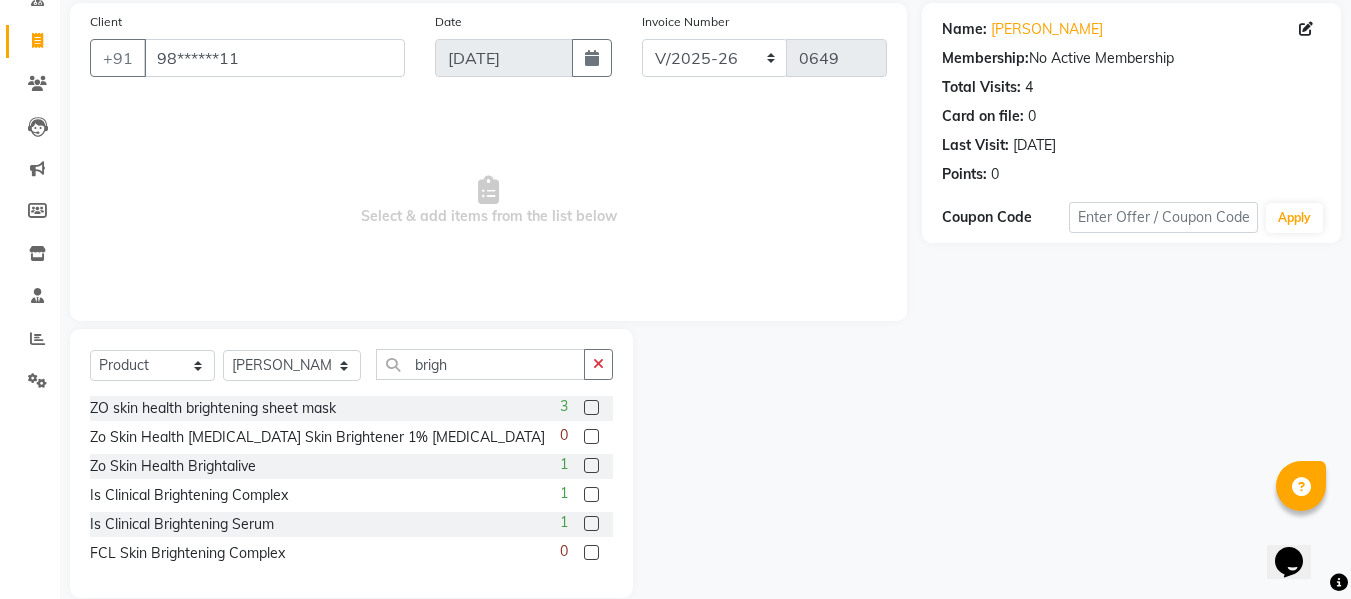 click 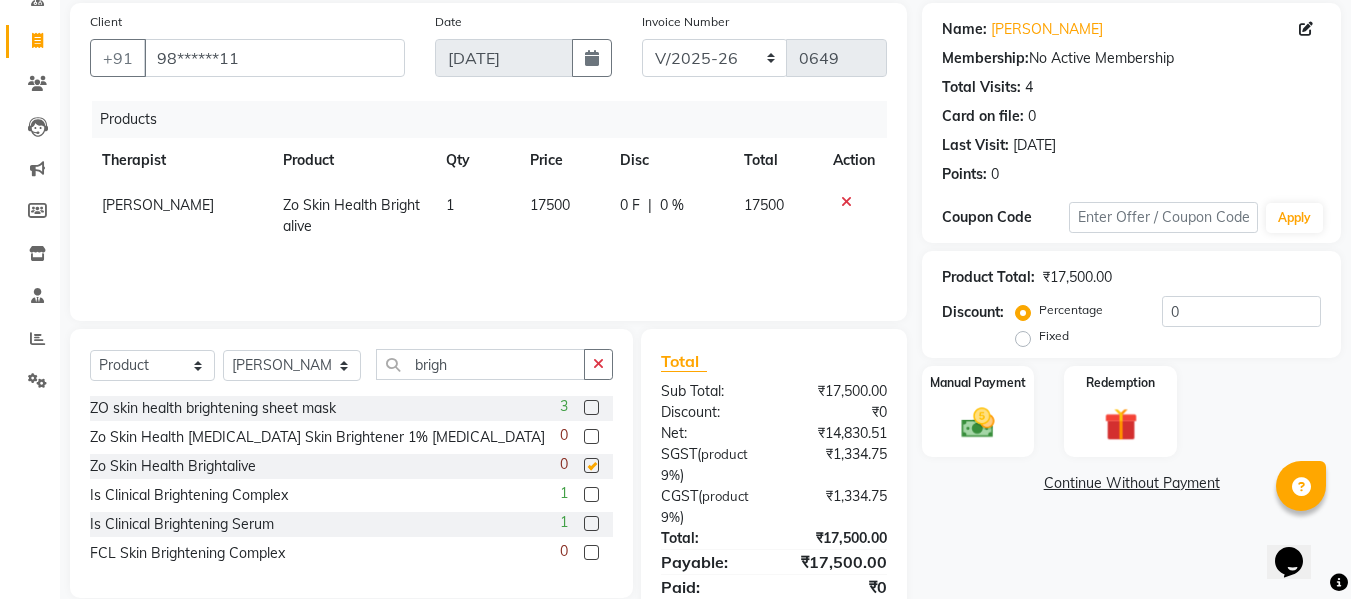 checkbox on "false" 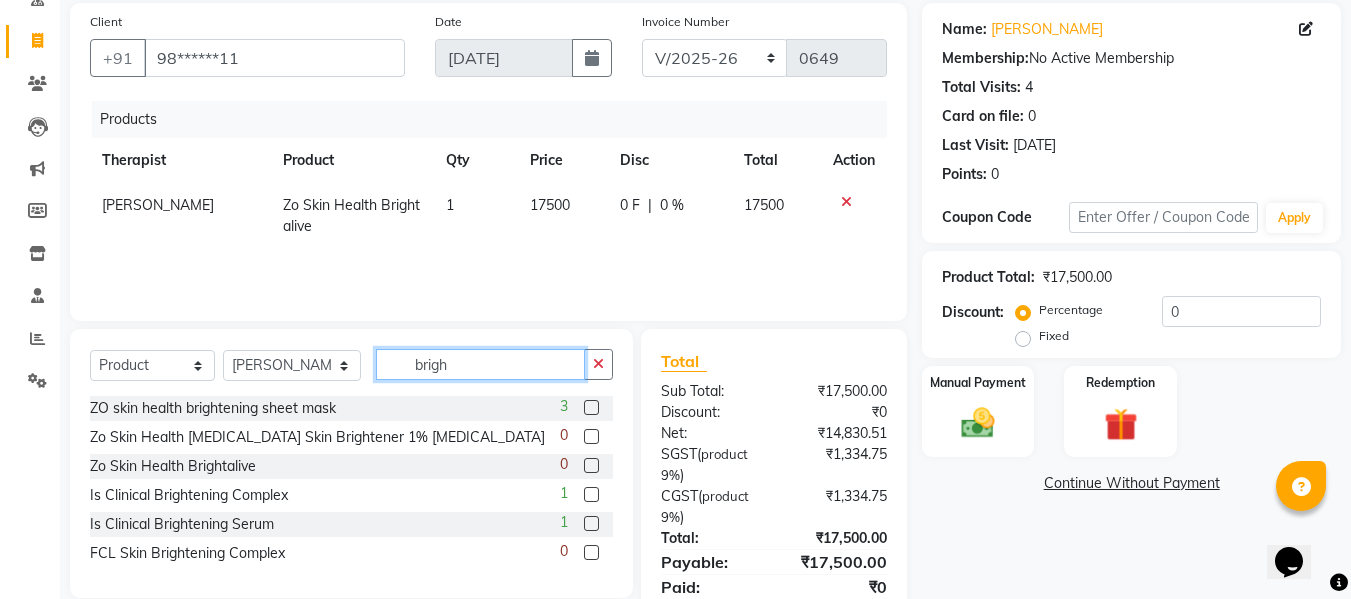 click on "brigh" 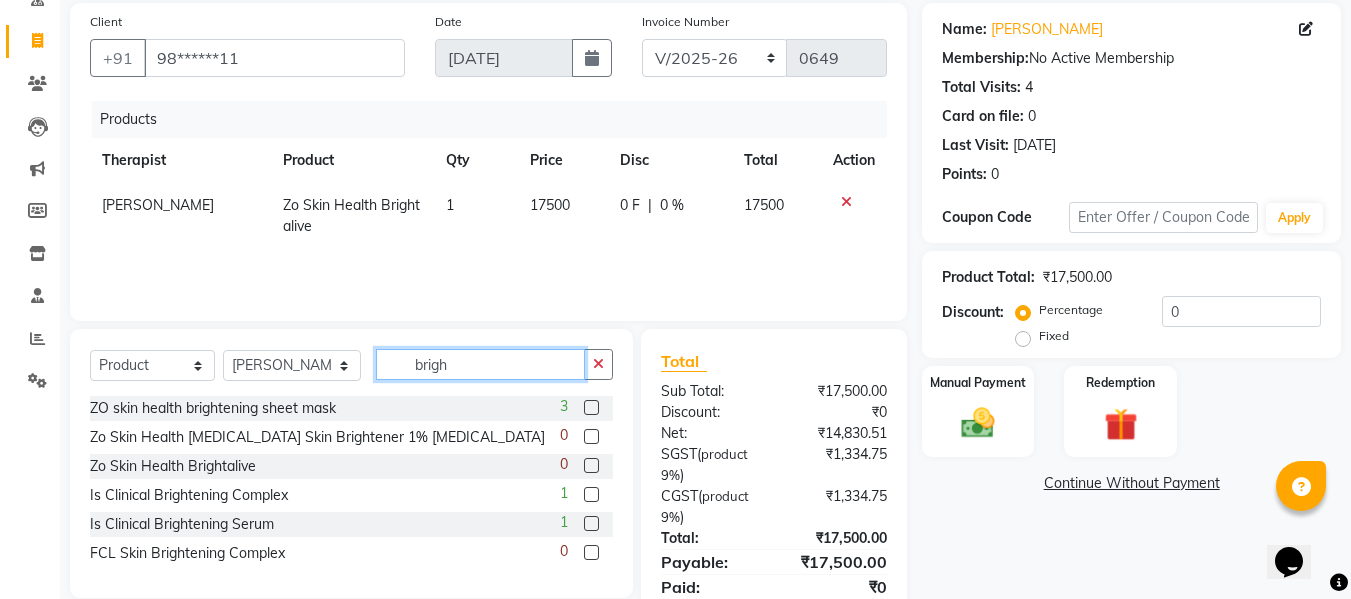 click on "brigh" 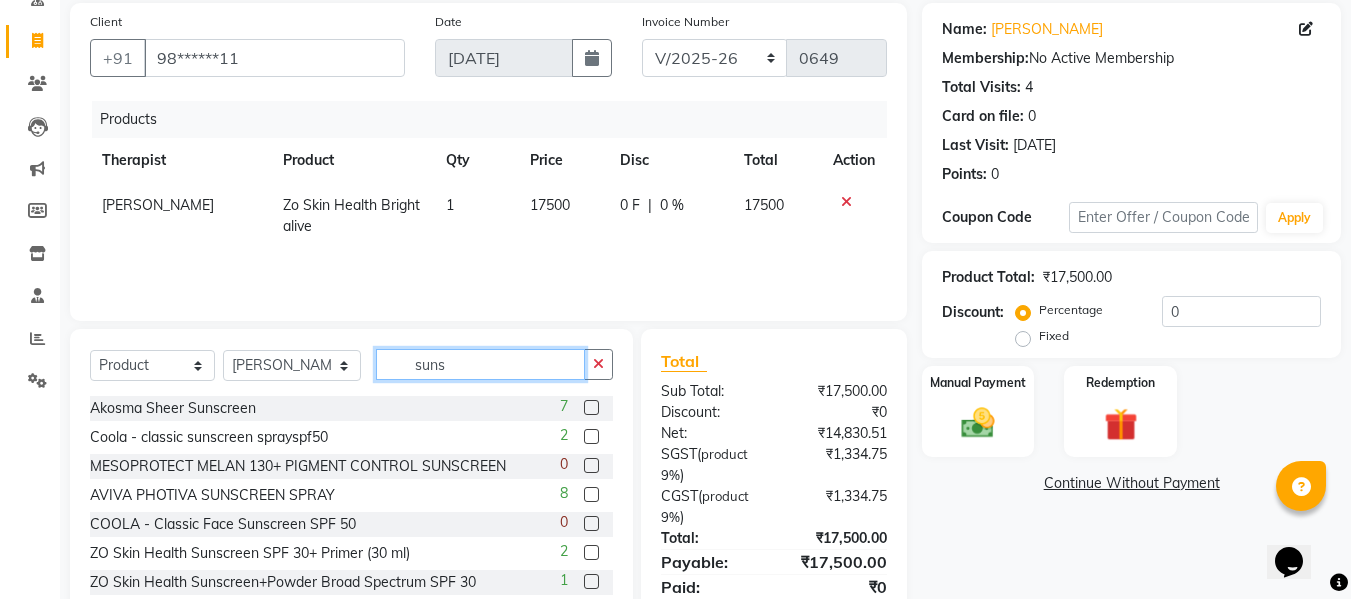 type on "suns" 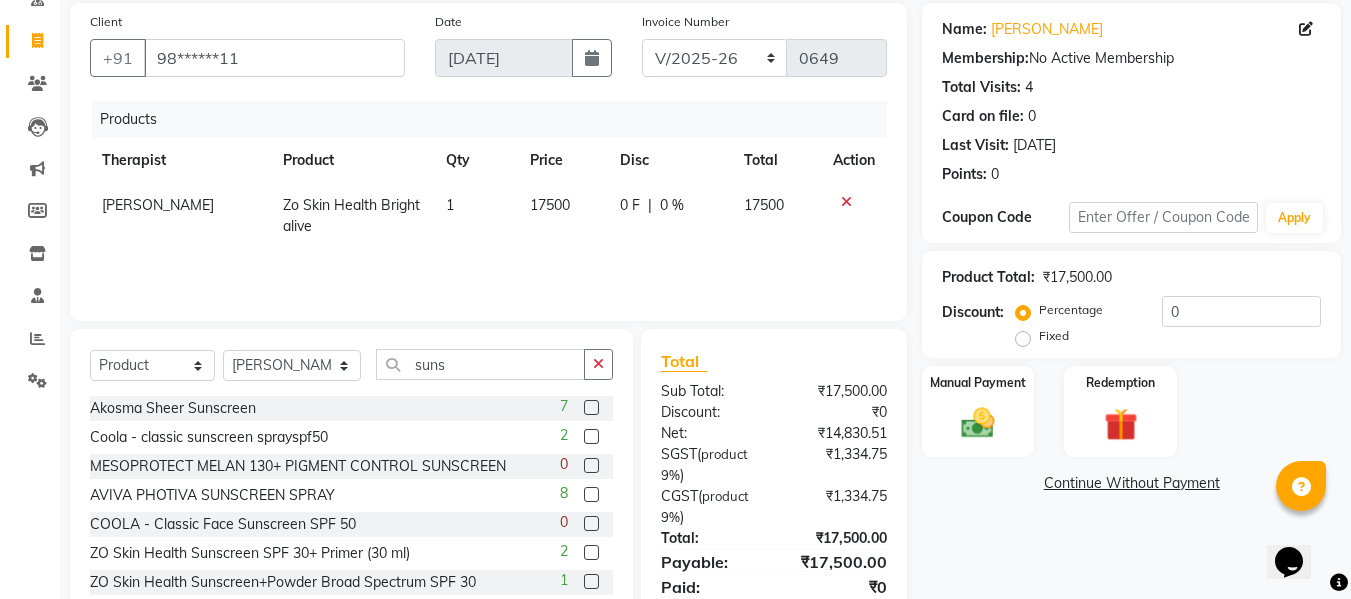 click 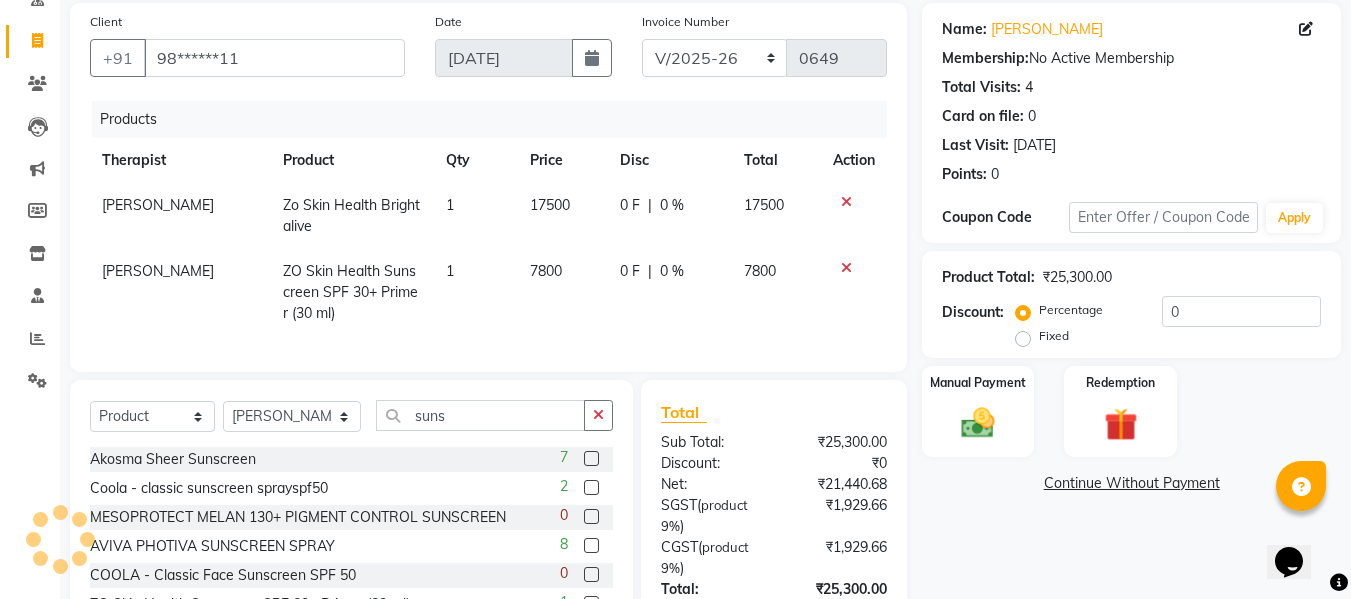 checkbox on "false" 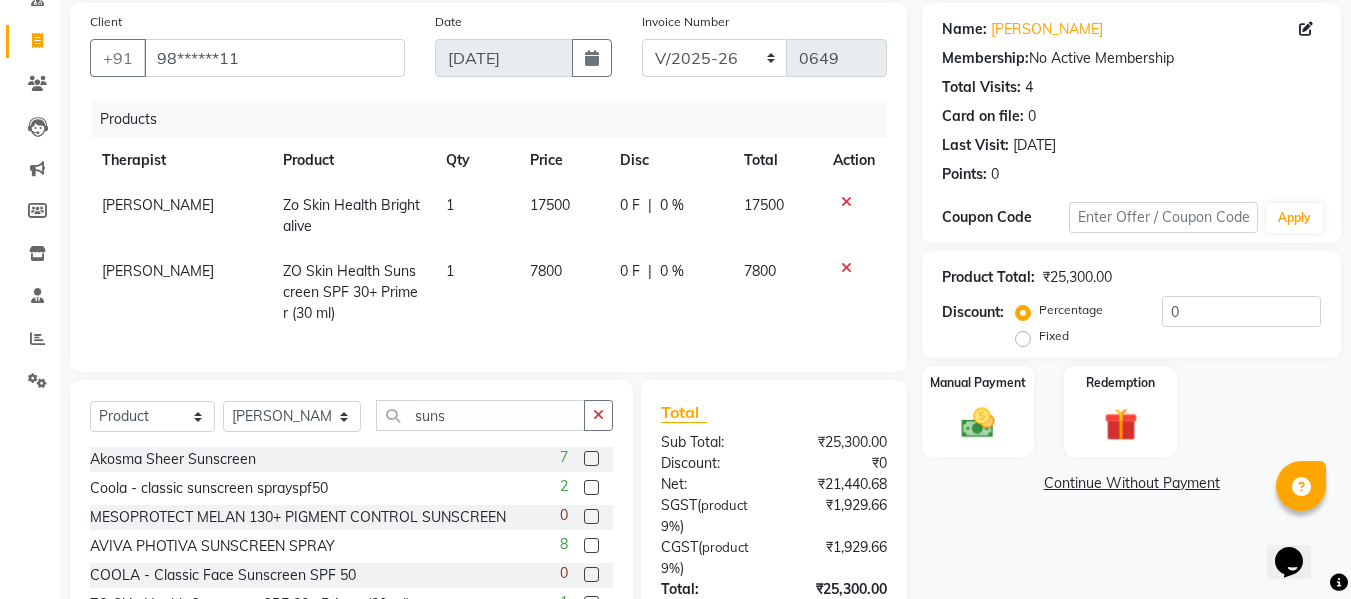 click 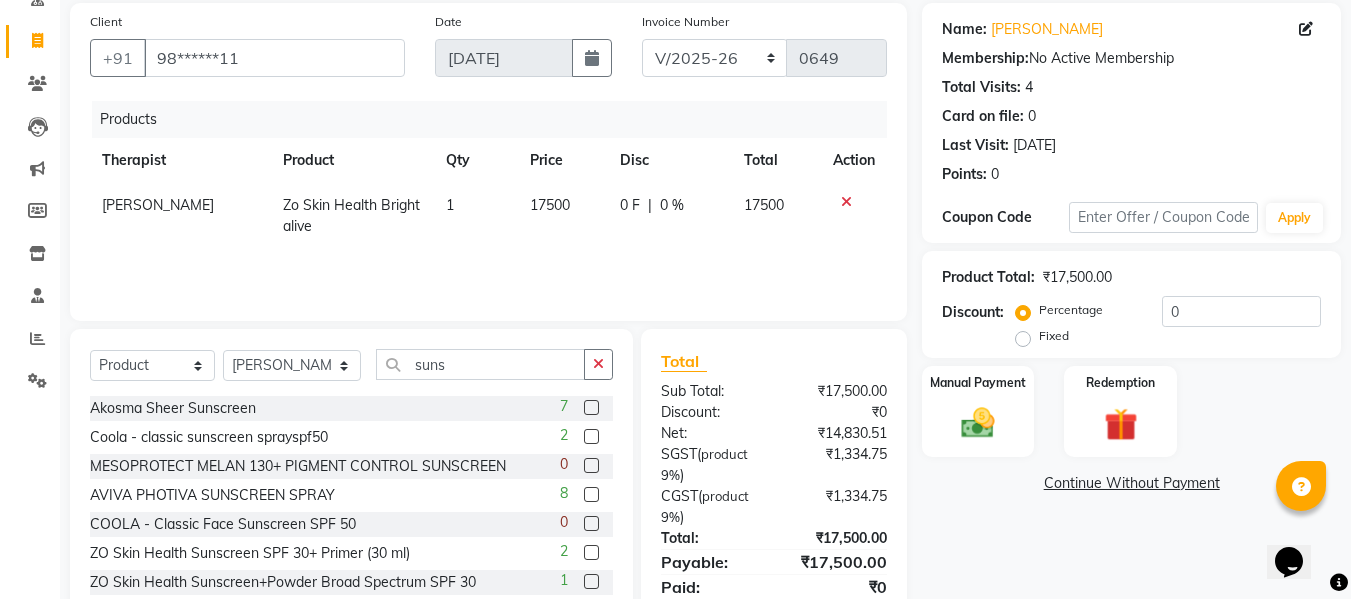click 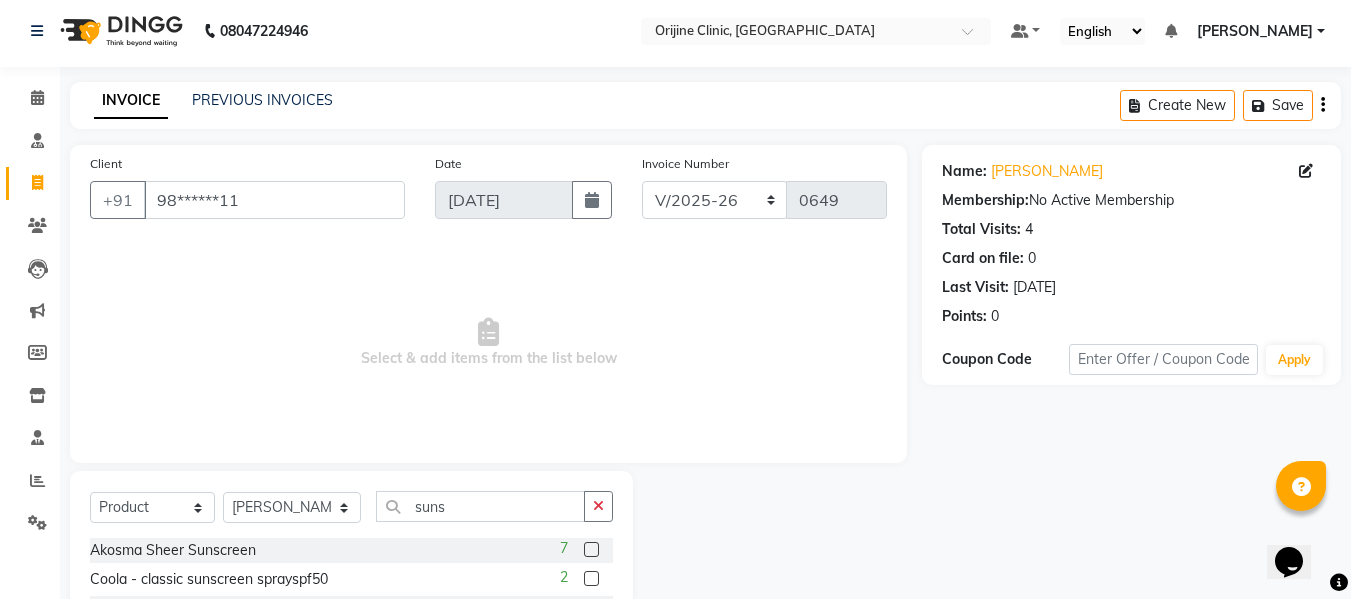 scroll, scrollTop: 0, scrollLeft: 0, axis: both 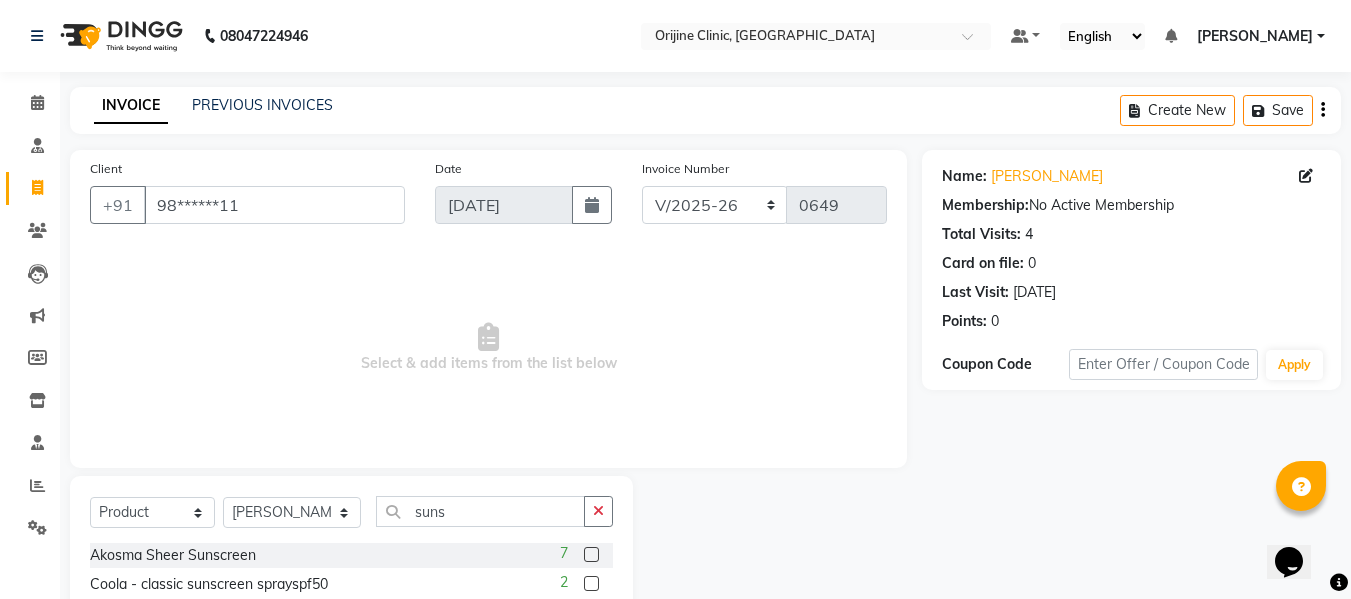 click on "Calendar" 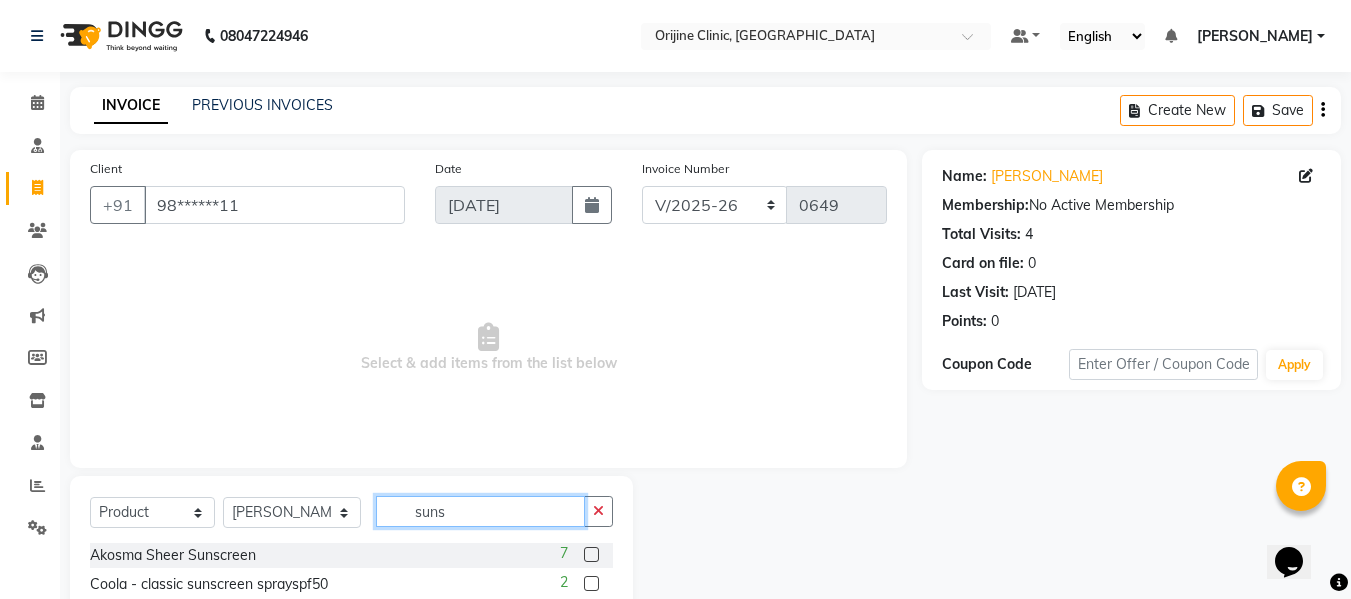 click on "suns" 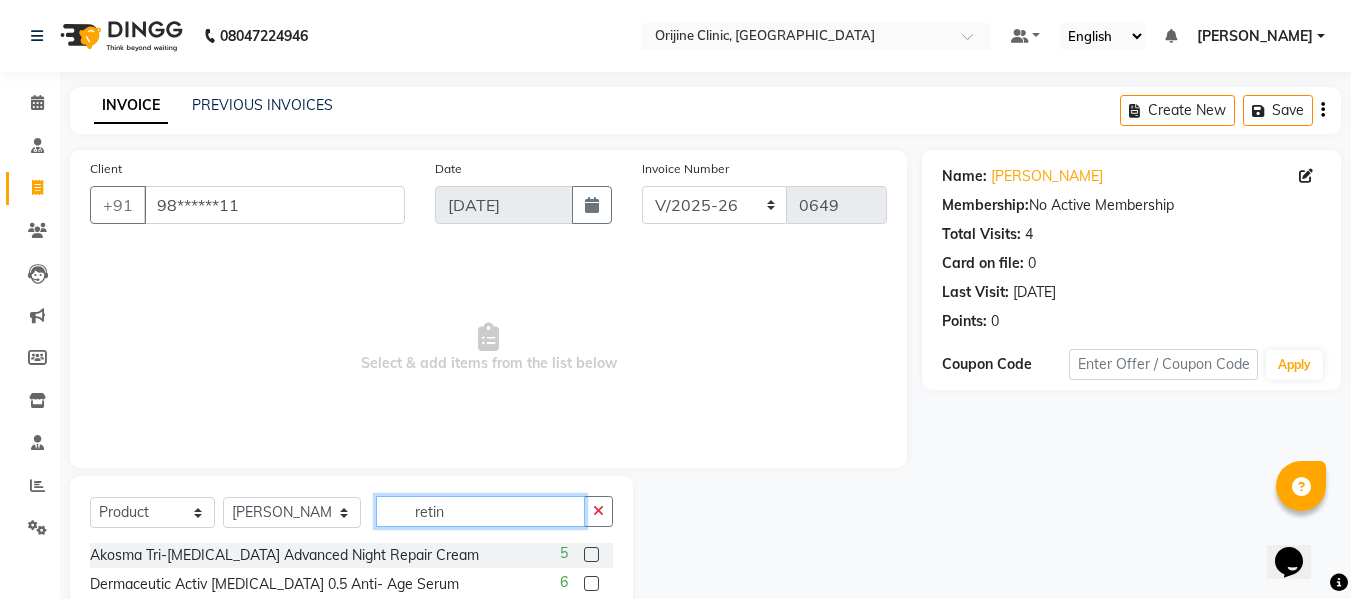 type on "retin" 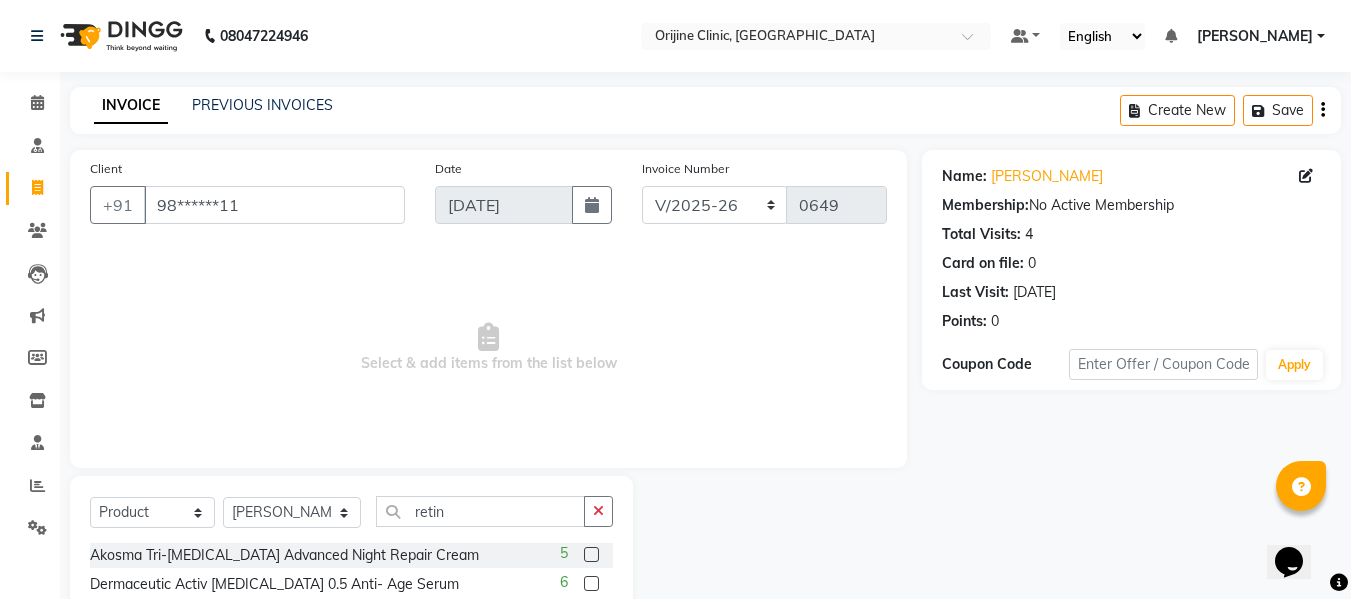 click on "Select  Service  Product  Membership  Package Voucher Prepaid Gift Card  Select Therapist Aarti Aarti and Rajeev Archana Gaikwad Battul Bhagashree Thorat (Clinic  Manager) Centre Head Dr. Kritu Bhandari Dr. Yojana Pokarna Meenakshi Dikonda Neha Das Rajiv Kumar Rama  londhe Ranjit  Sarika Kadam Vaibhavi  Gondwal retin Akosma Tri-Retinol Advanced Night Repair Cream  5 Dermaceutic Activ Retinol 0.5 Anti- Age Serum  6 Dermaceutic Activ Retinol 1.0 Intense Anti-Age Serum  10 AKOSMA OPTIMAX ULTRA-RICH HYDRETING SERUM  5 Zo Skin Health Retinol Skin Brightener 1% Retinol  0 ZO Retinol 0.5%  2 Sesderma SESRETINAL Mature Skin  0 Sesderma SesRetinal young skin Moisturising Plus Gel  0" 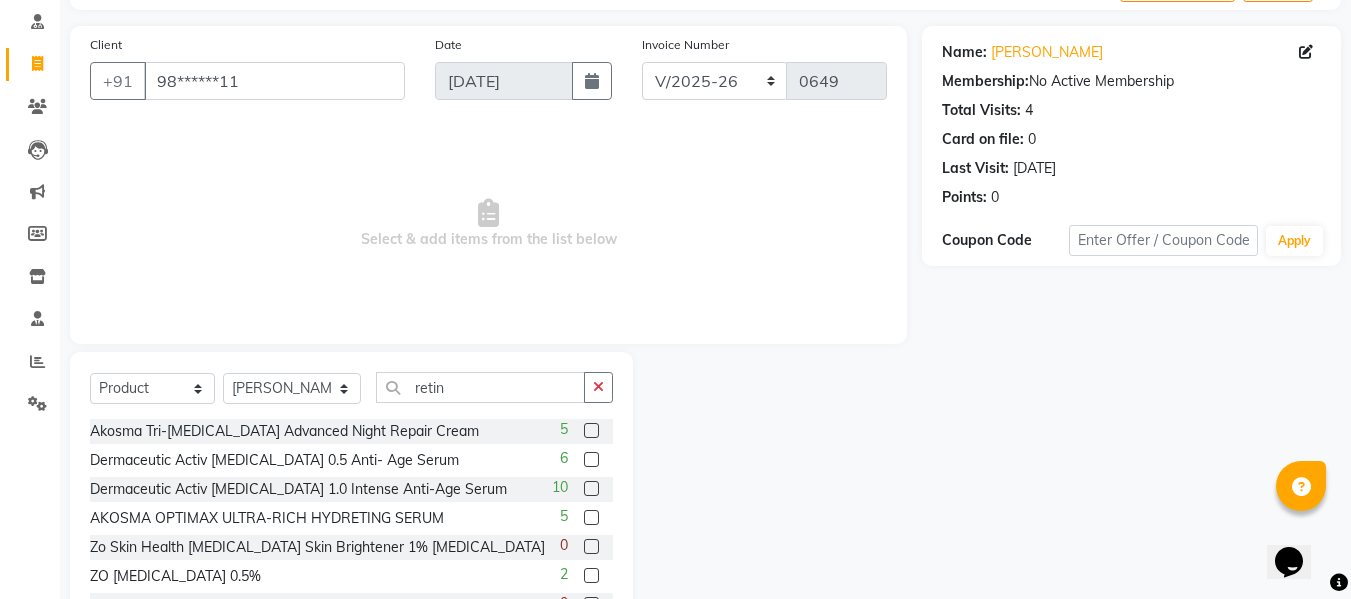 scroll, scrollTop: 160, scrollLeft: 0, axis: vertical 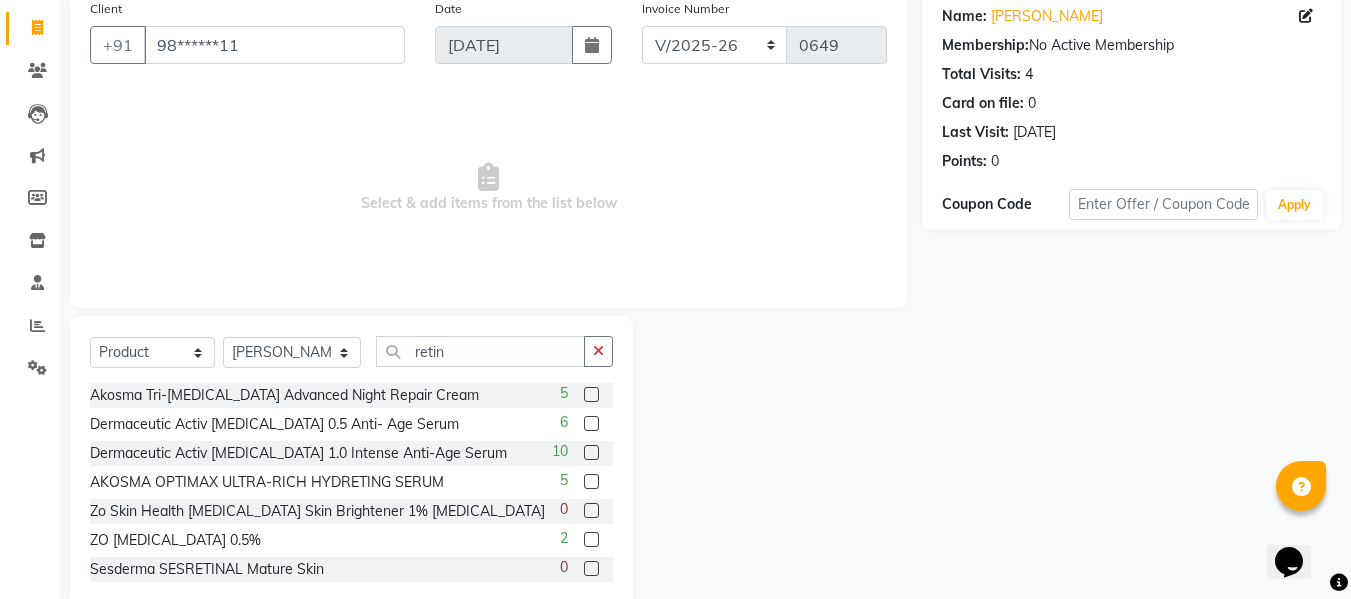 click 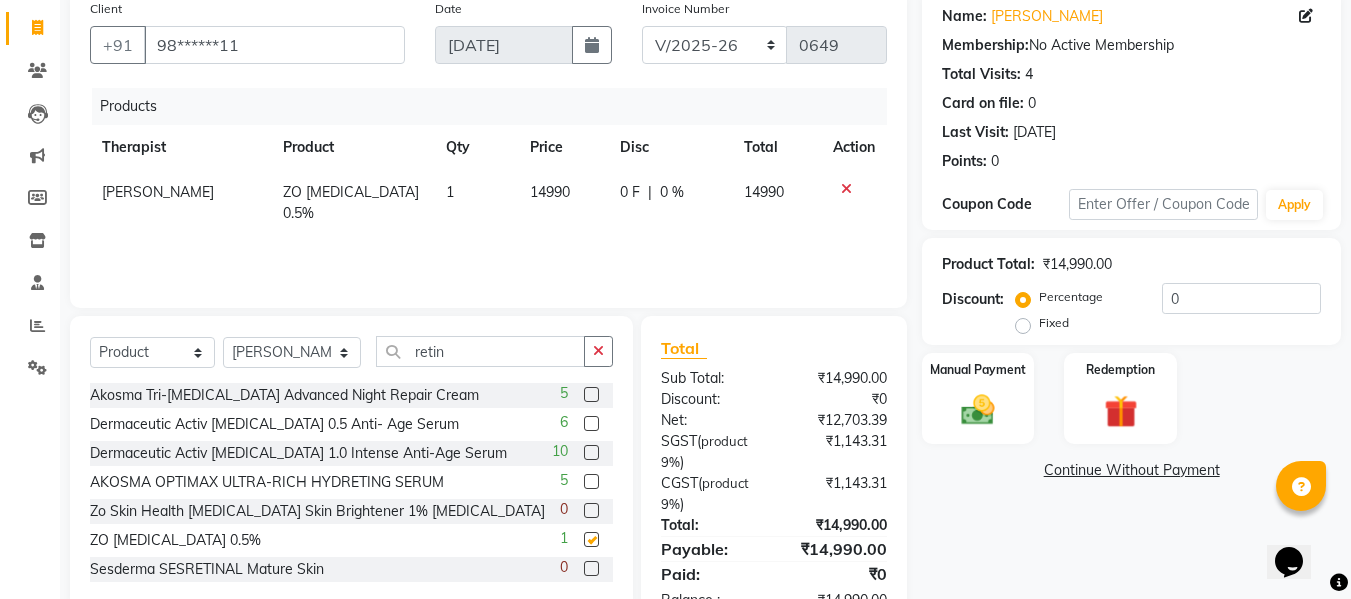 checkbox on "false" 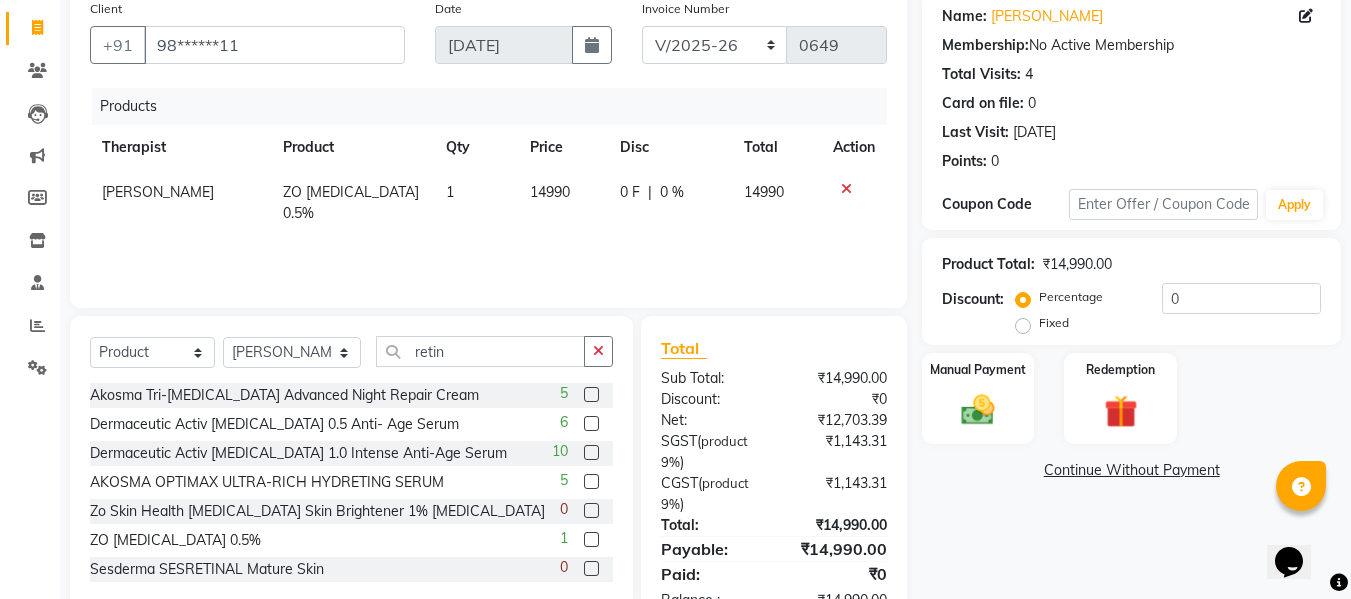 click on "14990" 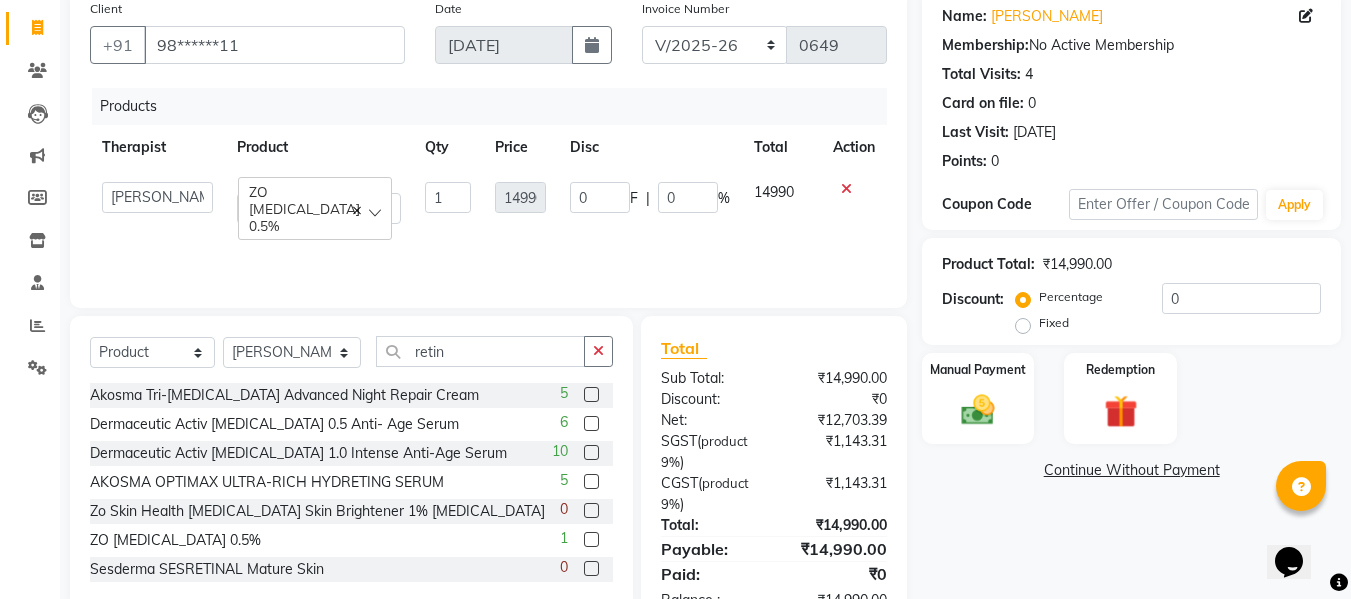 click on "14990" 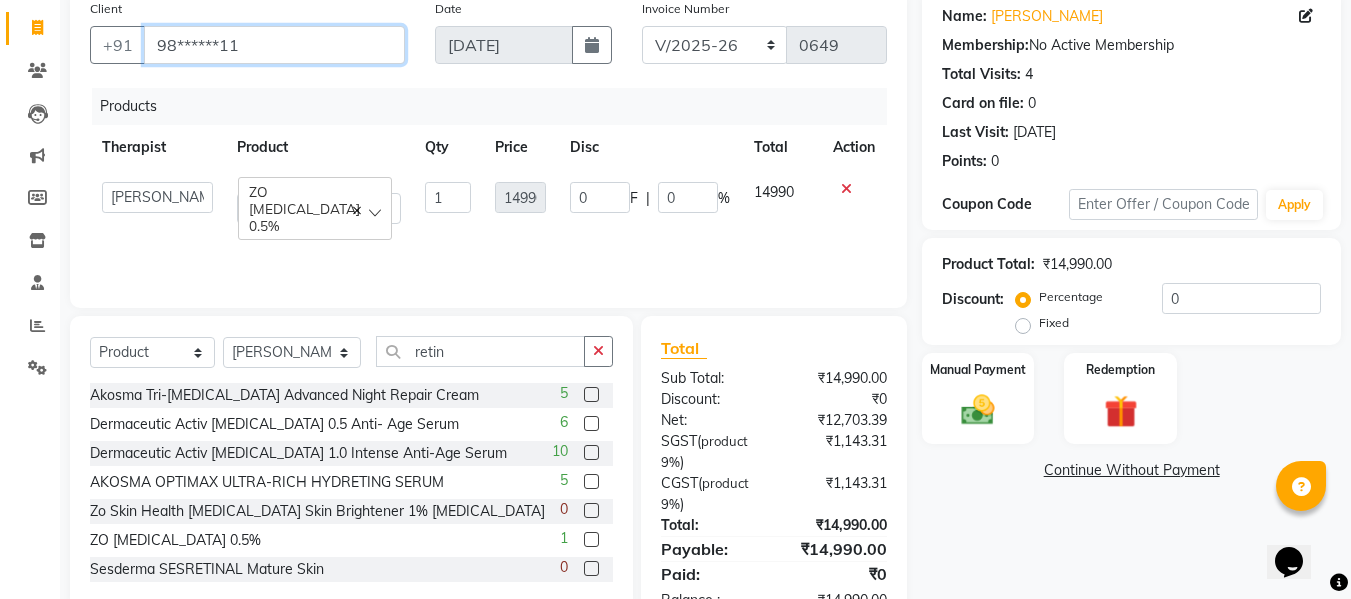 click on "98******11" at bounding box center (274, 45) 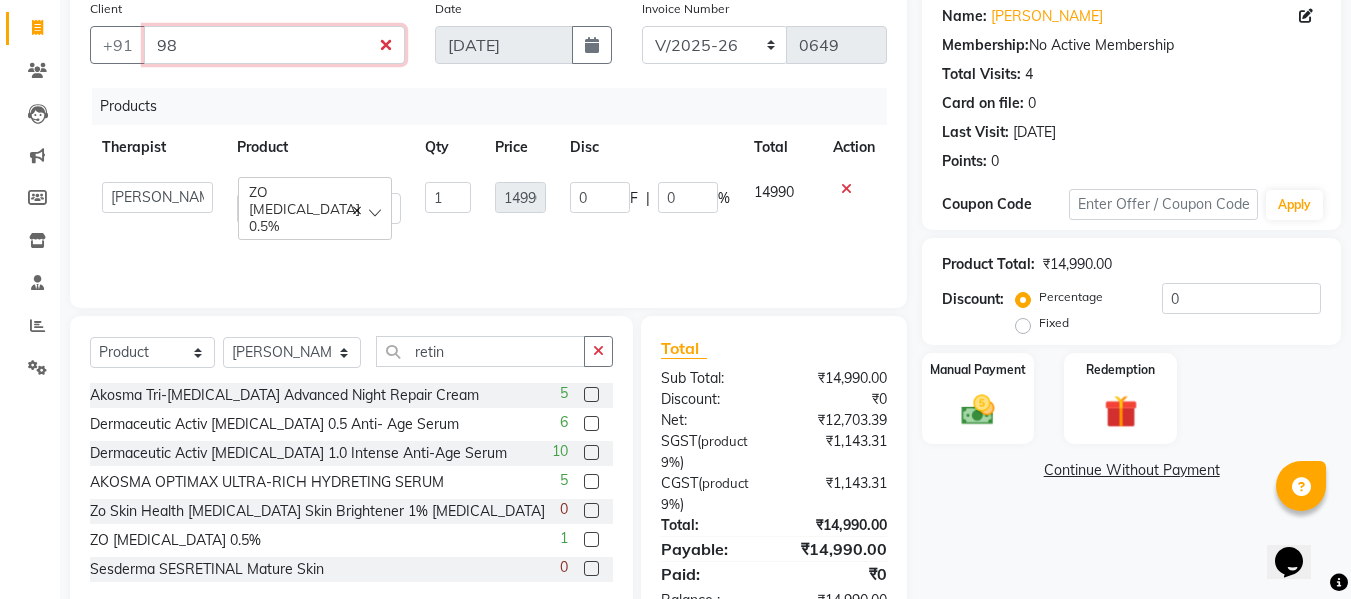 type on "9" 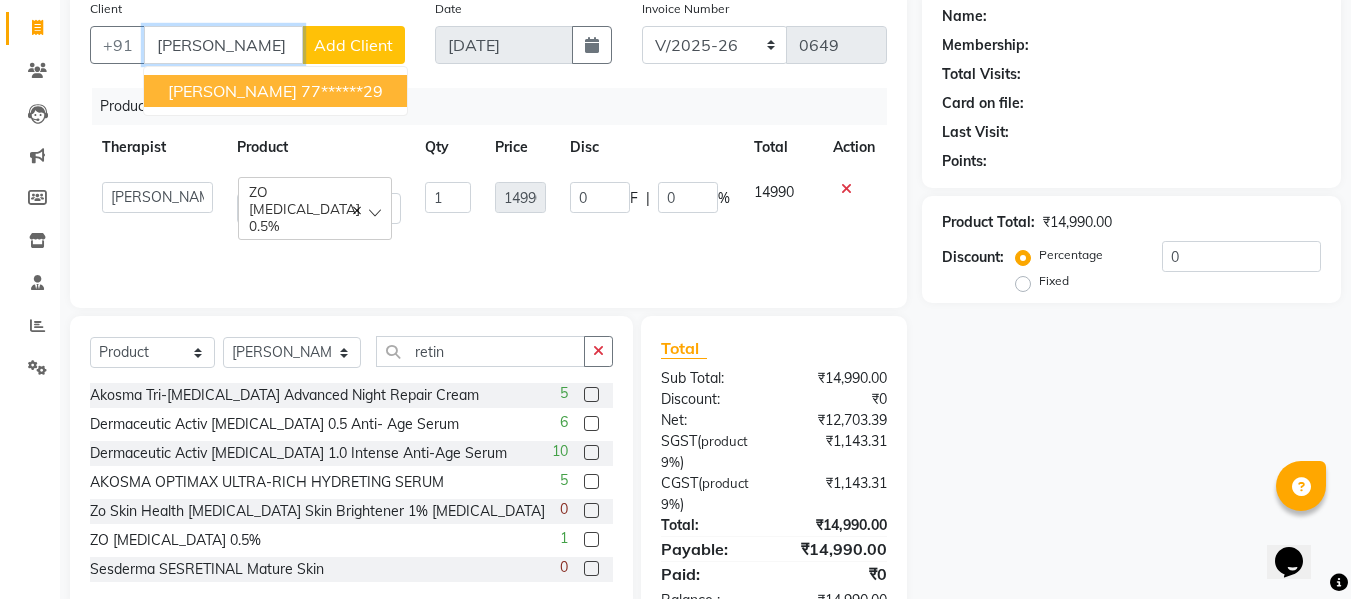 click on "Esha Lakhani" at bounding box center [232, 91] 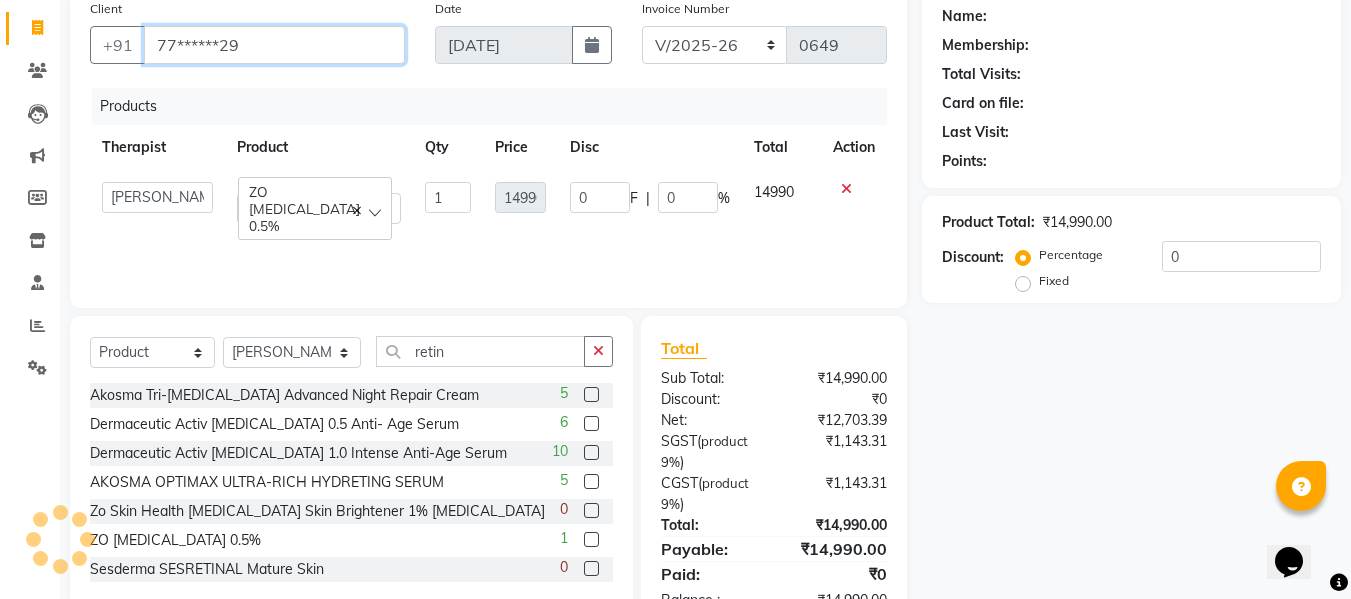 type on "77******29" 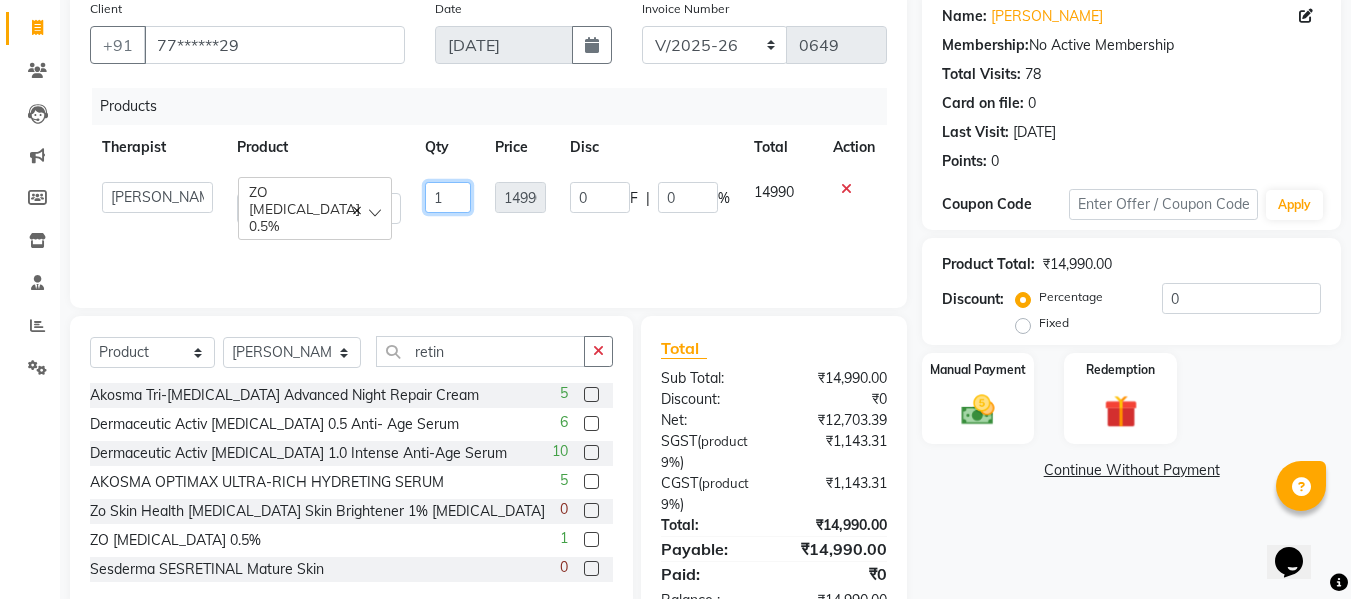 click on "1" 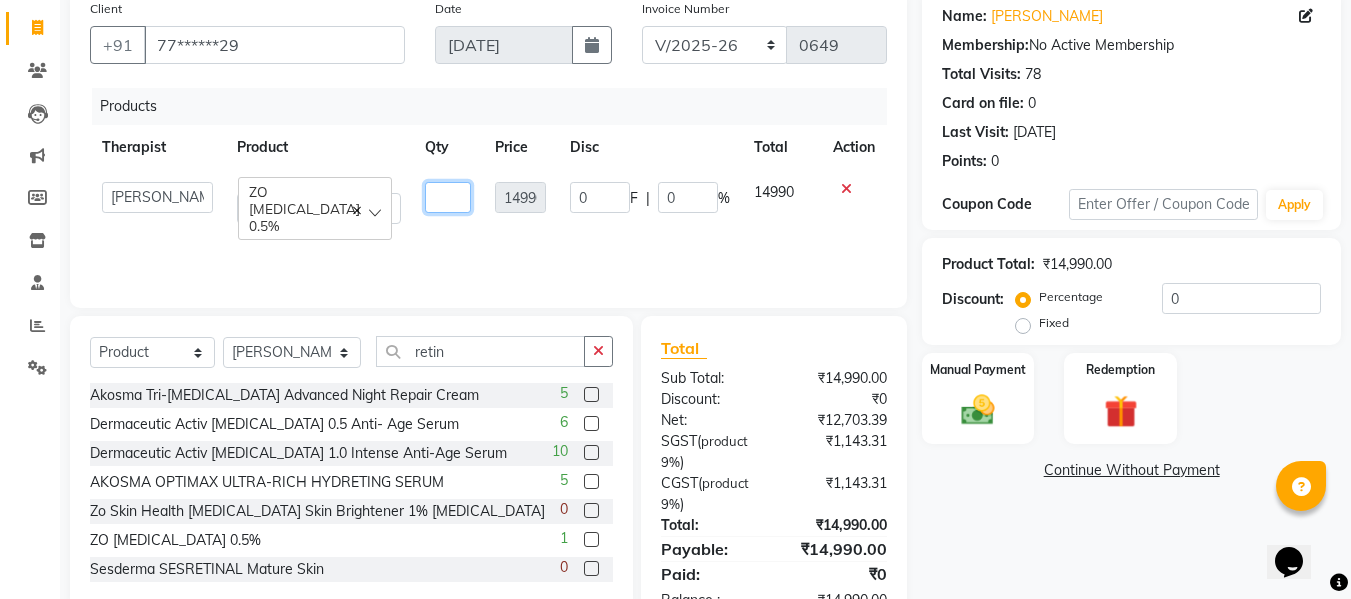 type on "2" 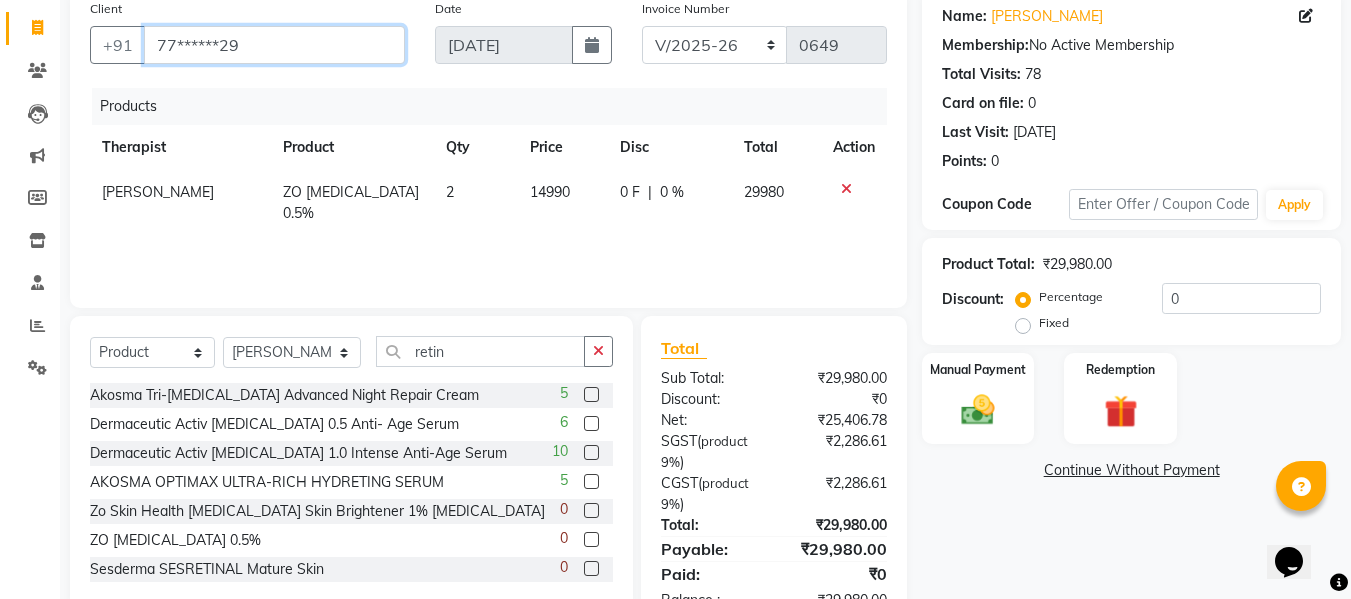 click on "77******29" at bounding box center (274, 45) 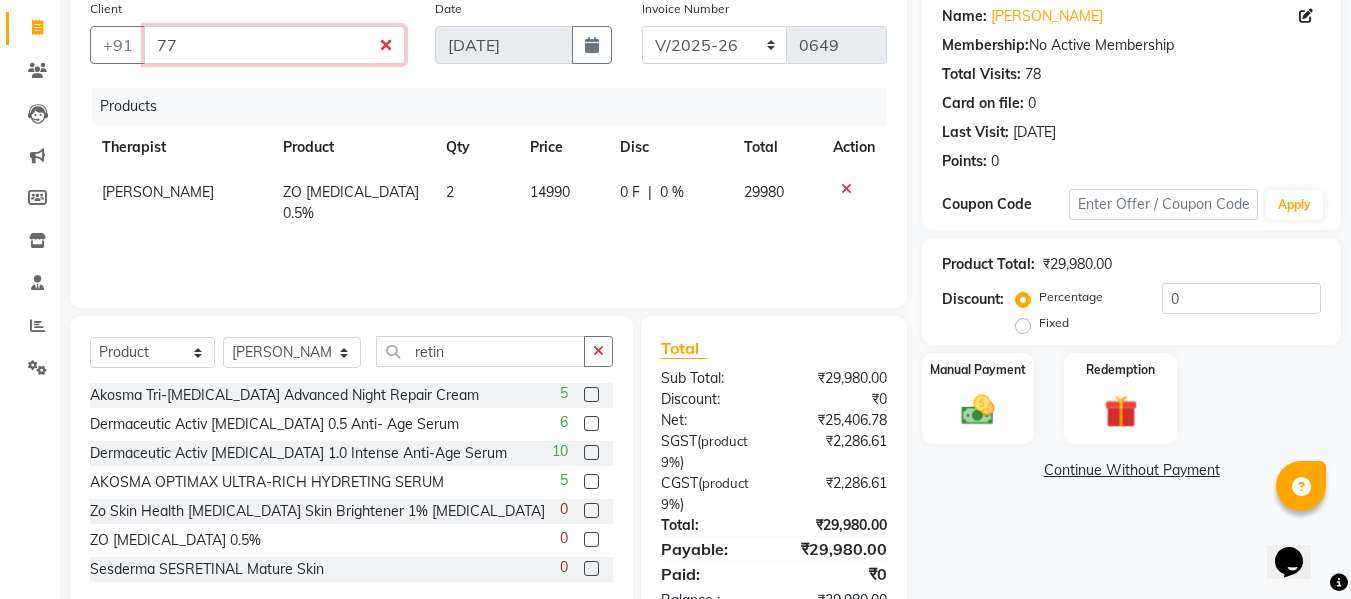 type on "7" 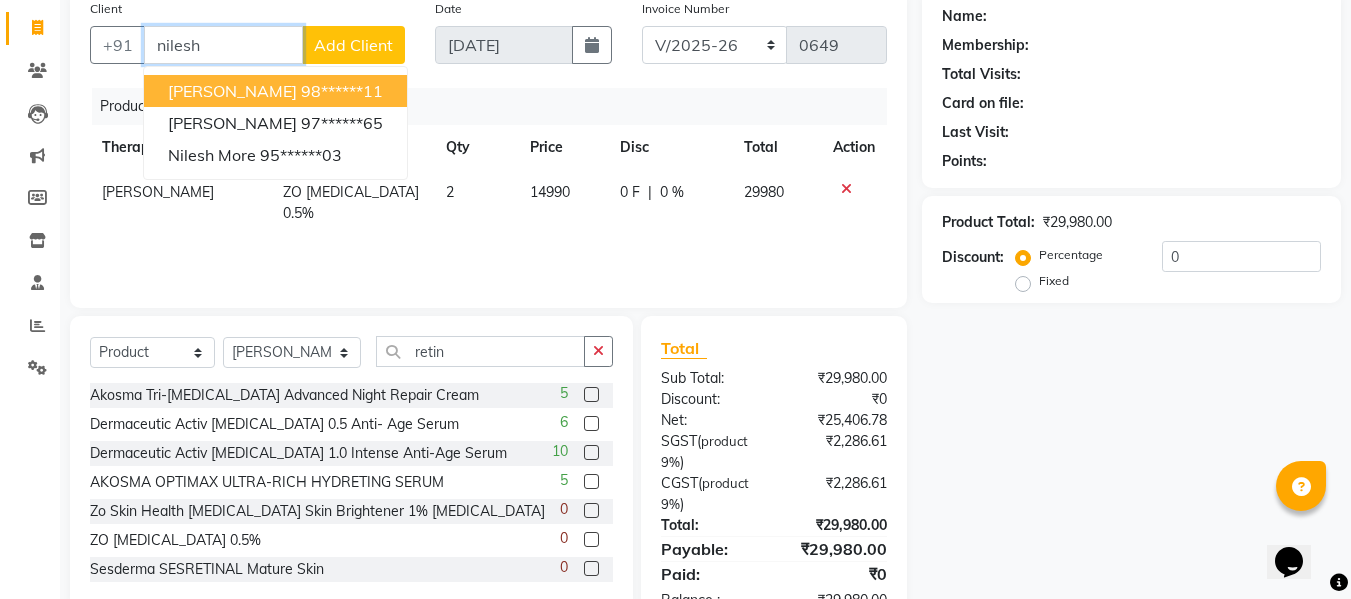 click on "98******11" at bounding box center [342, 91] 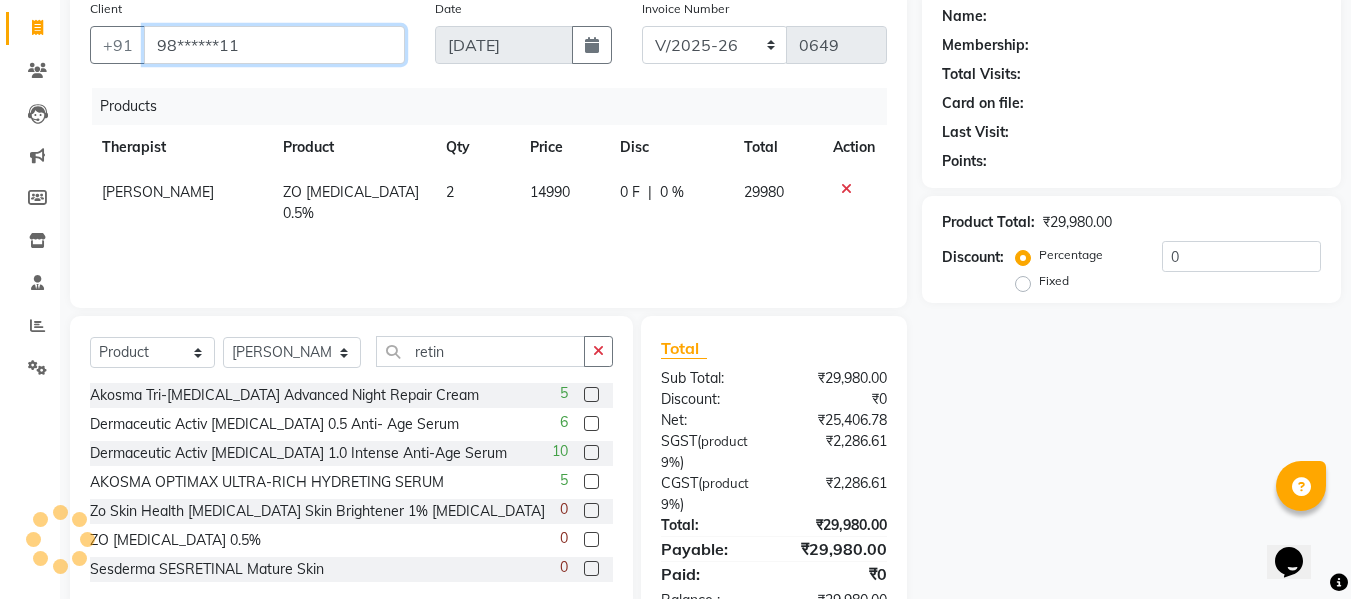 type on "98******11" 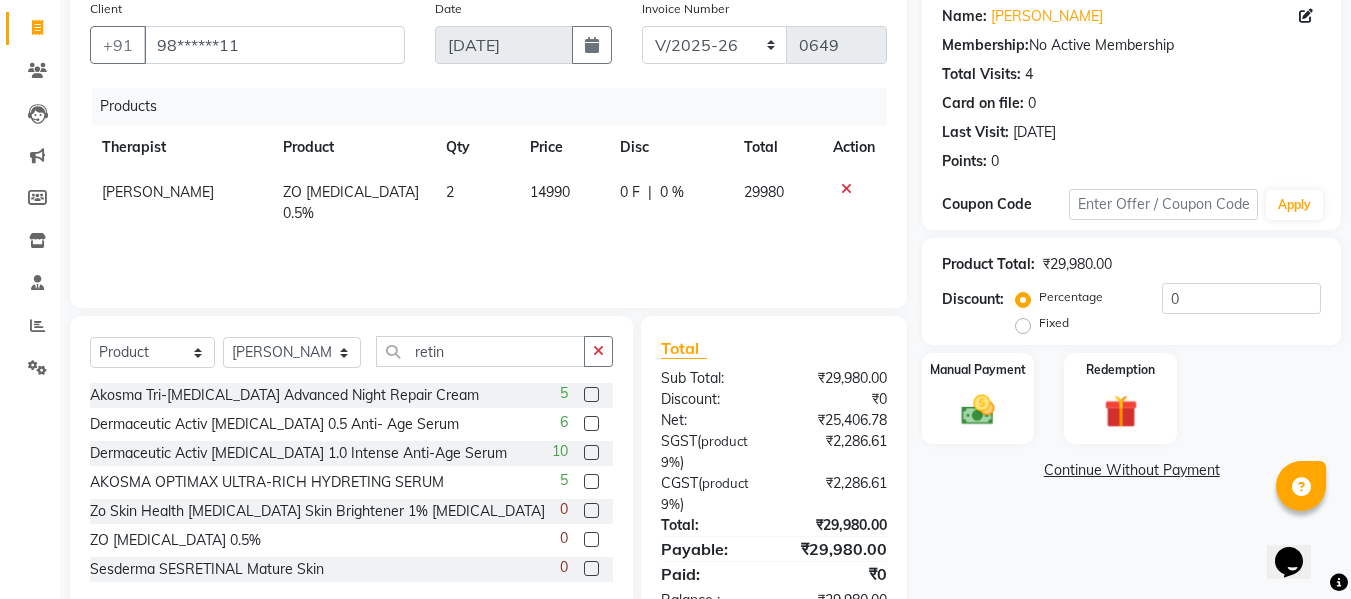 click on "0 F" 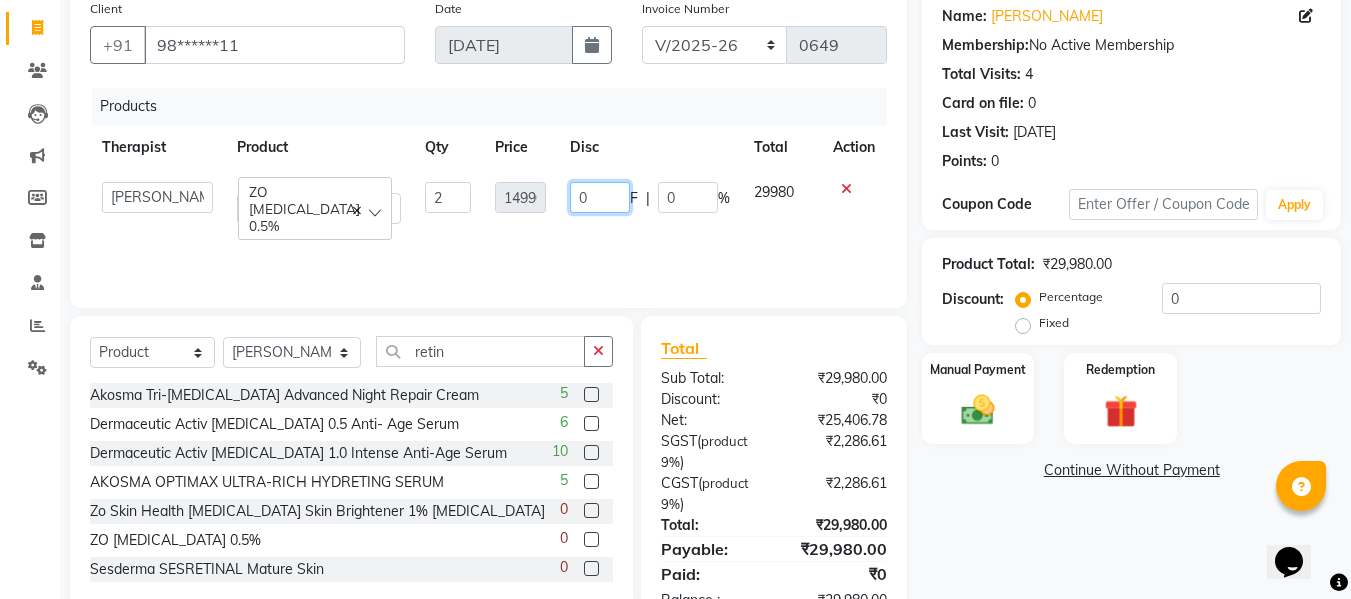 click on "0" 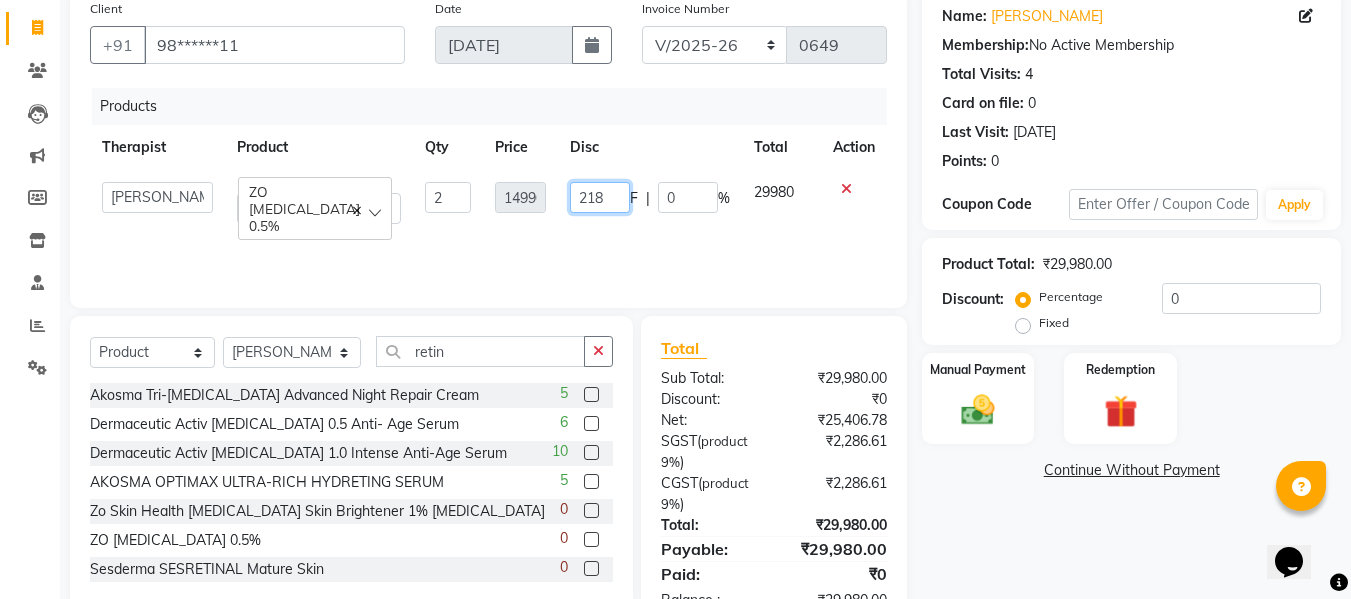 type on "2180" 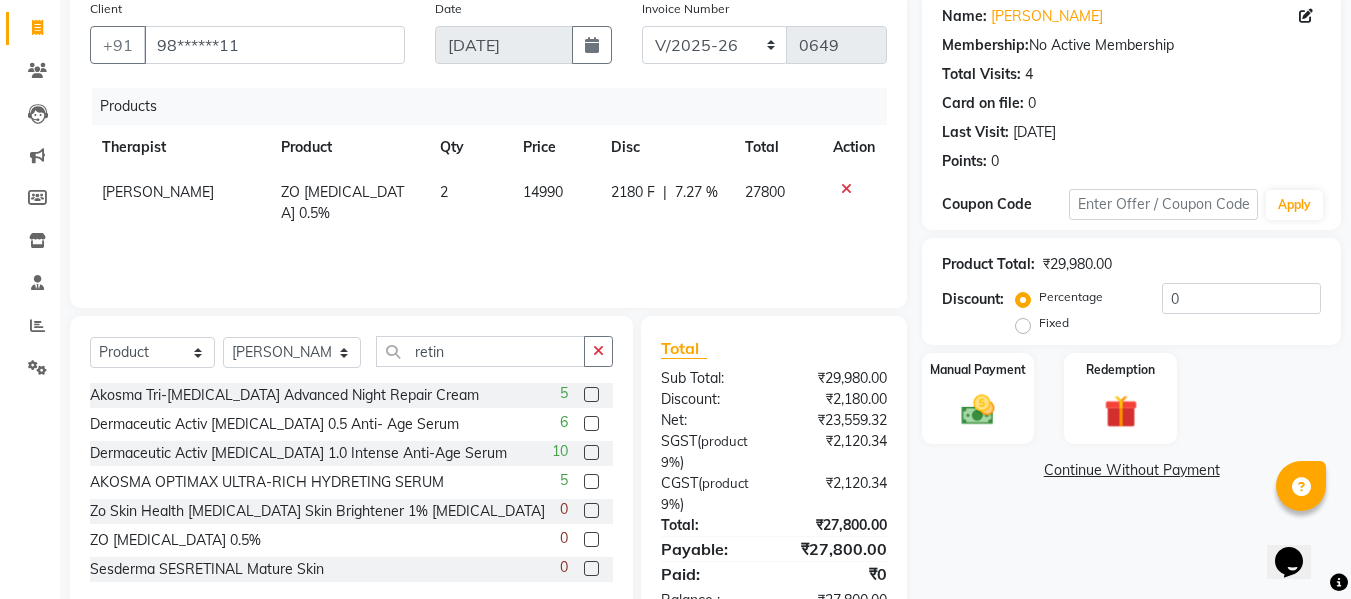 click on "Total Sub Total: ₹29,980.00 Discount: ₹2,180.00 Net: ₹23,559.32 SGST  ( product   9% ) ₹2,120.34 CGST  ( product   9% ) ₹2,120.34 Total: ₹27,800.00 Payable: ₹27,800.00 Paid: ₹0 Balance   : ₹27,800.00" 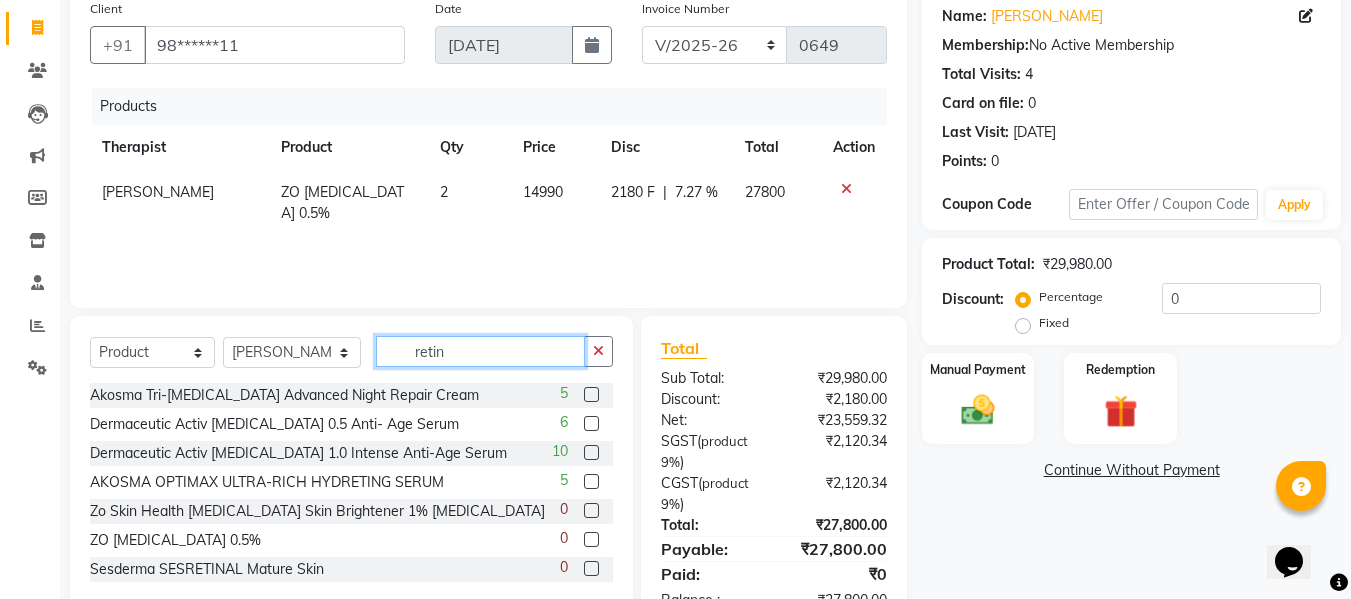 click on "retin" 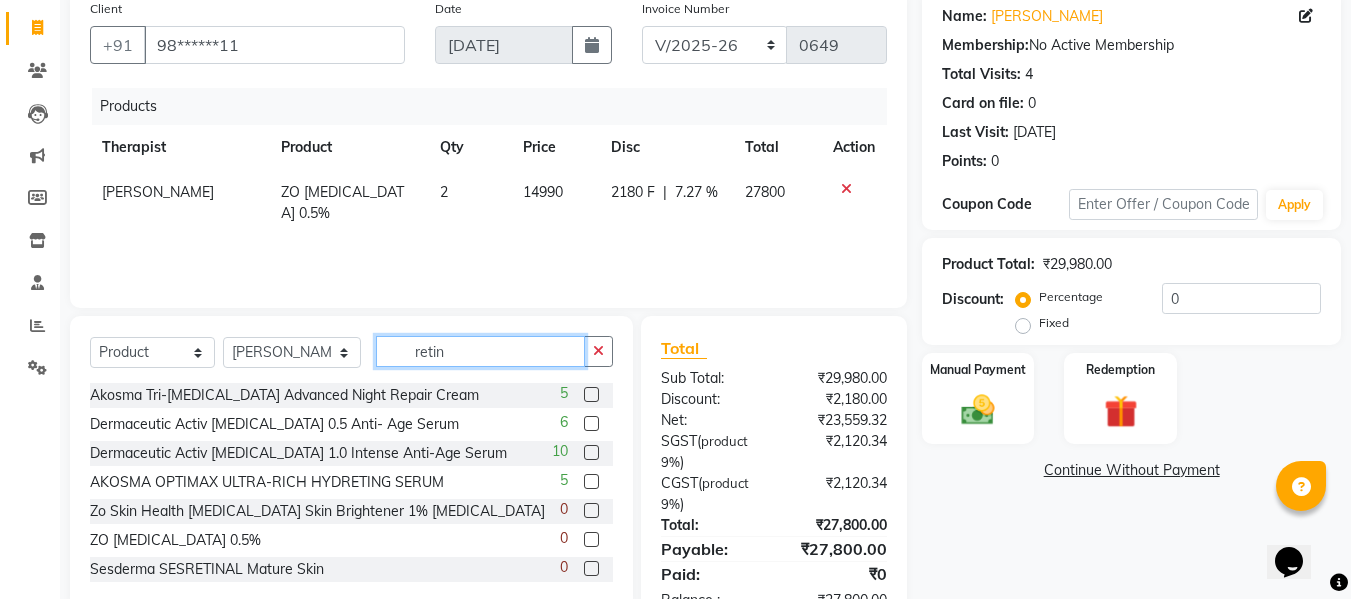 click on "retin" 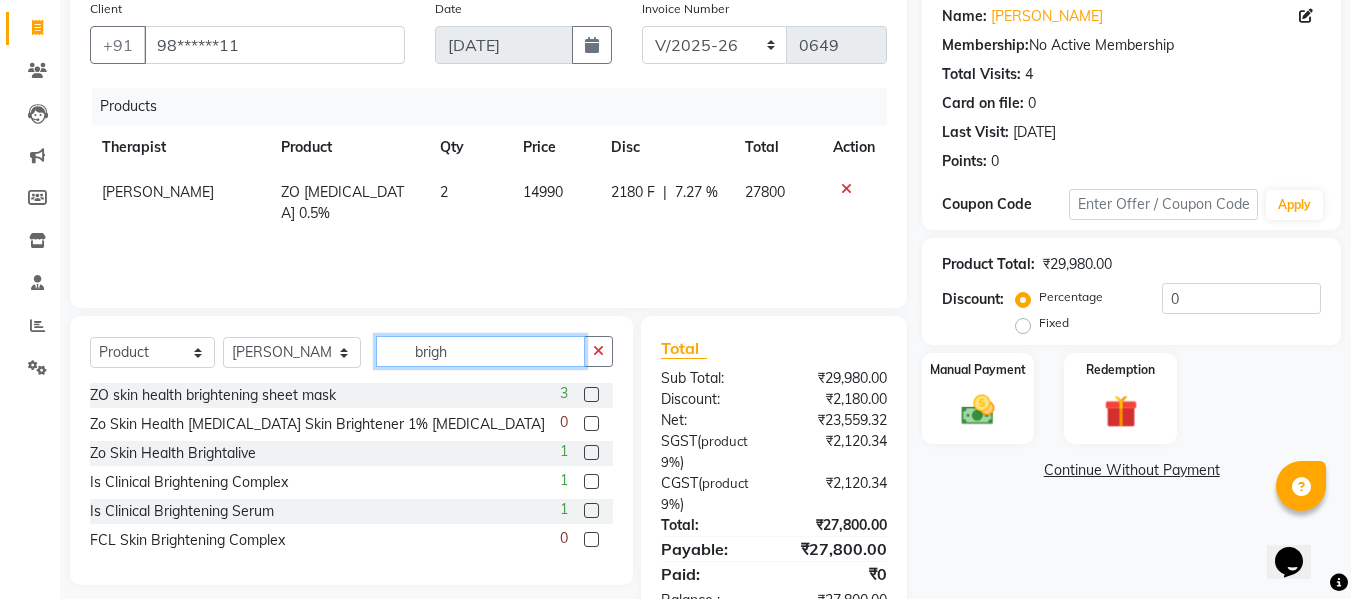 type on "brigh" 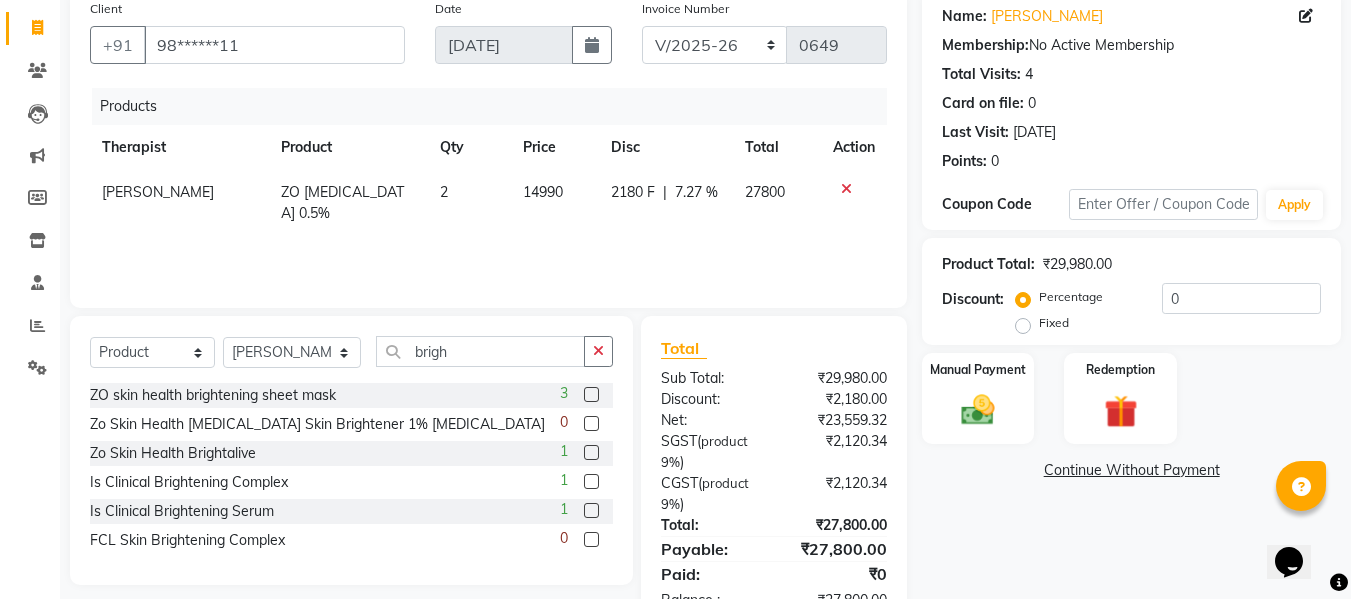click on "1" 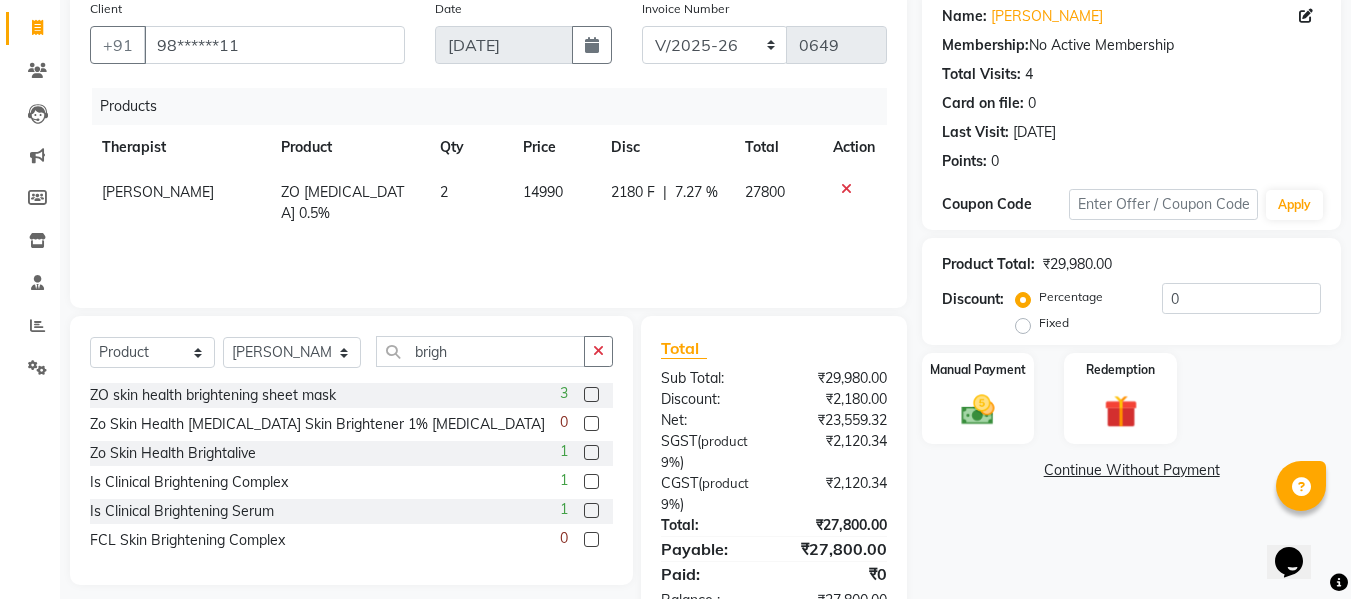 click 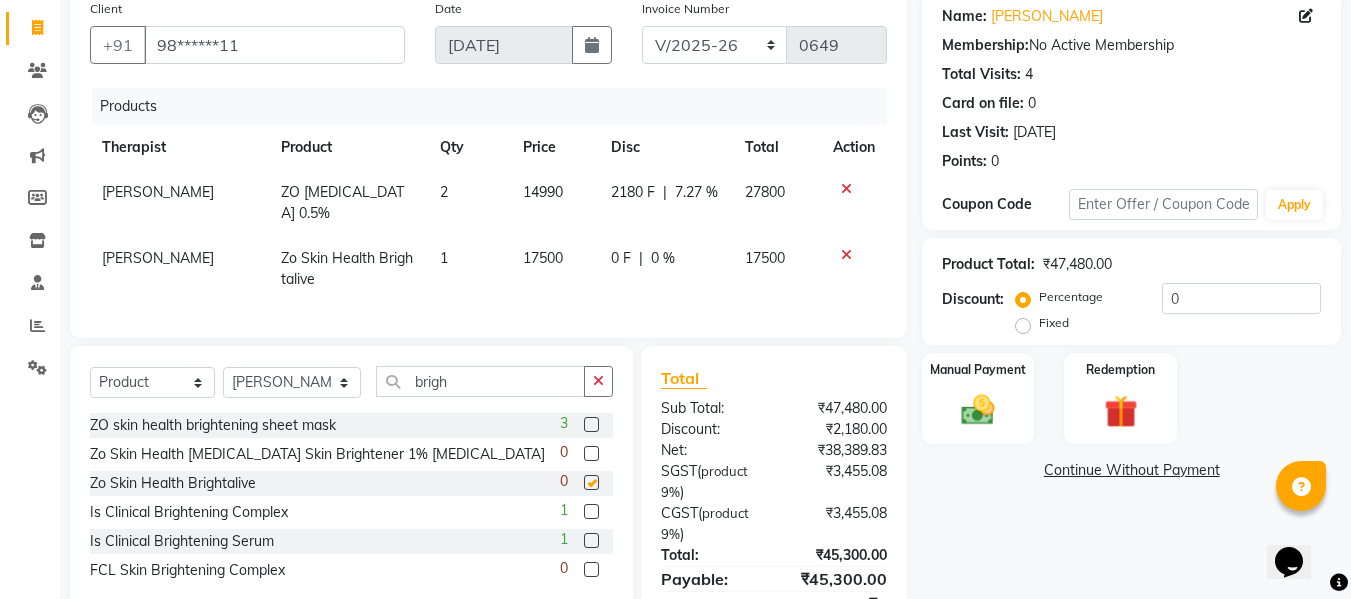 checkbox on "false" 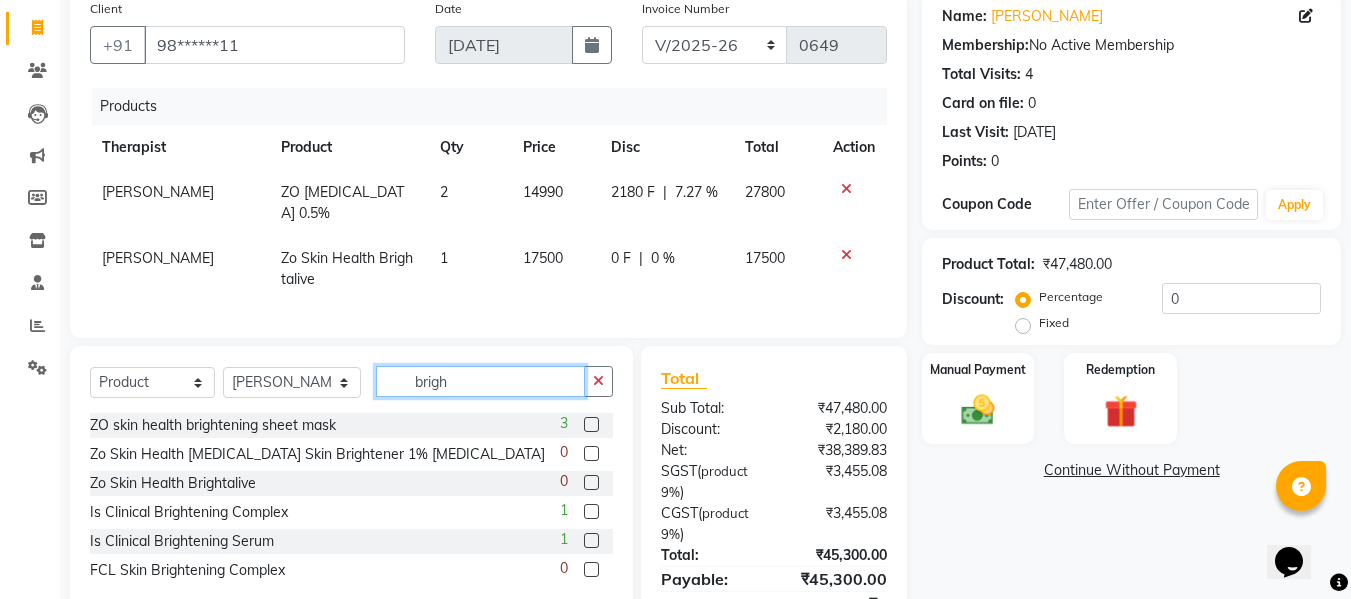 click on "brigh" 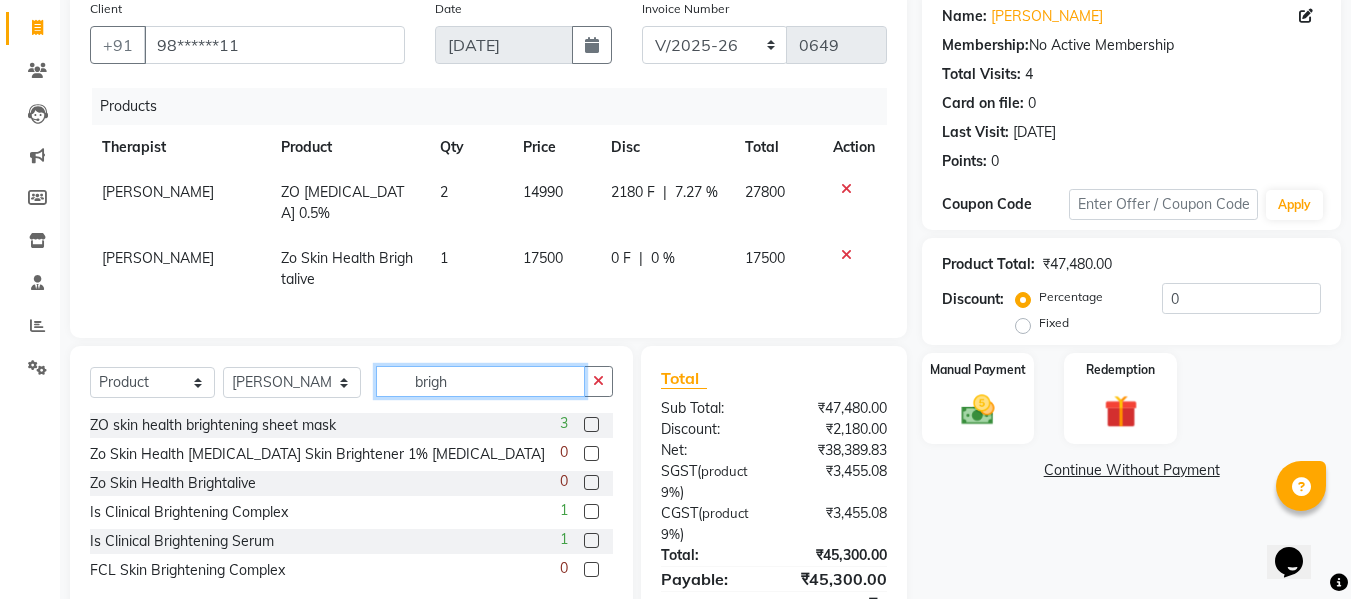 click on "brigh" 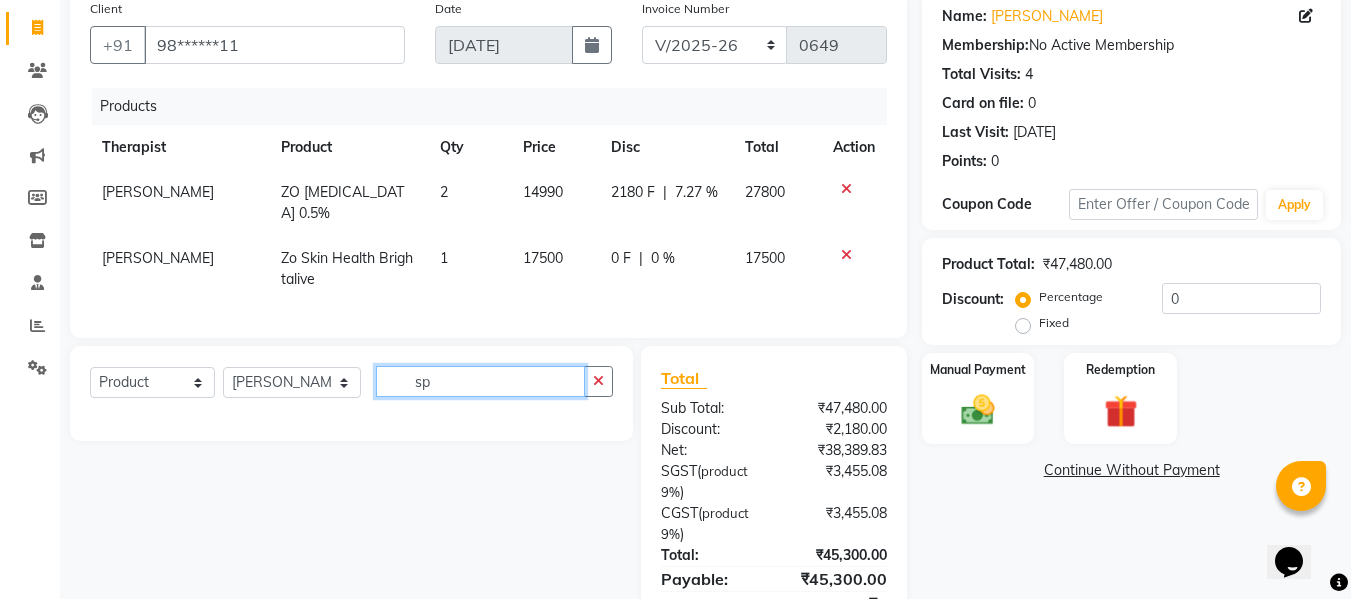 type on "s" 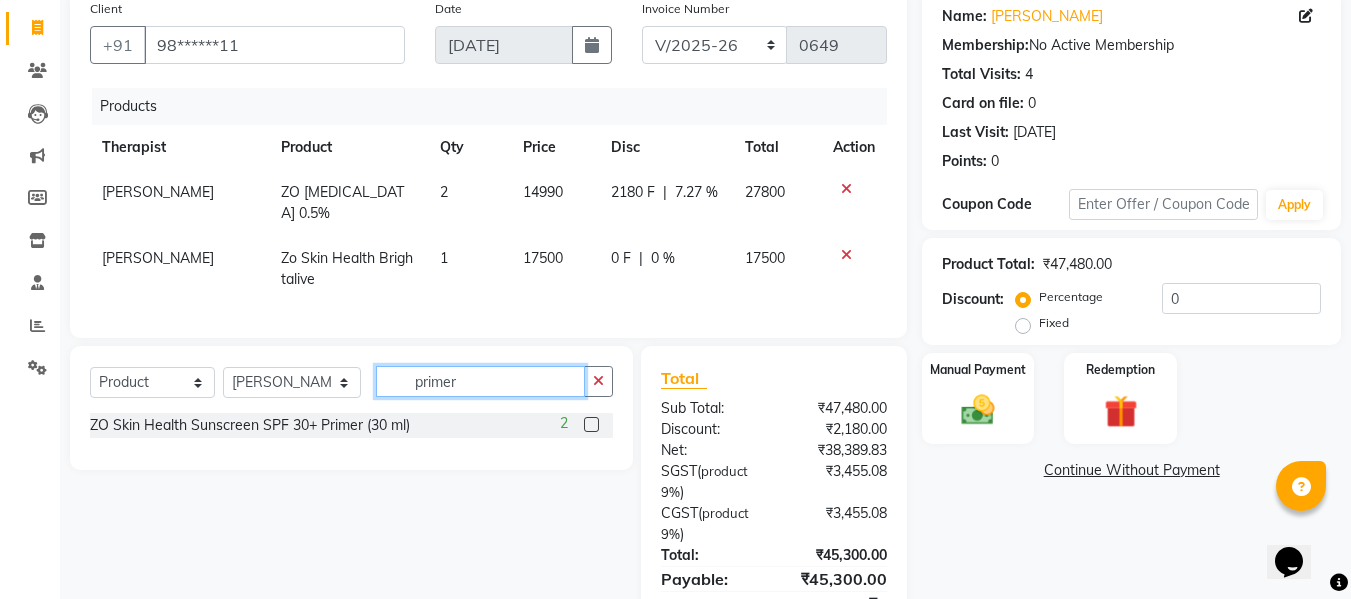 type on "primer" 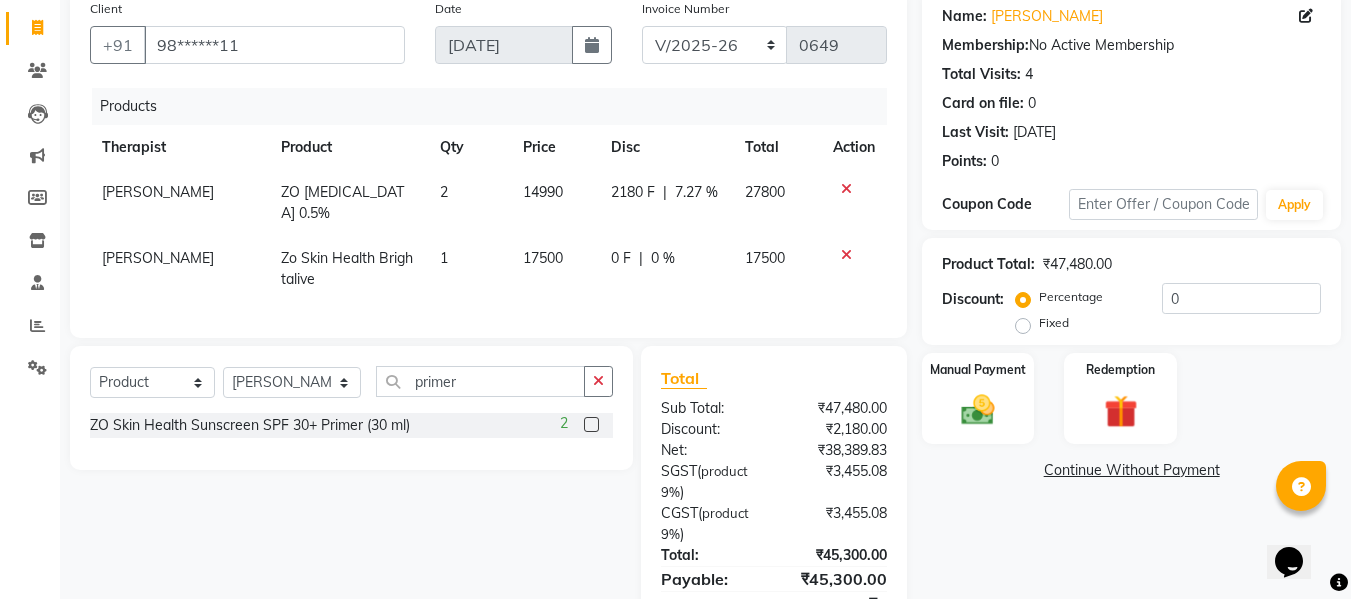 click 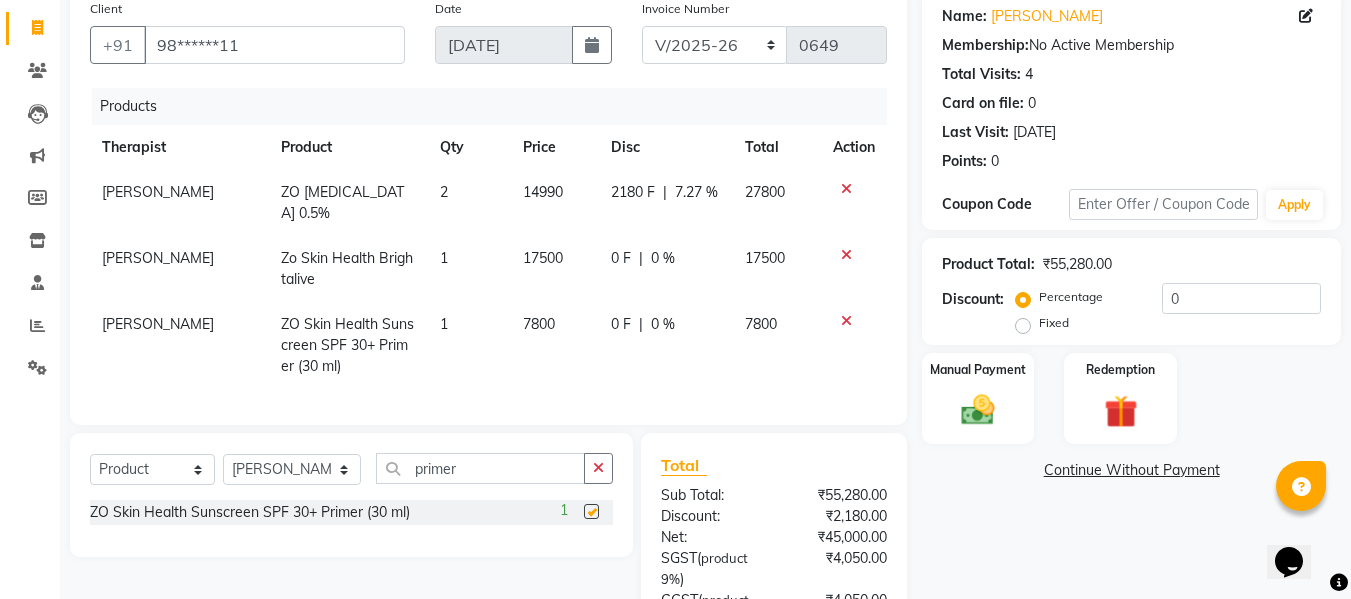 checkbox on "false" 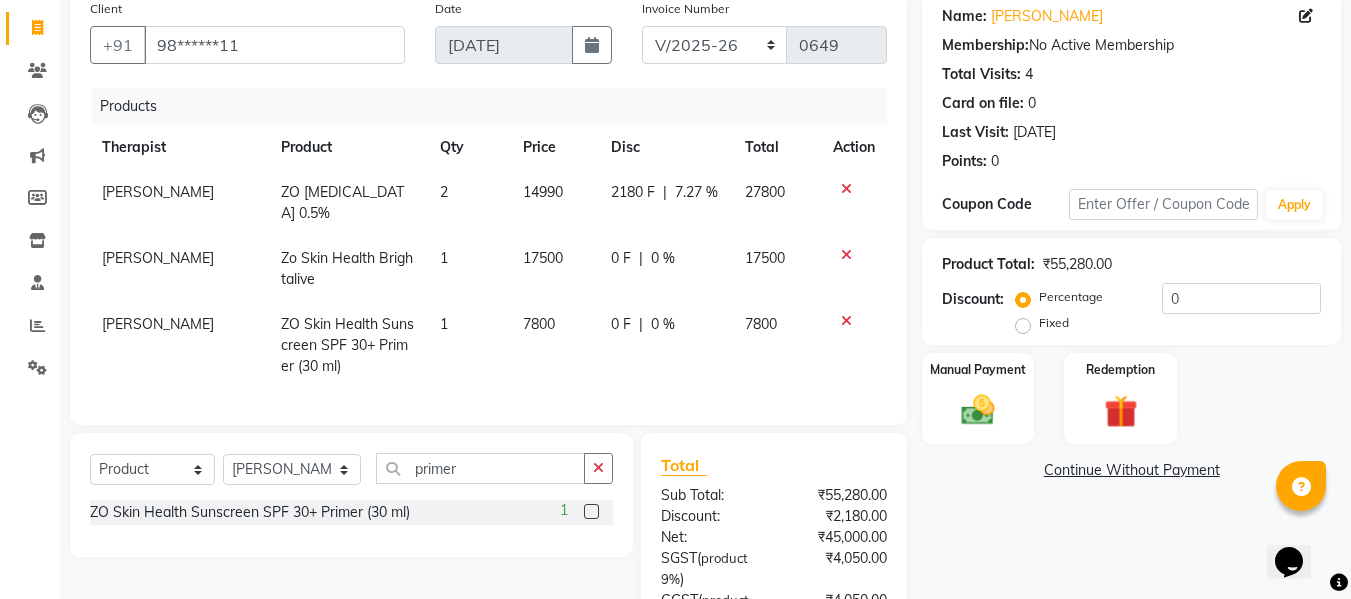 click on "0 F" 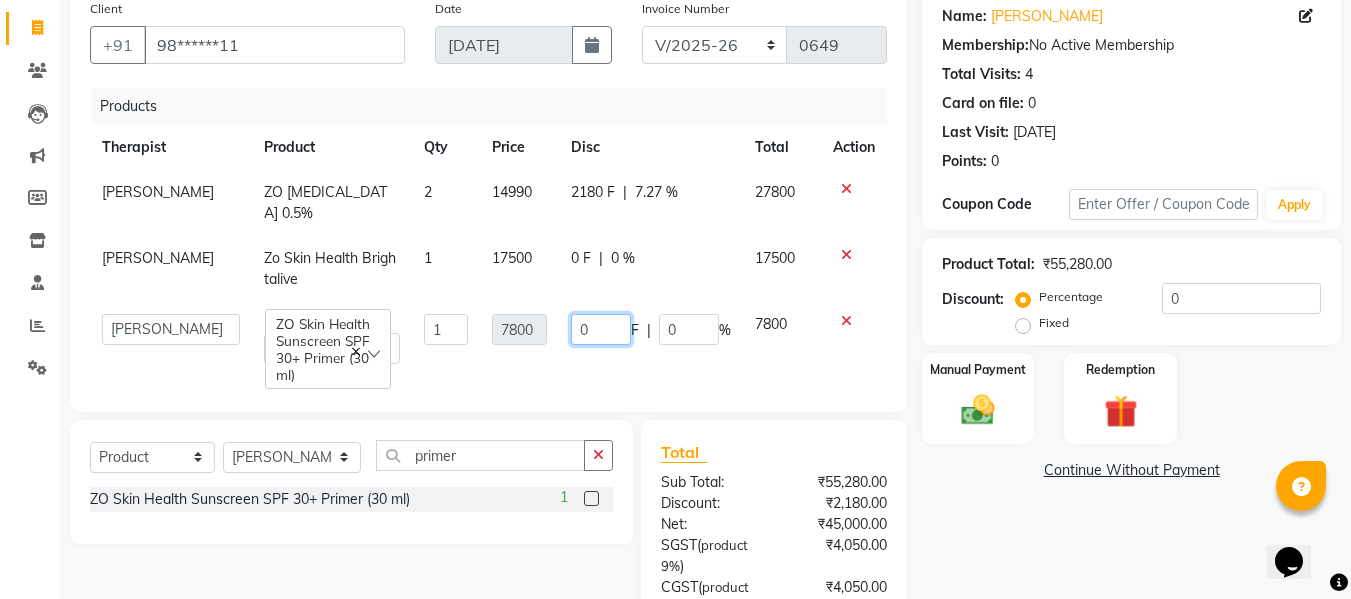 click on "0" 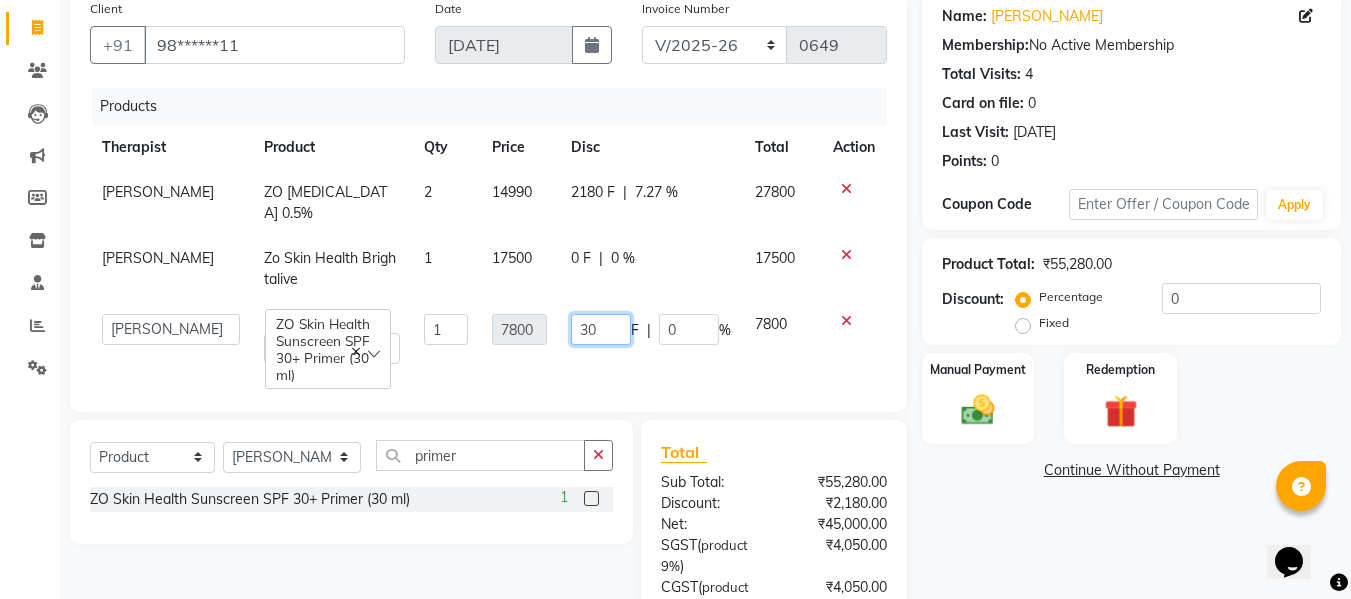 type on "300" 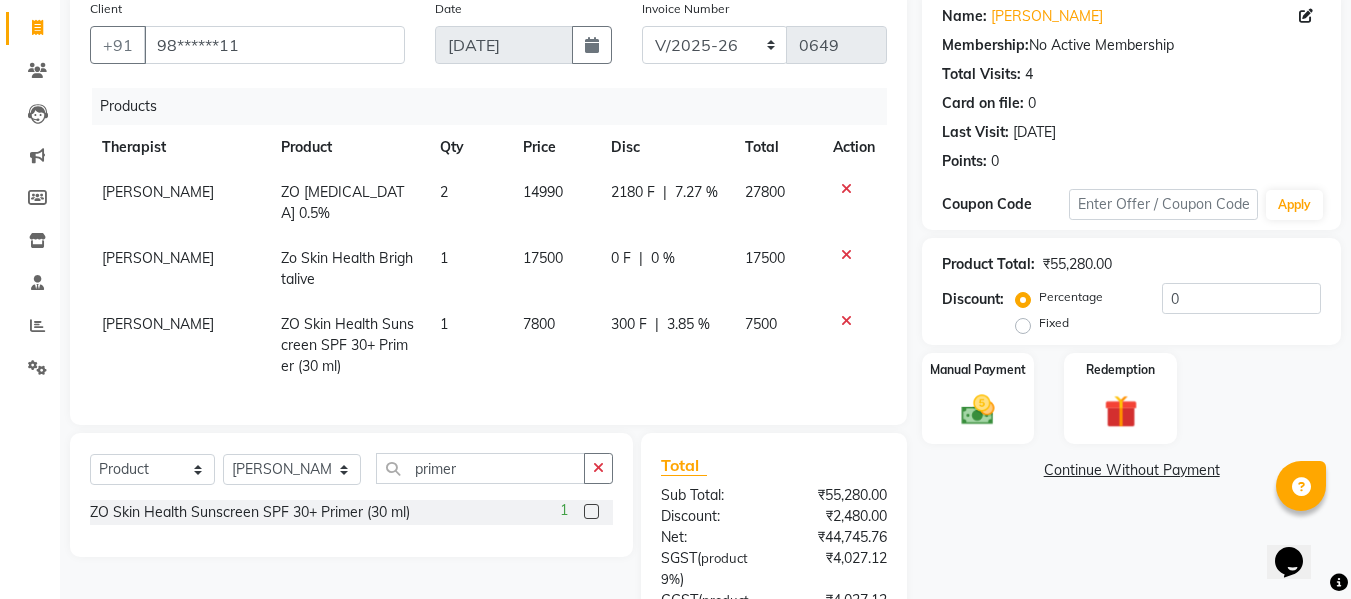 click on "Total Sub Total: ₹55,280.00 Discount: ₹2,480.00 Net: ₹44,745.76 SGST  ( product   9% ) ₹4,027.12 CGST  ( product   9% ) ₹4,027.12 Total: ₹52,800.00 Payable: ₹52,800.00 Paid: ₹0 Balance   : ₹52,800.00" 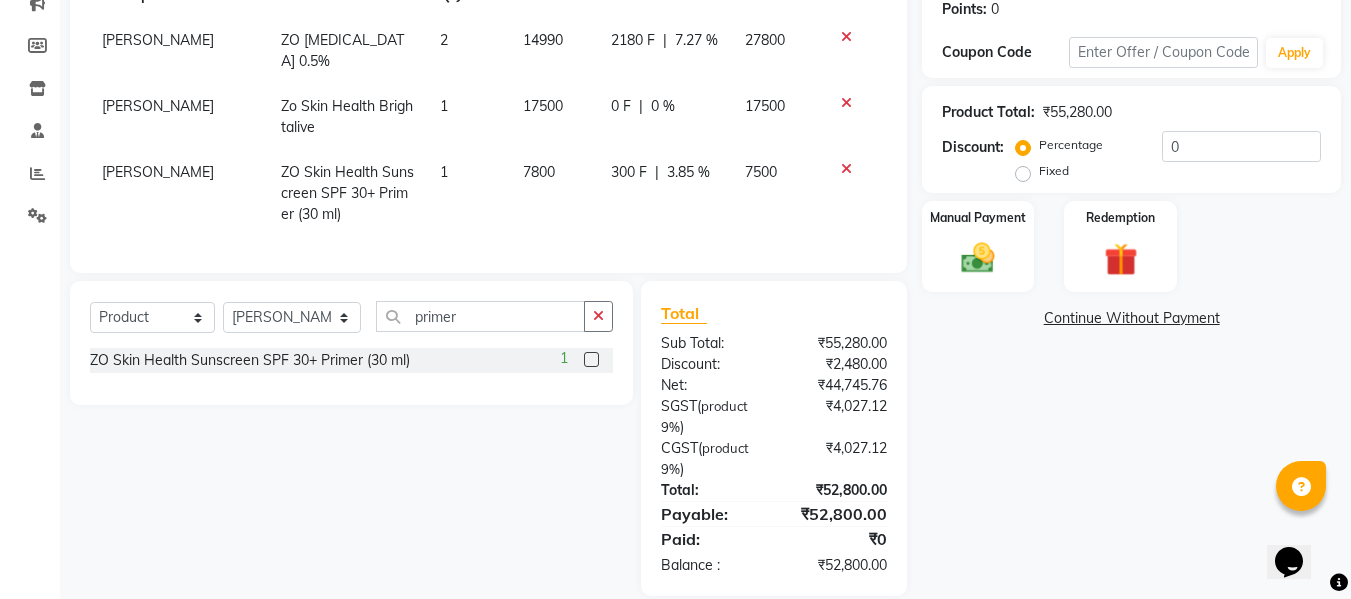 scroll, scrollTop: 333, scrollLeft: 0, axis: vertical 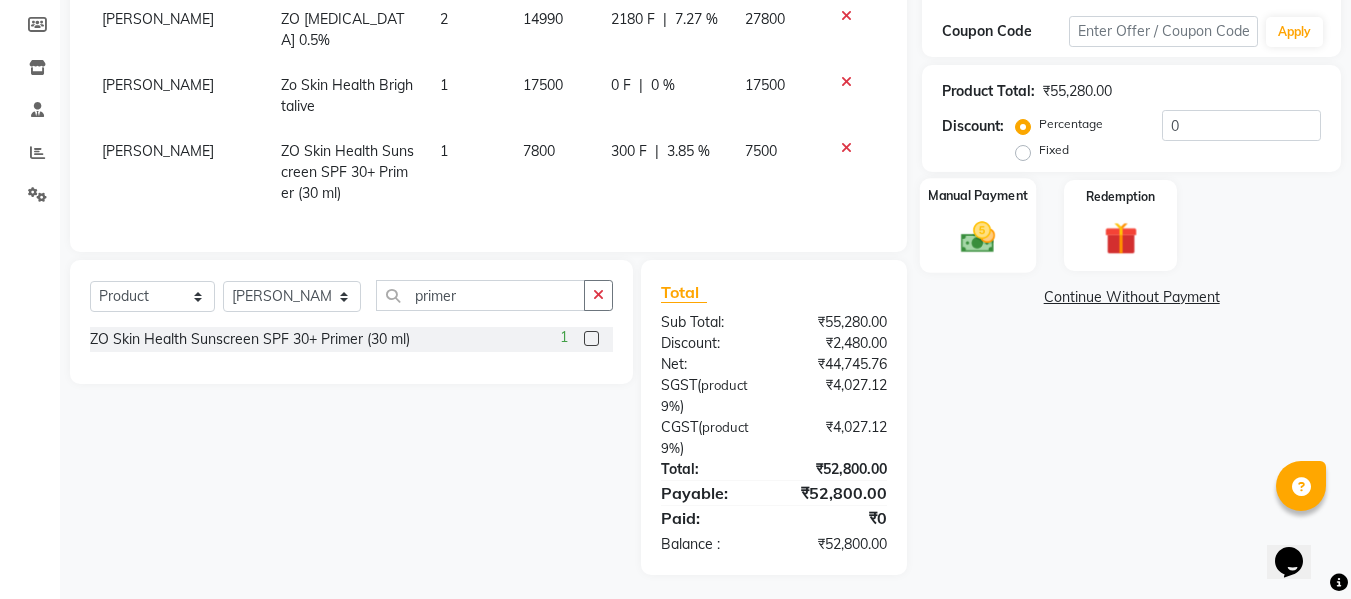 click 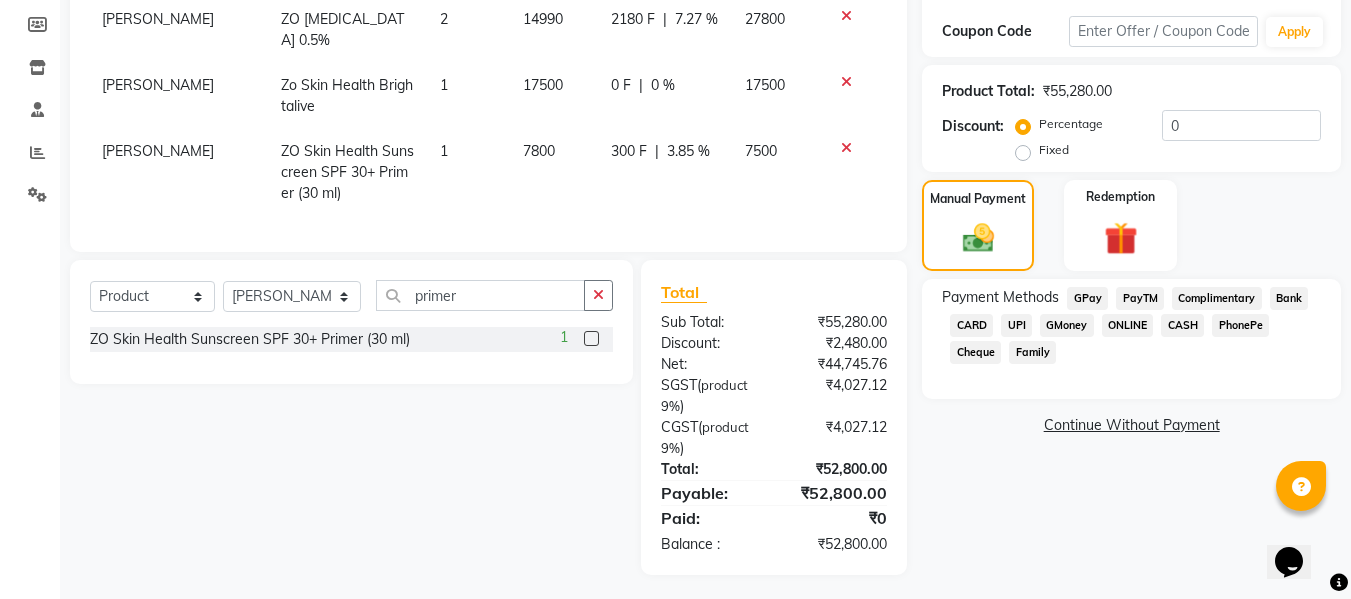 click on "CASH" 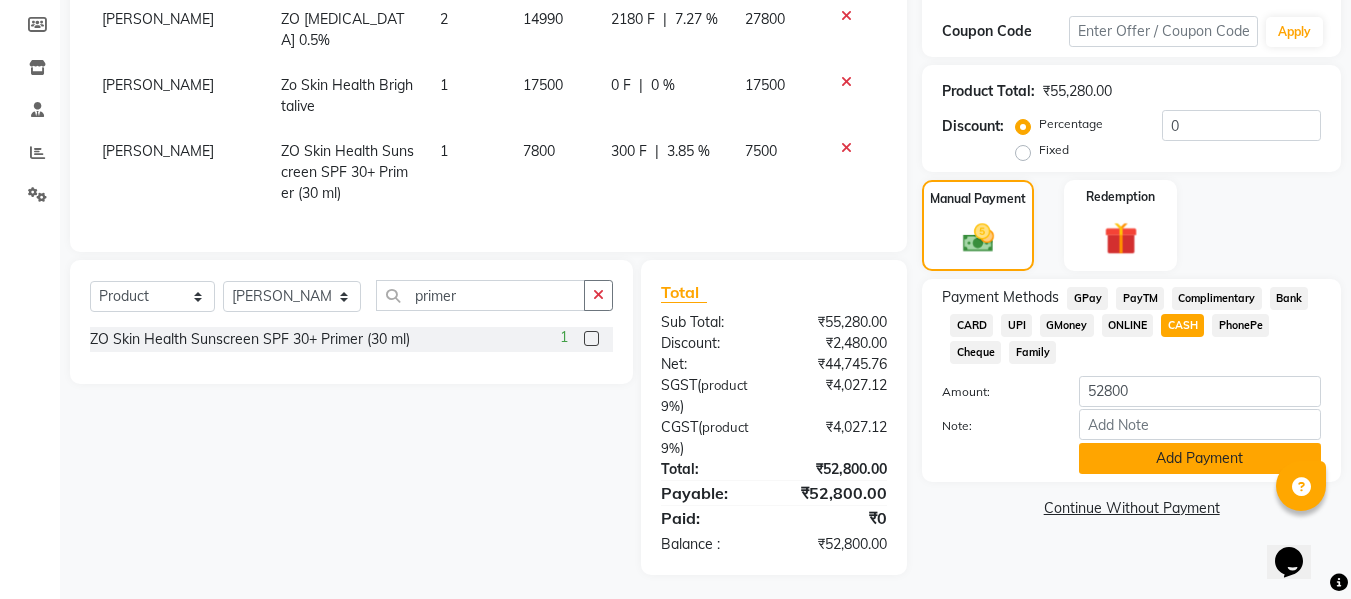 click on "Add Payment" 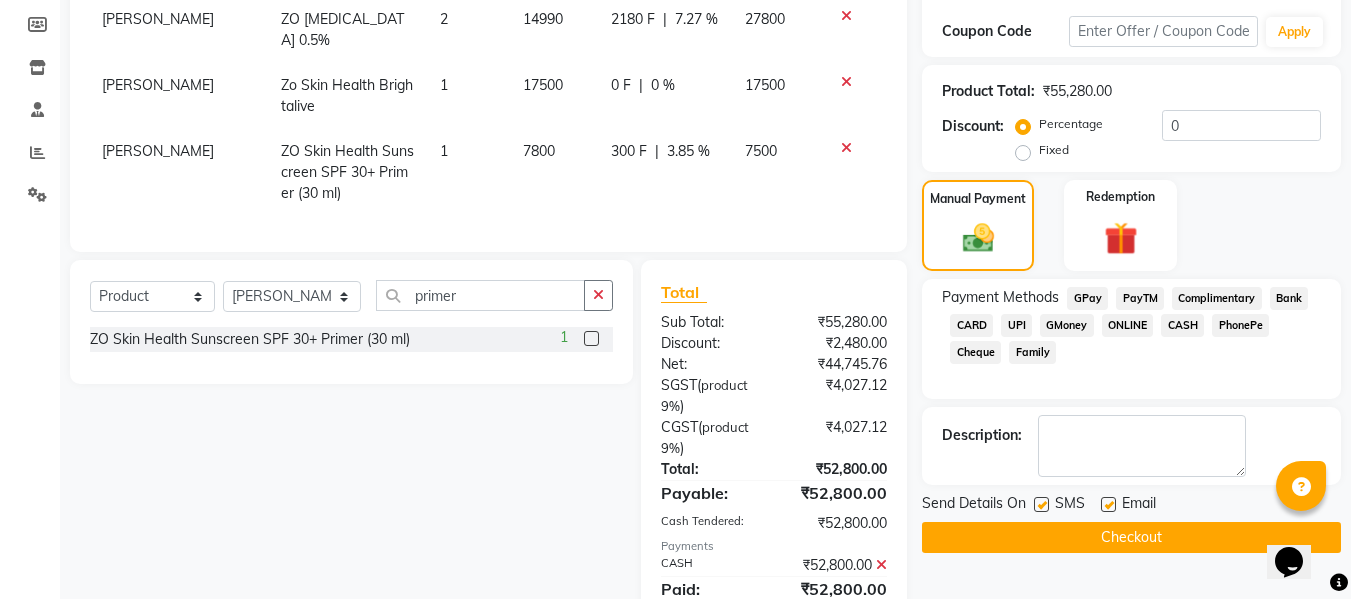 click 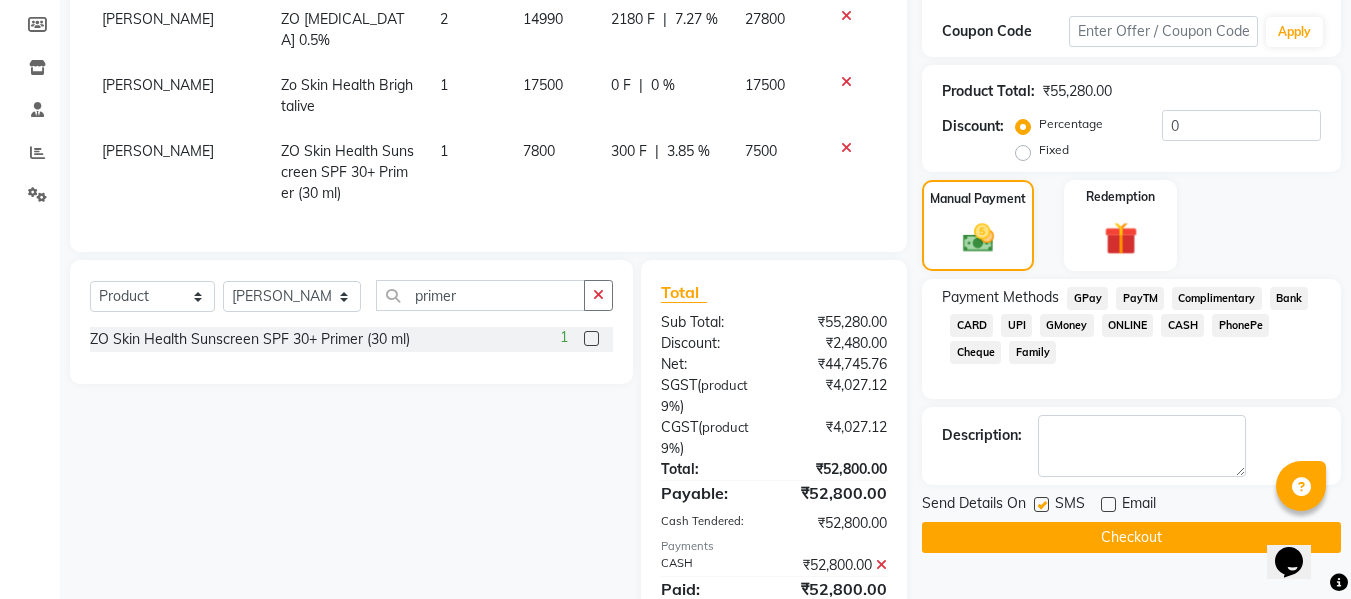 click 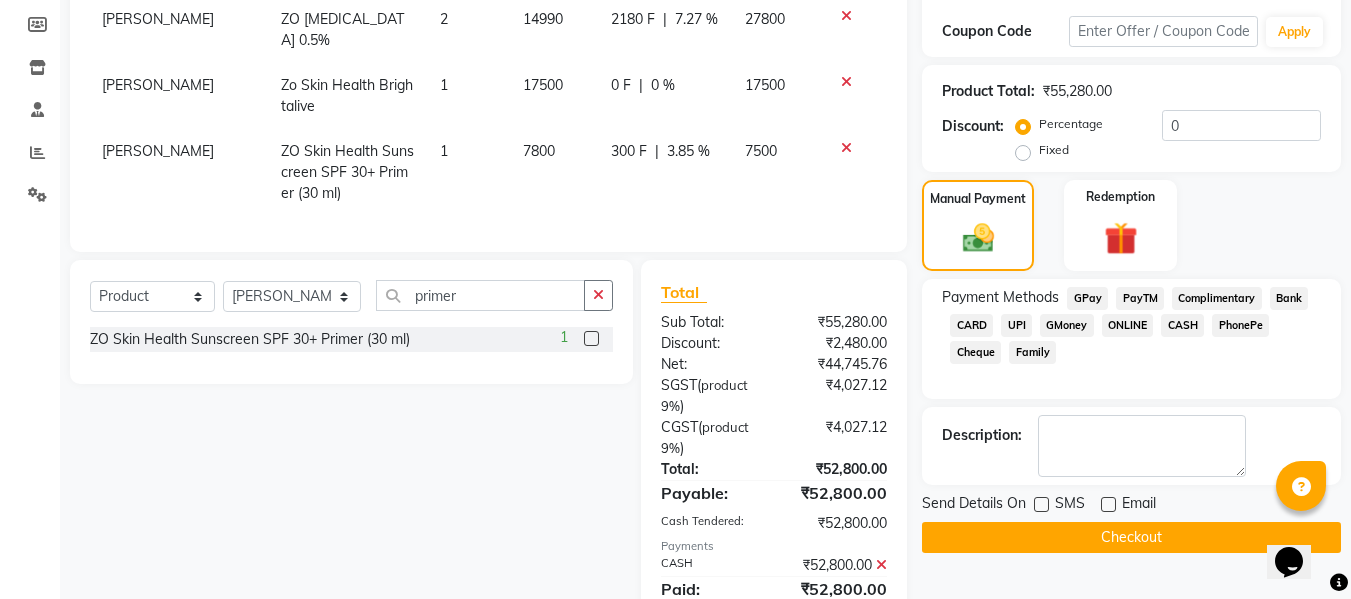 click on "Checkout" 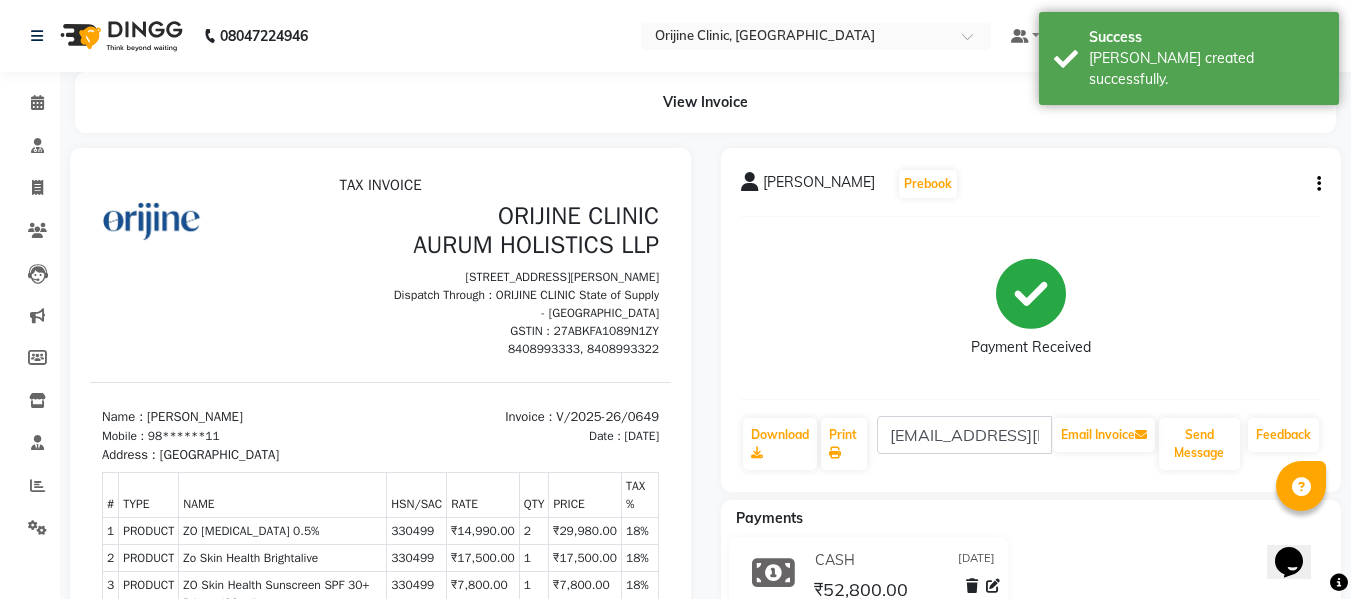scroll, scrollTop: 0, scrollLeft: 0, axis: both 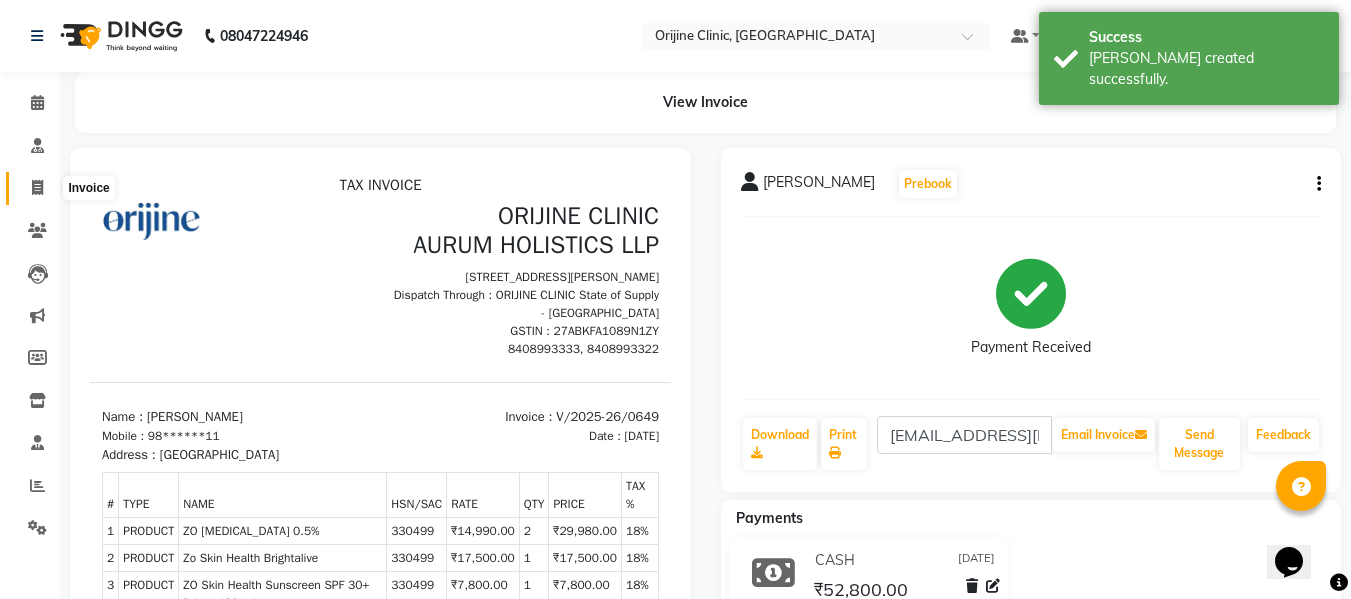click 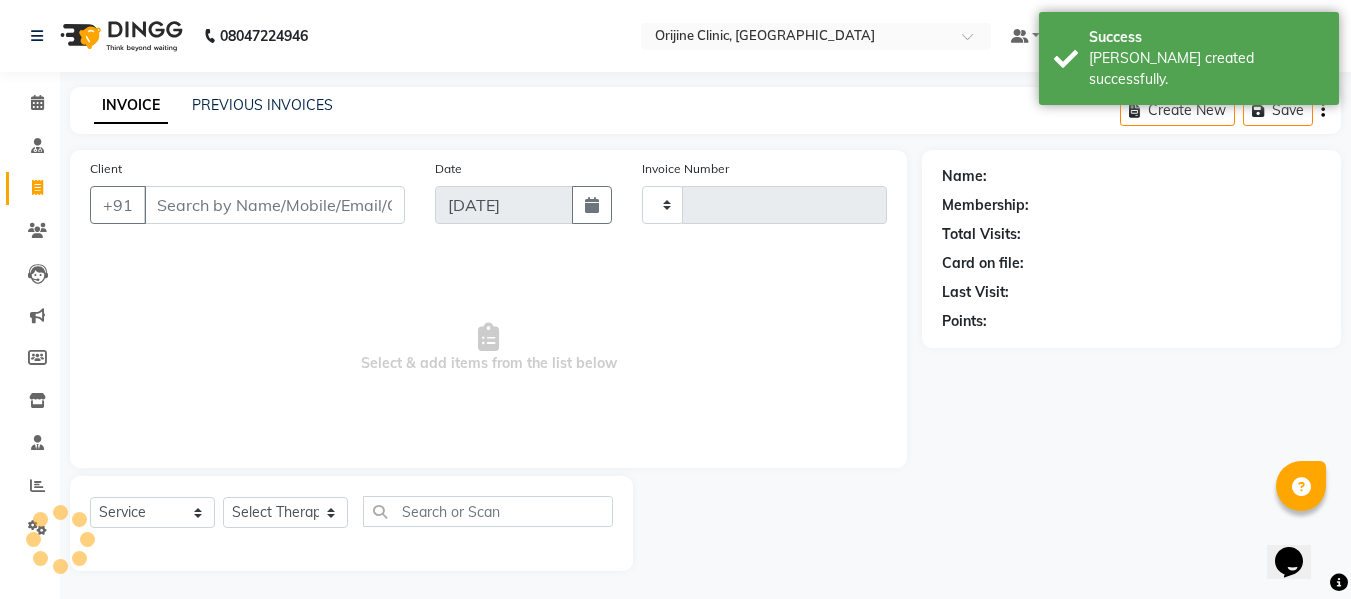 scroll, scrollTop: 2, scrollLeft: 0, axis: vertical 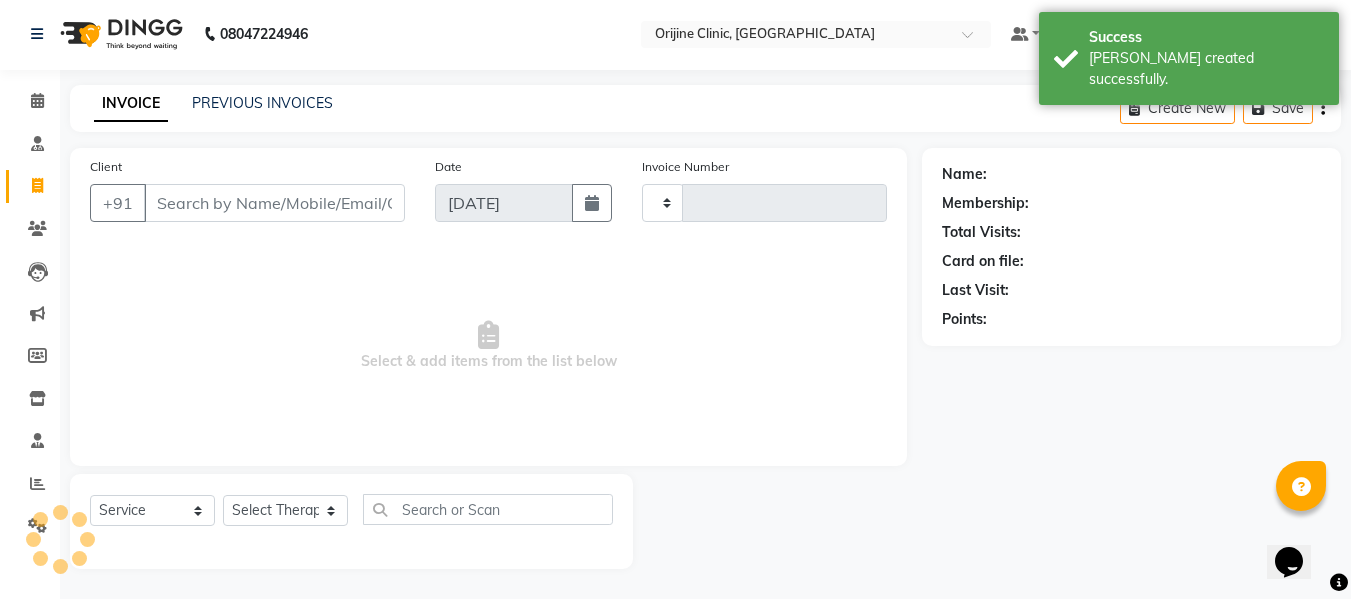 type on "0650" 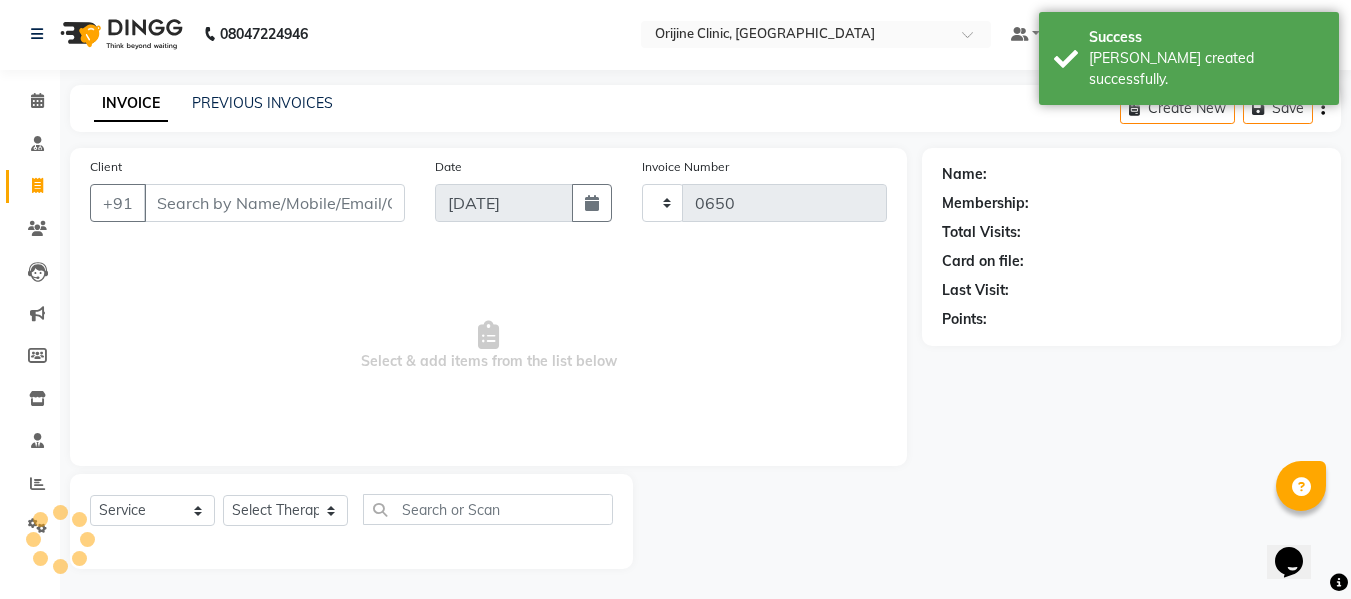 select on "702" 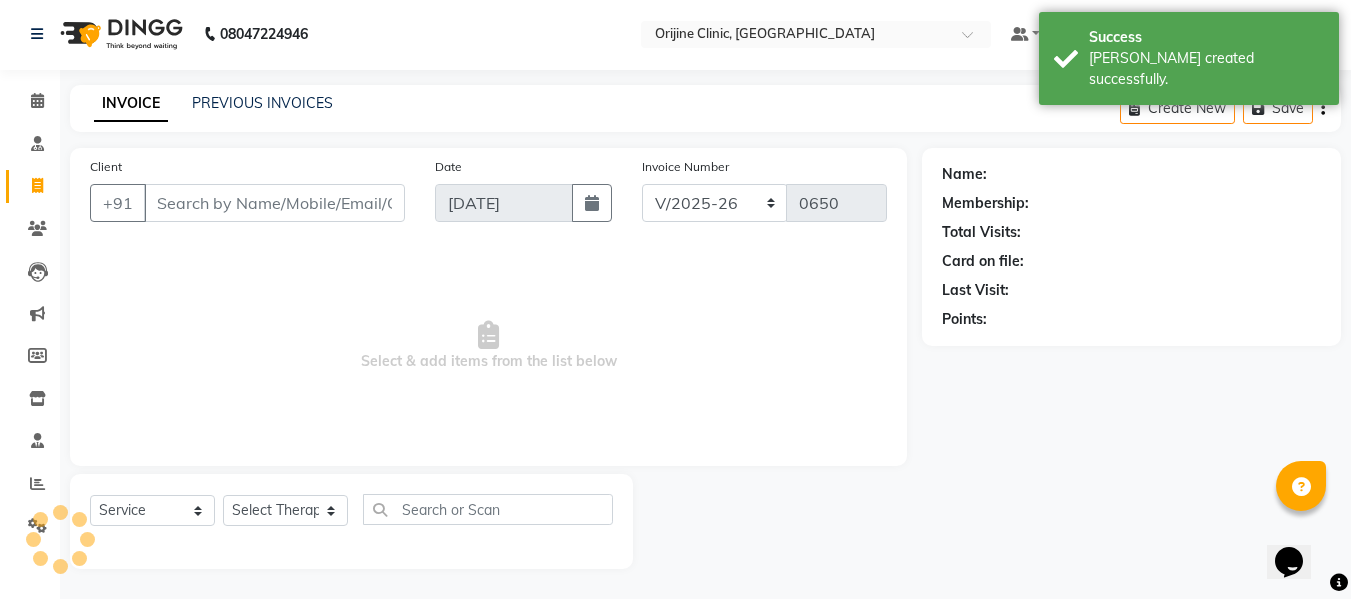 click on "Client" at bounding box center [274, 203] 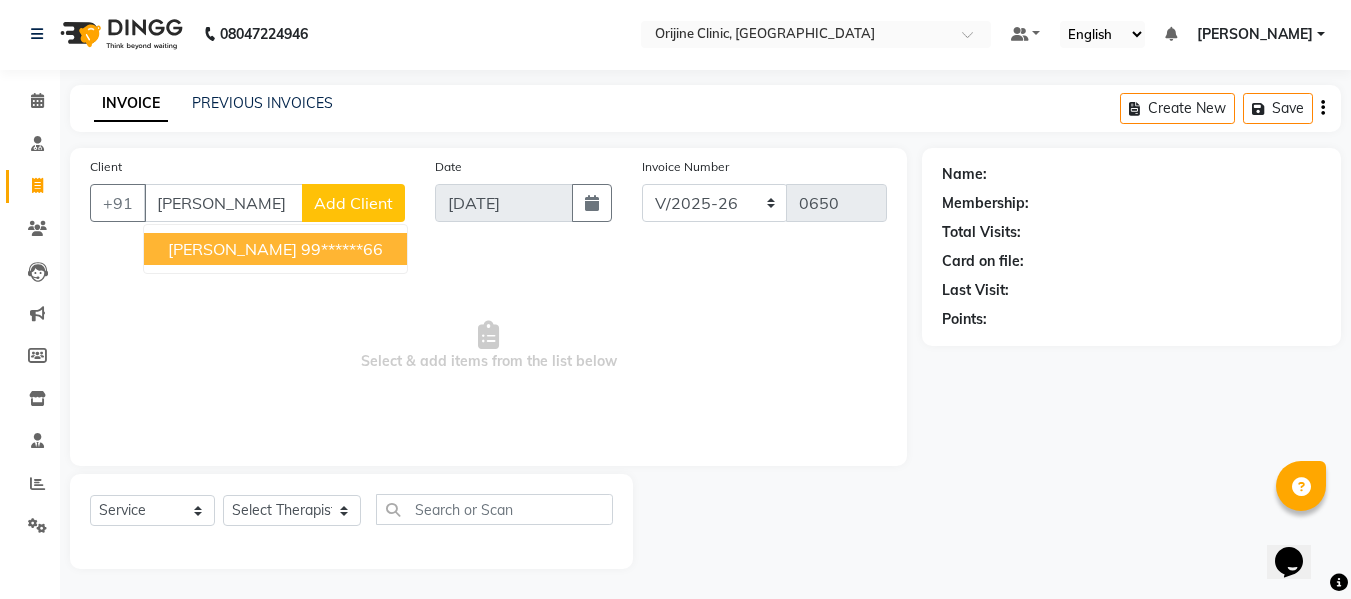 click on "Shubhika Parakh" at bounding box center (232, 249) 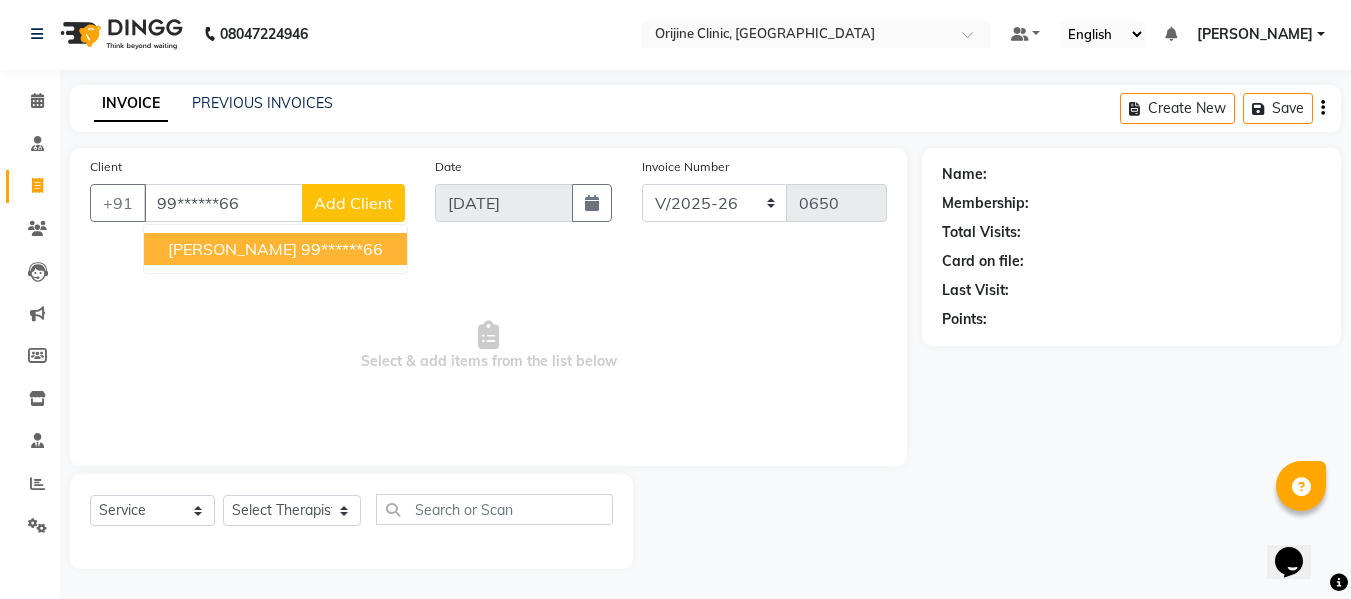 type on "99******66" 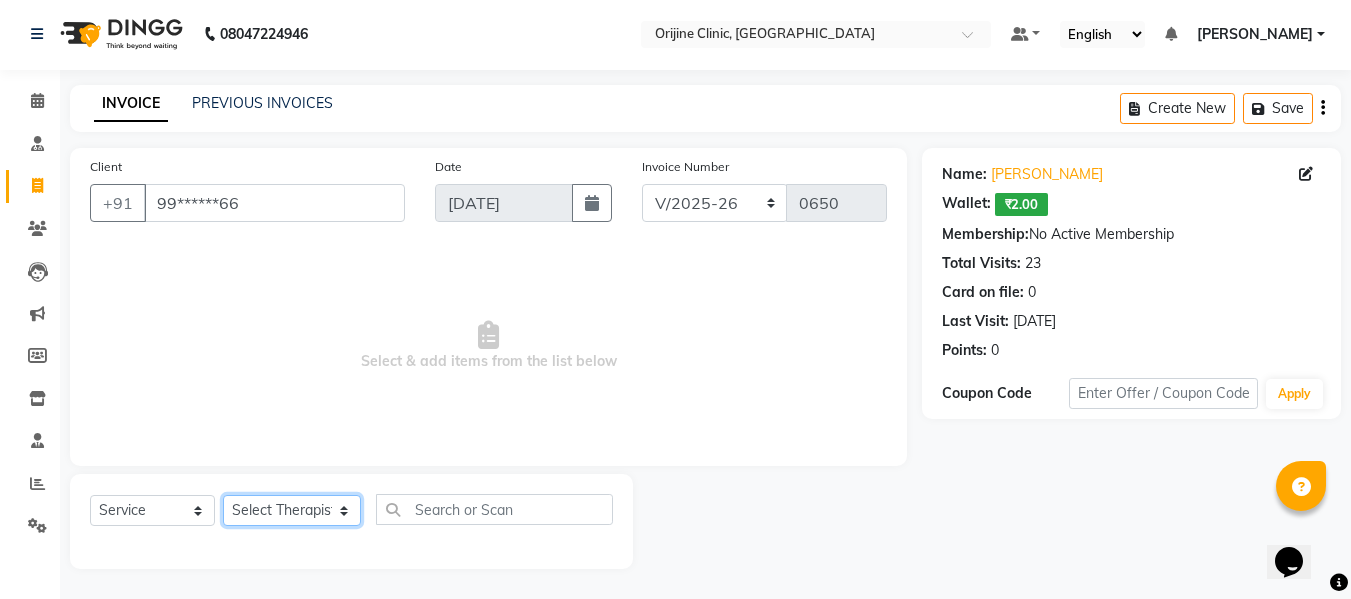 click on "Select Therapist Aarti Aarti and Rajeev Archana Gaikwad Battul Bhagashree Thorat (Clinic  Manager) Centre Head Dr. Kritu Bhandari Dr. Yojana Pokarna Meenakshi Dikonda Neha Das Rajiv Kumar Rama  londhe Ranjit  Sarika Kadam Vaibhavi  Gondwal" 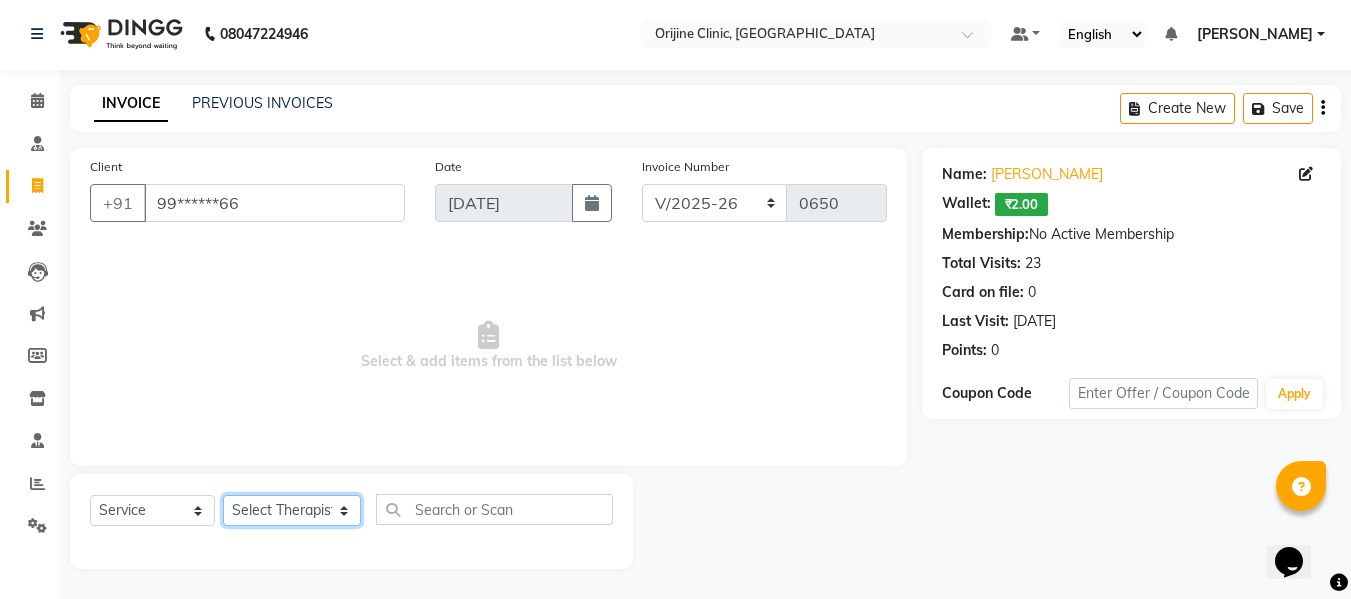 select on "10775" 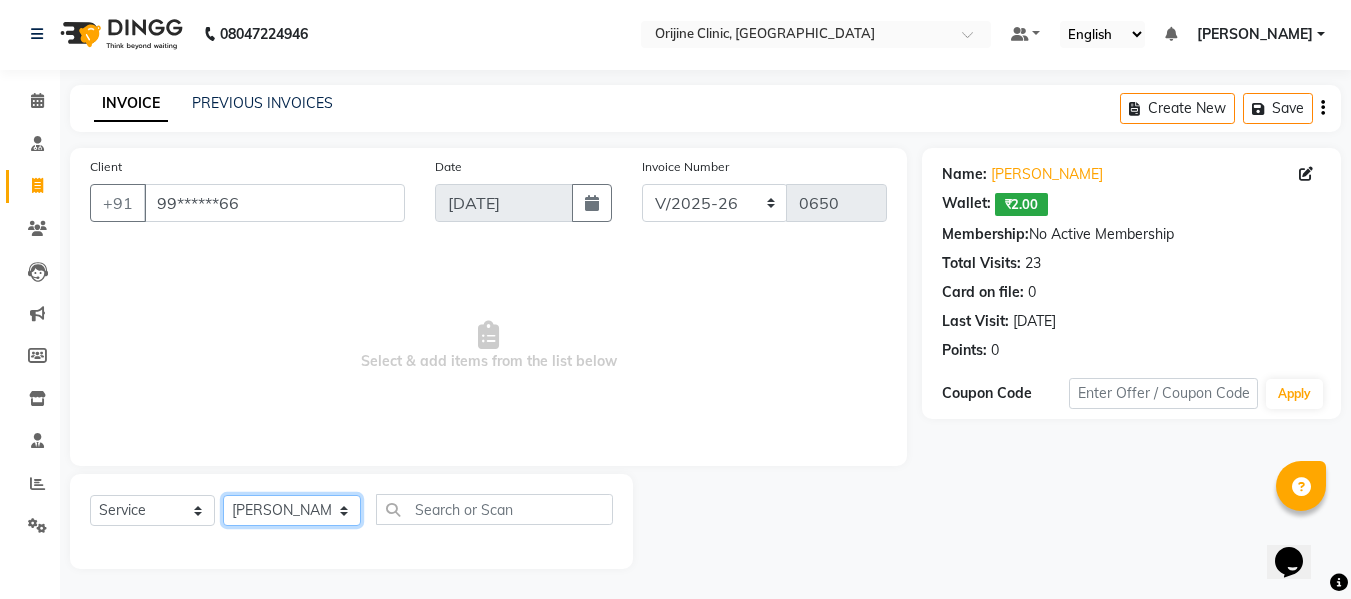 click on "Select Therapist Aarti Aarti and Rajeev Archana Gaikwad Battul Bhagashree Thorat (Clinic  Manager) Centre Head Dr. Kritu Bhandari Dr. Yojana Pokarna Meenakshi Dikonda Neha Das Rajiv Kumar Rama  londhe Ranjit  Sarika Kadam Vaibhavi  Gondwal" 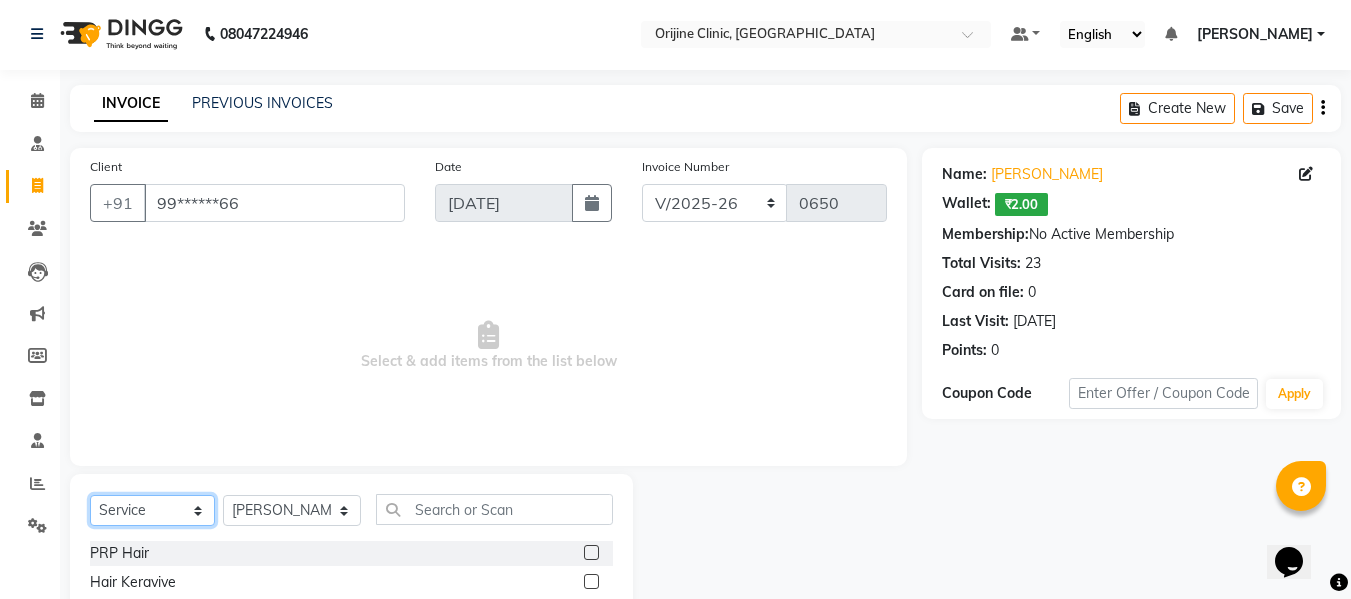 click on "Select  Service  Product  Membership  Package Voucher Prepaid Gift Card" 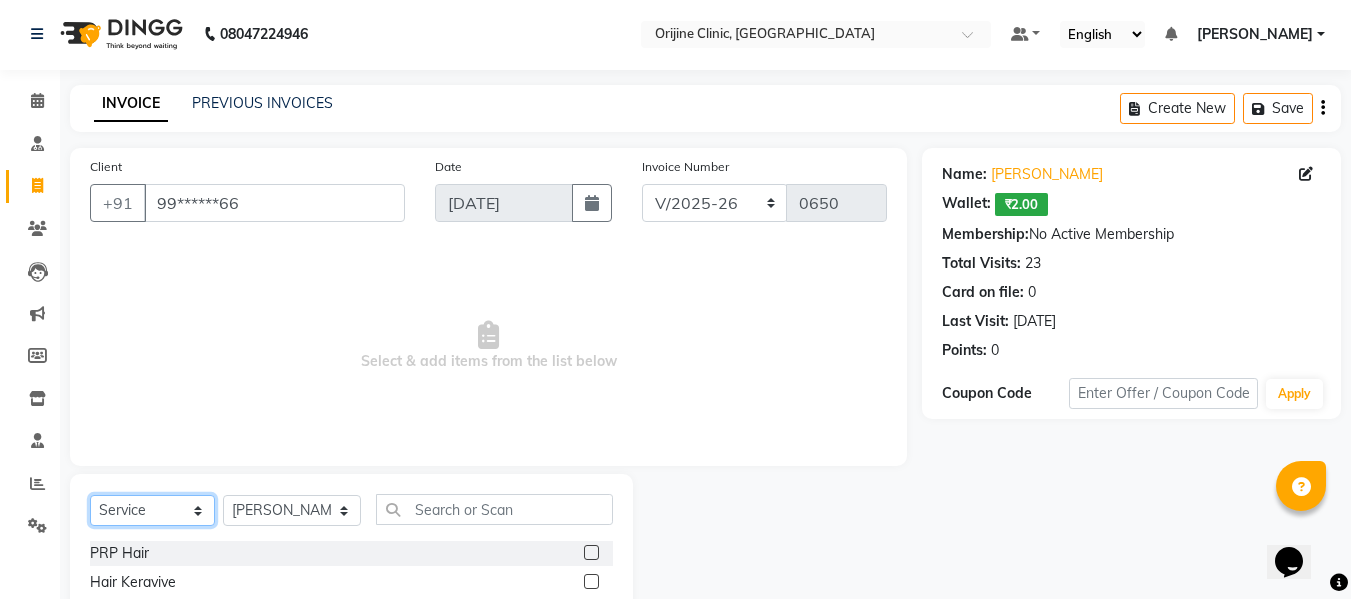select on "product" 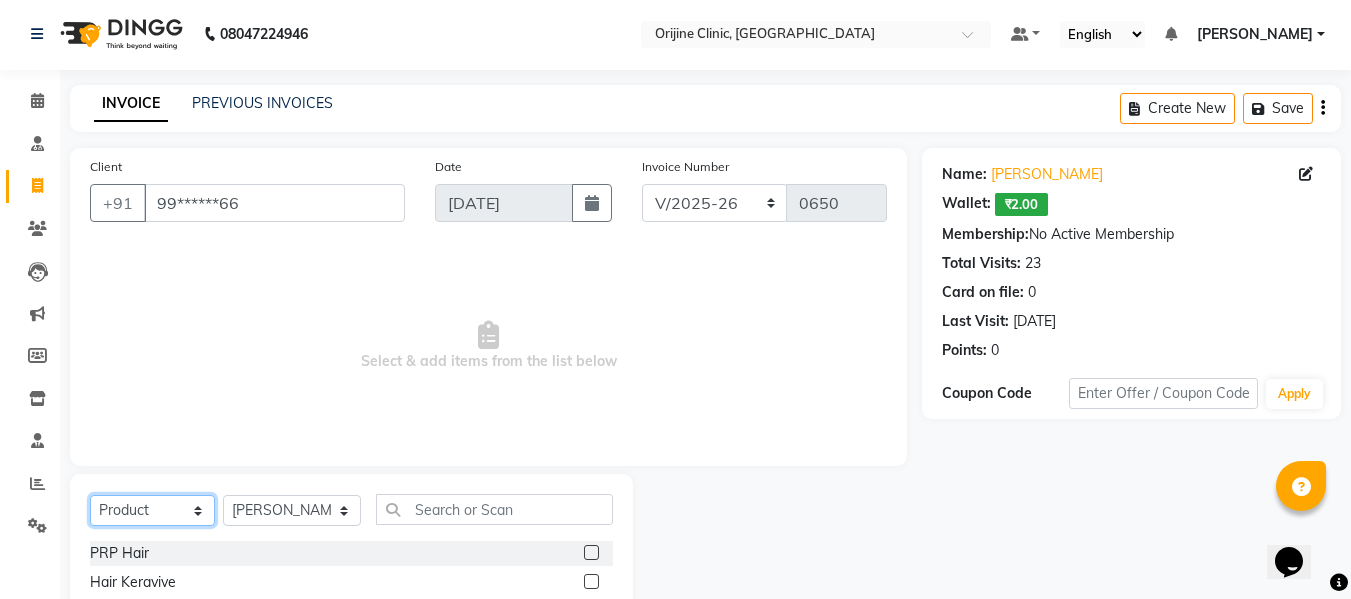 click on "Select  Service  Product  Membership  Package Voucher Prepaid Gift Card" 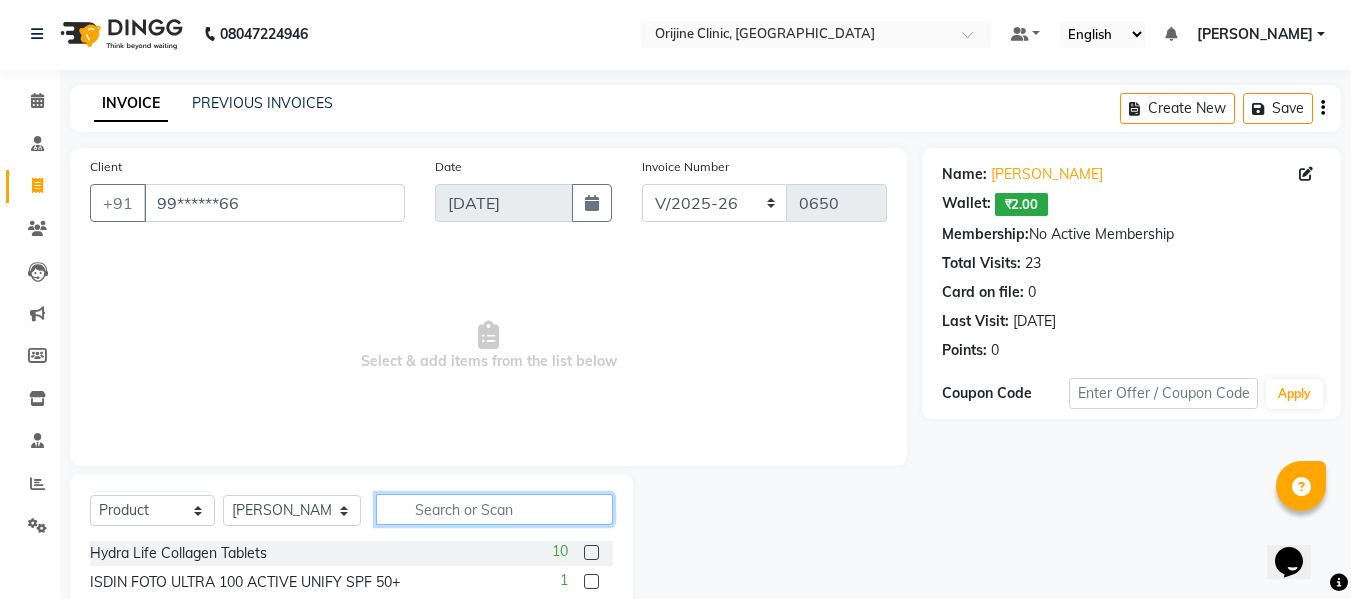 click 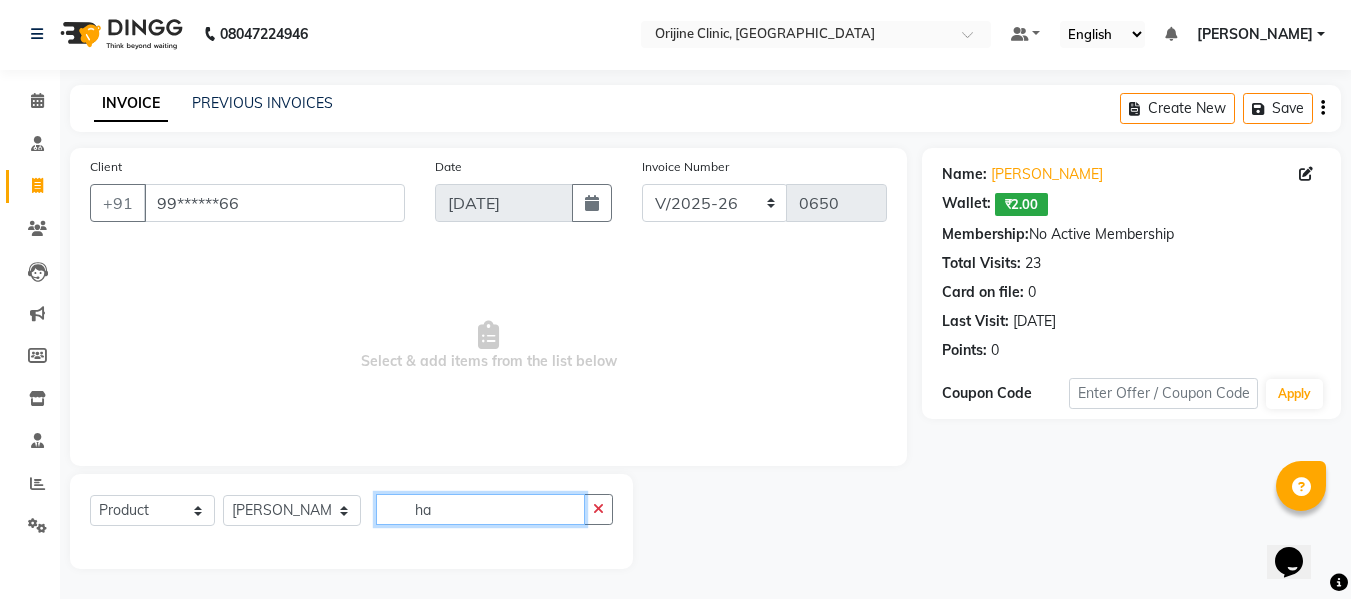 type on "h" 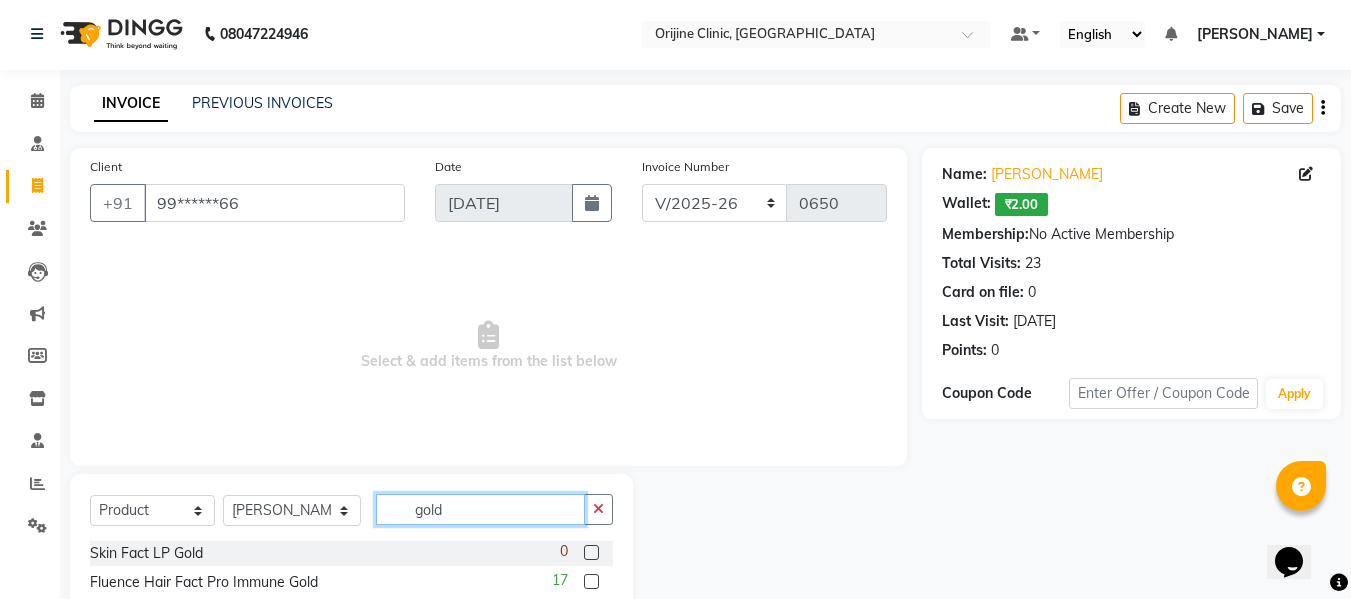 type on "gold" 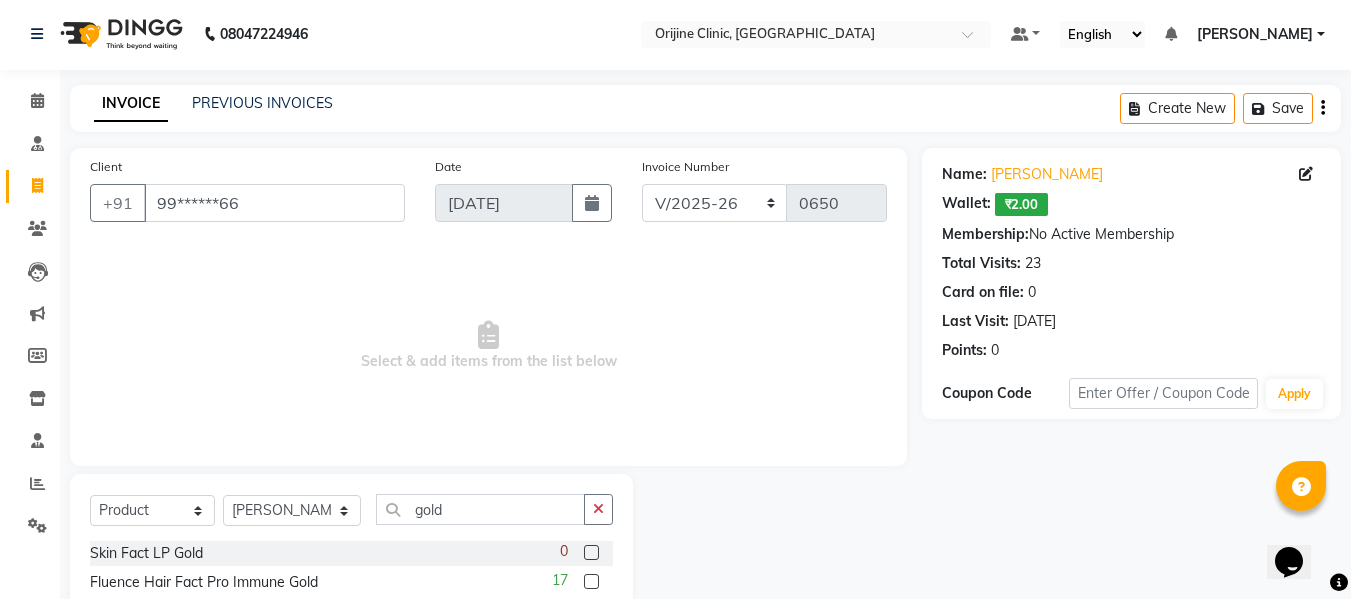 click 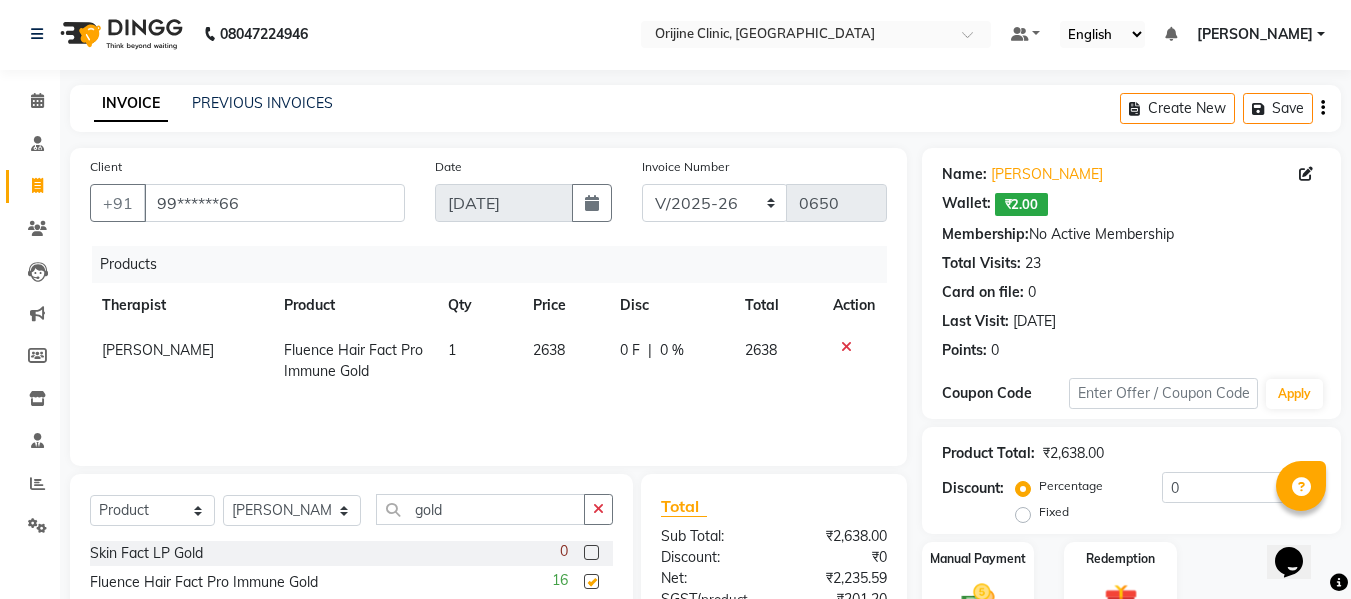 checkbox on "false" 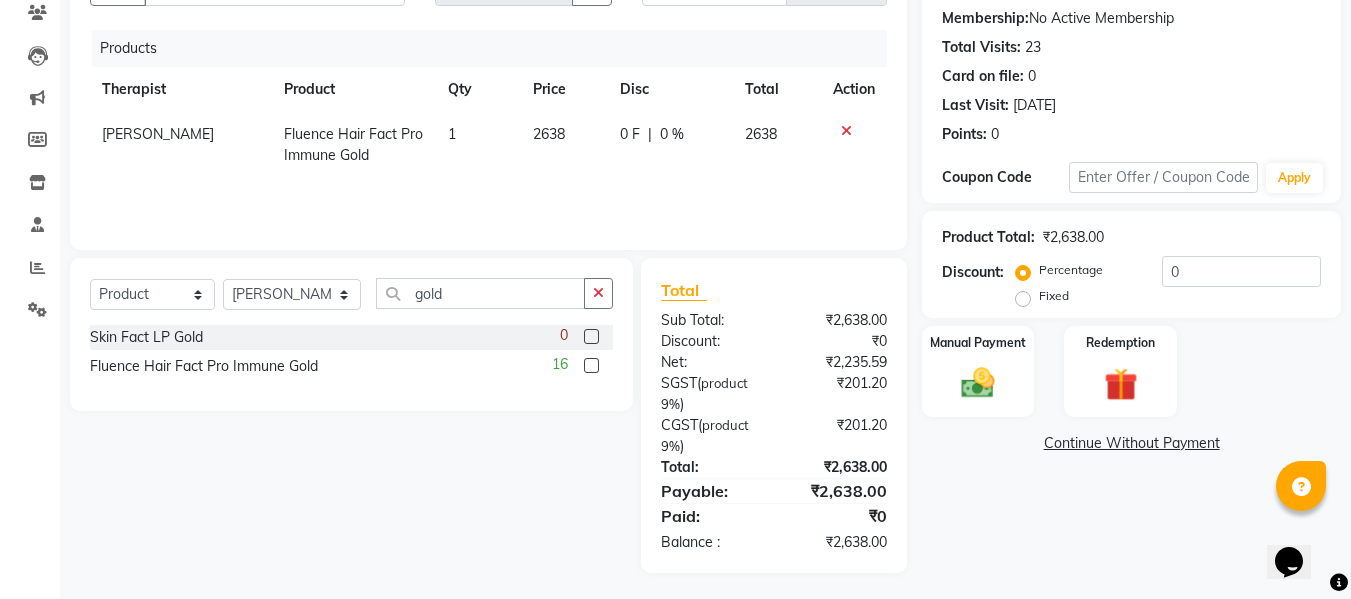 scroll, scrollTop: 222, scrollLeft: 0, axis: vertical 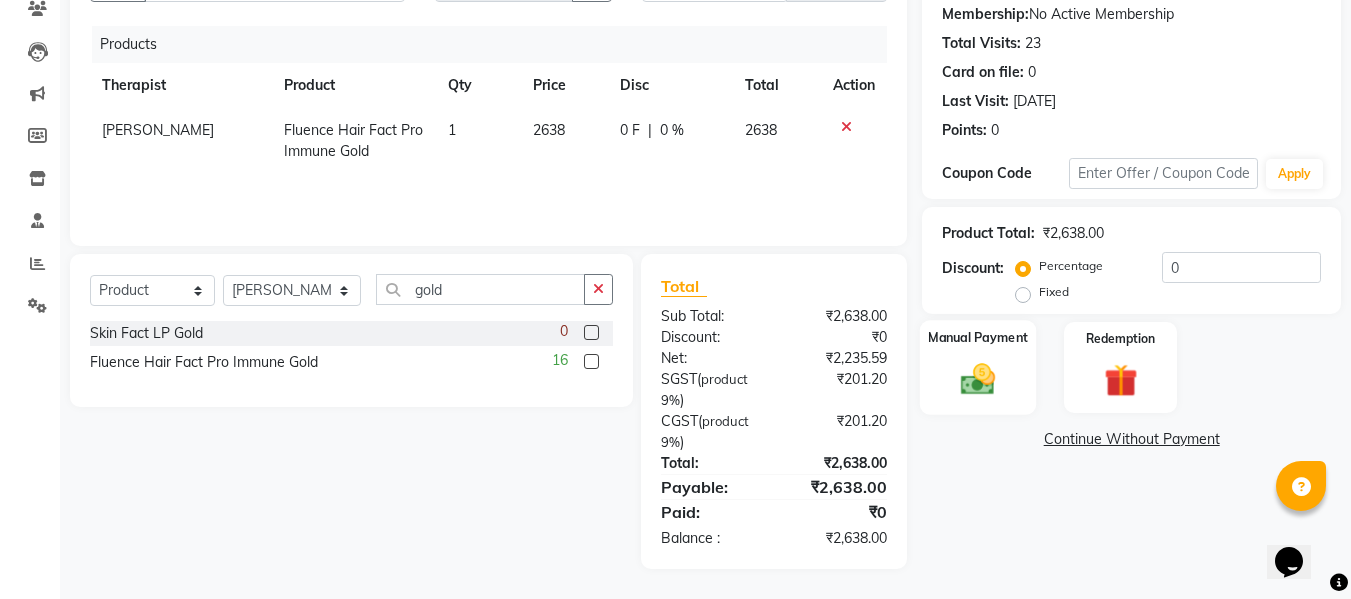 click 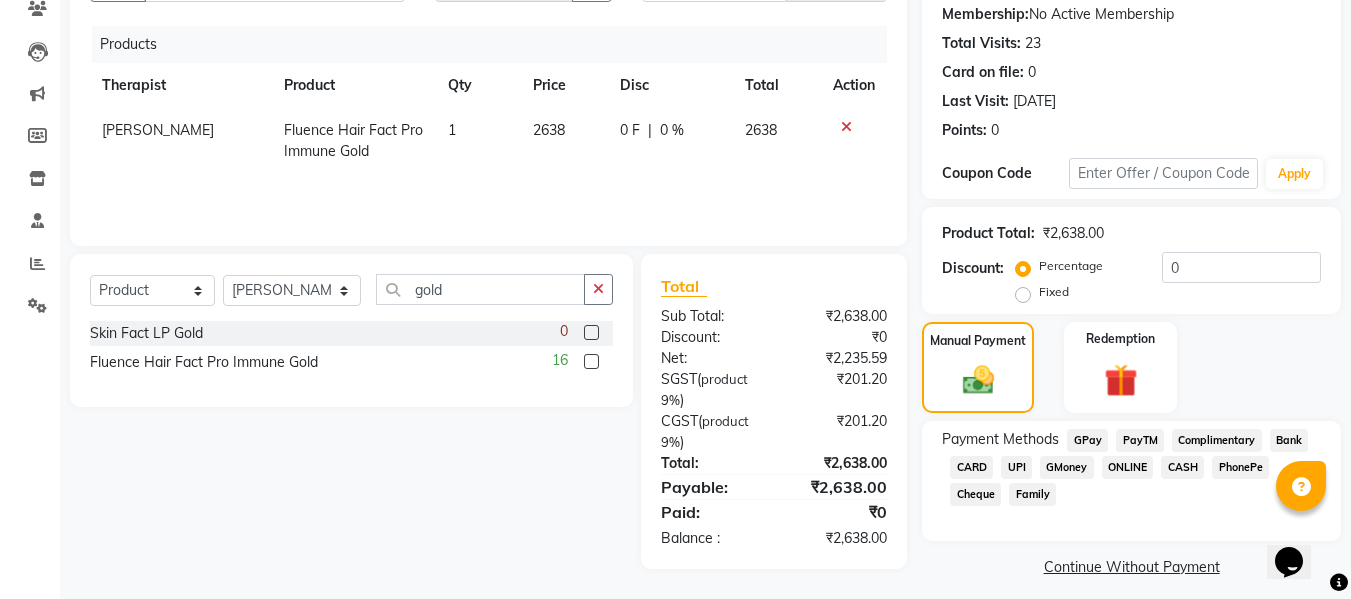 click on "GPay" 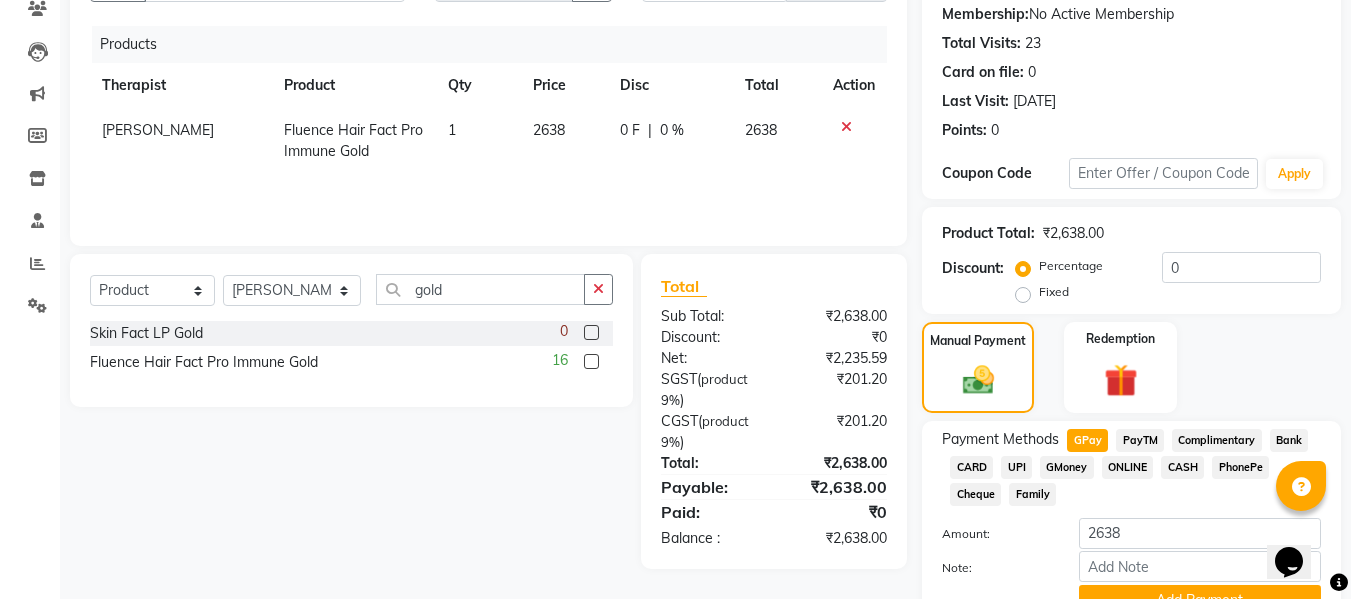 scroll, scrollTop: 318, scrollLeft: 0, axis: vertical 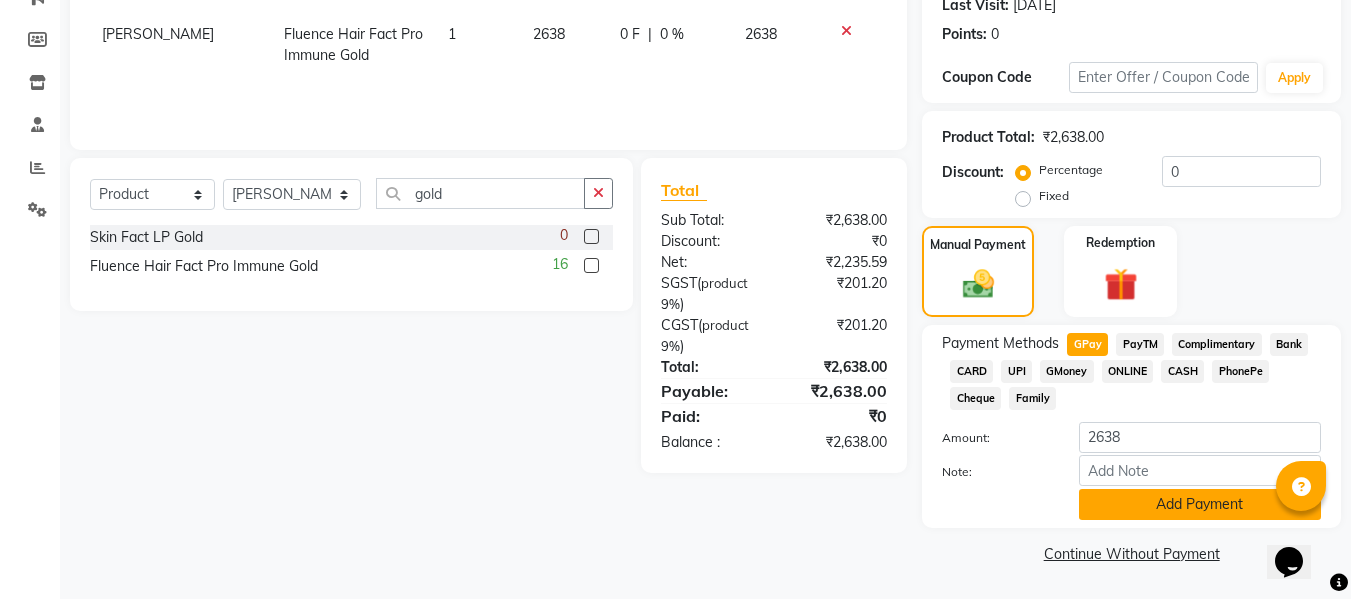 click on "Add Payment" 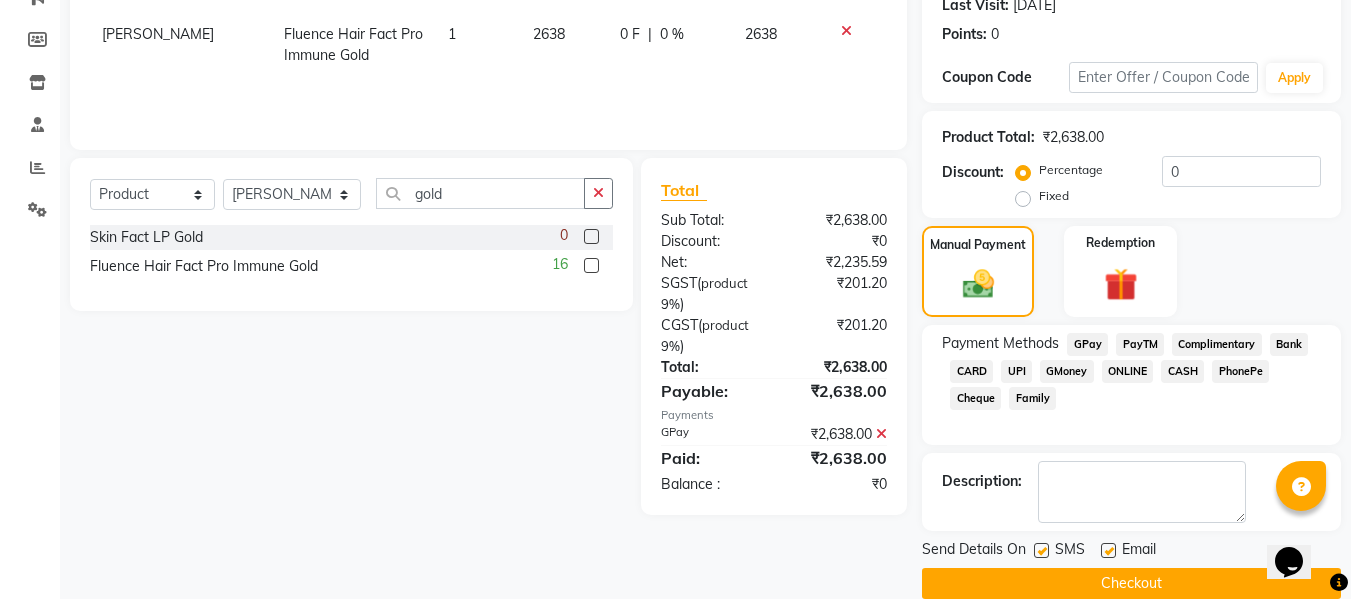 click 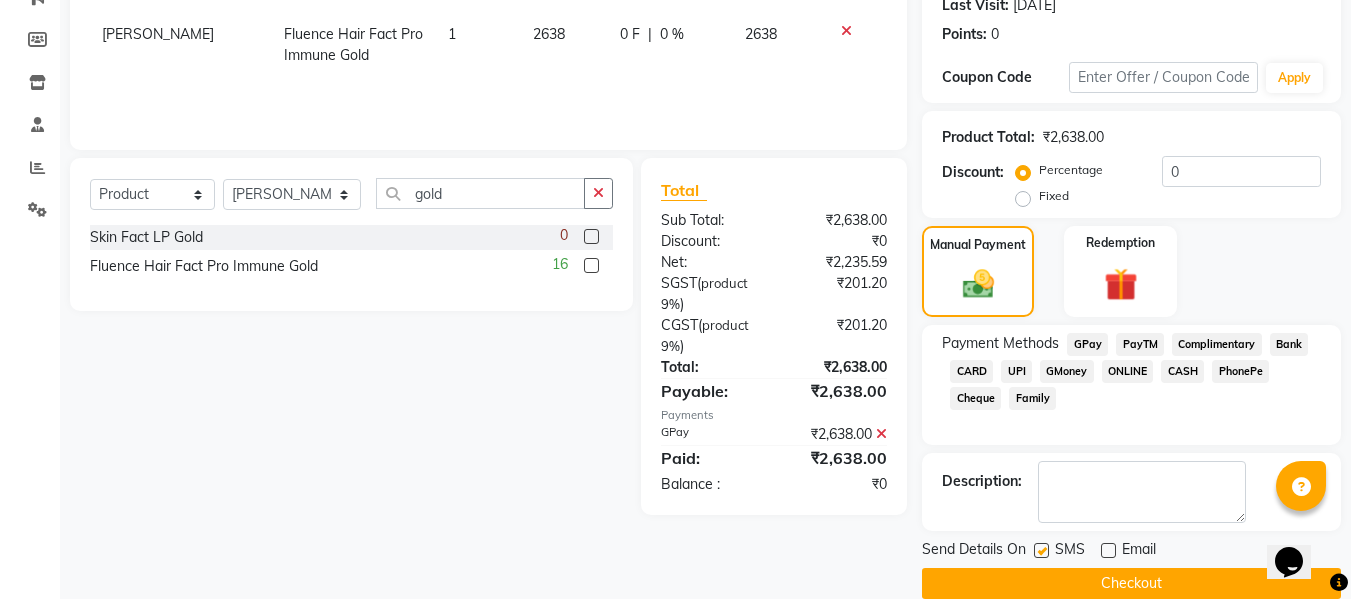 click 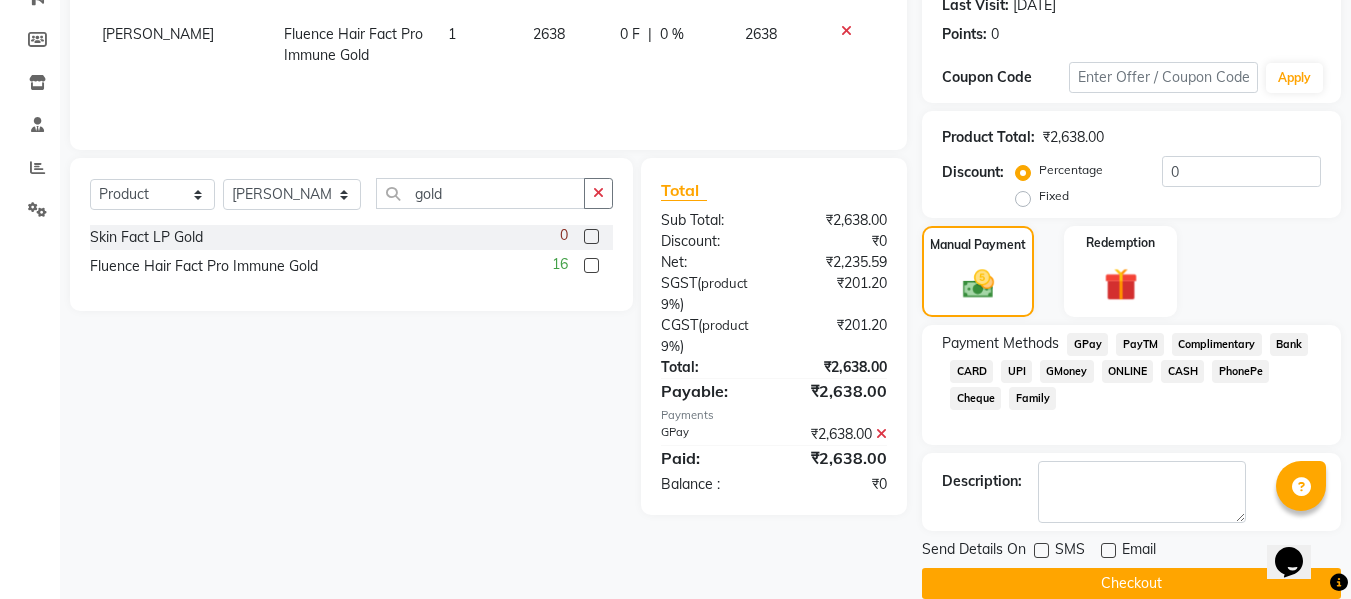 click on "Checkout" 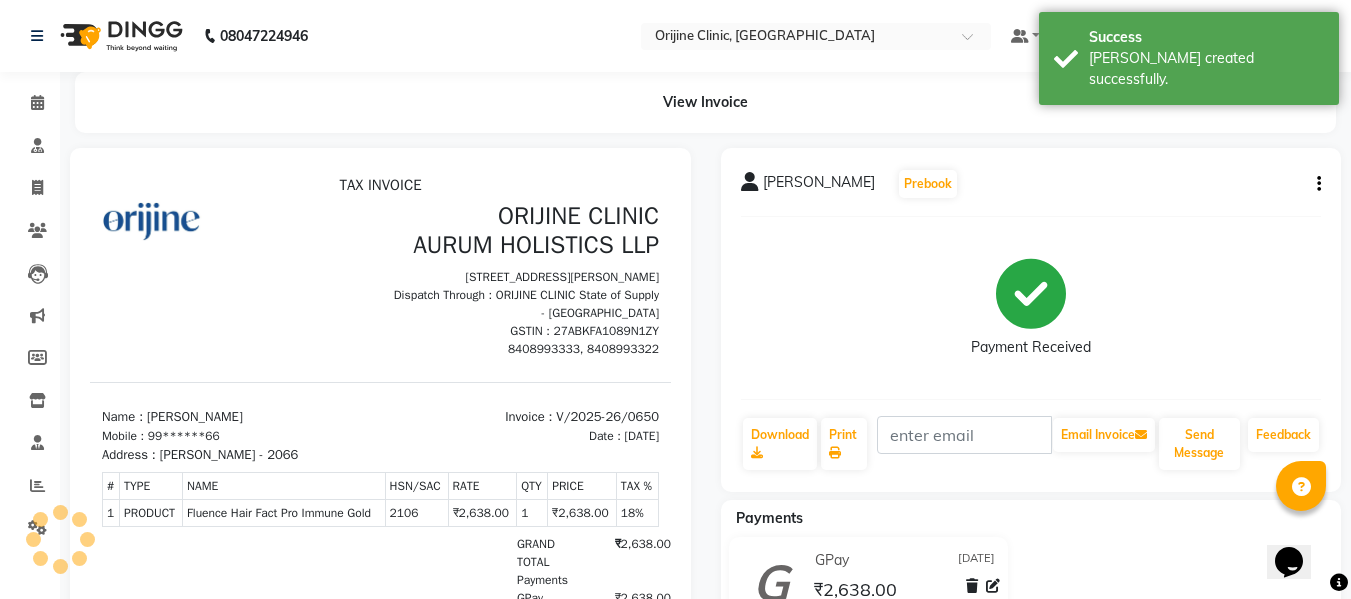 scroll, scrollTop: 0, scrollLeft: 0, axis: both 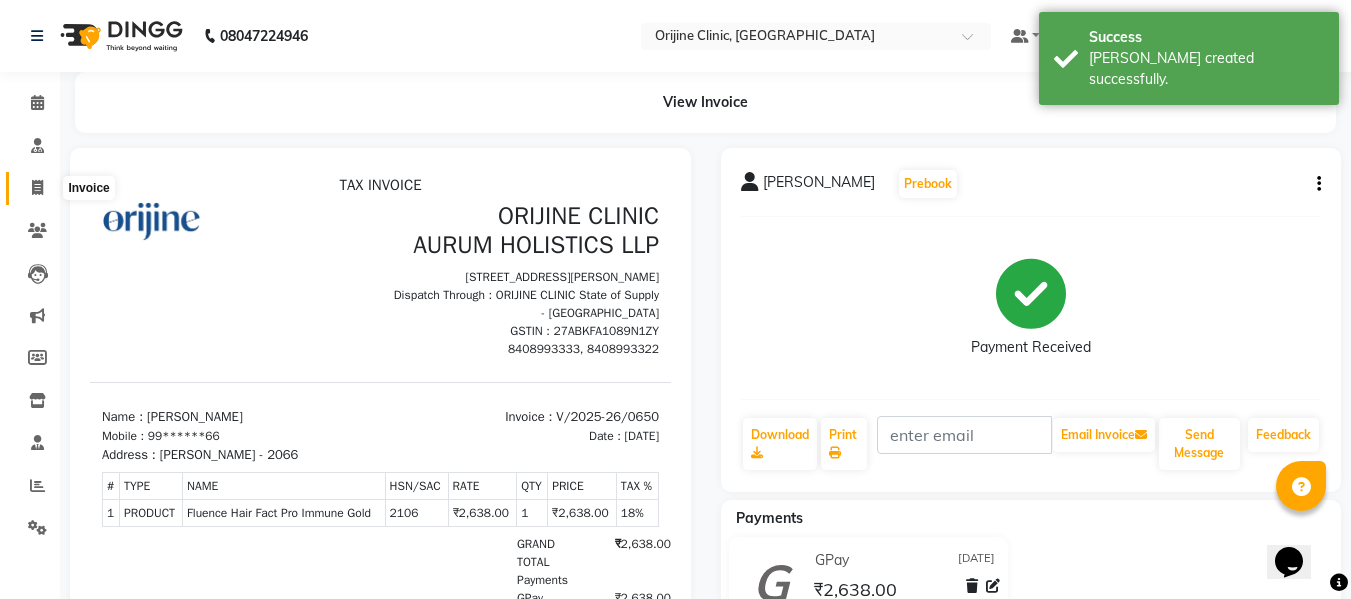 click 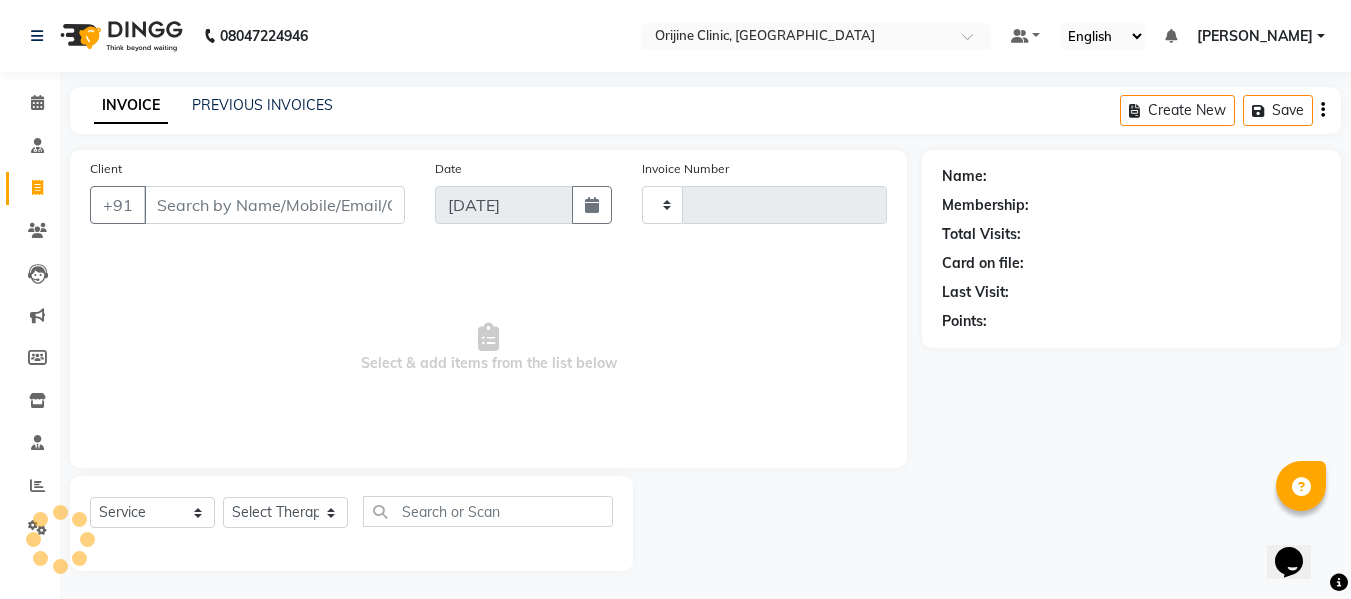 scroll, scrollTop: 2, scrollLeft: 0, axis: vertical 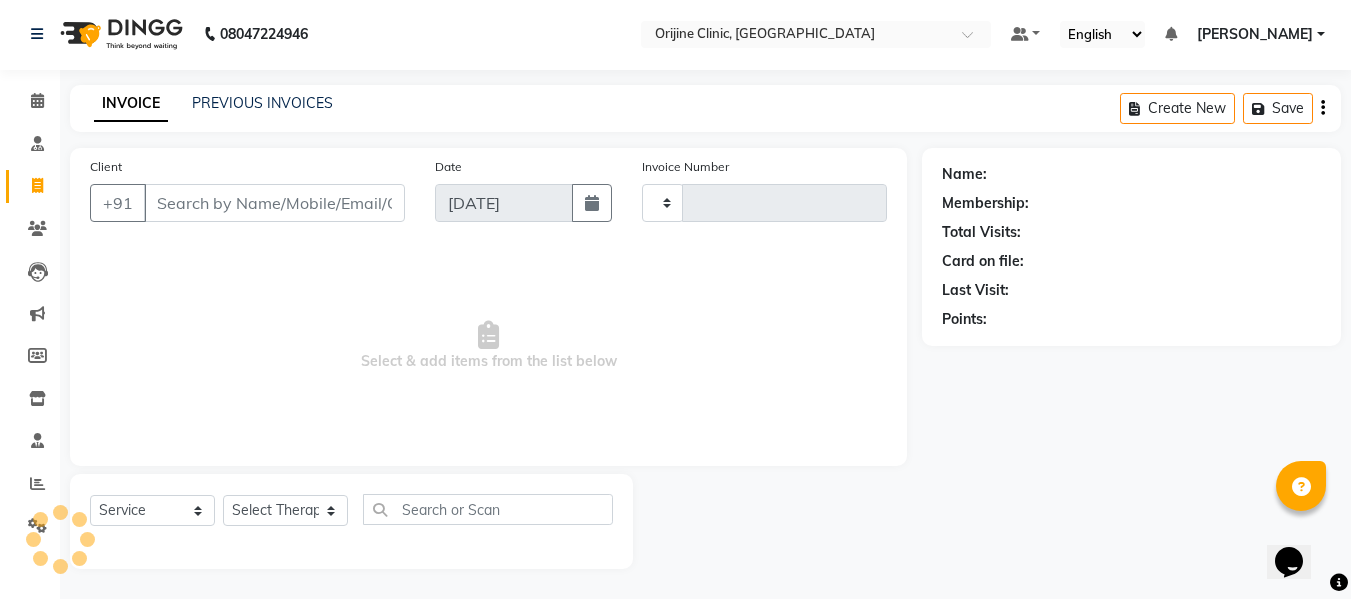 type on "0651" 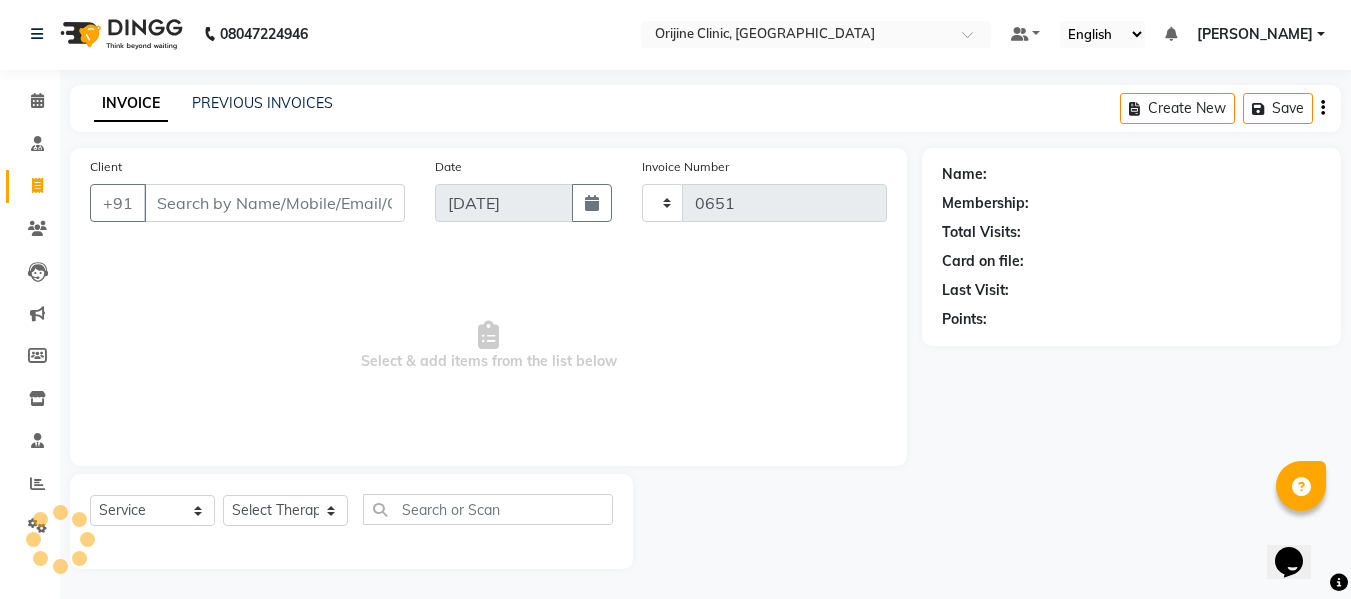 select on "702" 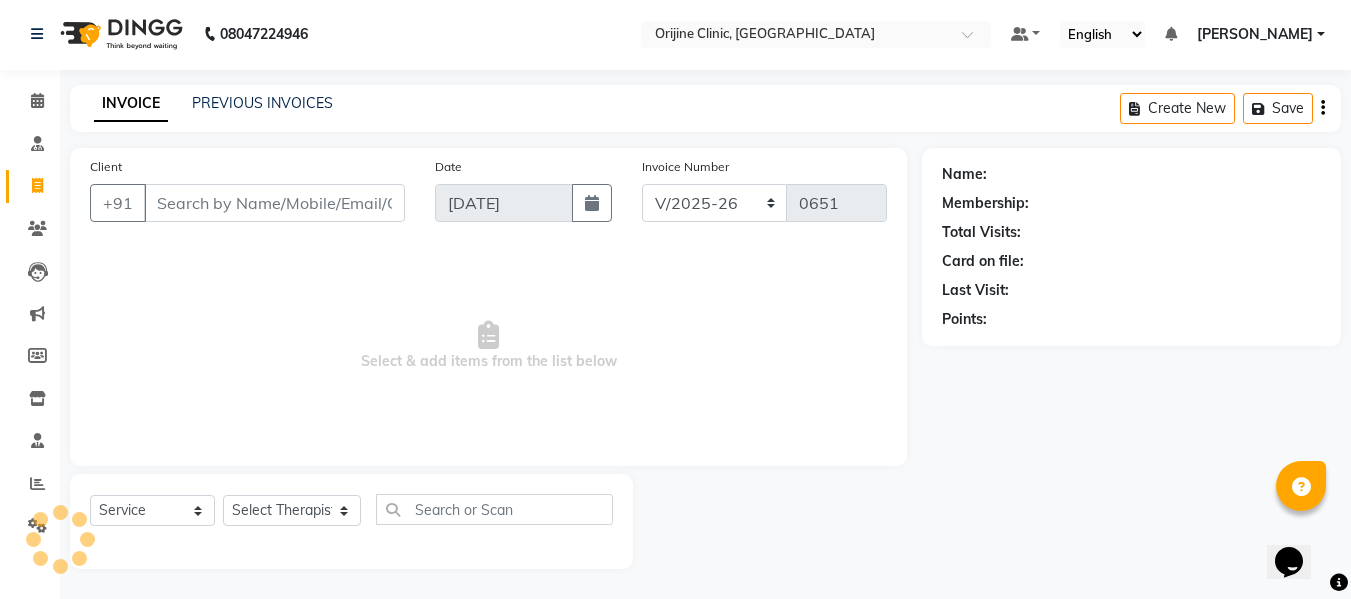 click on "Client" at bounding box center (274, 203) 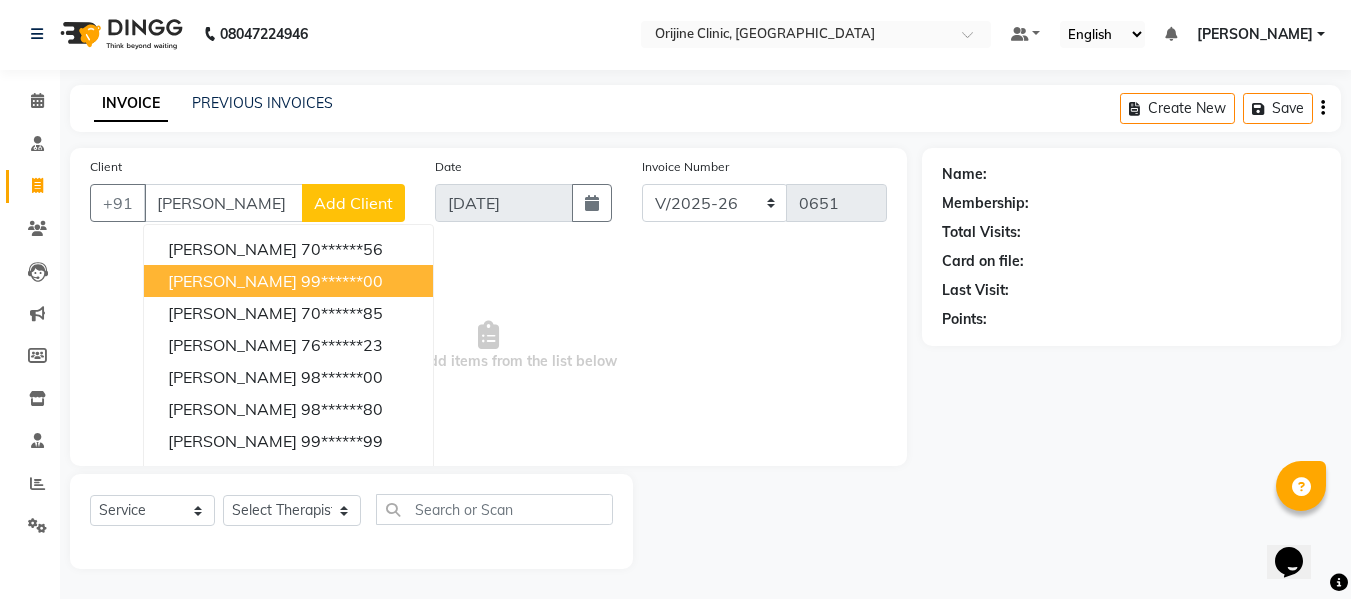 click on "Annuja Dhaddha" at bounding box center [232, 281] 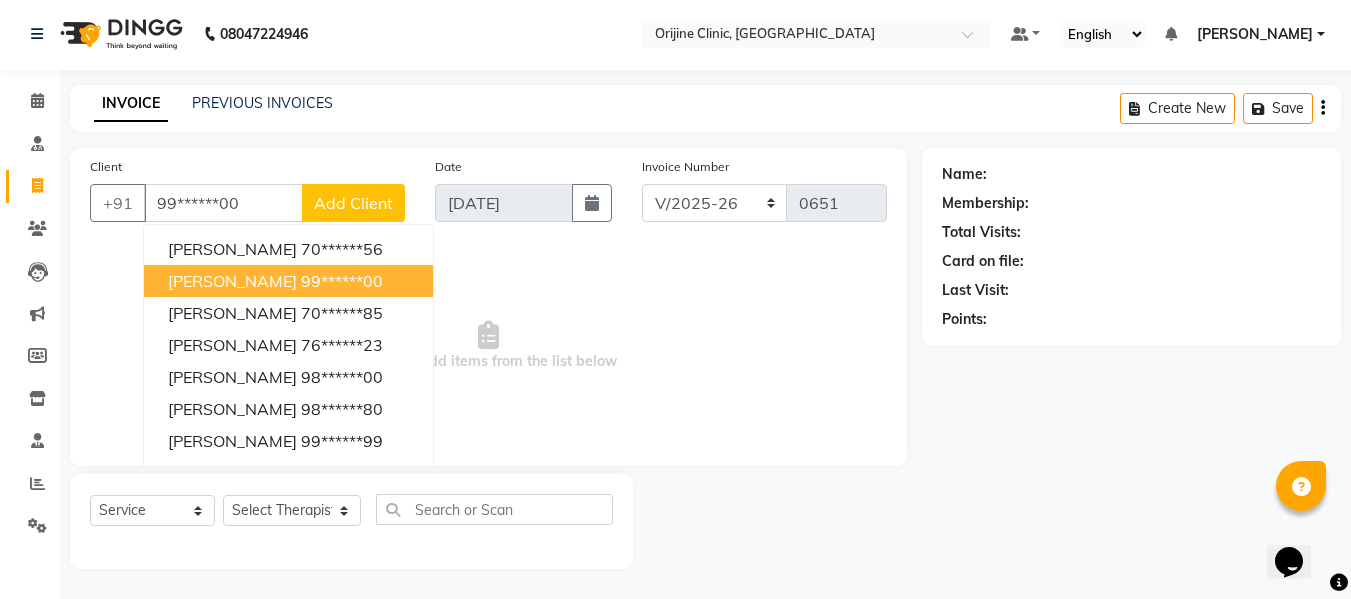 type on "99******00" 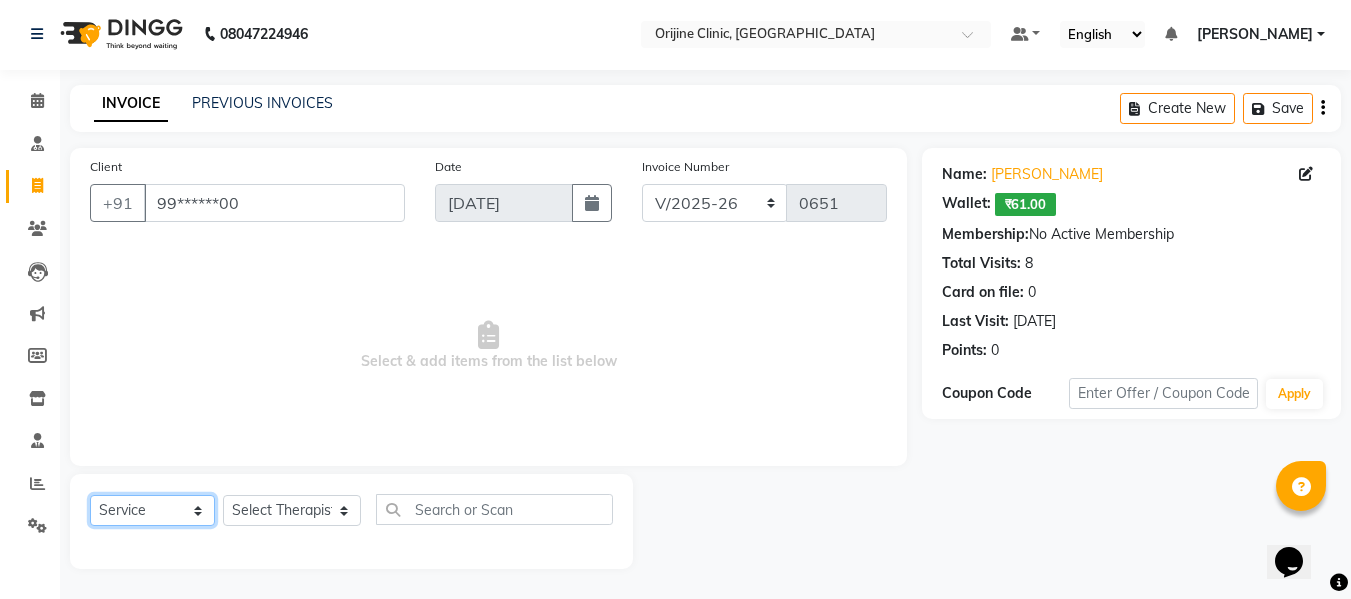 click on "Select  Service  Product  Membership  Package Voucher Prepaid Gift Card" 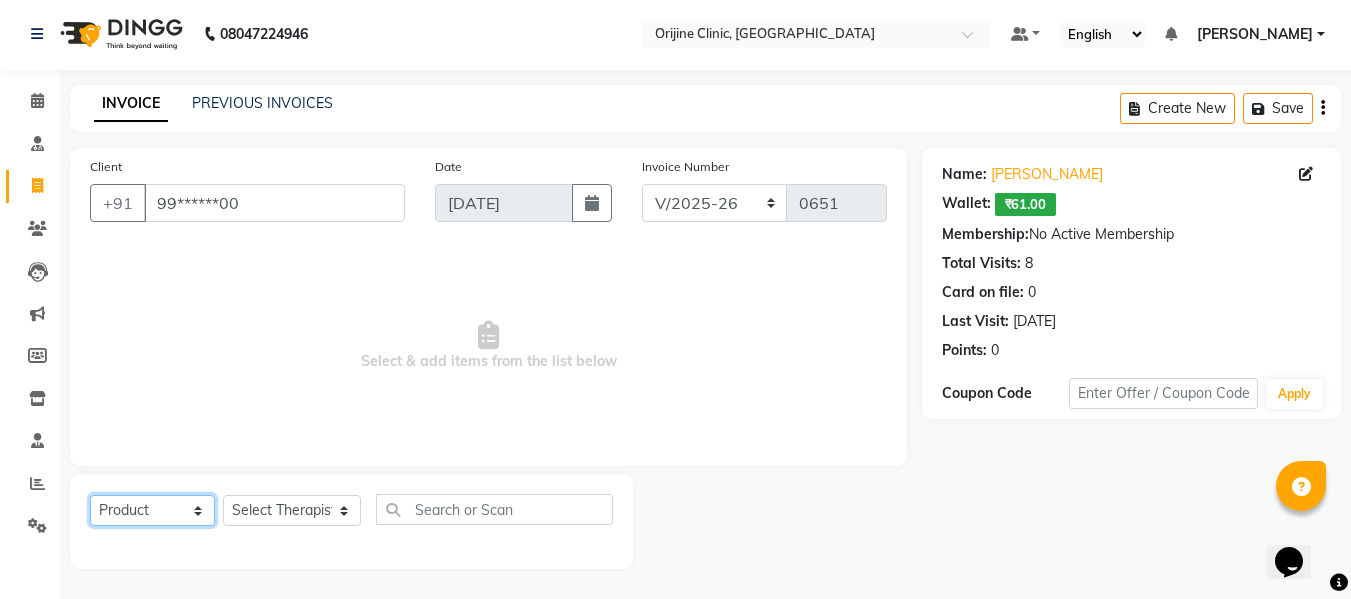 click on "Select  Service  Product  Membership  Package Voucher Prepaid Gift Card" 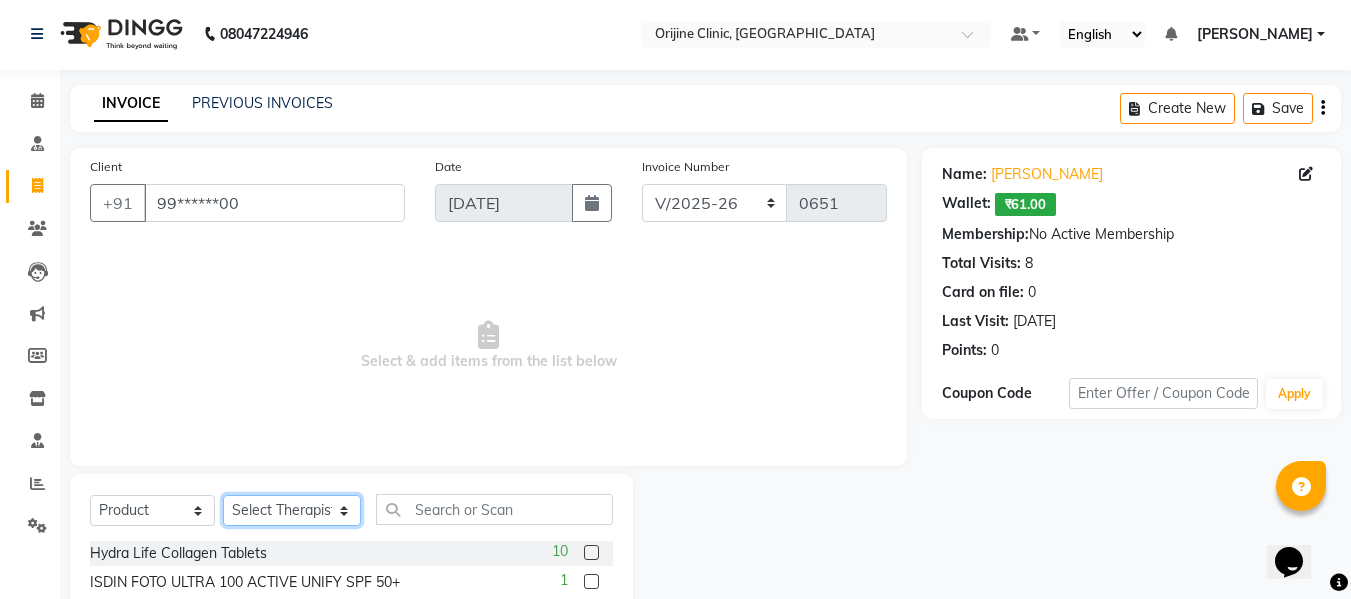 click on "Select Therapist Aarti Aarti and Rajeev Archana Gaikwad Battul Bhagashree Thorat (Clinic  Manager) Centre Head Dr. Kritu Bhandari Dr. Yojana Pokarna Meenakshi Dikonda Neha Das Rajiv Kumar Rama  londhe Ranjit  Sarika Kadam Vaibhavi  Gondwal" 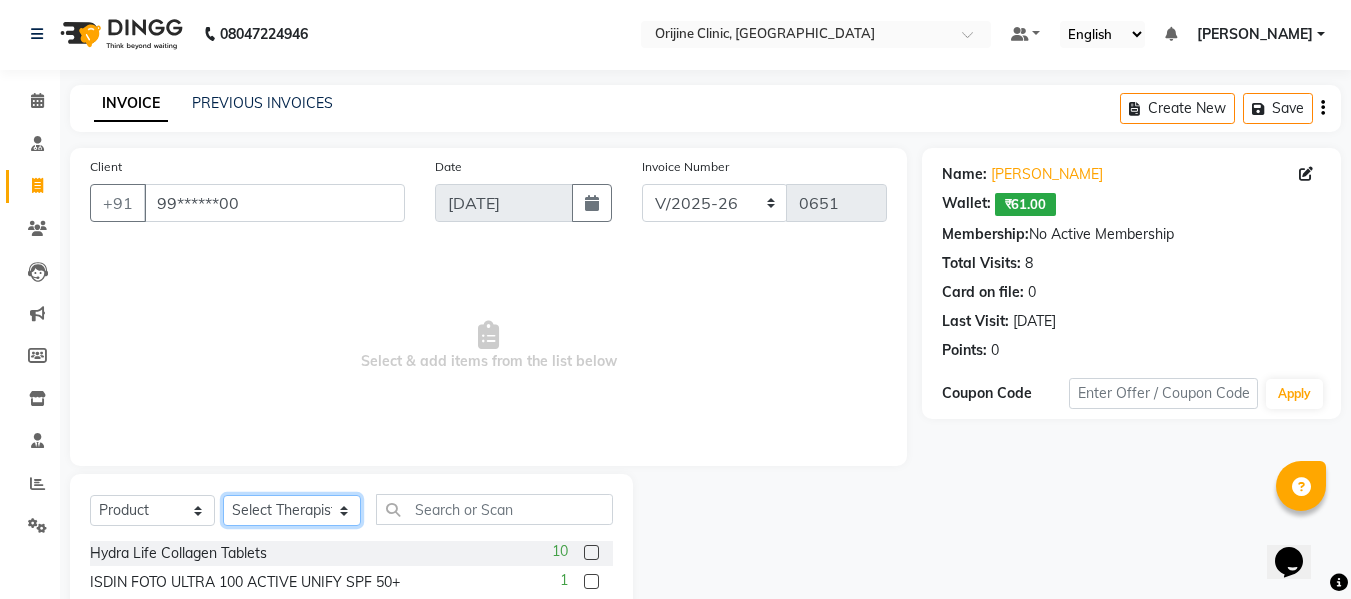 select on "10775" 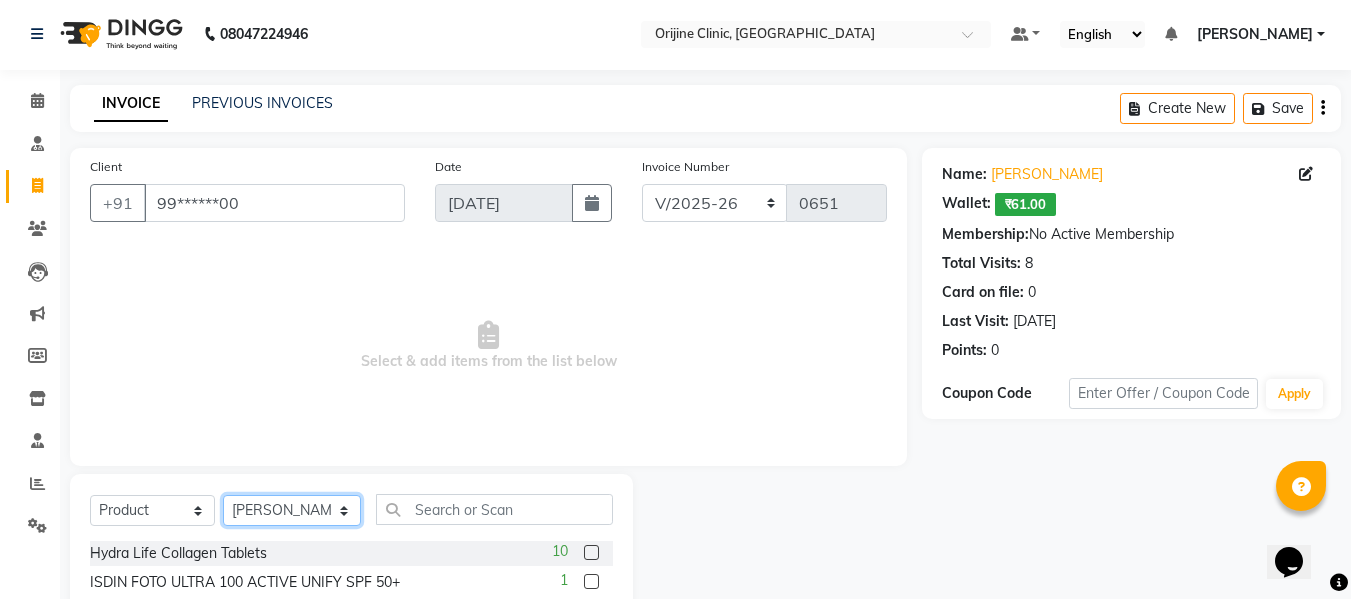 click on "Select Therapist Aarti Aarti and Rajeev Archana Gaikwad Battul Bhagashree Thorat (Clinic  Manager) Centre Head Dr. Kritu Bhandari Dr. Yojana Pokarna Meenakshi Dikonda Neha Das Rajiv Kumar Rama  londhe Ranjit  Sarika Kadam Vaibhavi  Gondwal" 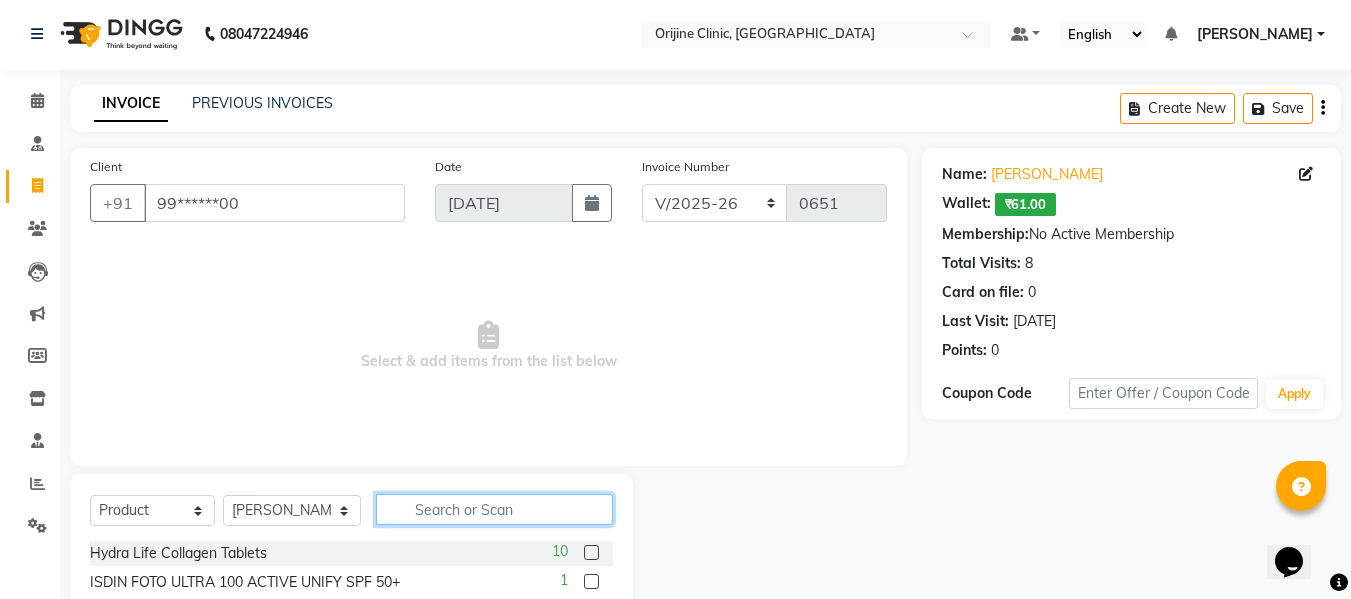 click 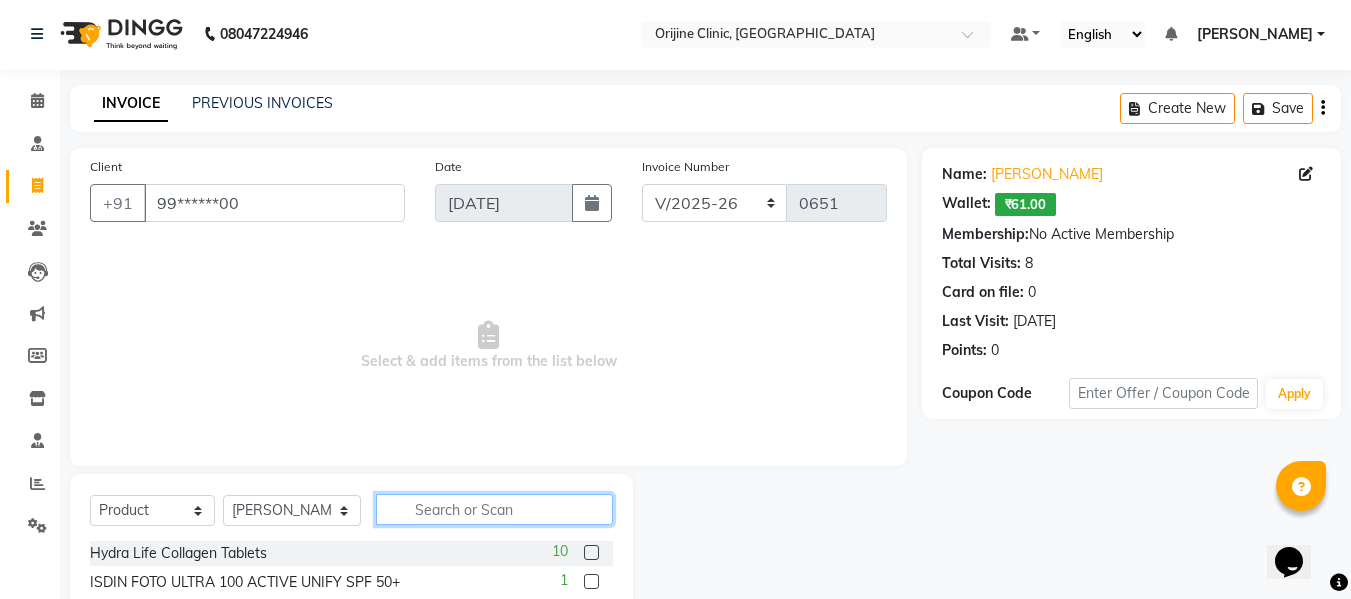 click 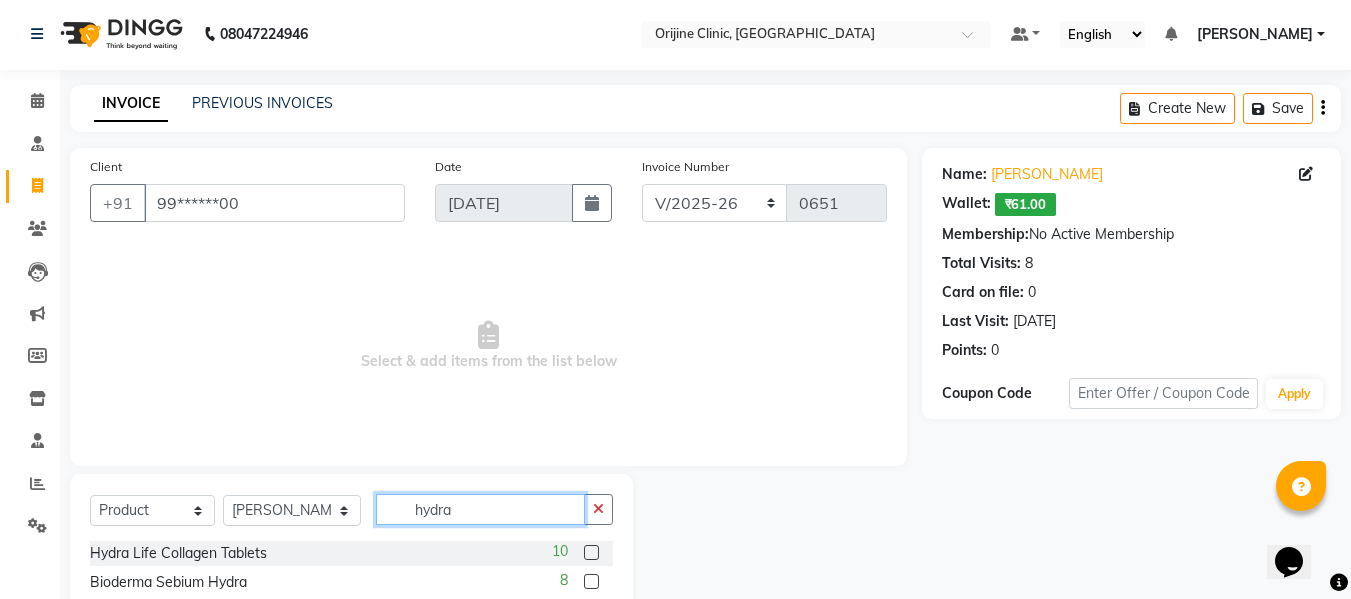 type on "hydra" 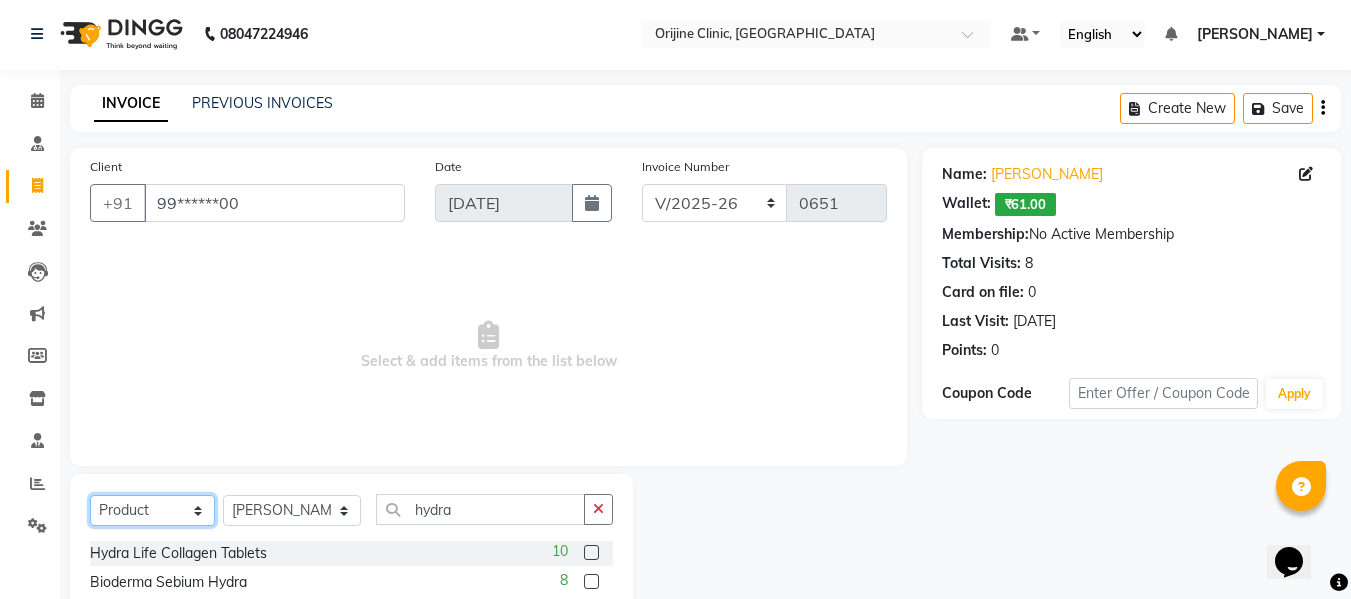 click on "Select  Service  Product  Membership  Package Voucher Prepaid Gift Card" 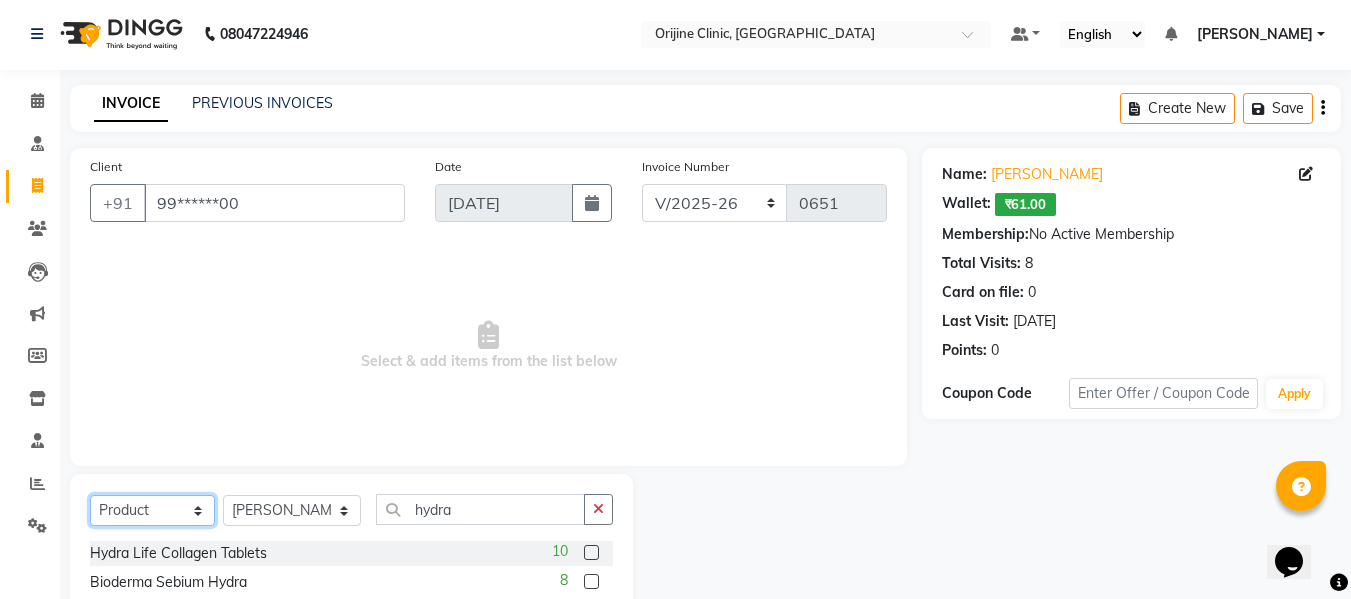 select on "service" 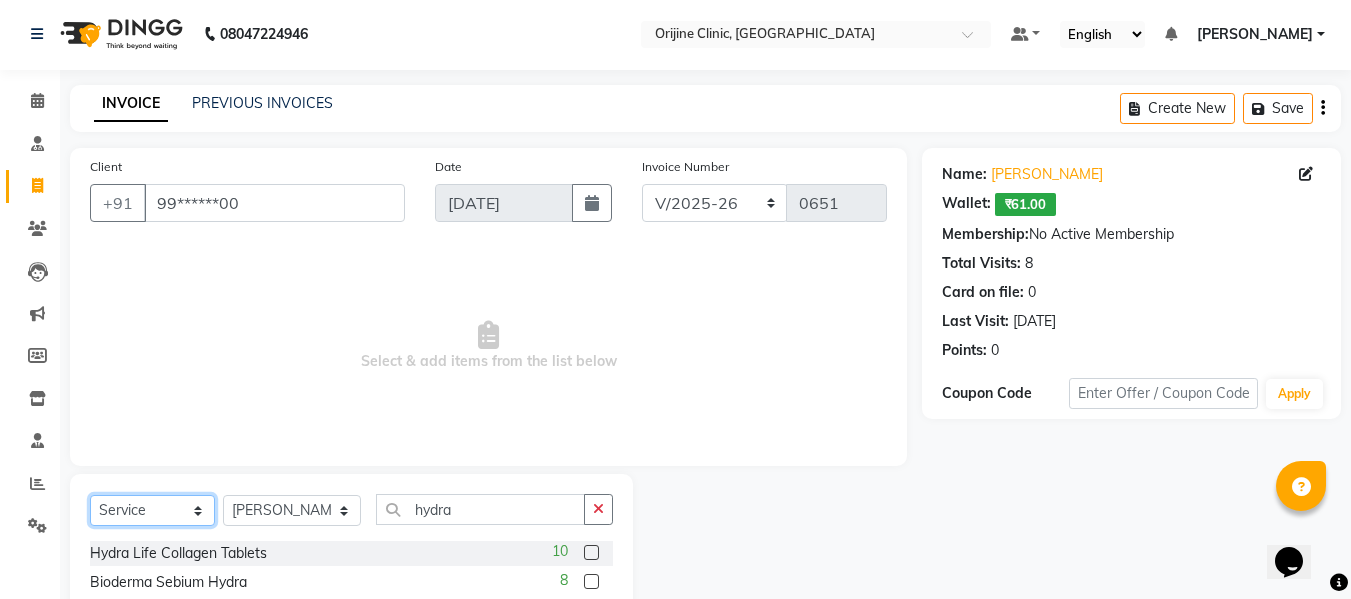 click on "Select  Service  Product  Membership  Package Voucher Prepaid Gift Card" 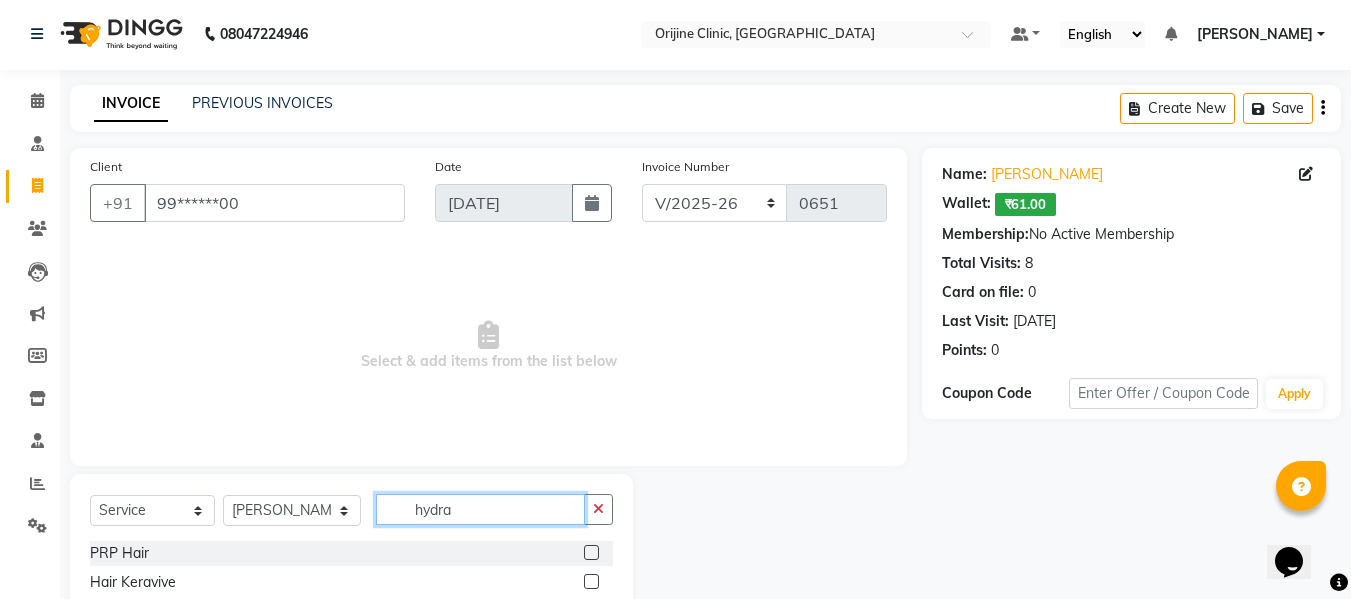 click on "hydra" 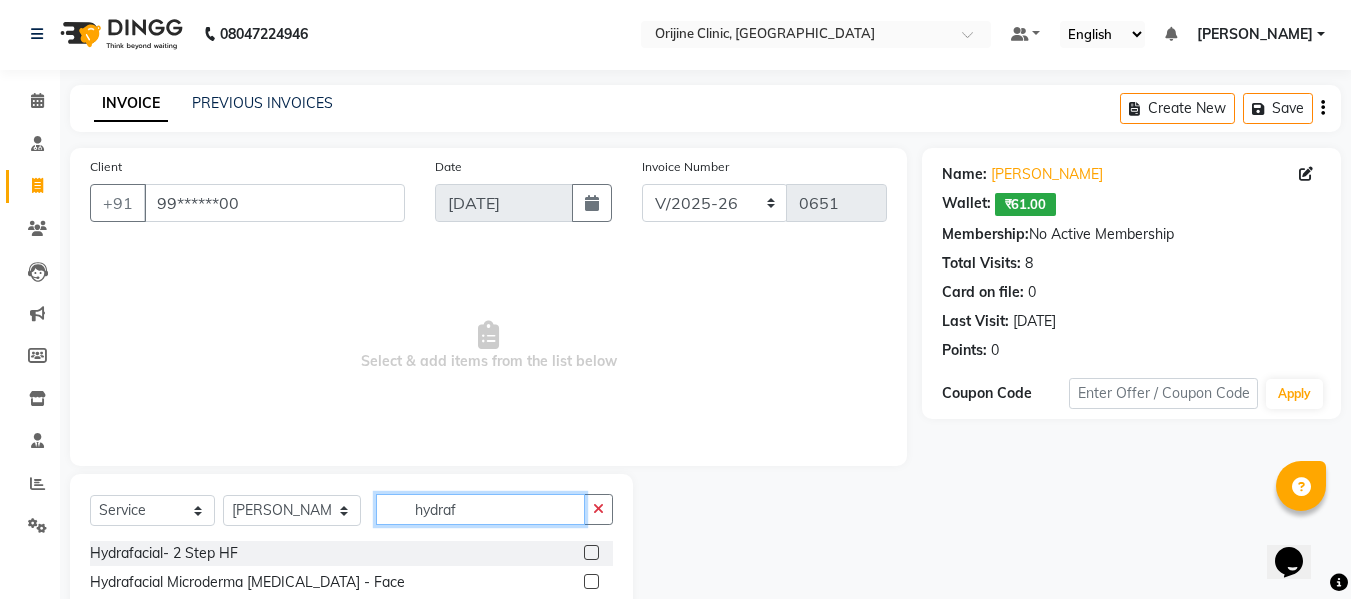 type on "hydraf" 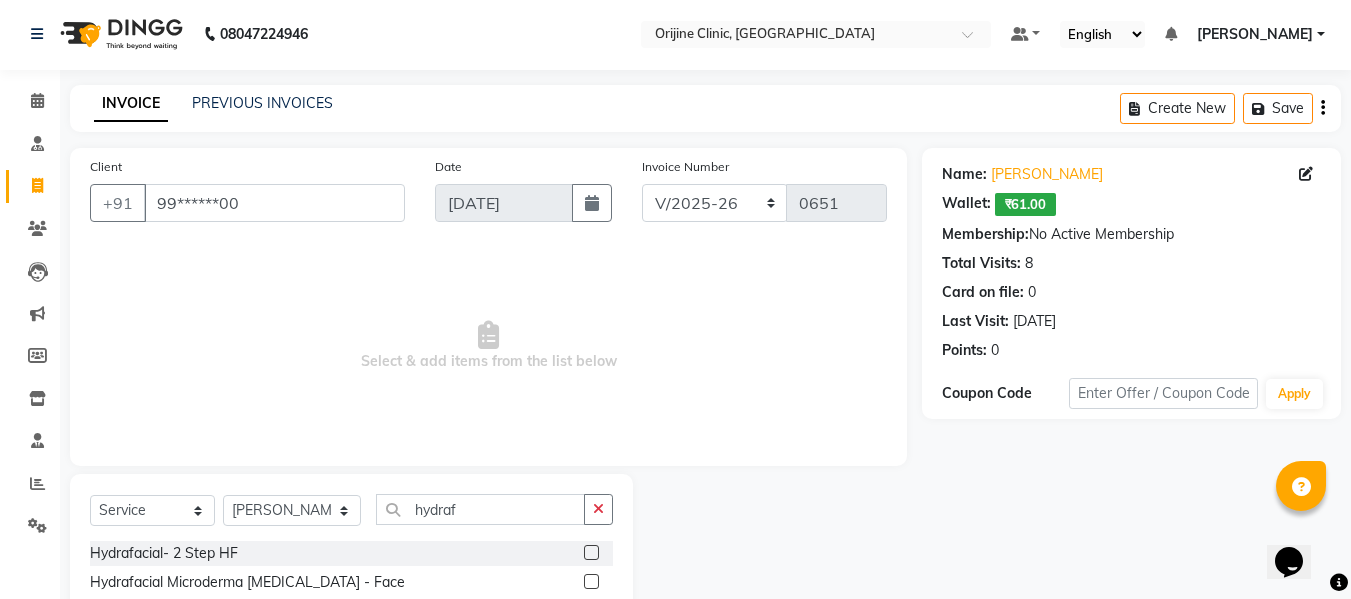 click 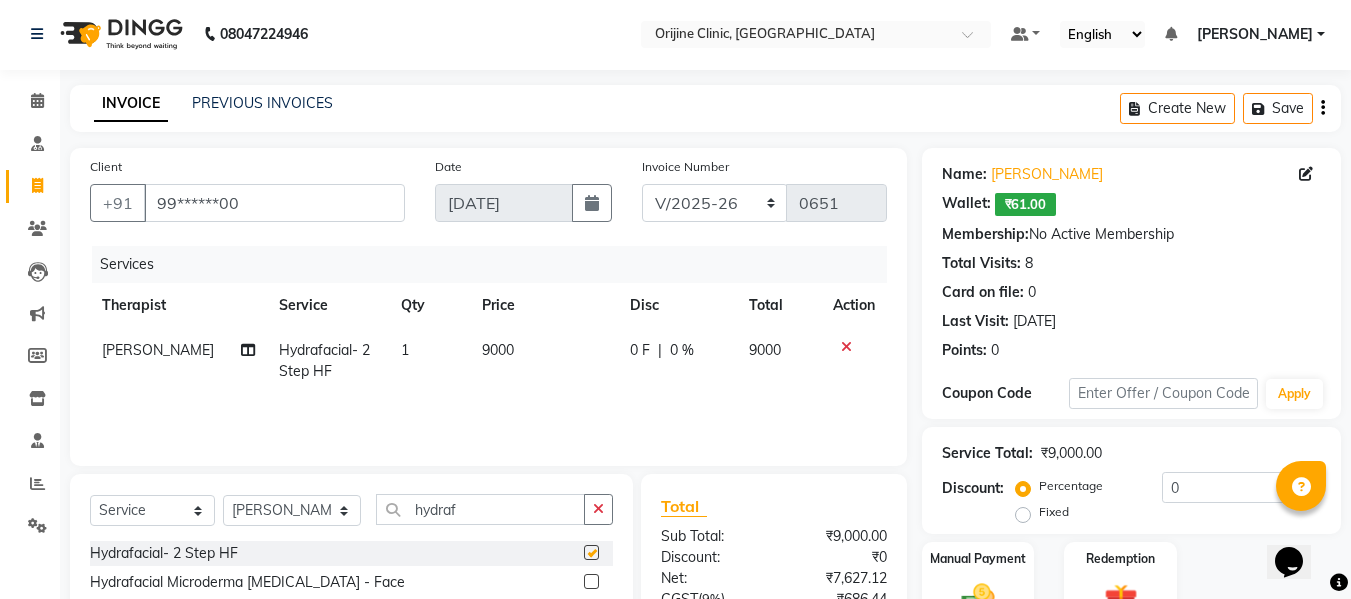checkbox on "false" 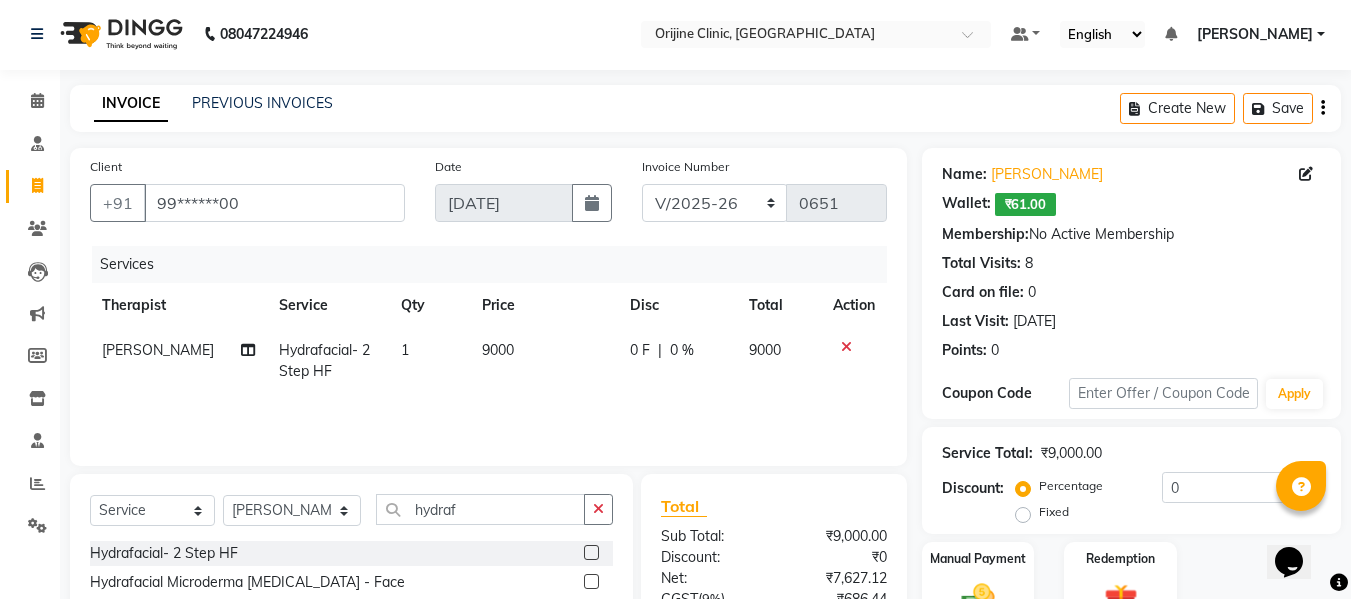 scroll, scrollTop: 202, scrollLeft: 0, axis: vertical 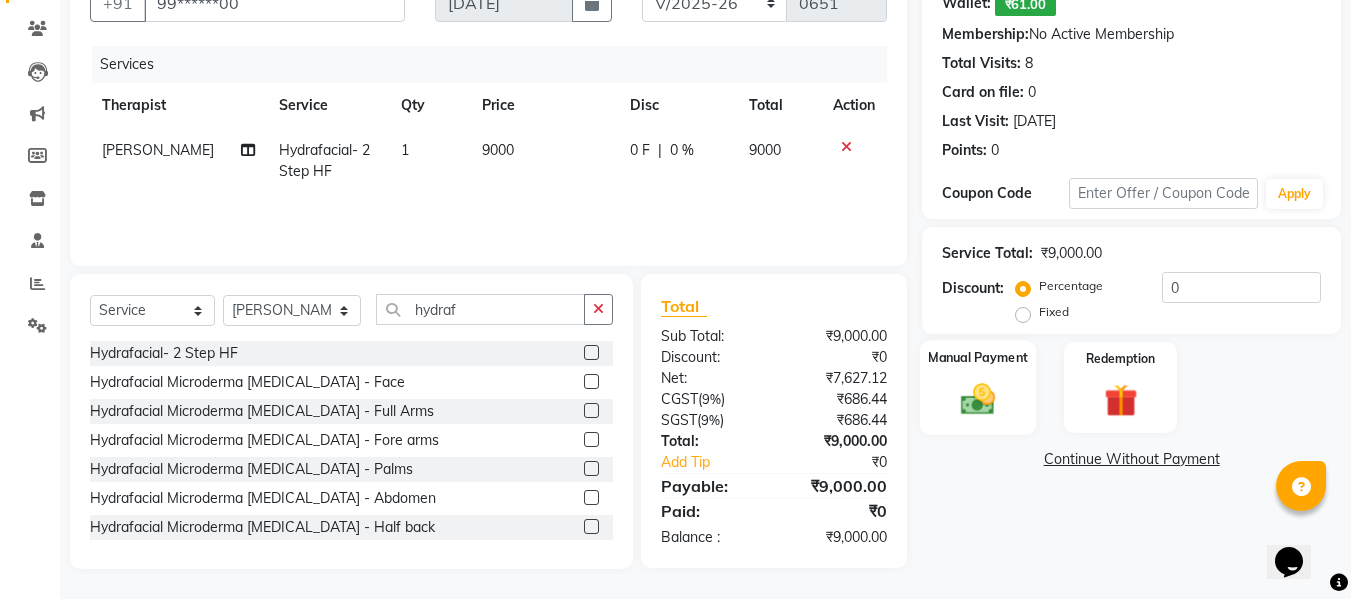 click 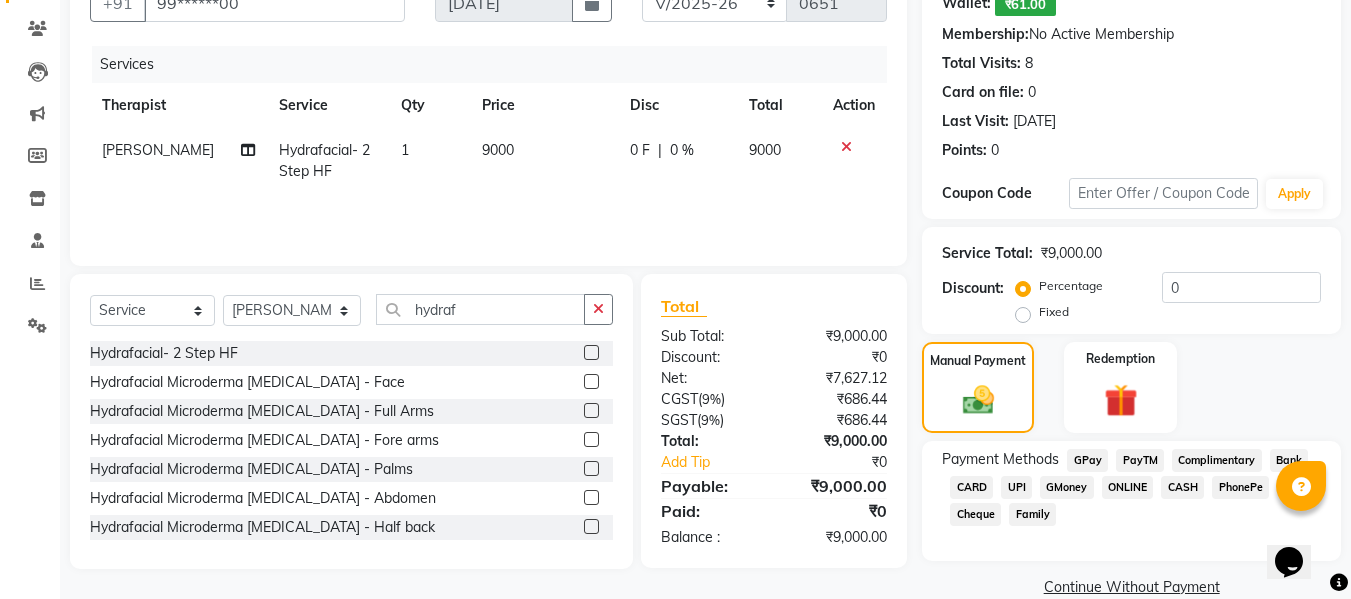 click on "CASH" 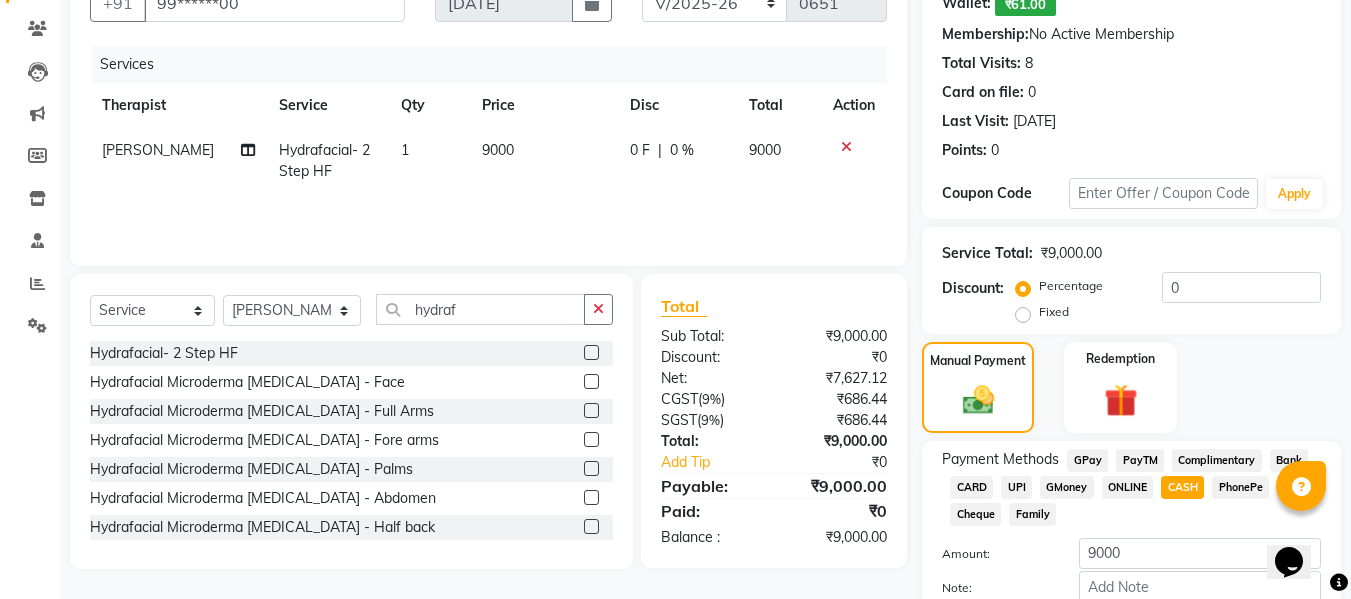 scroll, scrollTop: 318, scrollLeft: 0, axis: vertical 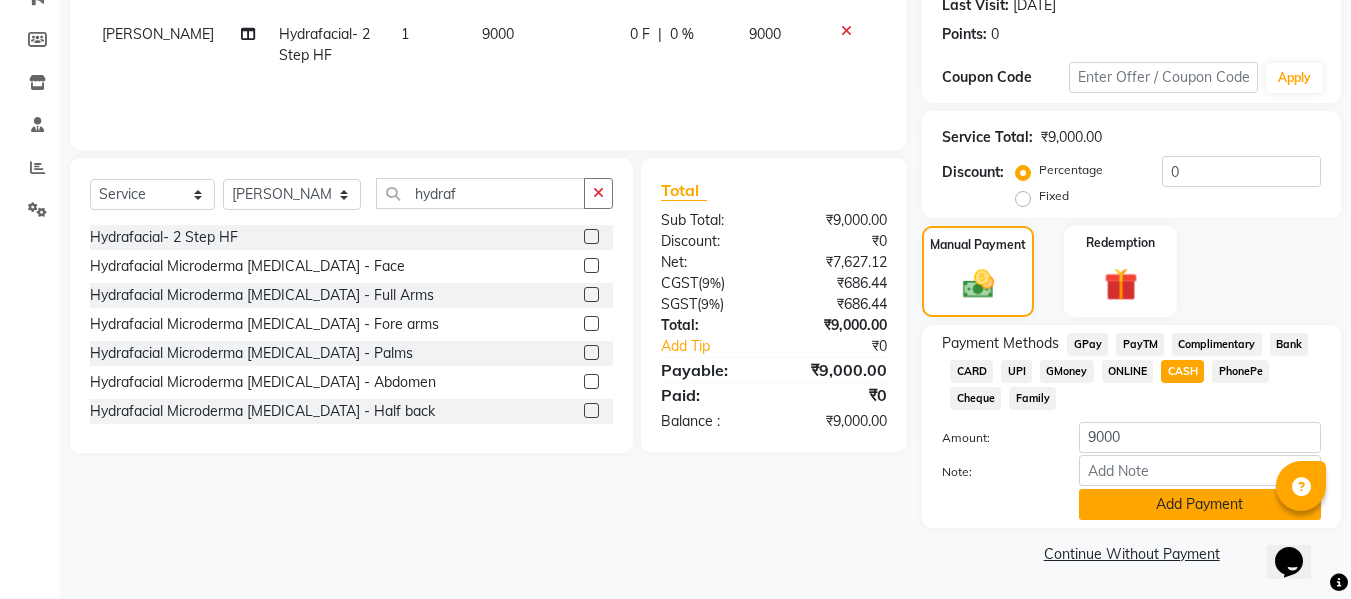 click on "Add Payment" 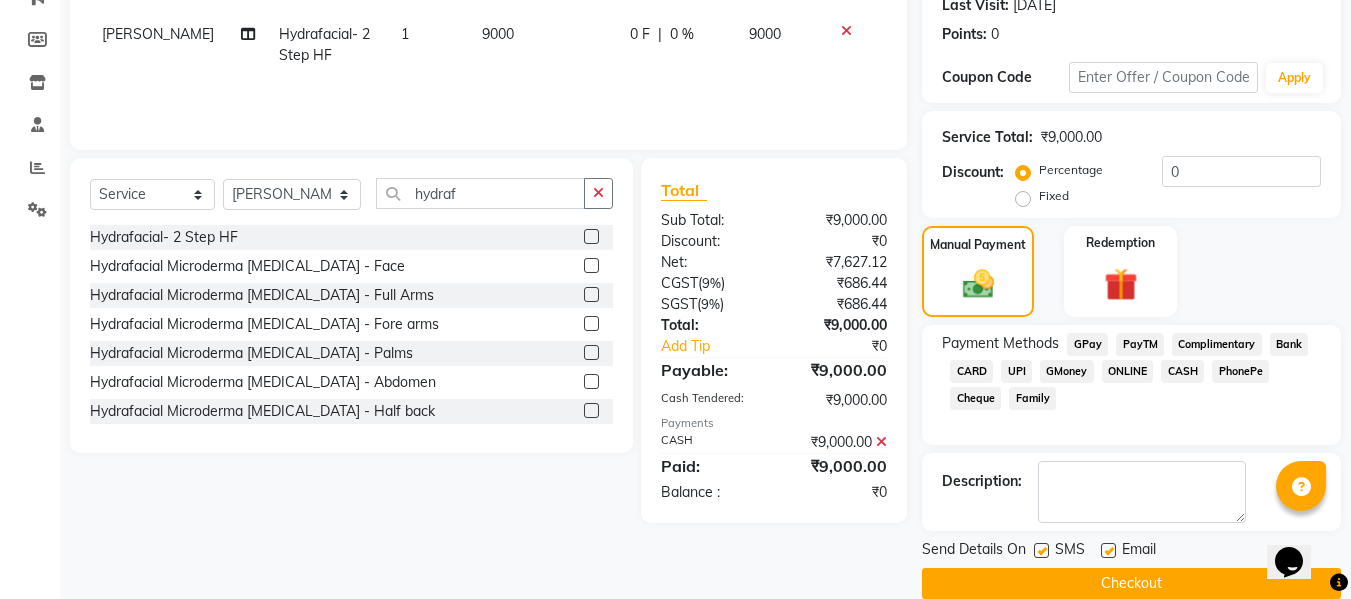 click 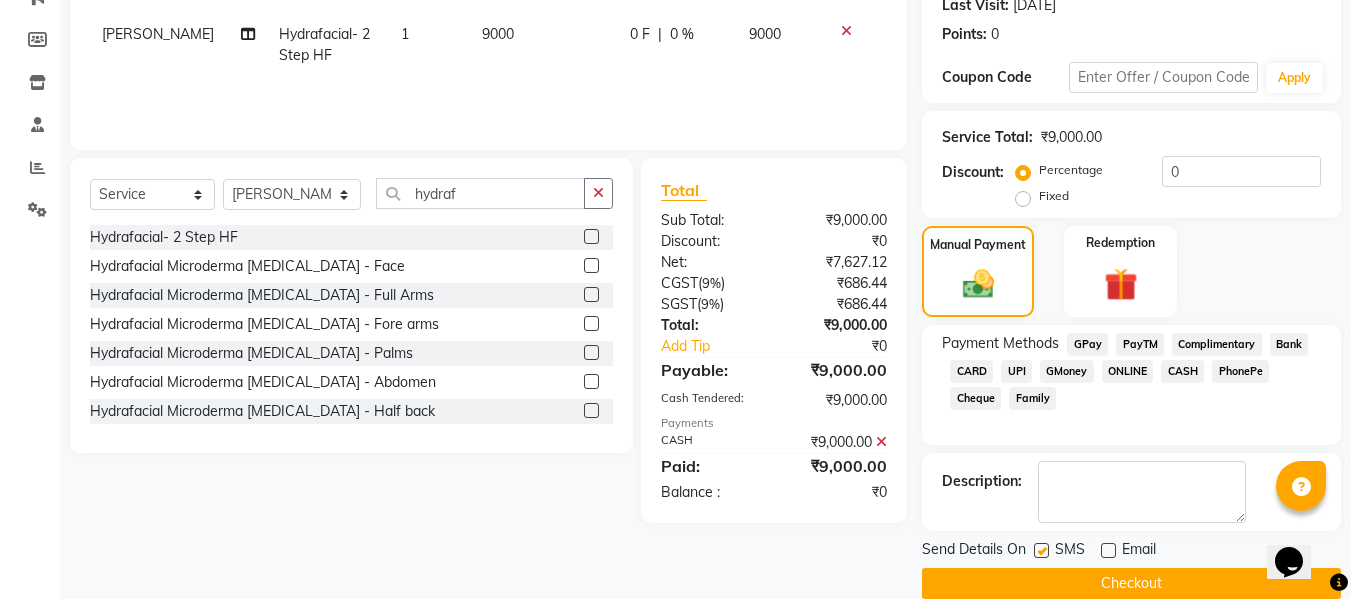 click 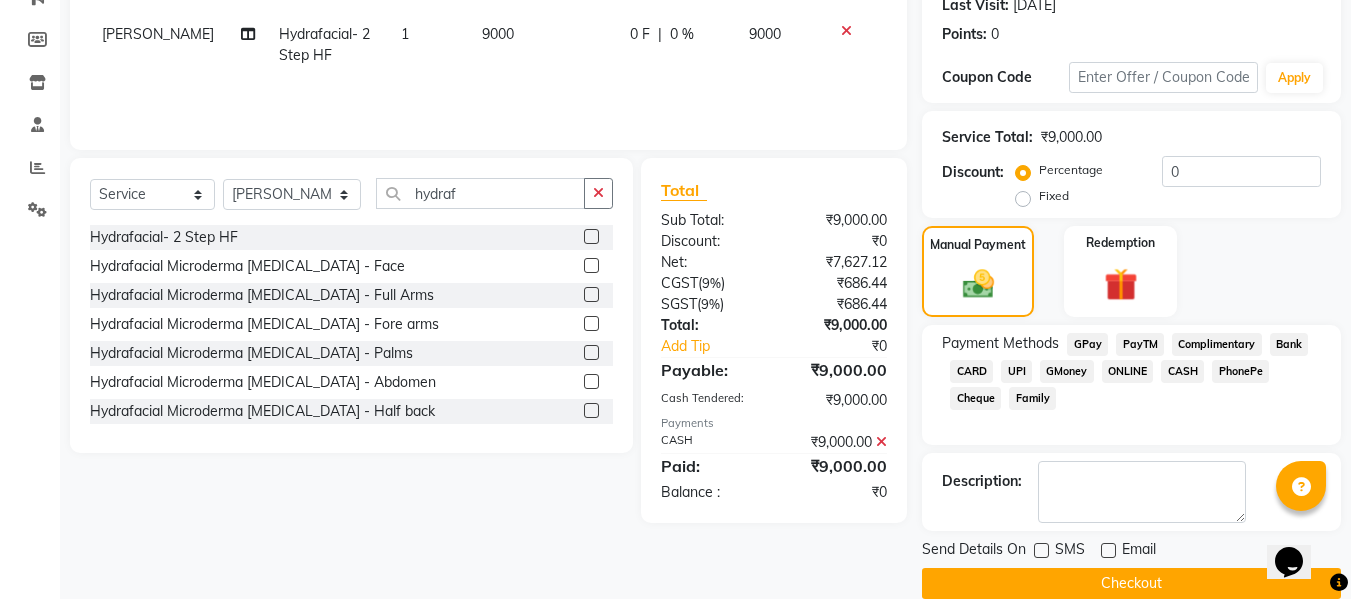 click on "Checkout" 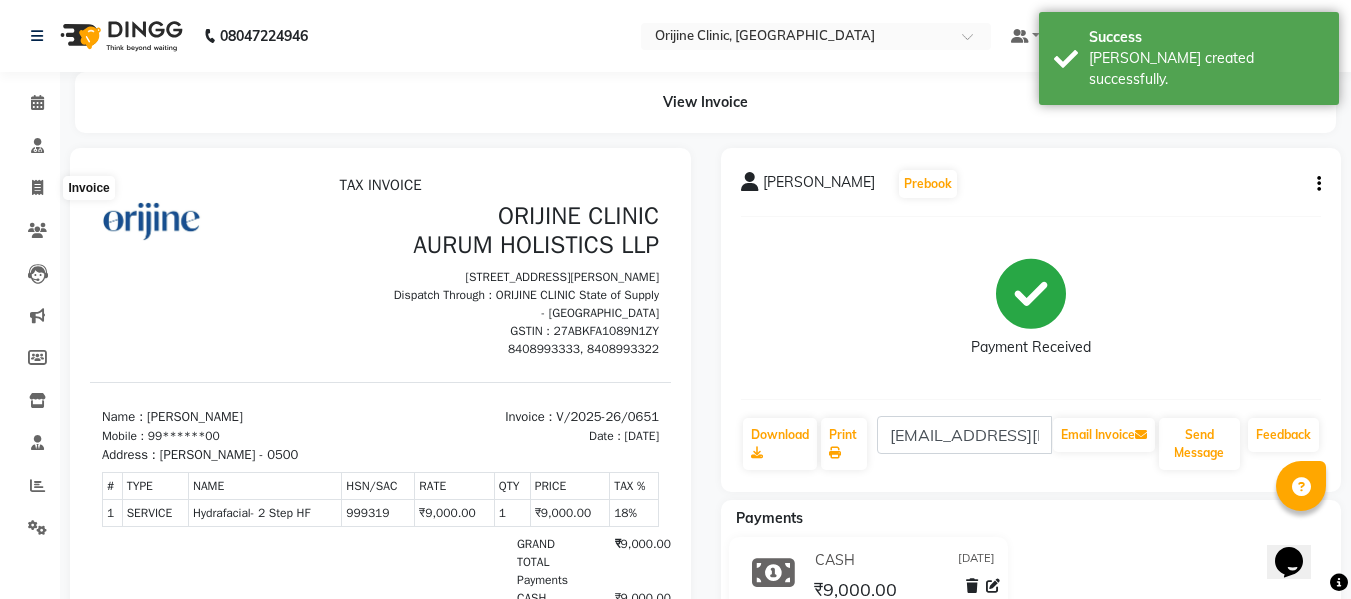 scroll, scrollTop: 0, scrollLeft: 0, axis: both 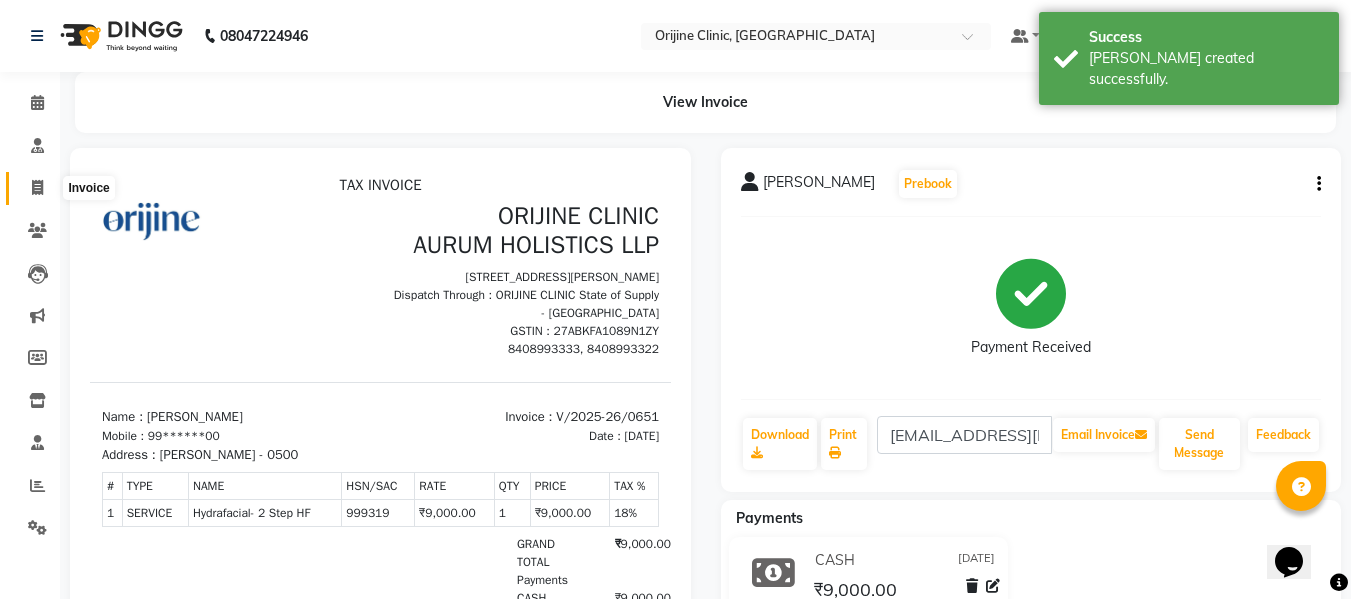 click 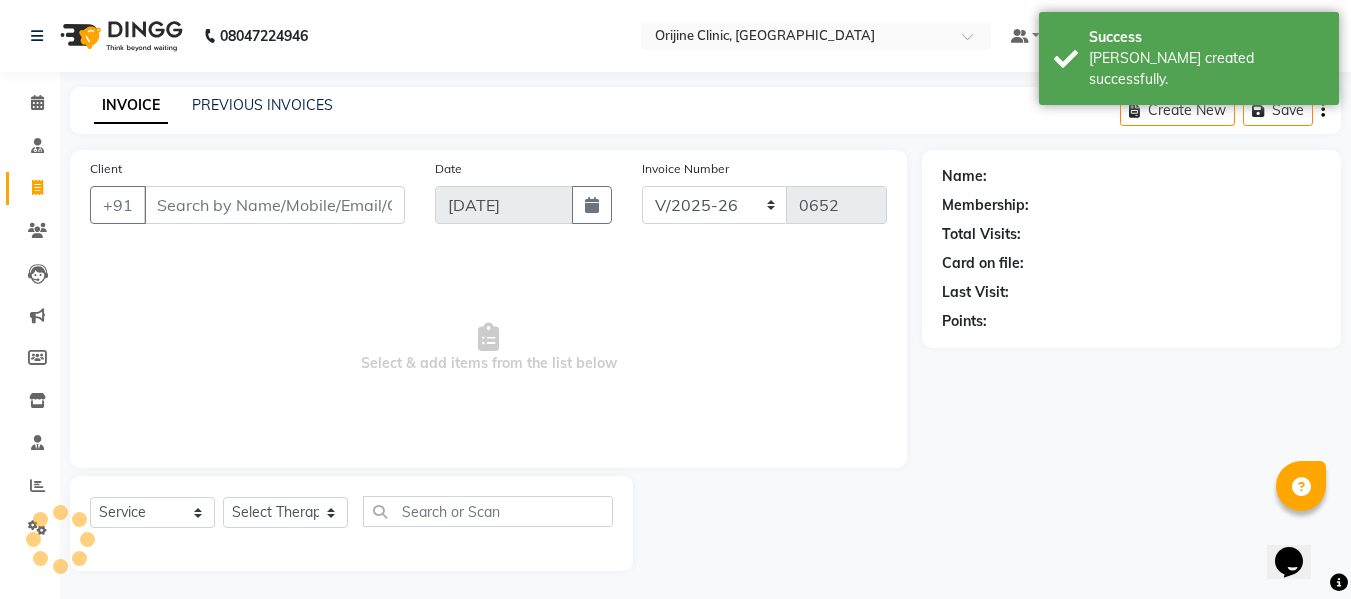 scroll, scrollTop: 2, scrollLeft: 0, axis: vertical 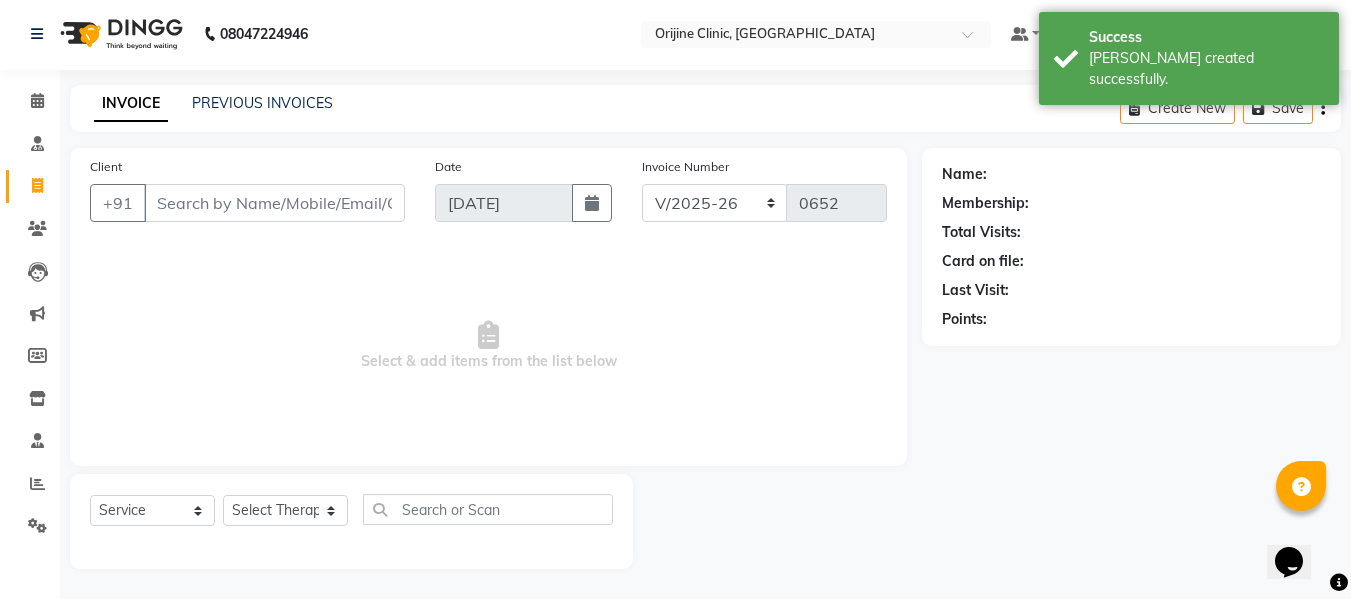 click on "Client" at bounding box center (274, 203) 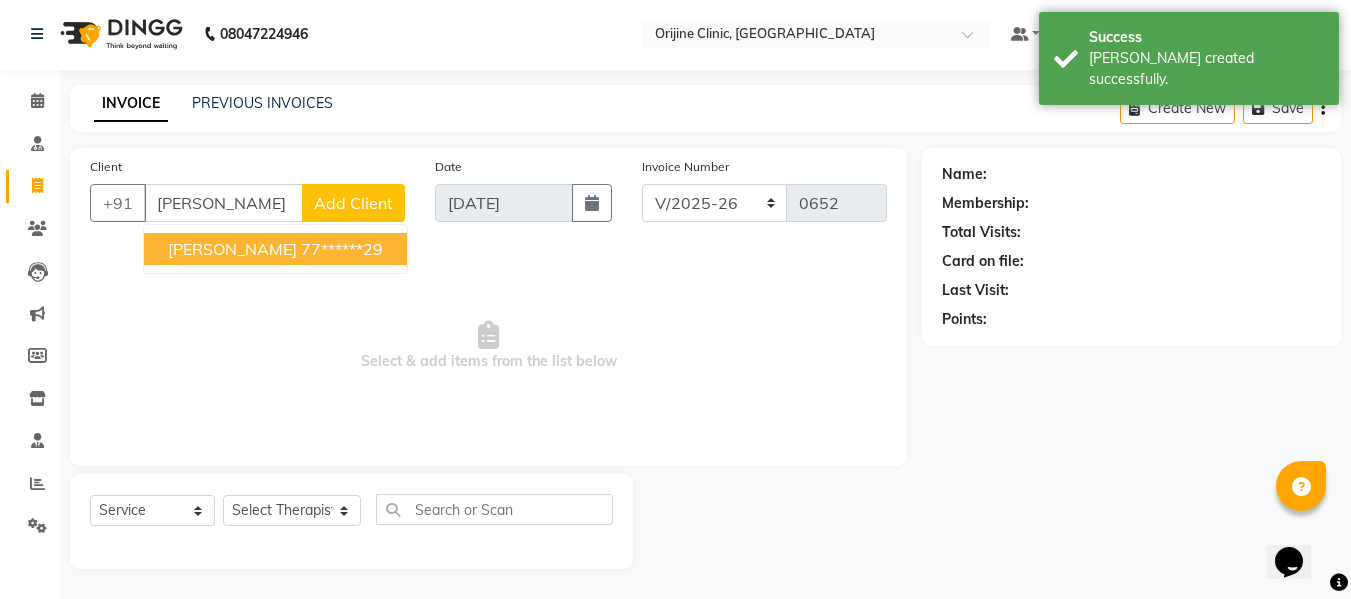 click on "Esha Lakhani" at bounding box center [232, 249] 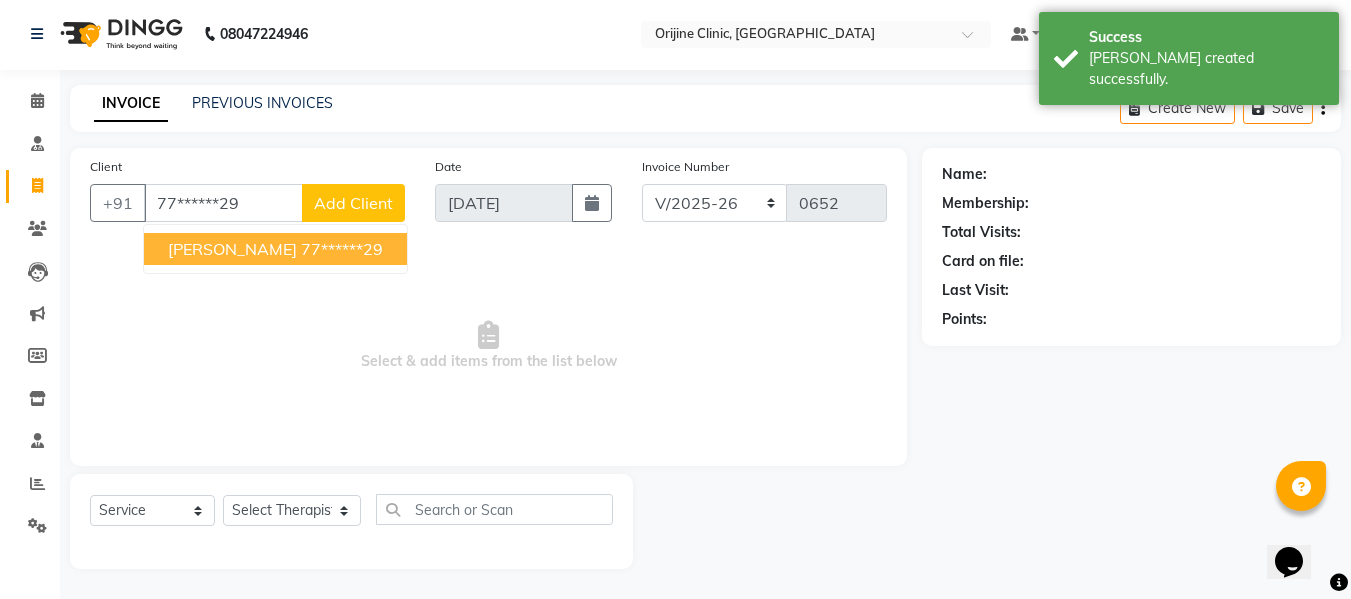 type on "77******29" 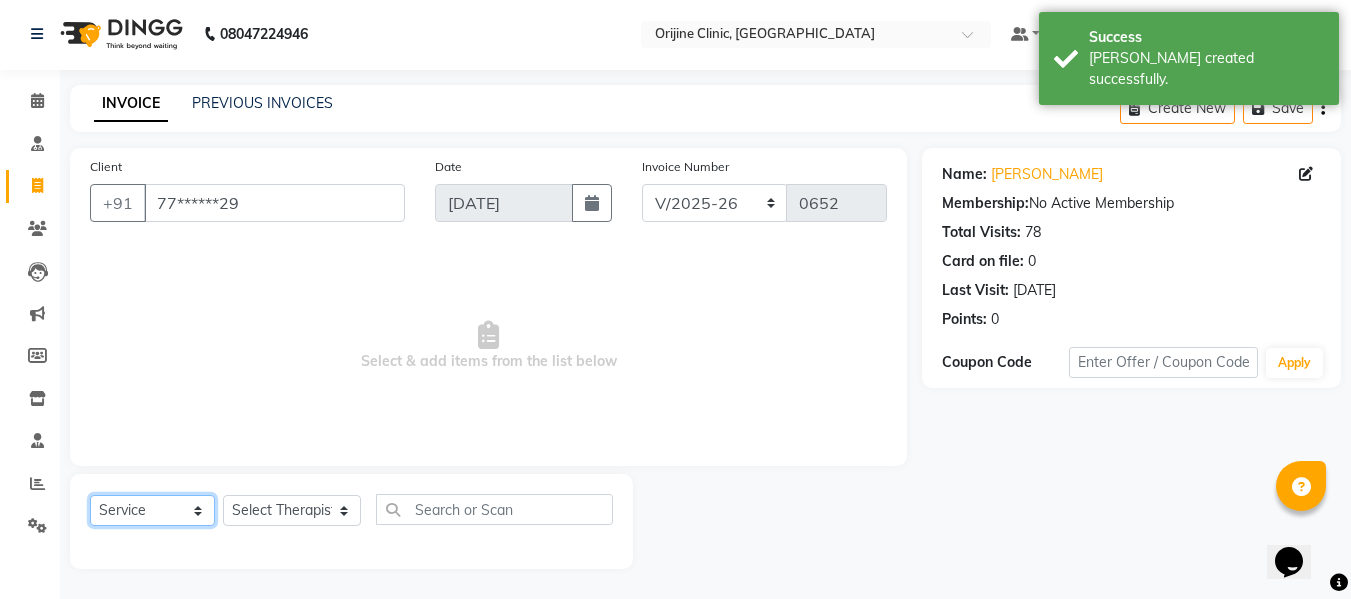 click on "Select  Service  Product  Membership  Package Voucher Prepaid Gift Card" 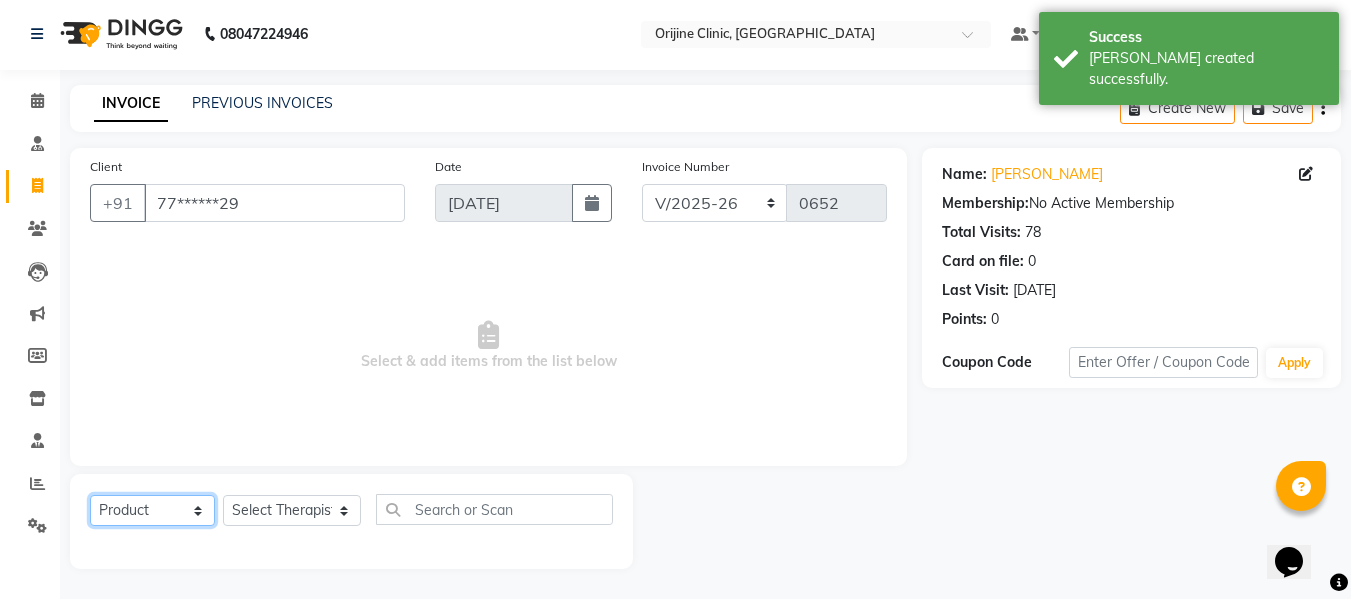 click on "Select  Service  Product  Membership  Package Voucher Prepaid Gift Card" 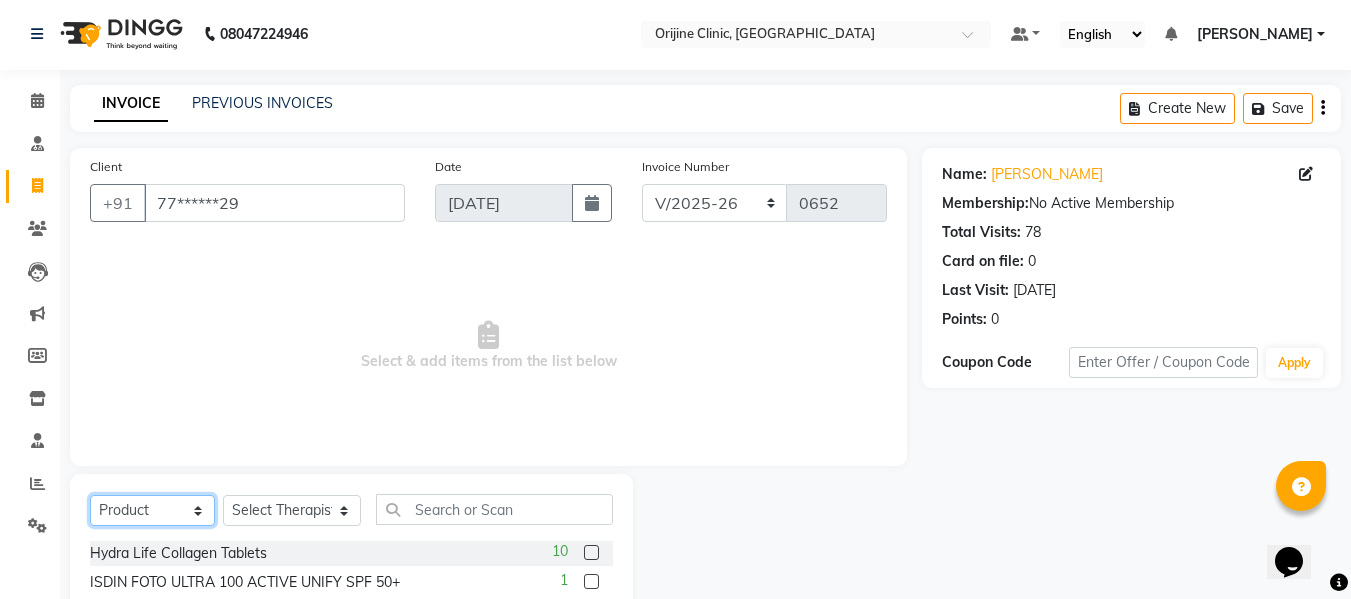 drag, startPoint x: 171, startPoint y: 507, endPoint x: 174, endPoint y: 324, distance: 183.02458 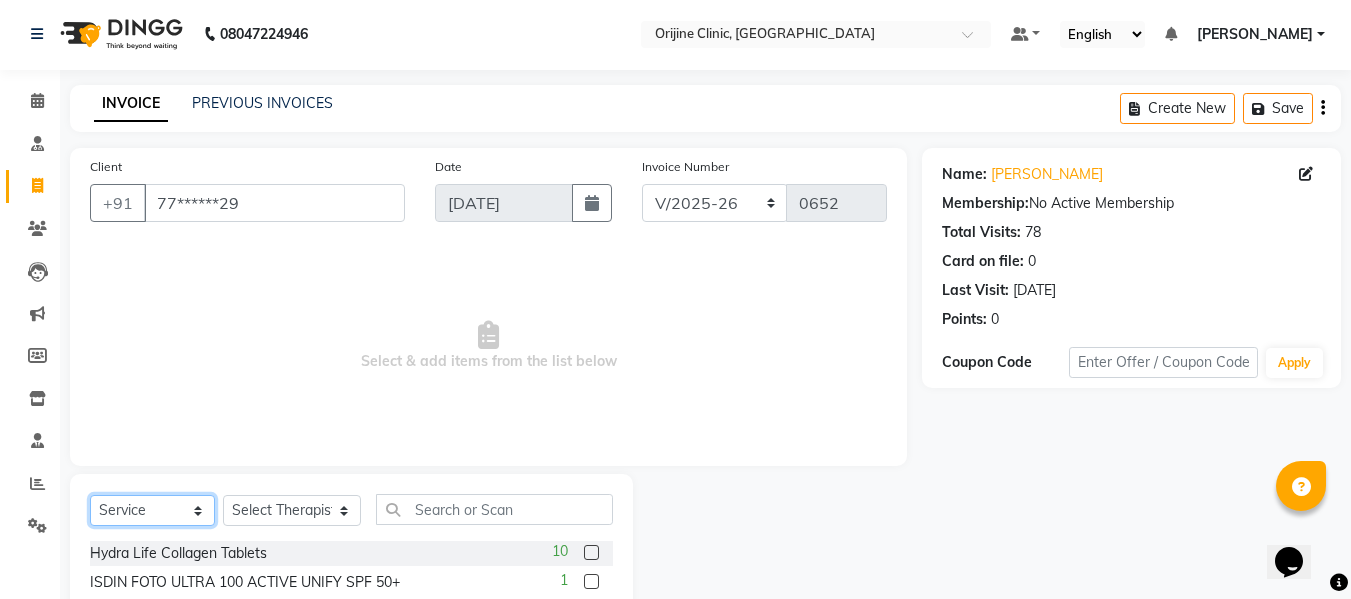 click on "Select  Service  Product  Membership  Package Voucher Prepaid Gift Card" 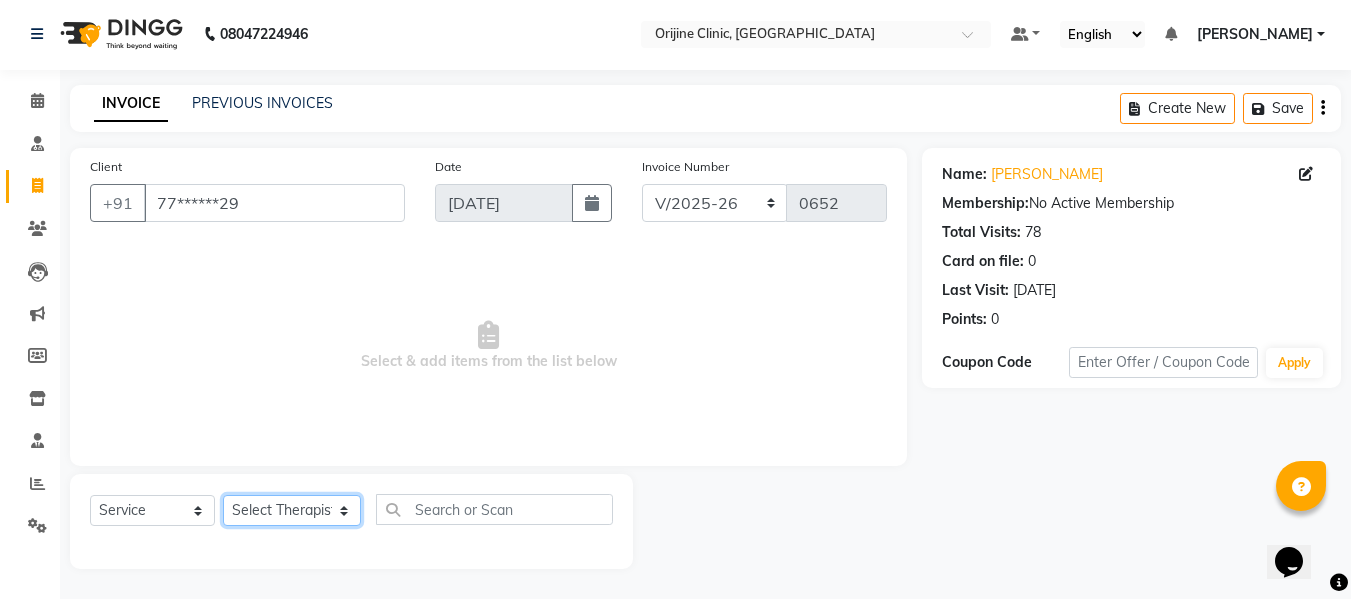 click on "Select Therapist Aarti Aarti and Rajeev Archana Gaikwad Battul Bhagashree Thorat (Clinic  Manager) Centre Head Dr. Kritu Bhandari Dr. Yojana Pokarna Meenakshi Dikonda Neha Das Rajiv Kumar Rama  londhe Ranjit  Sarika Kadam Vaibhavi  Gondwal" 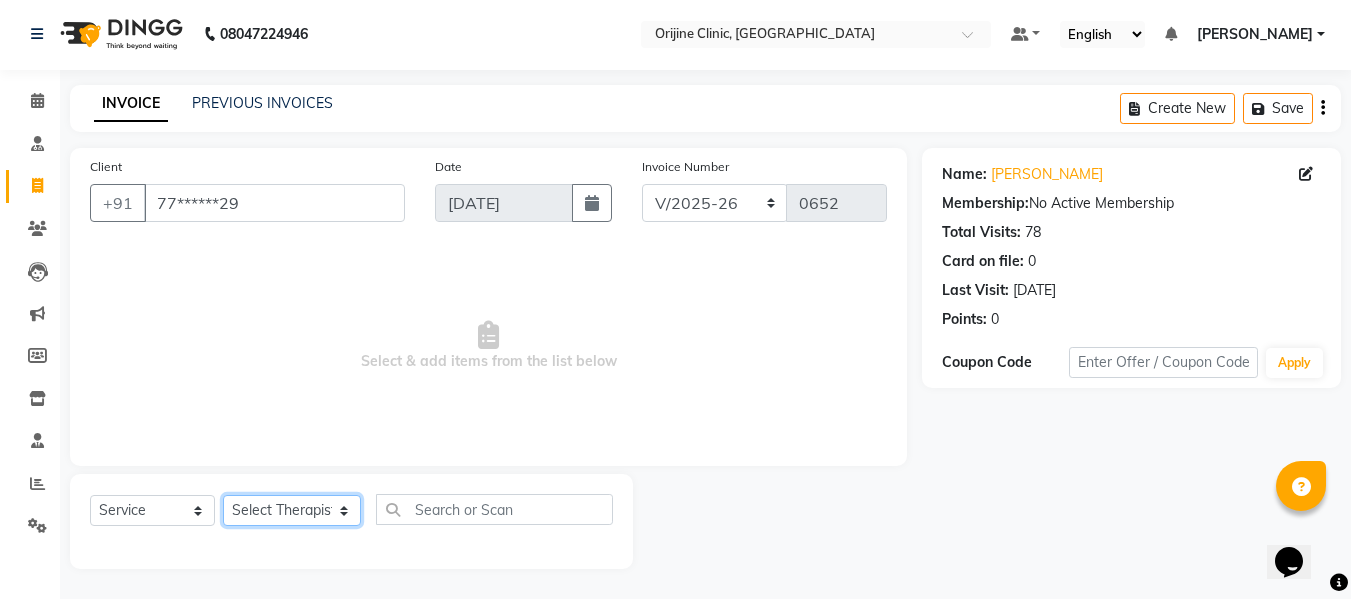select on "10775" 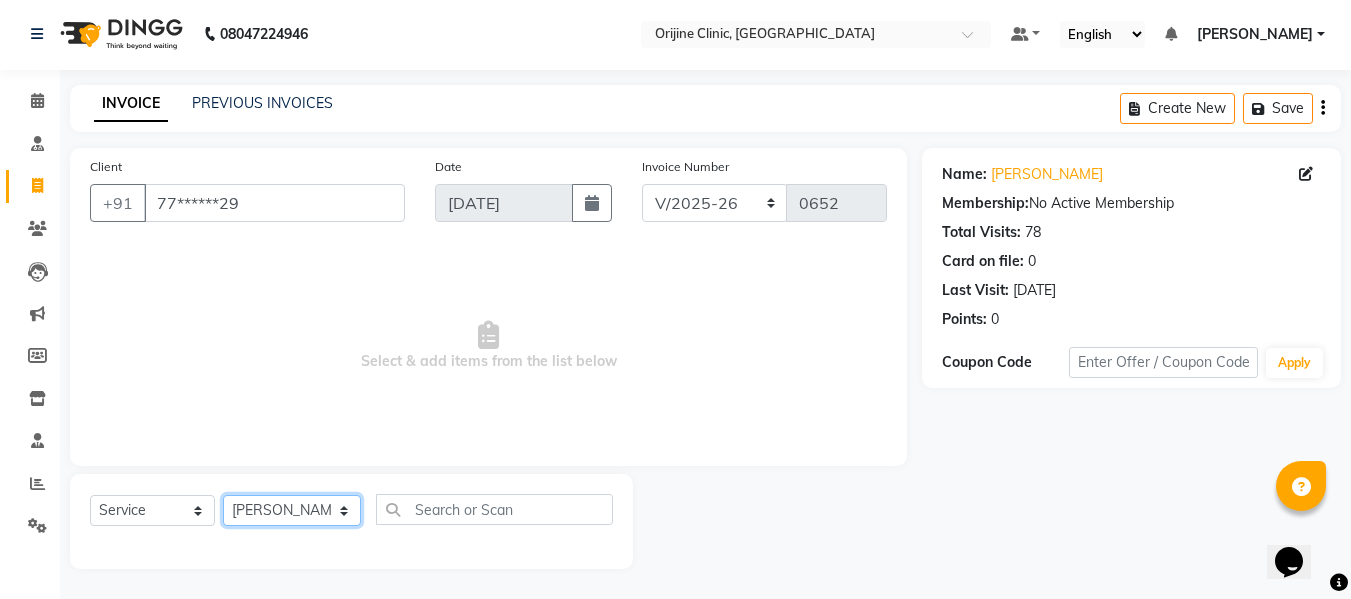 click on "Select Therapist Aarti Aarti and Rajeev Archana Gaikwad Battul Bhagashree Thorat (Clinic  Manager) Centre Head Dr. Kritu Bhandari Dr. Yojana Pokarna Meenakshi Dikonda Neha Das Rajiv Kumar Rama  londhe Ranjit  Sarika Kadam Vaibhavi  Gondwal" 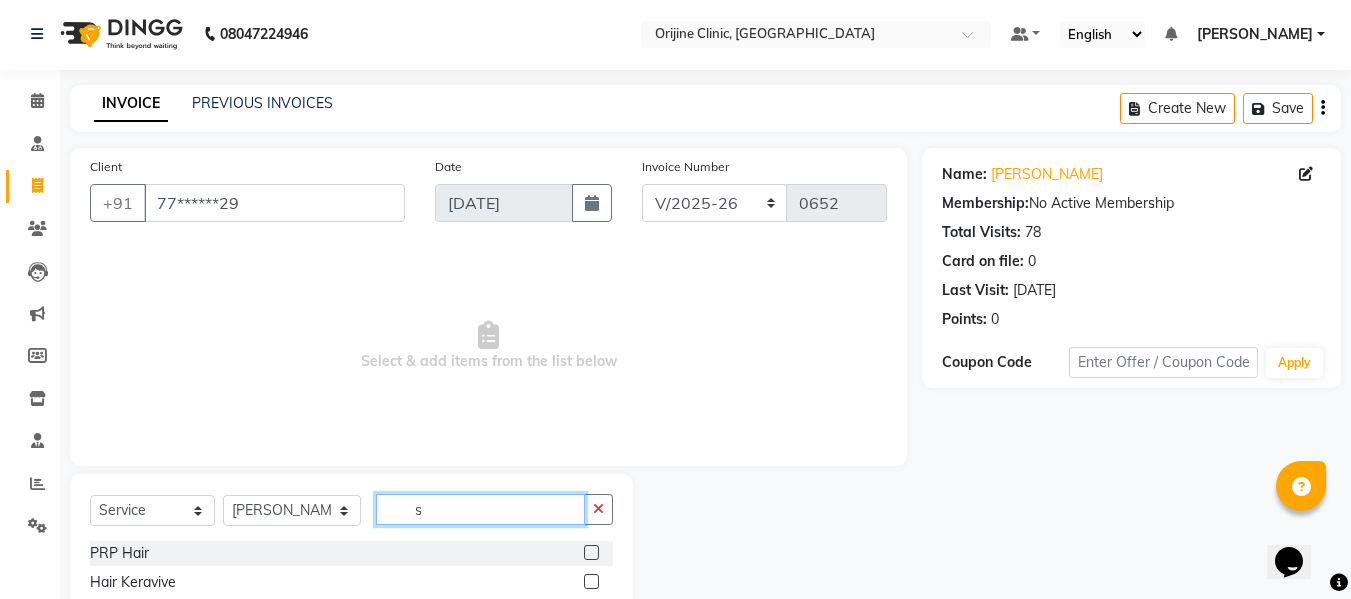 click on "s" 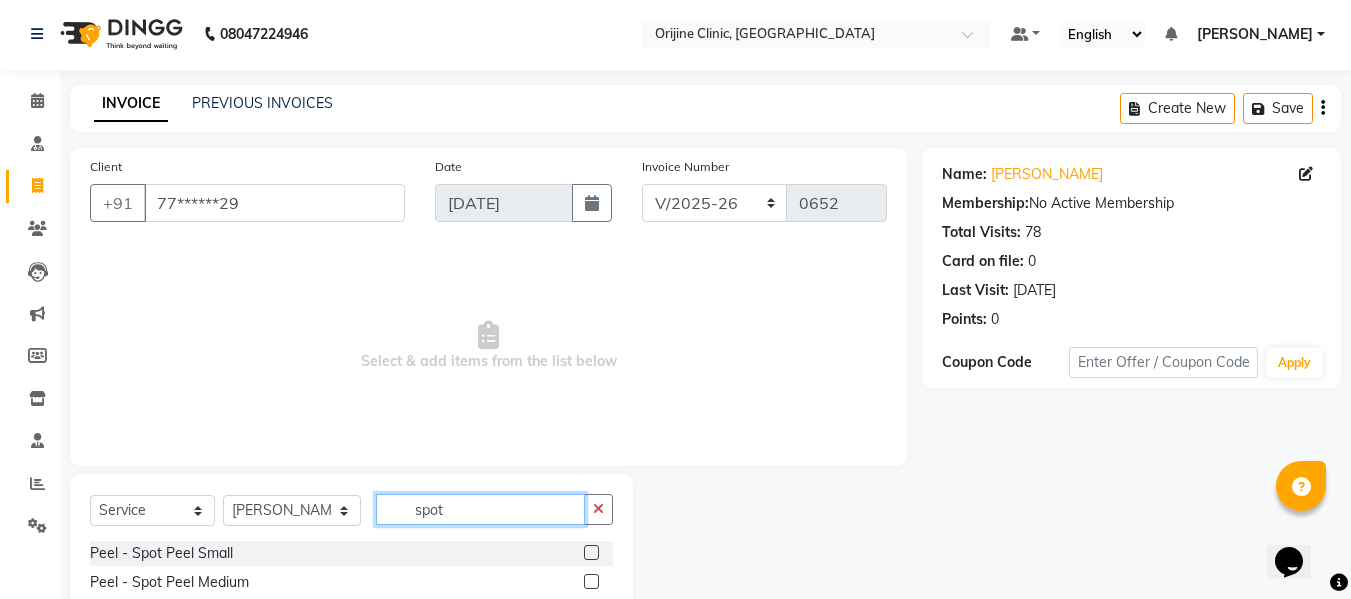type on "spot" 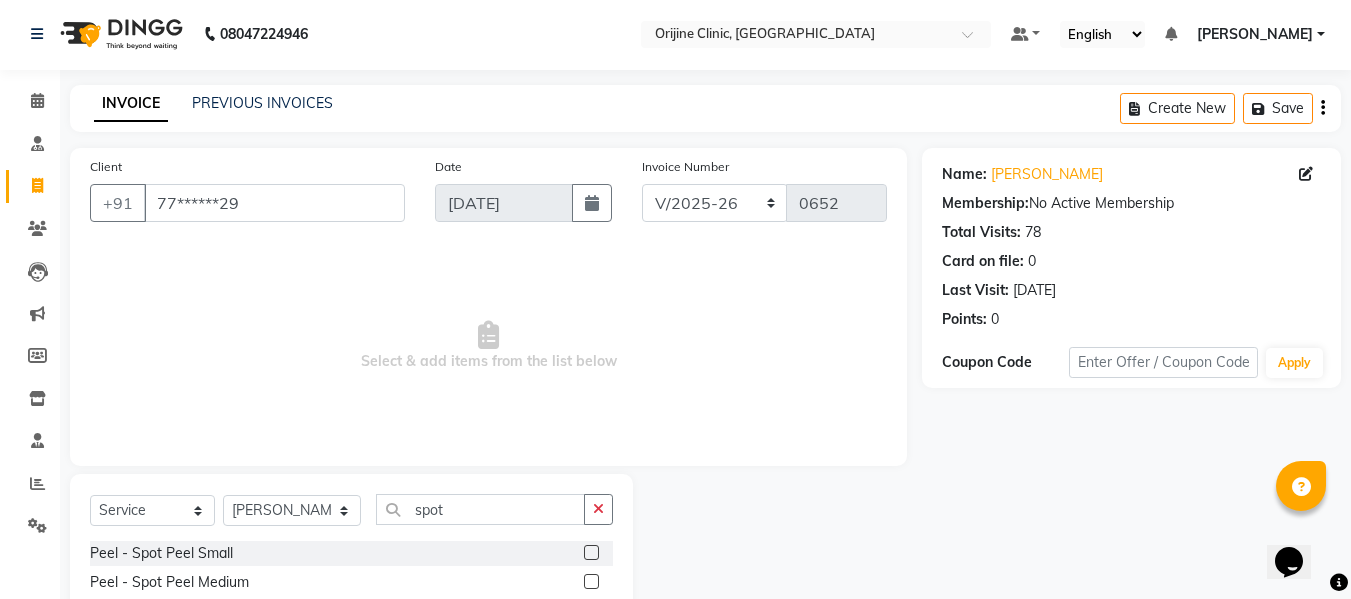 click 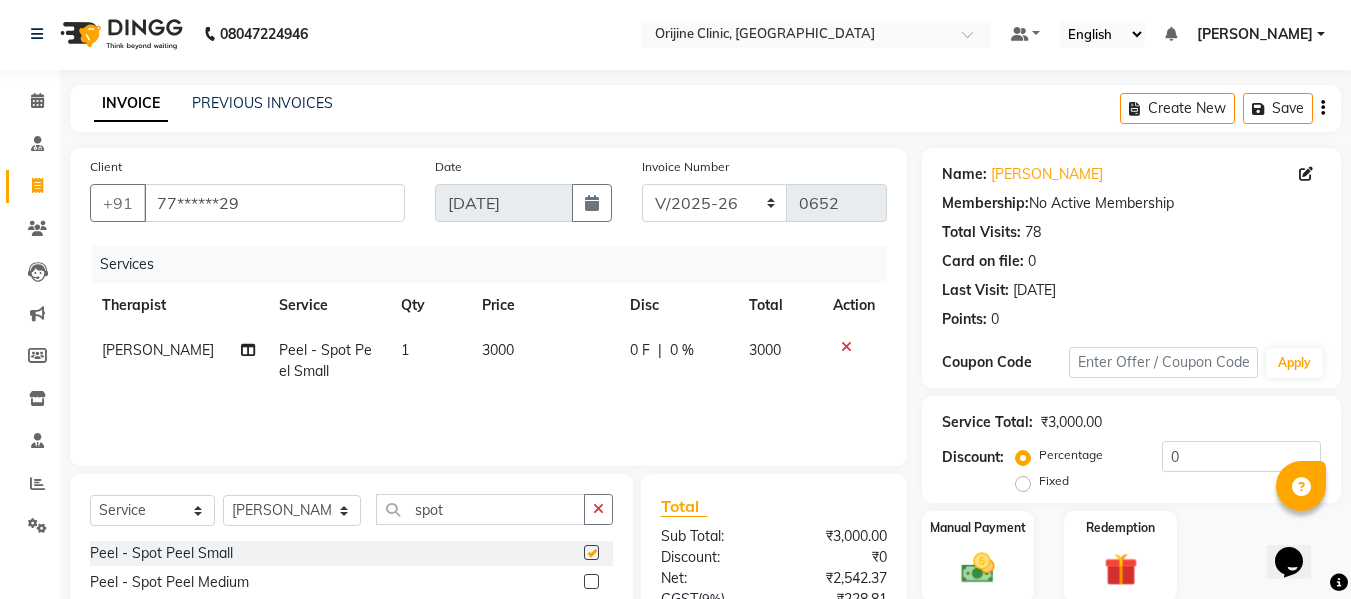 checkbox on "false" 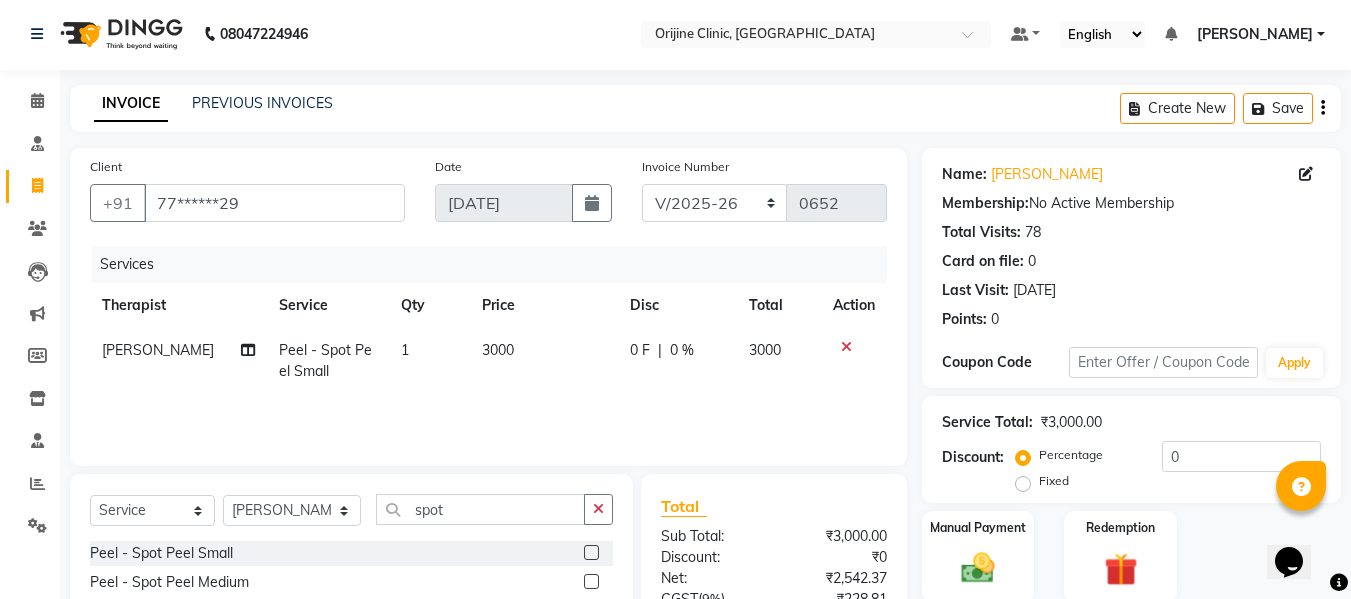 scroll, scrollTop: 201, scrollLeft: 0, axis: vertical 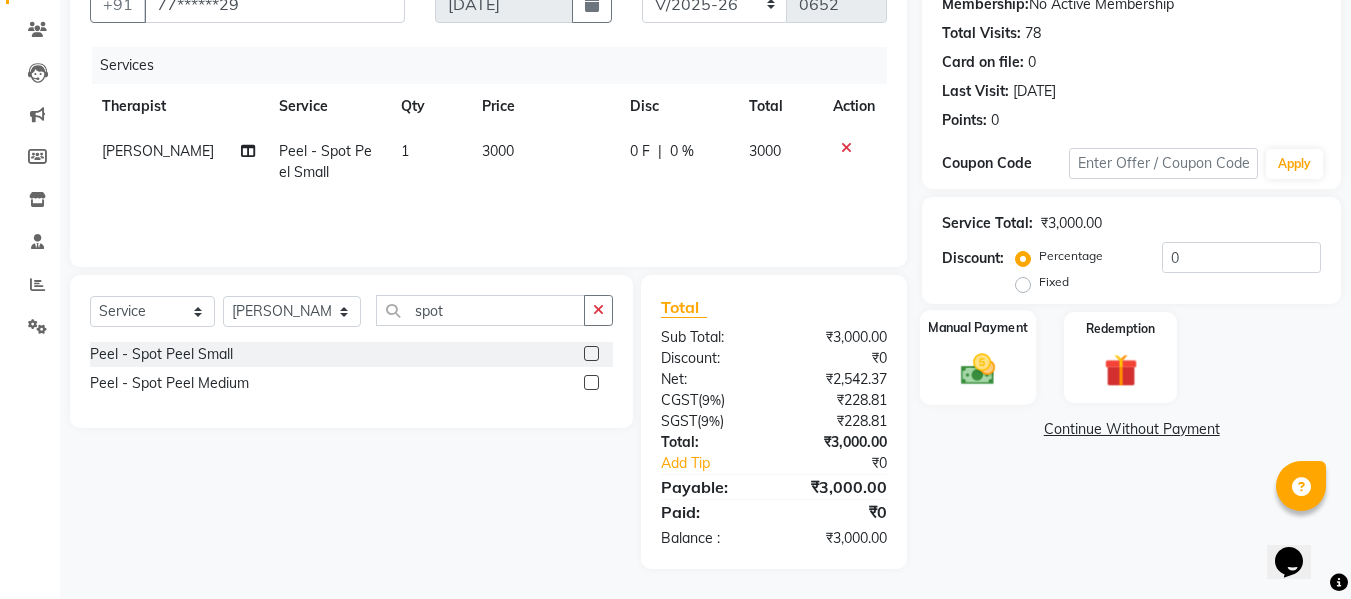 click 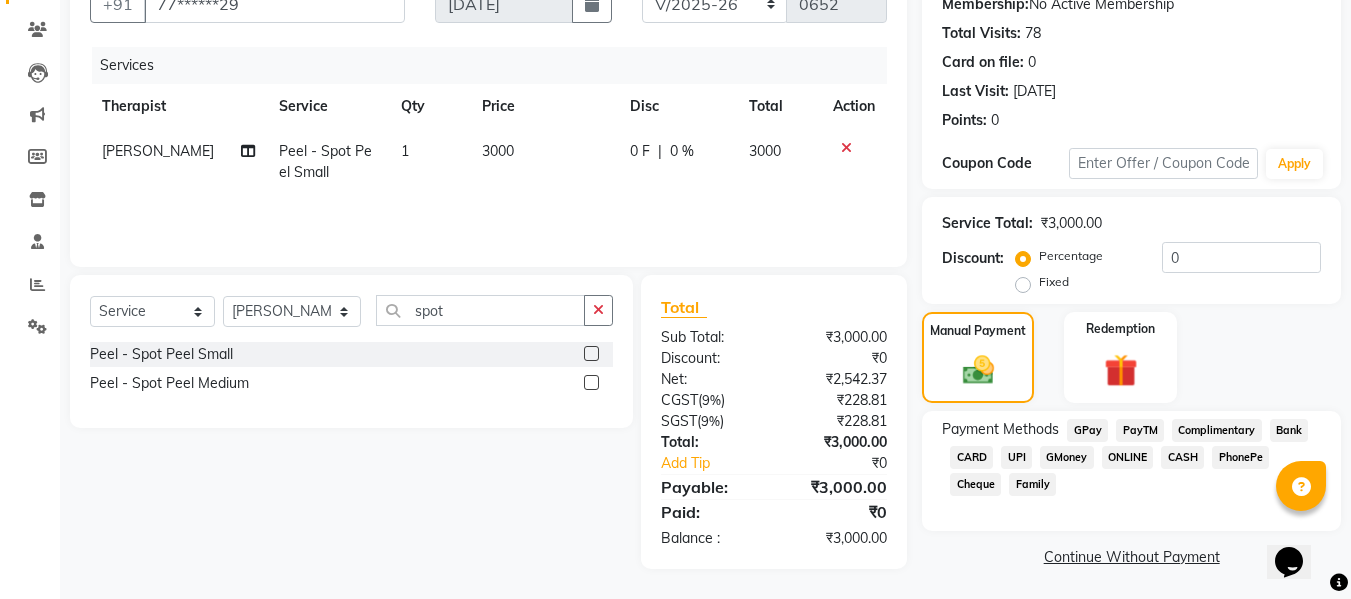 click on "CASH" 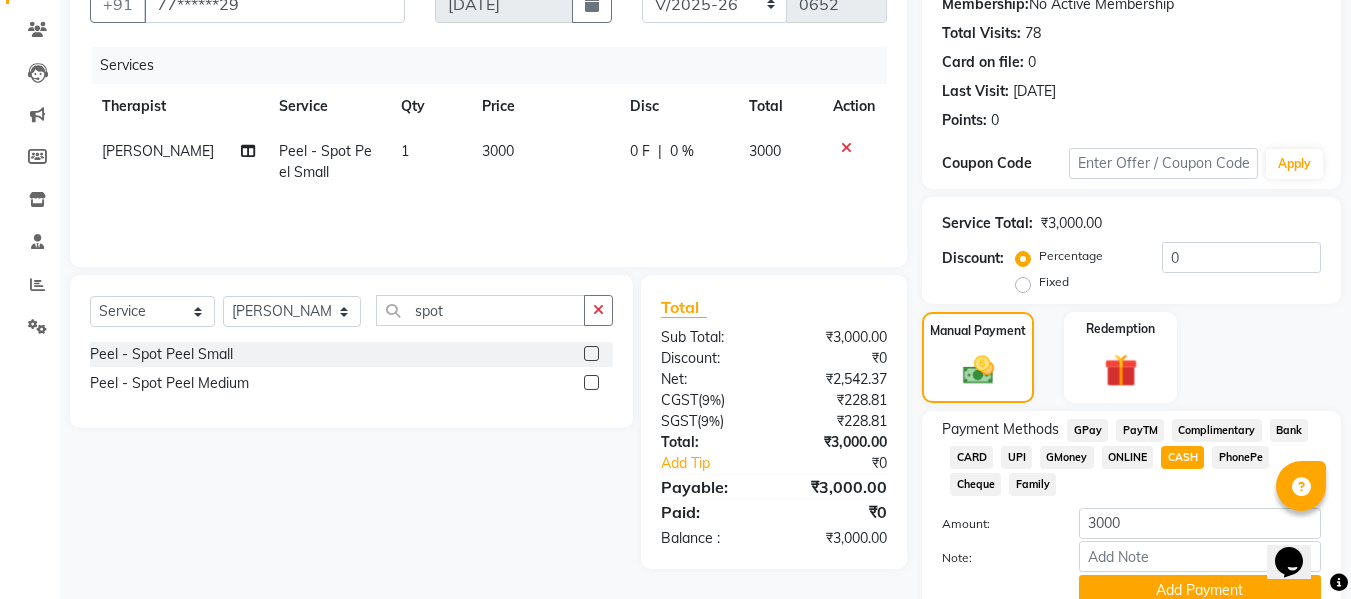 scroll, scrollTop: 287, scrollLeft: 0, axis: vertical 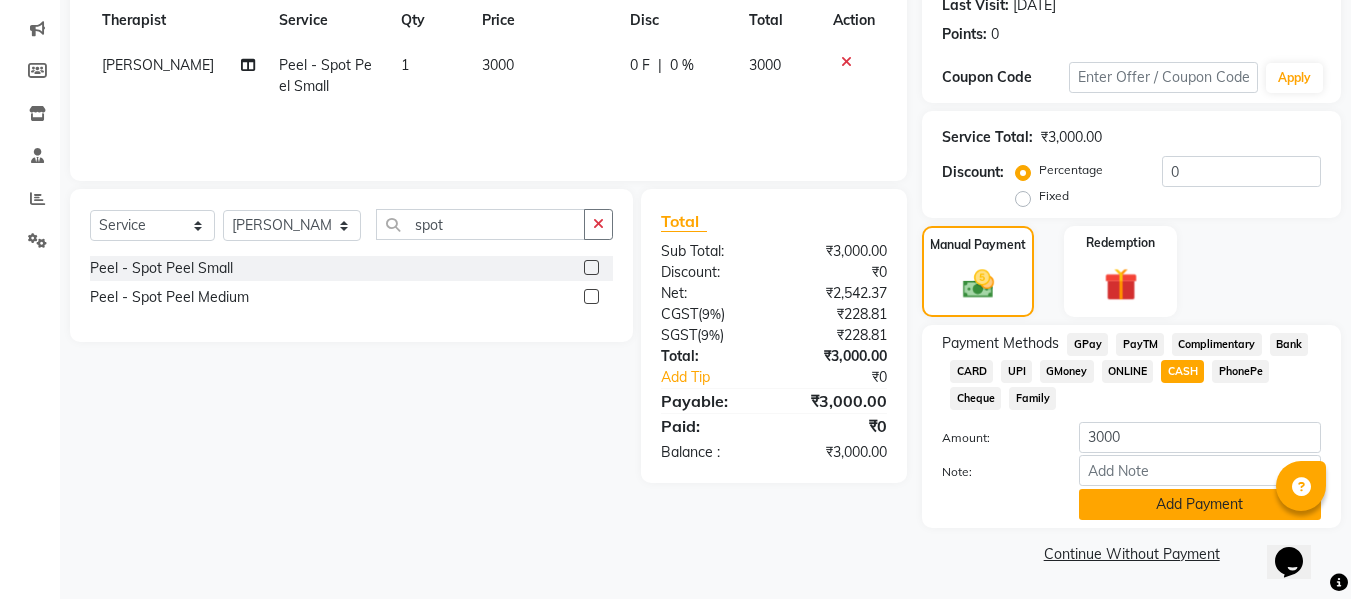 click on "Add Payment" 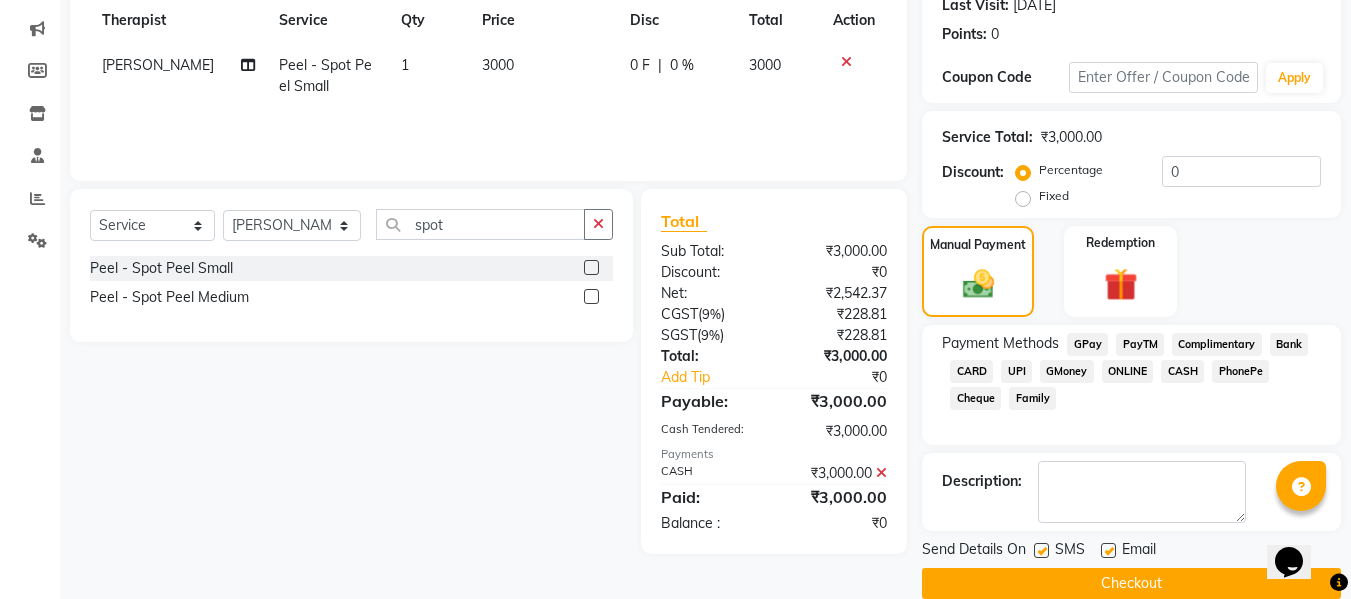 click 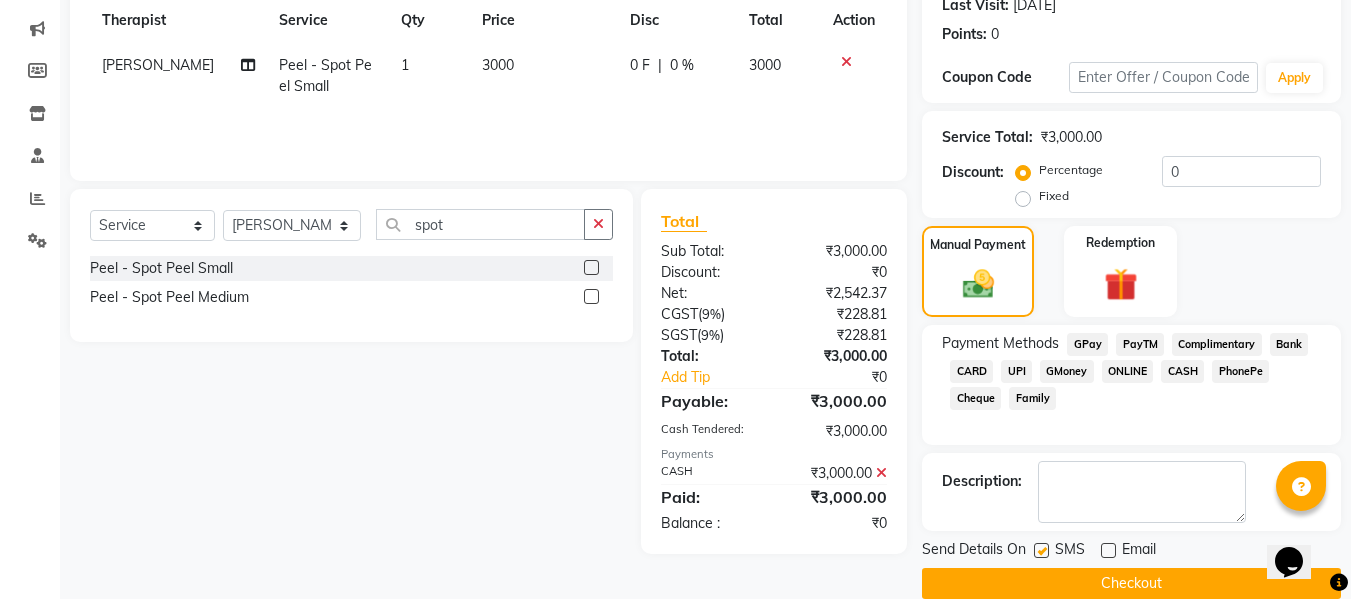 click 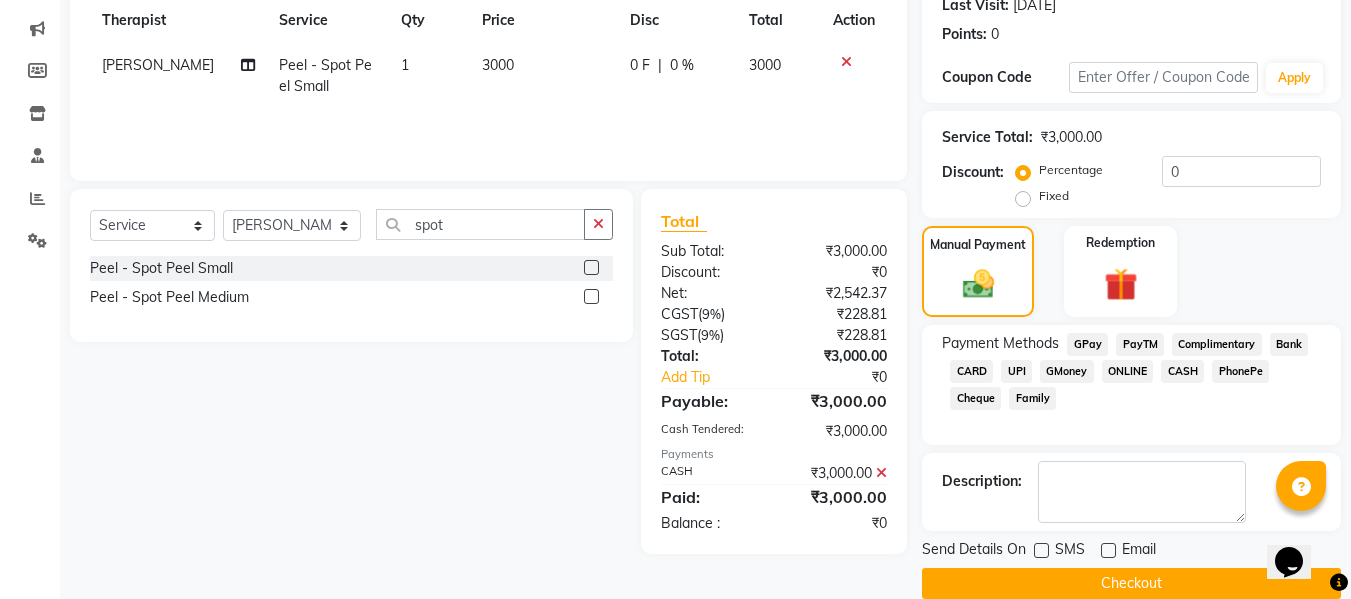 click on "Checkout" 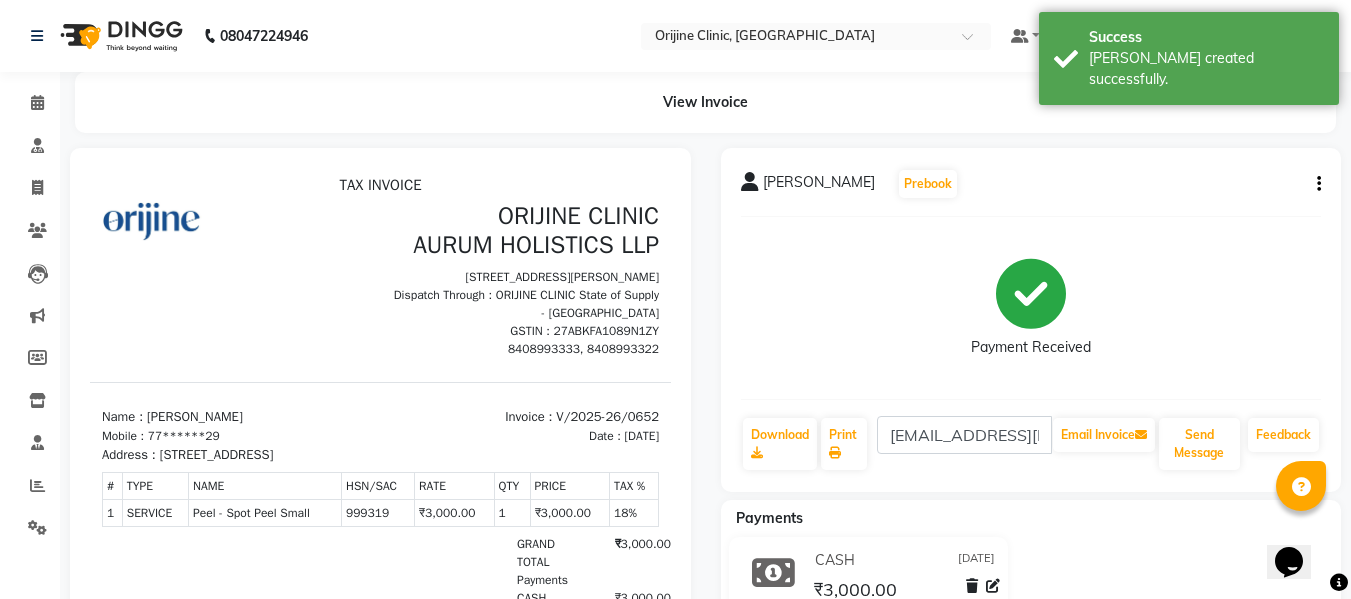scroll, scrollTop: 0, scrollLeft: 0, axis: both 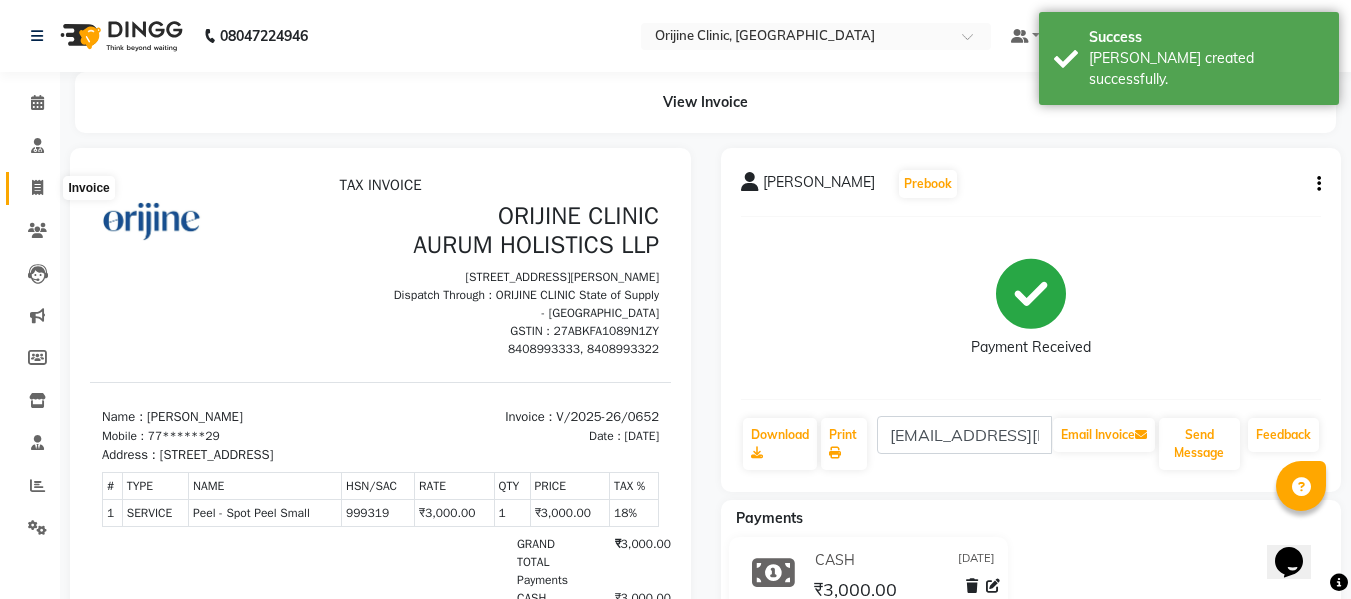 click 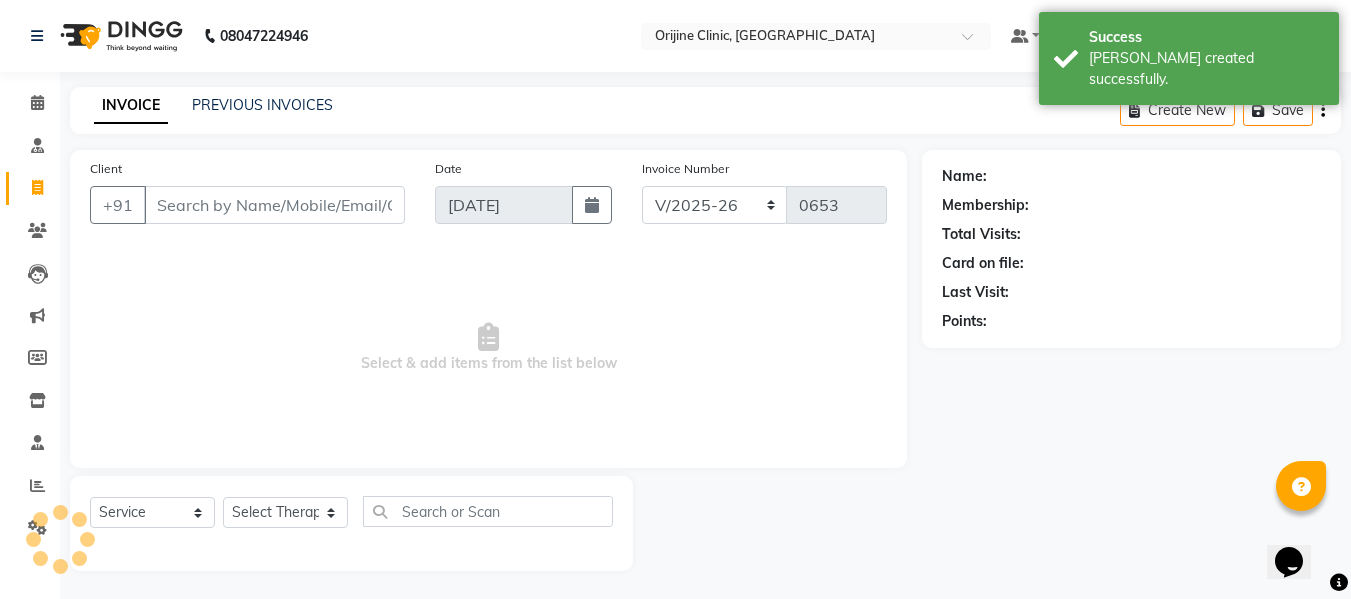 scroll, scrollTop: 2, scrollLeft: 0, axis: vertical 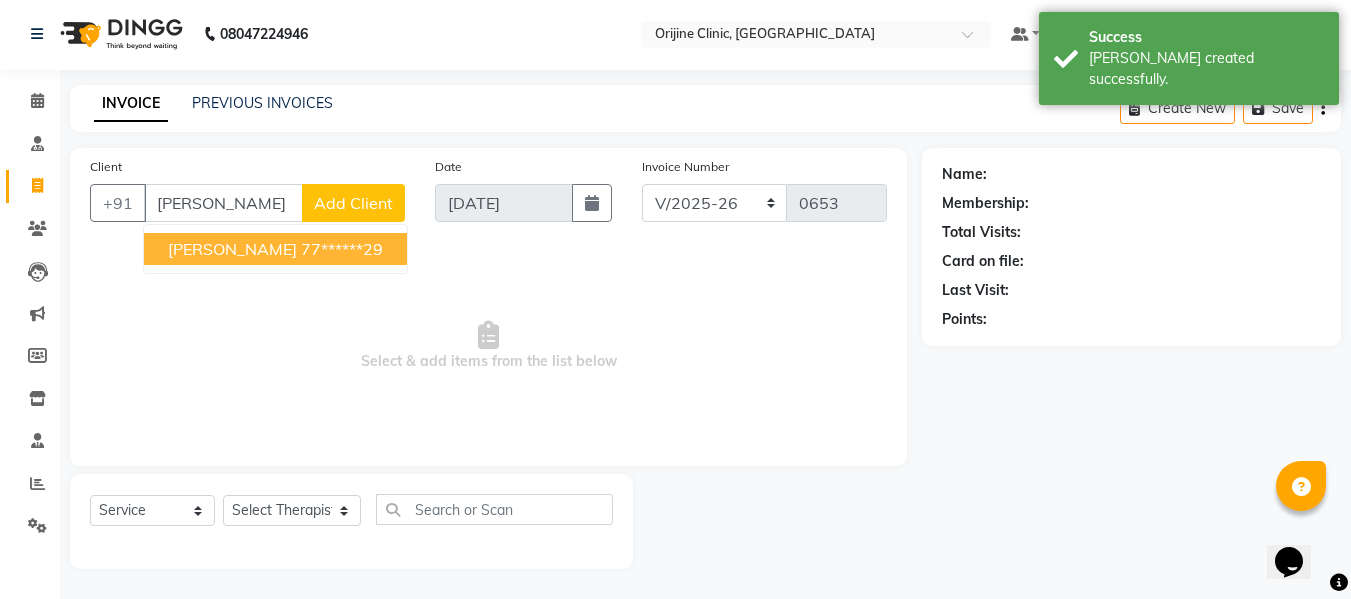 click on "Esha Lakhani" at bounding box center [232, 249] 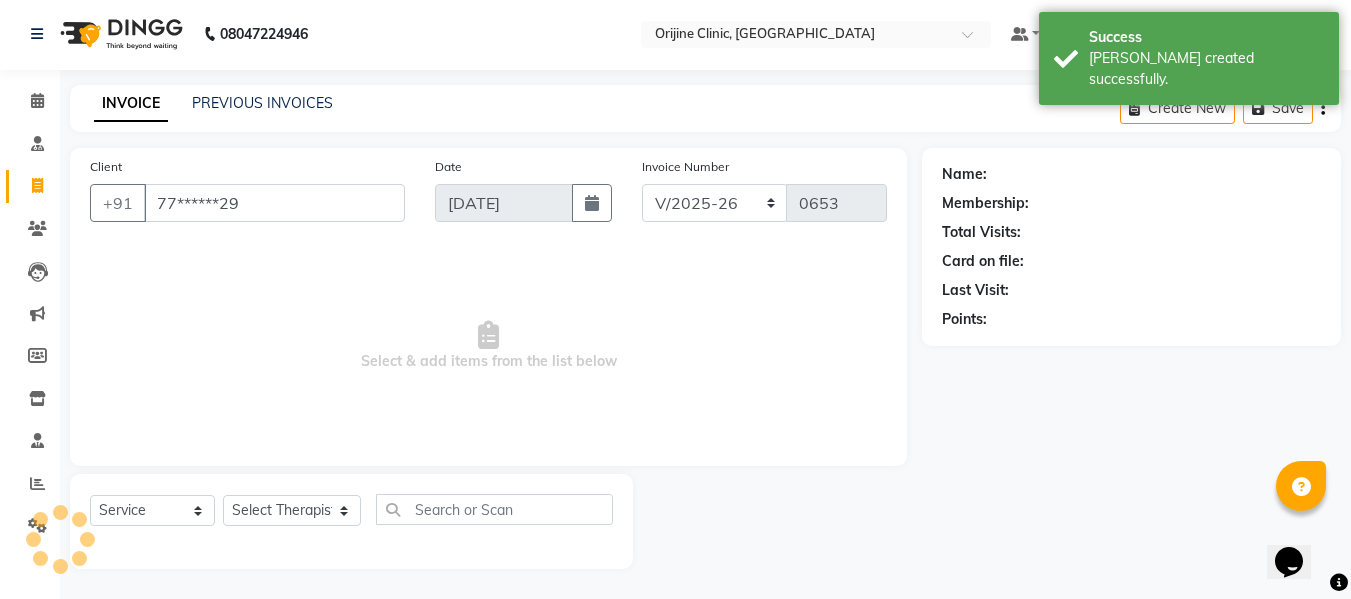 type on "77******29" 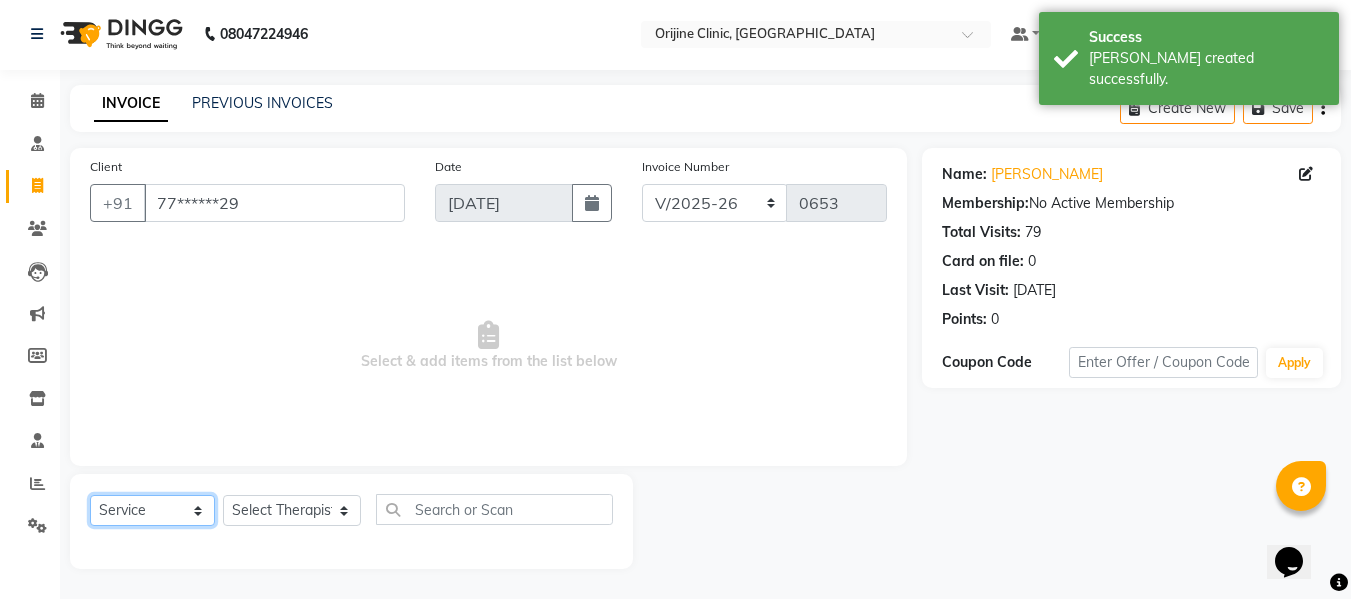 click on "Select  Service  Product  Membership  Package Voucher Prepaid Gift Card" 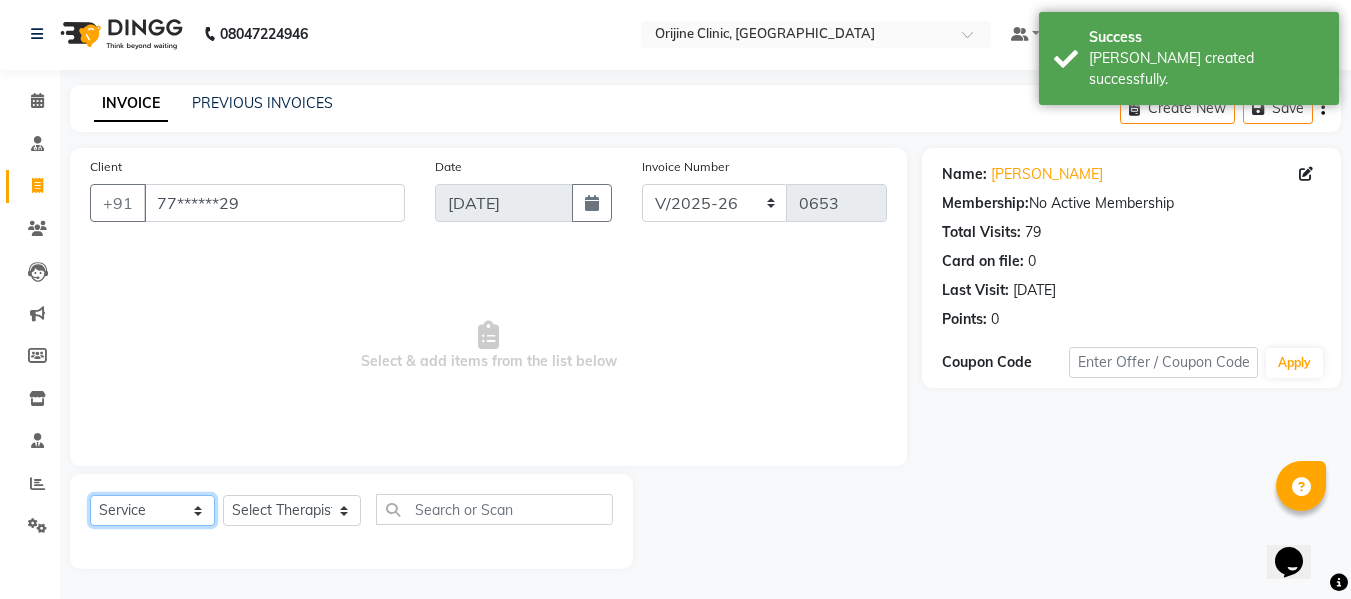 select on "product" 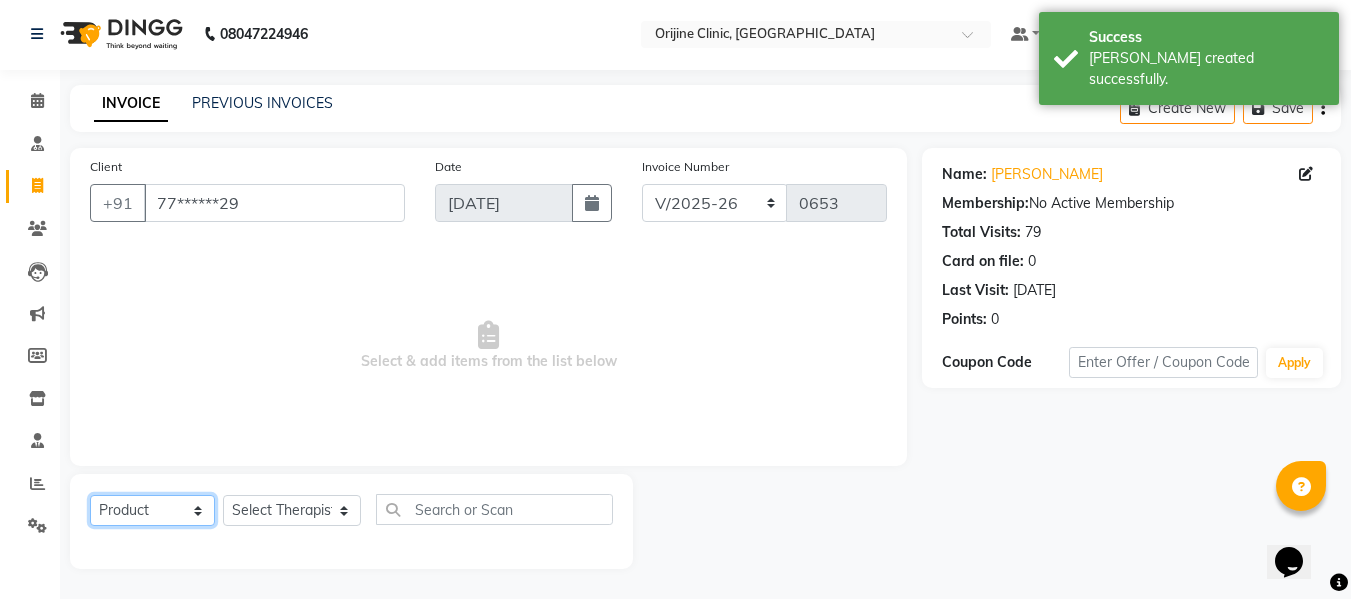 click on "Select  Service  Product  Membership  Package Voucher Prepaid Gift Card" 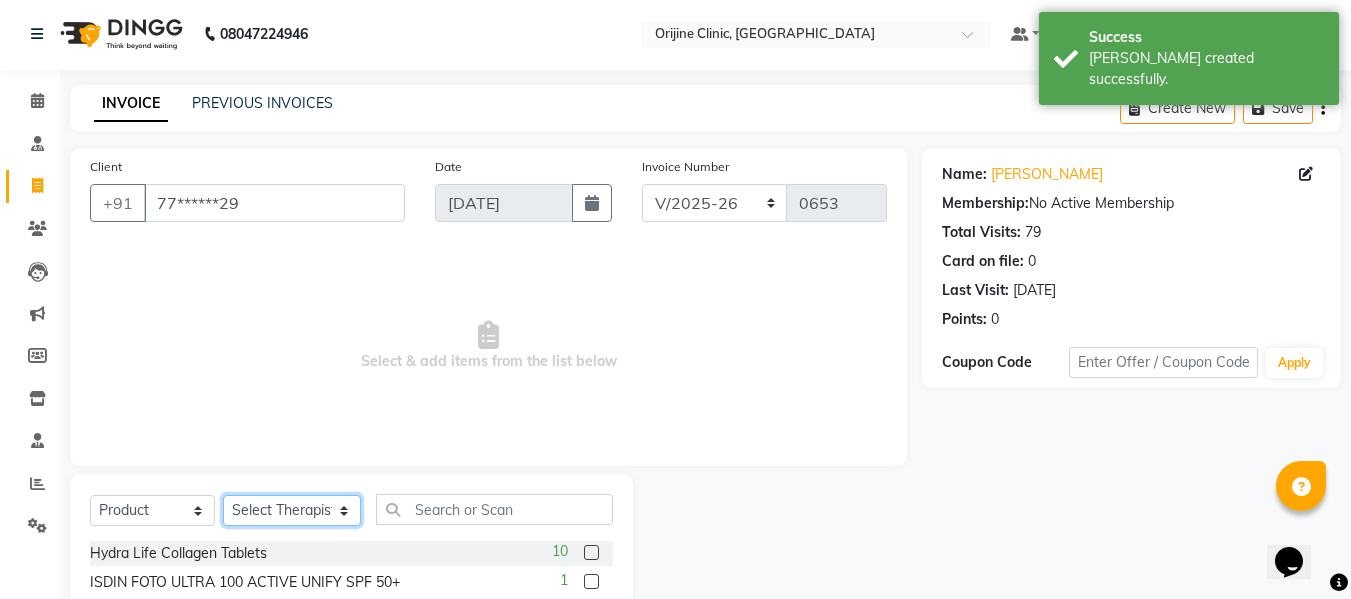click on "Select Therapist Aarti Aarti and Rajeev Archana Gaikwad Battul Bhagashree Thorat (Clinic  Manager) Centre Head Dr. Kritu Bhandari Dr. Yojana Pokarna Meenakshi Dikonda Neha Das Rajiv Kumar Rama  londhe Ranjit  Sarika Kadam Vaibhavi  Gondwal" 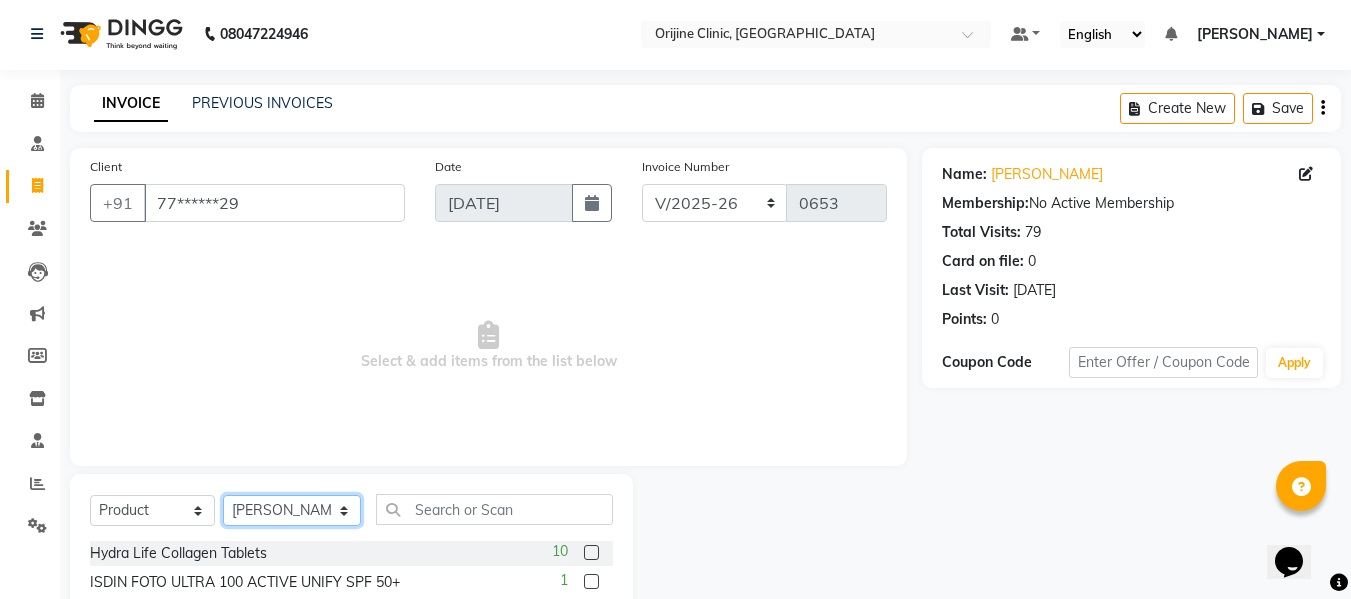 click on "Select Therapist Aarti Aarti and Rajeev Archana Gaikwad Battul Bhagashree Thorat (Clinic  Manager) Centre Head Dr. Kritu Bhandari Dr. Yojana Pokarna Meenakshi Dikonda Neha Das Rajiv Kumar Rama  londhe Ranjit  Sarika Kadam Vaibhavi  Gondwal" 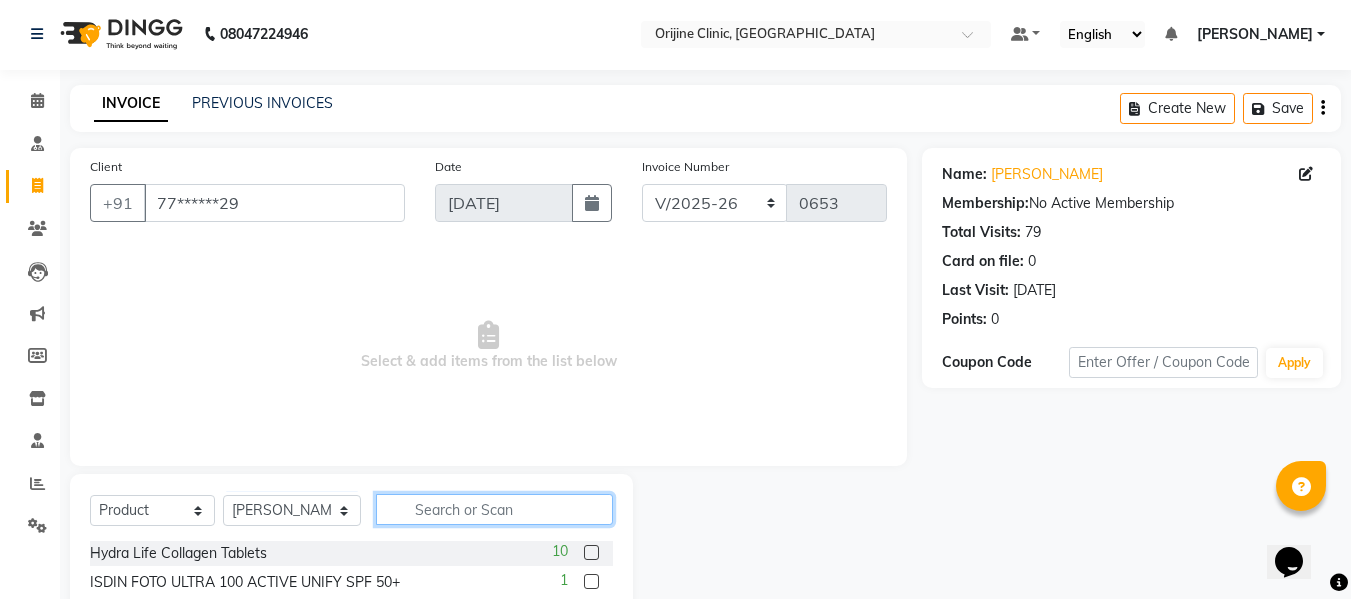 click 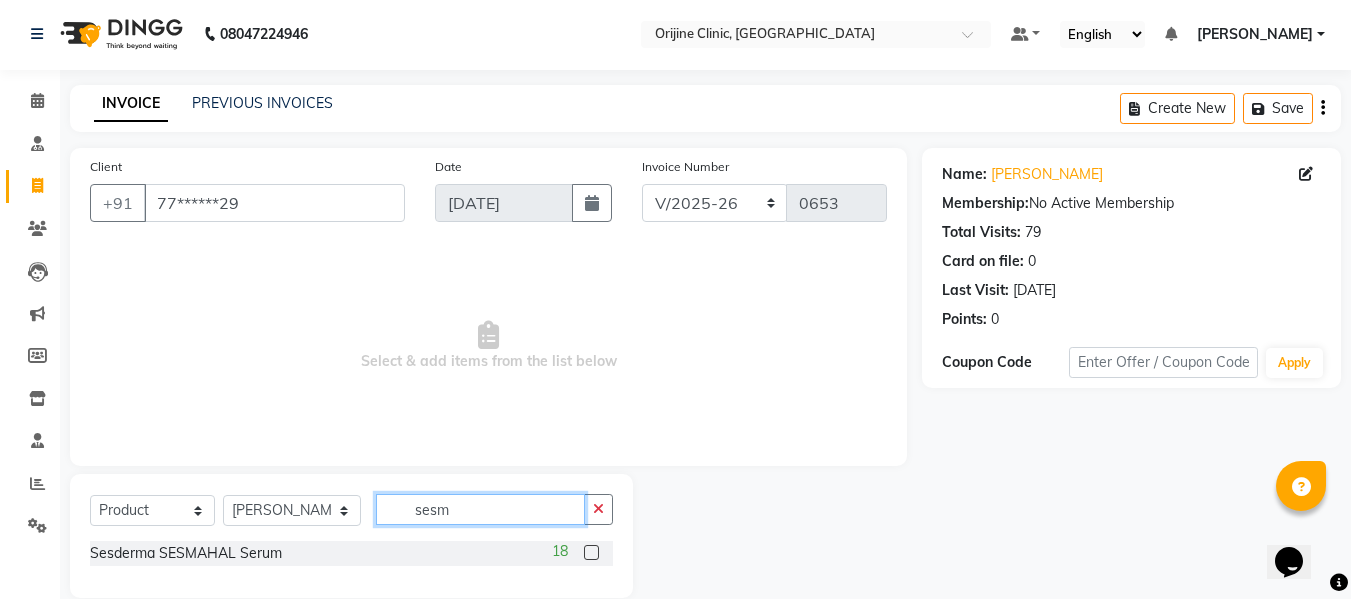 type on "sesm" 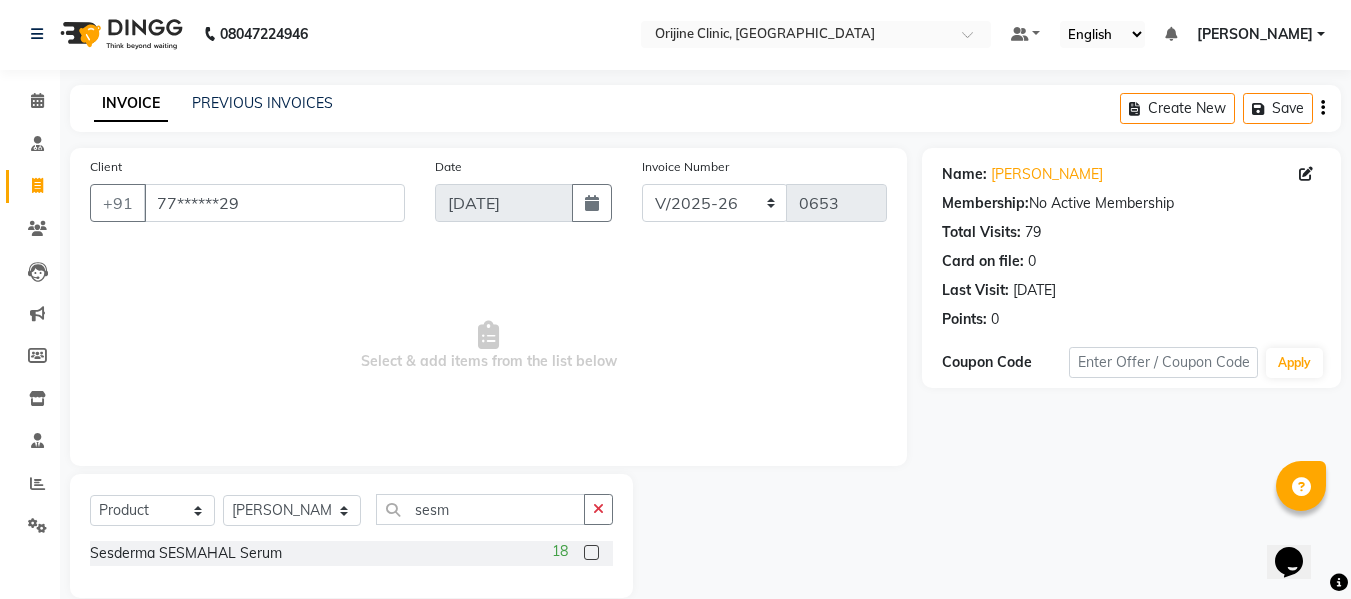 click 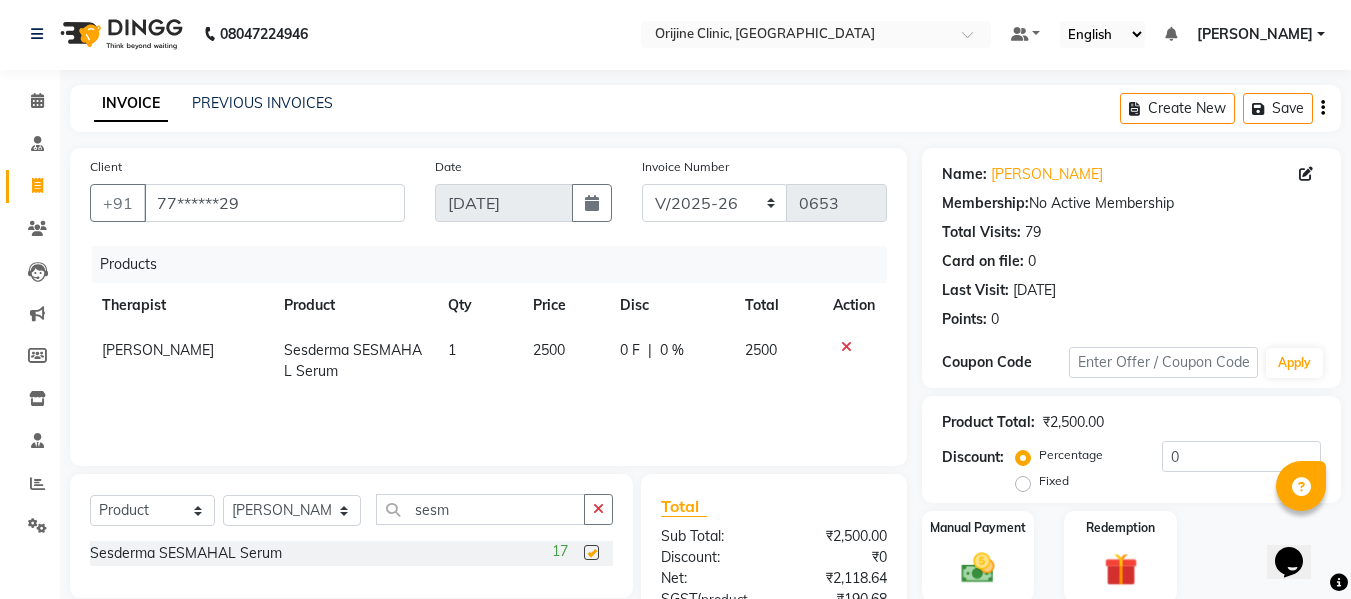 checkbox on "false" 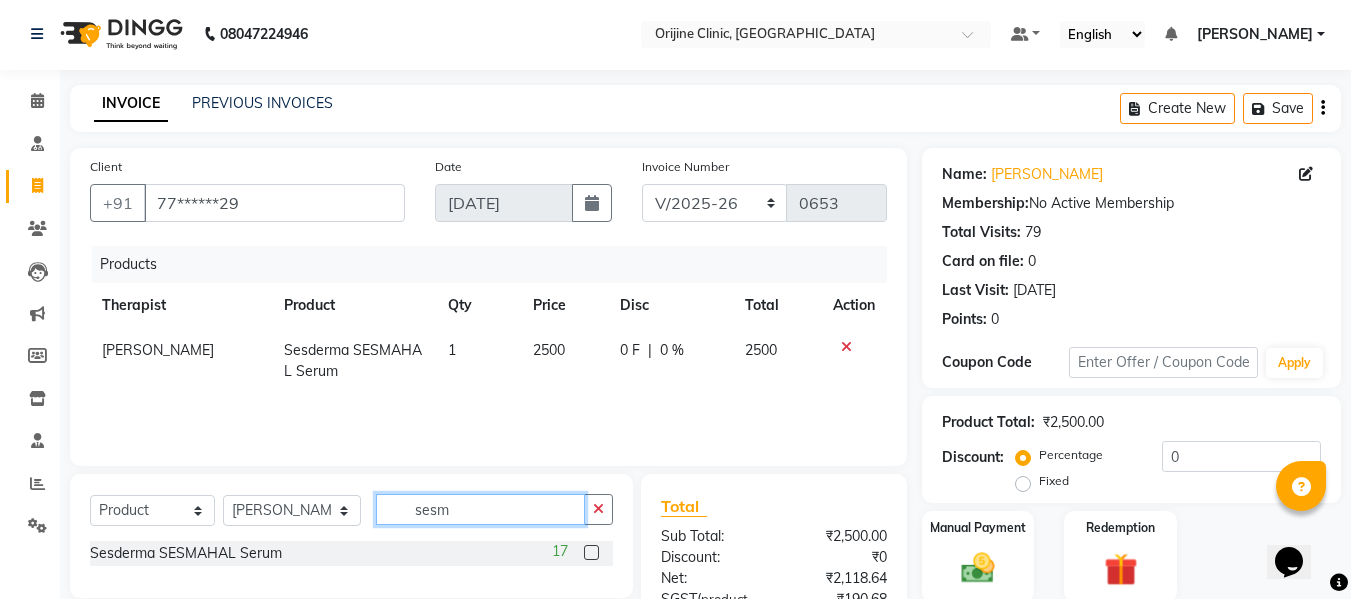 click on "sesm" 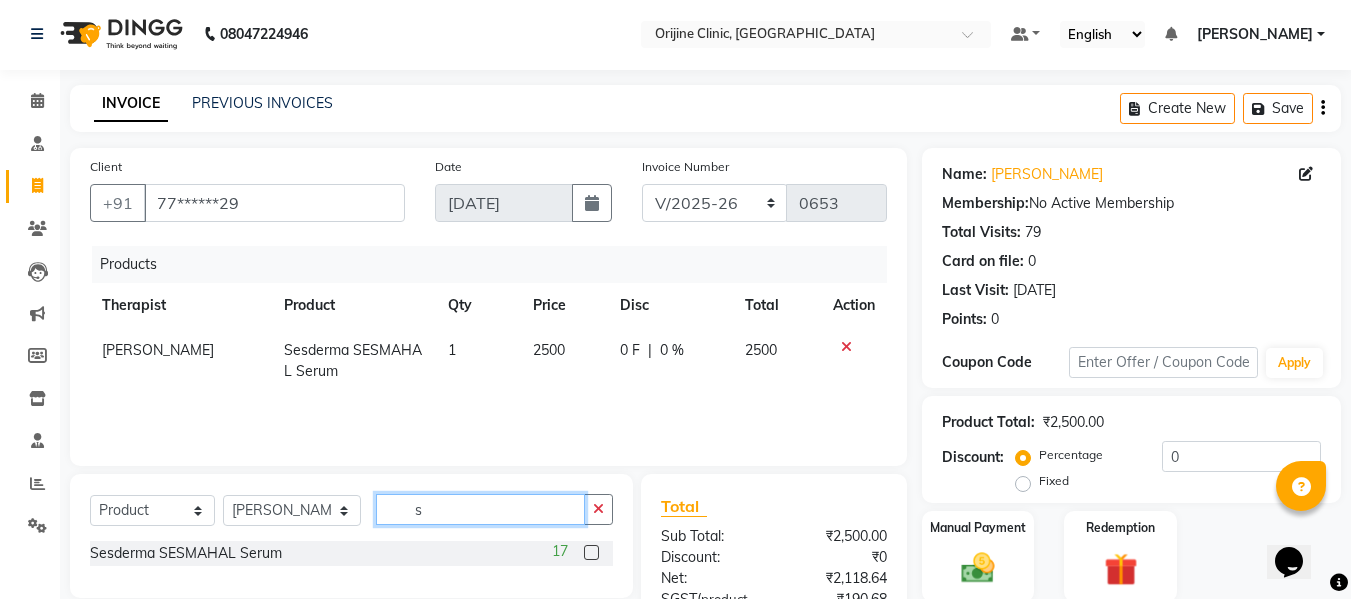 click on "s" 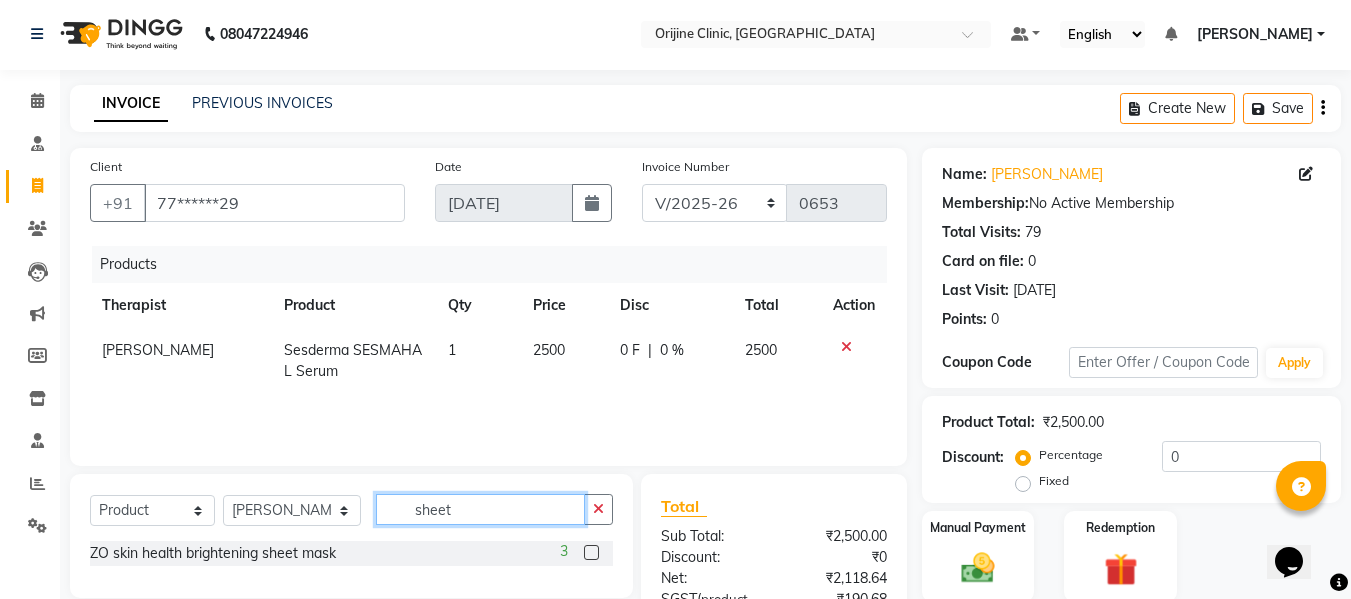 type on "sheet" 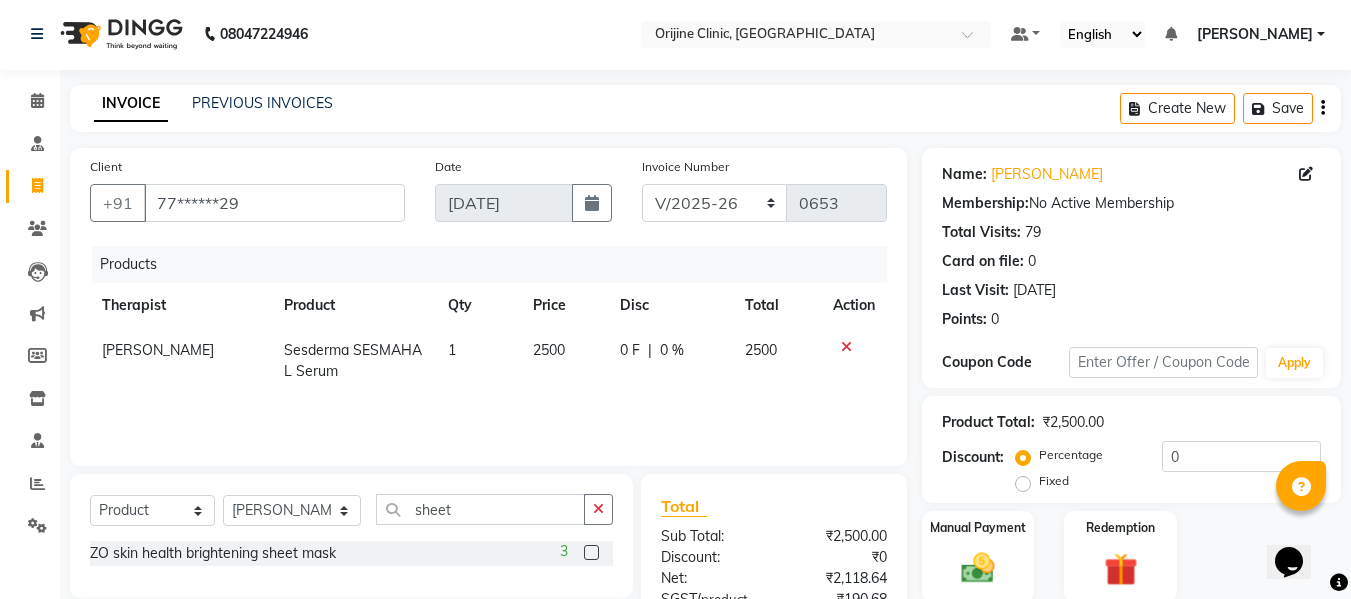 click 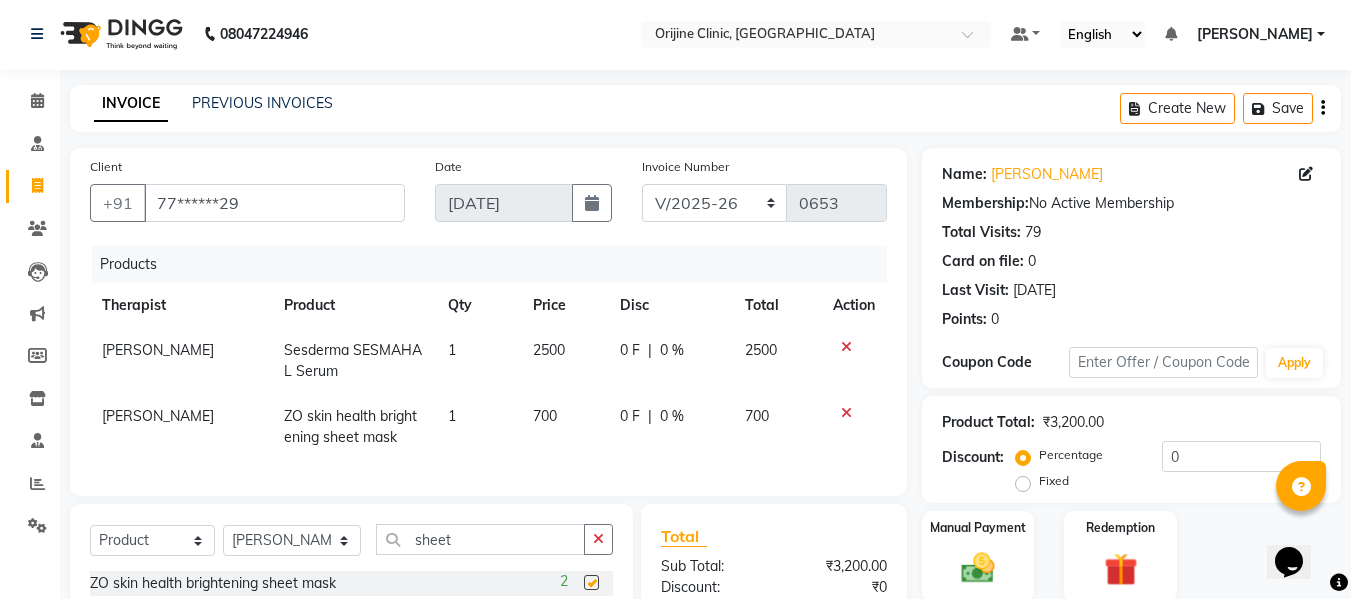 checkbox on "false" 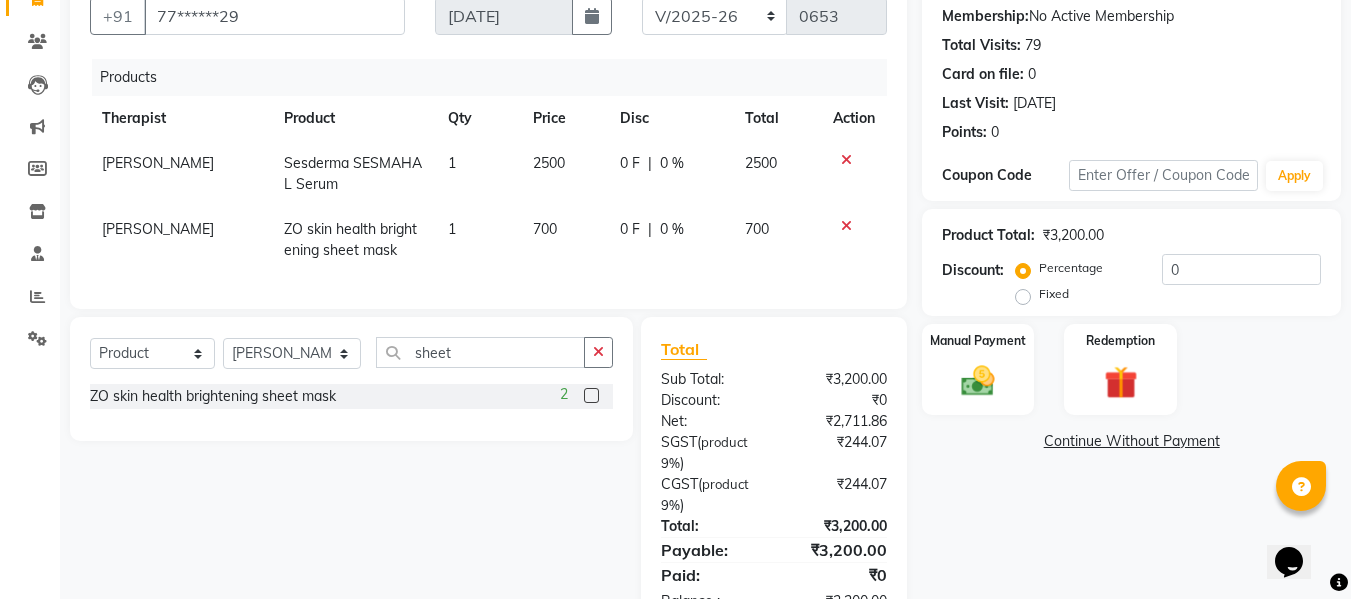 scroll, scrollTop: 267, scrollLeft: 0, axis: vertical 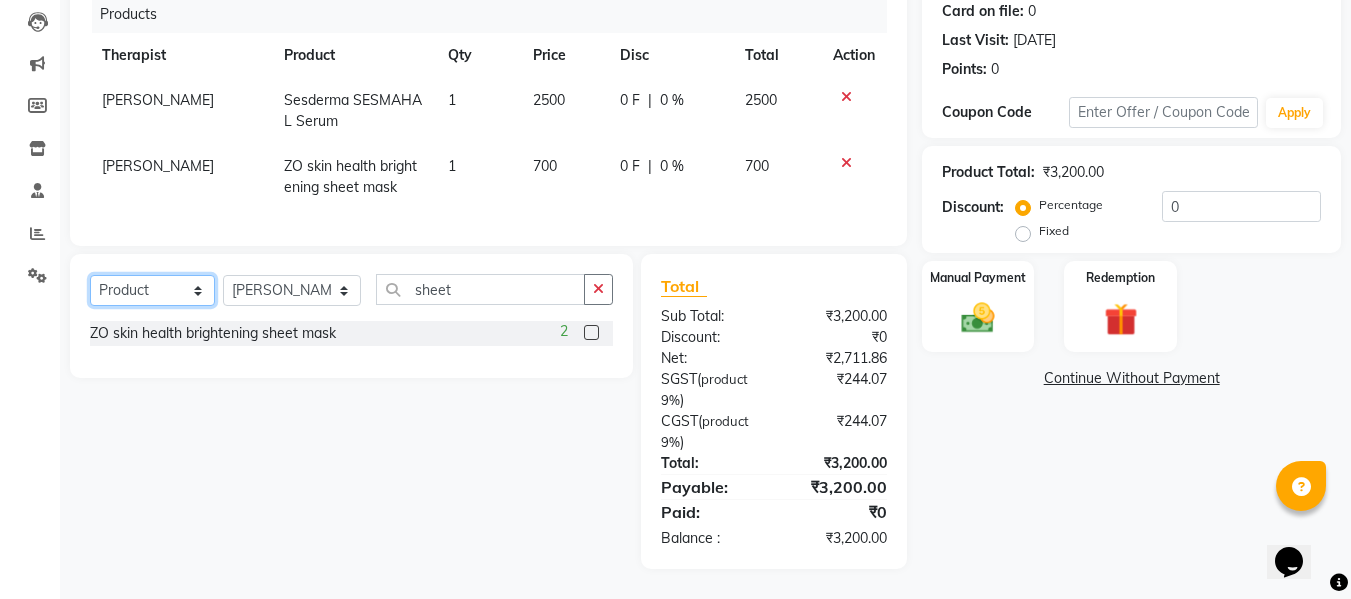 click on "Select  Service  Product  Membership  Package Voucher Prepaid Gift Card" 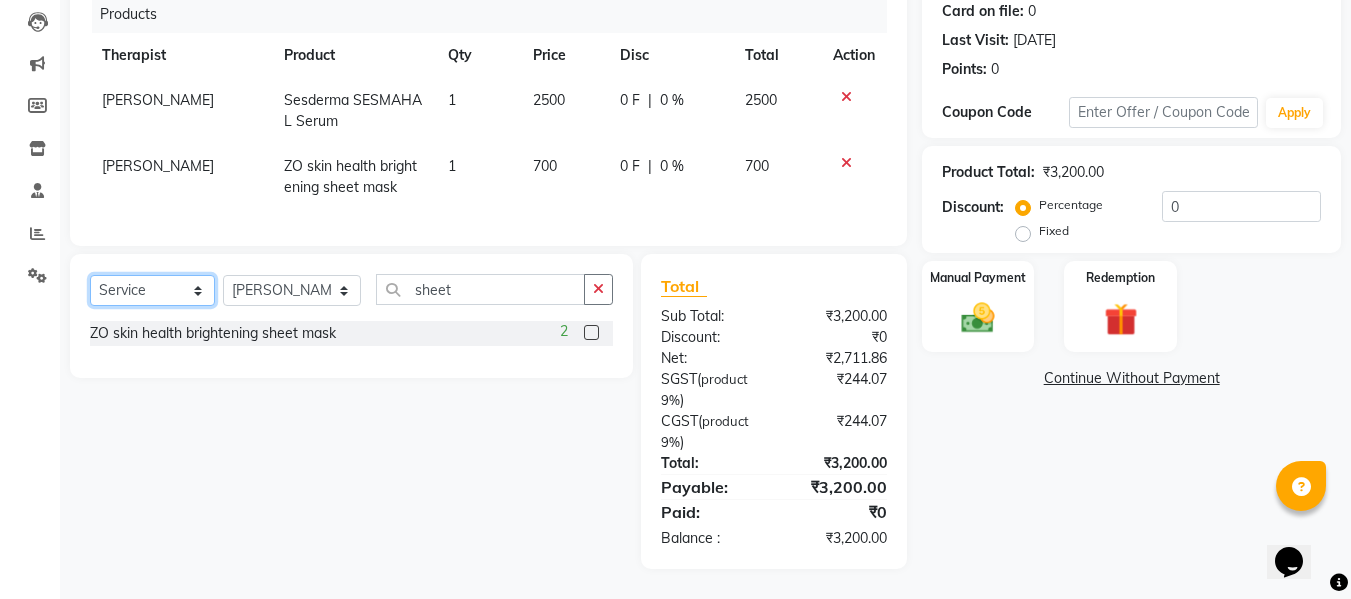 click on "Select  Service  Product  Membership  Package Voucher Prepaid Gift Card" 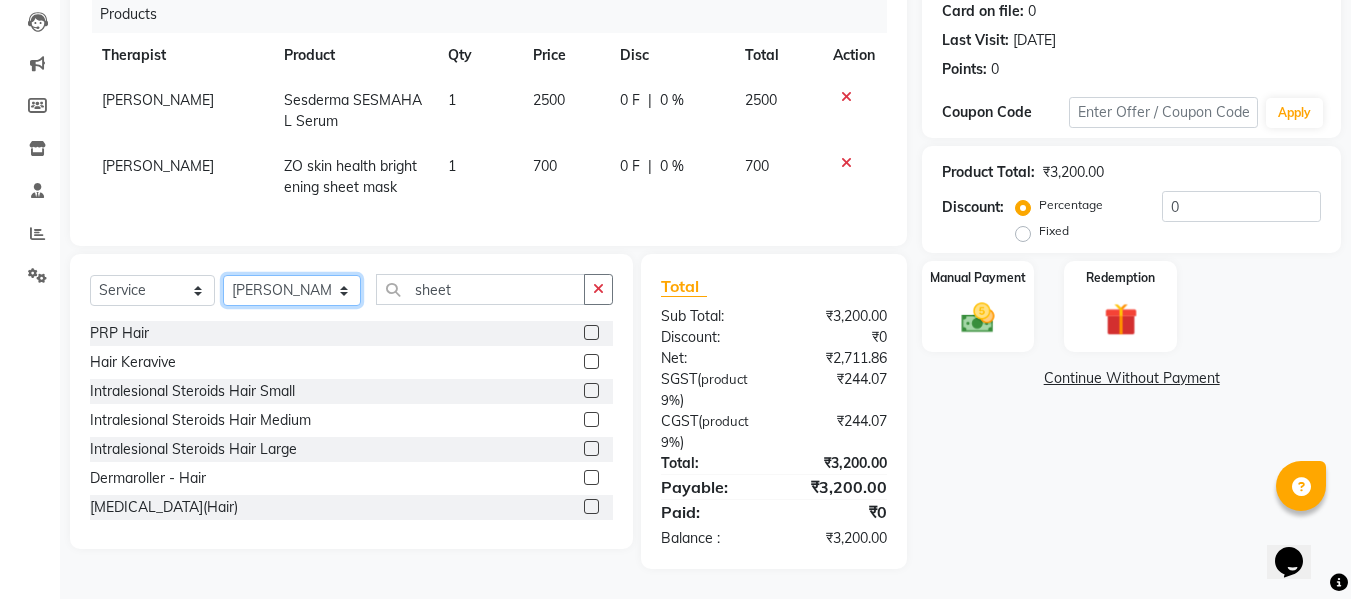 click on "Select Therapist Aarti Aarti and Rajeev Archana Gaikwad Battul Bhagashree Thorat (Clinic  Manager) Centre Head Dr. Kritu Bhandari Dr. Yojana Pokarna Meenakshi Dikonda Neha Das Rajiv Kumar Rama  londhe Ranjit  Sarika Kadam Vaibhavi  Gondwal" 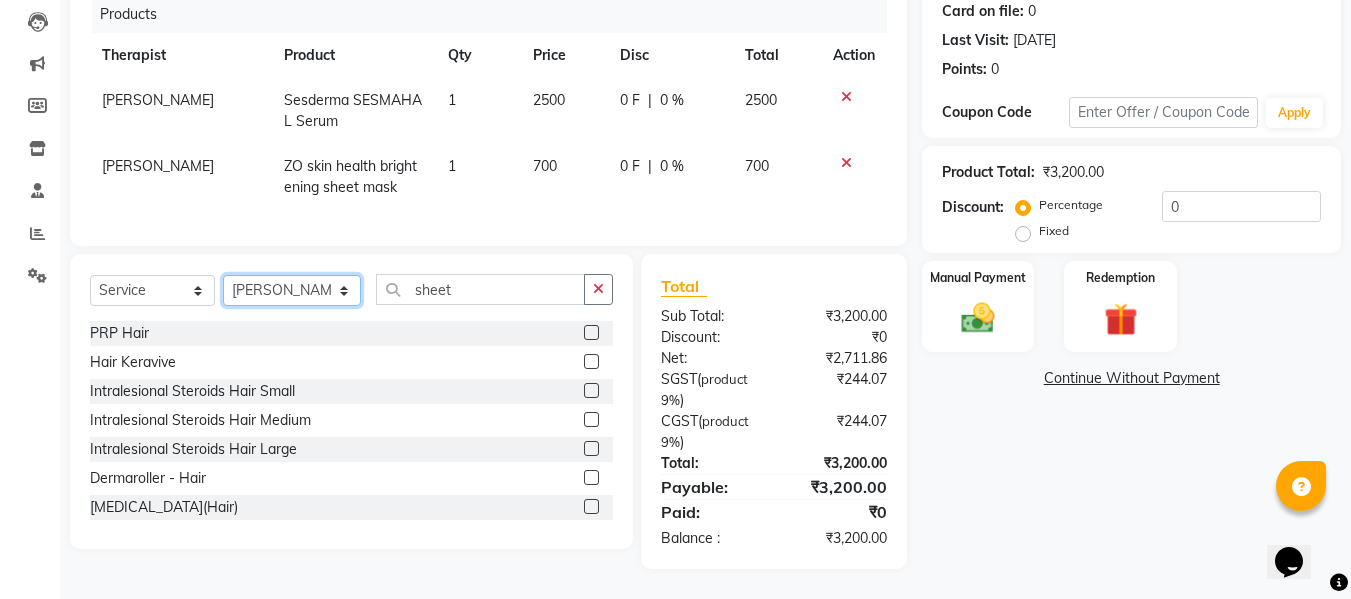 select on "10775" 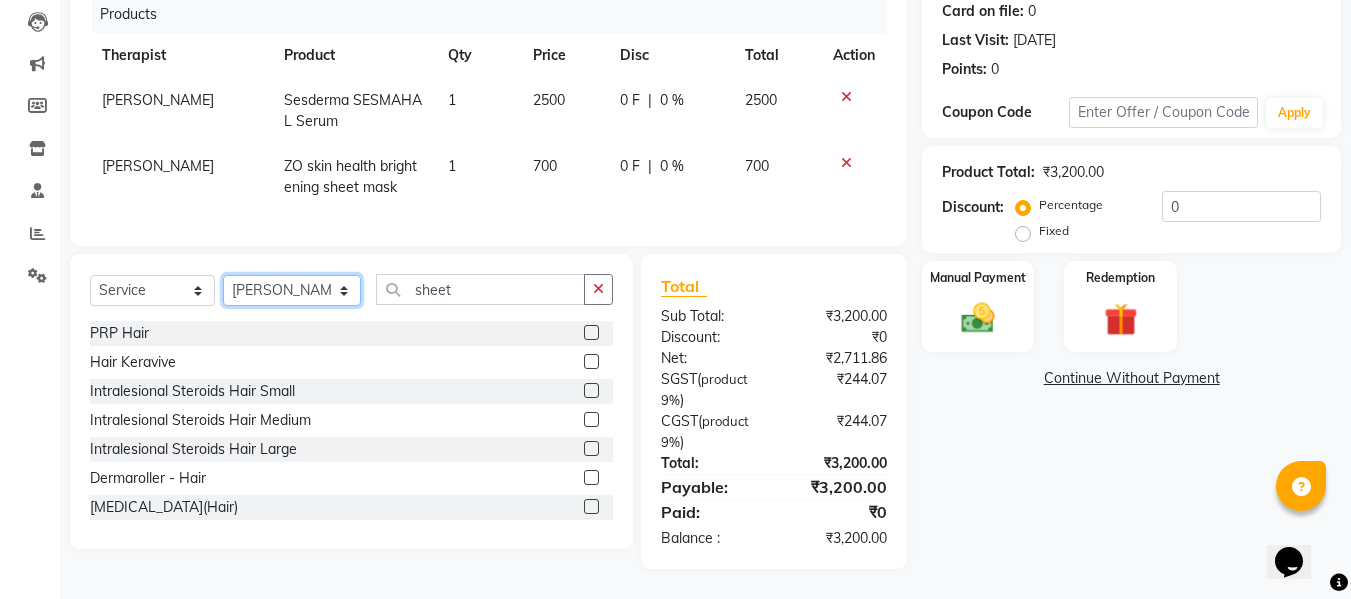 click on "Select Therapist Aarti Aarti and Rajeev Archana Gaikwad Battul Bhagashree Thorat (Clinic  Manager) Centre Head Dr. Kritu Bhandari Dr. Yojana Pokarna Meenakshi Dikonda Neha Das Rajiv Kumar Rama  londhe Ranjit  Sarika Kadam Vaibhavi  Gondwal" 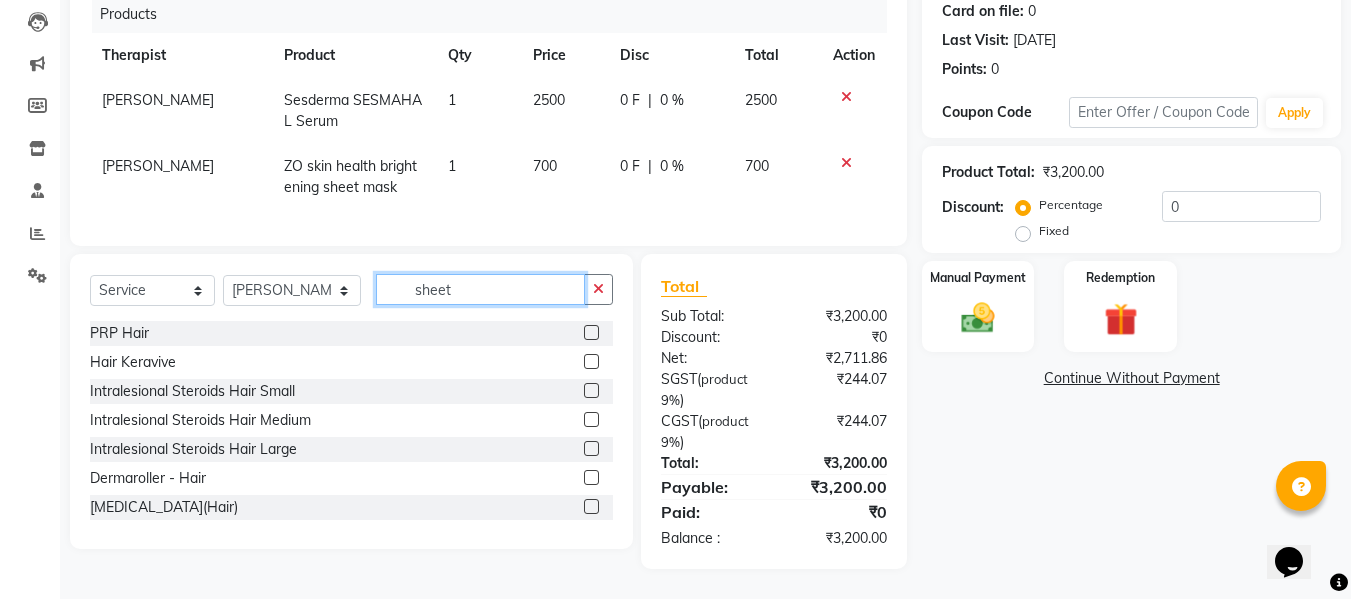 click on "sheet" 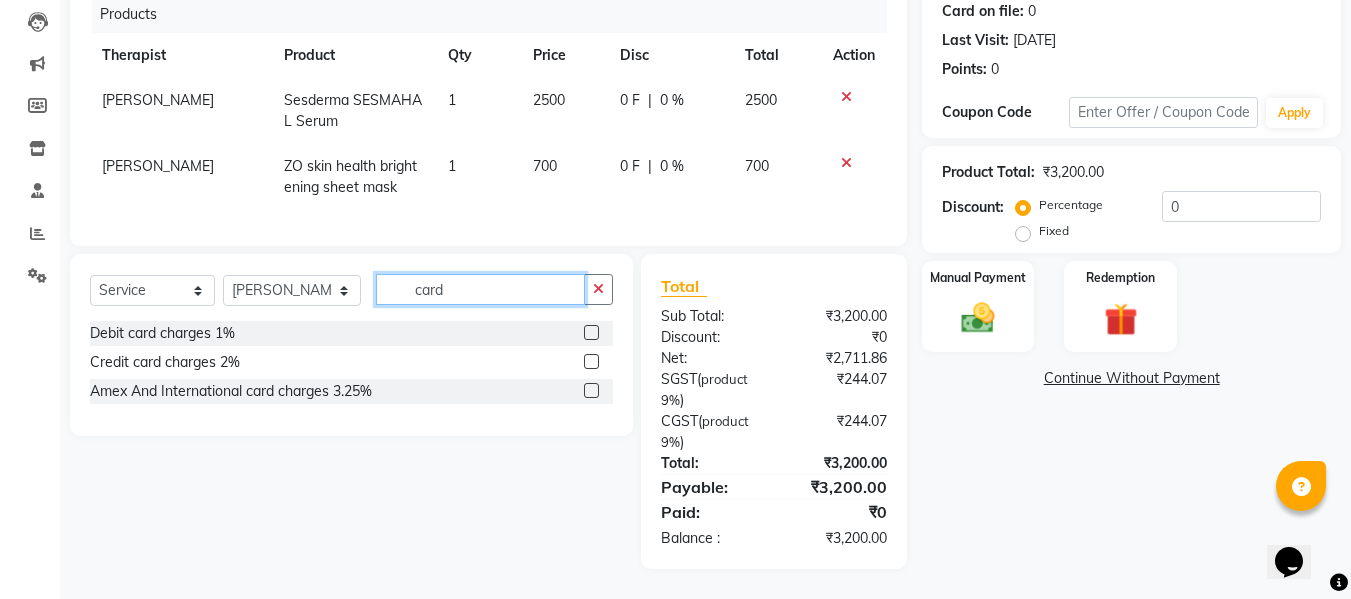 type on "card" 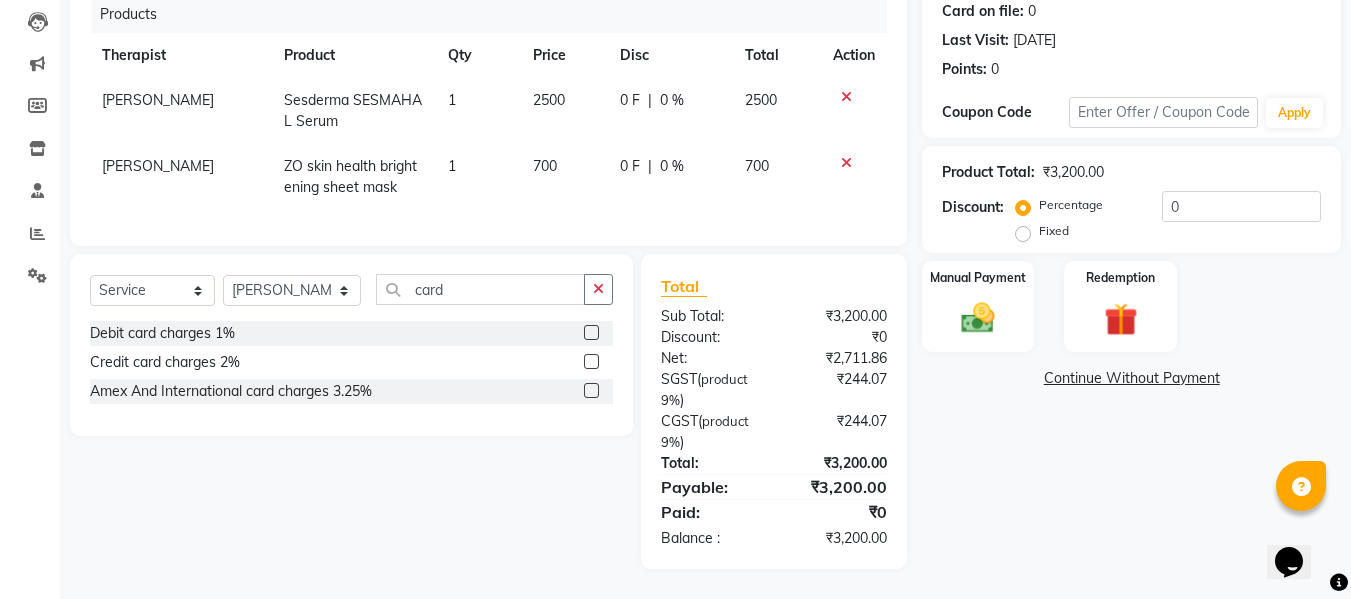 click 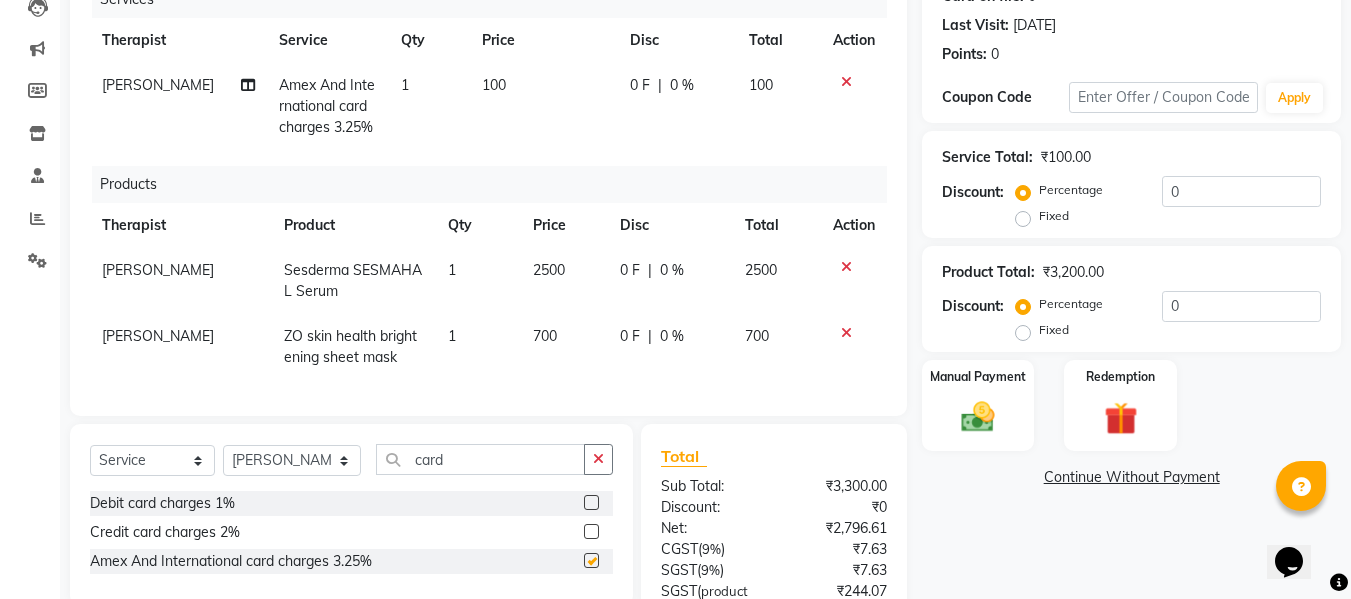 checkbox on "false" 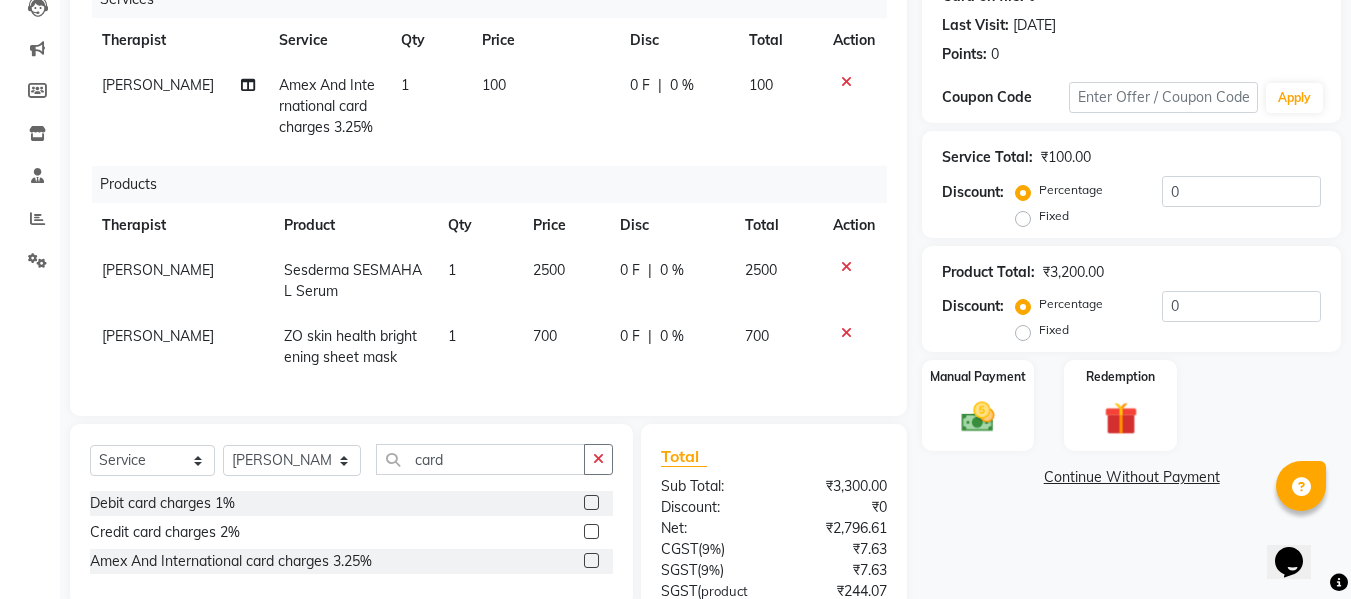 click on "1" 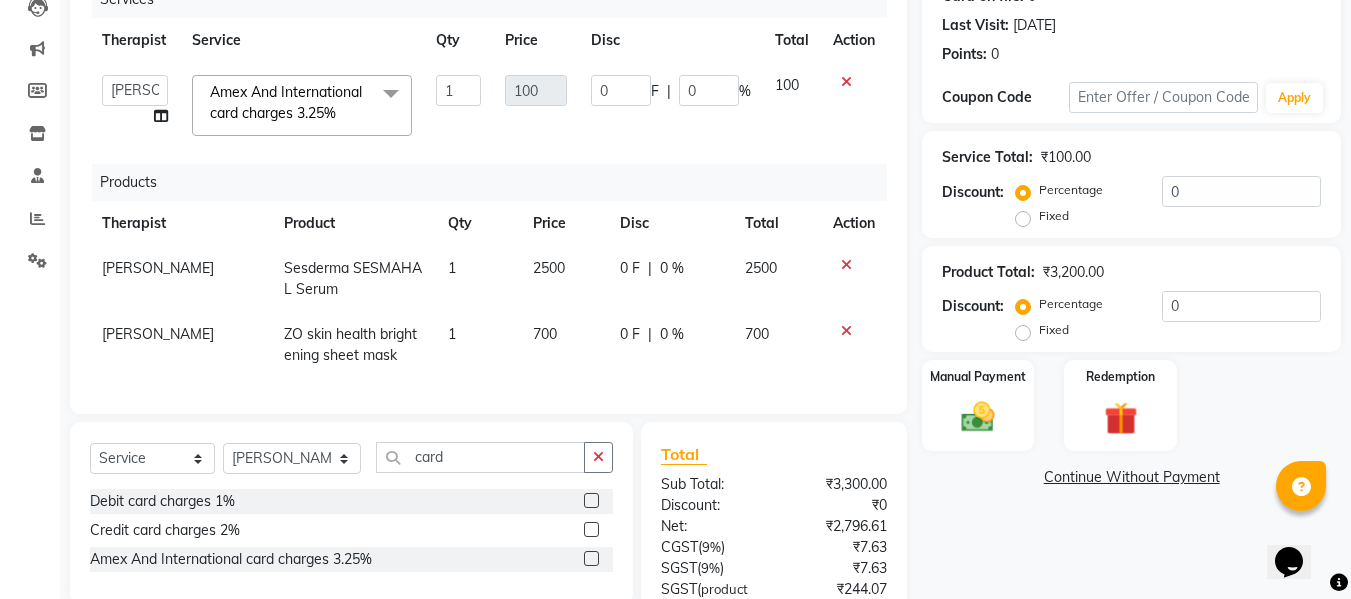 click on "Amex And International card charges 3.25%  x PRP Hair  Hair Keravive Intralesional Steroids Hair Small Intralesional Steroids Hair Medium Intralesional Steroids Hair Large Dermaroller - Hair Mesotherapy(Hair) Low LIght Laser Therapy   IV Hair Regrowth  IV Gluta GFC - Hair MDA - Dermaplaning MDA -  Face MDA - Forearms MDA - Full Arms MDA - Palms MDA - Abdomen MDA - Half Back MDA - Full Back MDA - Feet MDA - Dermaroller Face MDA - Full Legs Basic Clean up Hydrating Medifacial Brightening Medifacial Fire and Ice Facial Enzyme Foaming Facial Beautiholic Facial Hydrafacial- 2 Step HF Aqua Gold Platinum Facial Obagi Facial Pumpkin Peel Facial Hydrafacial Microderma Abrasion - Face Hydrafacial Microderma Abrasion - Full Arms Hydrafacial Microderma Abrasion - Fore arms Hydrafacial Microderma Abrasion - Palms Hydrafacial Microderma Abrasion - Abdomen Hydrafacial Microderma Abrasion - Half back Hydrafacial Microderma Abrasion - Full back Hydrafacial Microderma Abrasion - Feet Comedone Extraction WishPro Plus PRP(Skin)" 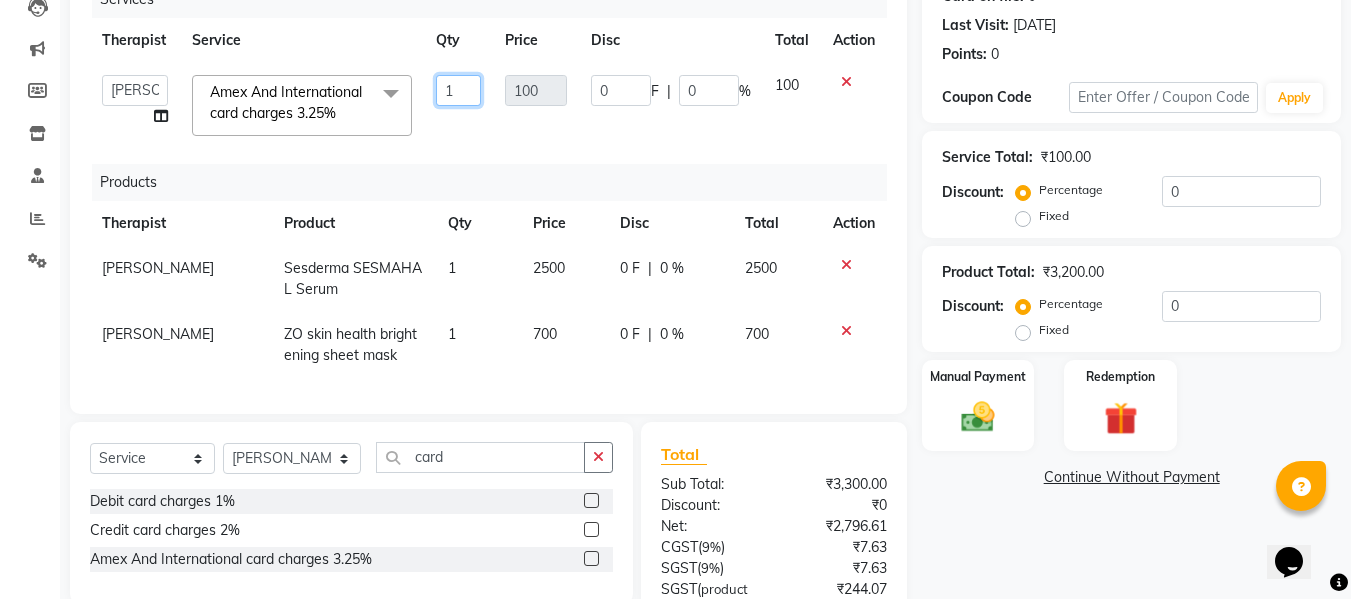 click on "1" 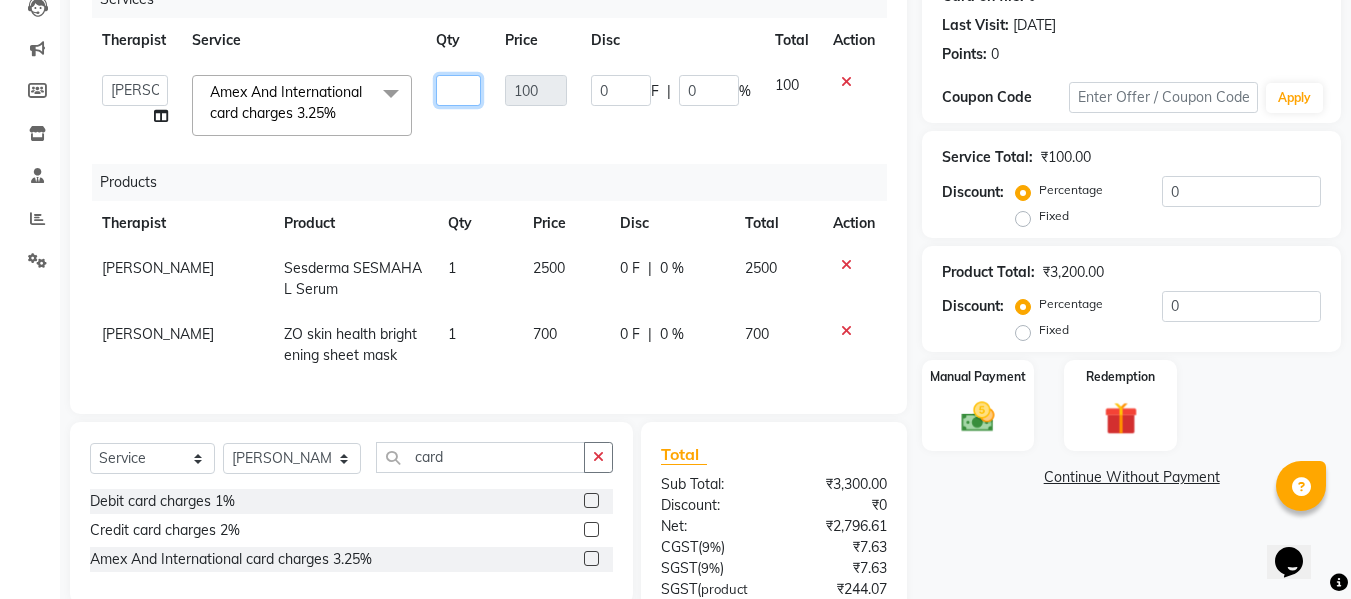 type on "1" 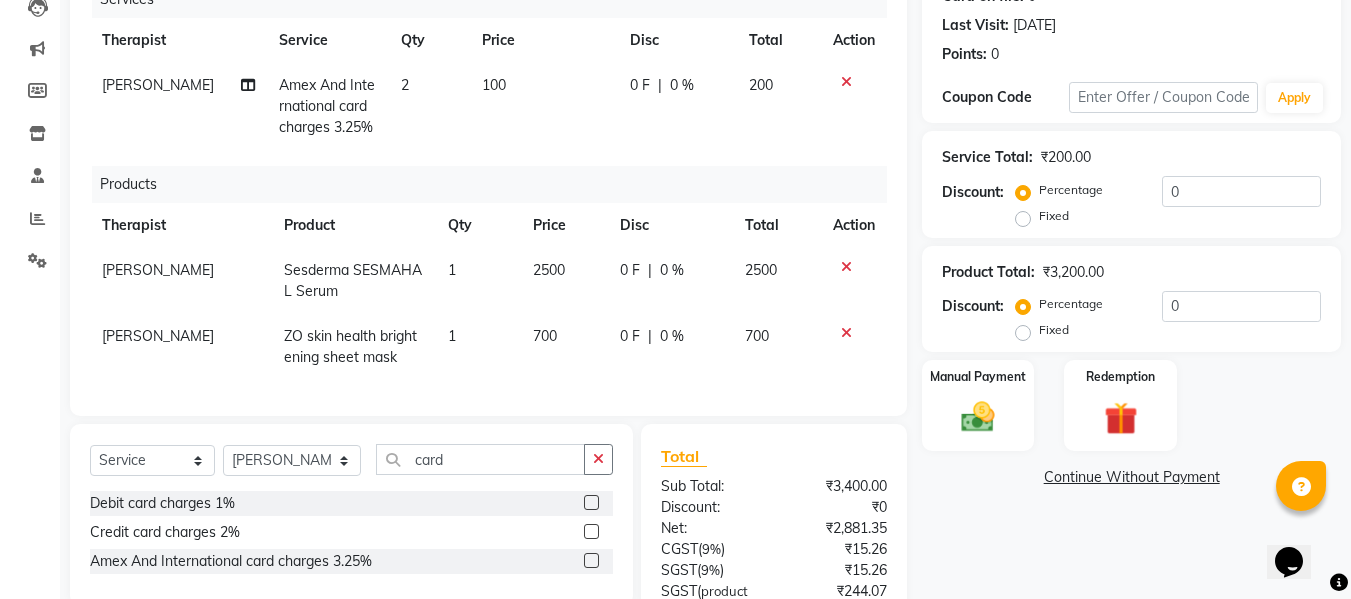 click on "0 F | 0 %" 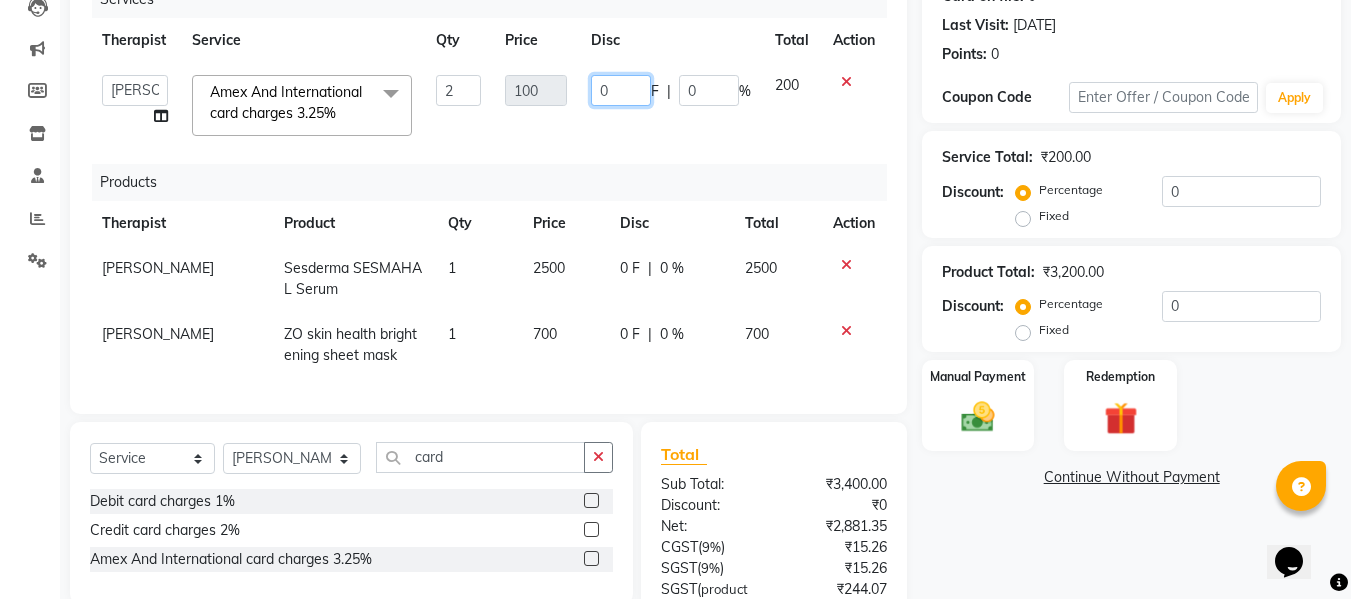 click on "0" 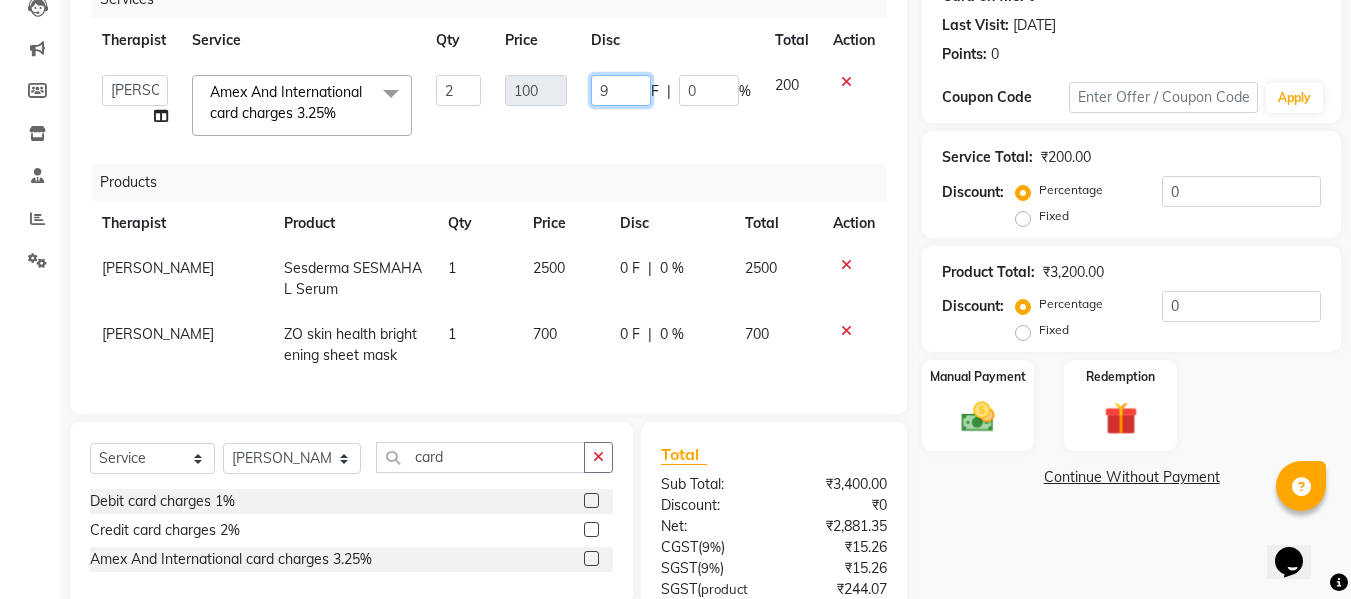 type on "96" 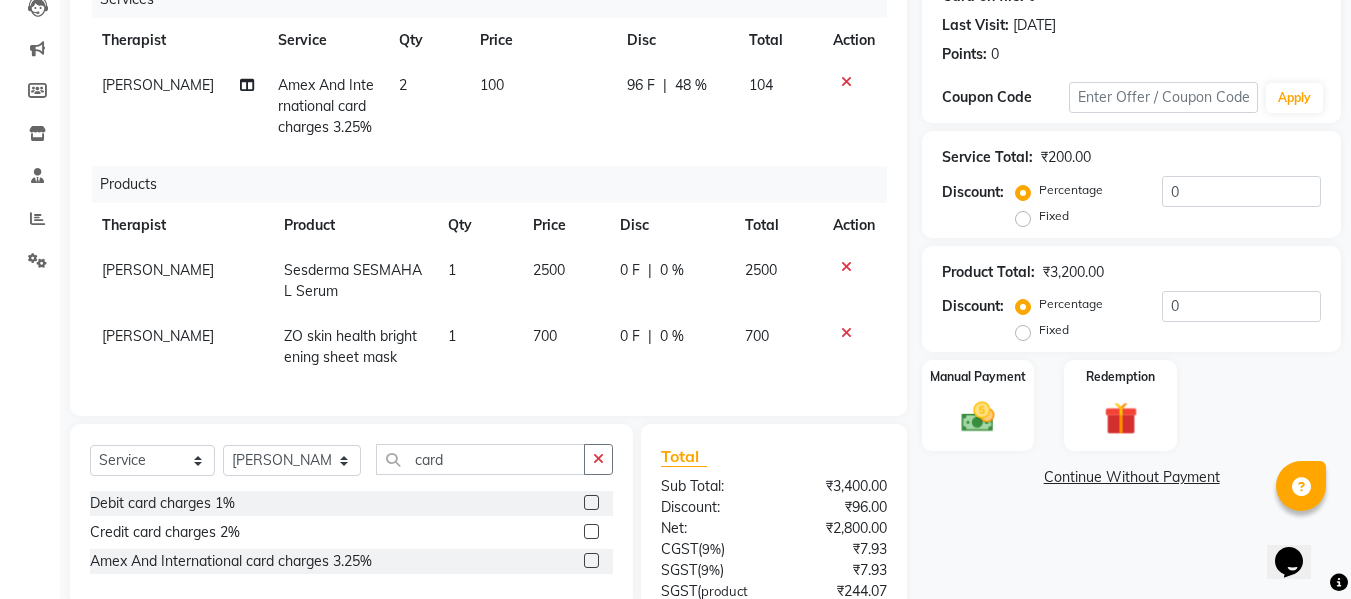 click on "Services Therapist Service Qty Price Disc Total Action Dr. Kritu Bhandari Amex And International card charges 3.25% 2 100 96 F | 48 % 104 Products Therapist Product Qty Price Disc Total Action Sarika Kadam Sesderma SESMAHAL Serum 1 2500 0 F | 0 % 2500 Sarika Kadam ZO skin health brightening sheet mask 1 700 0 F | 0 % 700" 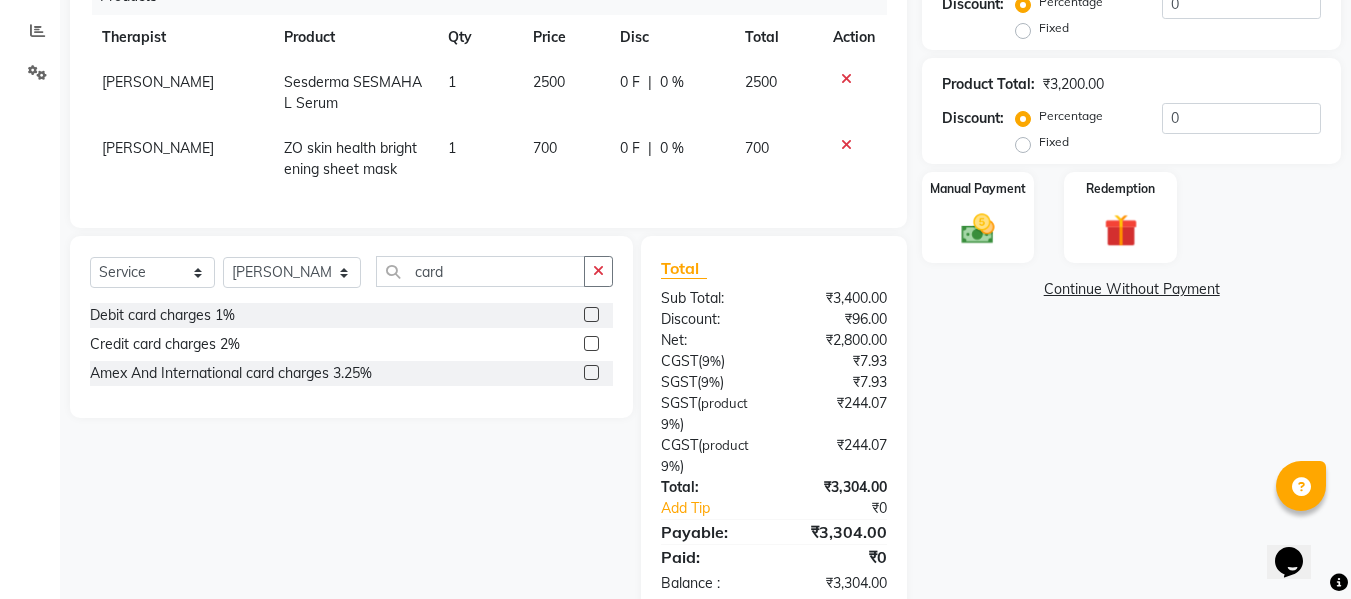 scroll, scrollTop: 515, scrollLeft: 0, axis: vertical 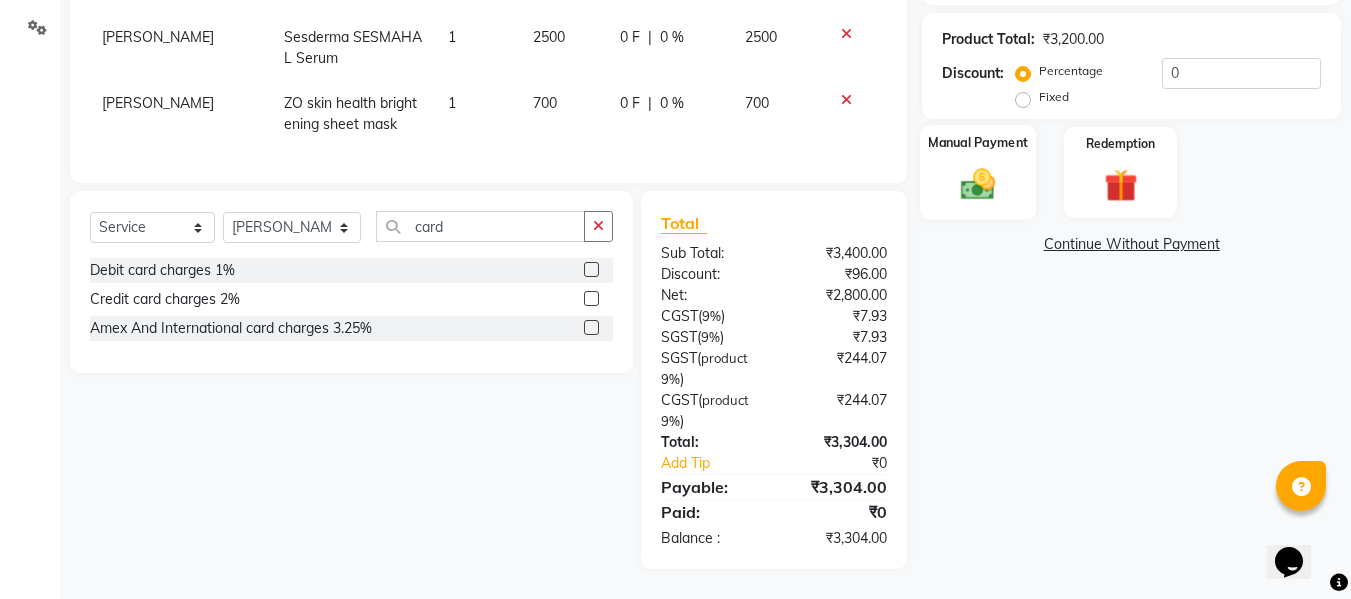 click 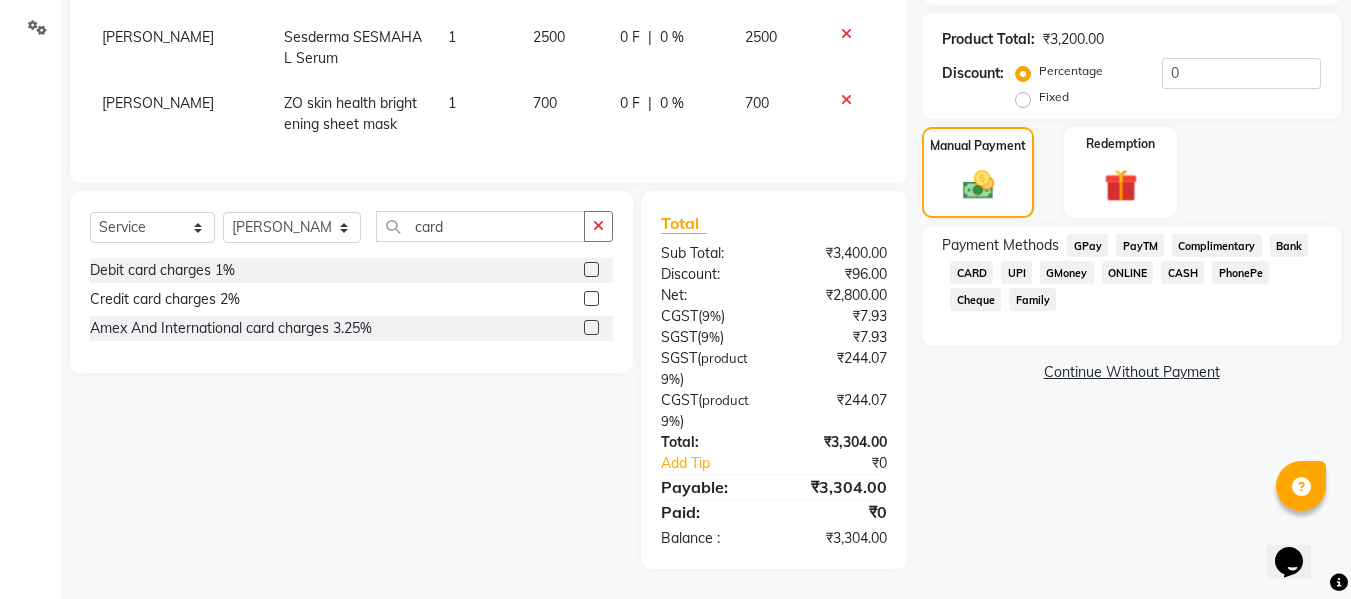 click on "CARD" 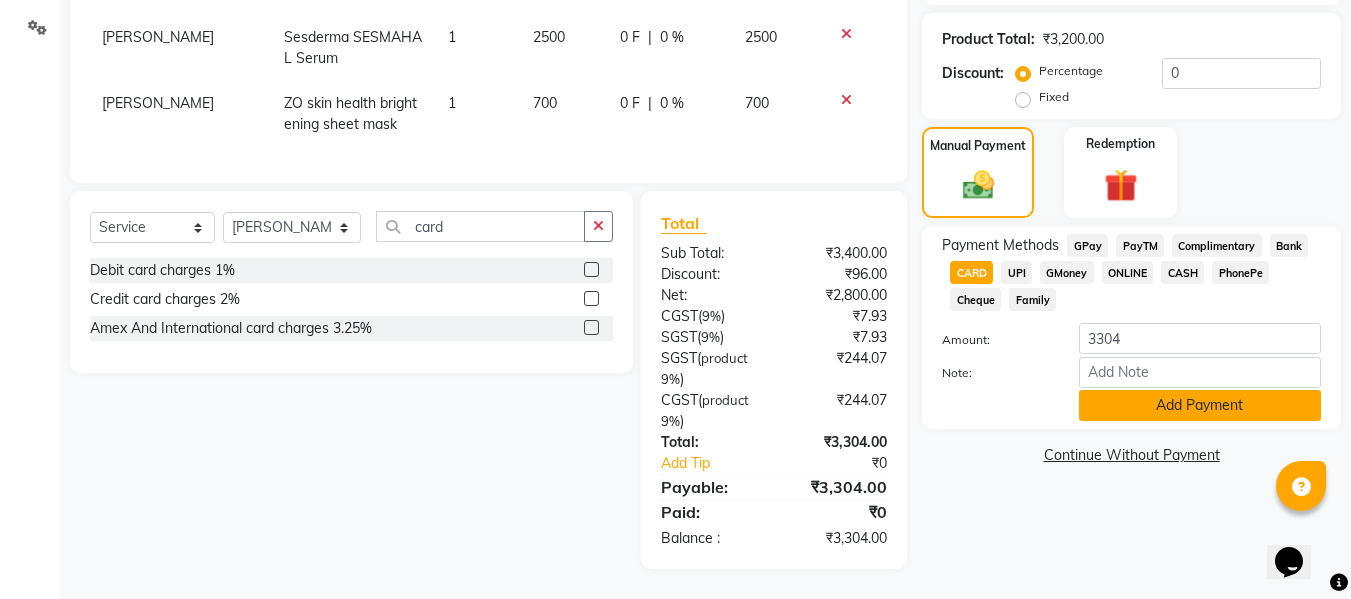 click on "Add Payment" 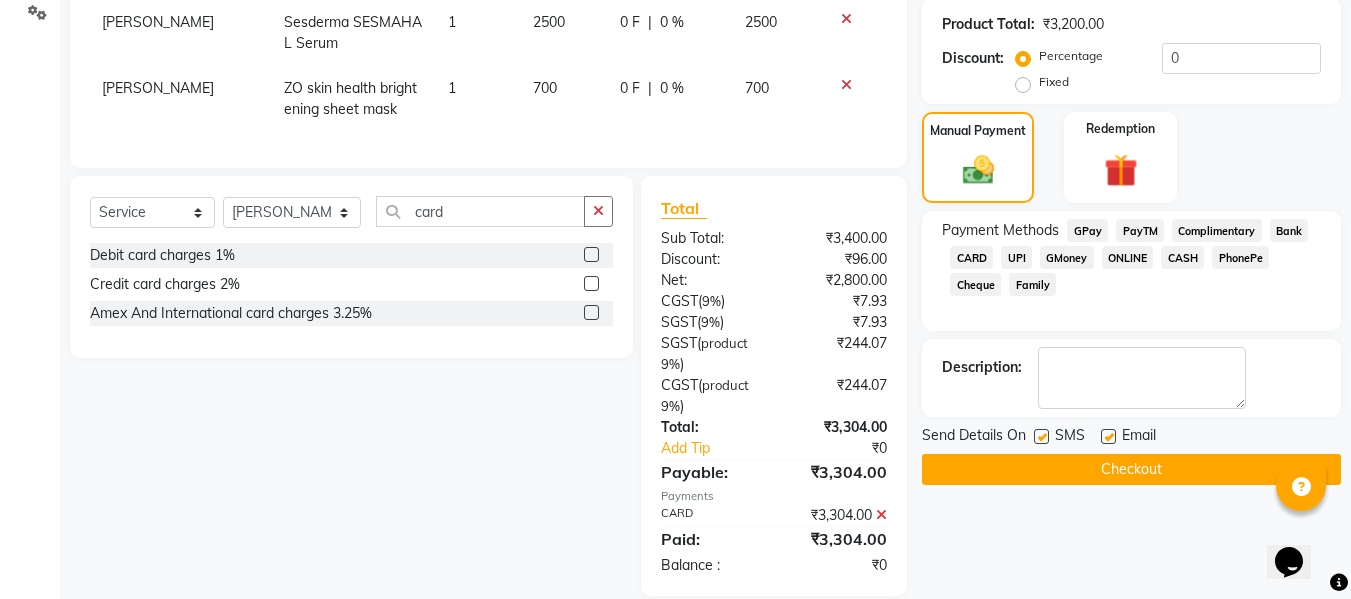 click 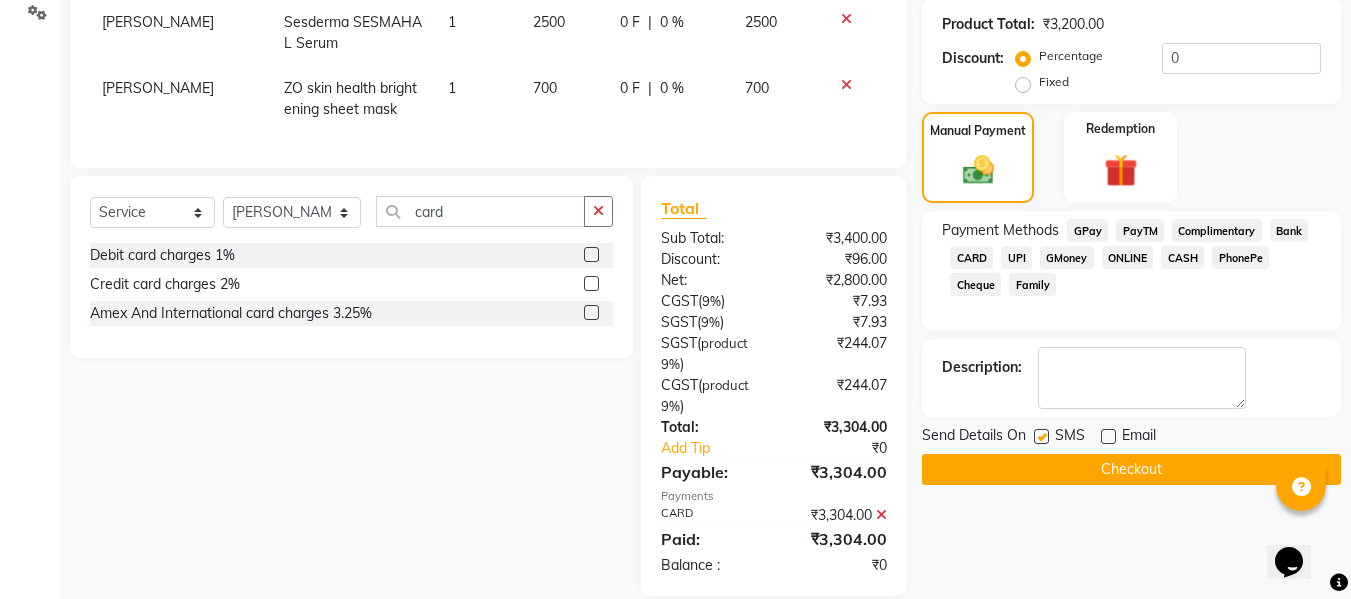 click 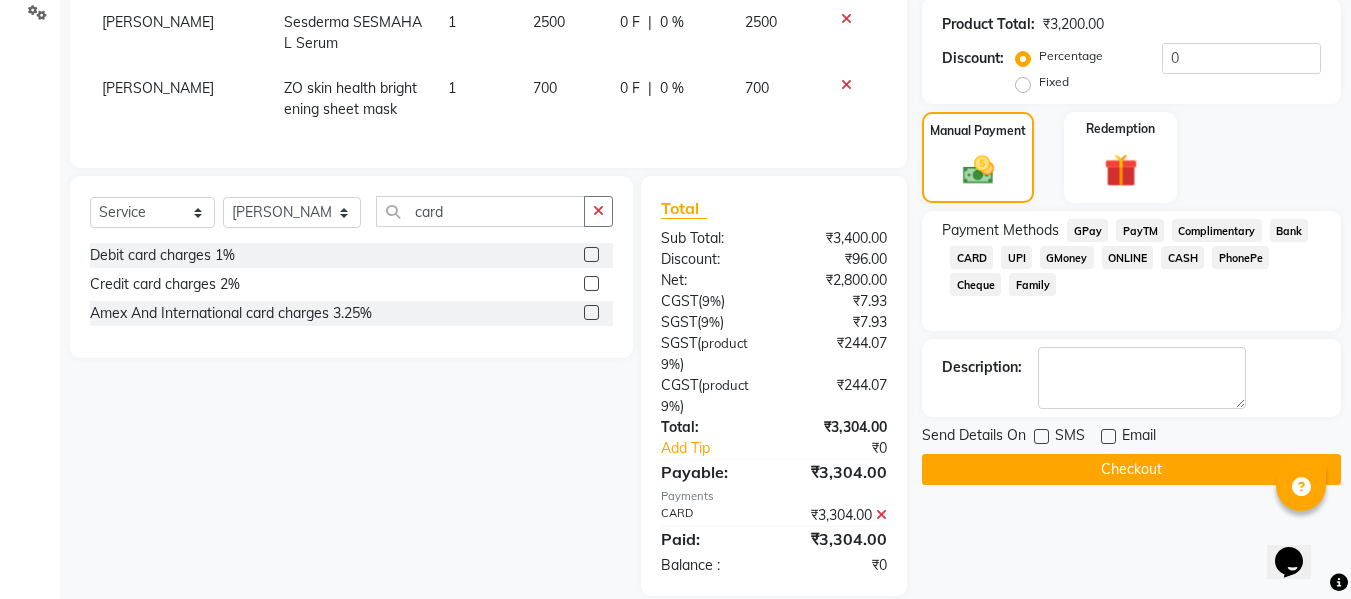 click on "Checkout" 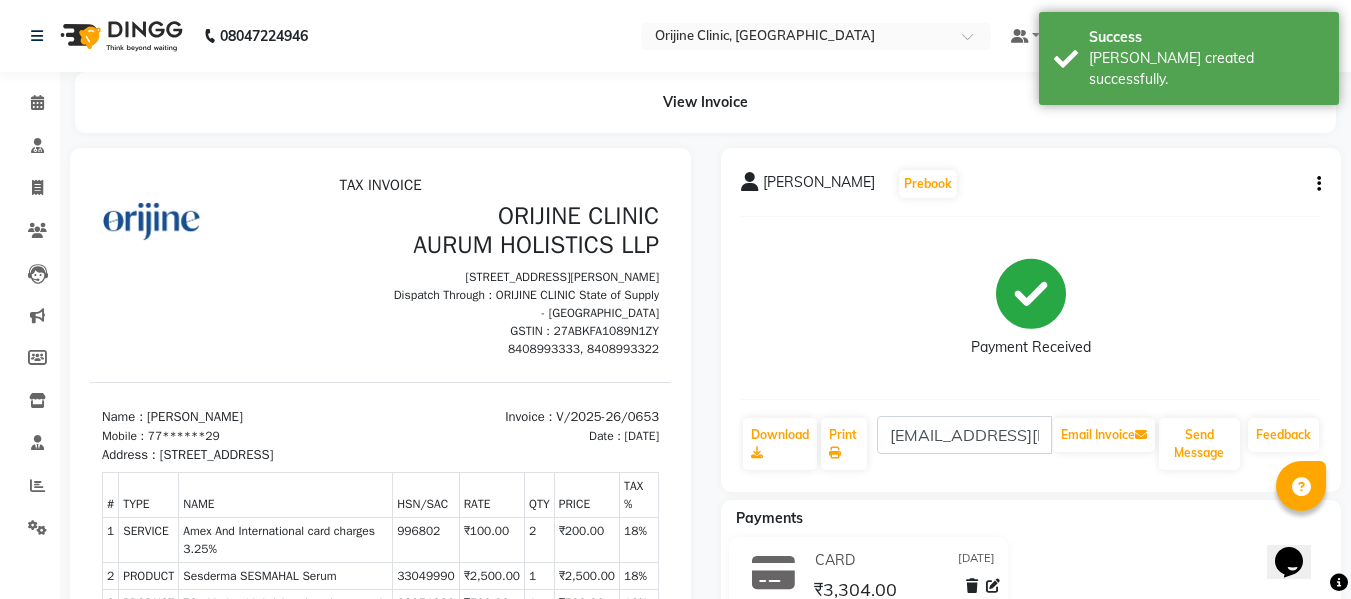 scroll, scrollTop: 0, scrollLeft: 0, axis: both 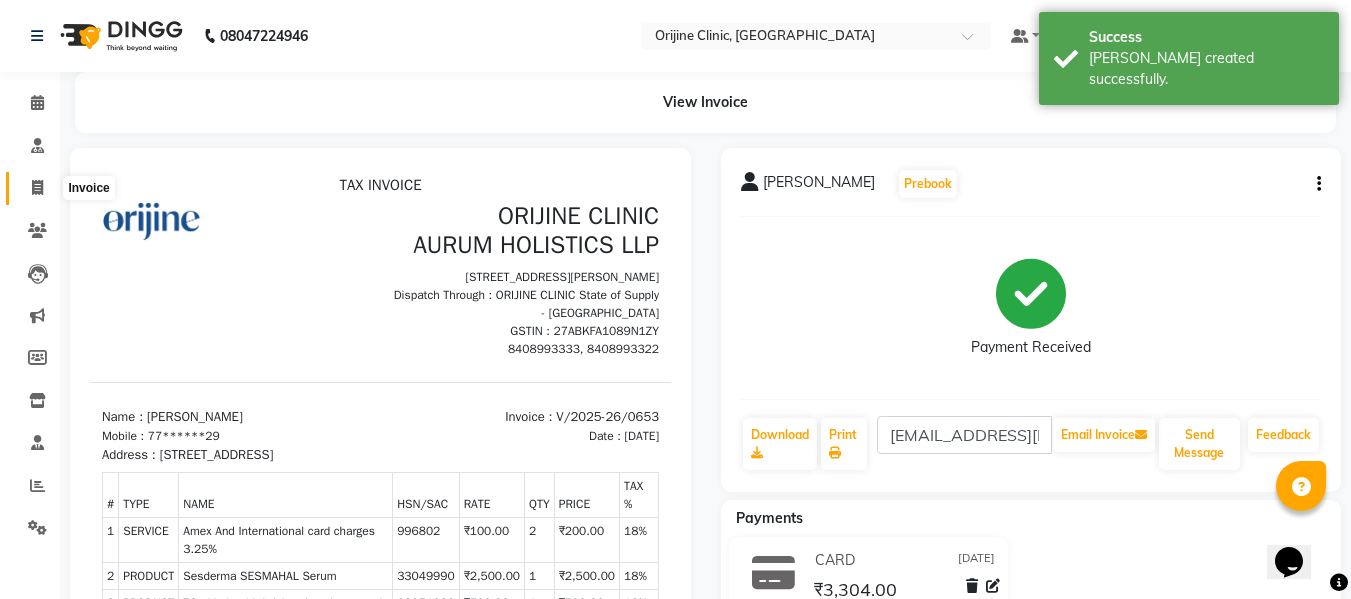 click 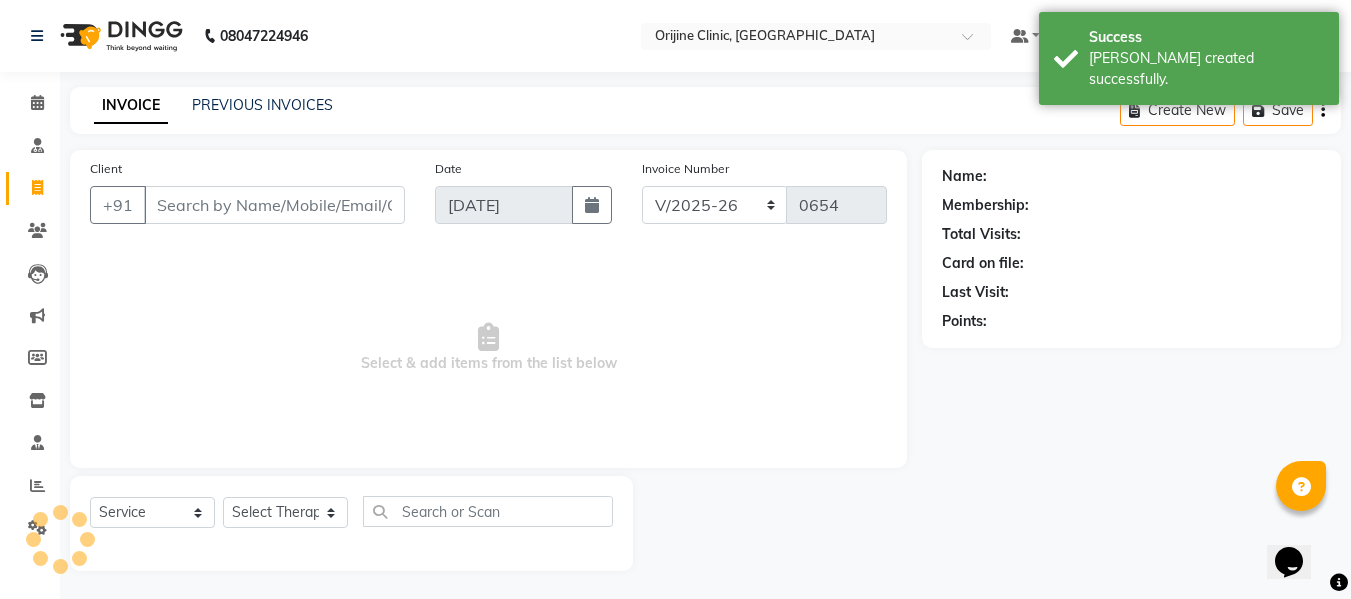 scroll, scrollTop: 2, scrollLeft: 0, axis: vertical 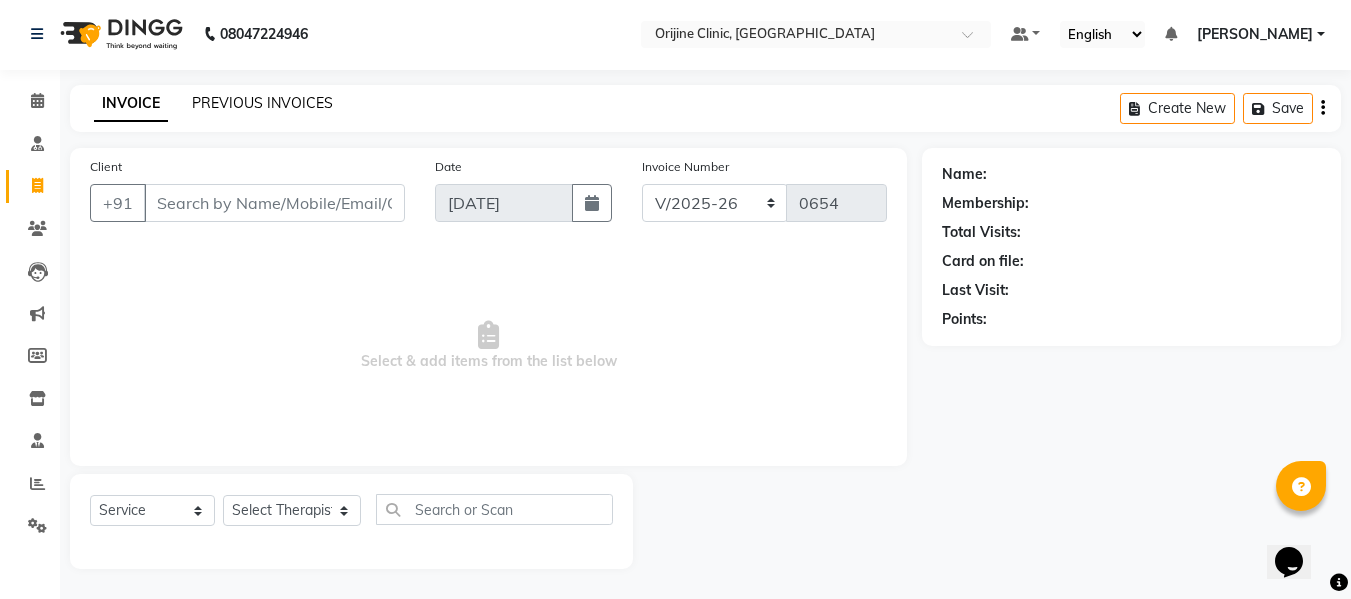 click on "PREVIOUS INVOICES" 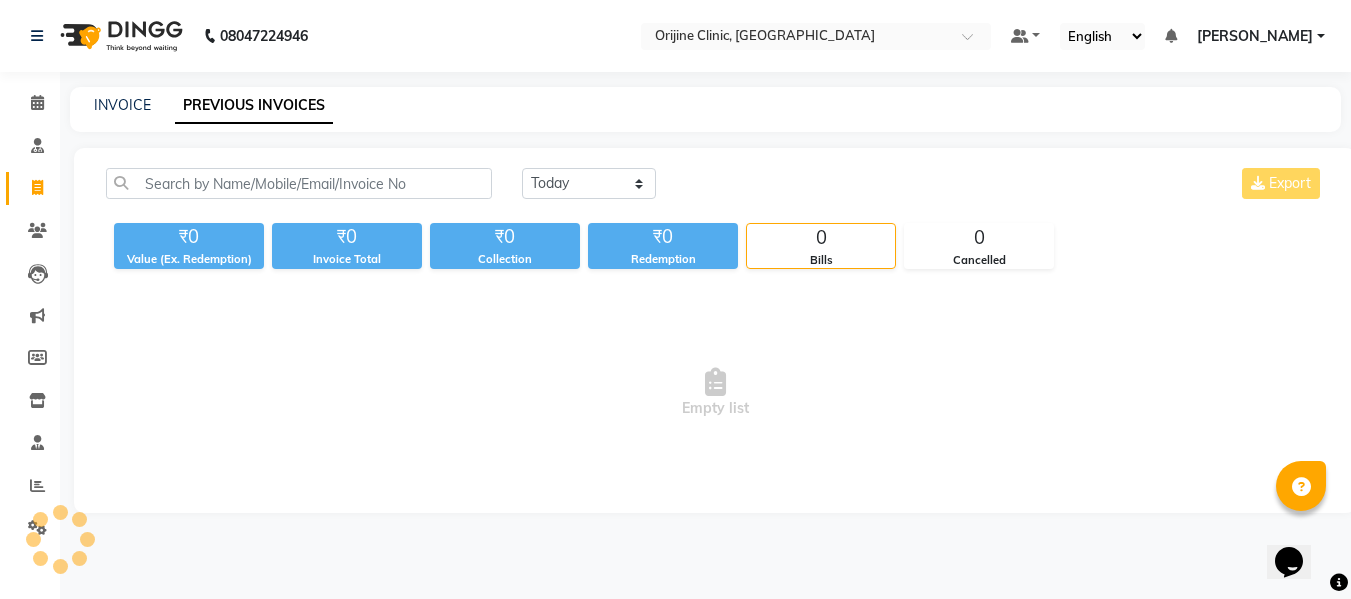 scroll, scrollTop: 0, scrollLeft: 0, axis: both 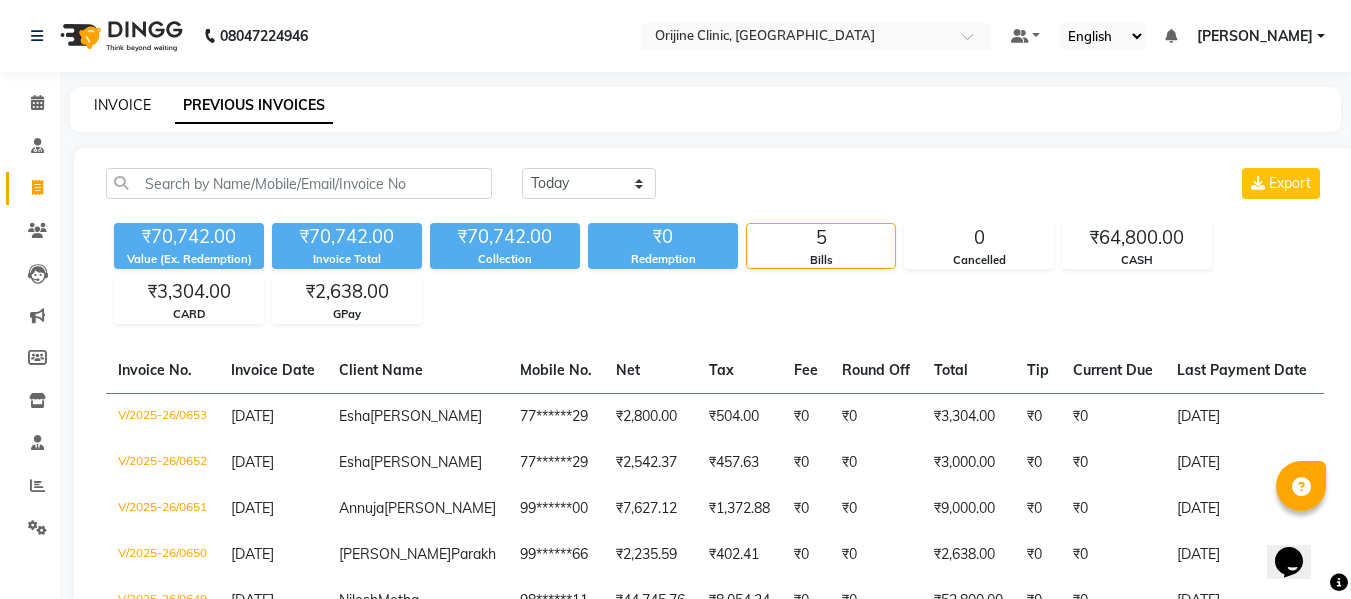 click on "INVOICE" 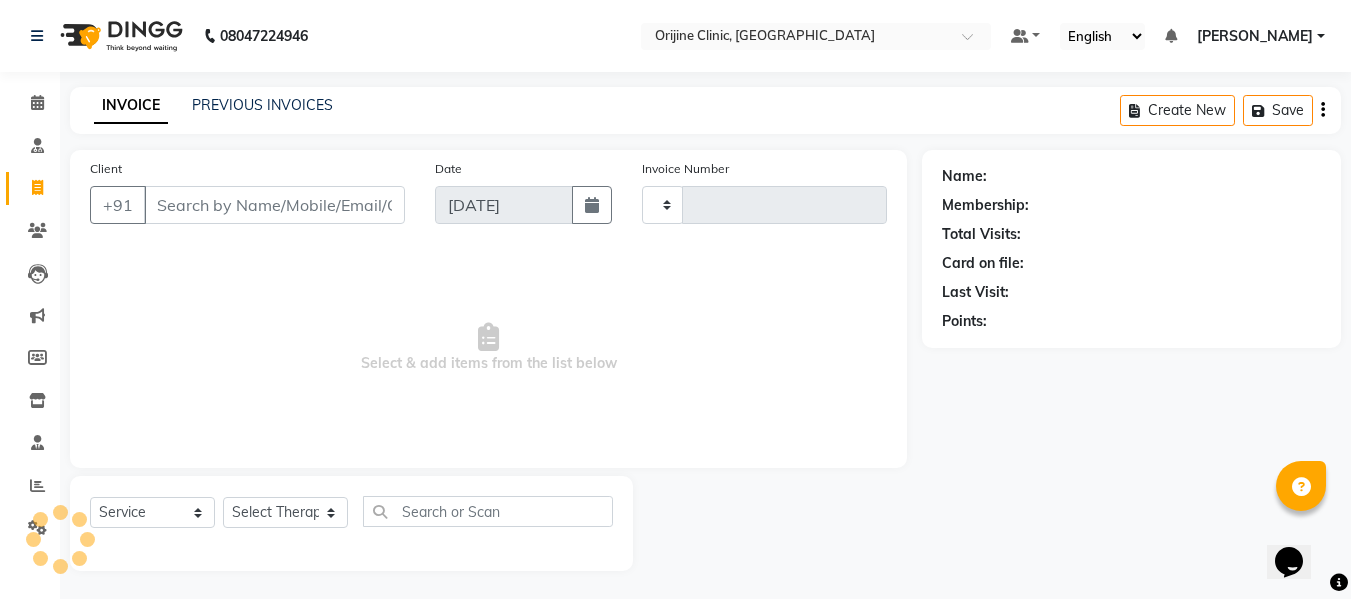 scroll, scrollTop: 2, scrollLeft: 0, axis: vertical 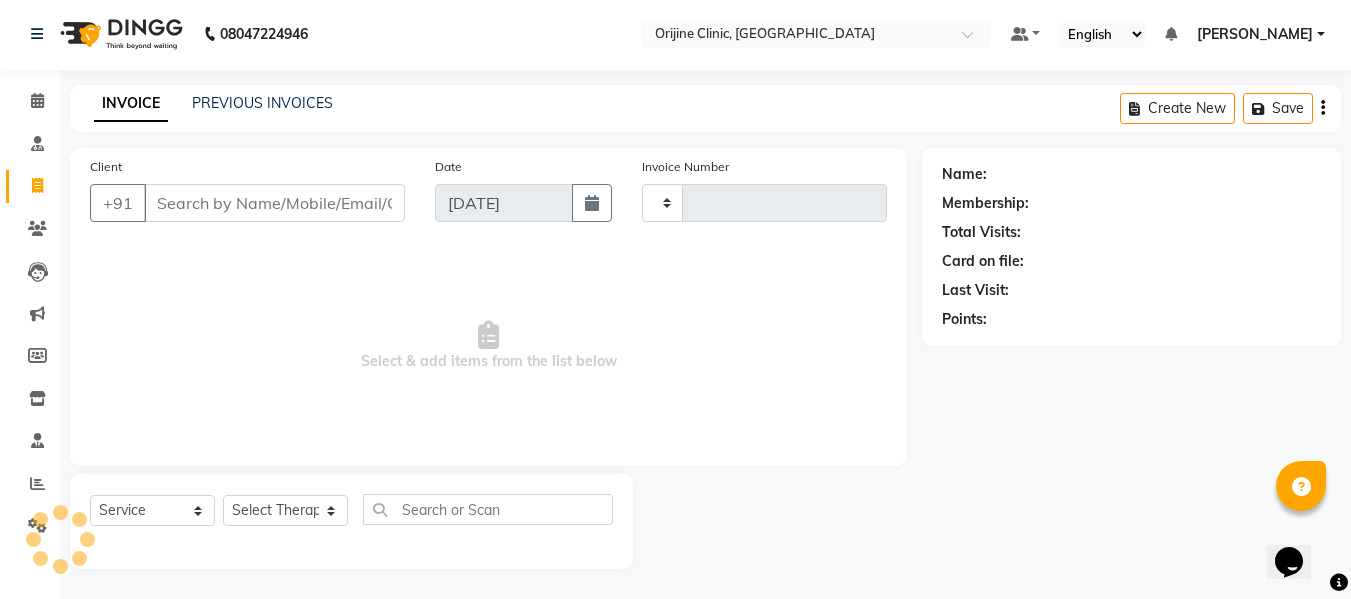 type on "0654" 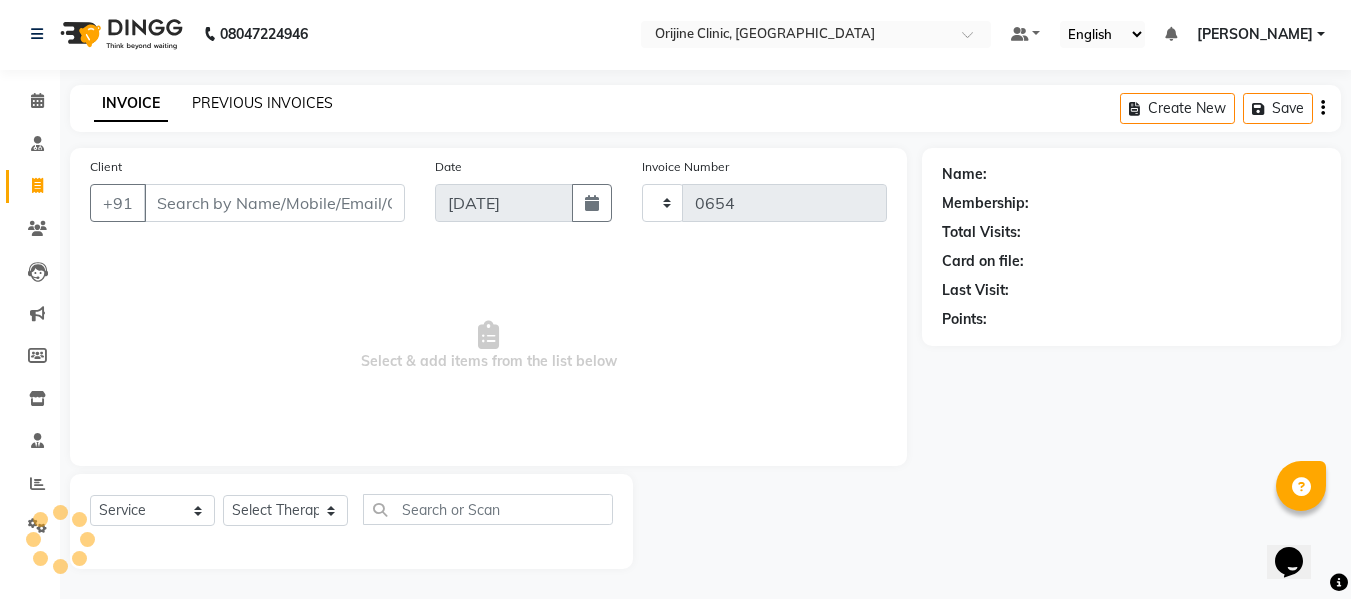select on "702" 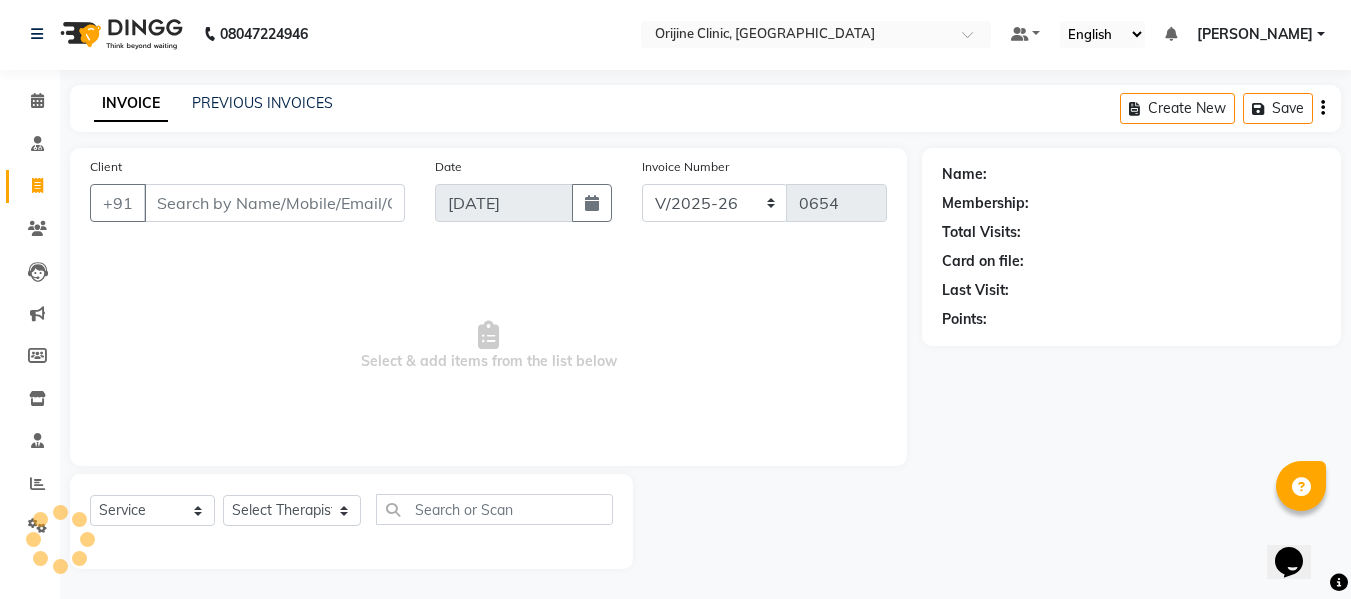 click on "Client" at bounding box center (274, 203) 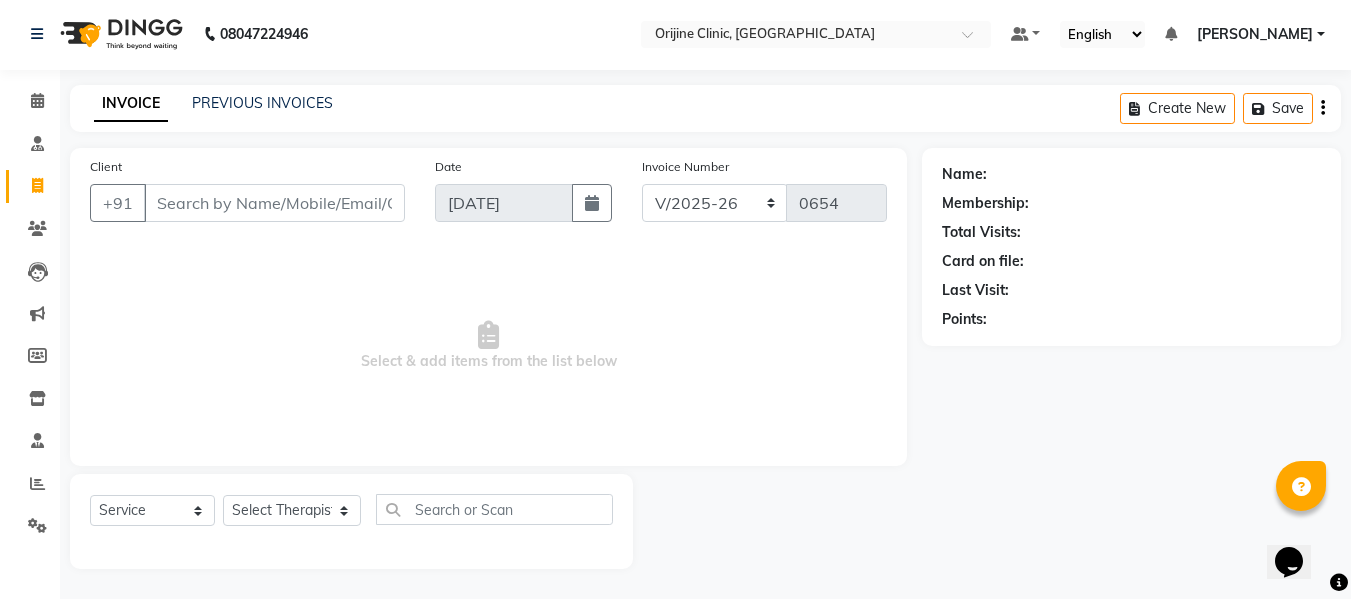 type on "n" 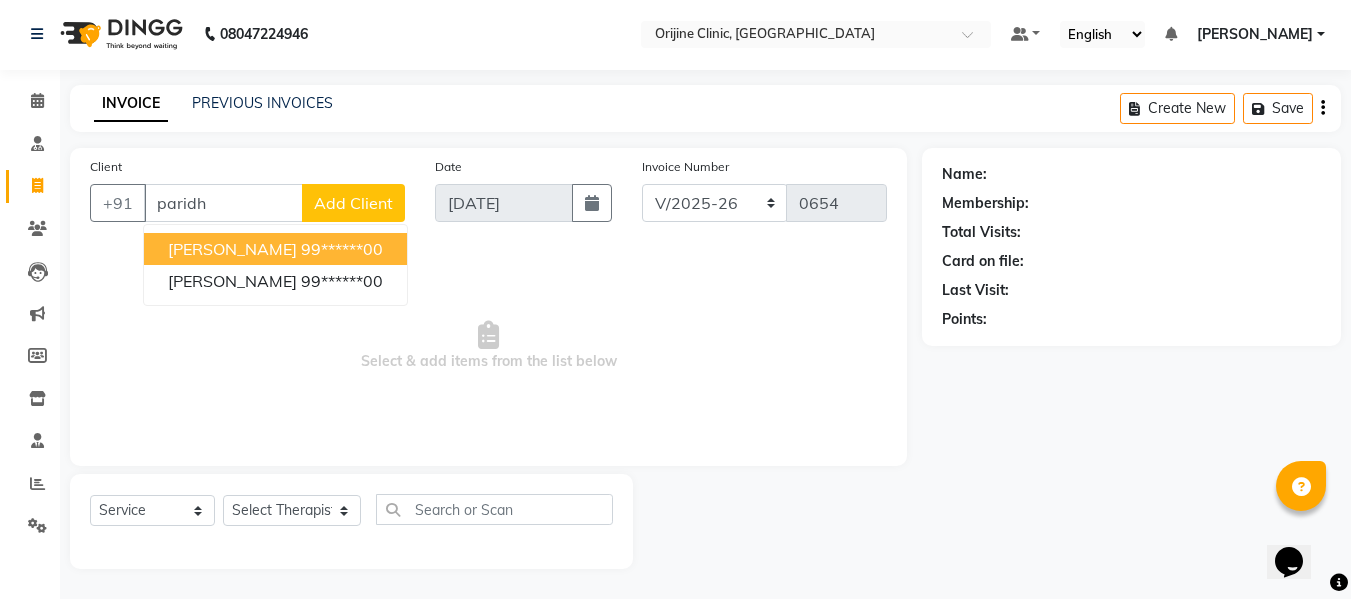 click on "99******00" at bounding box center [342, 249] 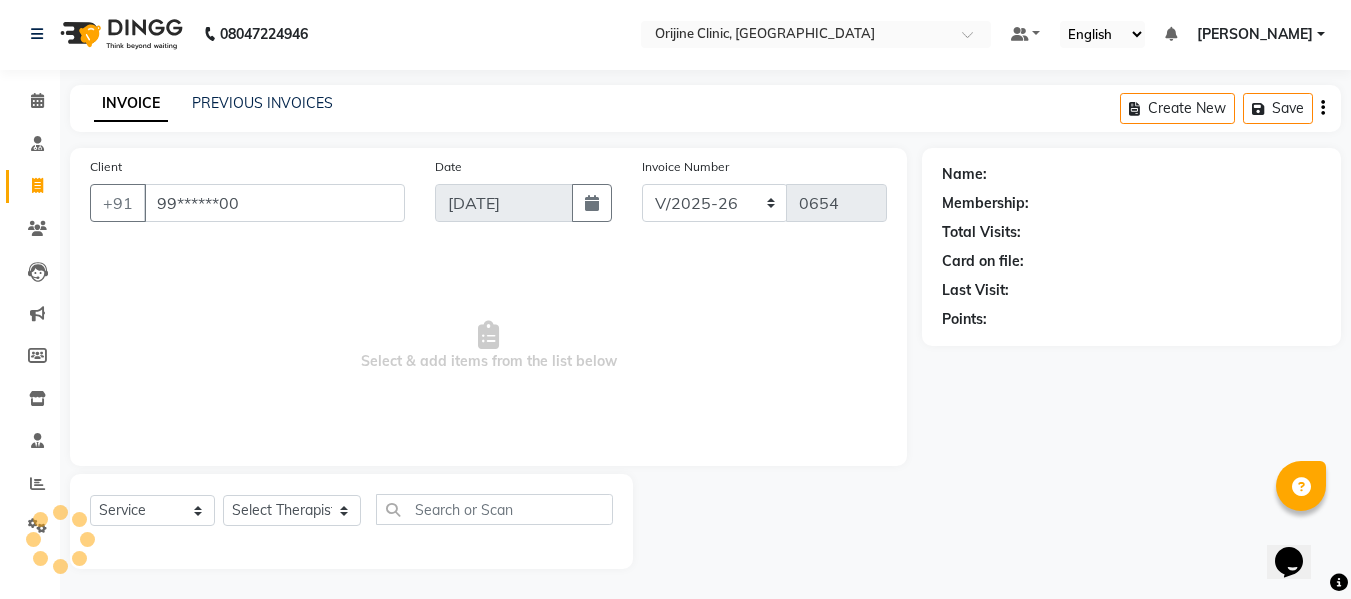 type on "99******00" 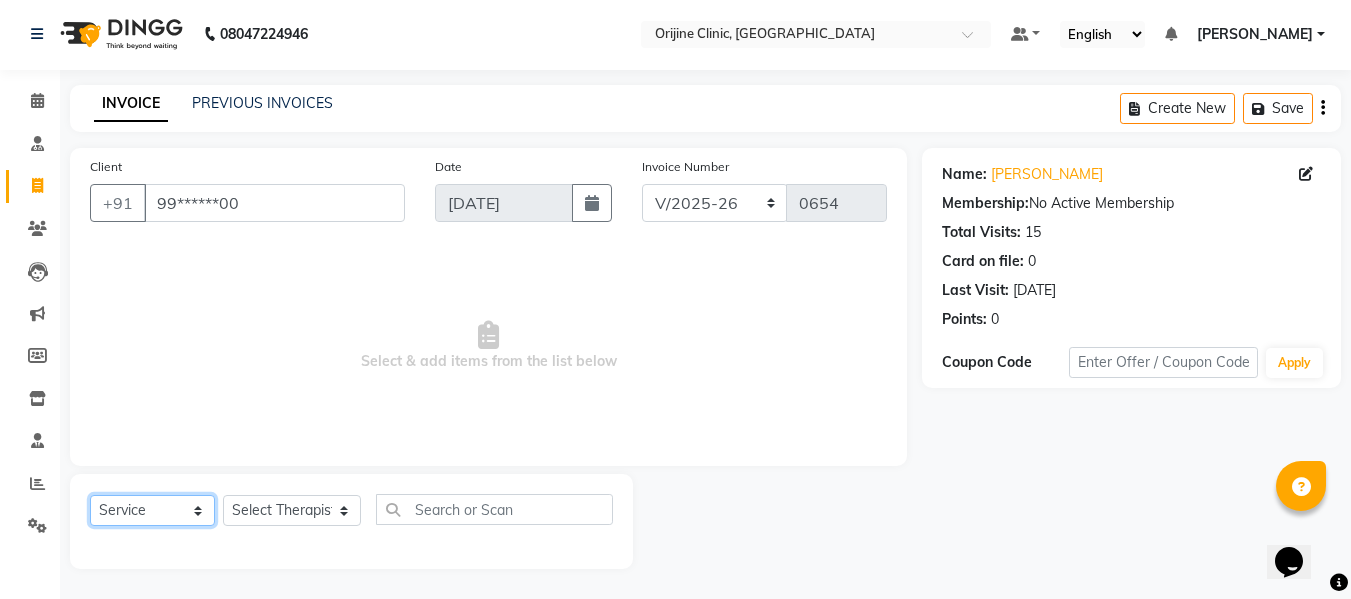 click on "Select  Service  Product  Membership  Package Voucher Prepaid Gift Card" 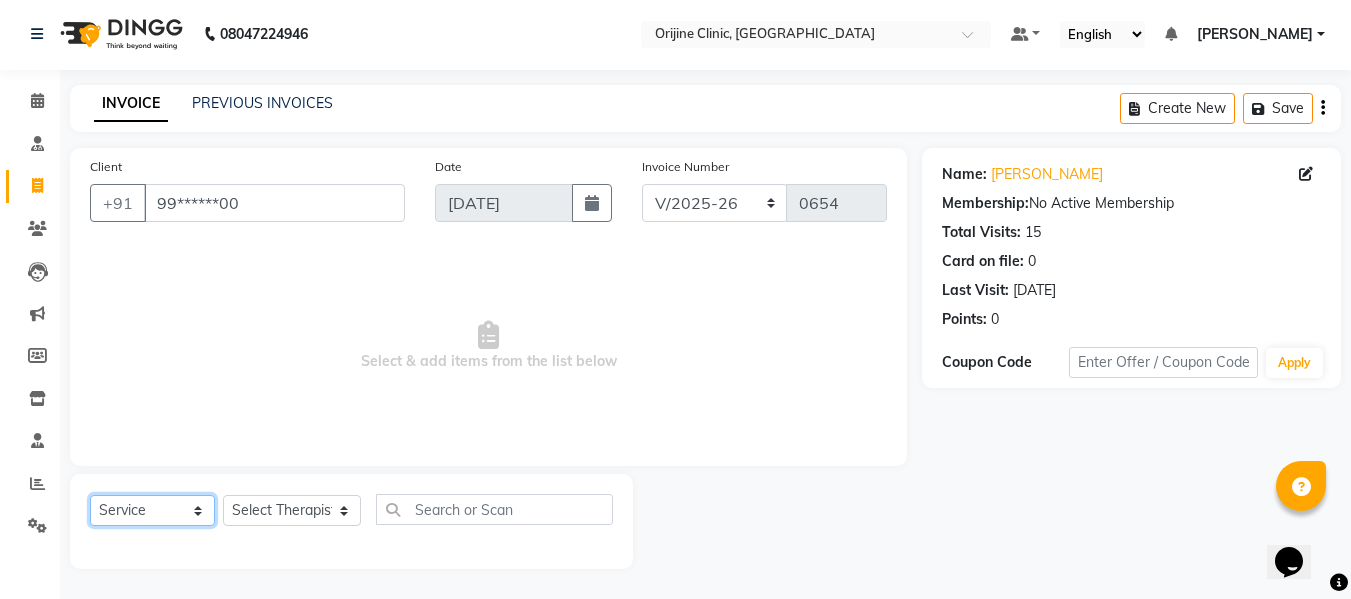 select on "product" 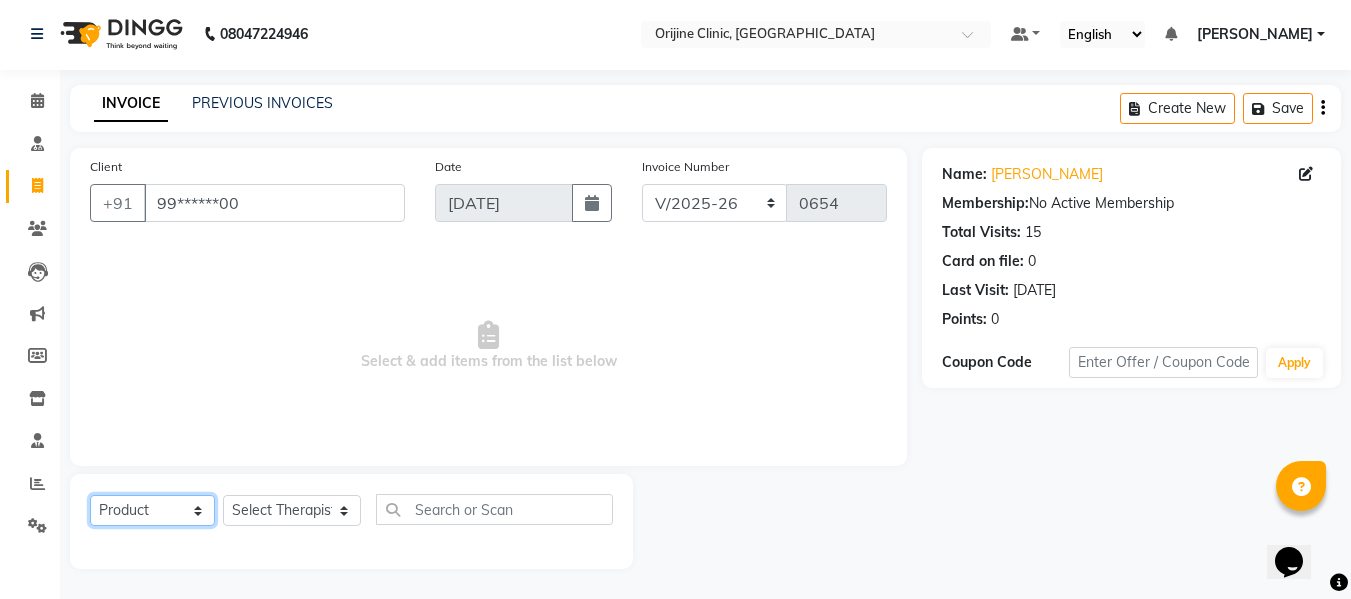 click on "Select  Service  Product  Membership  Package Voucher Prepaid Gift Card" 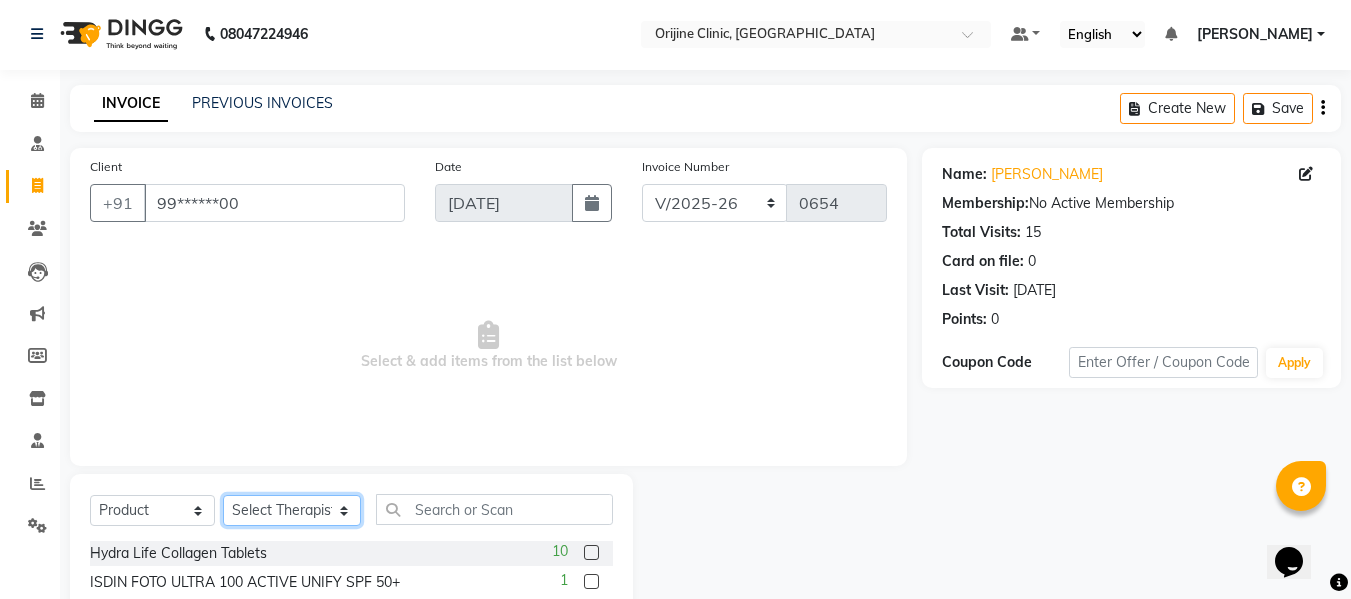 click on "Select Therapist Aarti Aarti and Rajeev Archana Gaikwad Battul Bhagashree Thorat (Clinic  Manager) Centre Head Dr. Kritu Bhandari Dr. Yojana Pokarna Meenakshi Dikonda Neha Das Rajiv Kumar Rama  londhe Ranjit  Sarika Kadam Vaibhavi  Gondwal" 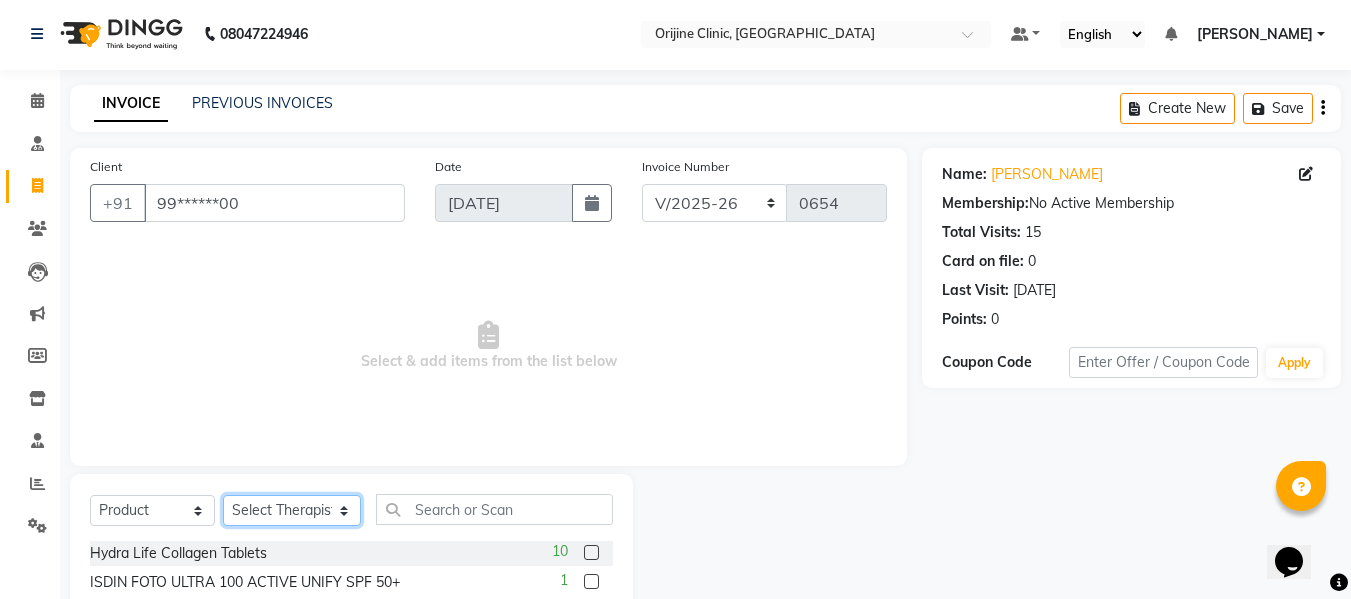 select on "10775" 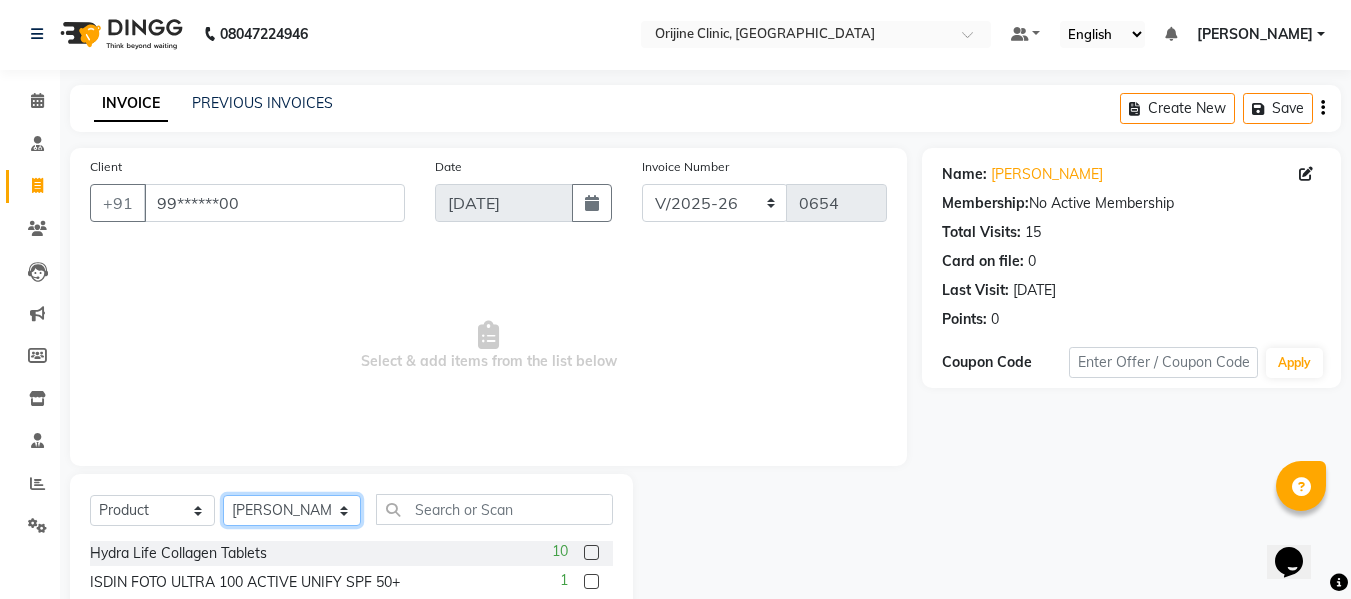 click on "Select Therapist Aarti Aarti and Rajeev Archana Gaikwad Battul Bhagashree Thorat (Clinic  Manager) Centre Head Dr. Kritu Bhandari Dr. Yojana Pokarna Meenakshi Dikonda Neha Das Rajiv Kumar Rama  londhe Ranjit  Sarika Kadam Vaibhavi  Gondwal" 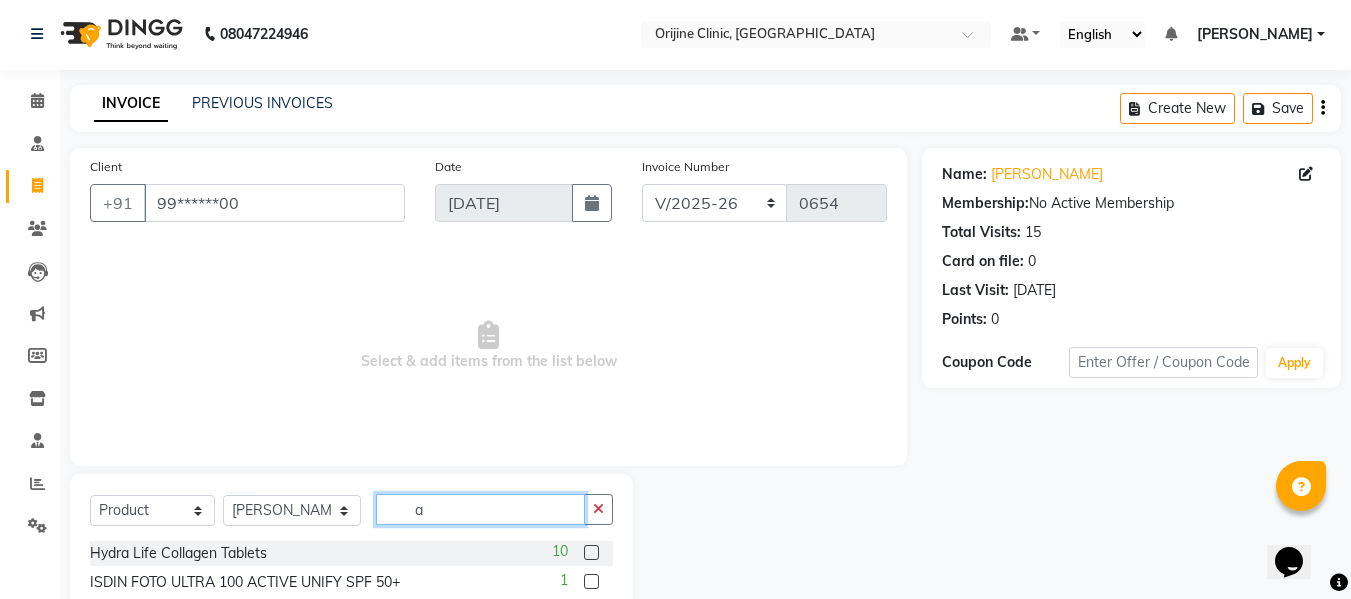 click on "a" 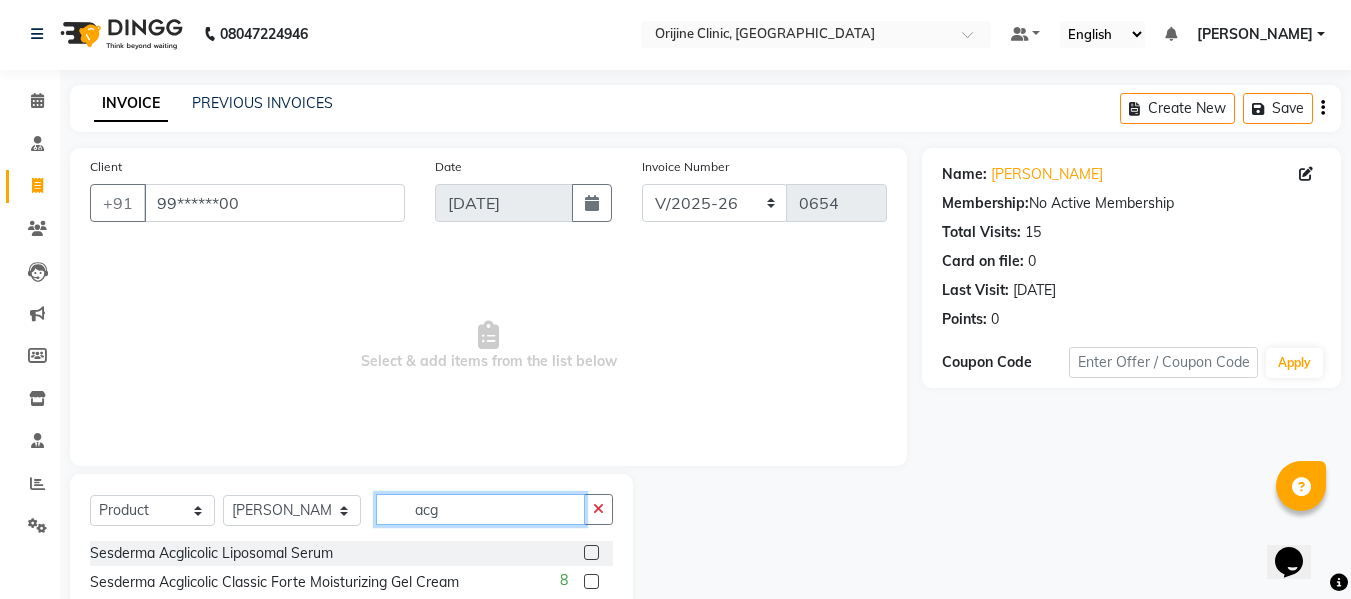 type on "acg" 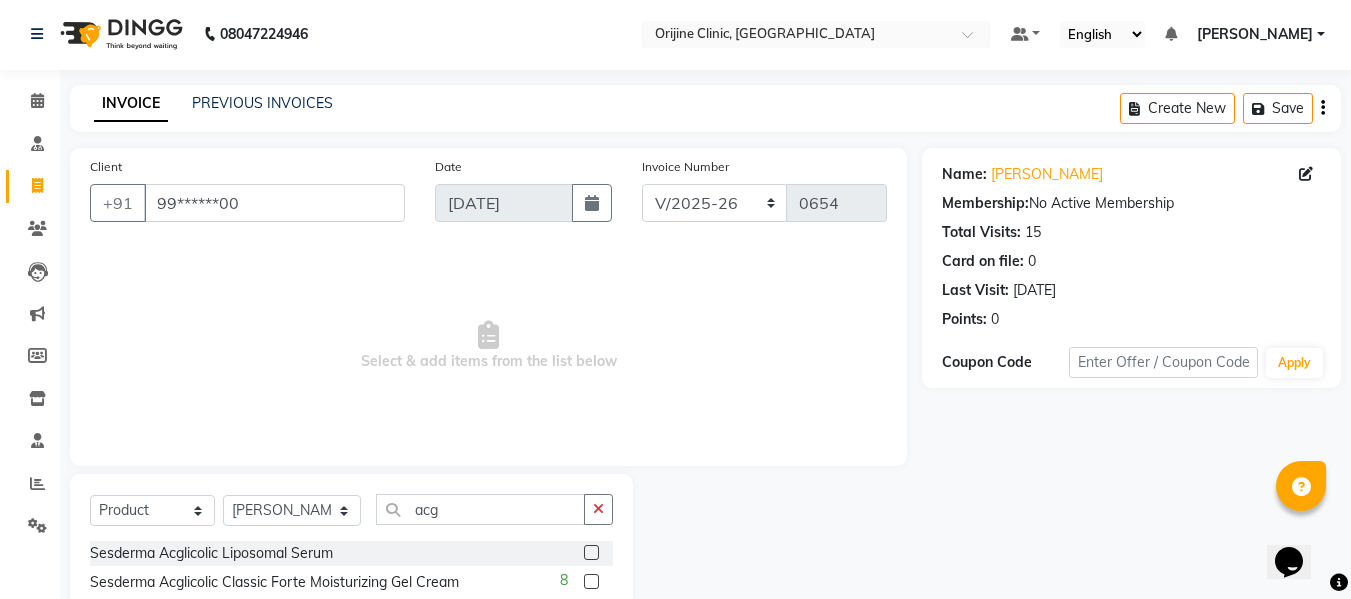 click 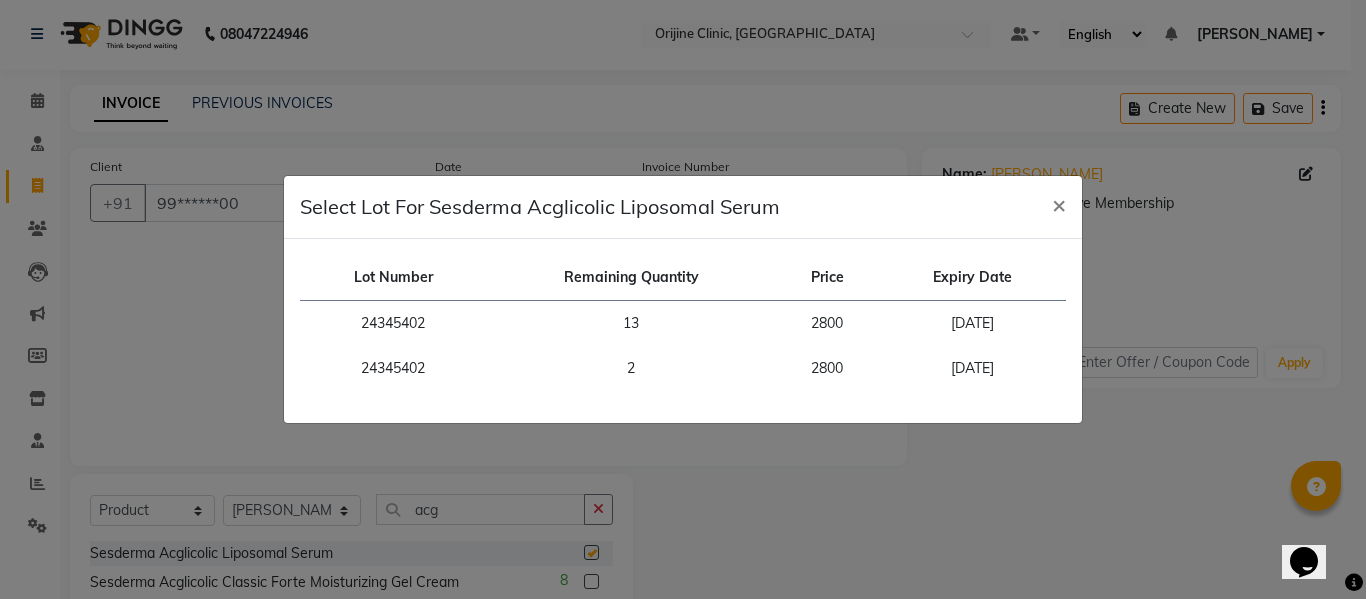checkbox on "false" 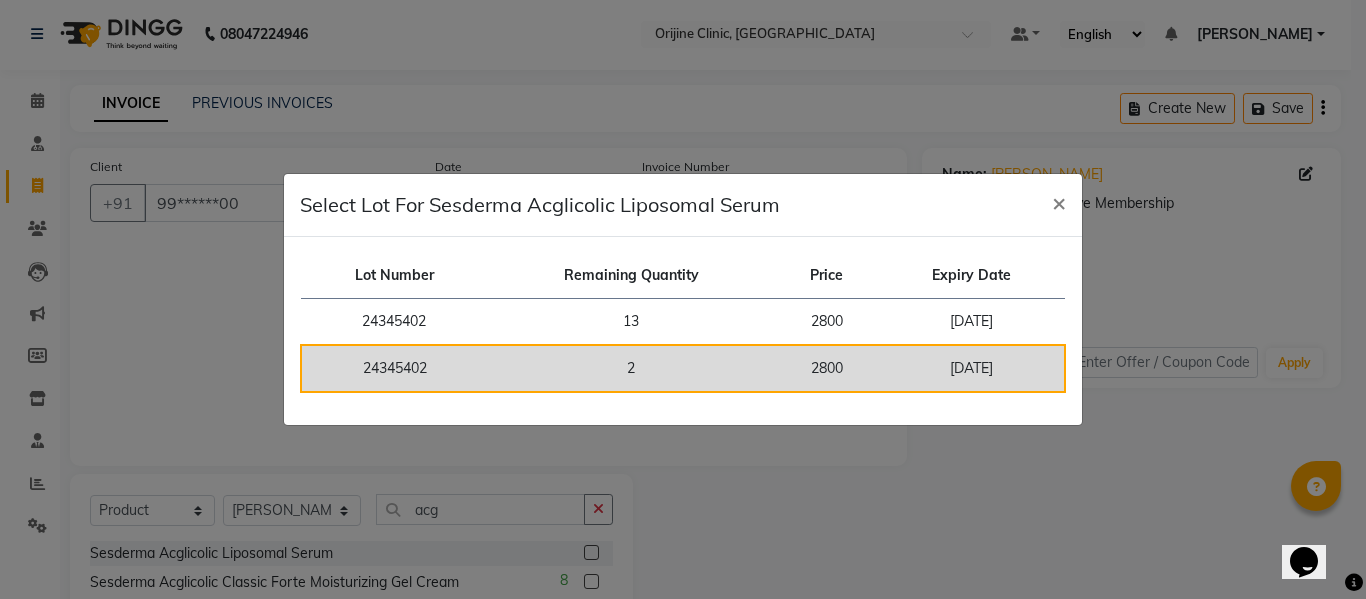 click on "2" 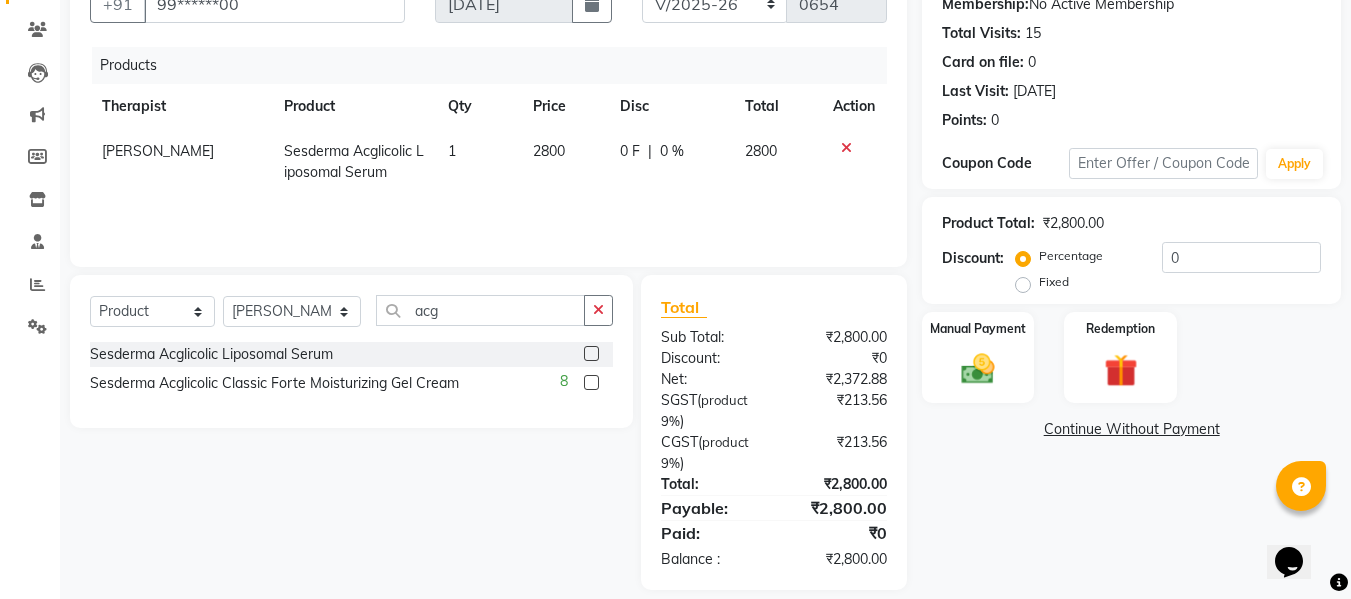 scroll, scrollTop: 220, scrollLeft: 0, axis: vertical 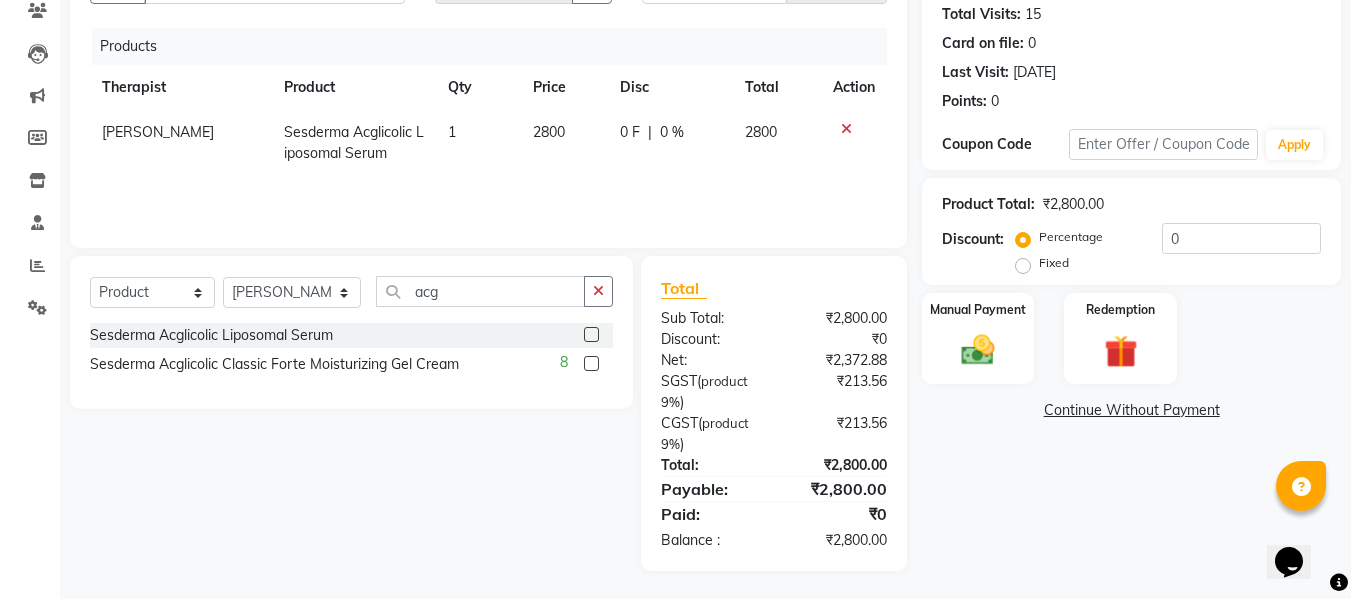 click on "Fixed" 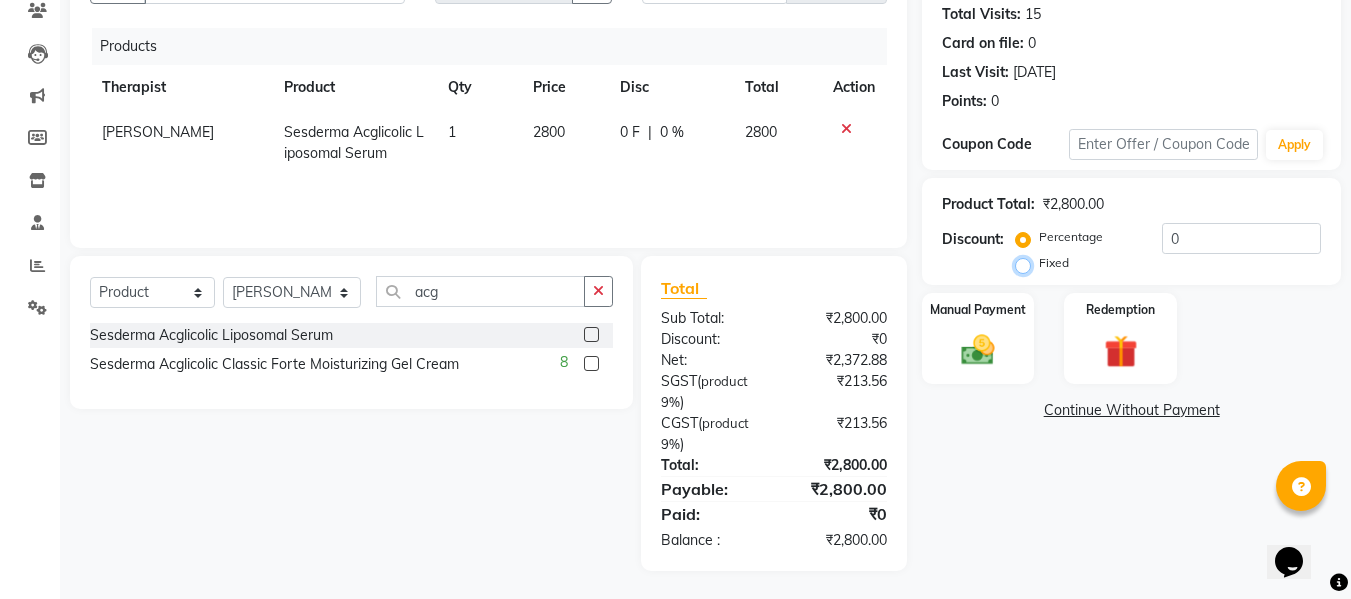 click on "Fixed" at bounding box center [1027, 263] 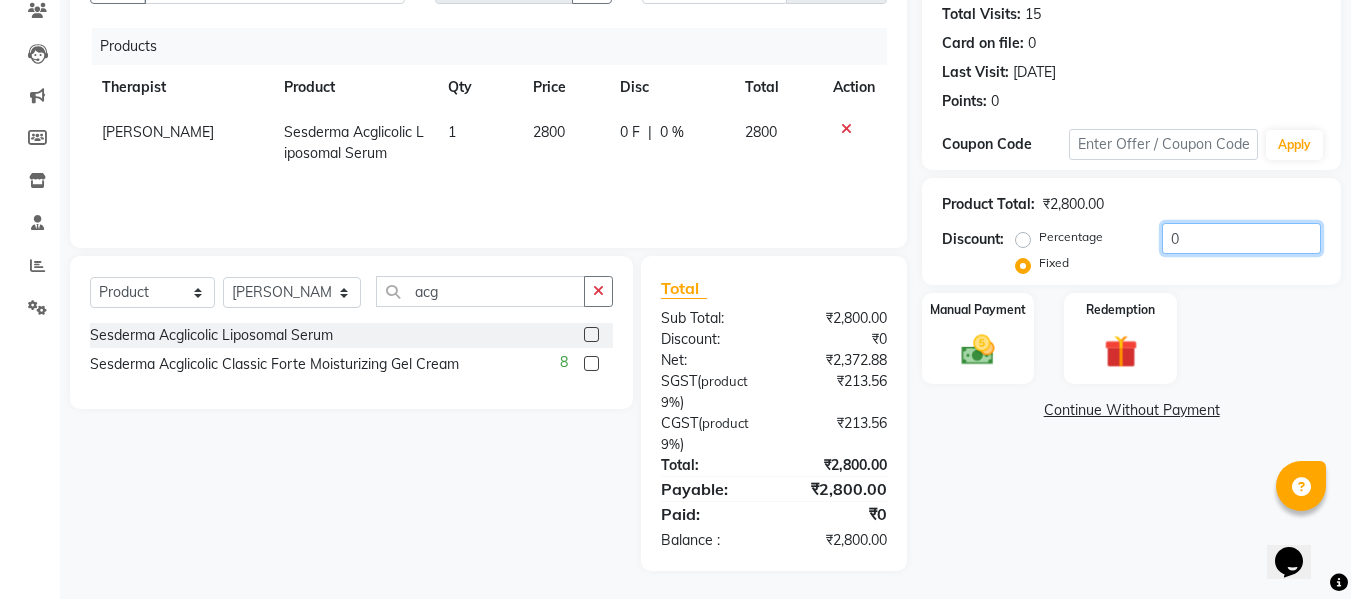 click on "0" 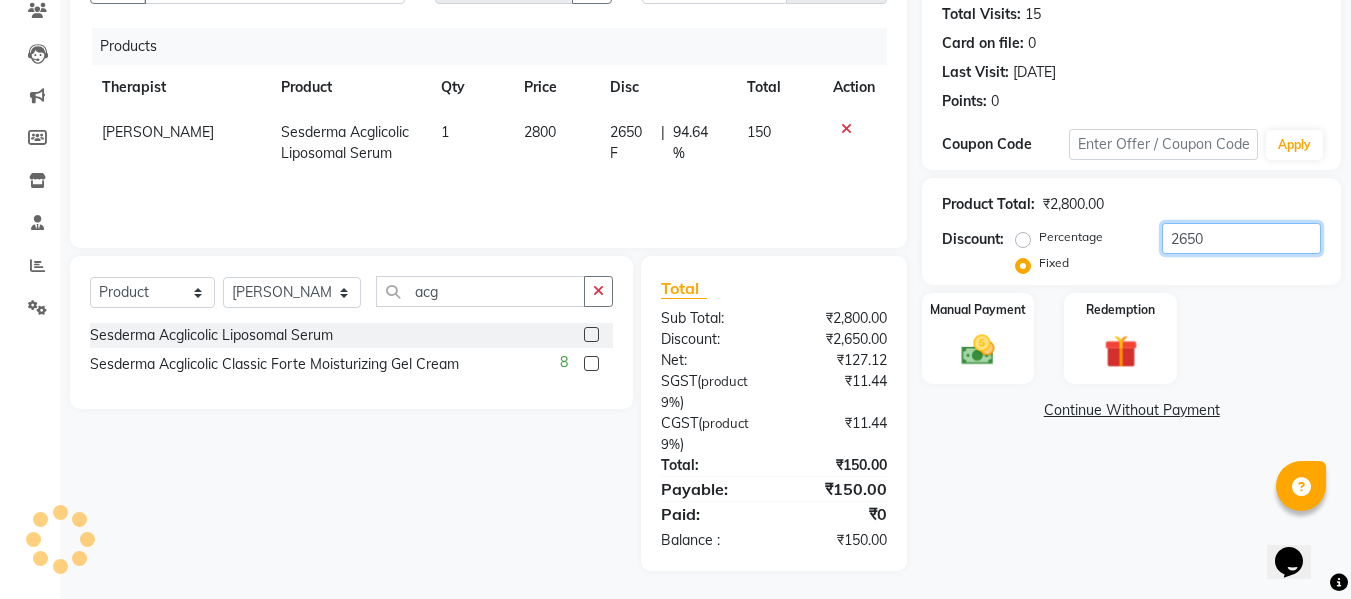 type on "2650" 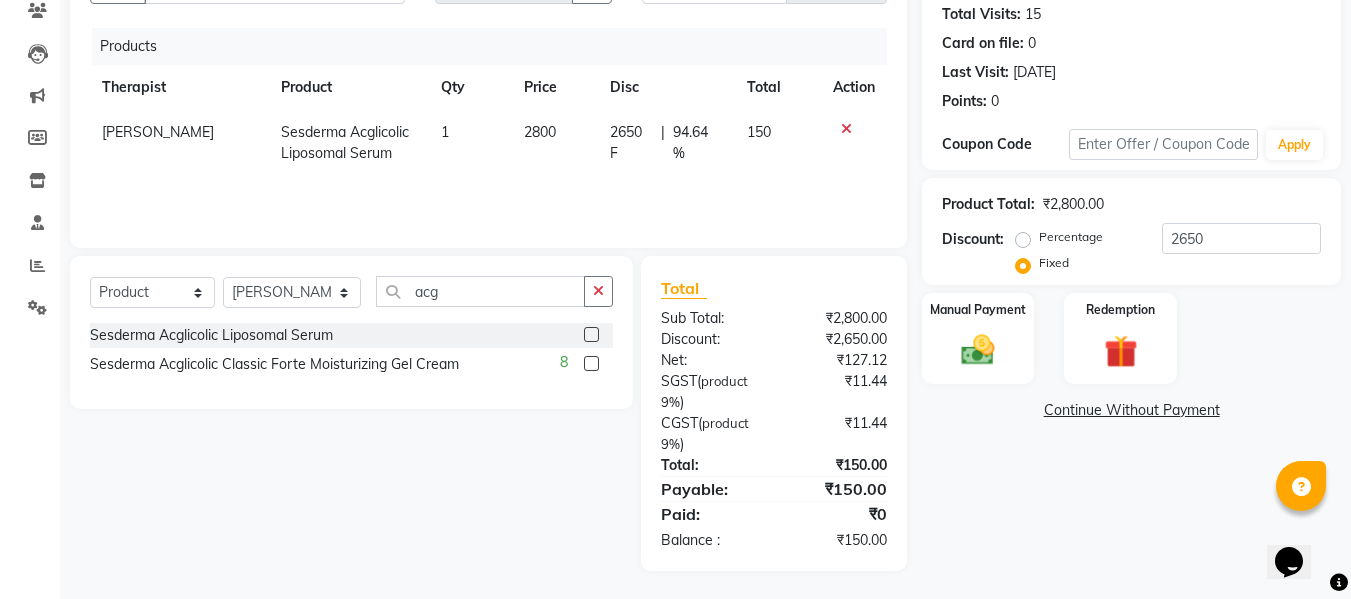 click on "Product Total:  ₹2,800.00  Discount:  Percentage   Fixed  2650" 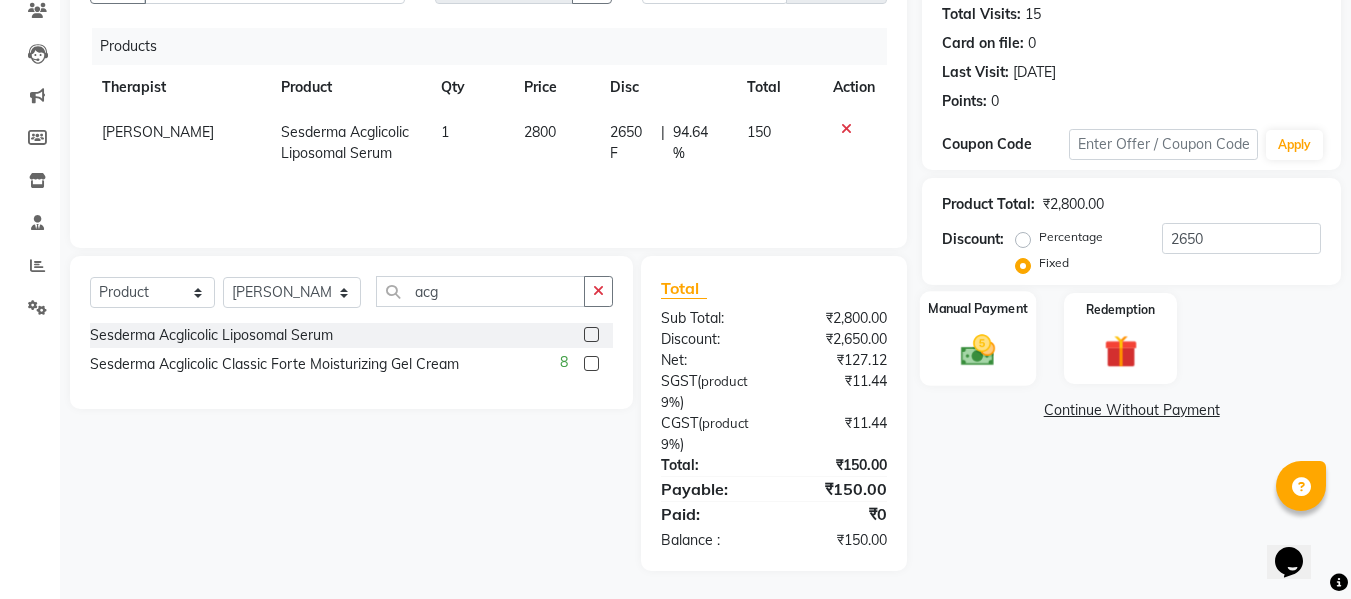 click 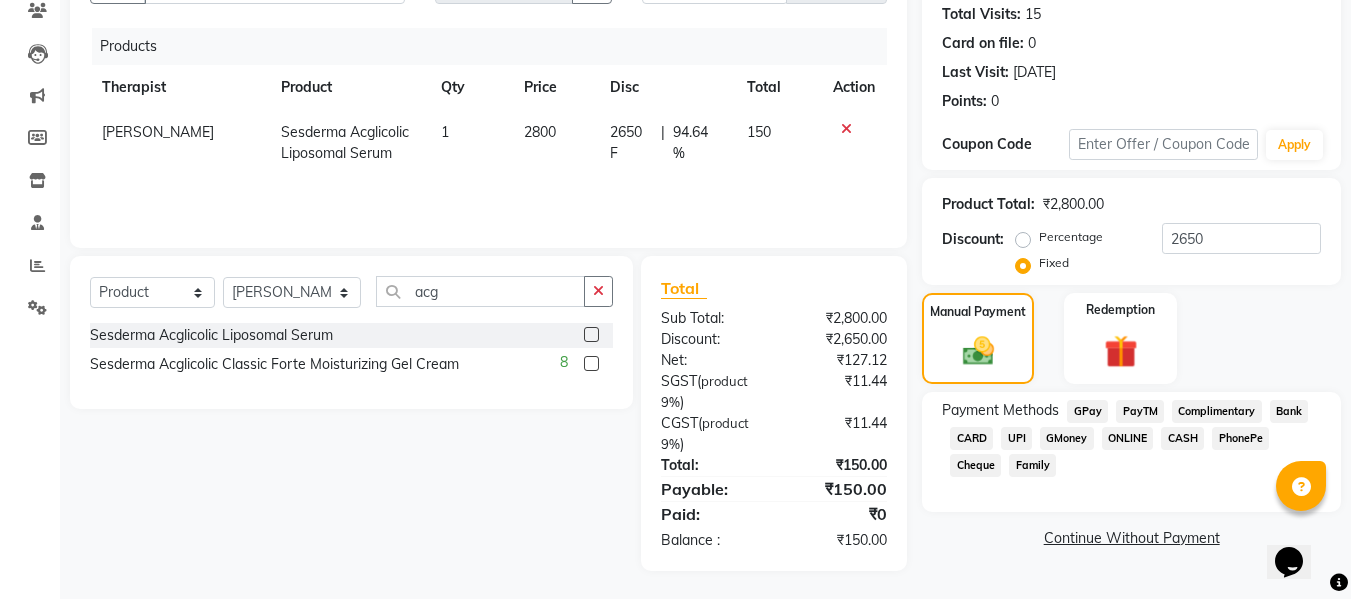 click on "CASH" 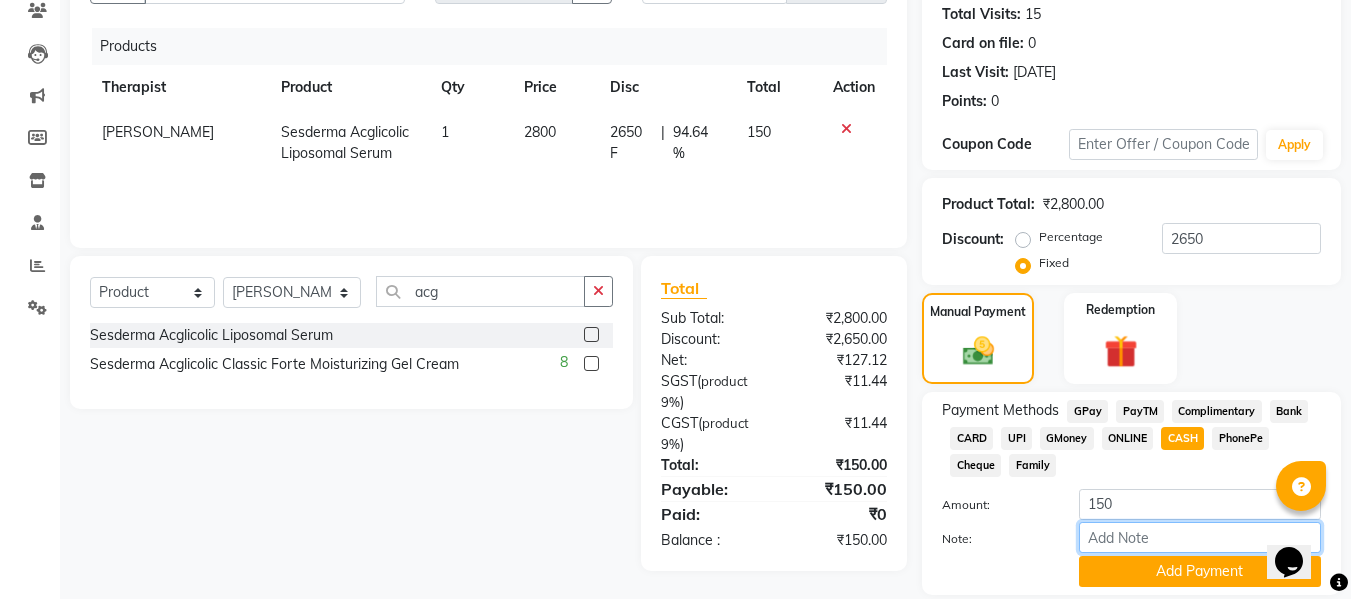 click on "Note:" at bounding box center [1200, 537] 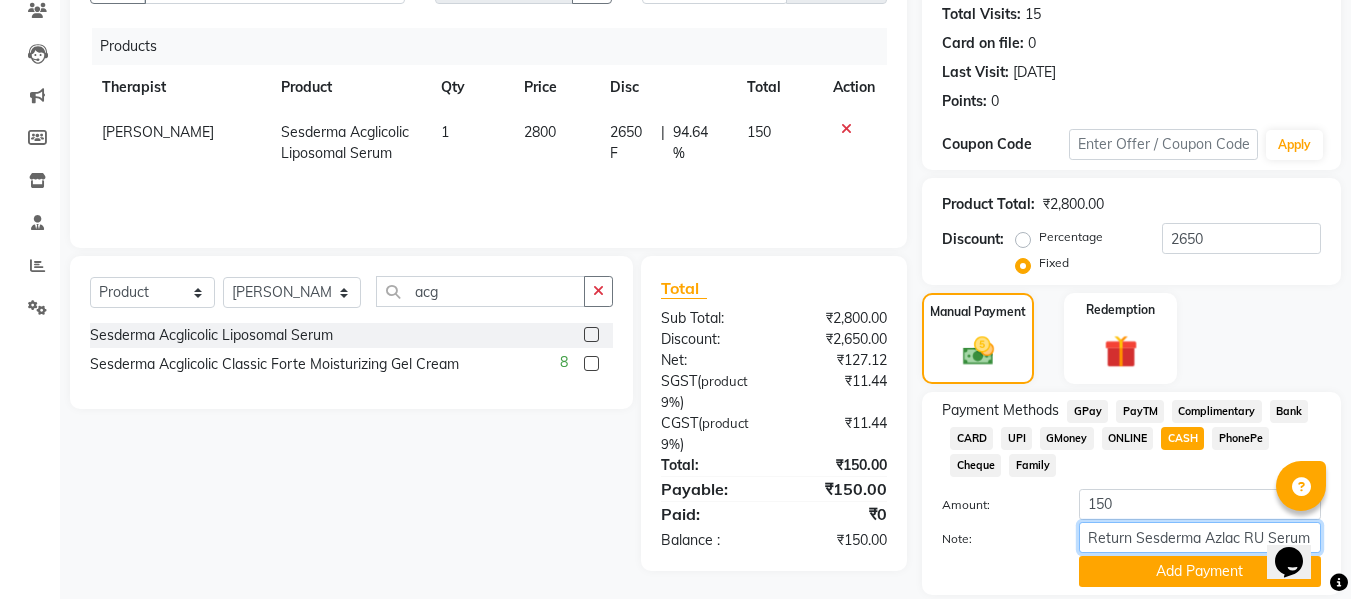 drag, startPoint x: 1084, startPoint y: 537, endPoint x: 1364, endPoint y: 539, distance: 280.00714 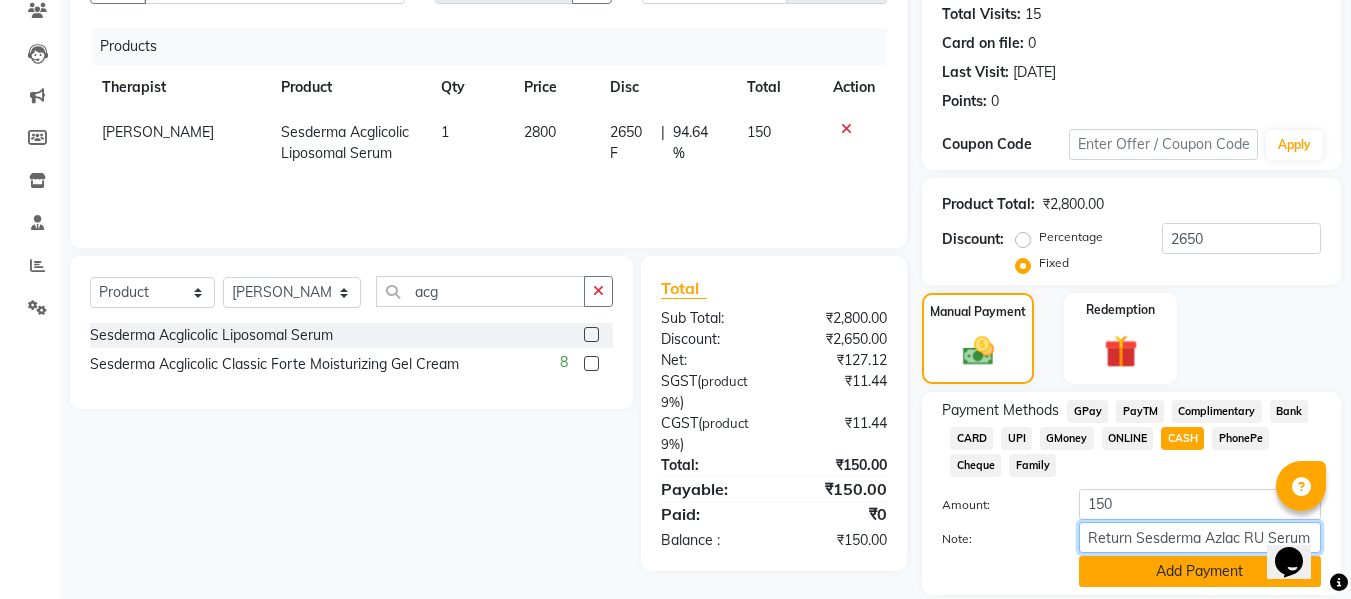 type on "Return Sesderma Azlac RU Serum" 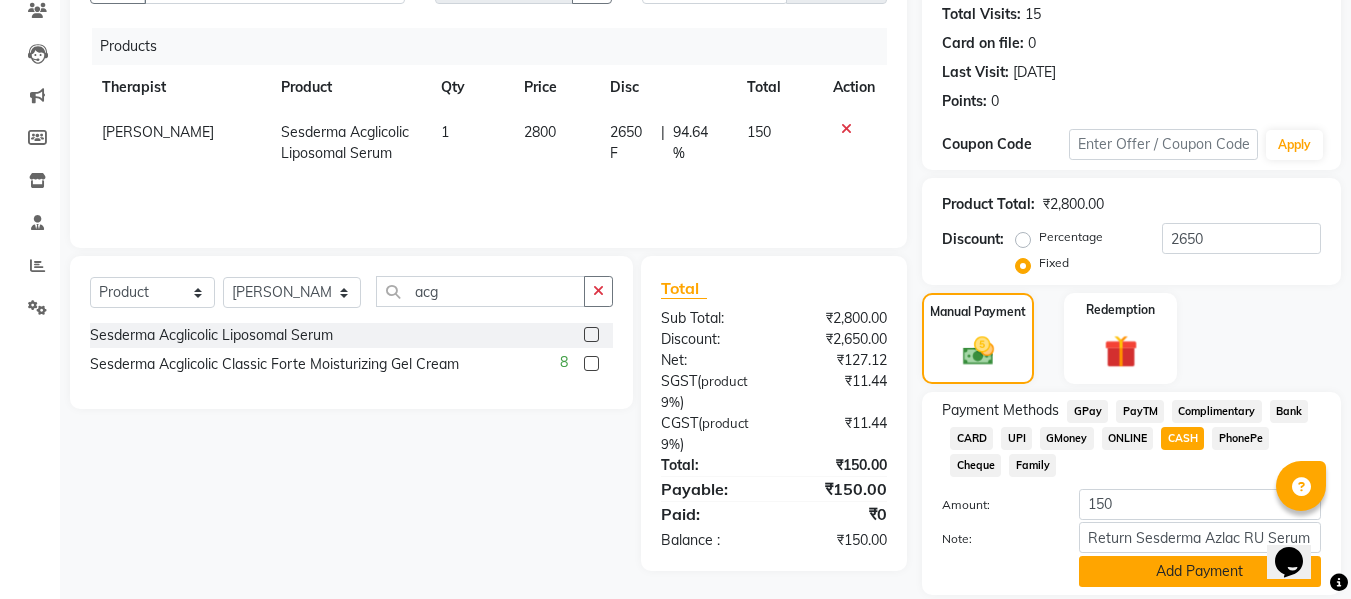click on "Add Payment" 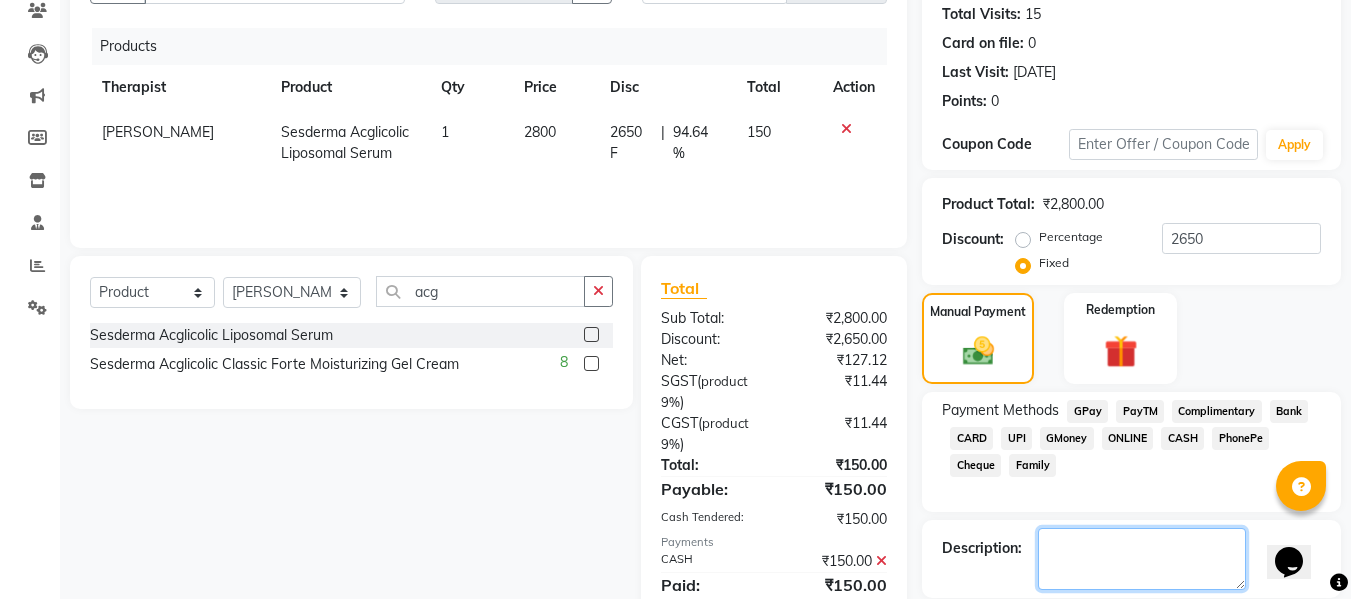 click 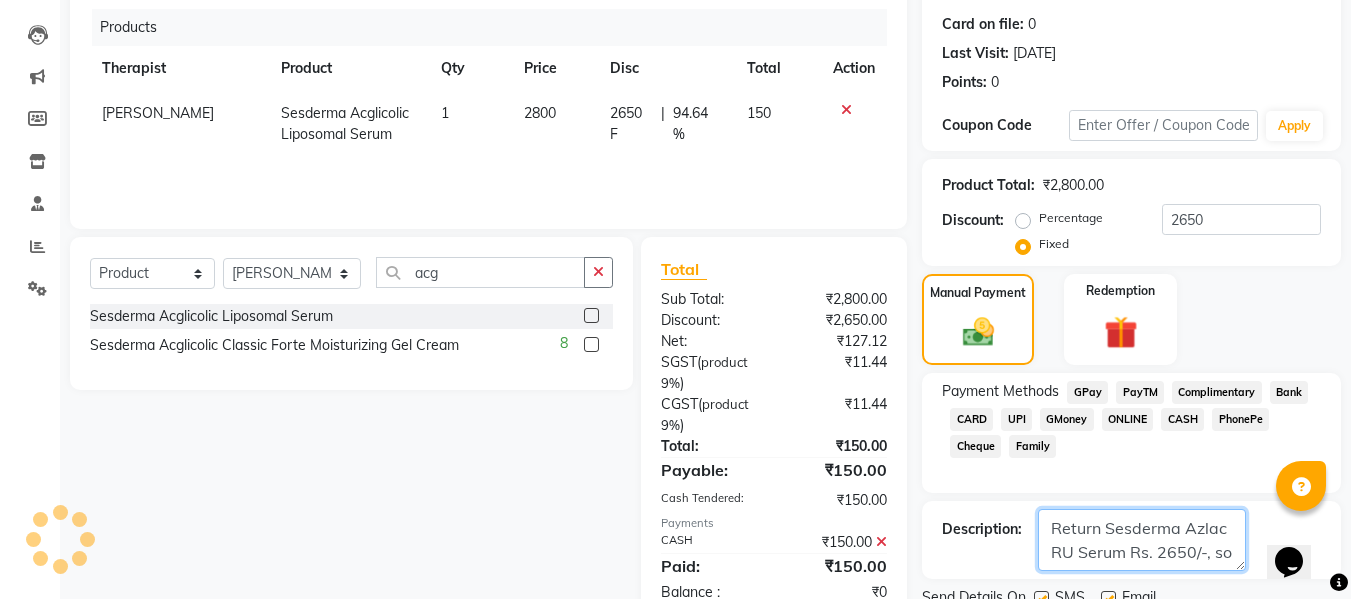 scroll, scrollTop: 317, scrollLeft: 0, axis: vertical 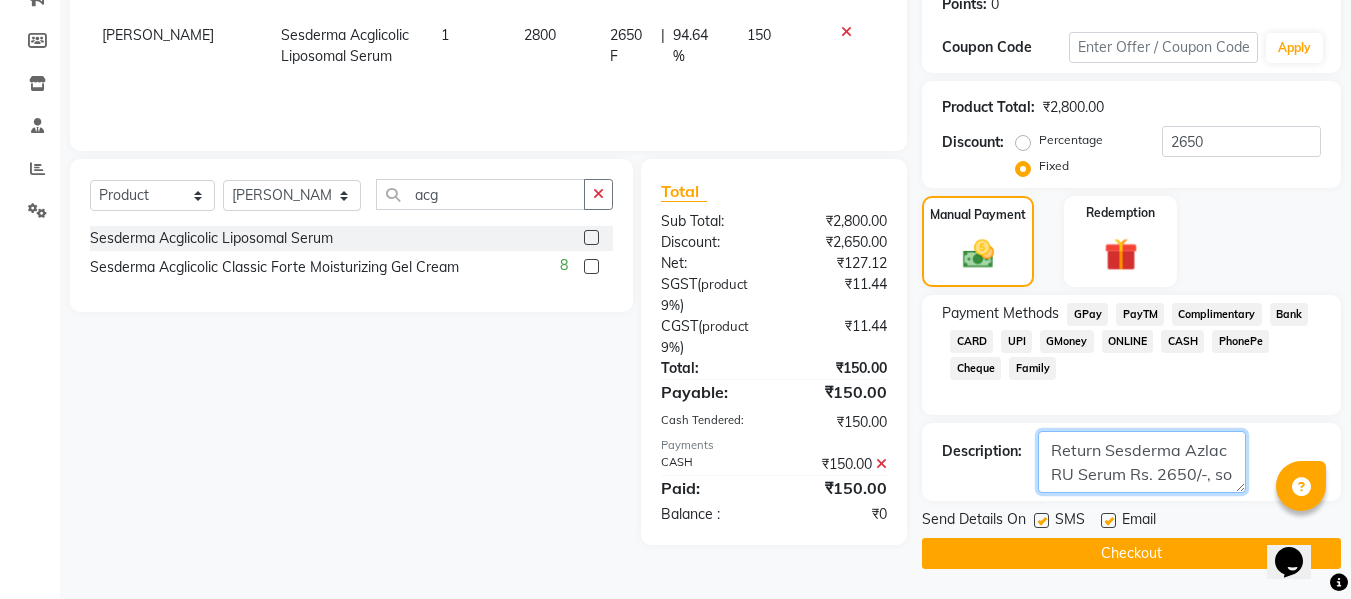 type on "Return Sesderma Azlac RU Serum Rs. 2650/-, so" 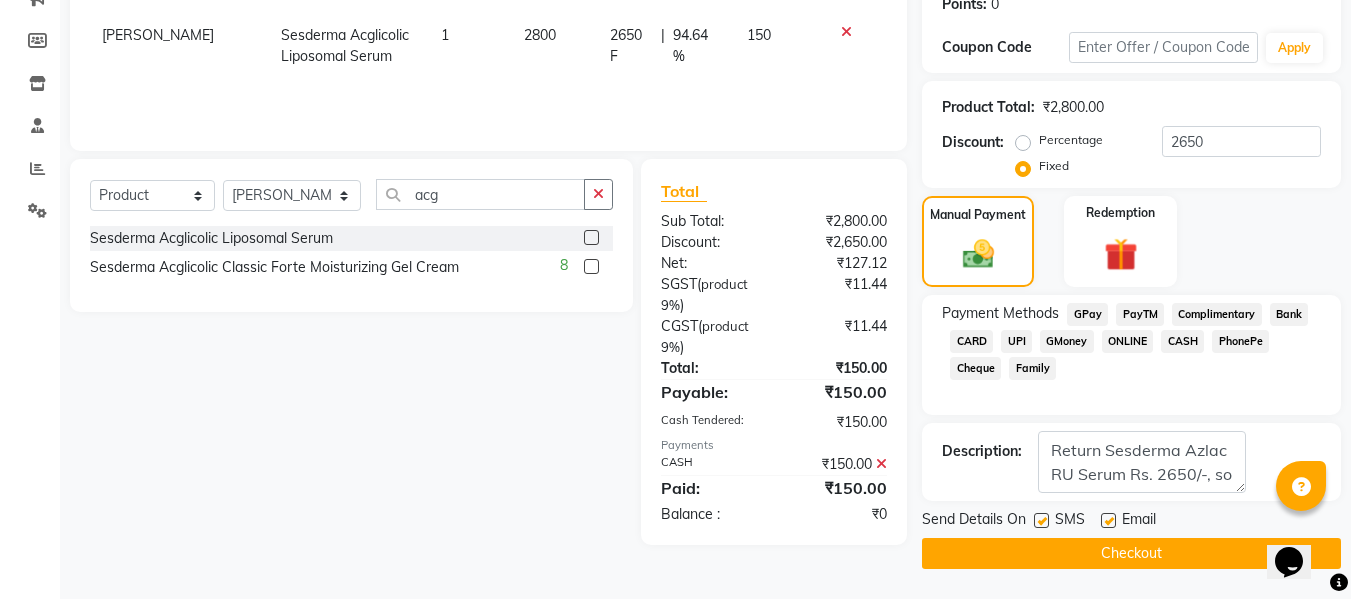 click 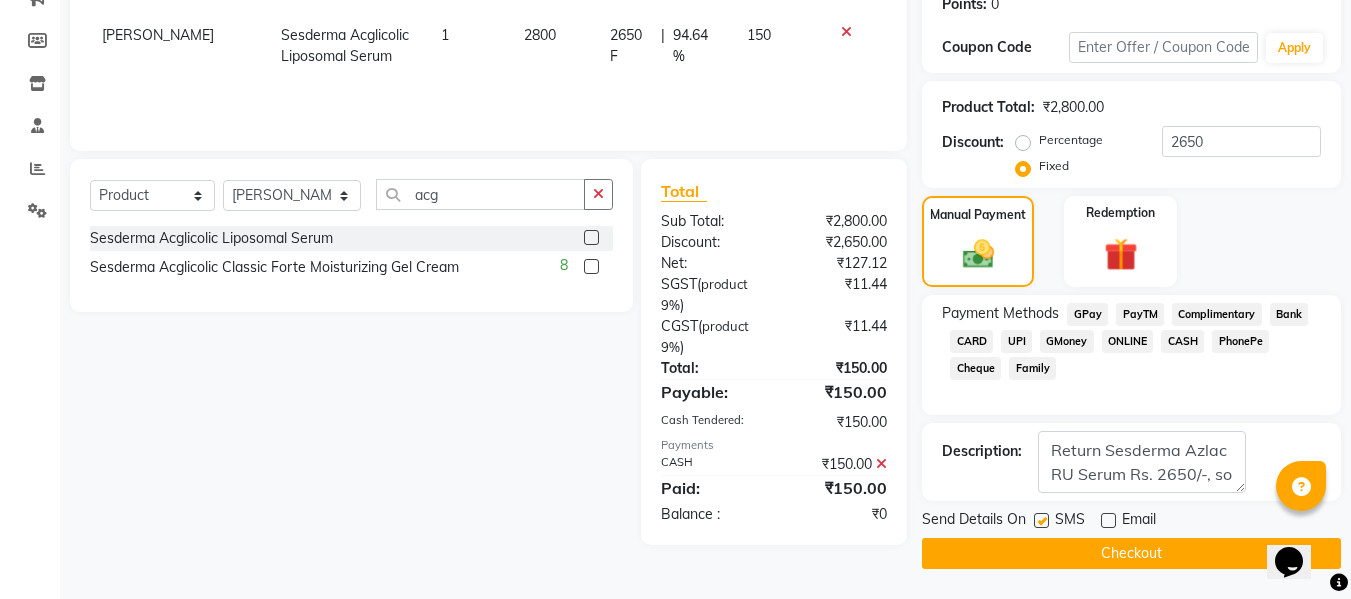 click 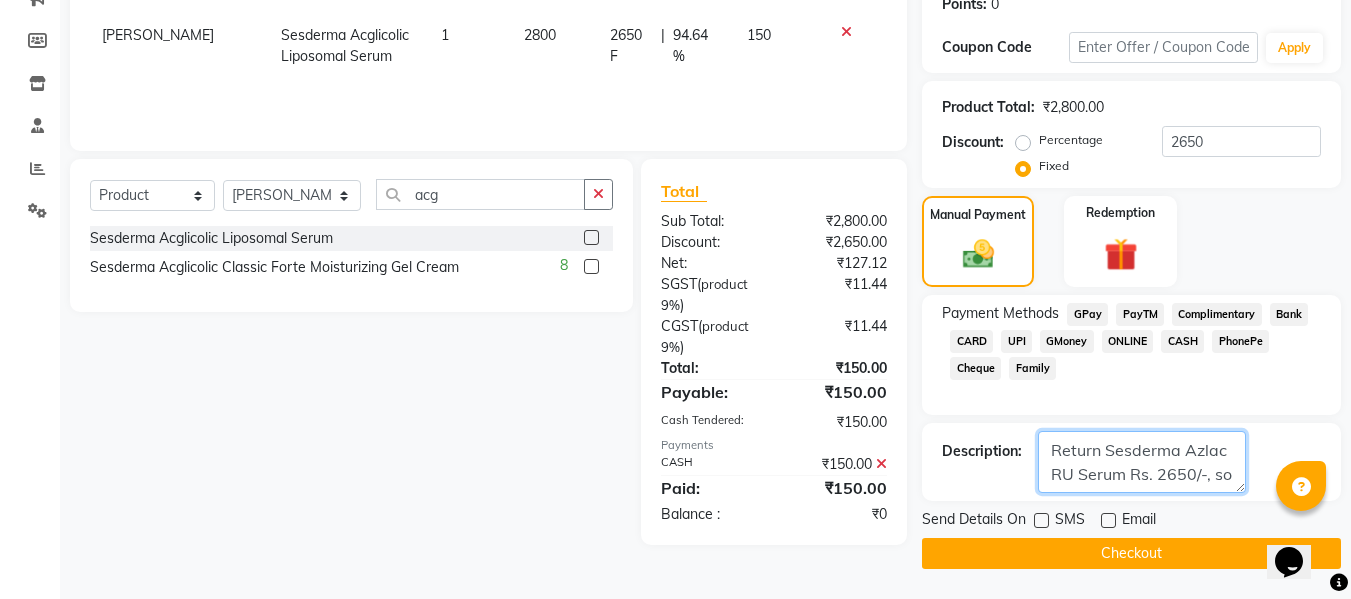 click 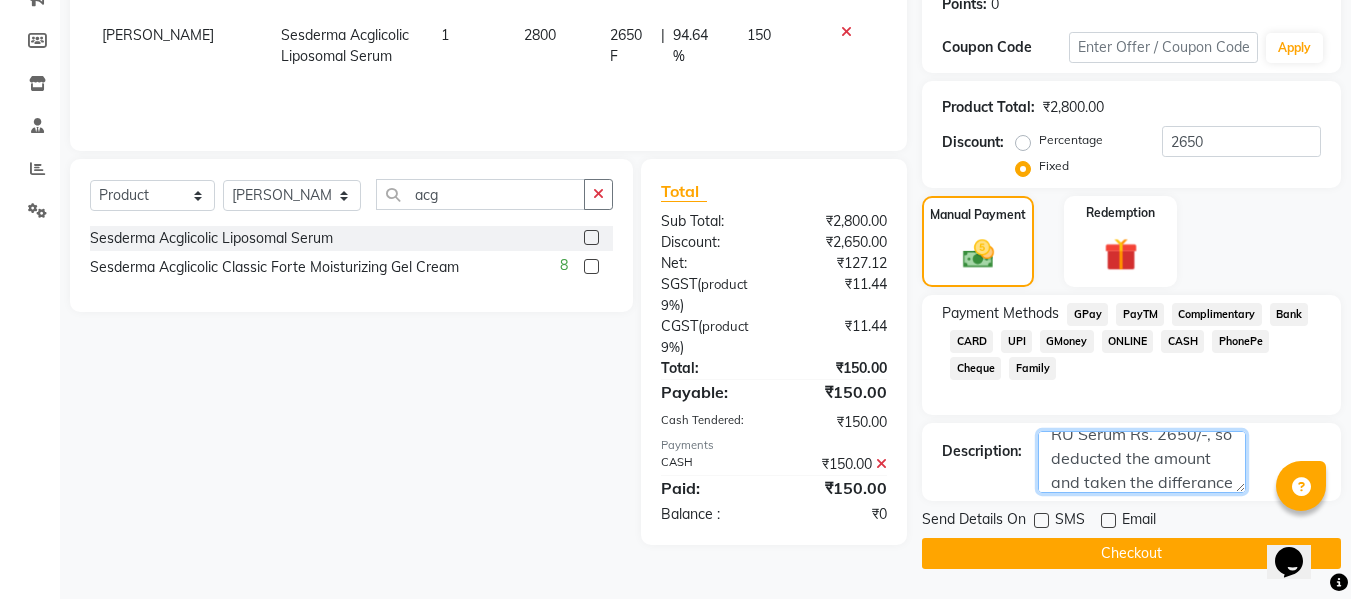 scroll, scrollTop: 64, scrollLeft: 0, axis: vertical 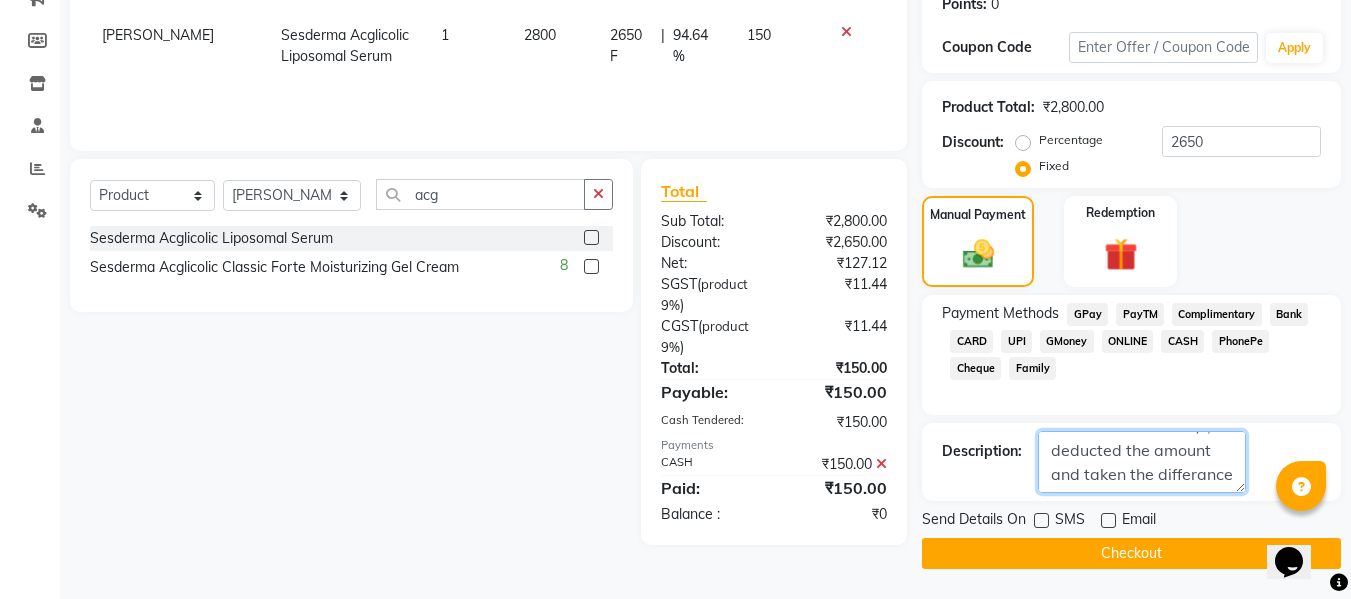 click 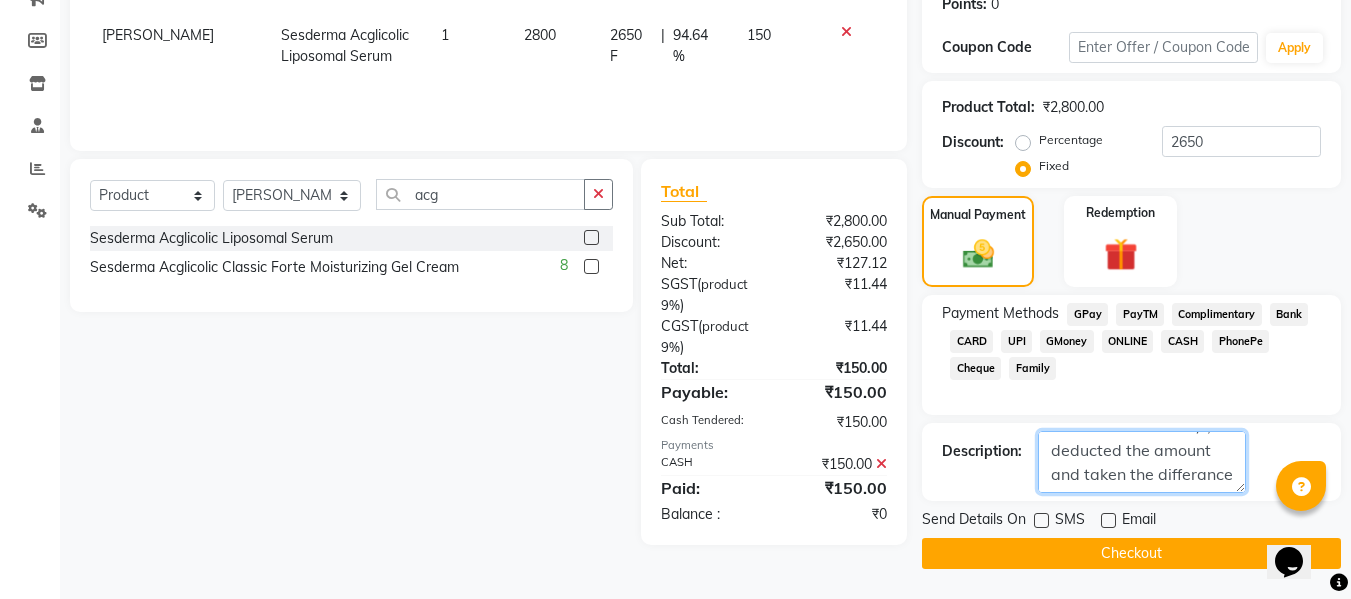 click 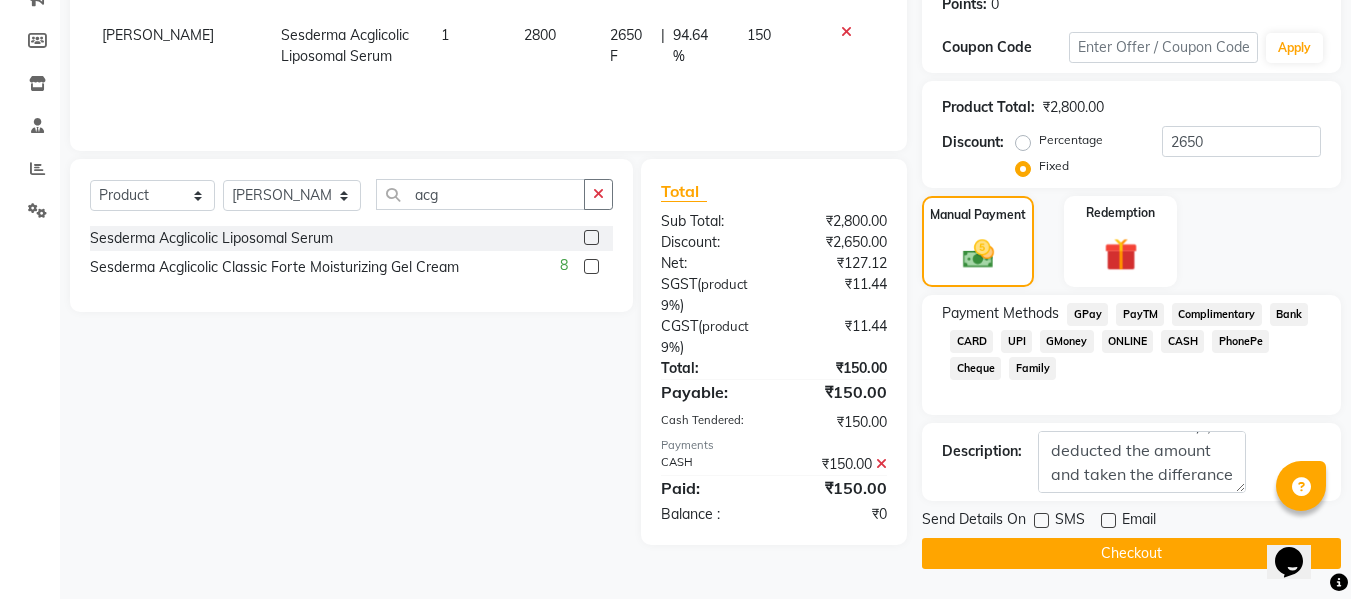 click on "Checkout" 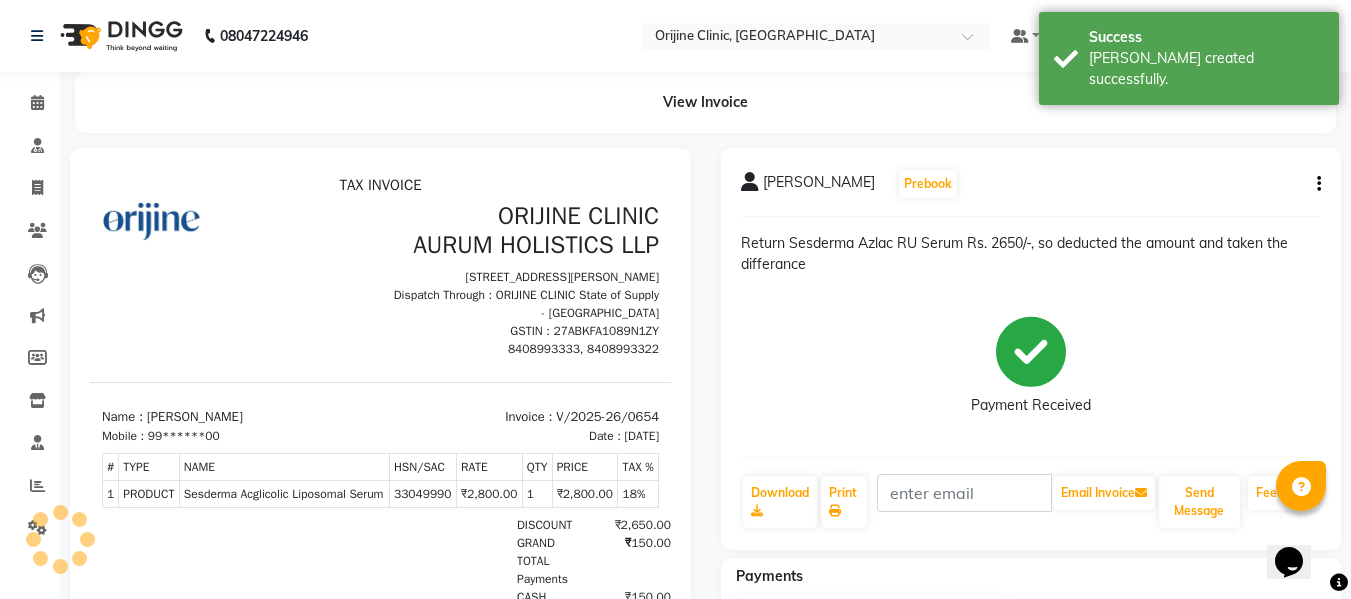 scroll, scrollTop: 0, scrollLeft: 0, axis: both 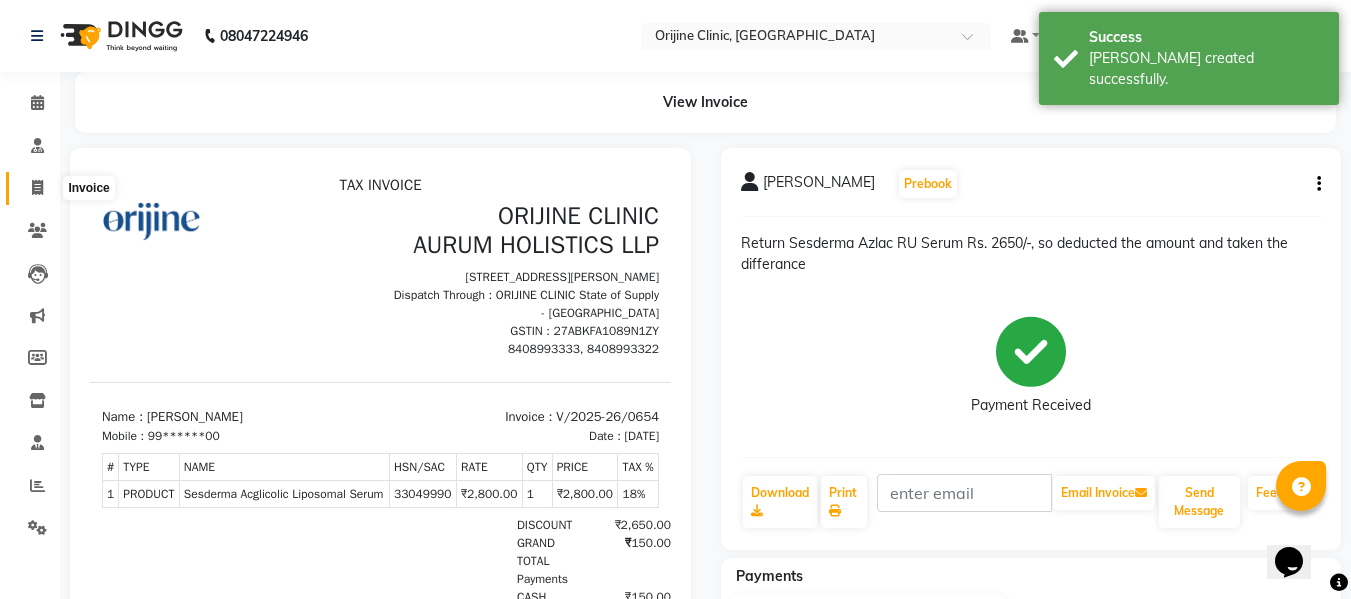 click 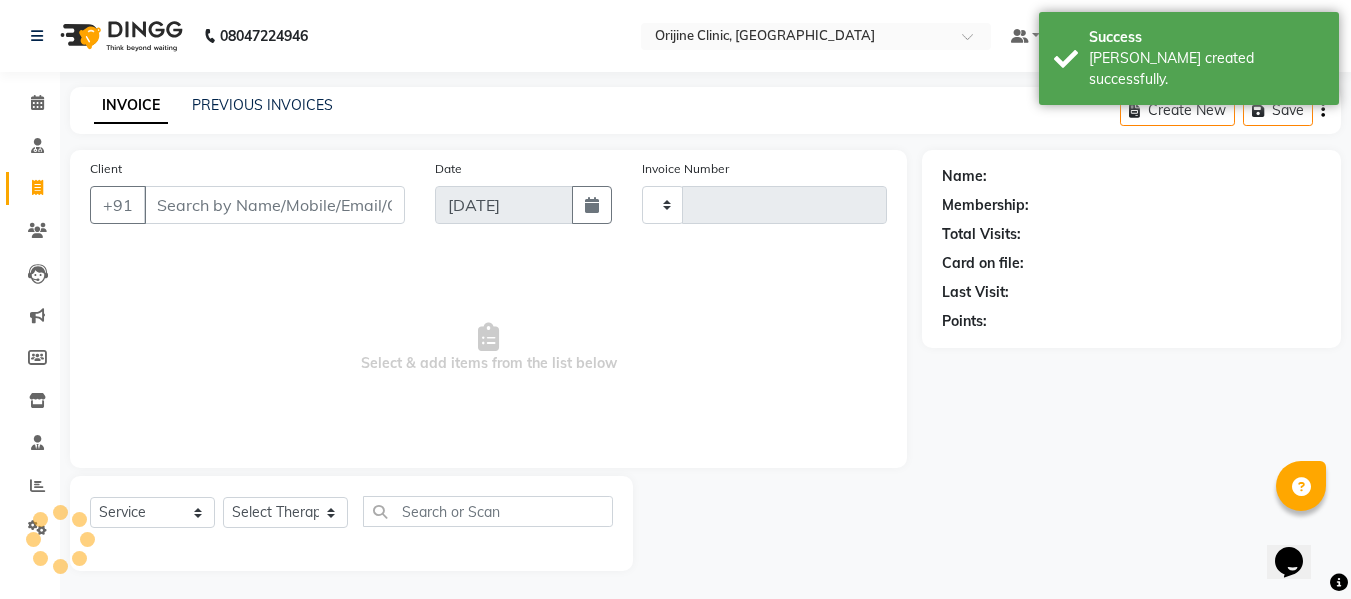 scroll, scrollTop: 2, scrollLeft: 0, axis: vertical 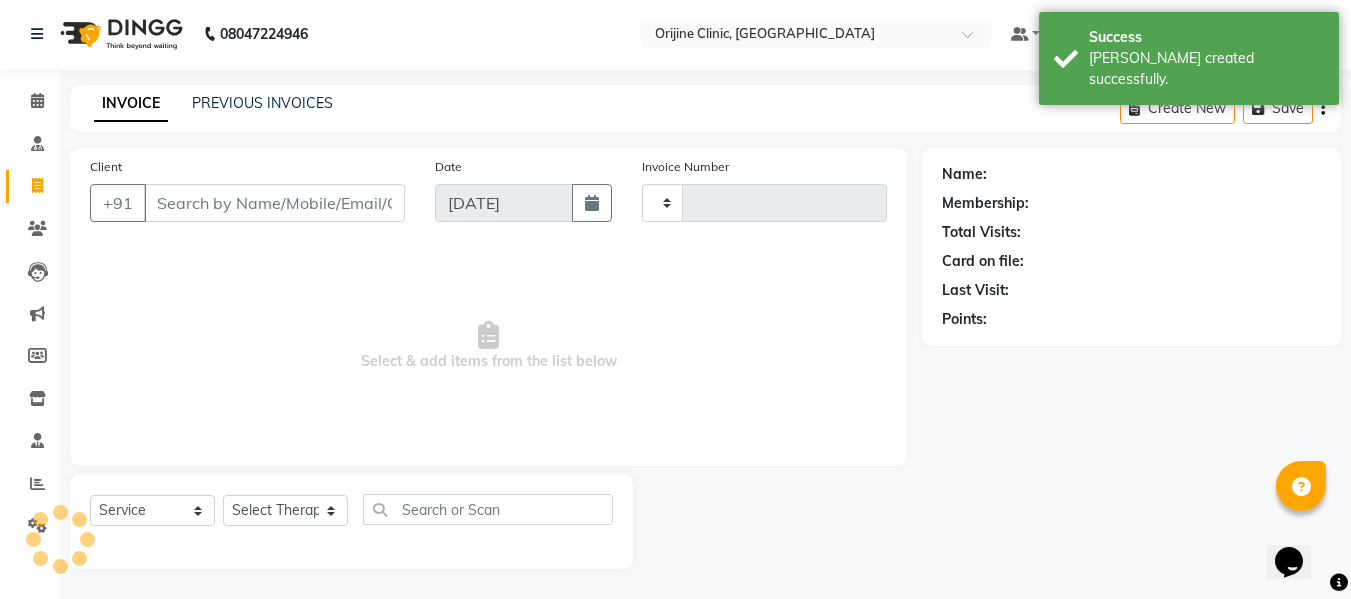 type on "0655" 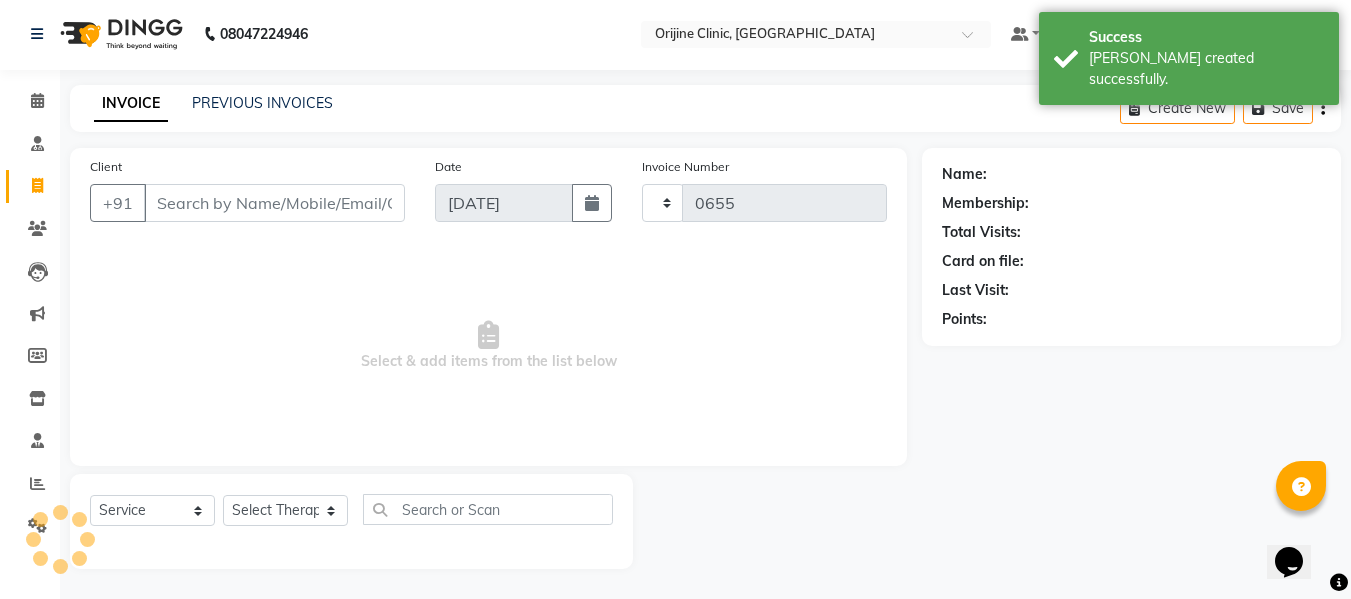 select on "702" 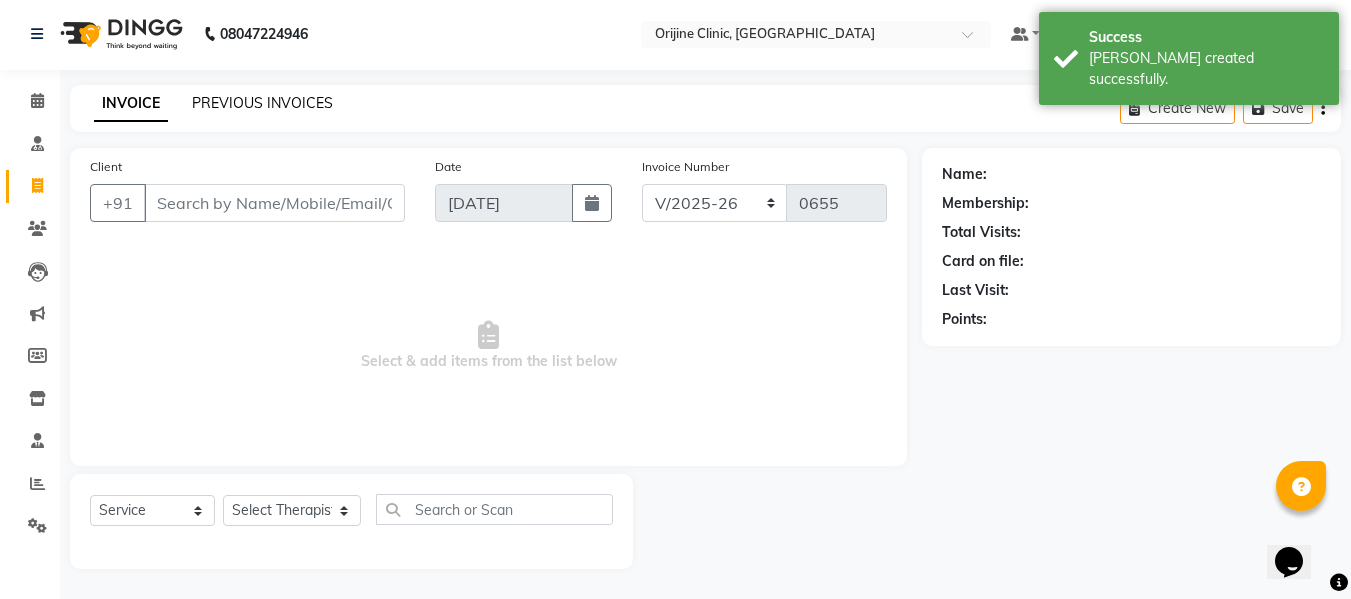 click on "PREVIOUS INVOICES" 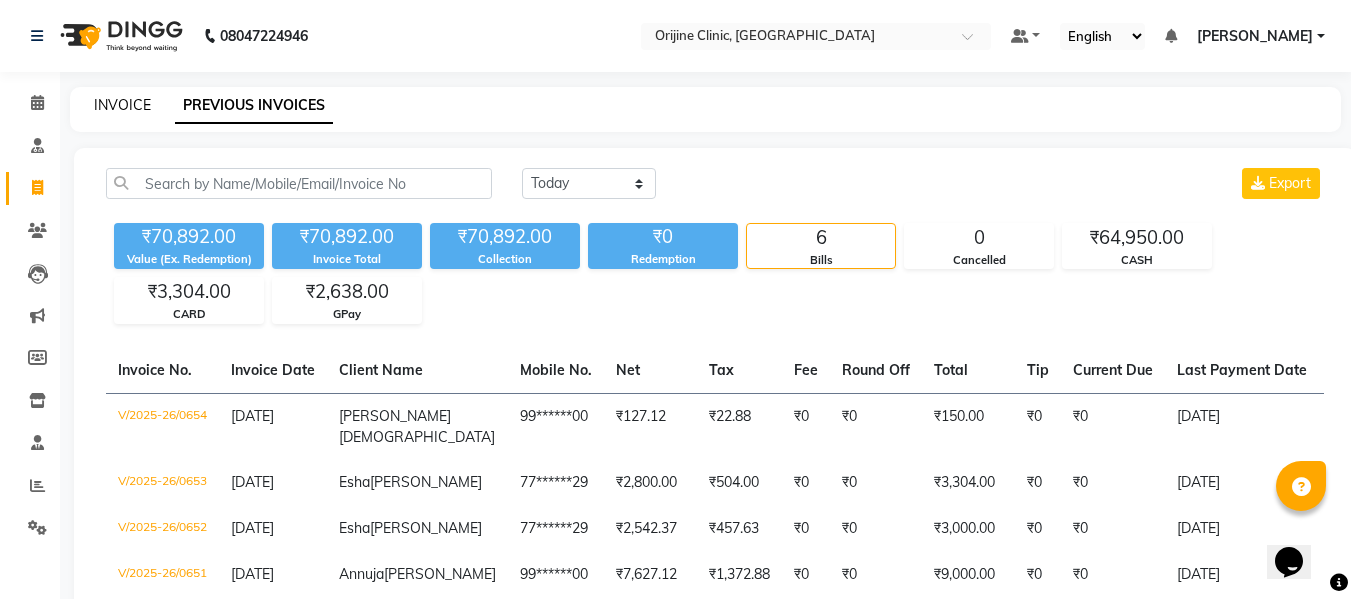 click on "INVOICE" 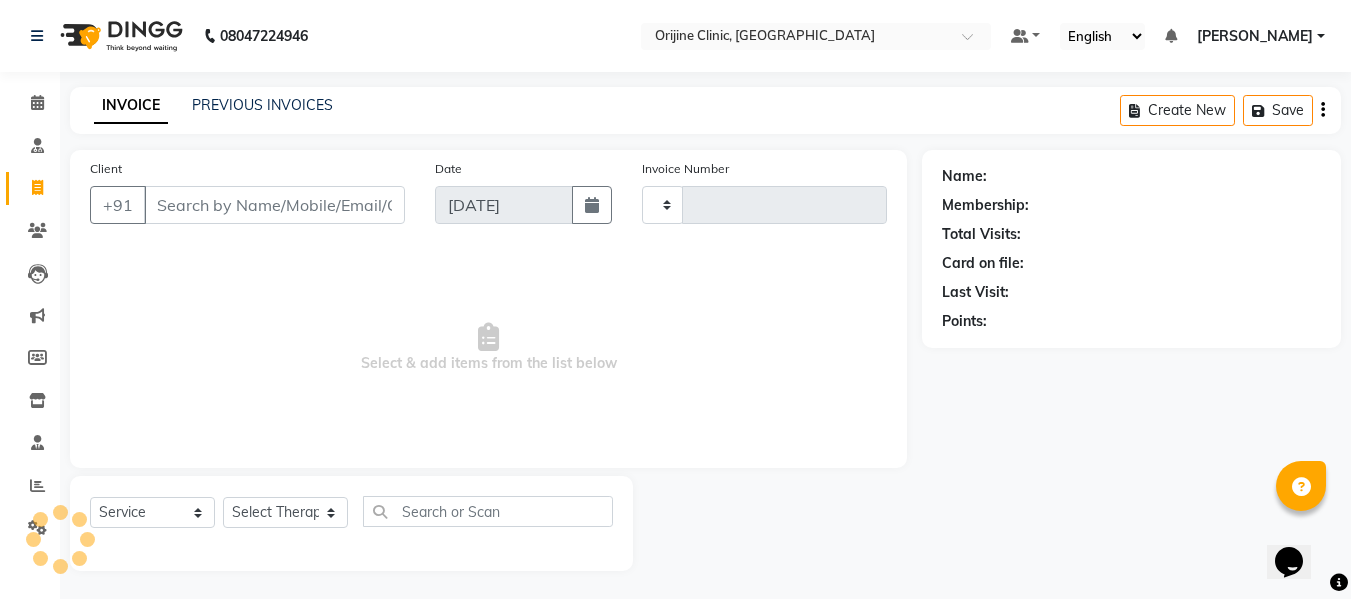 scroll, scrollTop: 2, scrollLeft: 0, axis: vertical 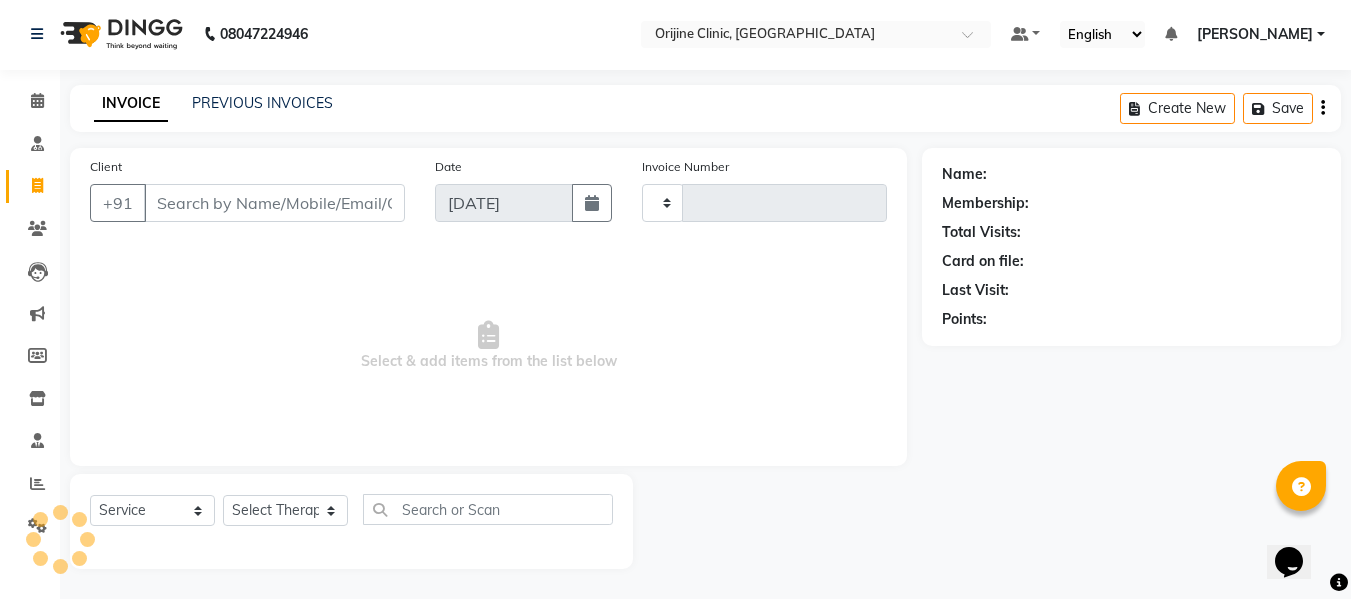 type on "0655" 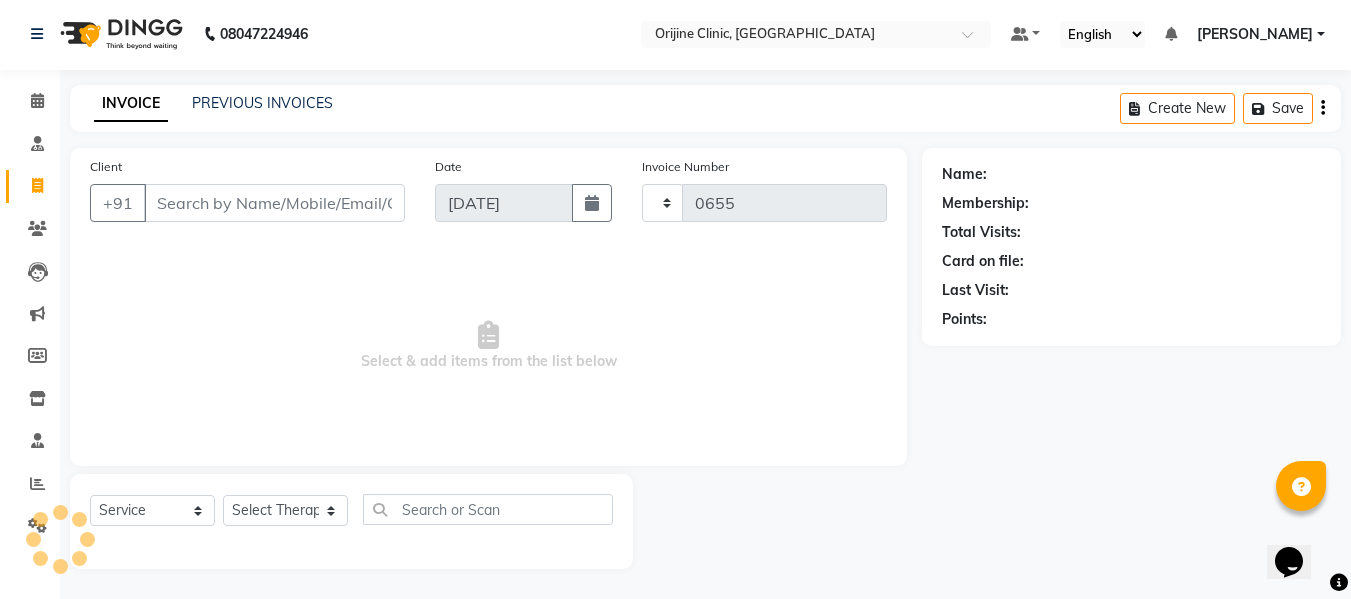 select on "702" 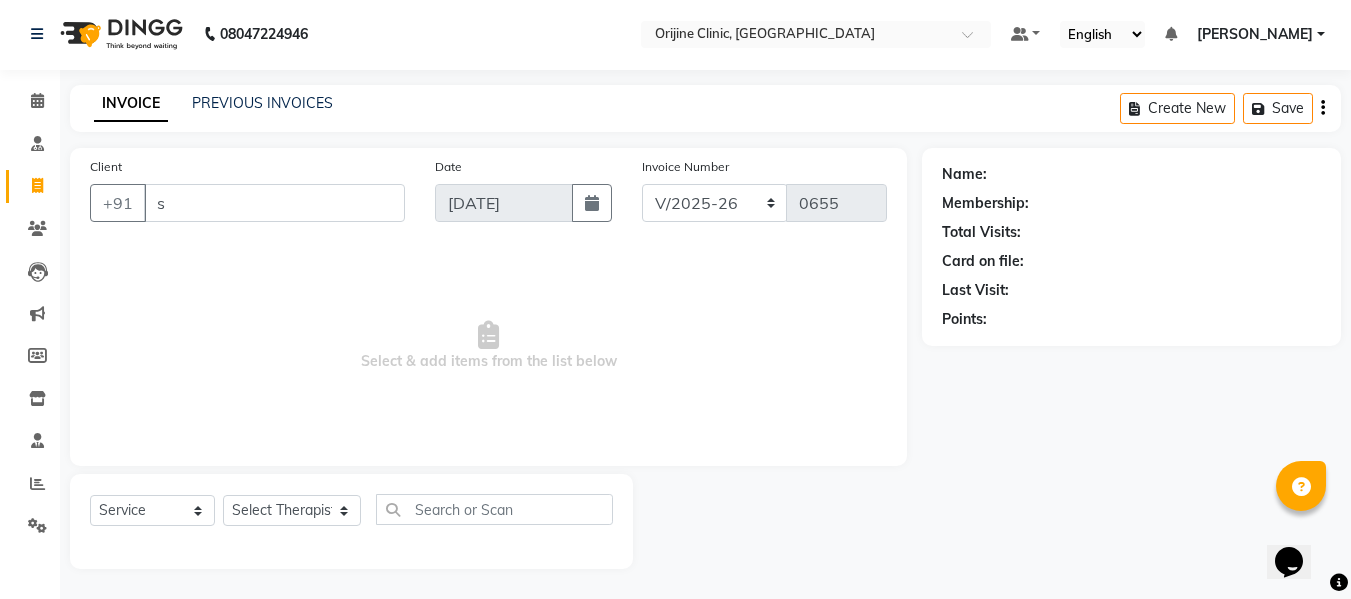 click on "s" at bounding box center (274, 203) 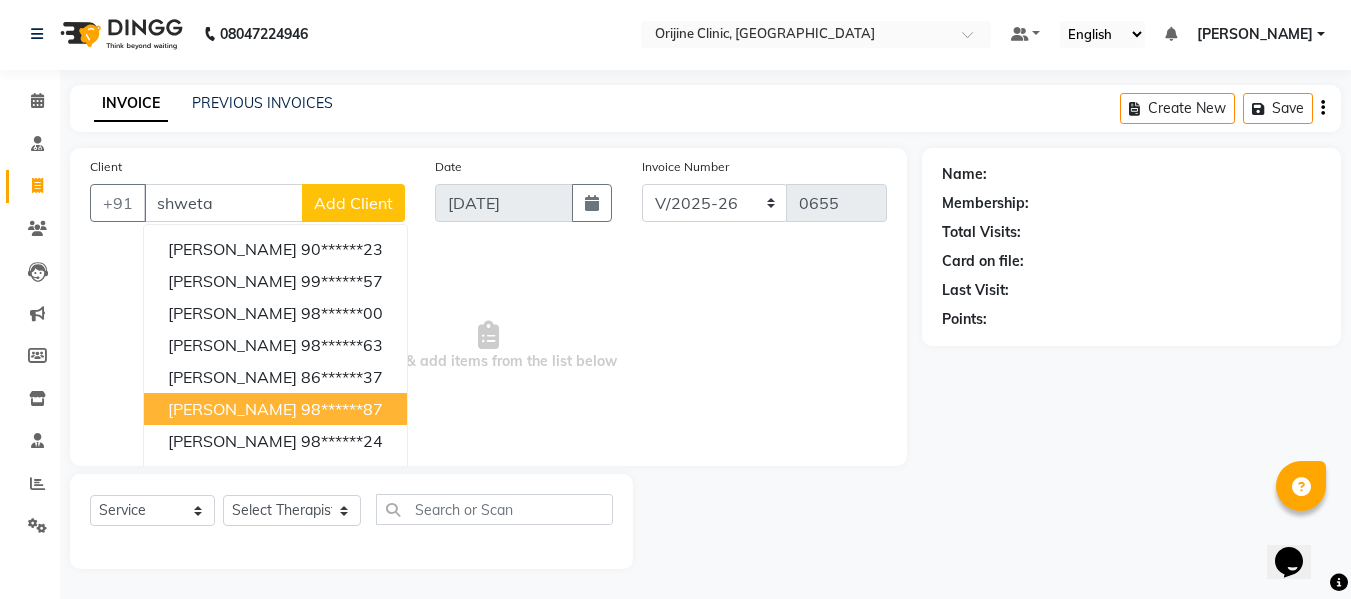 click on "Shweta Dakhane" at bounding box center [232, 409] 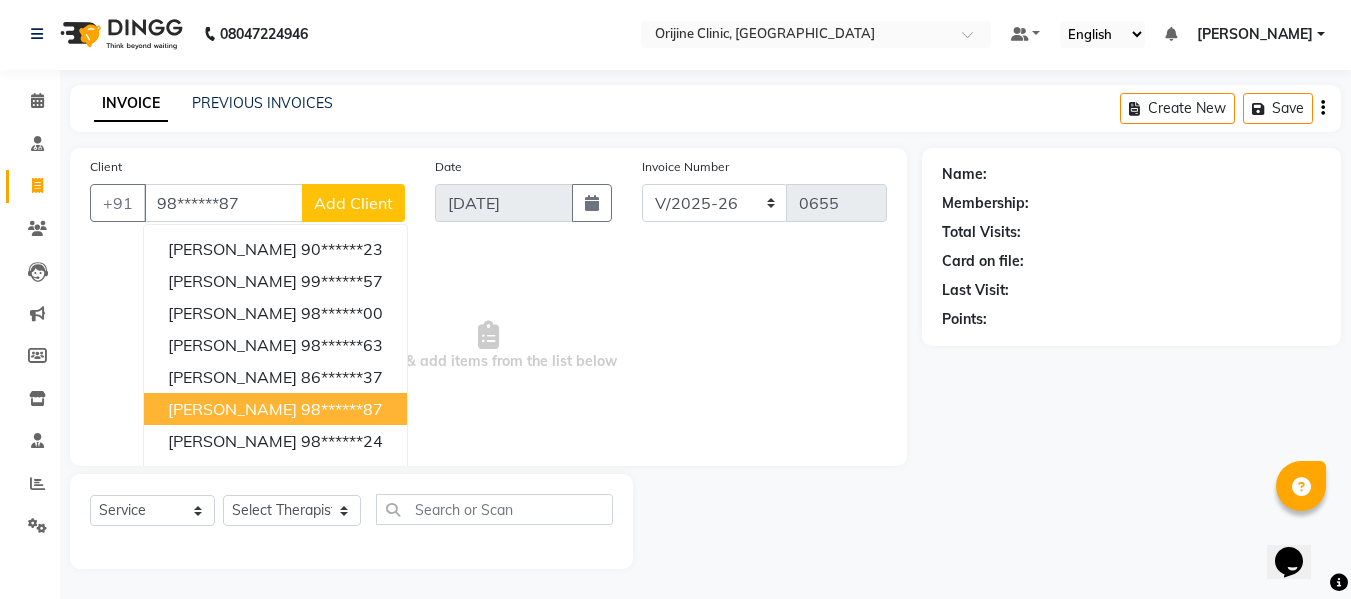 type on "98******87" 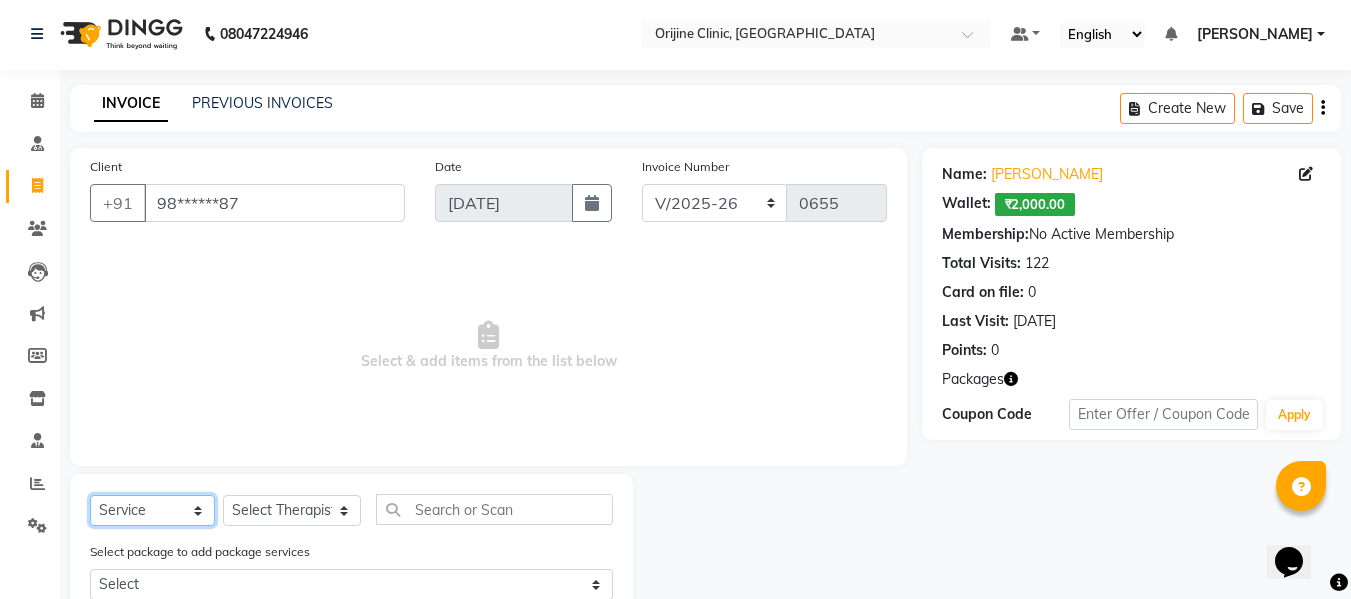 click on "Select  Service  Product  Membership  Package Voucher Prepaid Gift Card" 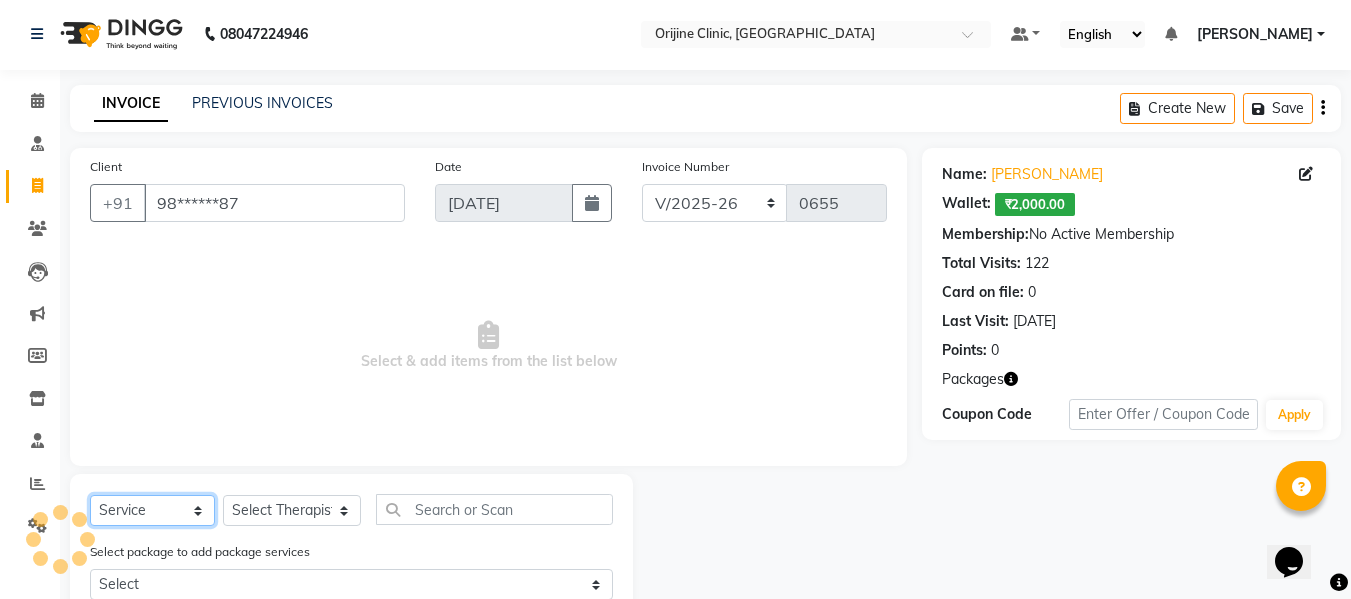 click on "Select  Service  Product  Membership  Package Voucher Prepaid Gift Card" 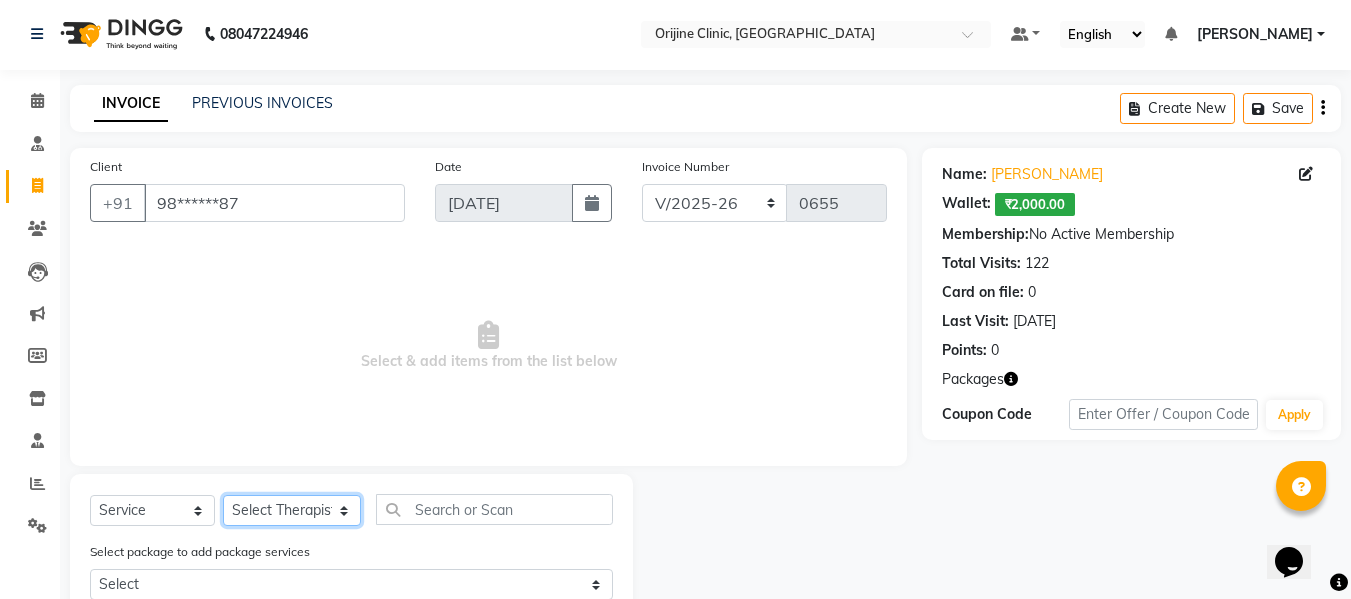 click on "Select Therapist Aarti Aarti and Rajeev Archana Gaikwad Battul Bhagashree Thorat (Clinic  Manager) Centre Head Dr. Kritu Bhandari Dr. Yojana Pokarna Meenakshi Dikonda Neha Das Rajiv Kumar Rama  londhe Ranjit  Sarika Kadam Vaibhavi  Gondwal" 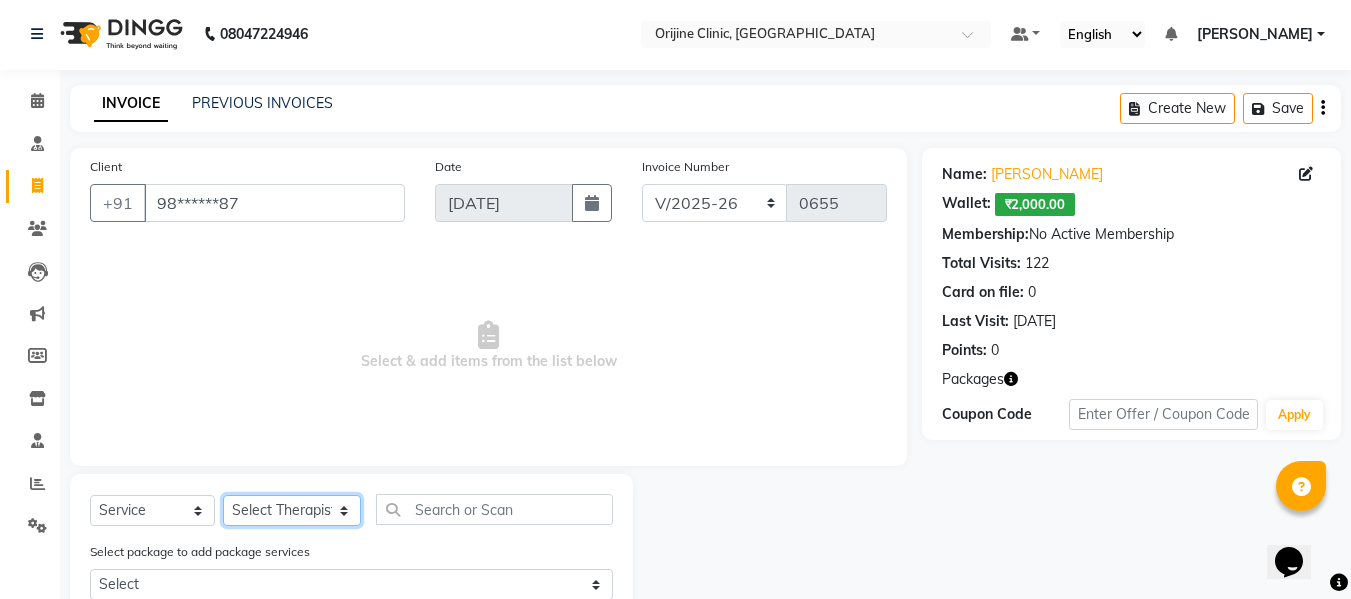 select on "10775" 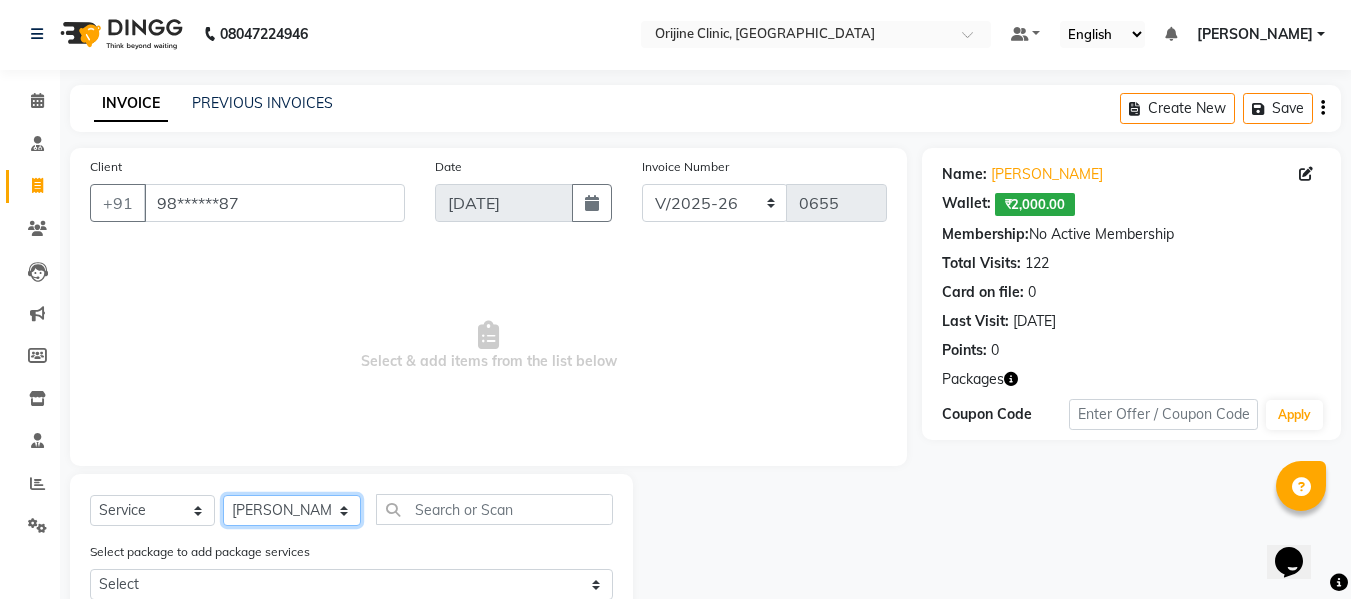 click on "Select Therapist Aarti Aarti and Rajeev Archana Gaikwad Battul Bhagashree Thorat (Clinic  Manager) Centre Head Dr. Kritu Bhandari Dr. Yojana Pokarna Meenakshi Dikonda Neha Das Rajiv Kumar Rama  londhe Ranjit  Sarika Kadam Vaibhavi  Gondwal" 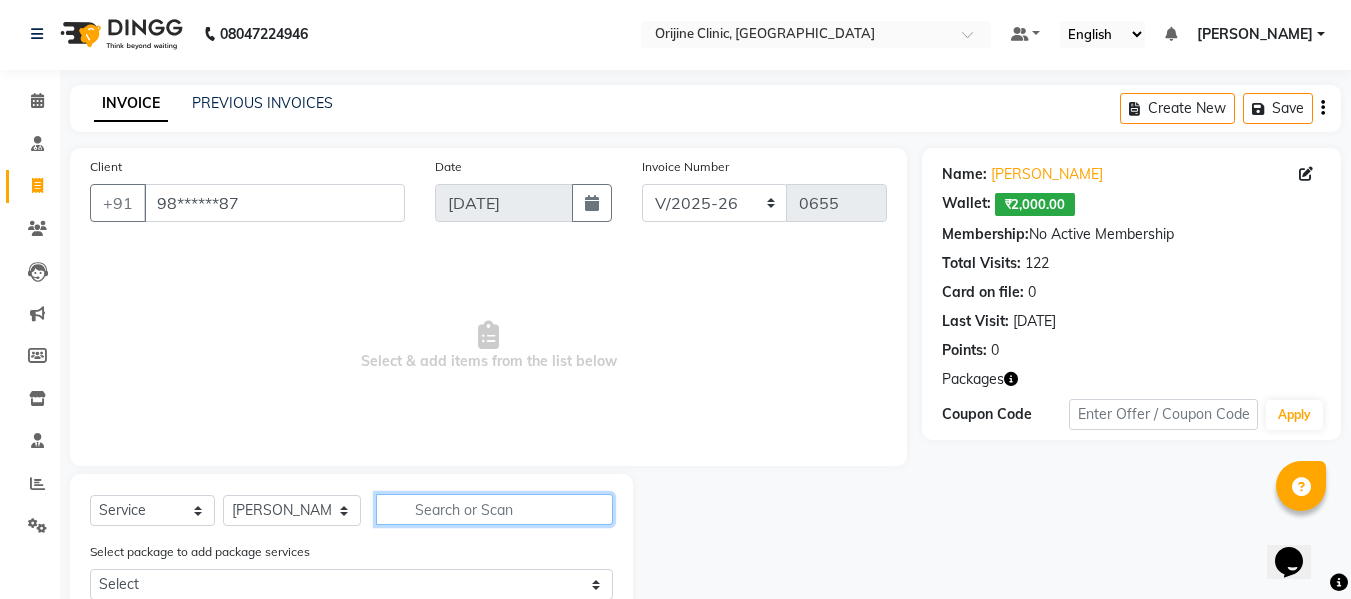 click 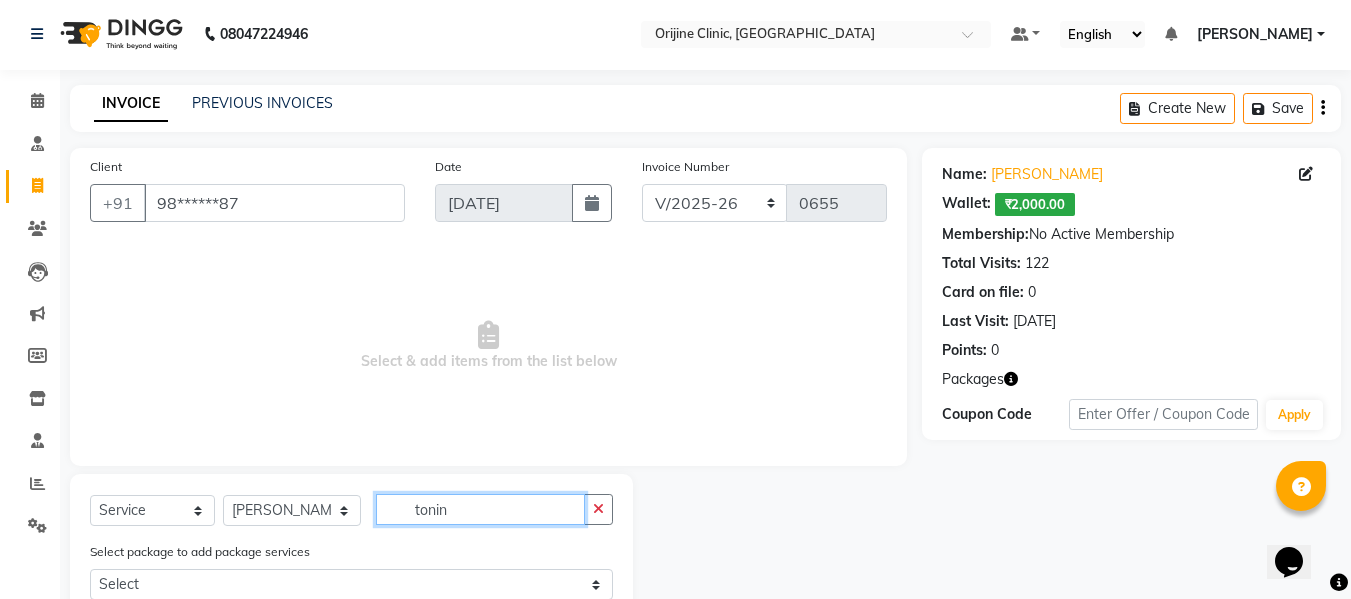 type on "tonin" 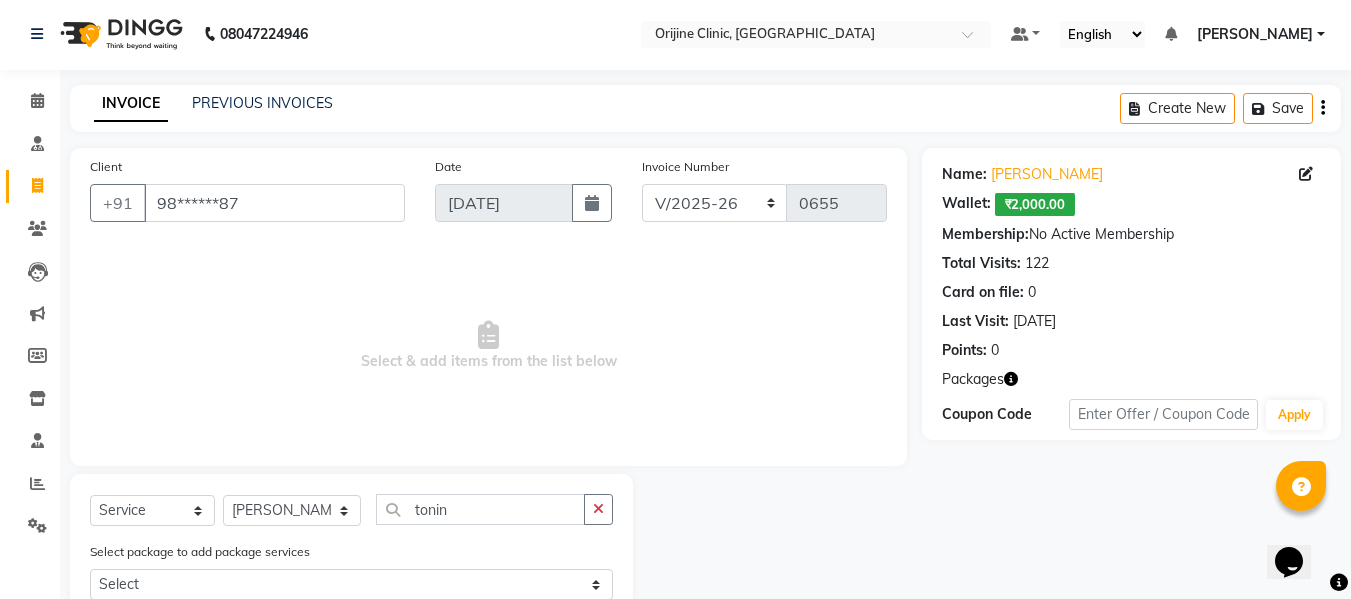 click on "Select package to add package services Select IV Glutathione 8 Sessions IV Glutathione 8 Sessions GFC - Hair 6 Sessions  Nasyam 14 session Q-SL Toning Face 4 sessions" 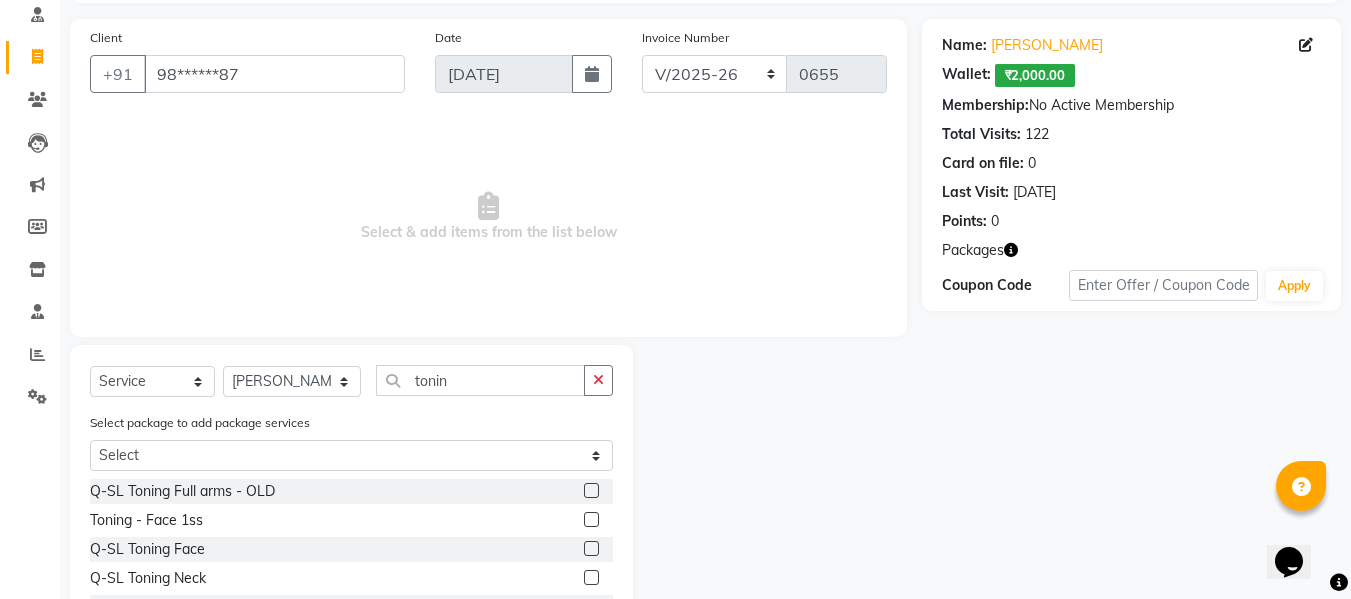 scroll, scrollTop: 162, scrollLeft: 0, axis: vertical 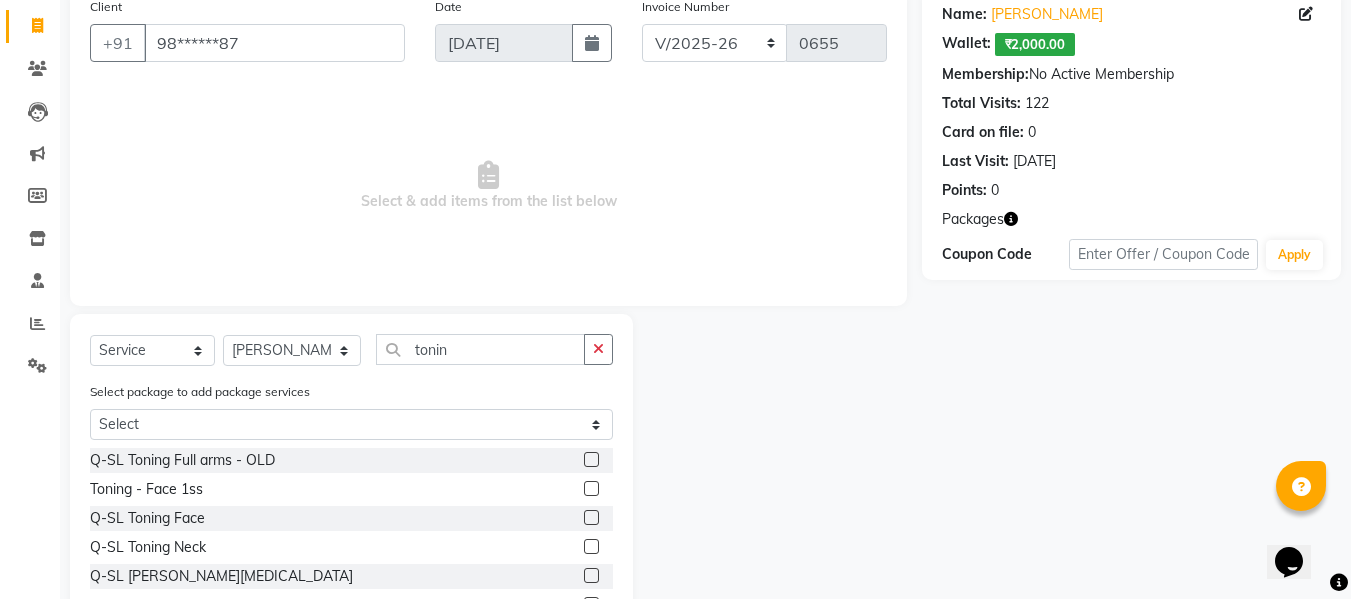 click 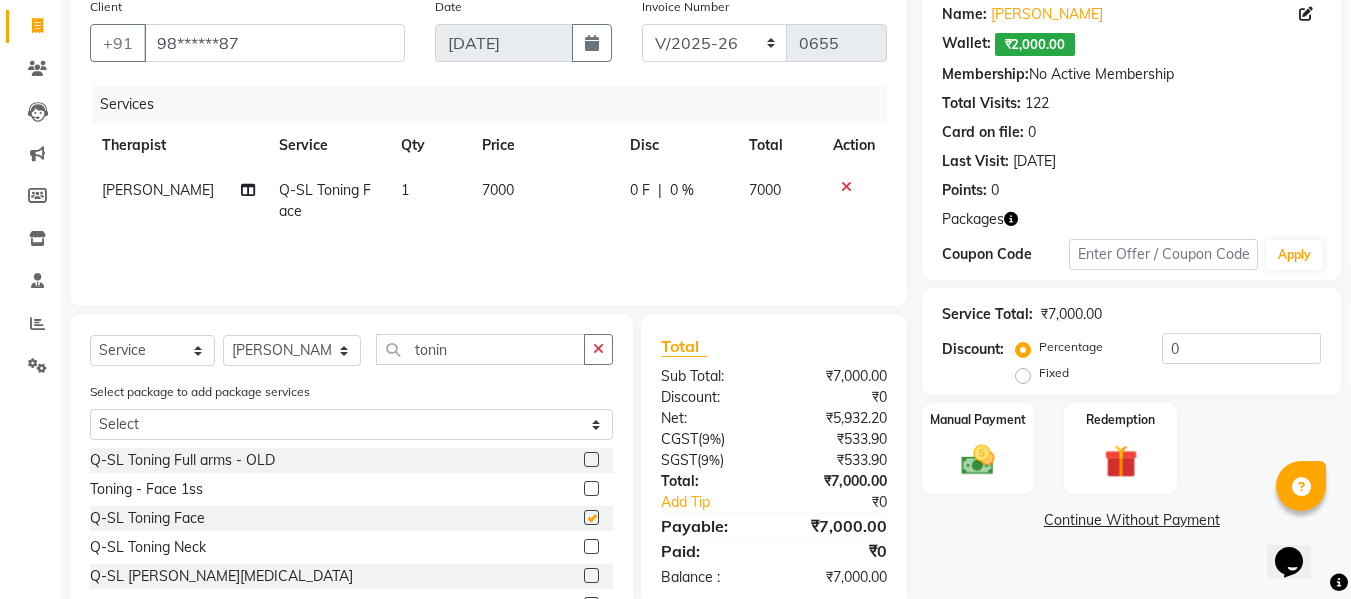 checkbox on "false" 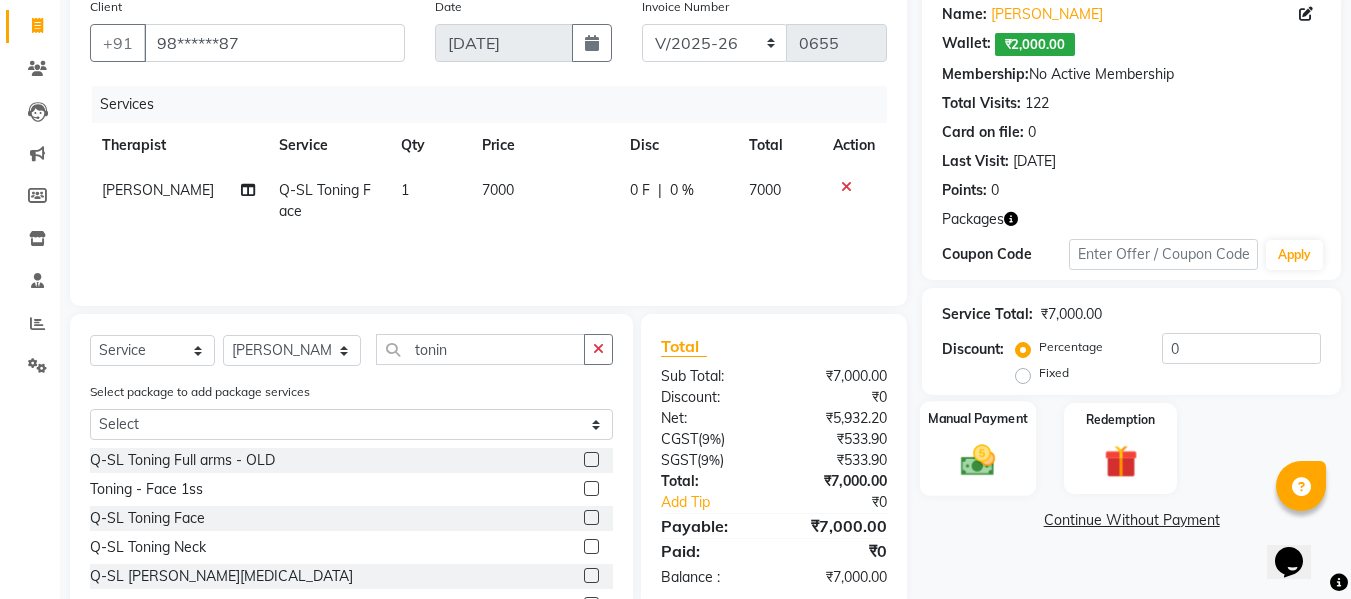 click 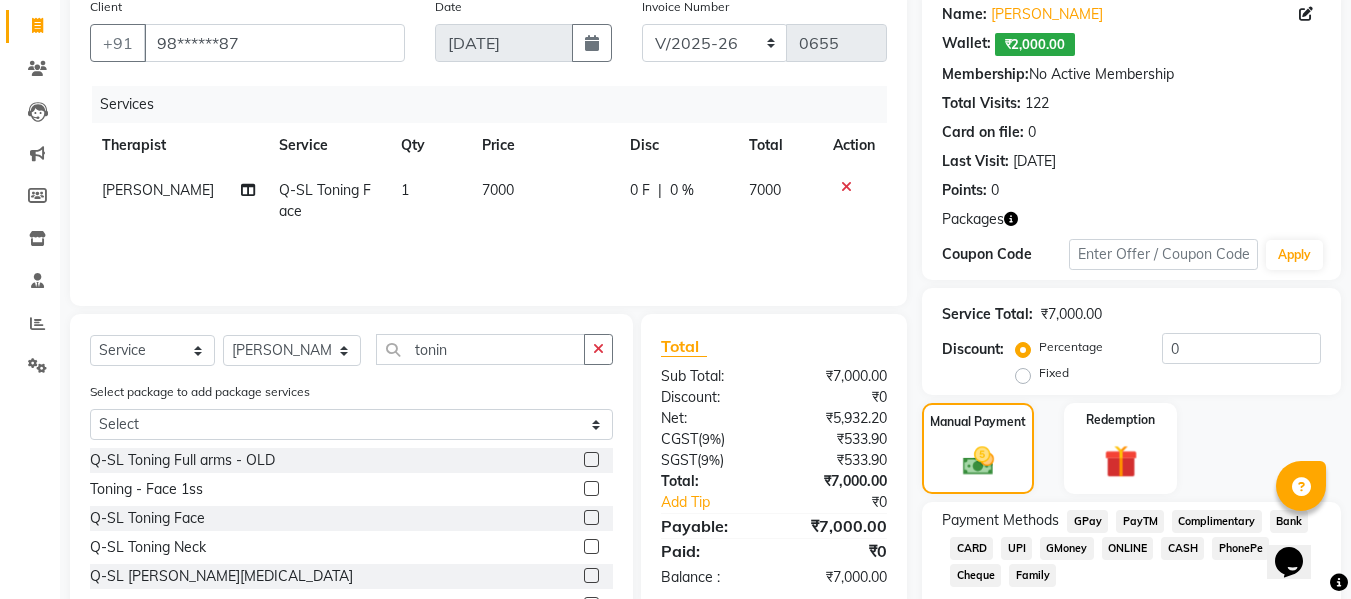 click on "CASH" 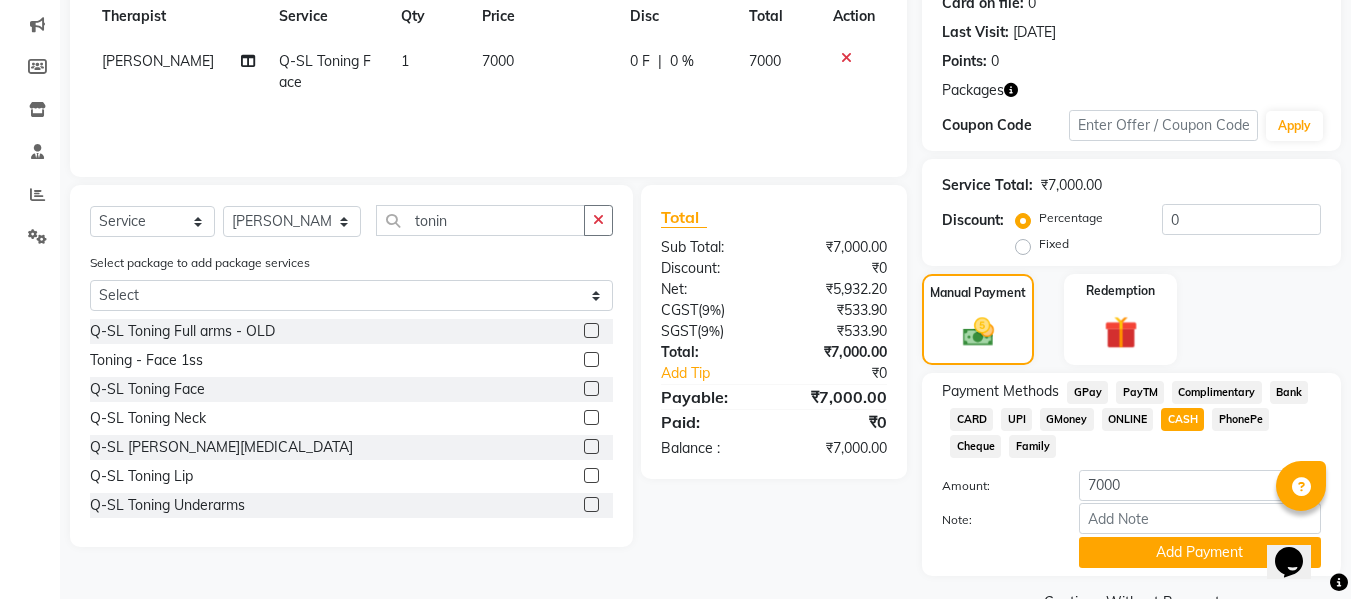 scroll, scrollTop: 339, scrollLeft: 0, axis: vertical 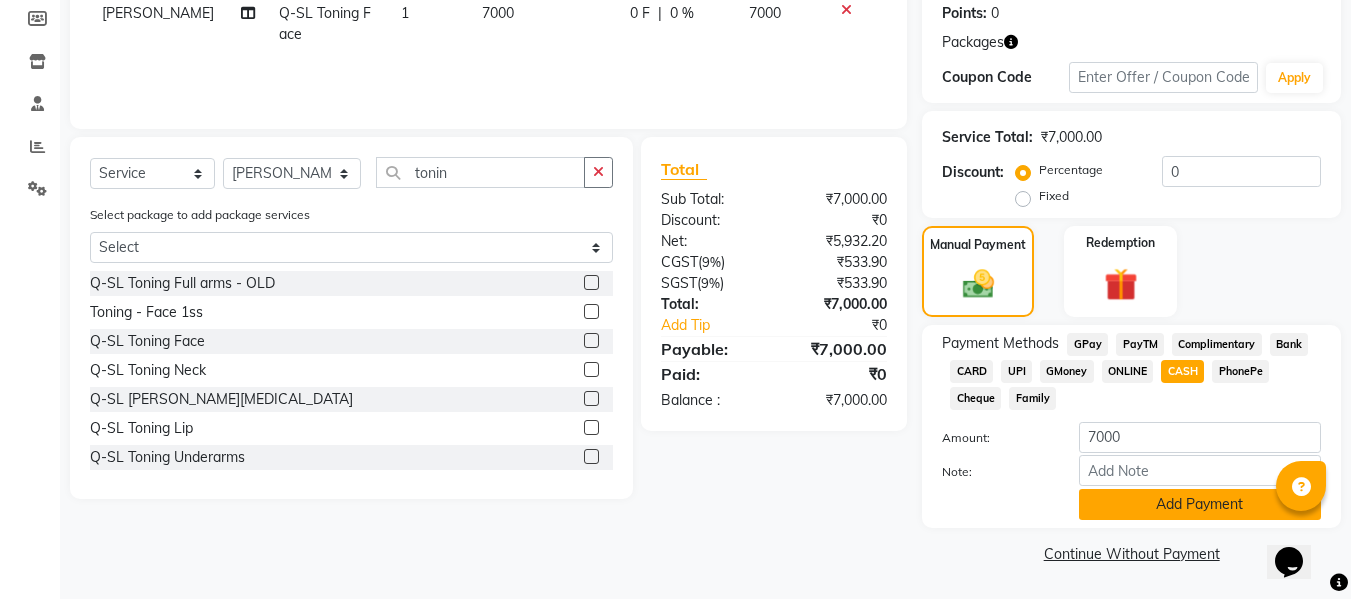 click on "Add Payment" 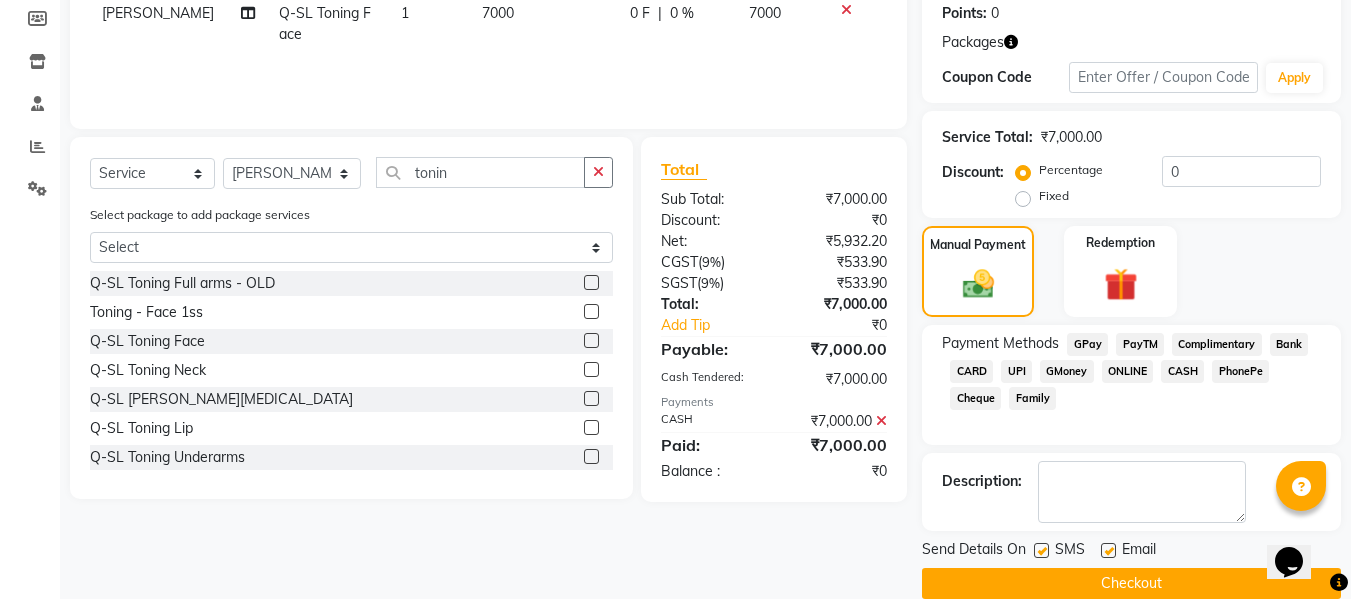 click 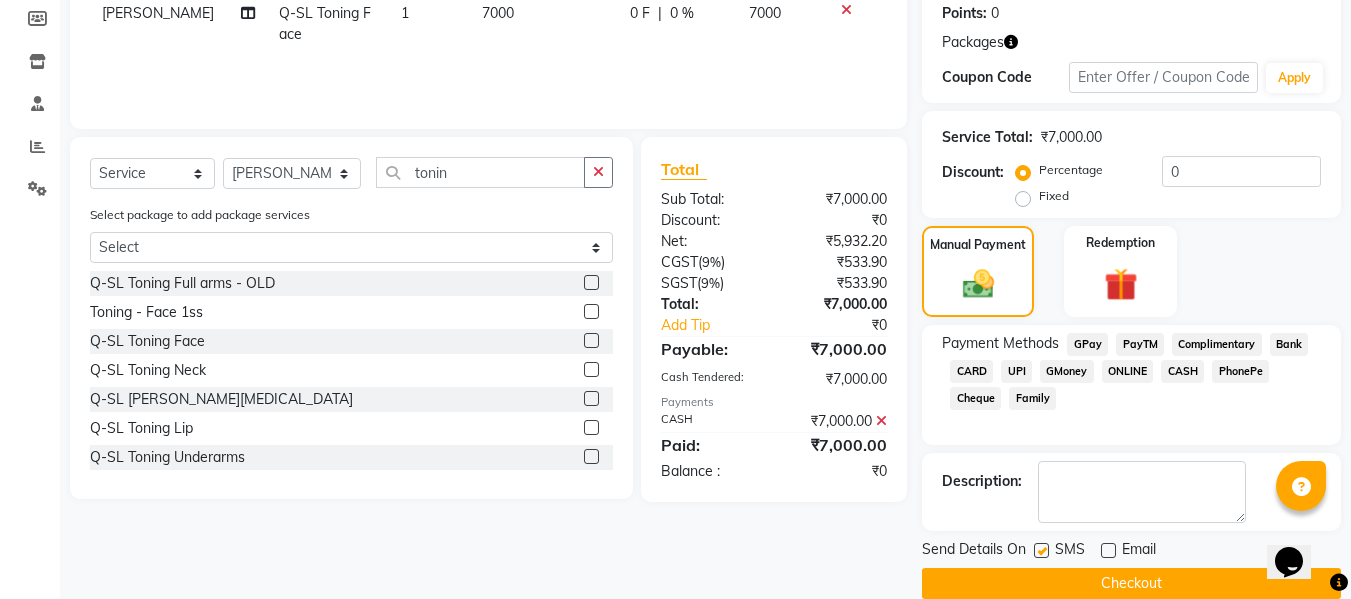 click 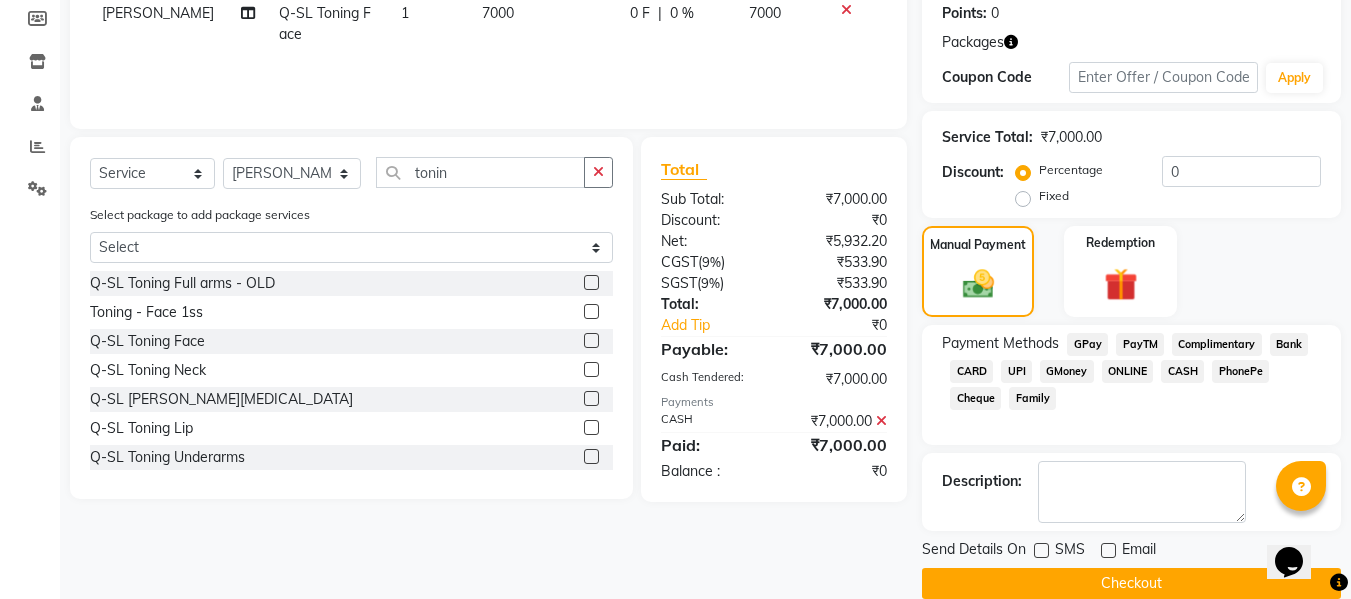 click on "Checkout" 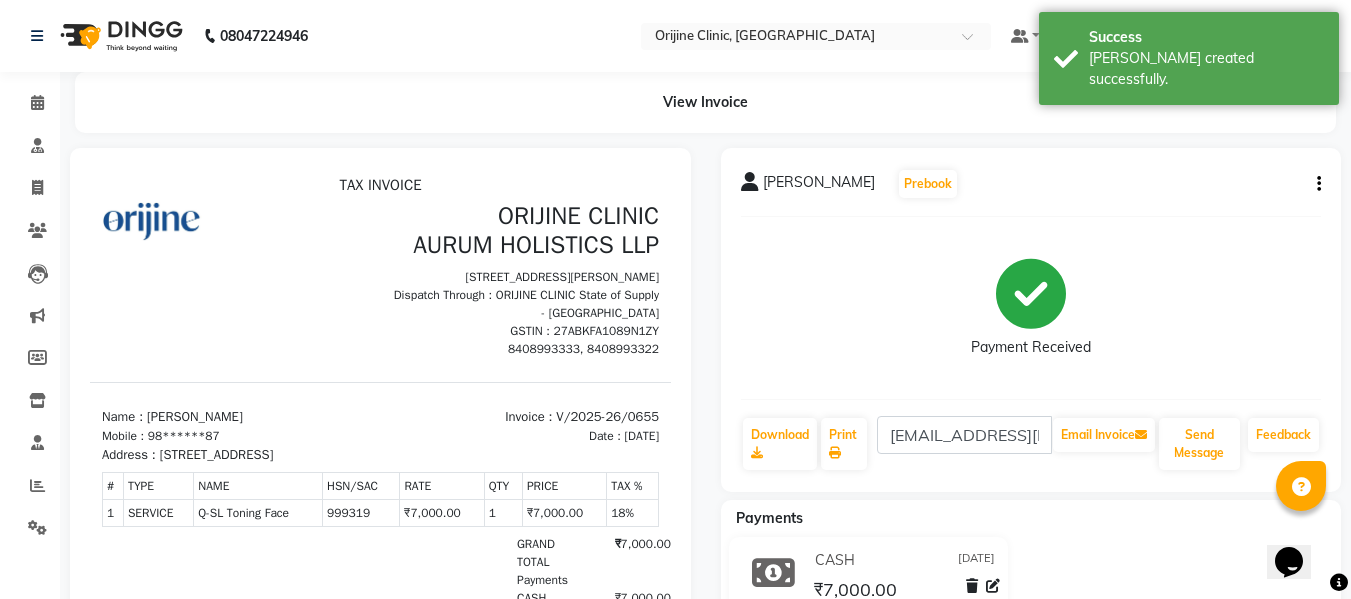 scroll, scrollTop: 0, scrollLeft: 0, axis: both 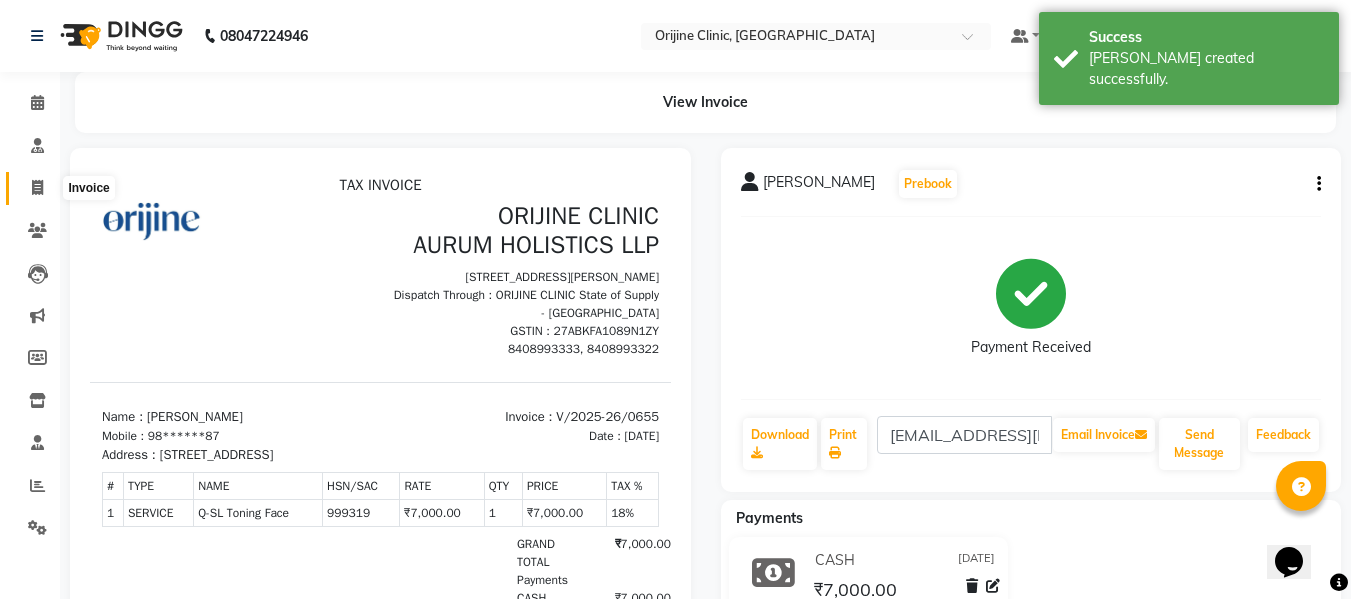 click 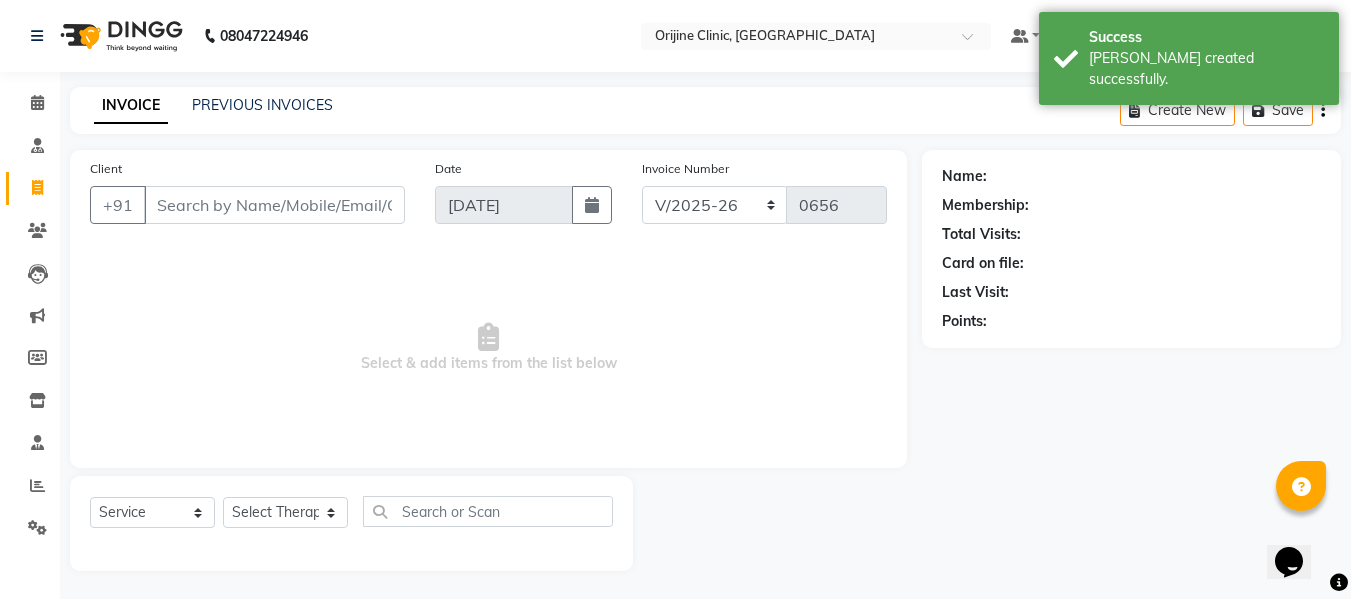 scroll, scrollTop: 2, scrollLeft: 0, axis: vertical 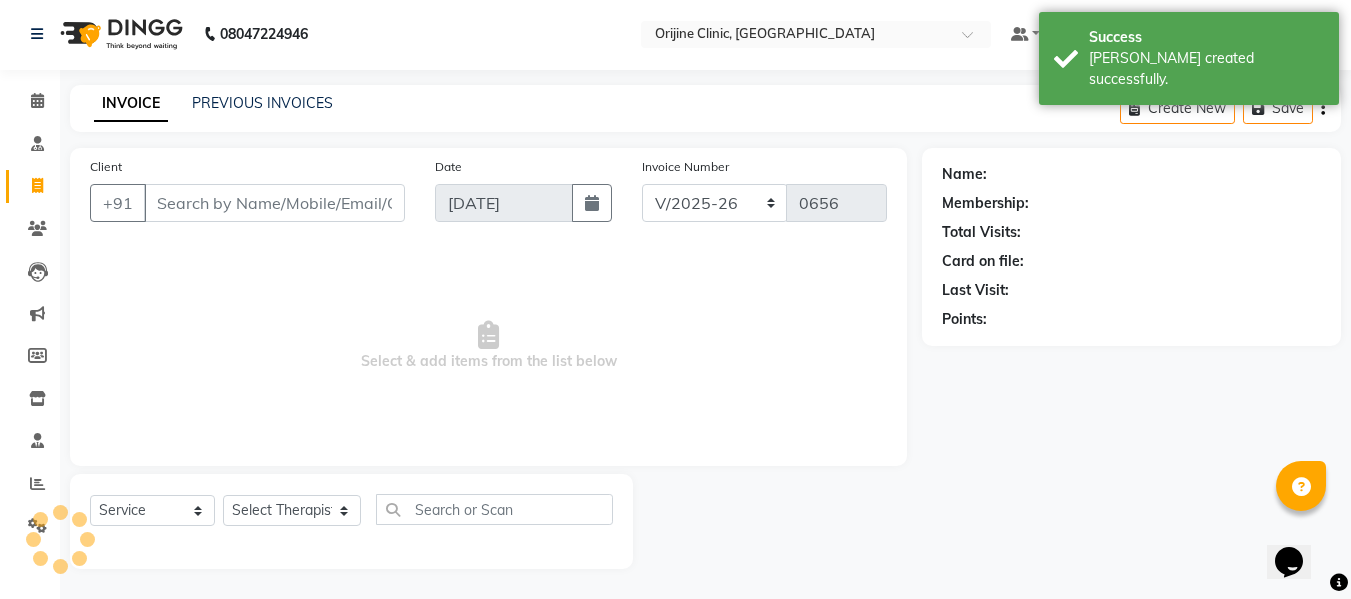 click on "Client" at bounding box center [274, 203] 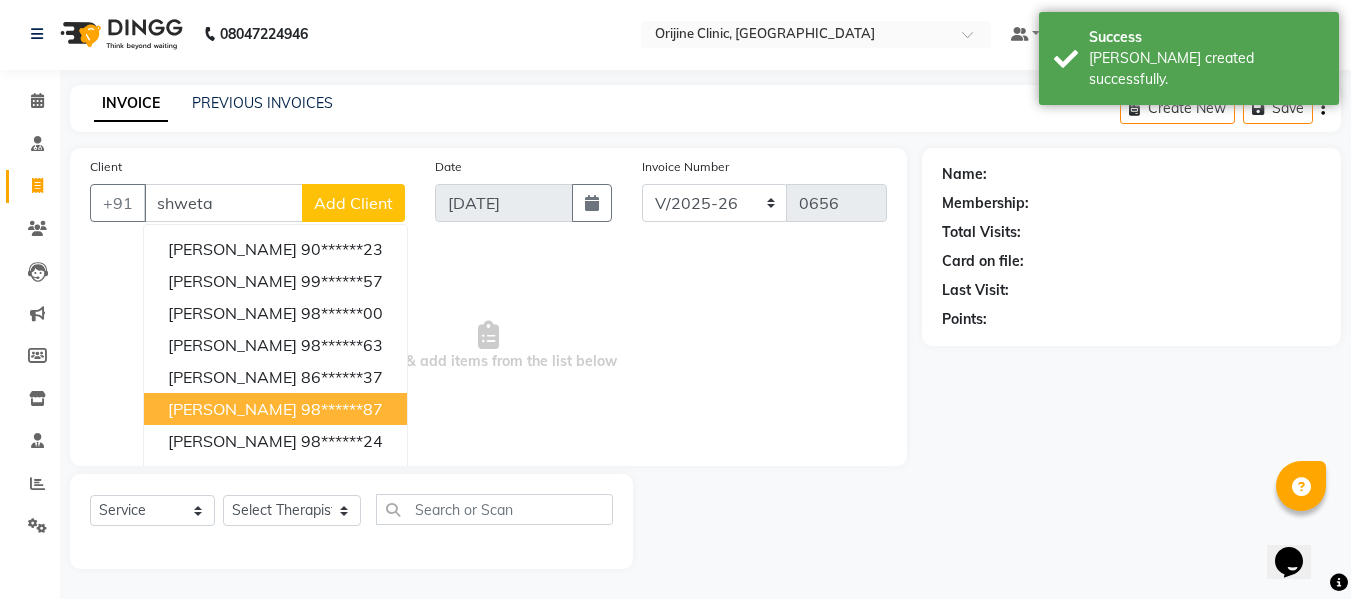 click on "Shweta Dakhane" at bounding box center (232, 409) 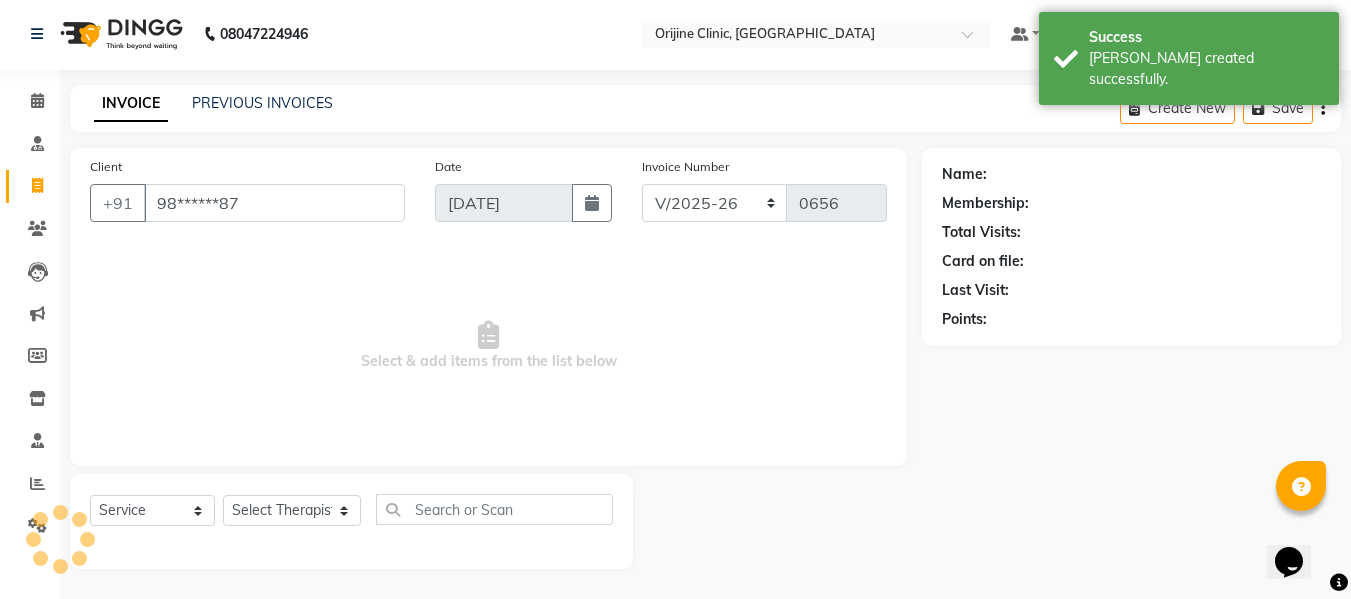 type on "98******87" 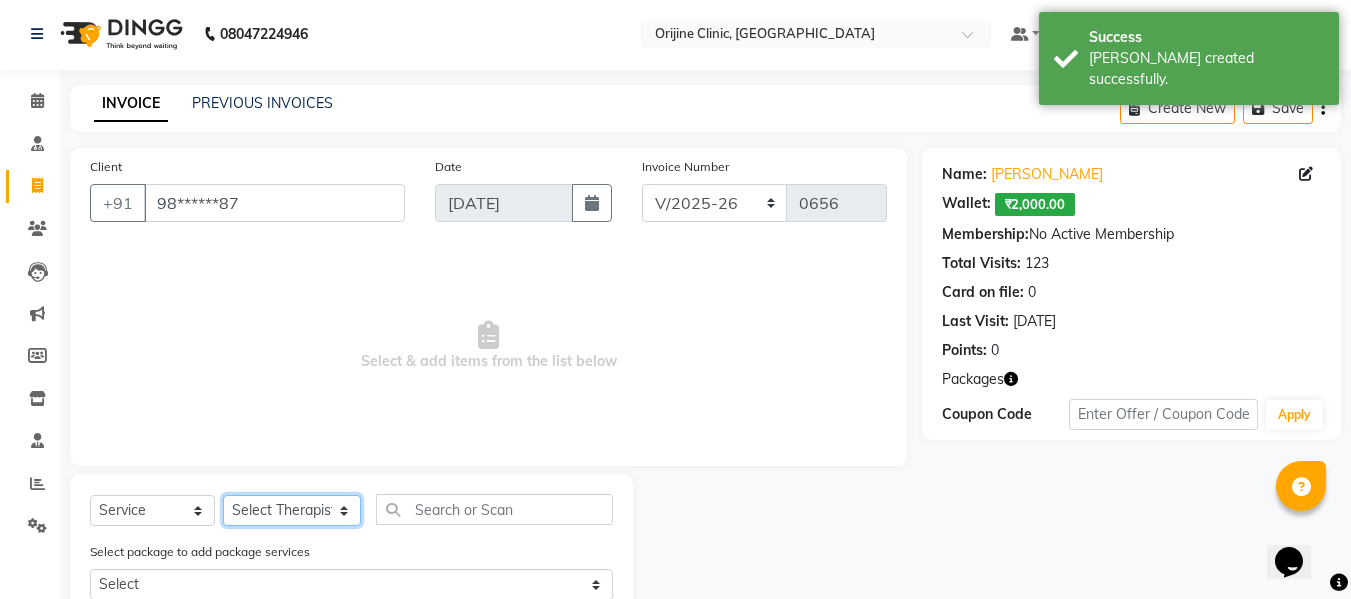 click on "Select Therapist Aarti Aarti and Rajeev Archana Gaikwad Battul Bhagashree Thorat (Clinic  Manager) Centre Head Dr. Kritu Bhandari Dr. Yojana Pokarna Meenakshi Dikonda Neha Das Rajiv Kumar Rama  londhe Ranjit  Sarika Kadam Vaibhavi  Gondwal" 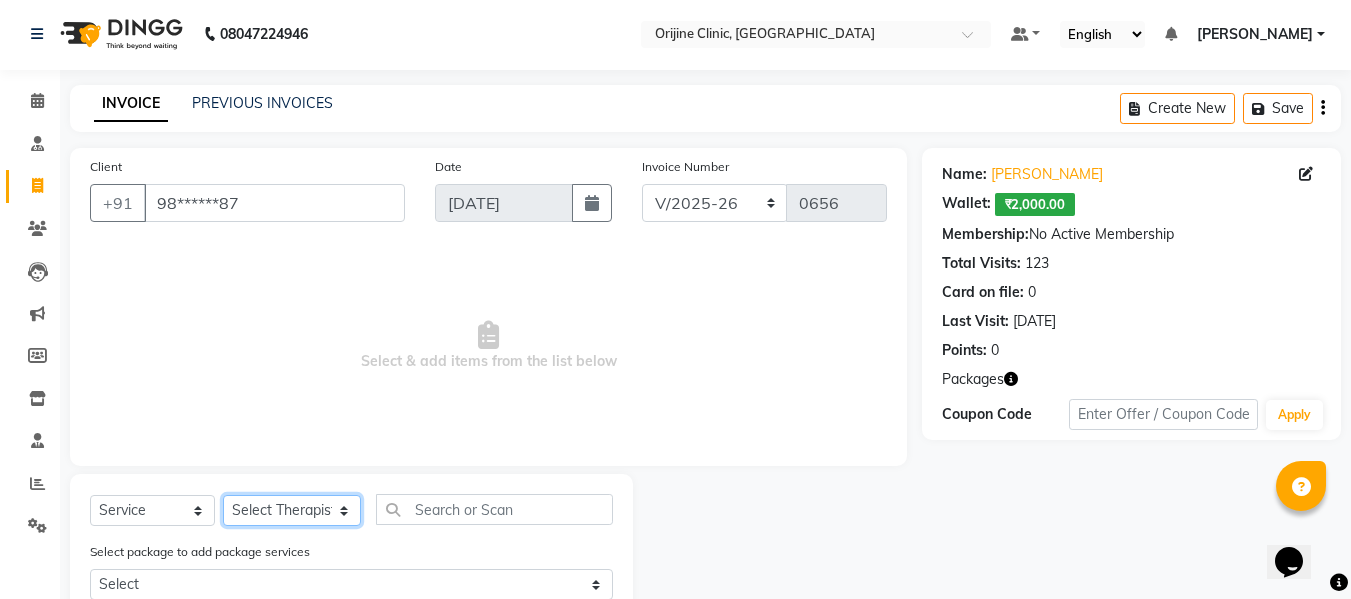 select on "10774" 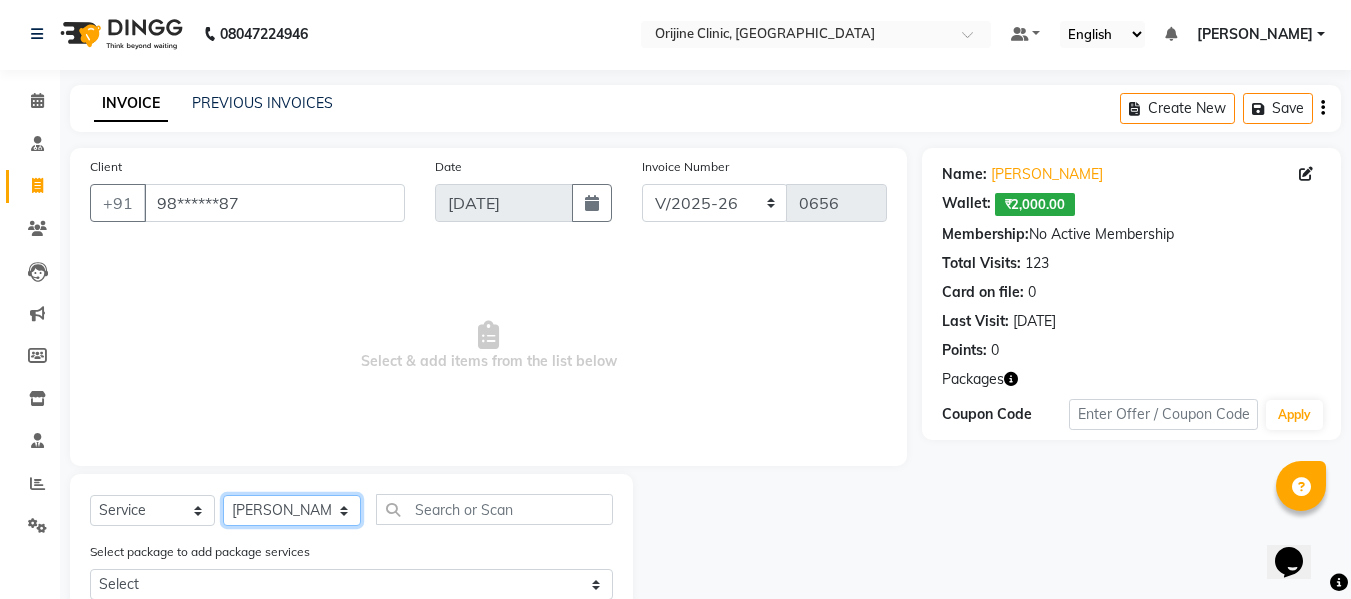 click on "Select Therapist Aarti Aarti and Rajeev Archana Gaikwad Battul Bhagashree Thorat (Clinic  Manager) Centre Head Dr. Kritu Bhandari Dr. Yojana Pokarna Meenakshi Dikonda Neha Das Rajiv Kumar Rama  londhe Ranjit  Sarika Kadam Vaibhavi  Gondwal" 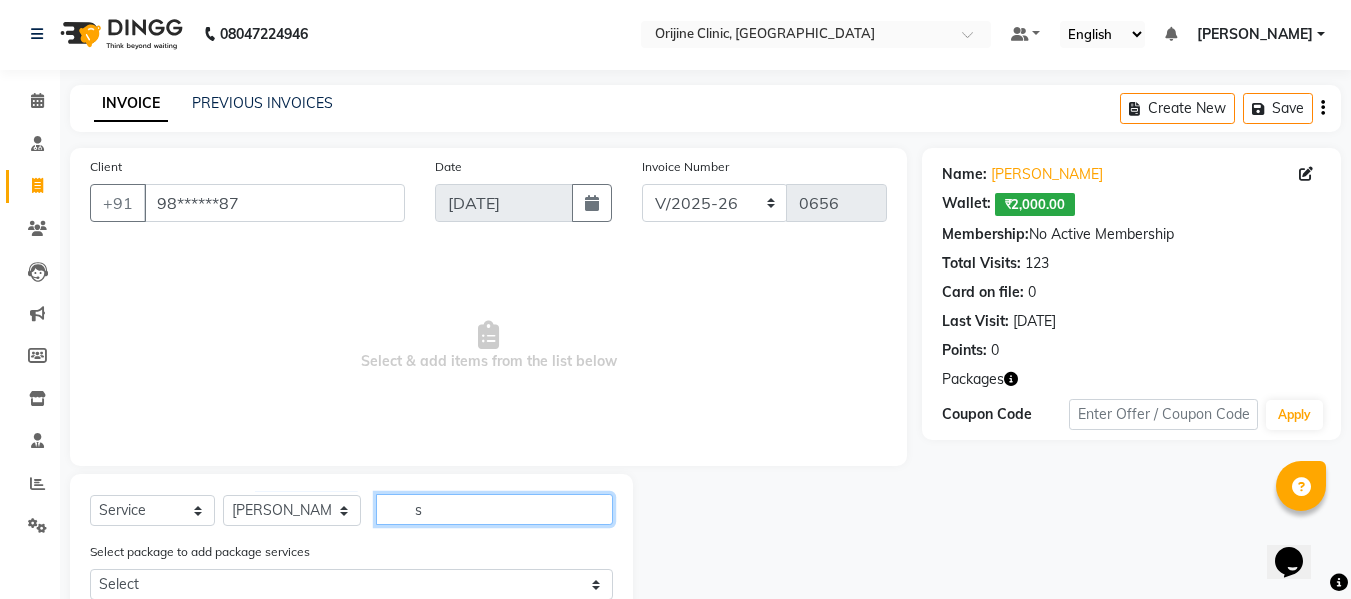 click on "s" 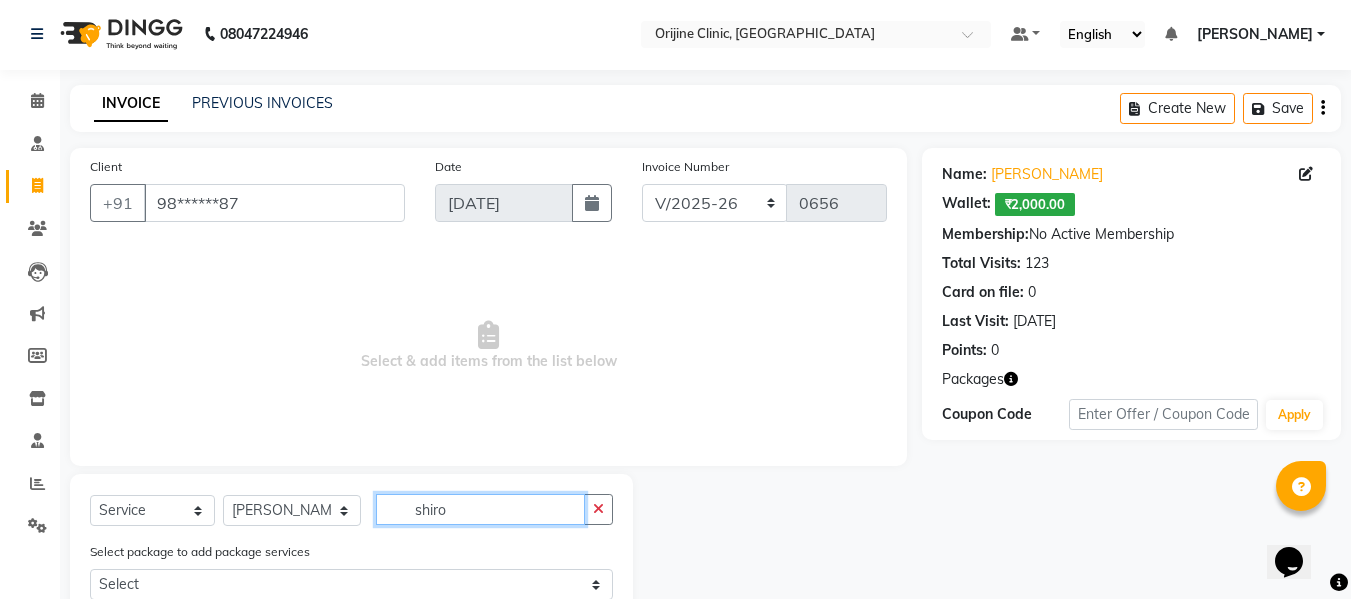 type on "shiro" 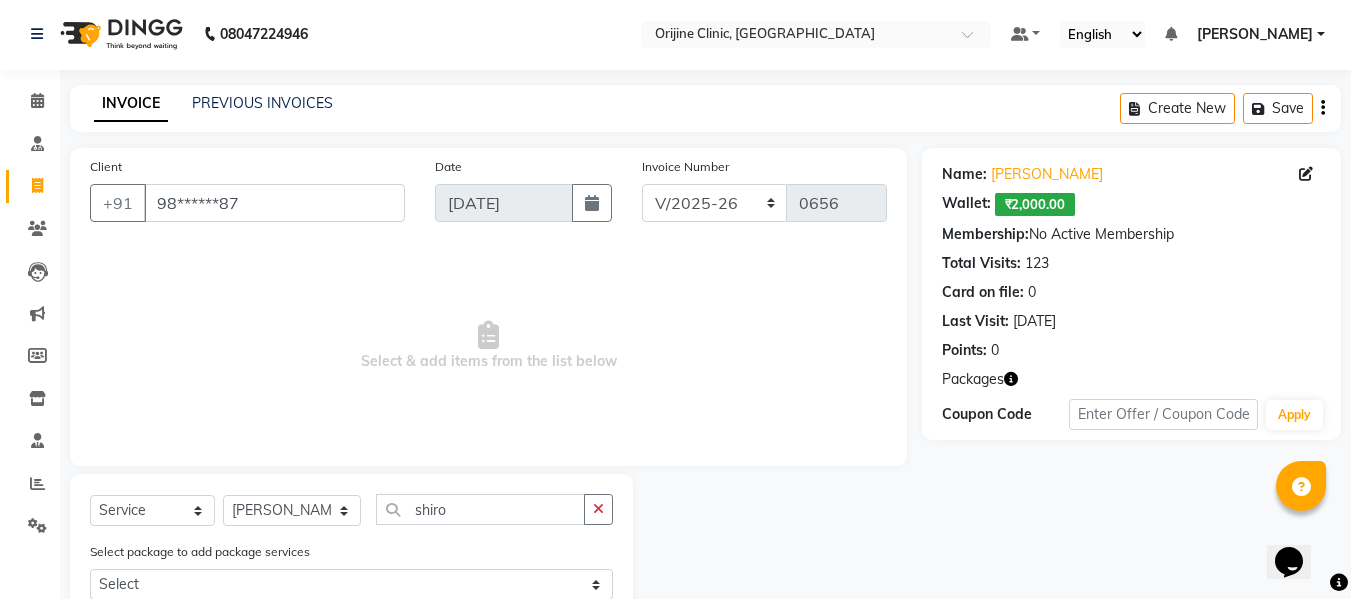 click on "Select  Service  Product  Membership  Package Voucher Prepaid Gift Card  Select Therapist Aarti Aarti and Rajeev Archana Gaikwad Battul Bhagashree Thorat (Clinic  Manager) Centre Head Dr. Kritu Bhandari Dr. Yojana Pokarna Meenakshi Dikonda Neha Das Rajiv Kumar Rama  londhe Ranjit  Sarika Kadam Vaibhavi  Gondwal shiro Select package to add package services Select IV Glutathione 8 Sessions IV Glutathione 8 Sessions GFC - Hair 6 Sessions  Nasyam 14 session Q-SL Toning Face 4 sessions Shirodhara  Shiro Abhyangam  Shiro Pichu  Shiroabhyangam and Padabhyangam" 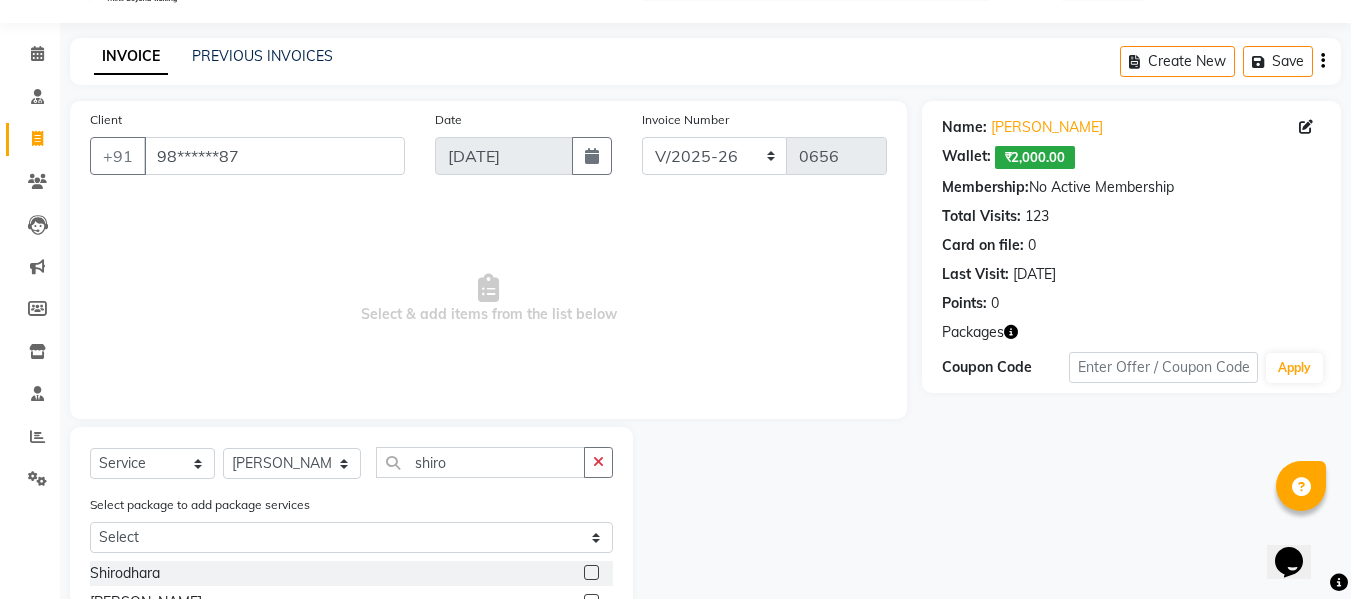 scroll, scrollTop: 82, scrollLeft: 0, axis: vertical 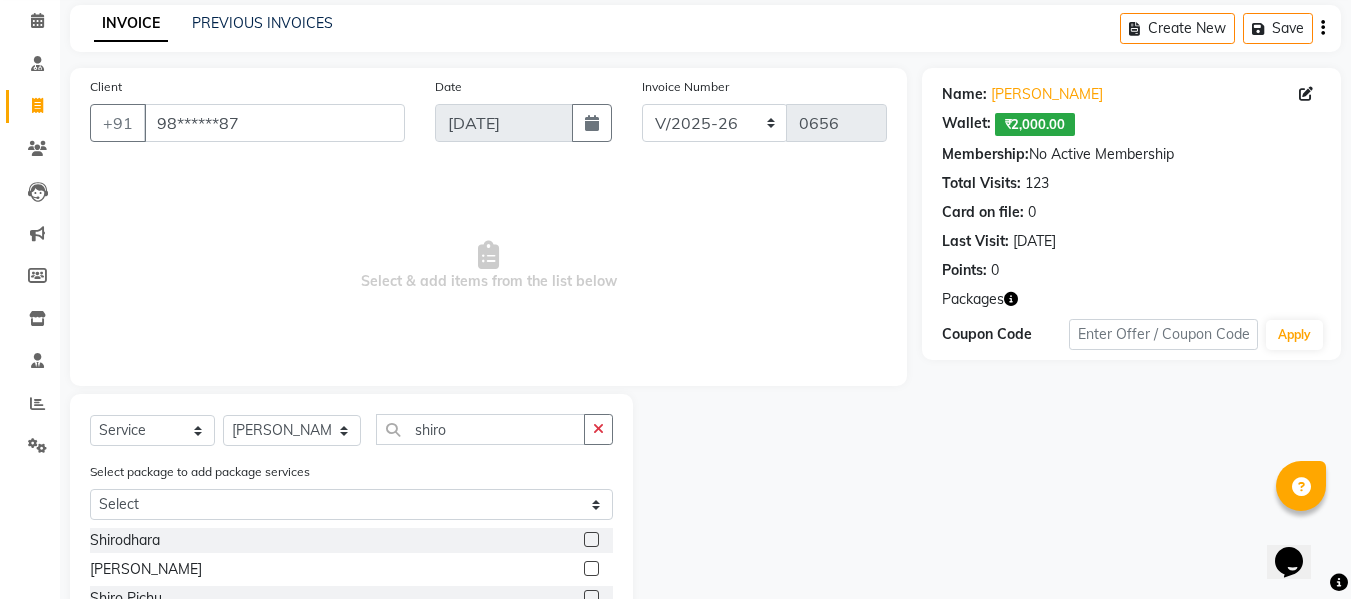 click 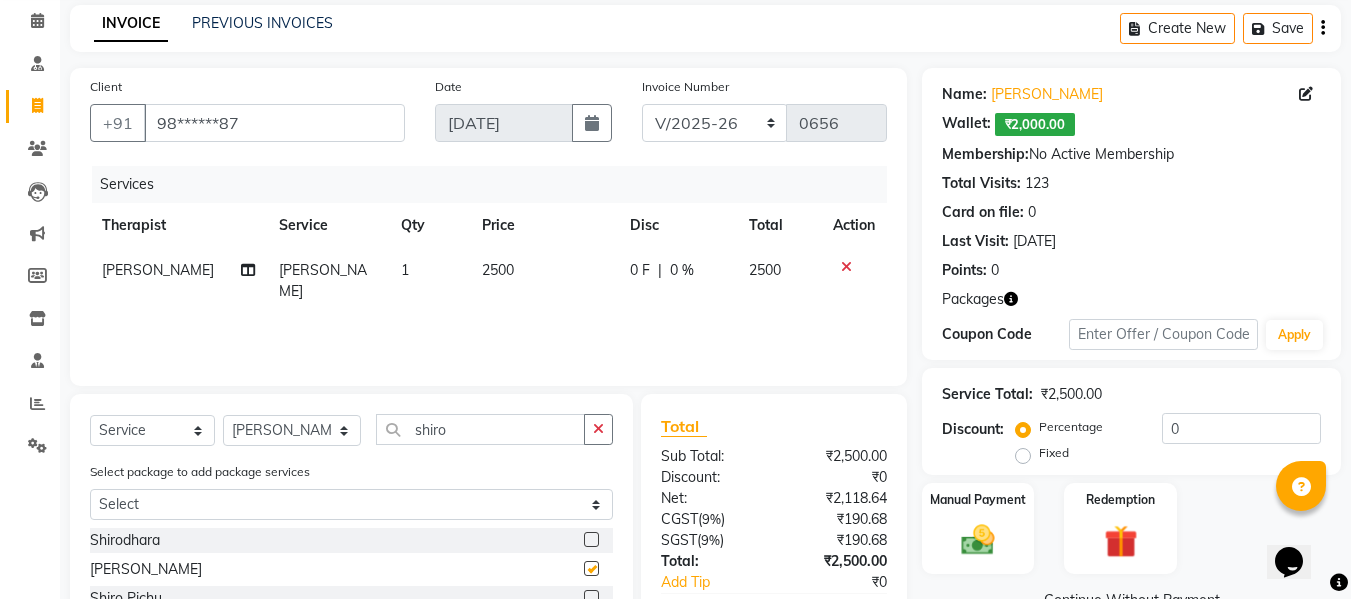 checkbox on "false" 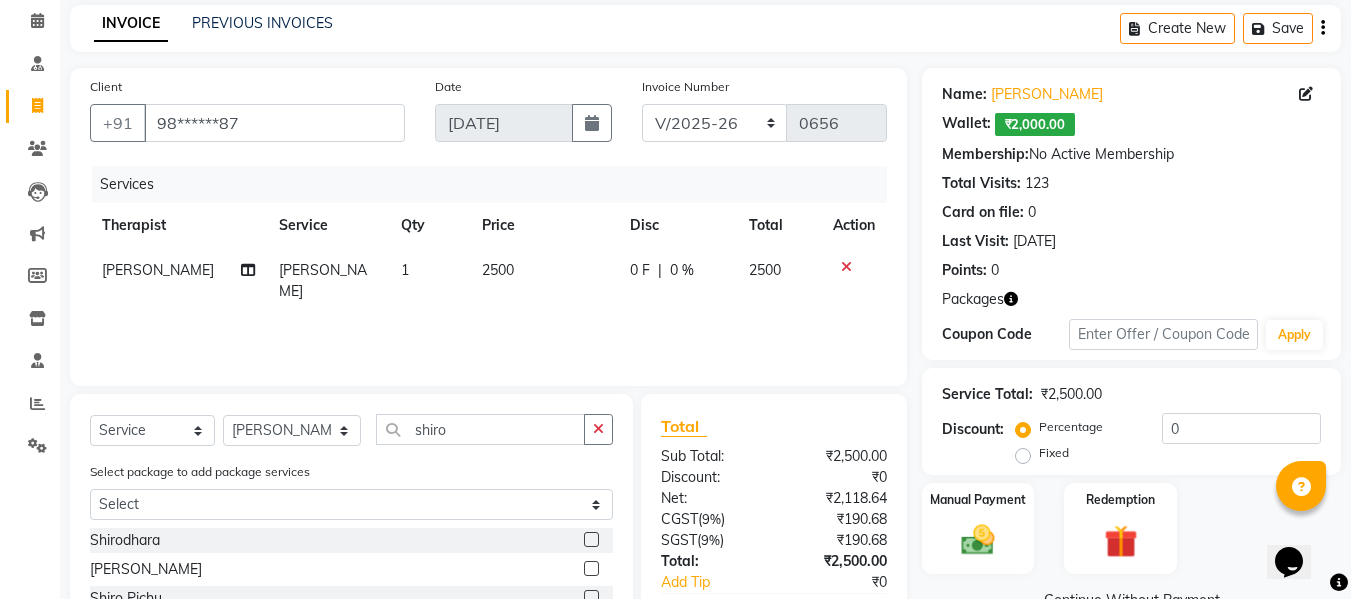 scroll, scrollTop: 201, scrollLeft: 0, axis: vertical 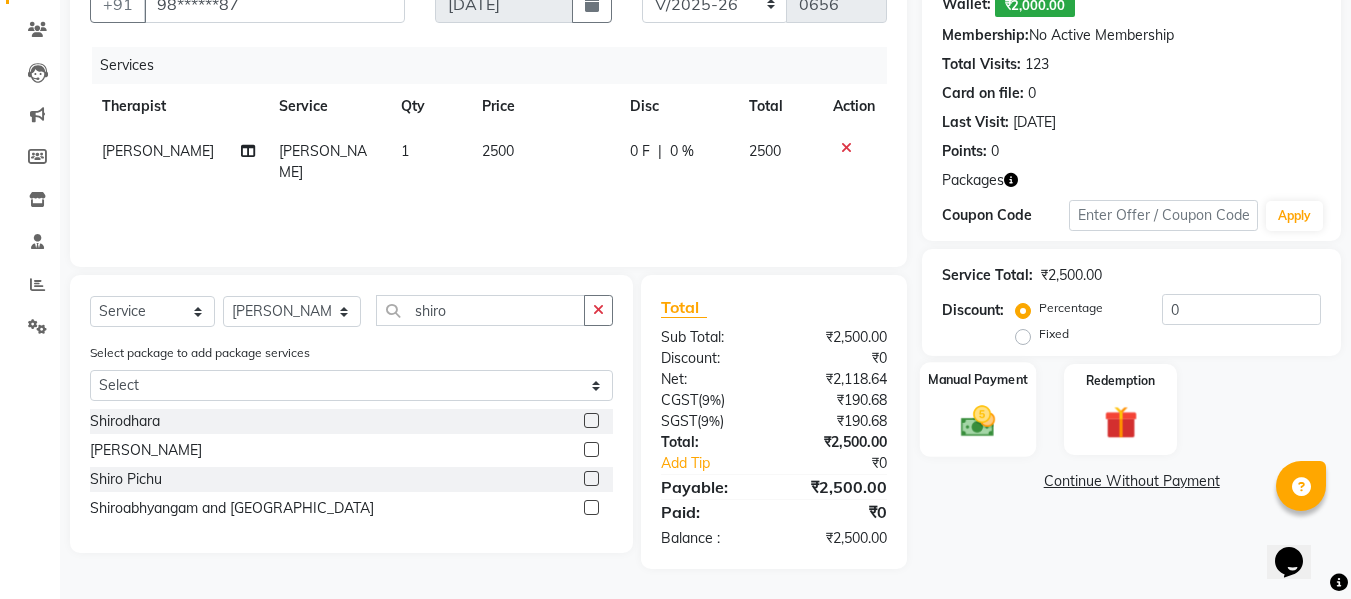 click on "Manual Payment" 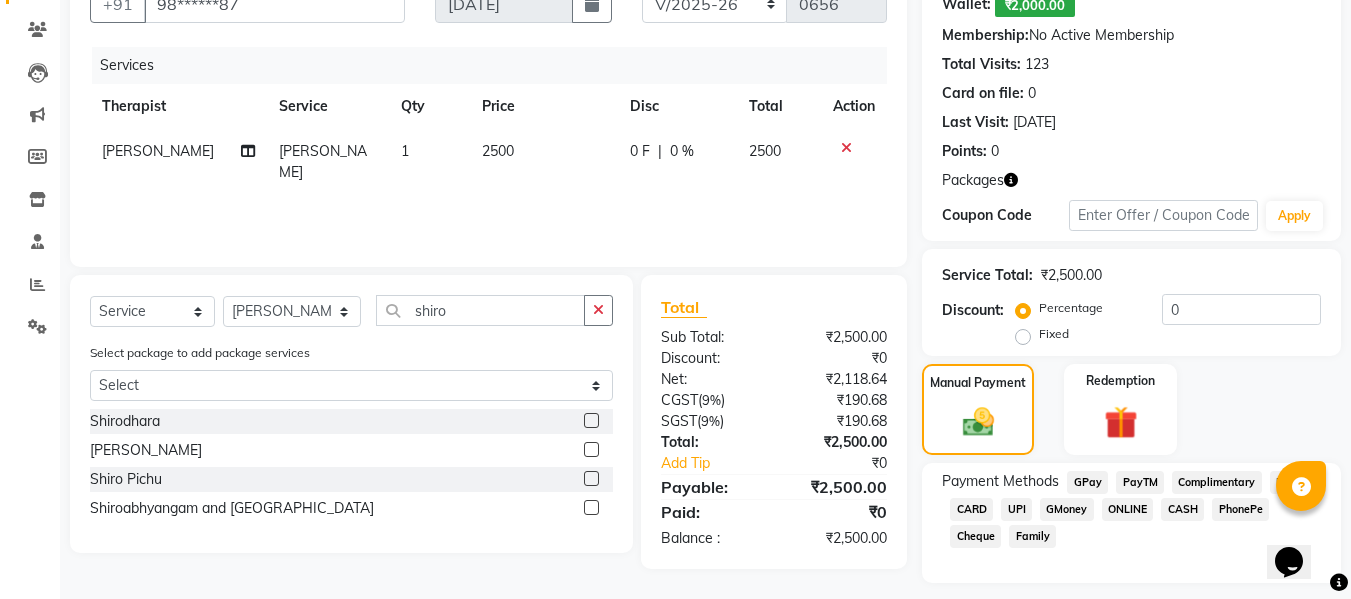 click on "CASH" 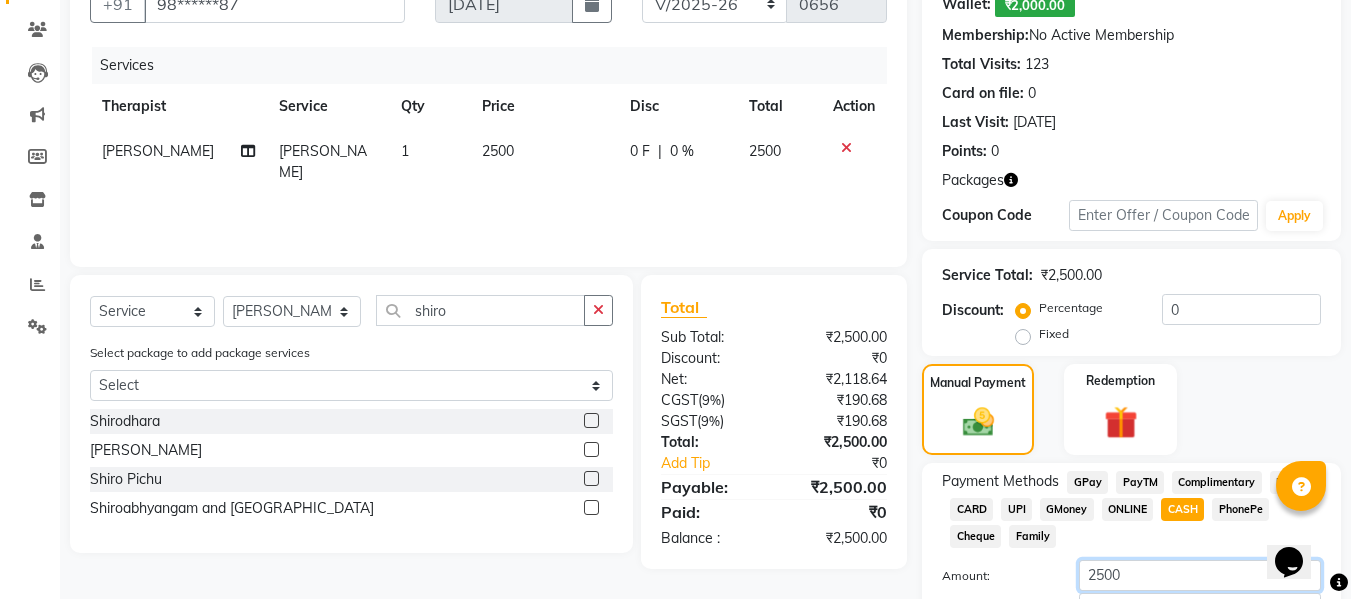 click on "2500" 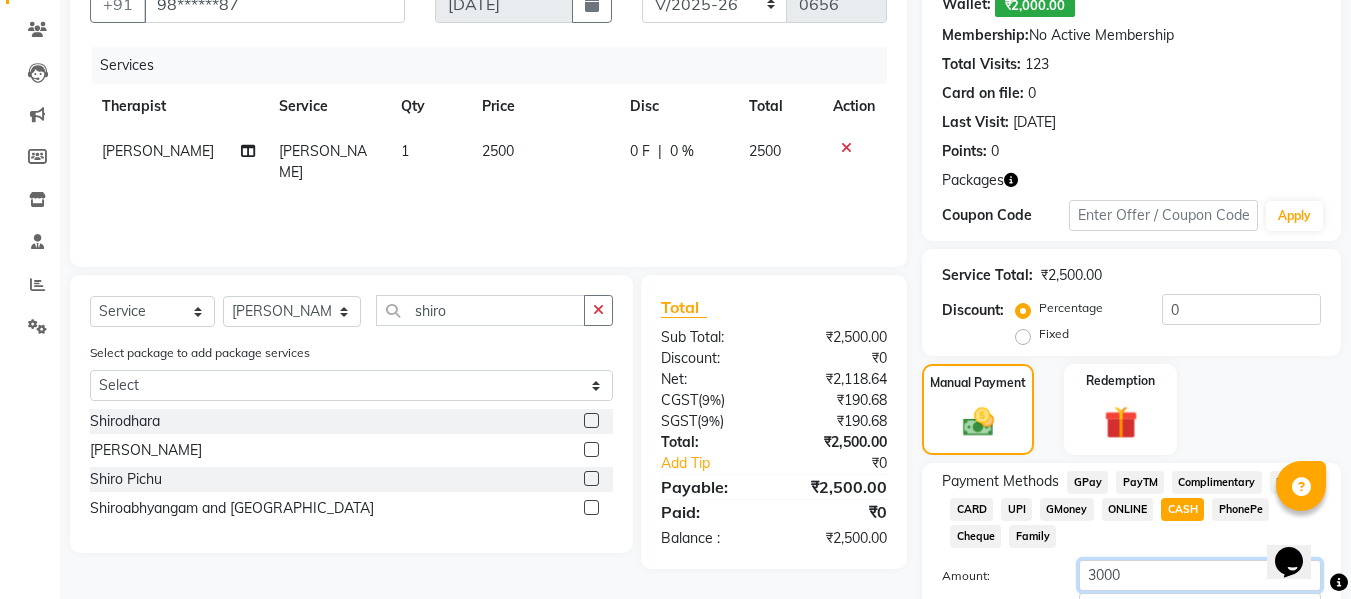 type on "3000" 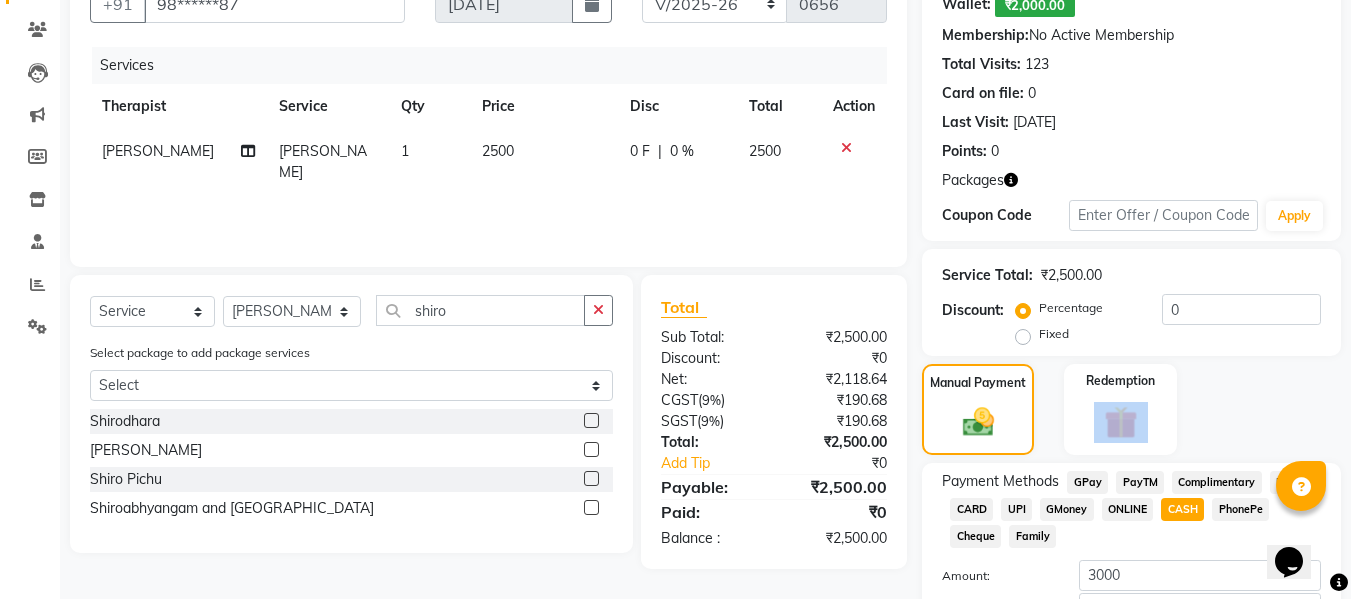 drag, startPoint x: 1279, startPoint y: 437, endPoint x: 1354, endPoint y: 386, distance: 90.697296 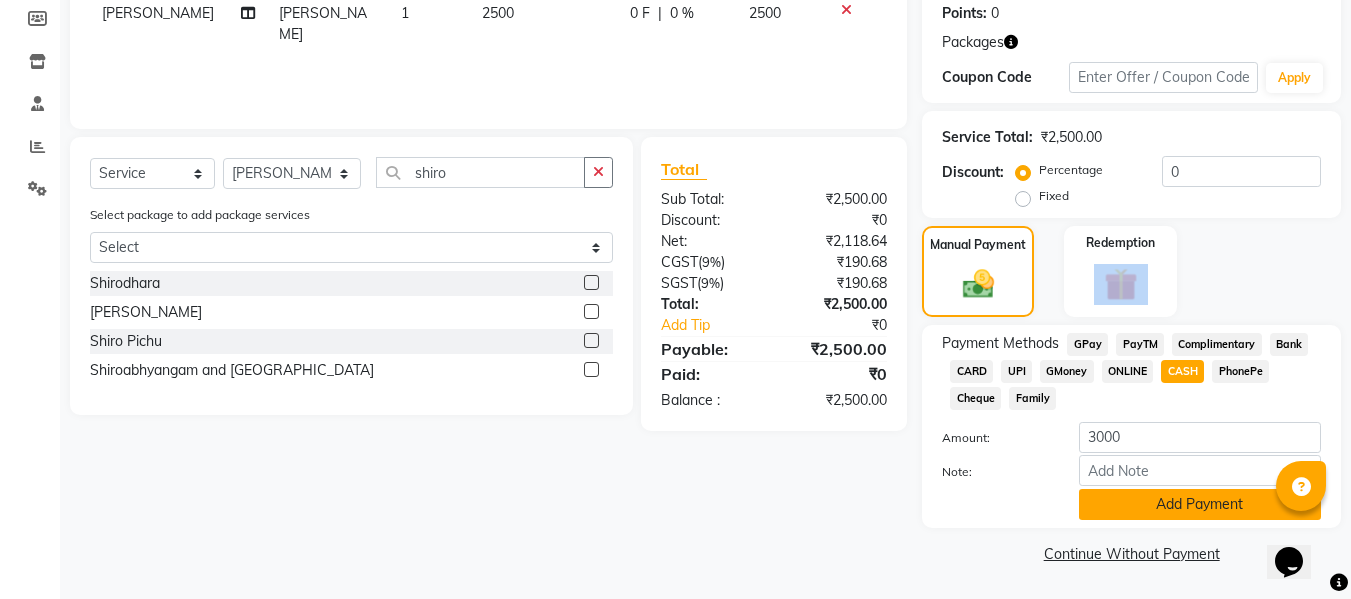 click on "Add Payment" 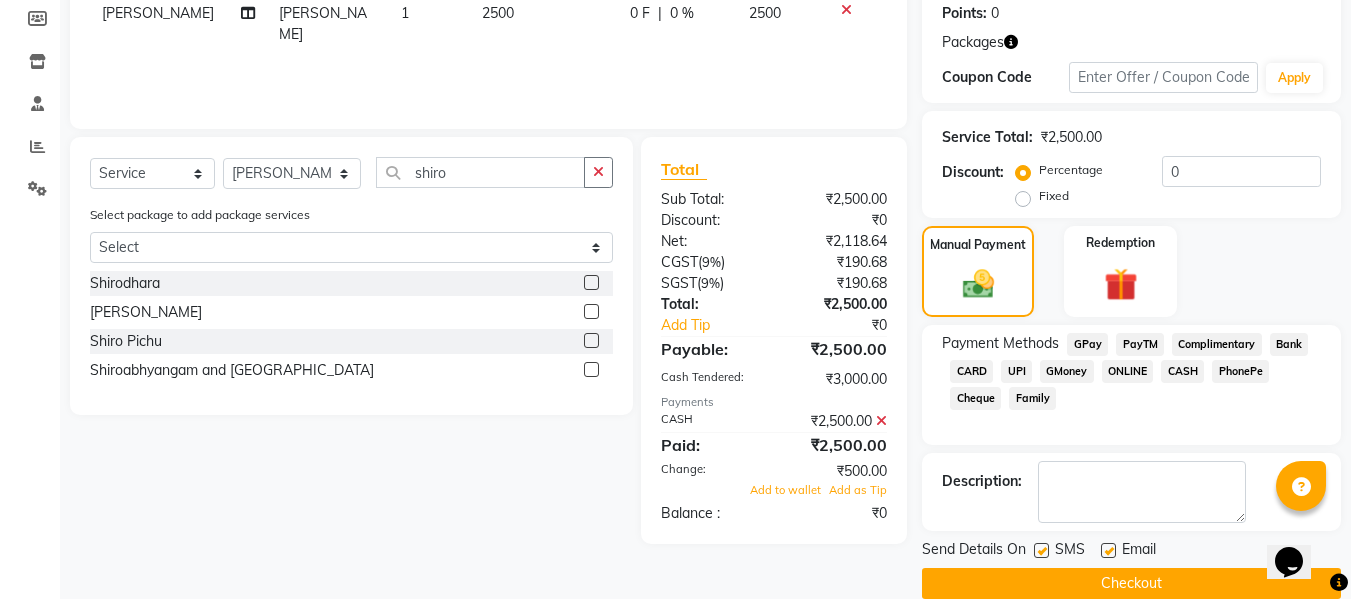 click 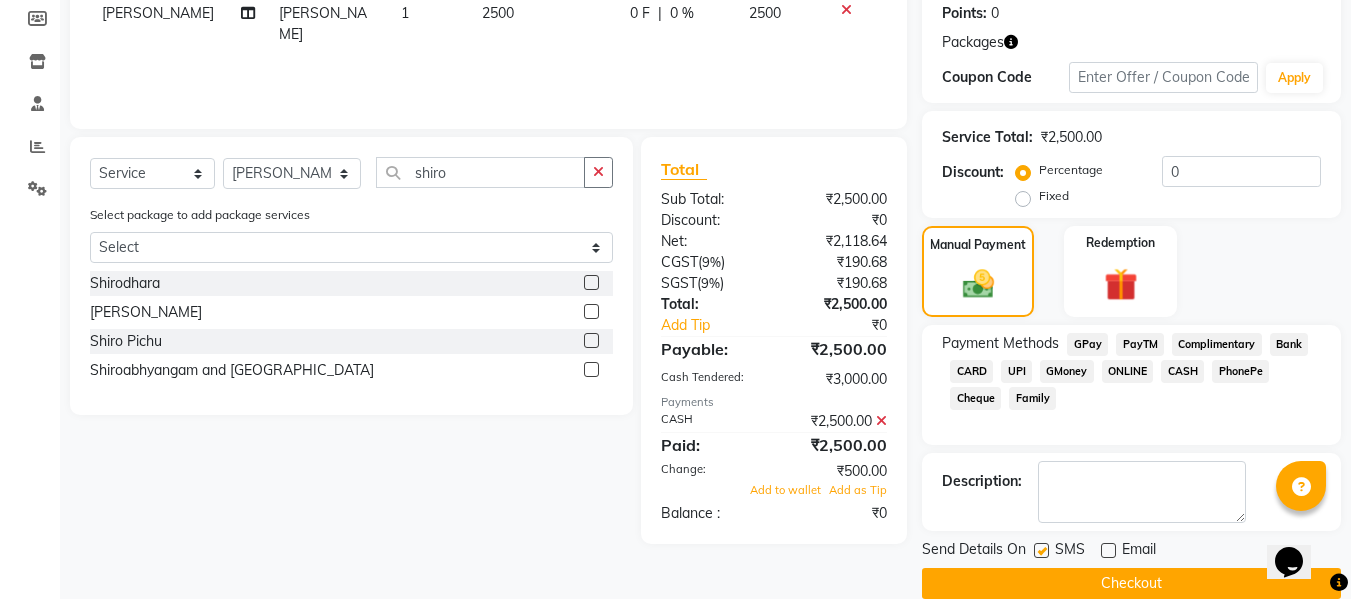 click 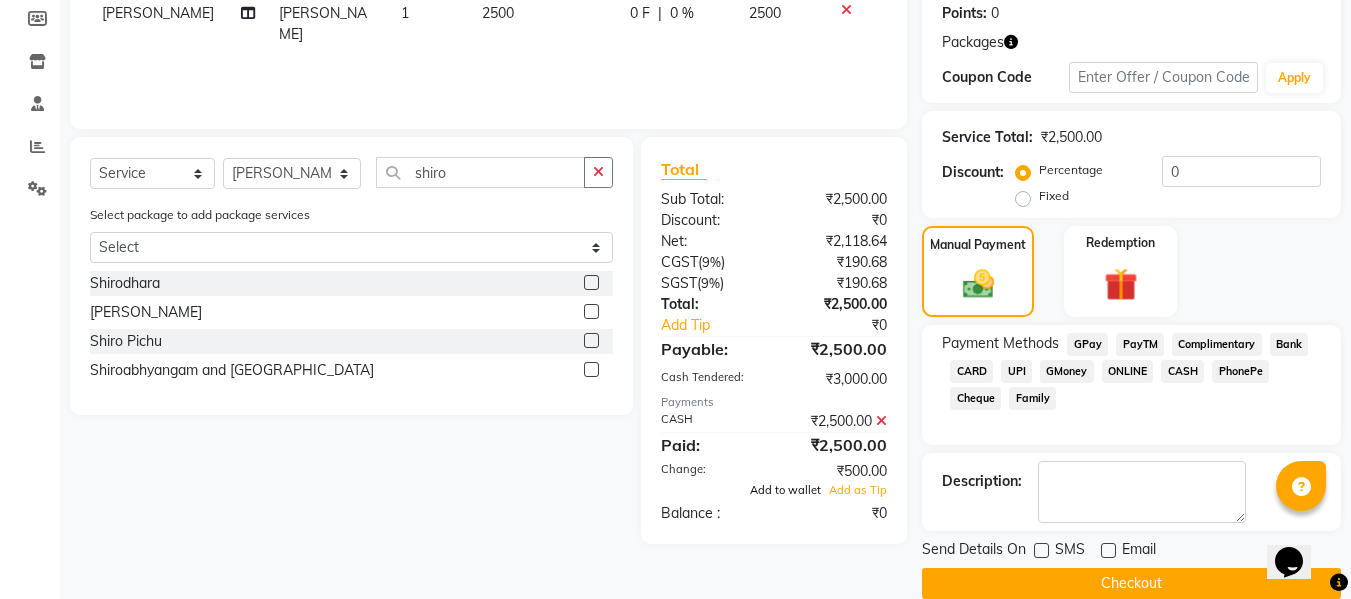 click on "Add to wallet" 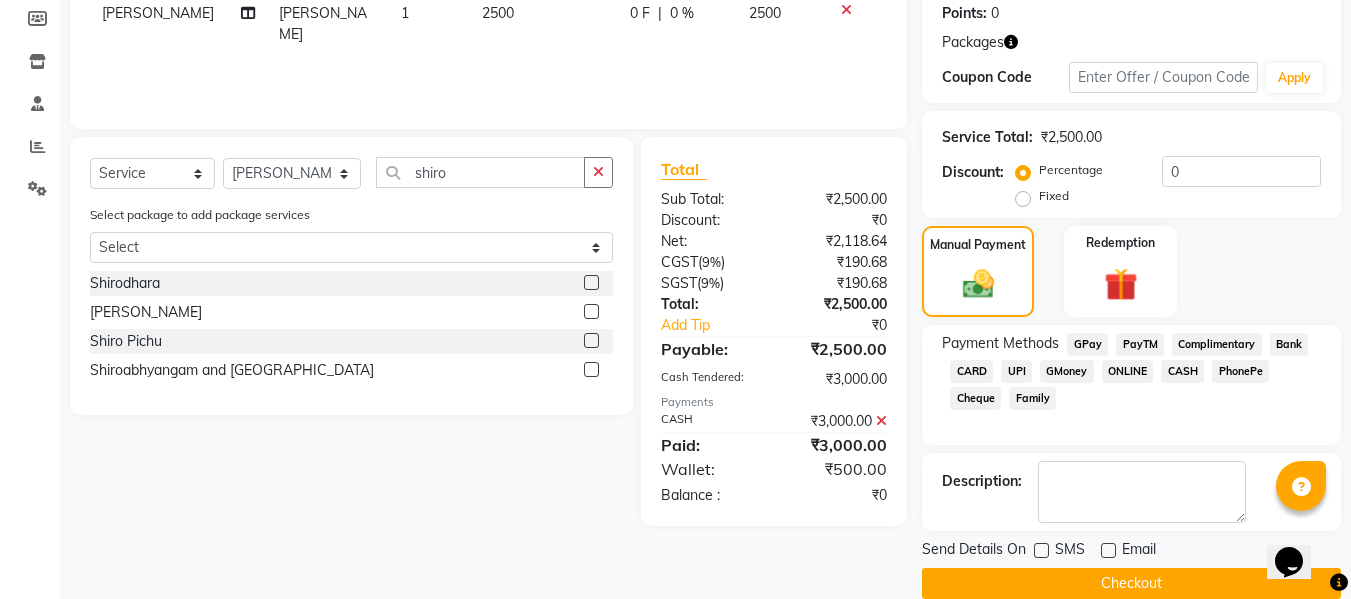 click on "Checkout" 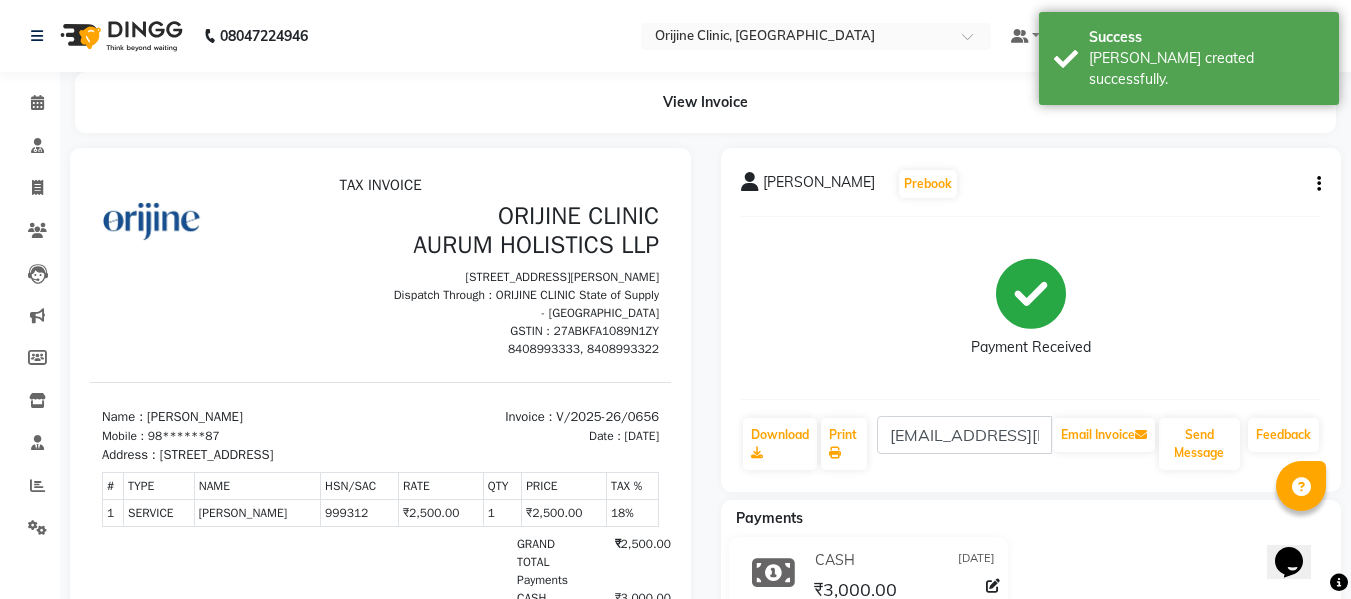 scroll, scrollTop: 0, scrollLeft: 0, axis: both 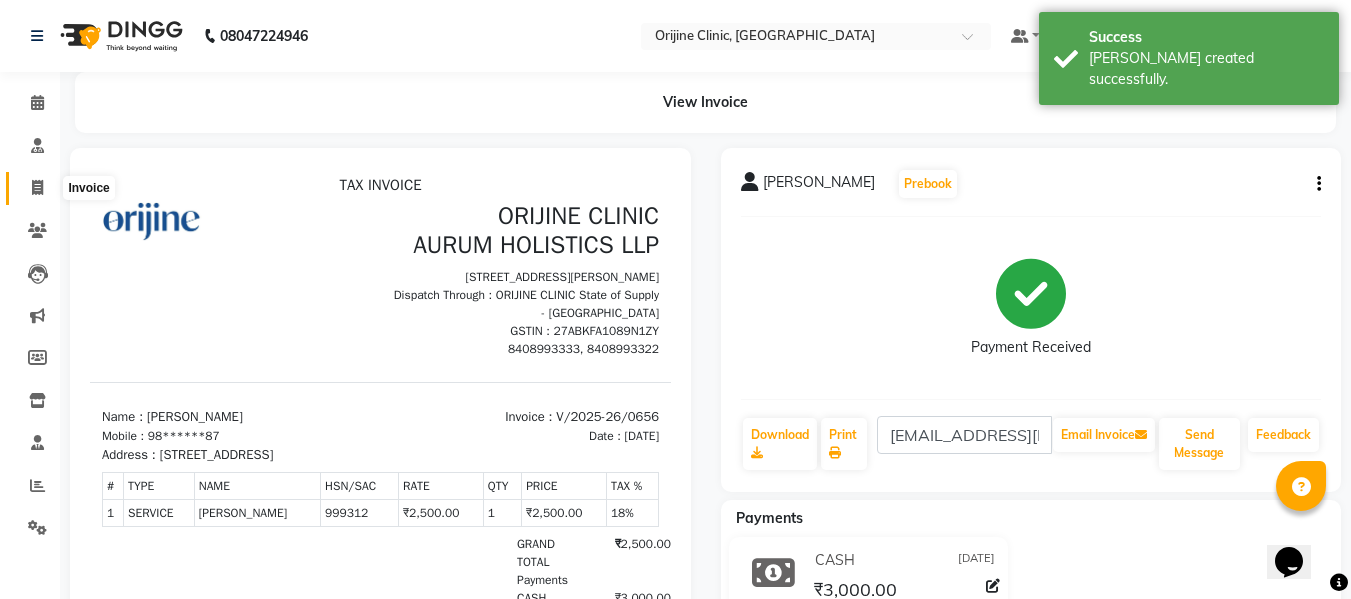 click 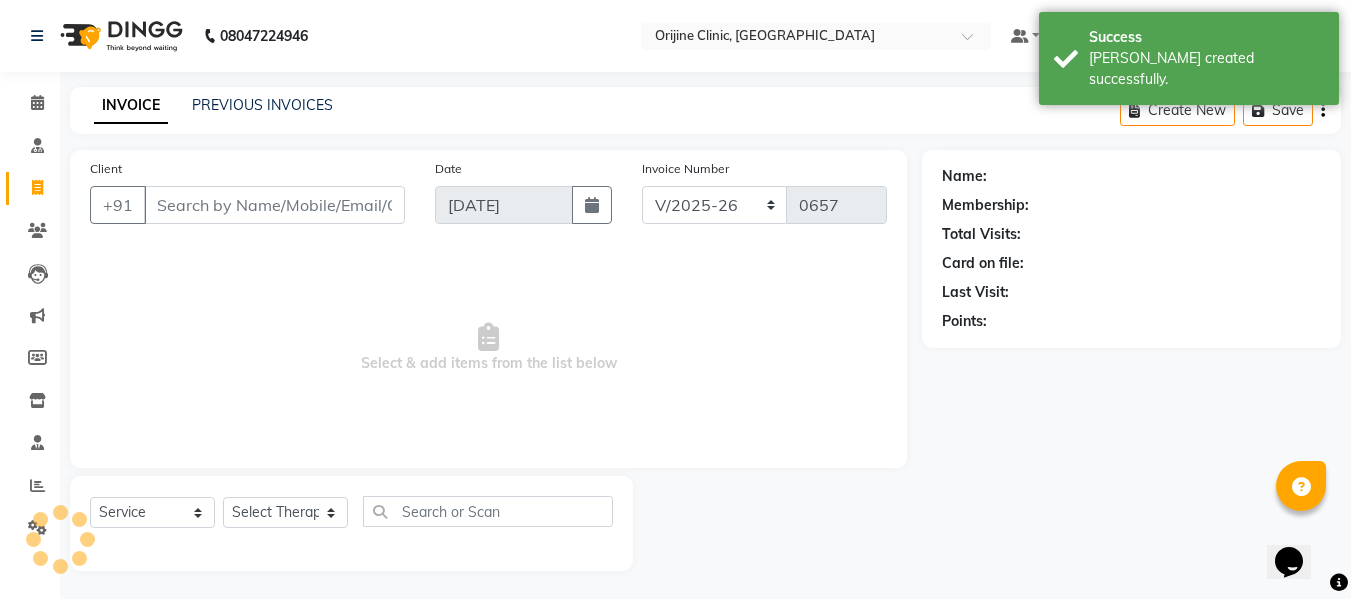scroll, scrollTop: 2, scrollLeft: 0, axis: vertical 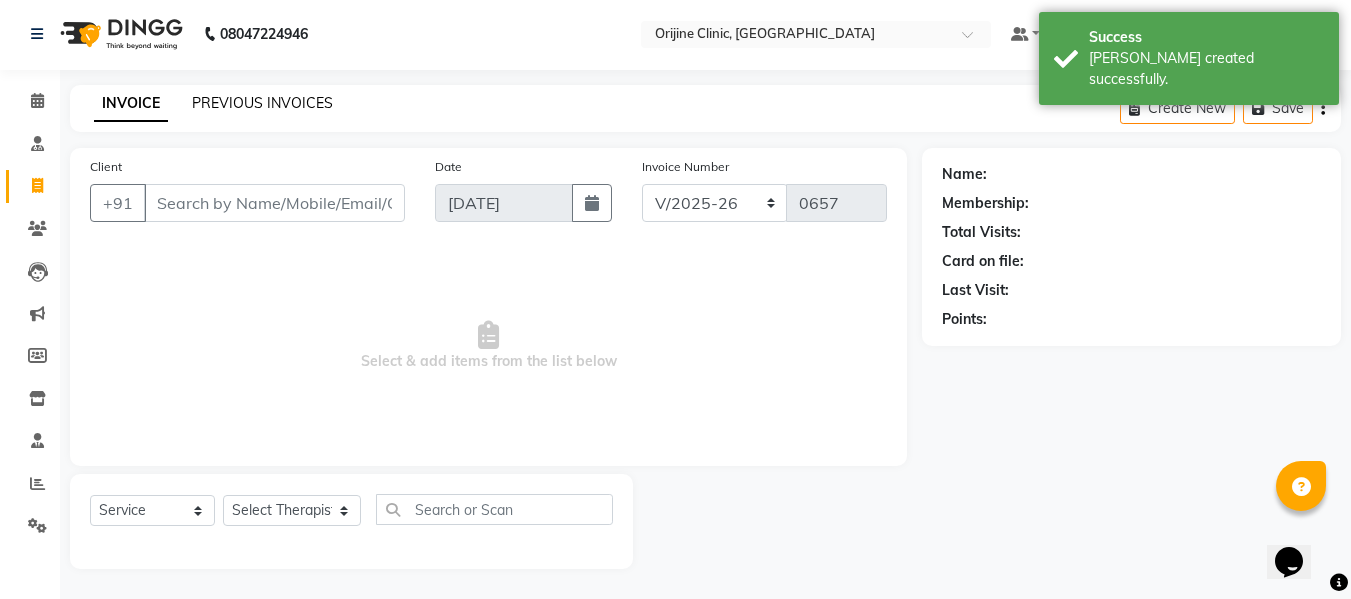 click on "PREVIOUS INVOICES" 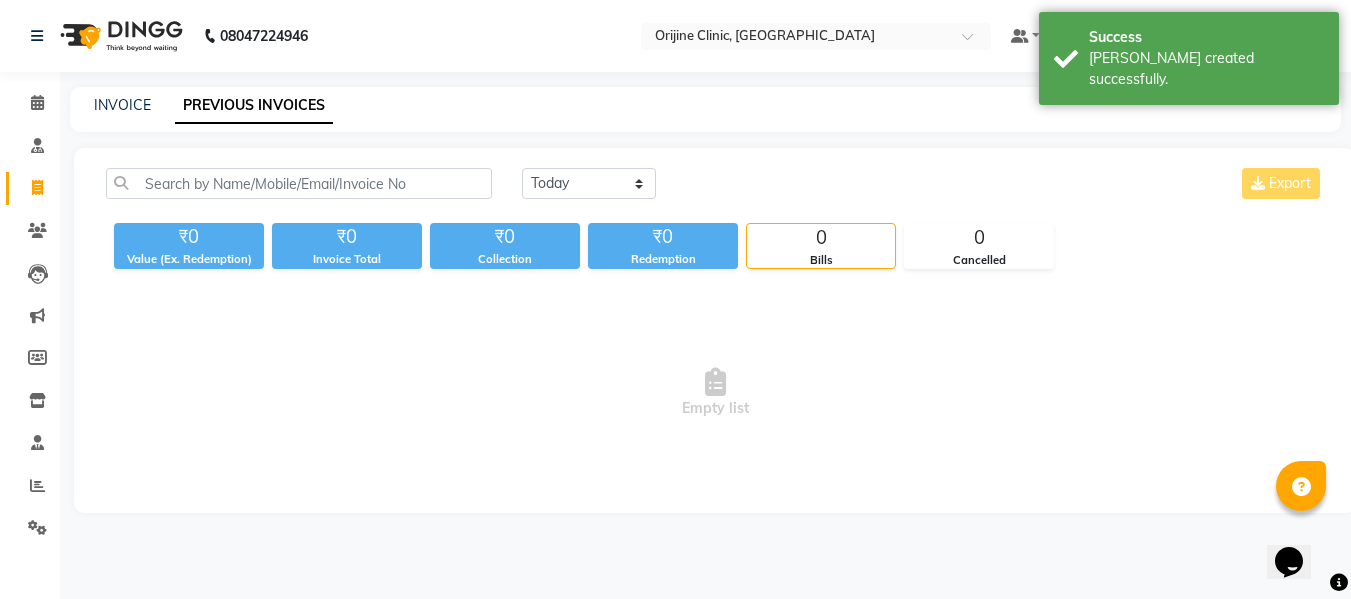 scroll, scrollTop: 0, scrollLeft: 0, axis: both 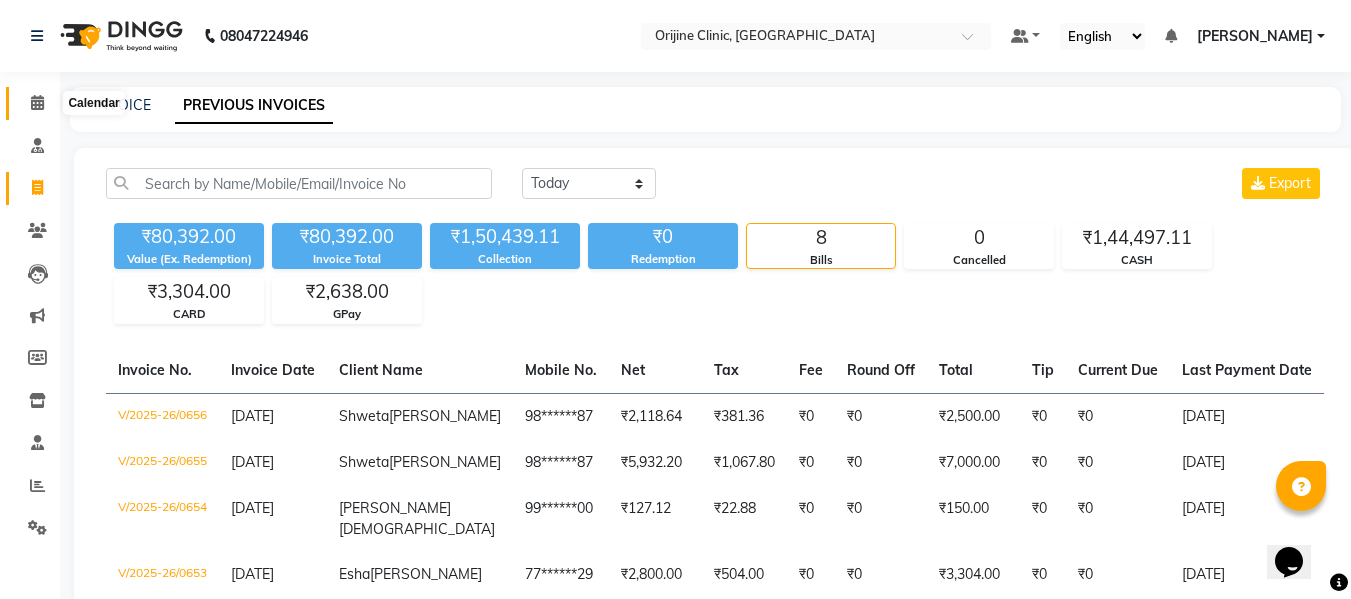 click 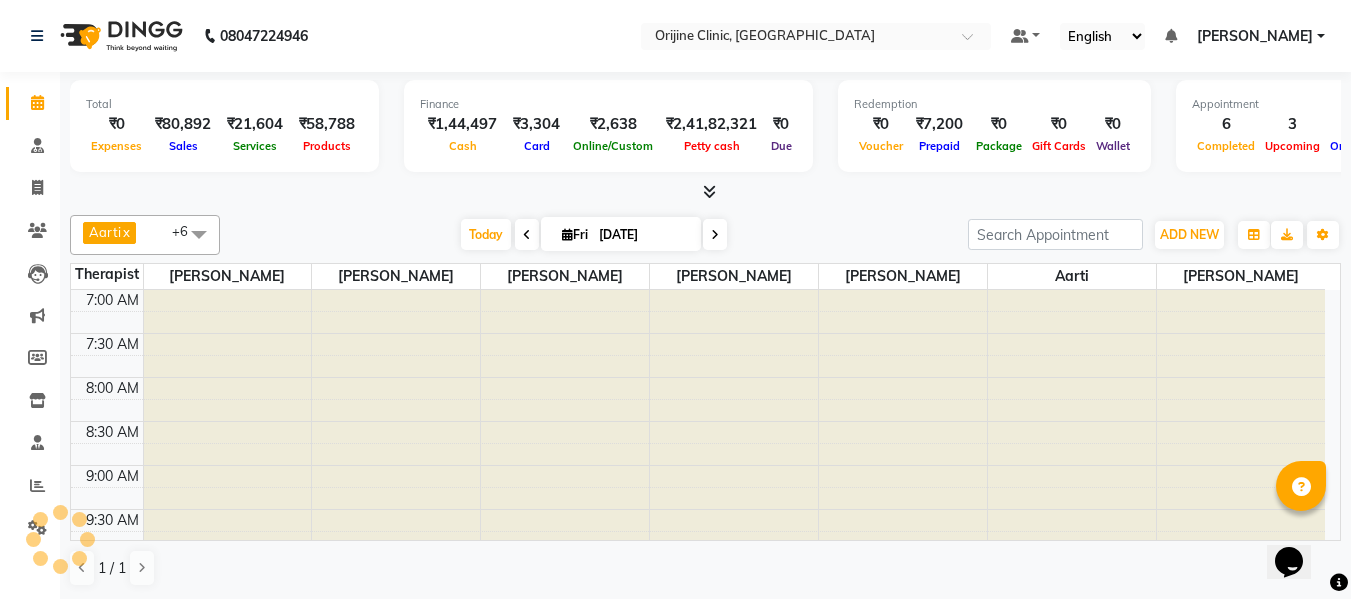 scroll, scrollTop: 0, scrollLeft: 0, axis: both 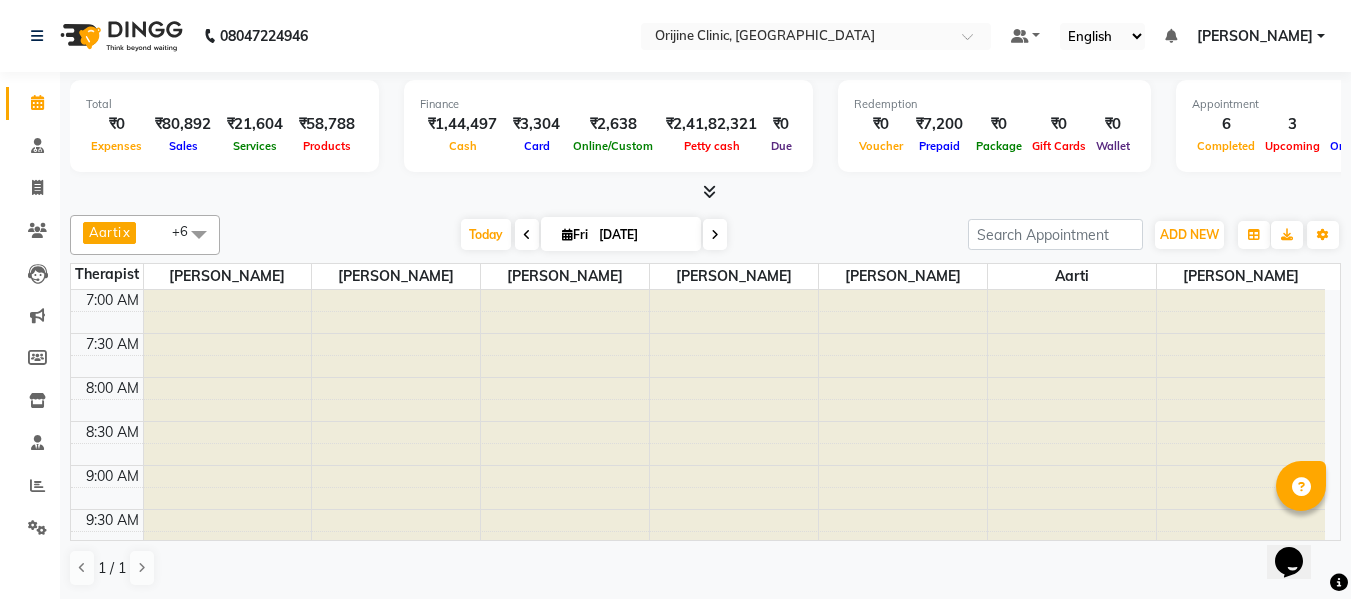 click on "Fri" at bounding box center (575, 234) 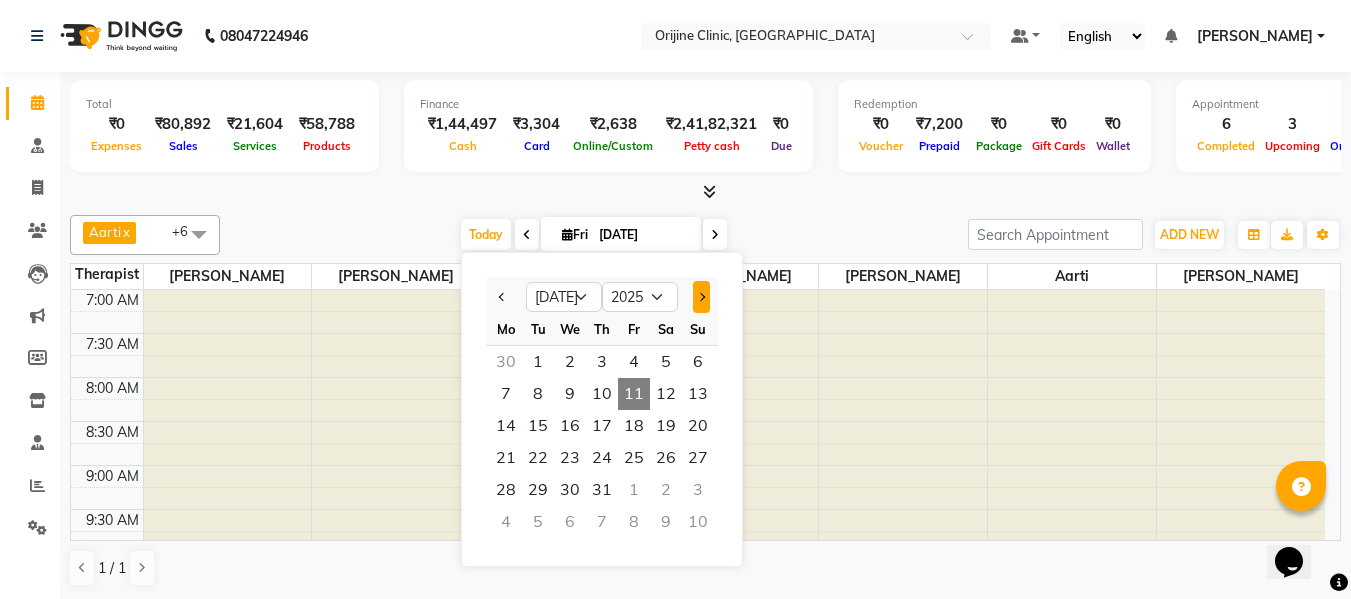 click at bounding box center [701, 297] 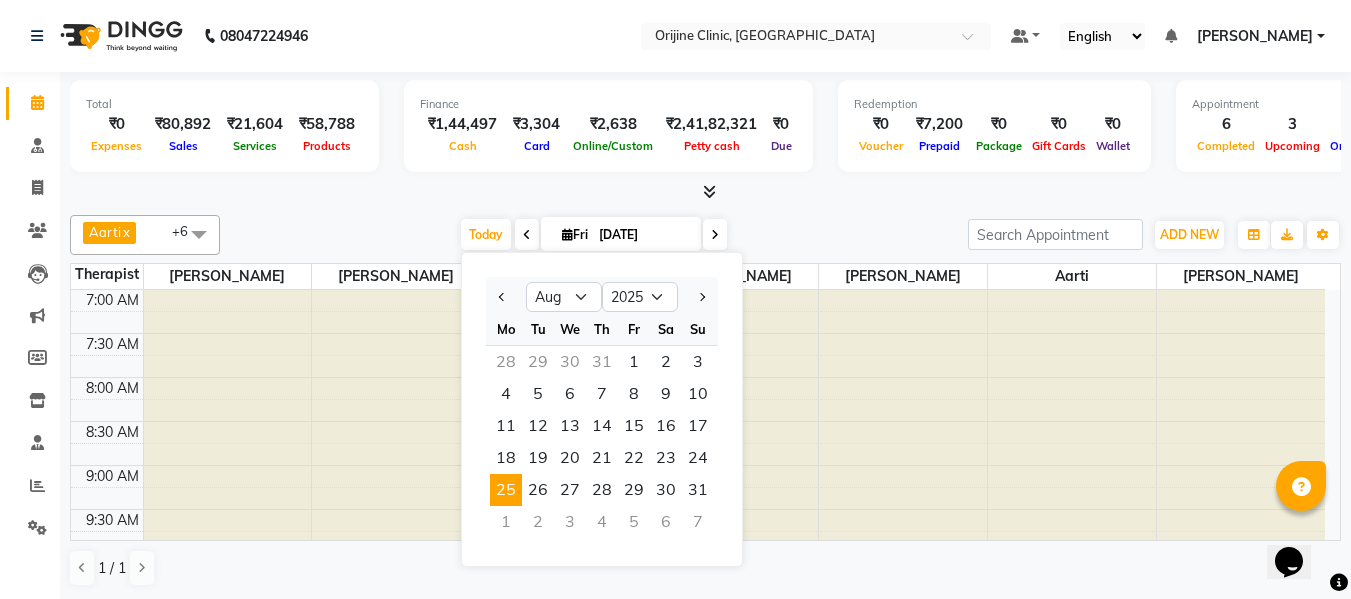 click on "25" at bounding box center (506, 490) 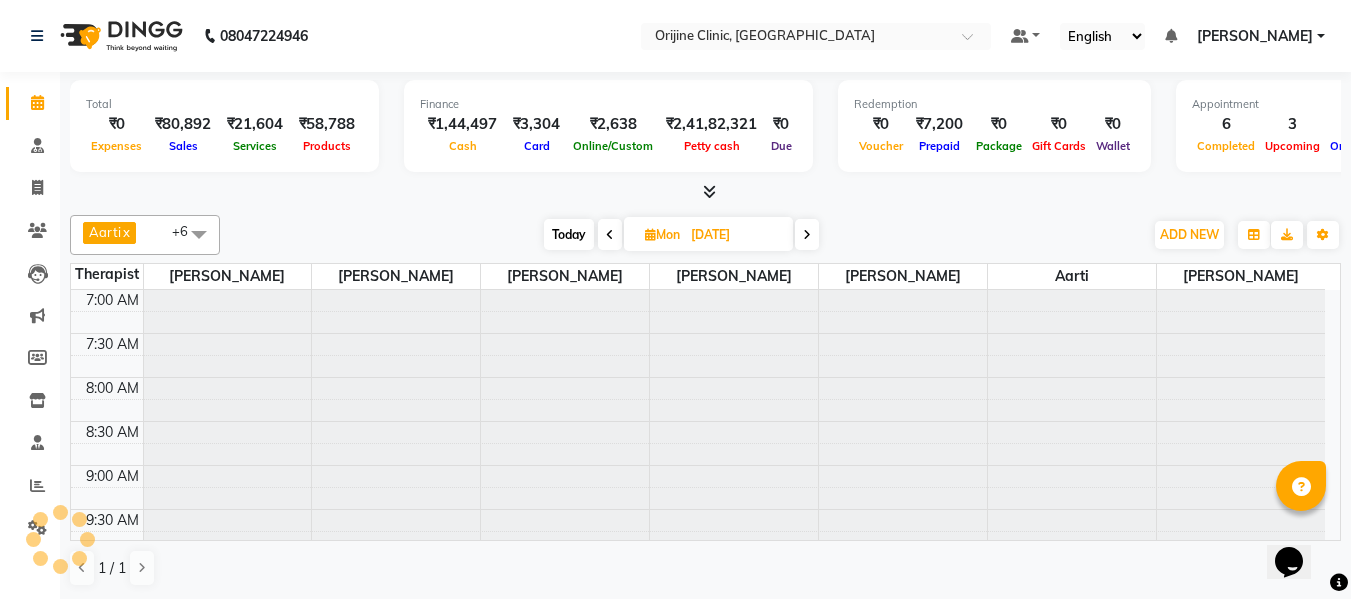 scroll, scrollTop: 441, scrollLeft: 0, axis: vertical 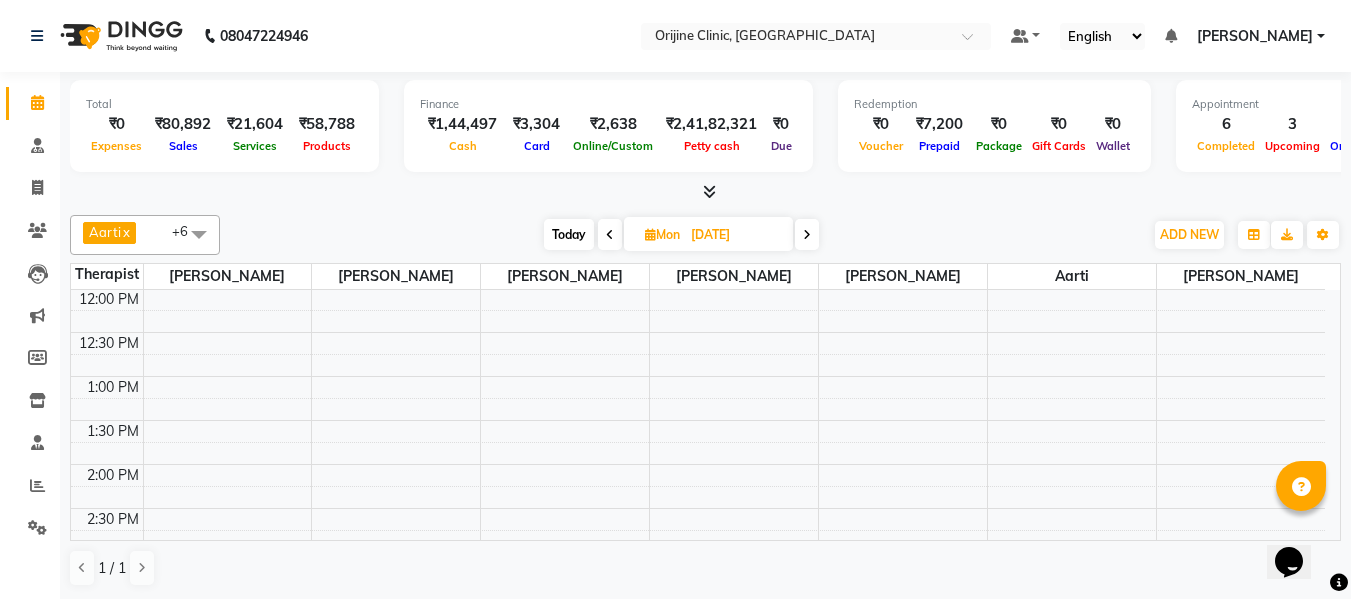 click at bounding box center [650, 234] 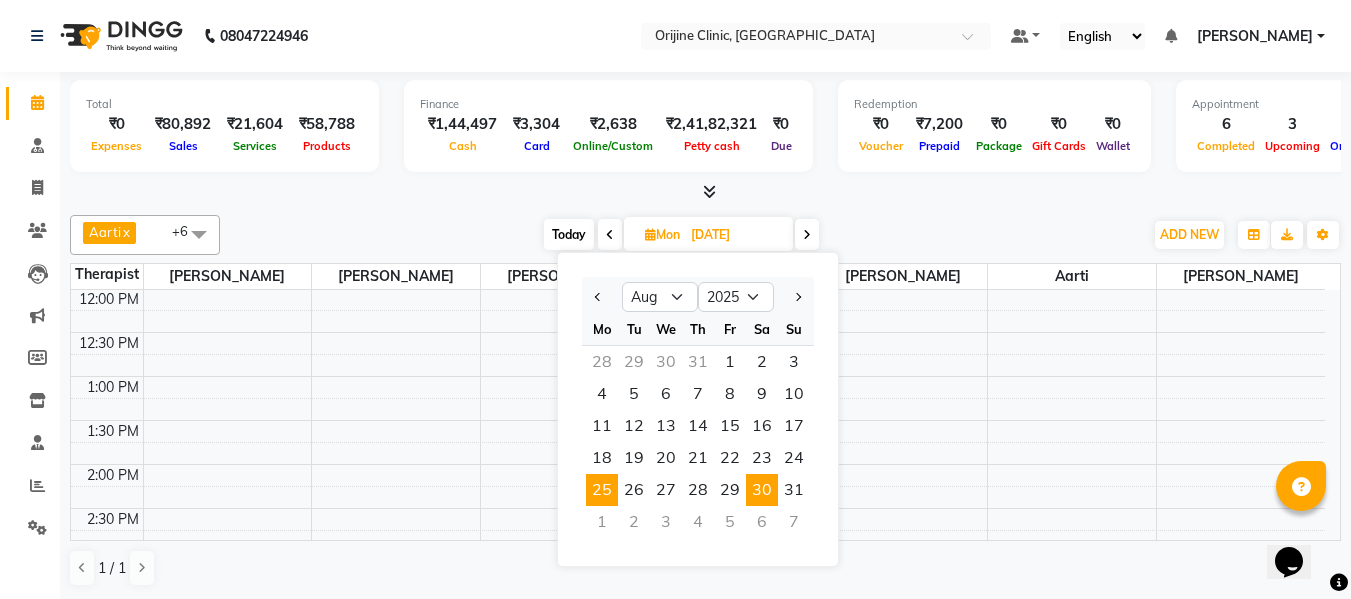 click on "30" at bounding box center [762, 490] 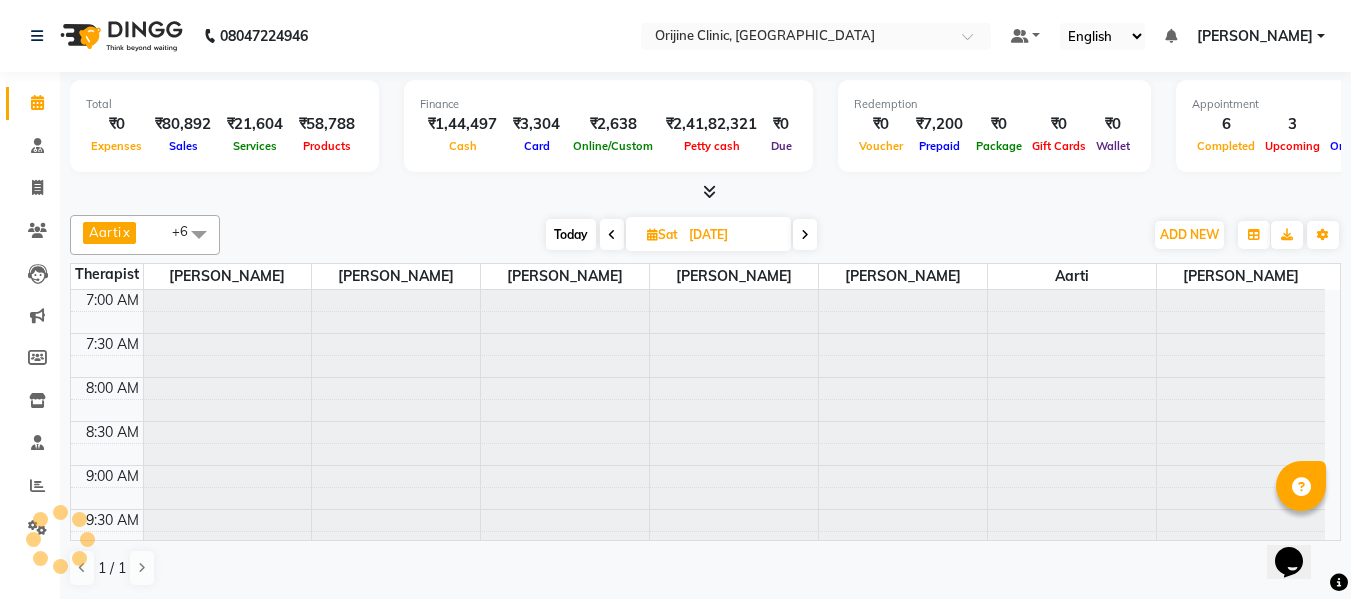 scroll, scrollTop: 441, scrollLeft: 0, axis: vertical 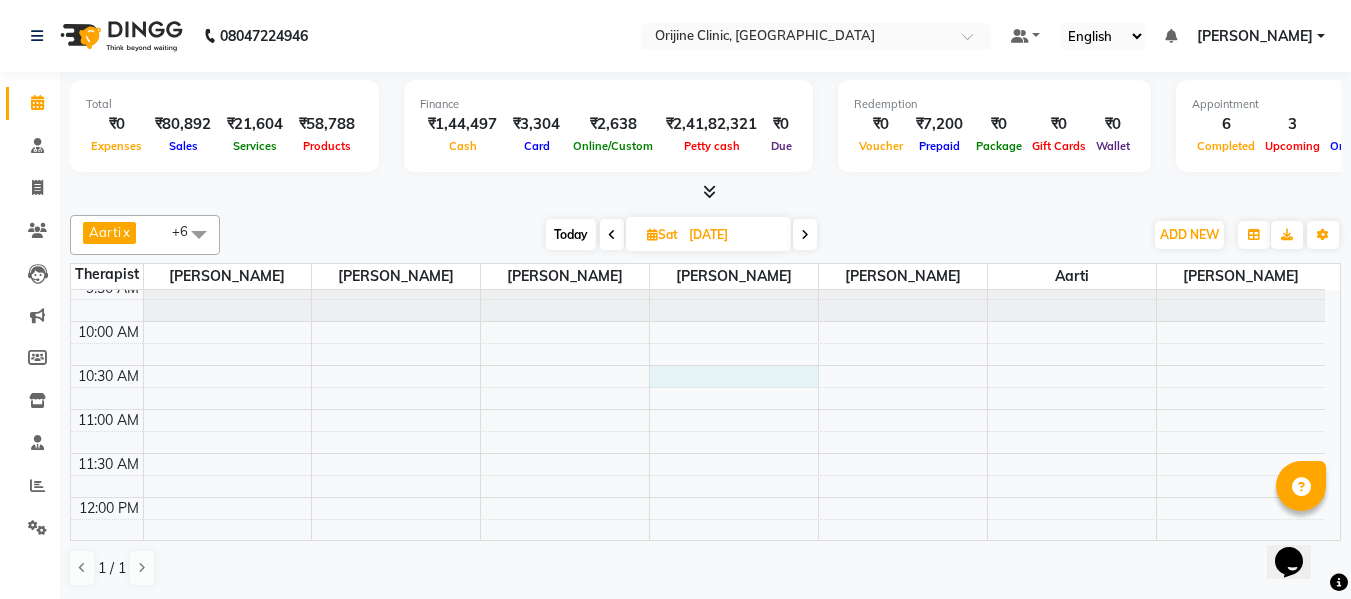 click on "7:00 AM 7:30 AM 8:00 AM 8:30 AM 9:00 AM 9:30 AM 10:00 AM 10:30 AM 11:00 AM 11:30 AM 12:00 PM 12:30 PM 1:00 PM 1:30 PM 2:00 PM 2:30 PM 3:00 PM 3:30 PM 4:00 PM 4:30 PM 5:00 PM 5:30 PM 6:00 PM 6:30 PM 7:00 PM 7:30 PM" at bounding box center (698, 629) 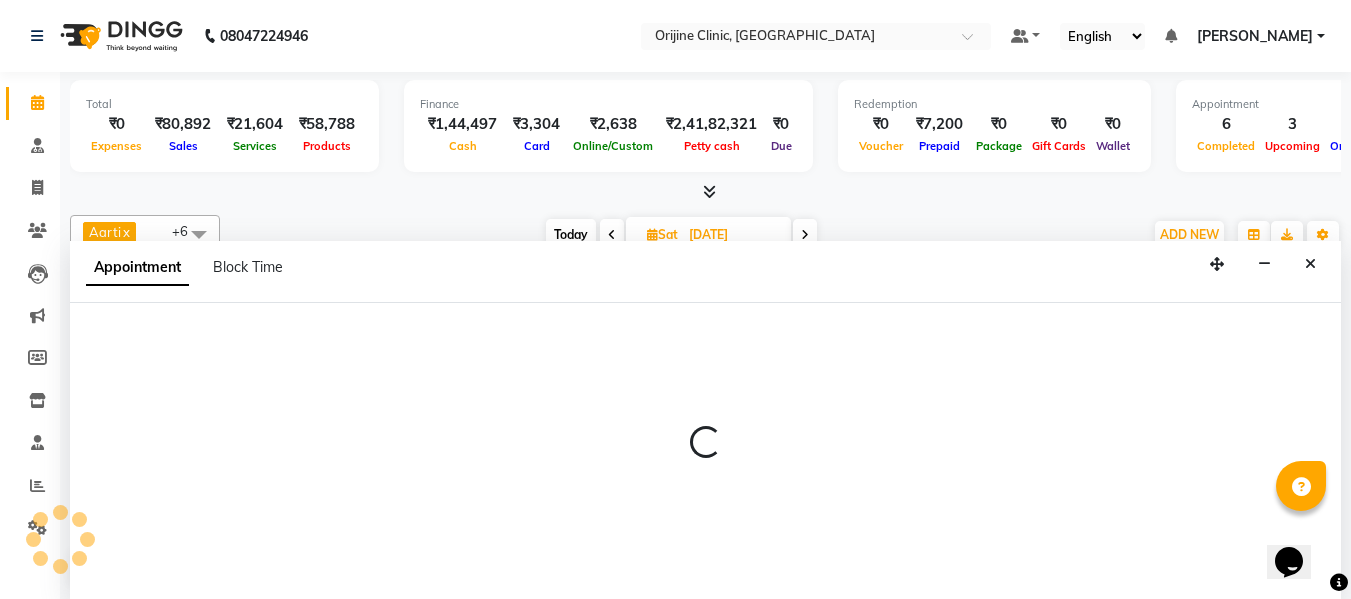 click at bounding box center (705, 451) 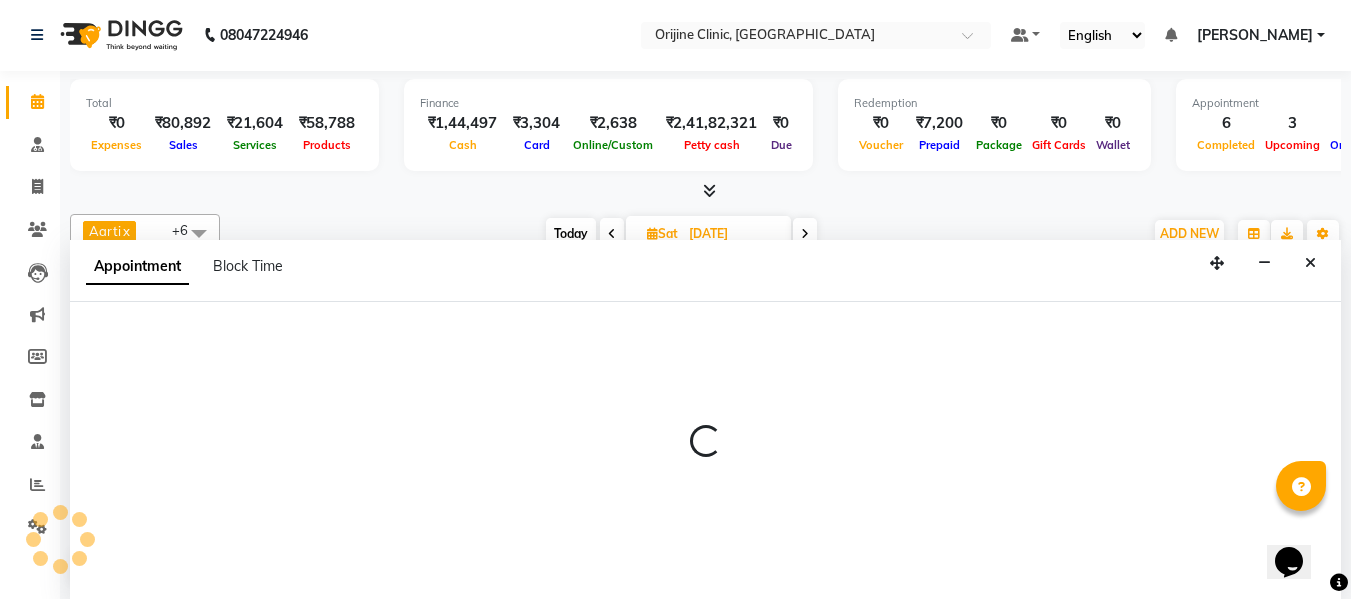 select on "10777" 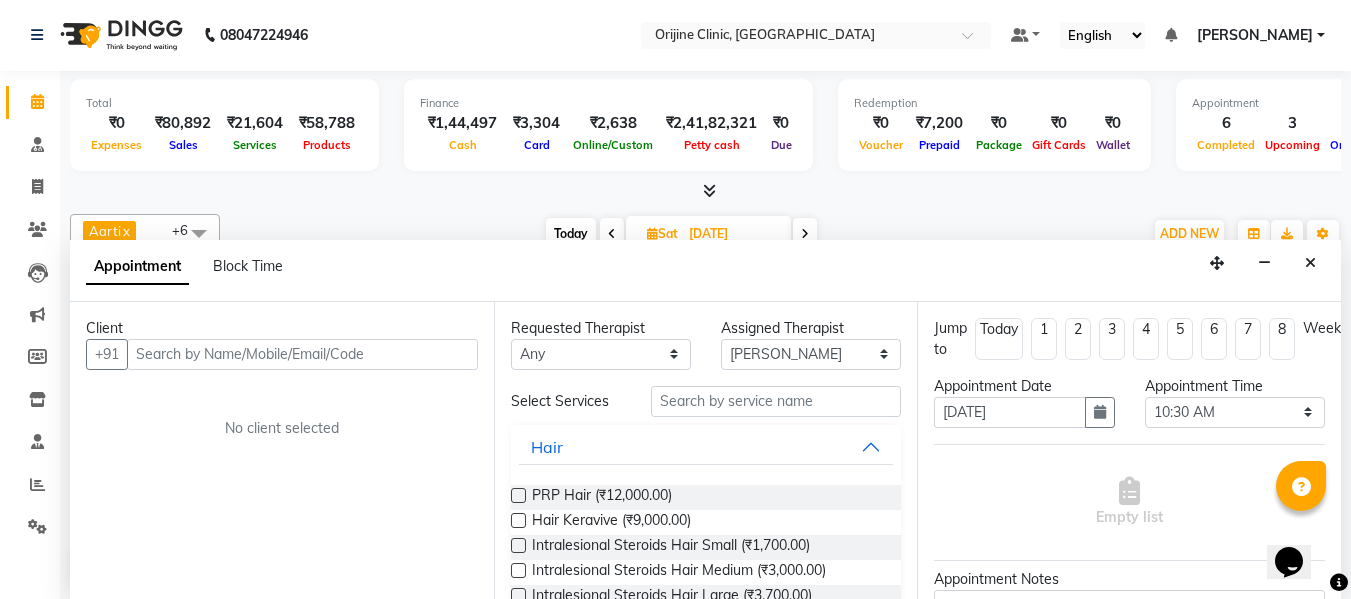 click at bounding box center [302, 354] 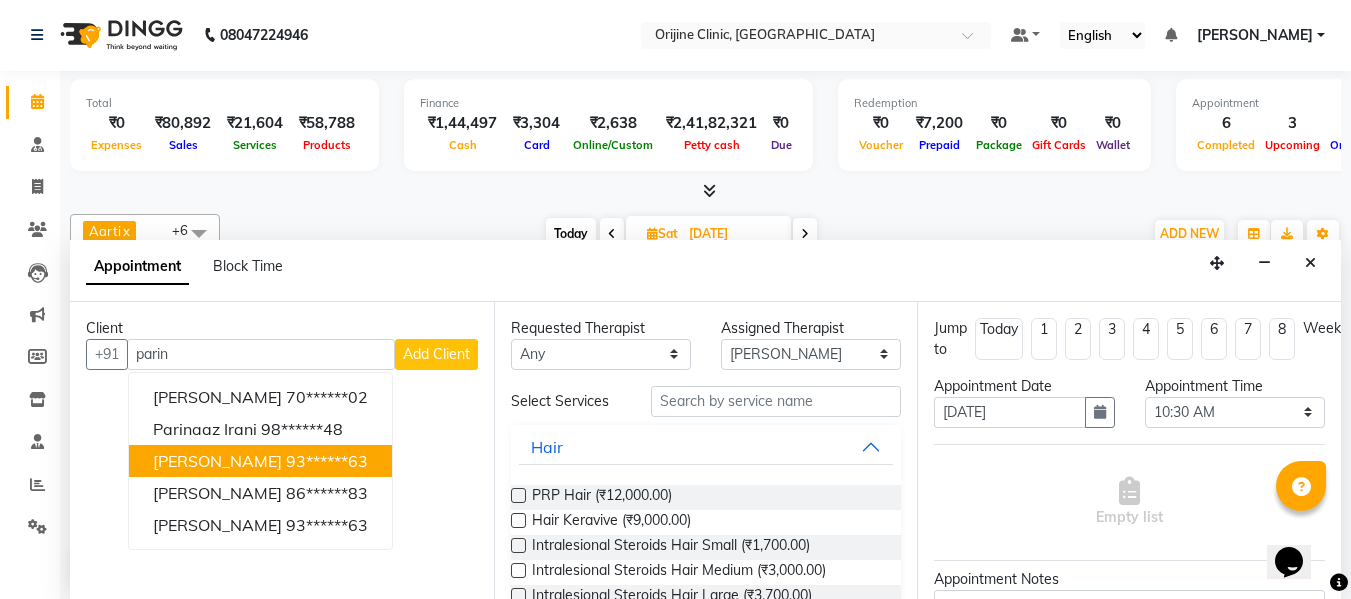 click on "Parinoor Sekhon" at bounding box center [217, 461] 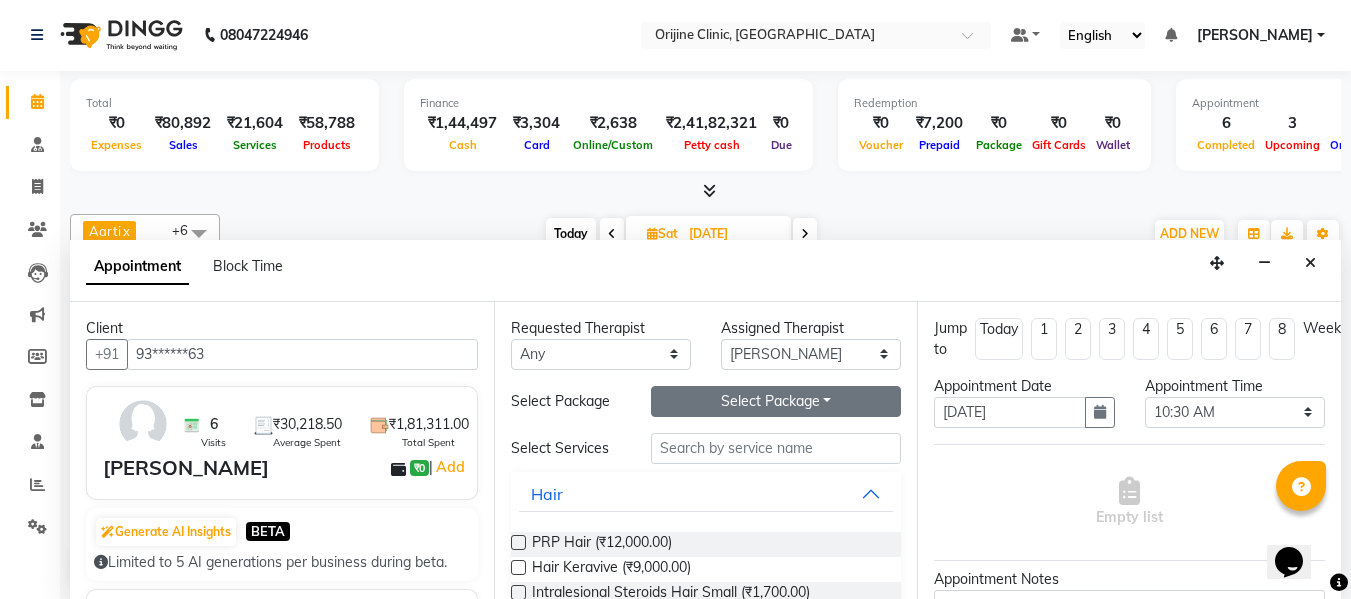 type on "93******63" 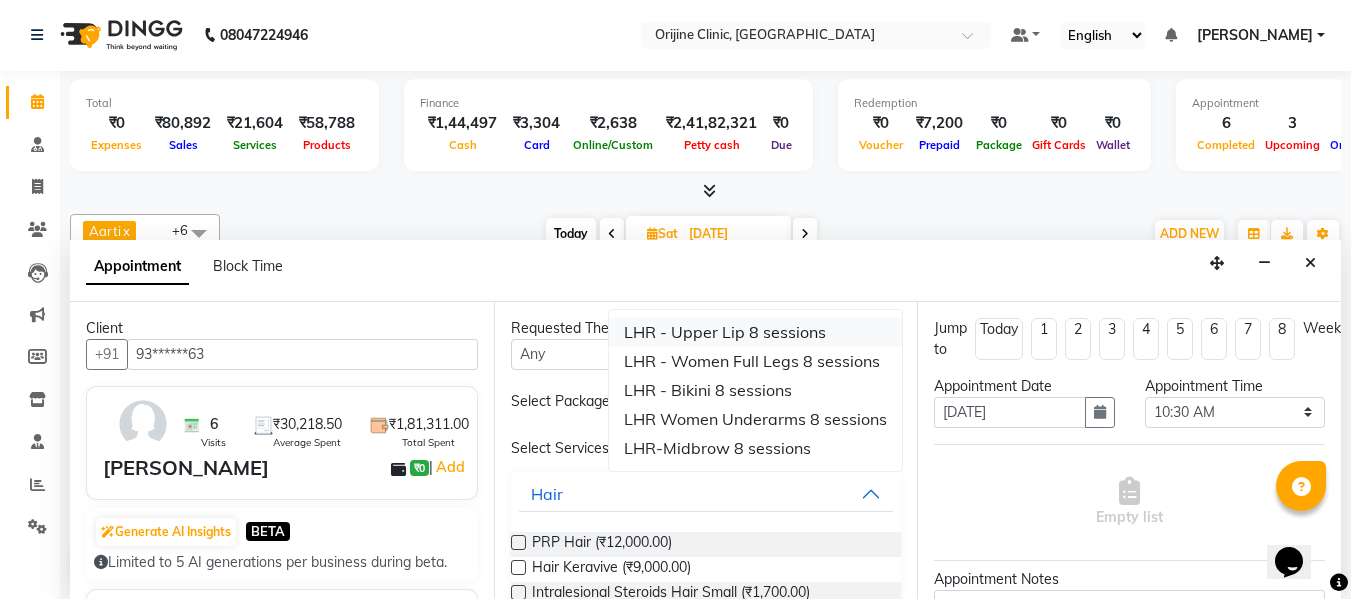 click on "LHR - Upper Lip 8 sessions" at bounding box center (755, 332) 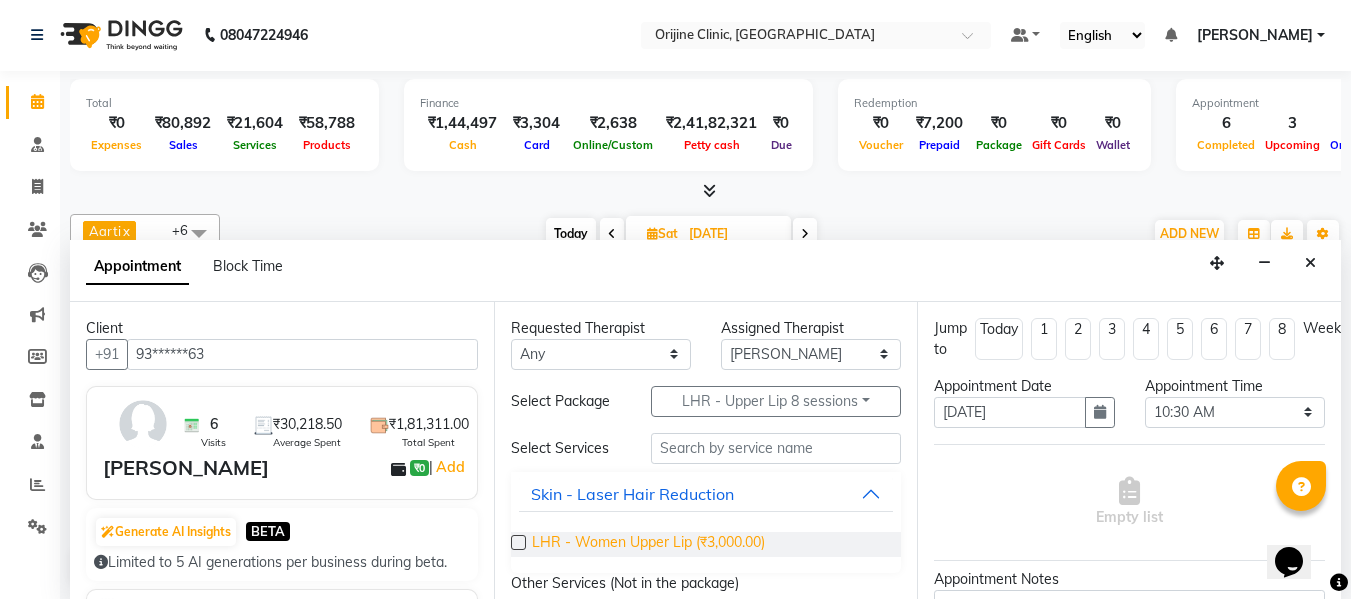 click on "LHR - Women Upper Lip (₹3,000.00)" at bounding box center (648, 544) 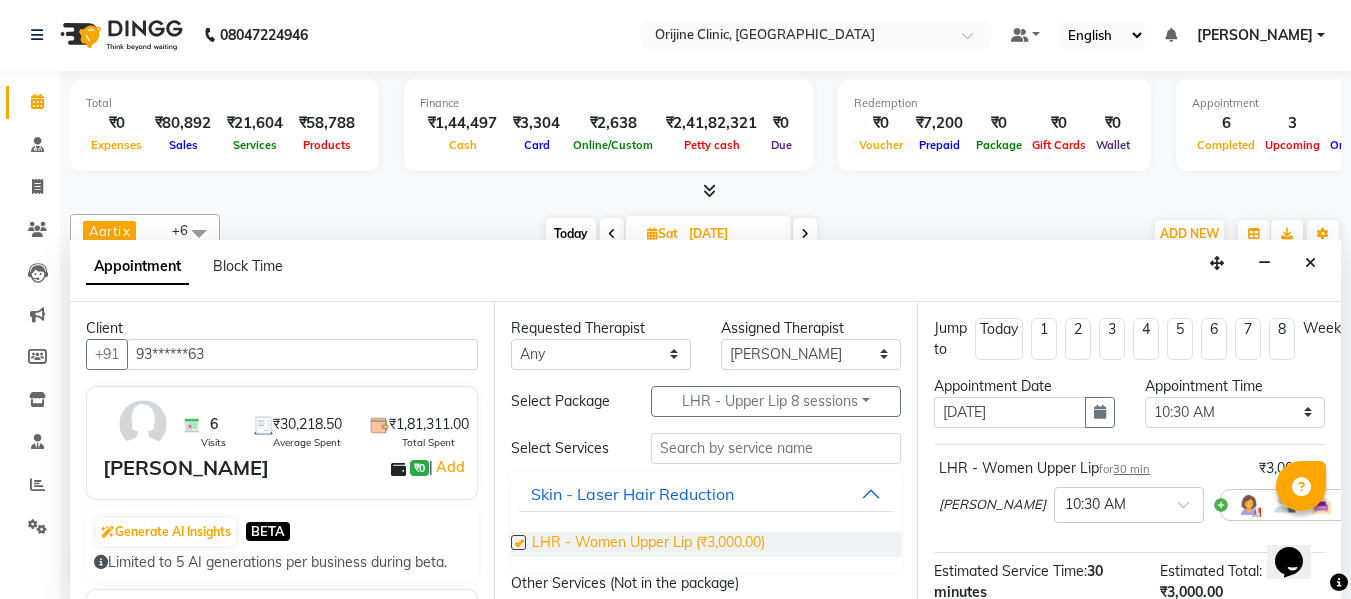 checkbox on "false" 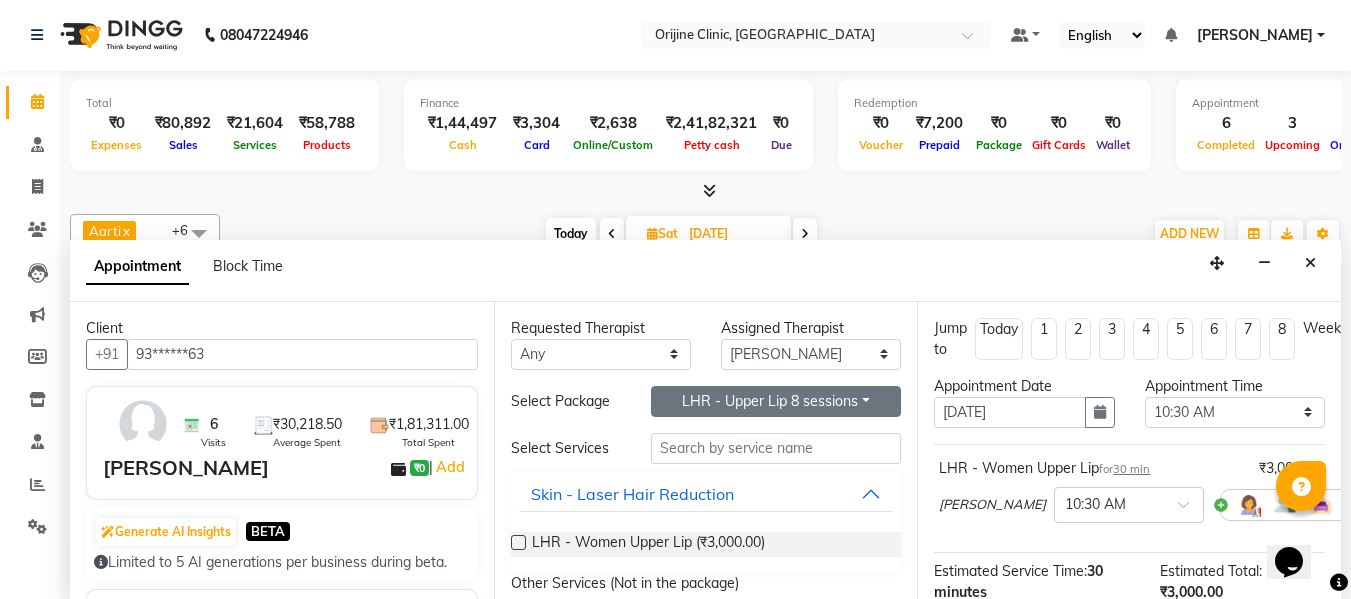 click on "LHR - Upper Lip 8 sessions" at bounding box center [776, 401] 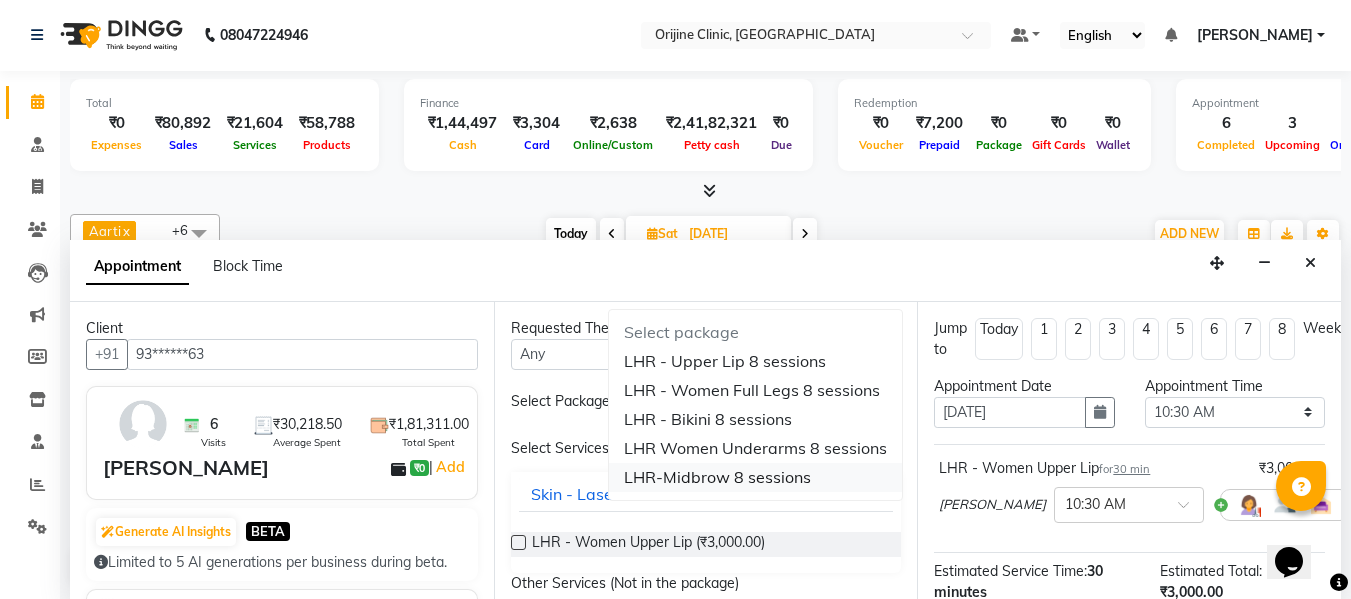 click on "LHR-Midbrow 8 sessions" at bounding box center (755, 477) 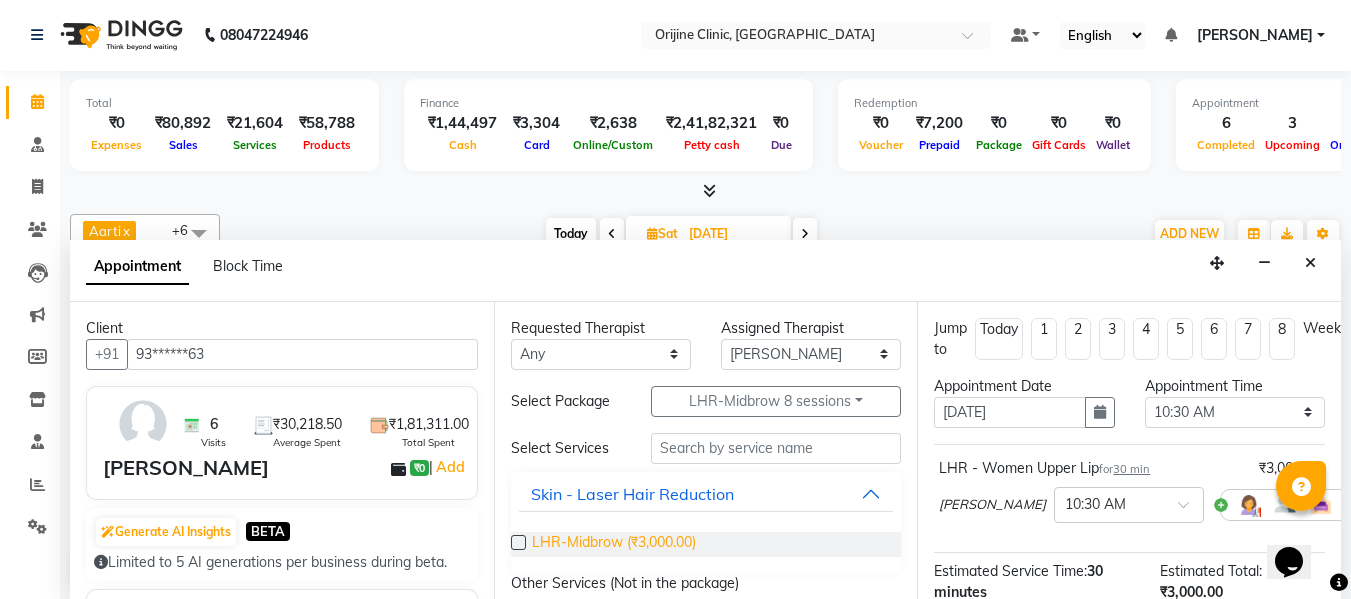 click on "LHR-Midbrow (₹3,000.00)" at bounding box center (614, 544) 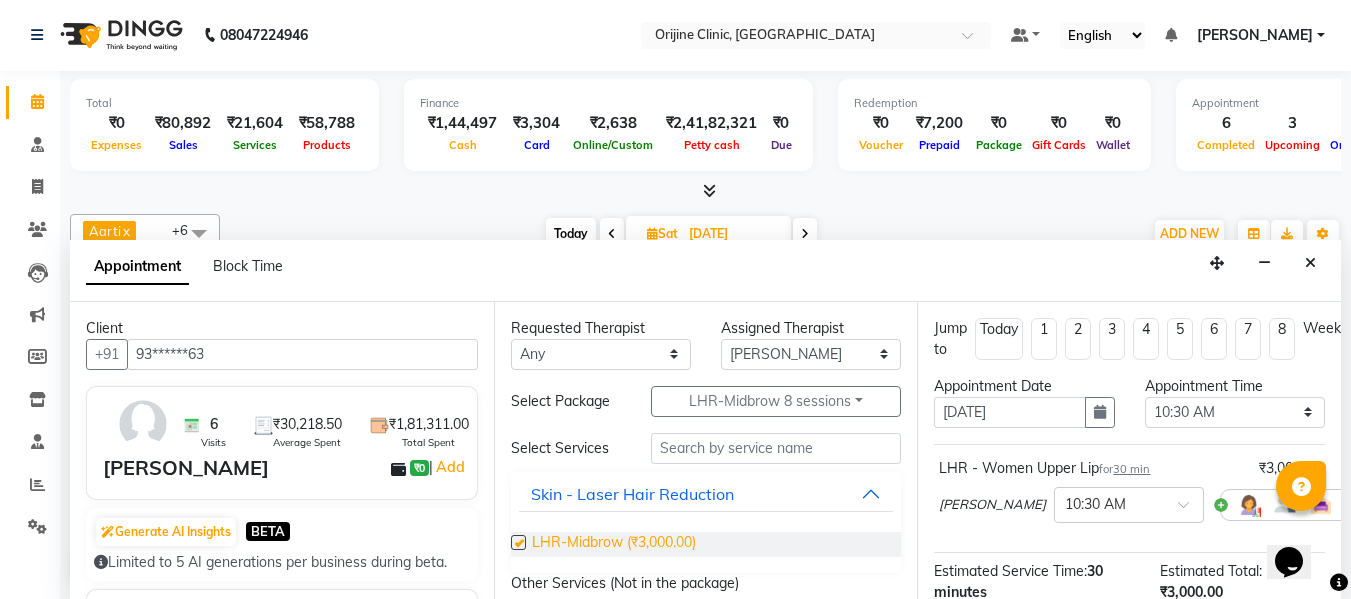 checkbox on "false" 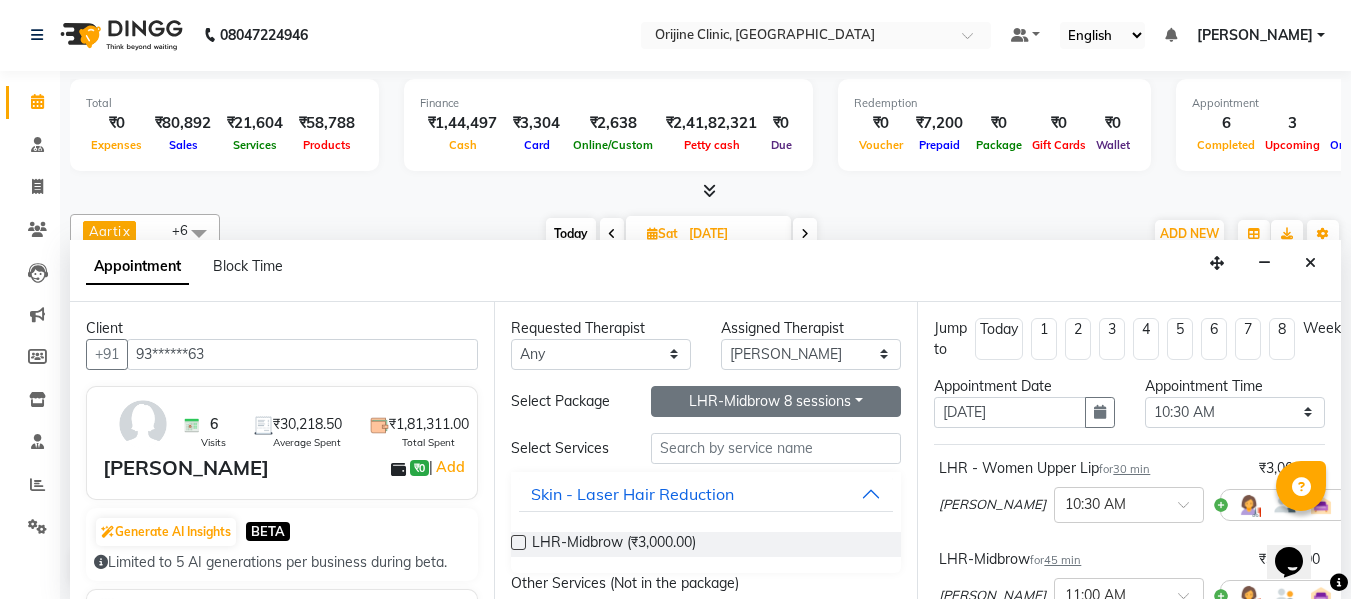 click on "LHR-Midbrow 8 sessions" at bounding box center (776, 401) 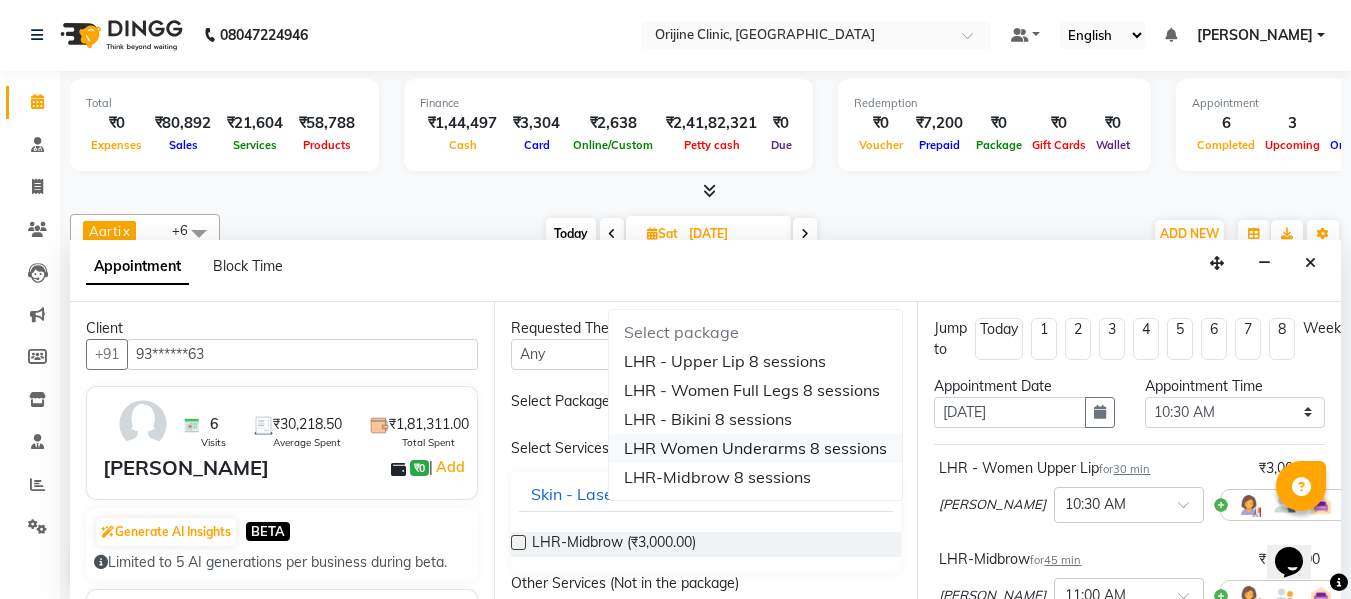 click on "LHR Women Underarms 8 sessions" at bounding box center (755, 448) 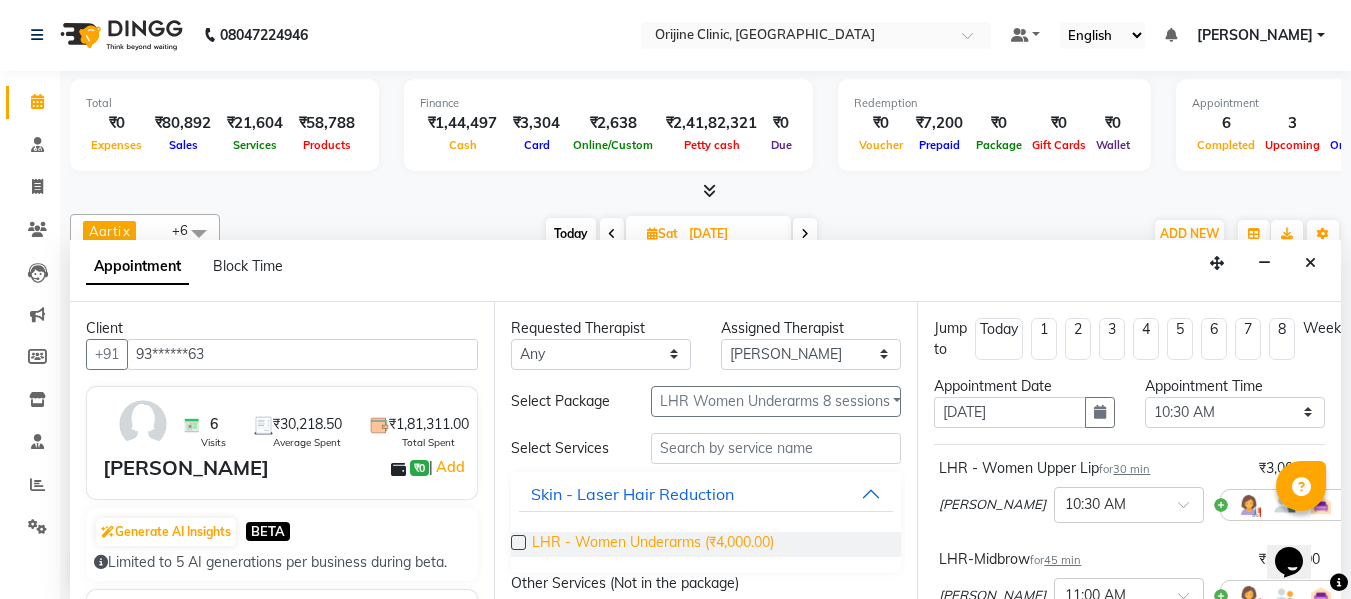 click on "LHR - Women Underarms (₹4,000.00)" at bounding box center [653, 544] 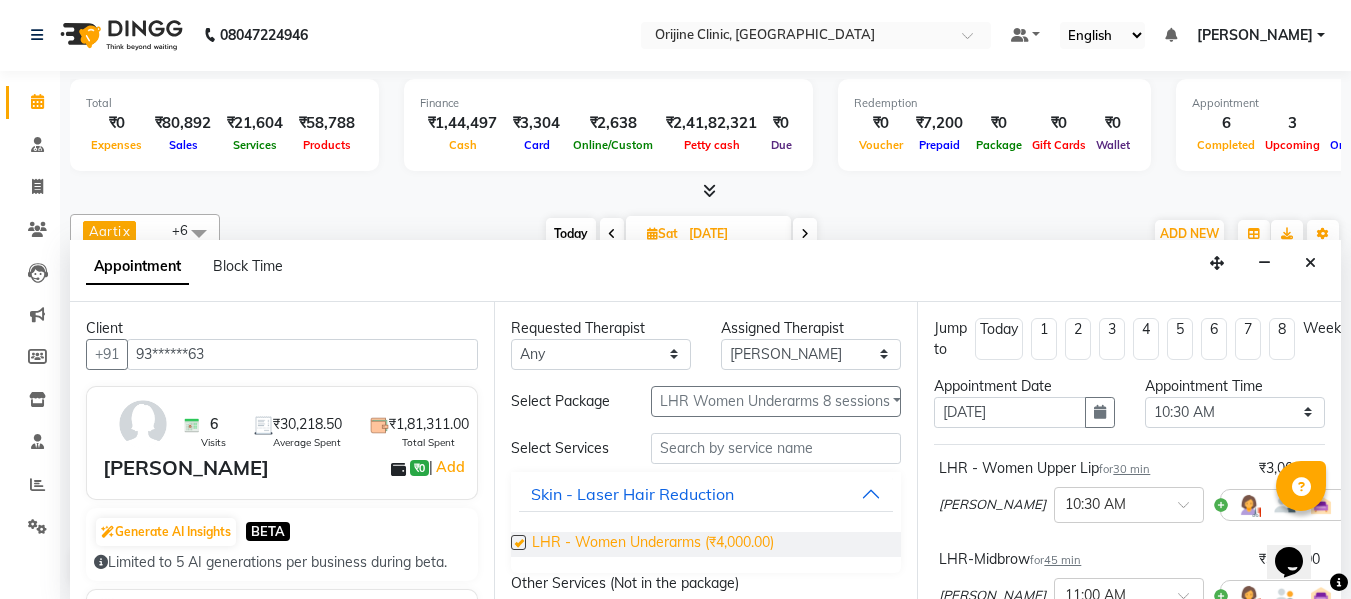 checkbox on "false" 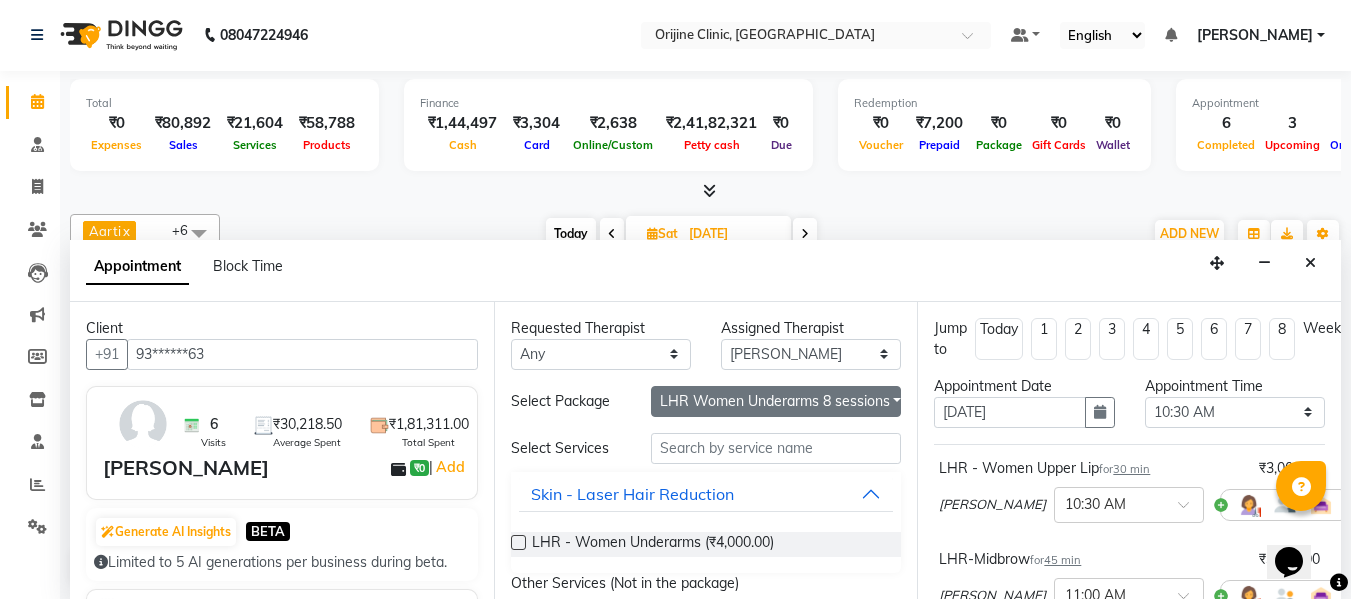 click on "LHR Women Underarms 8 sessions" at bounding box center [776, 401] 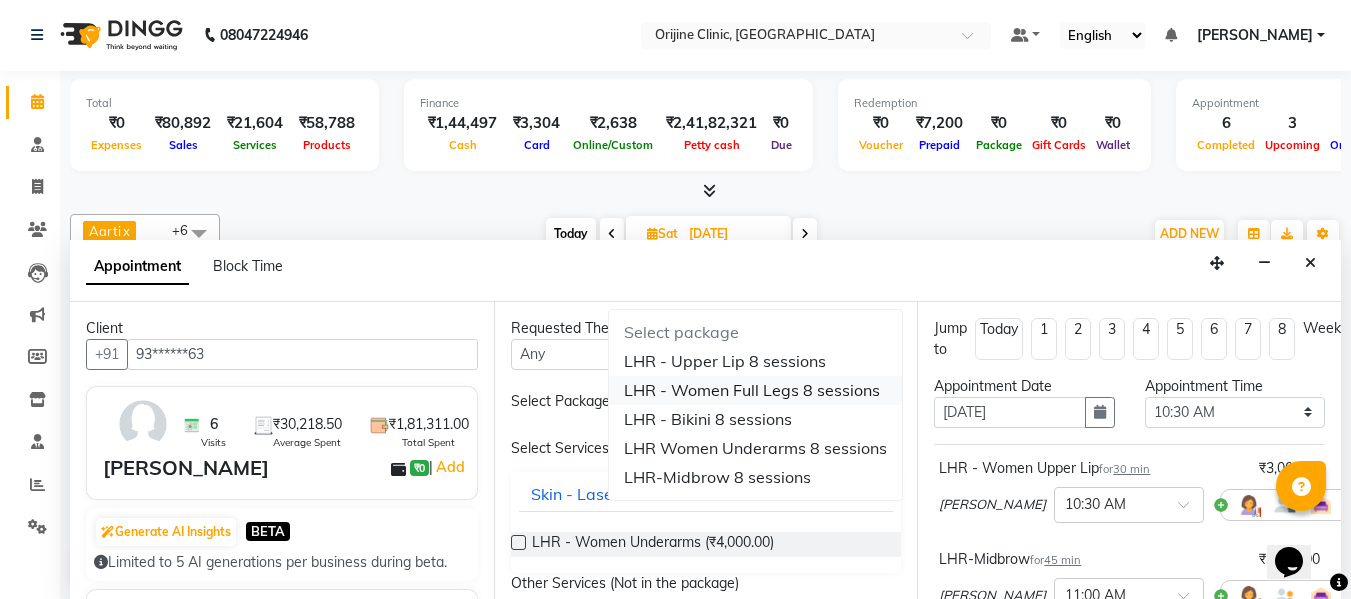 click on "LHR - Women Full Legs 8 sessions" at bounding box center [755, 390] 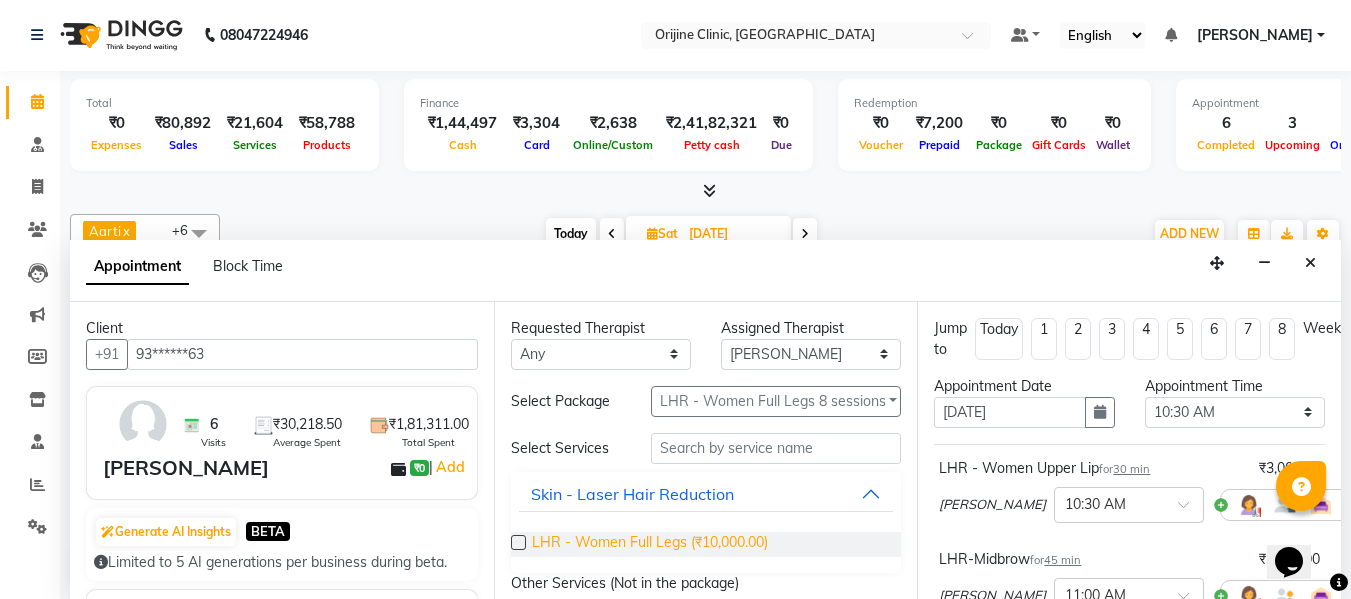 click on "LHR - Women Full Legs (₹10,000.00)" at bounding box center (650, 544) 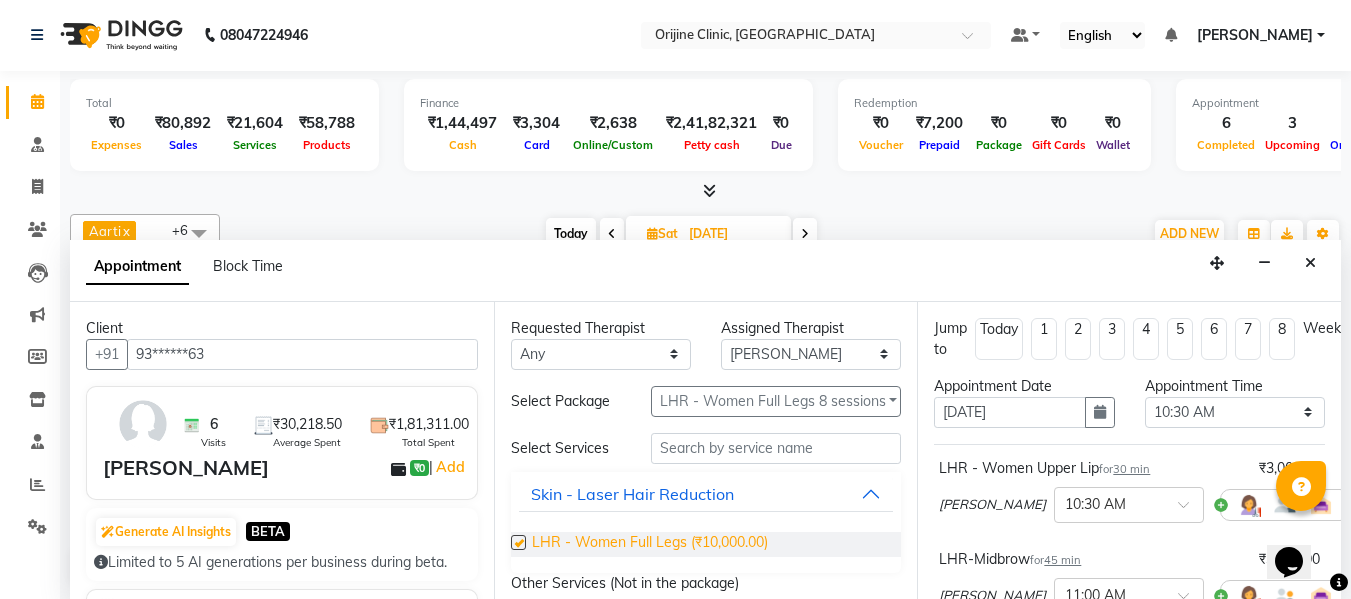 checkbox on "false" 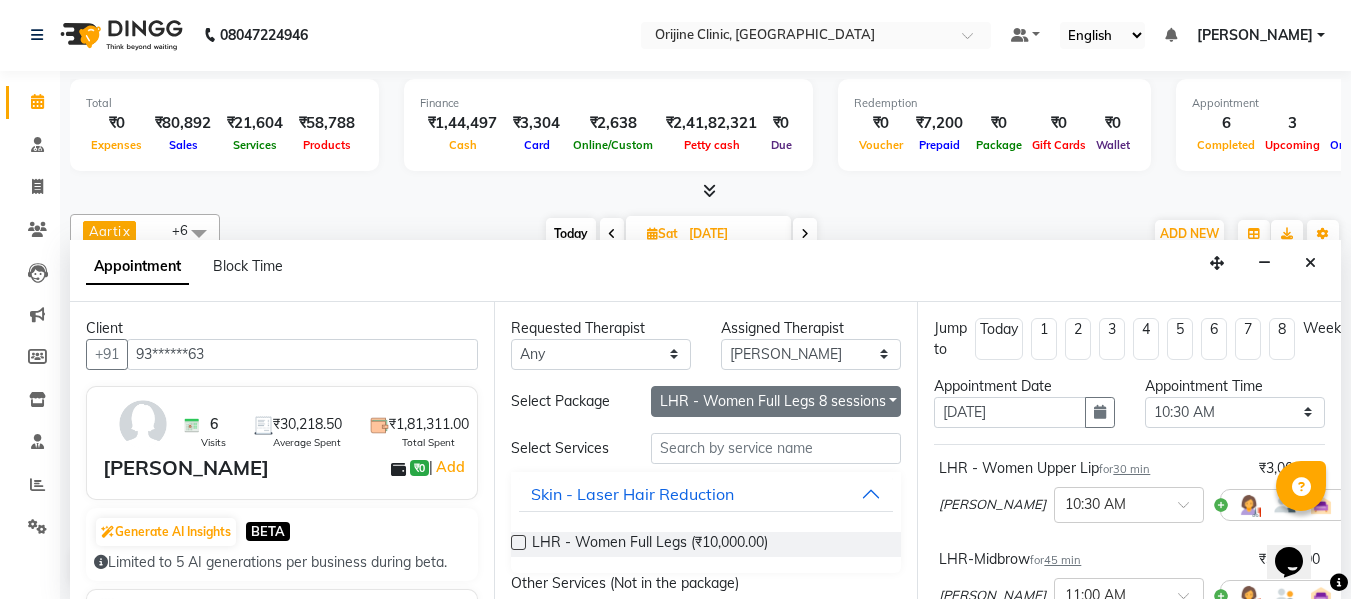 click on "LHR - Women Full Legs 8 sessions" at bounding box center (776, 401) 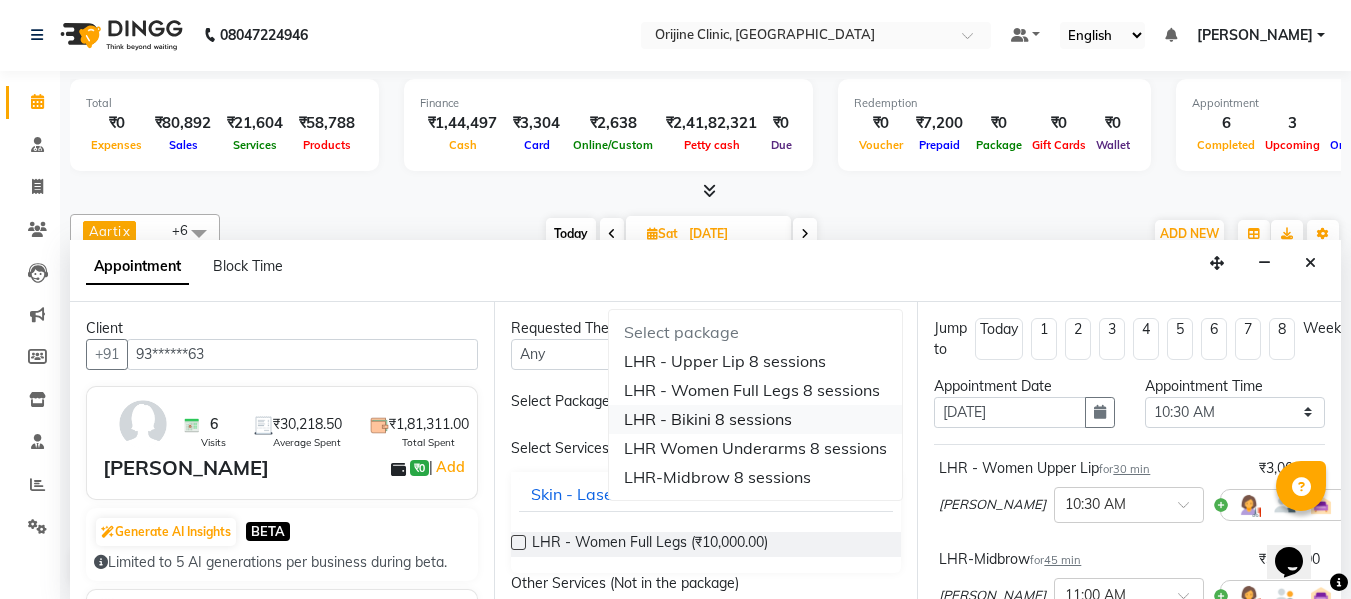 click on "LHR - Bikini 8 sessions" at bounding box center (755, 419) 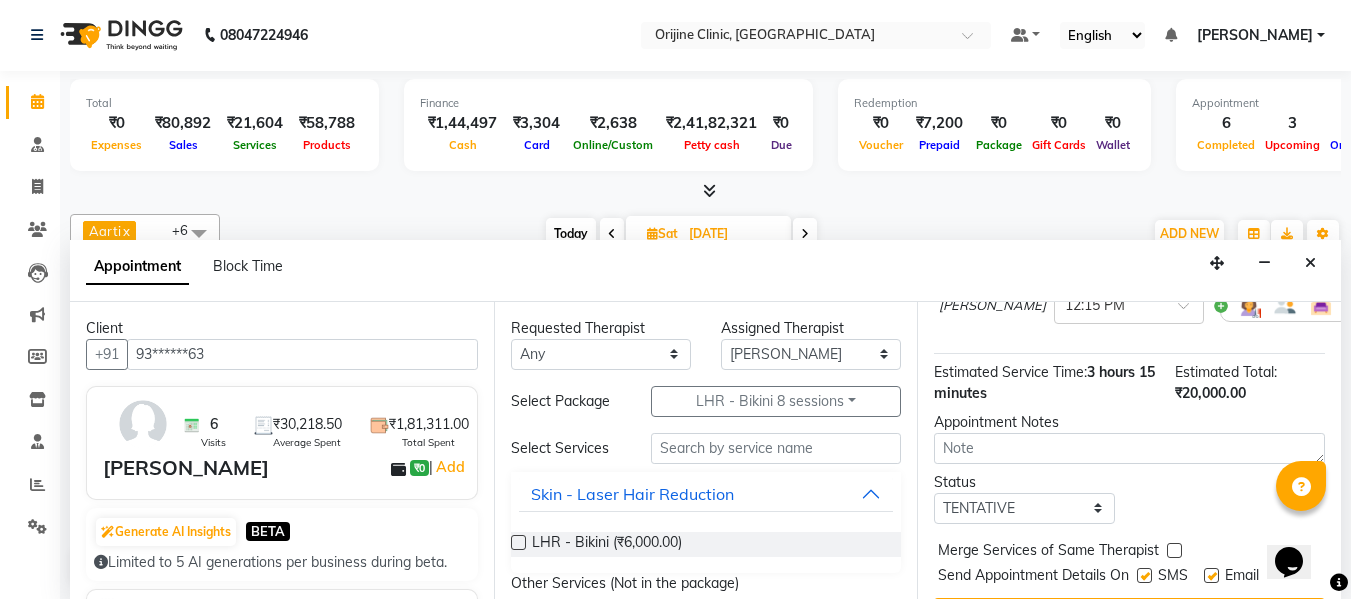 scroll, scrollTop: 550, scrollLeft: 0, axis: vertical 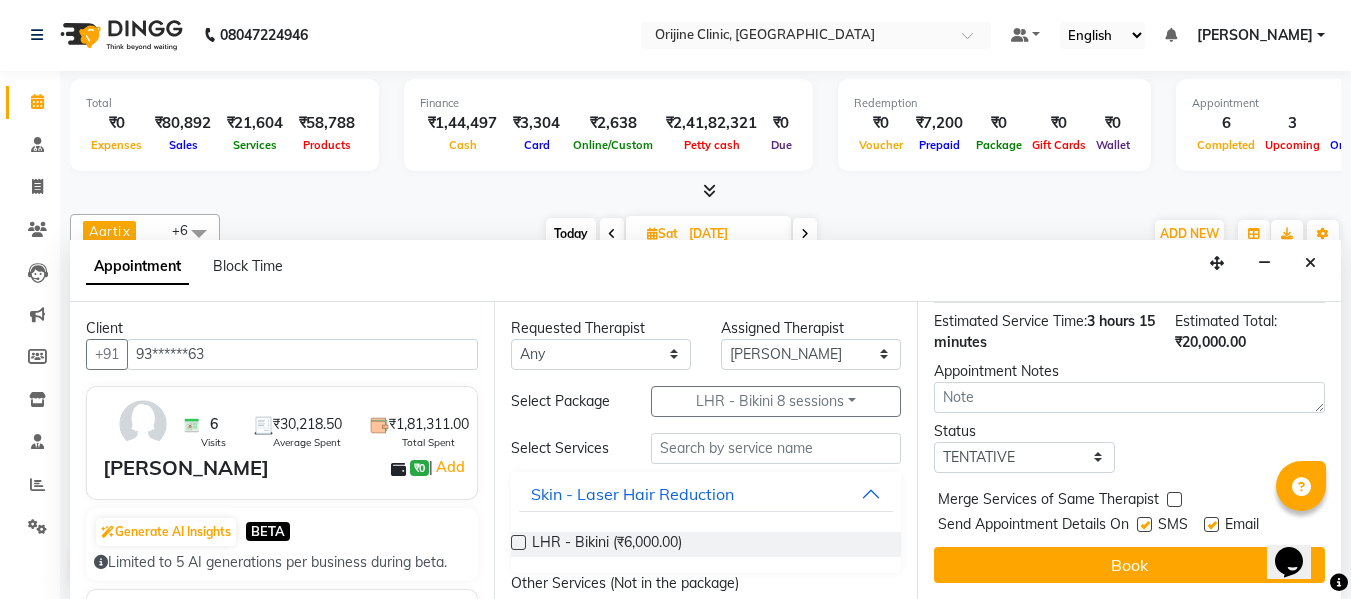 click at bounding box center [1211, 524] 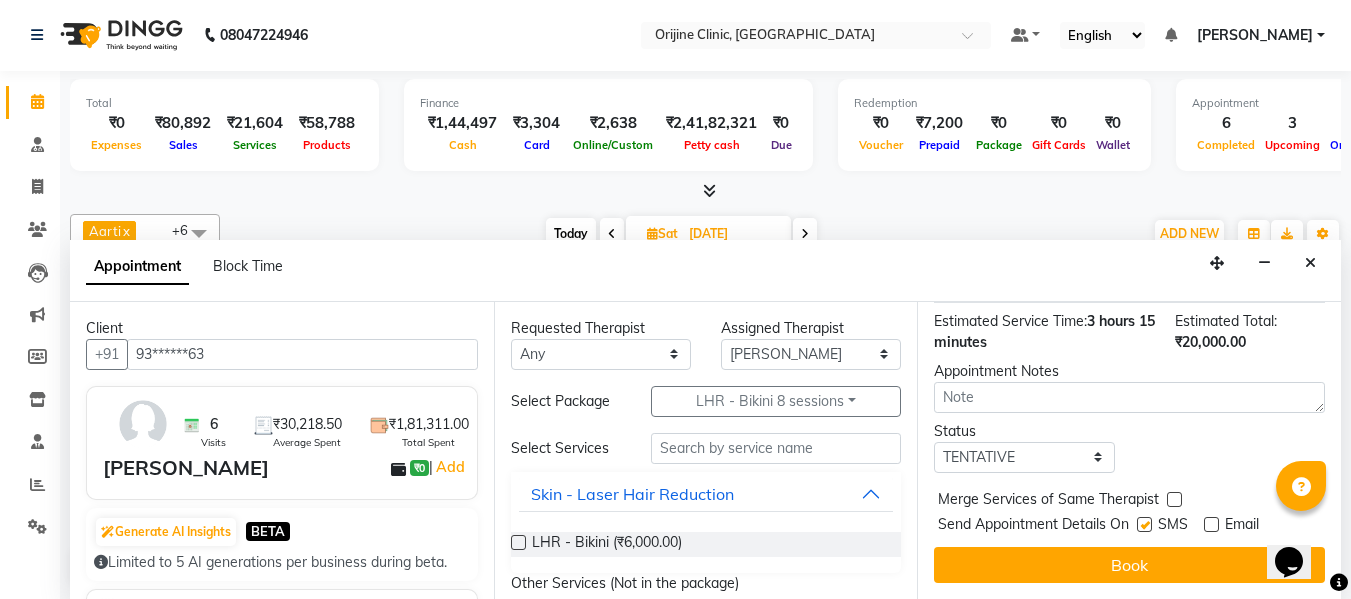 click at bounding box center [1144, 524] 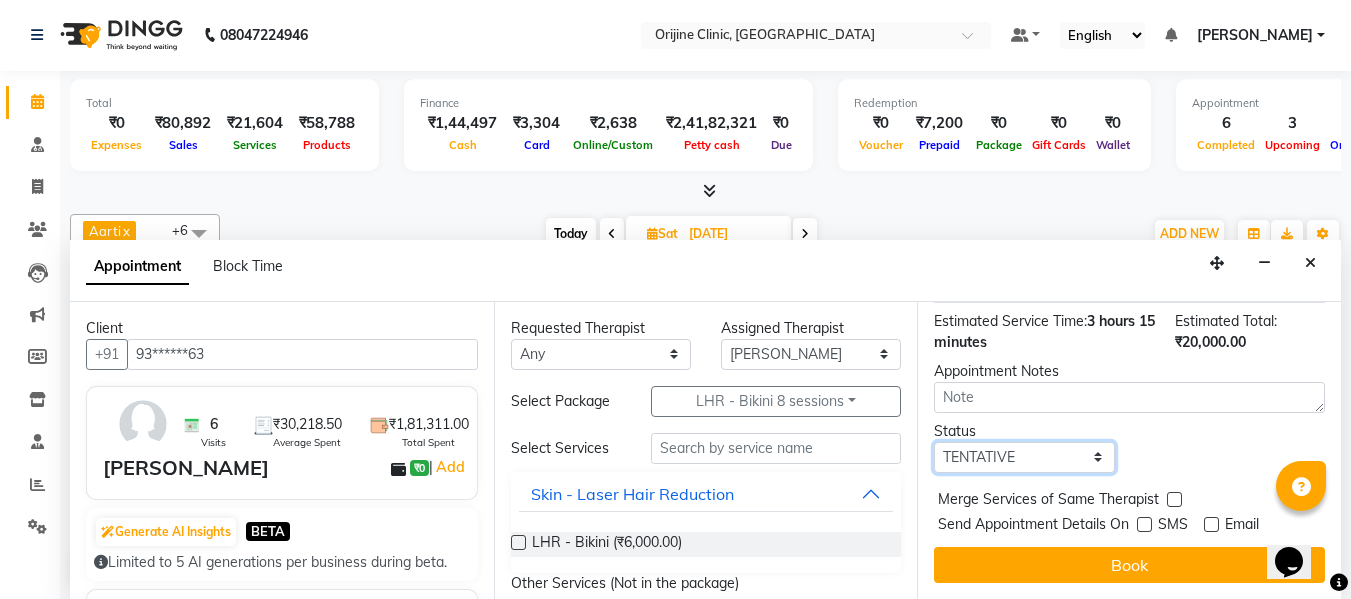 click on "Select TENTATIVE CONFIRM UPCOMING" at bounding box center [1024, 457] 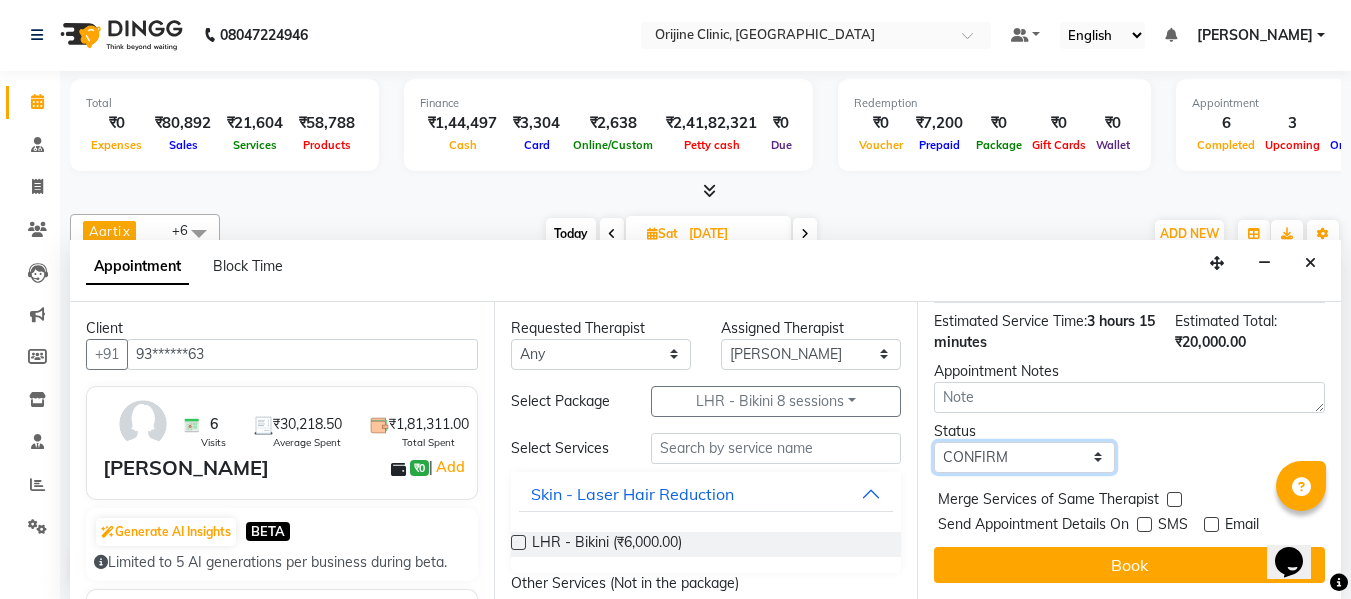 click on "Select TENTATIVE CONFIRM UPCOMING" at bounding box center (1024, 457) 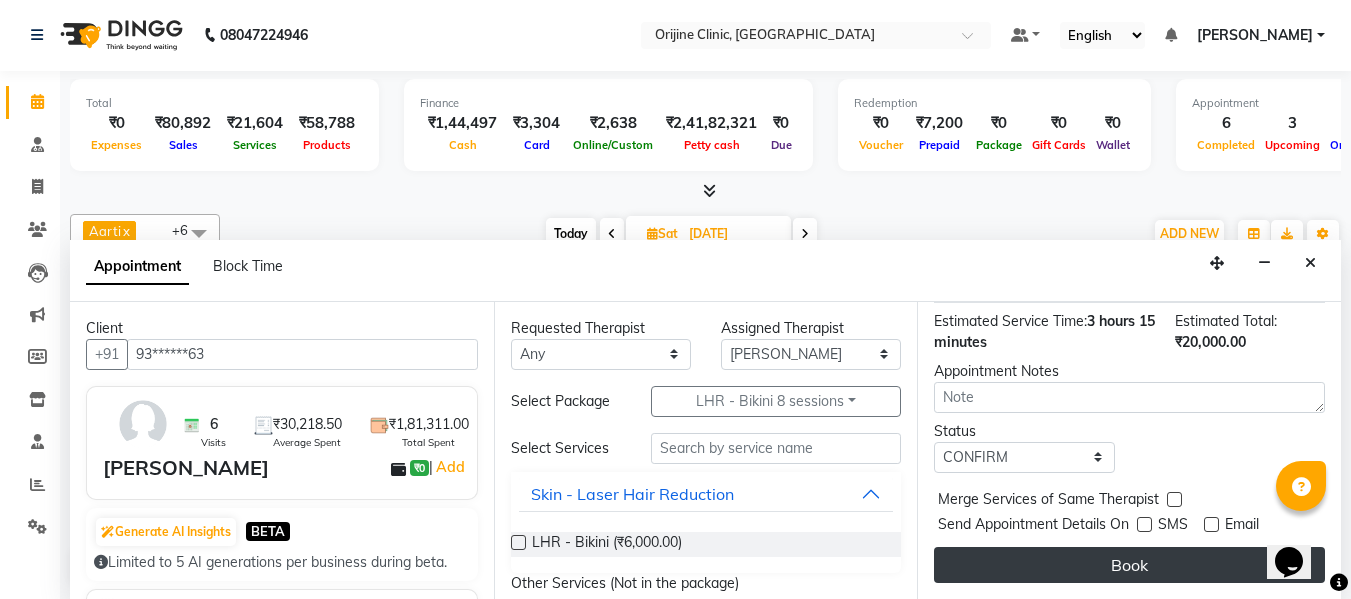 click on "Book" at bounding box center (1129, 565) 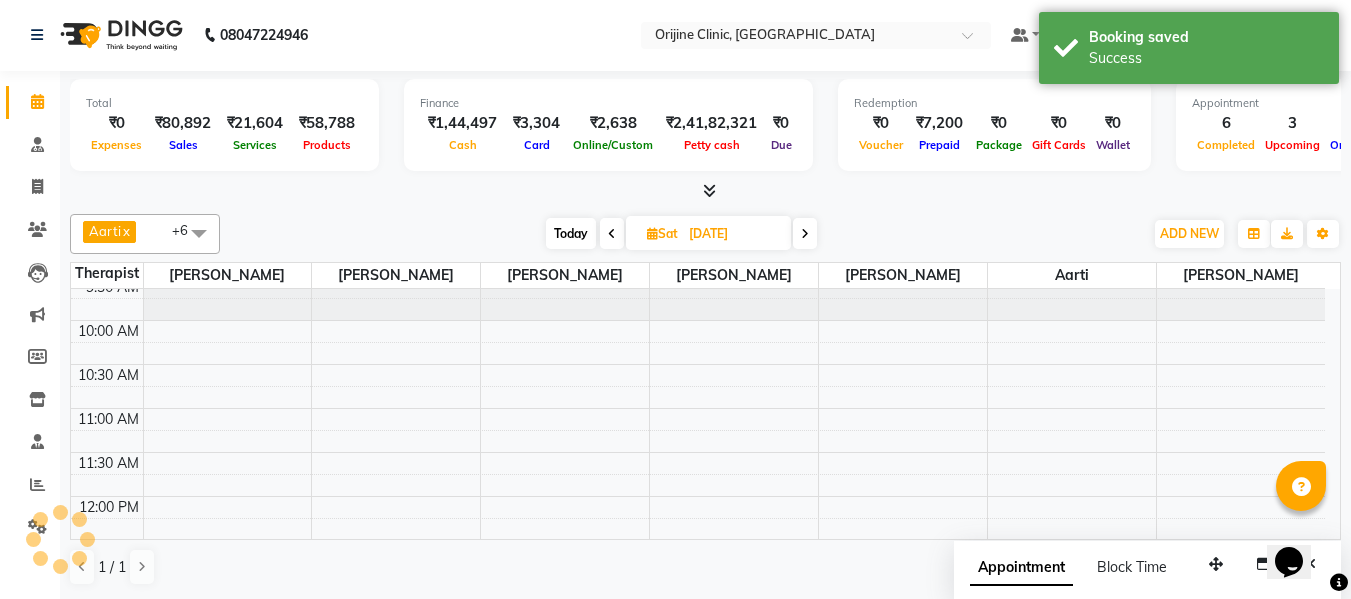 scroll, scrollTop: 0, scrollLeft: 0, axis: both 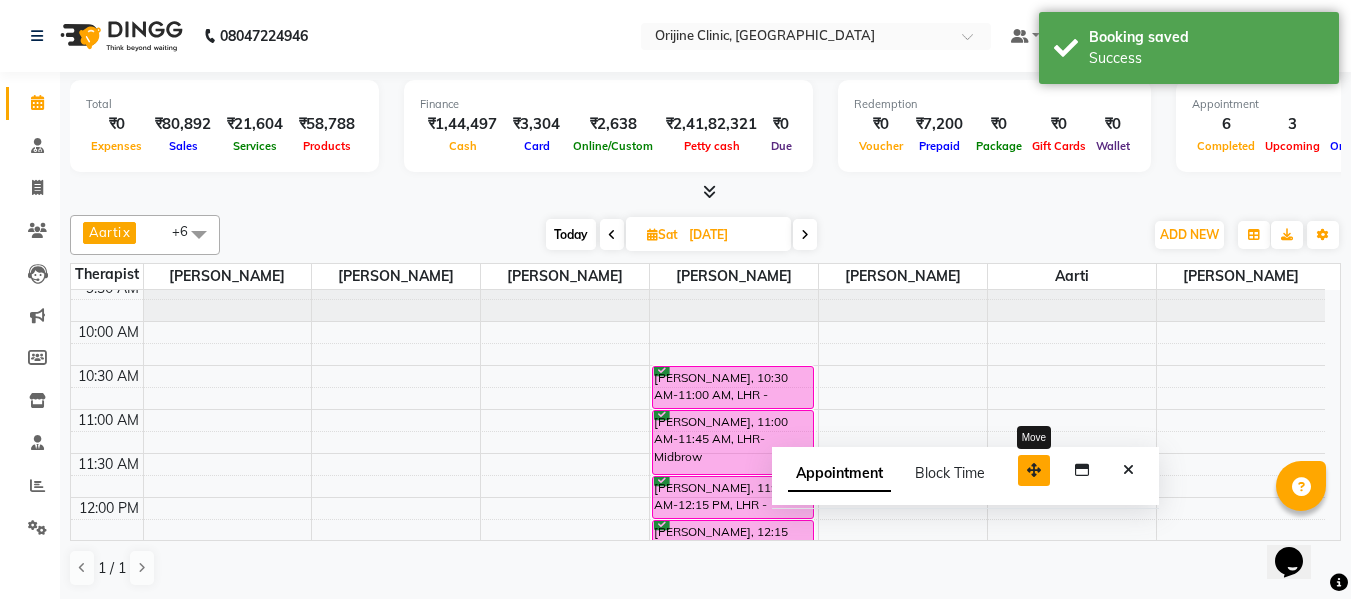 drag, startPoint x: 1215, startPoint y: 561, endPoint x: 1028, endPoint y: 465, distance: 210.20229 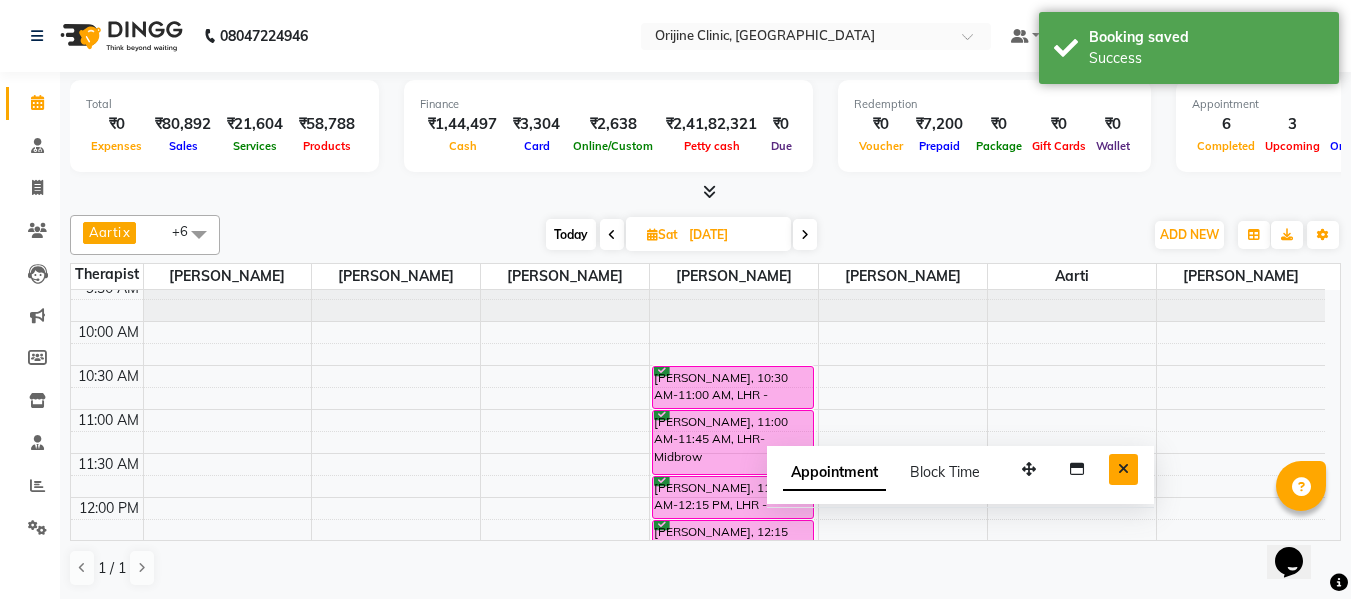 click at bounding box center [1123, 469] 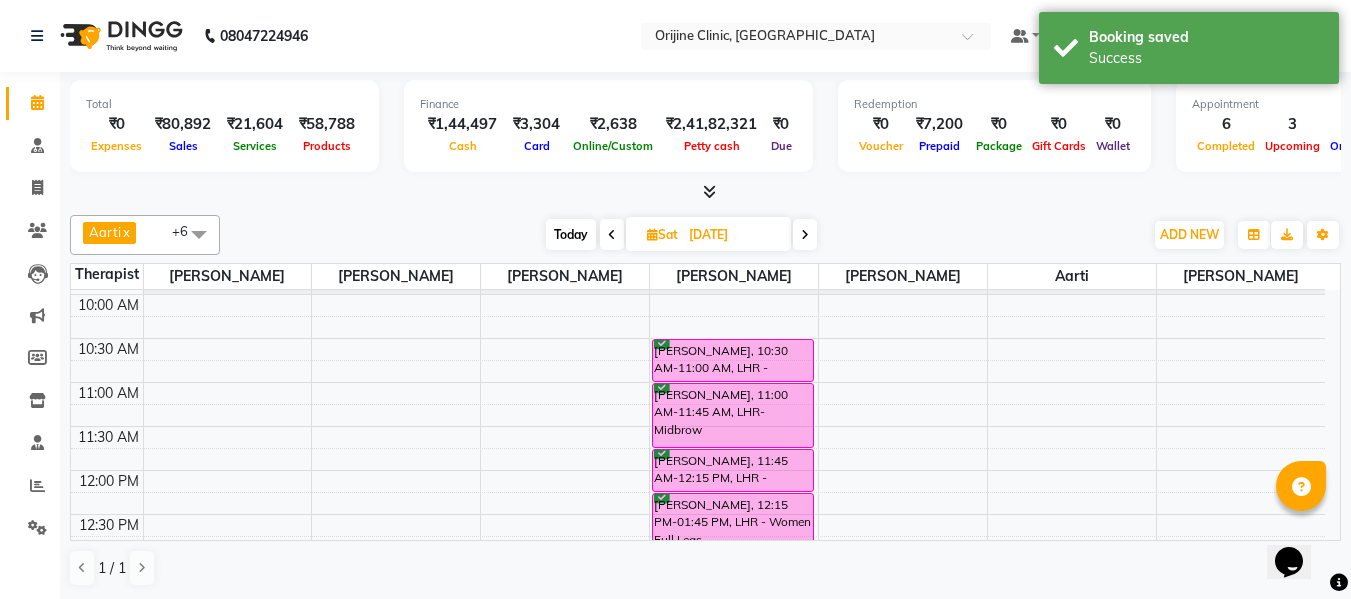 scroll, scrollTop: 254, scrollLeft: 0, axis: vertical 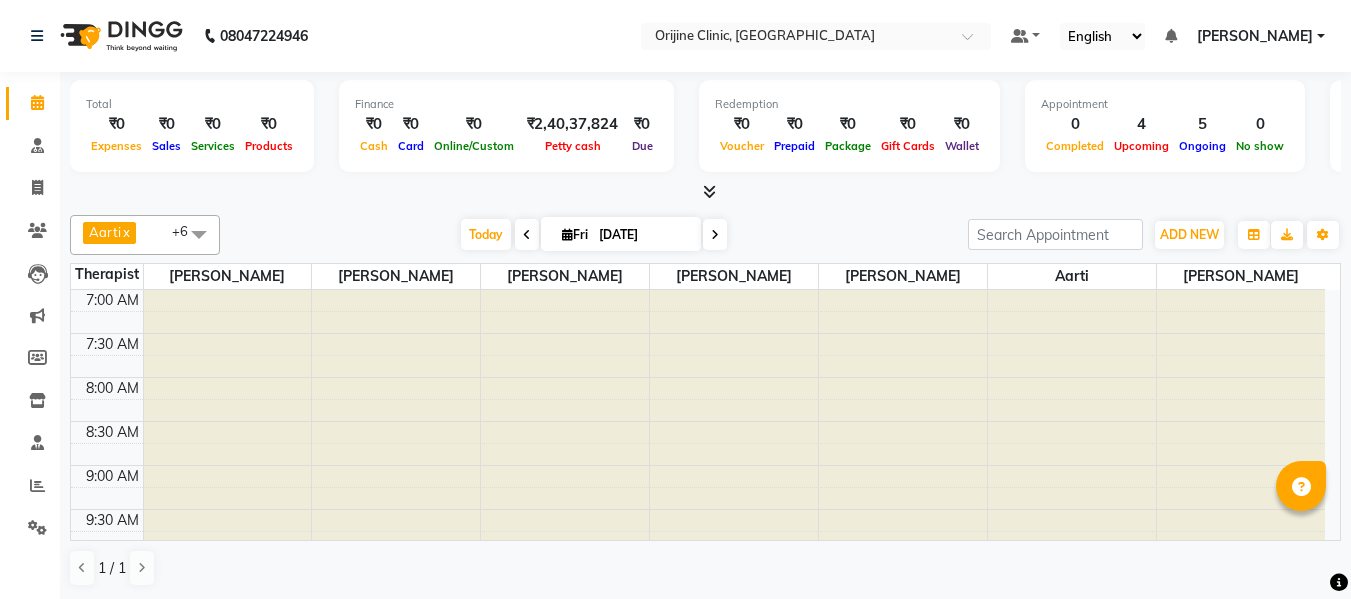 click on "08047224946 Select Location × [GEOGRAPHIC_DATA], Kalyani Nagar Default Panel My Panel English ENGLISH Español العربية मराठी हिंदी ગુજરાતી தமிழ் 中文 Notifications nothing to show [PERSON_NAME] Manage Profile Change Password Sign out  Version:3.15.4" 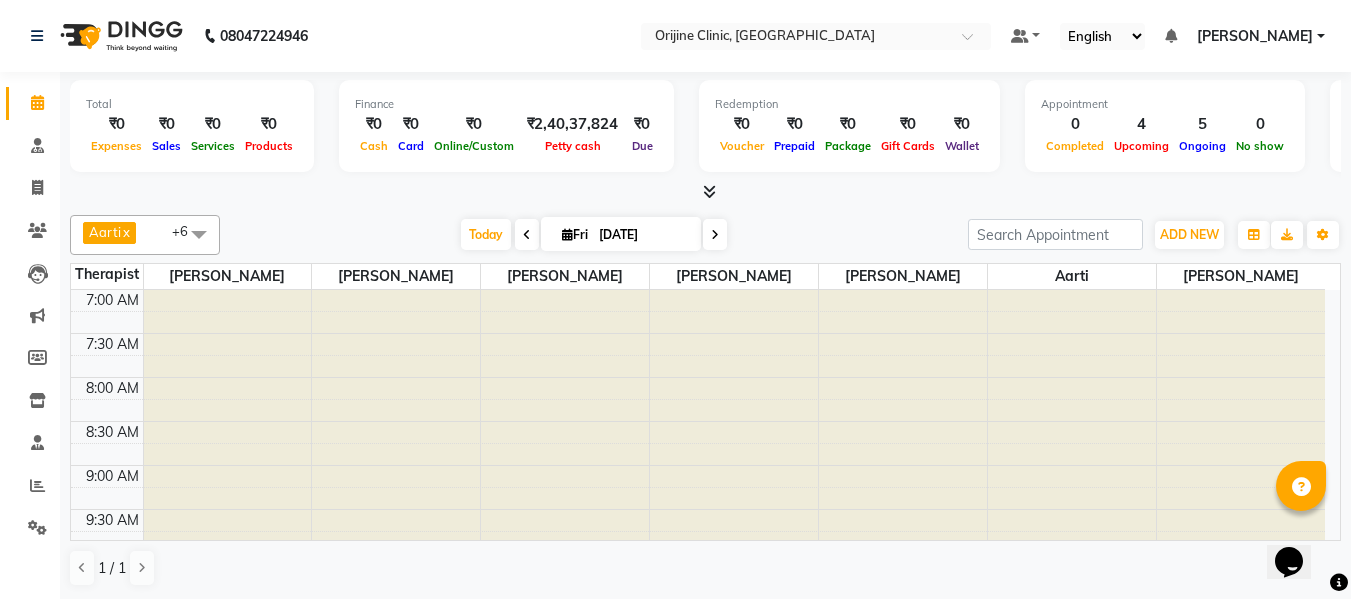scroll, scrollTop: 0, scrollLeft: 0, axis: both 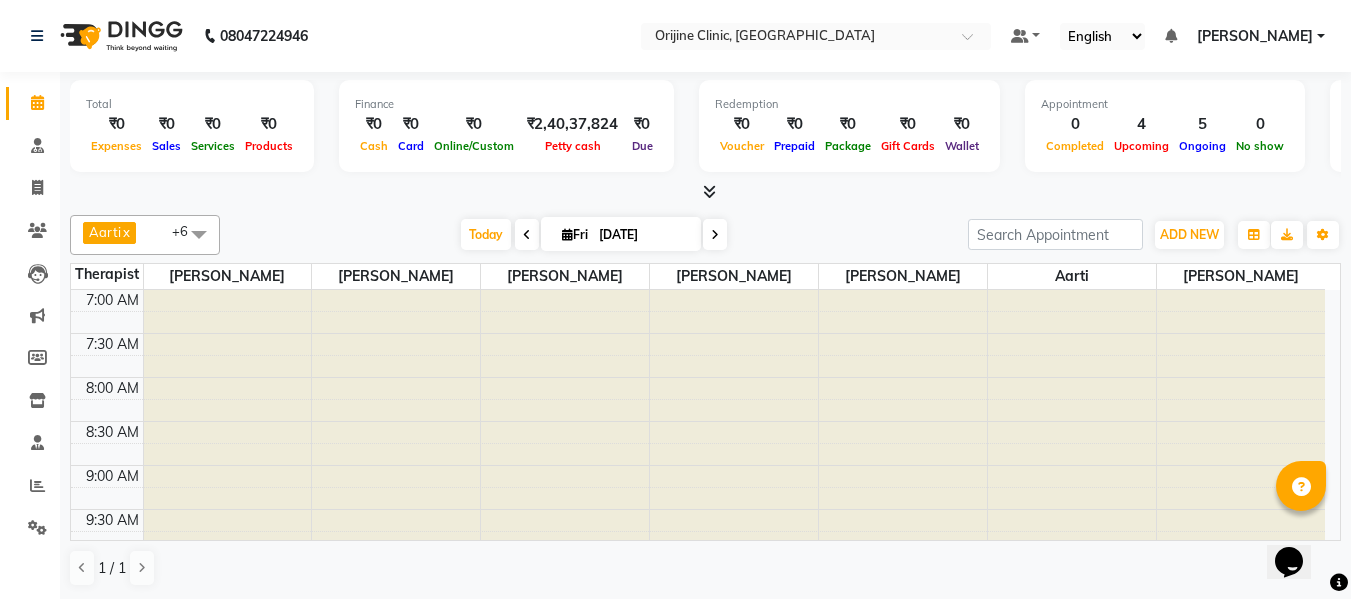 click at bounding box center [567, 234] 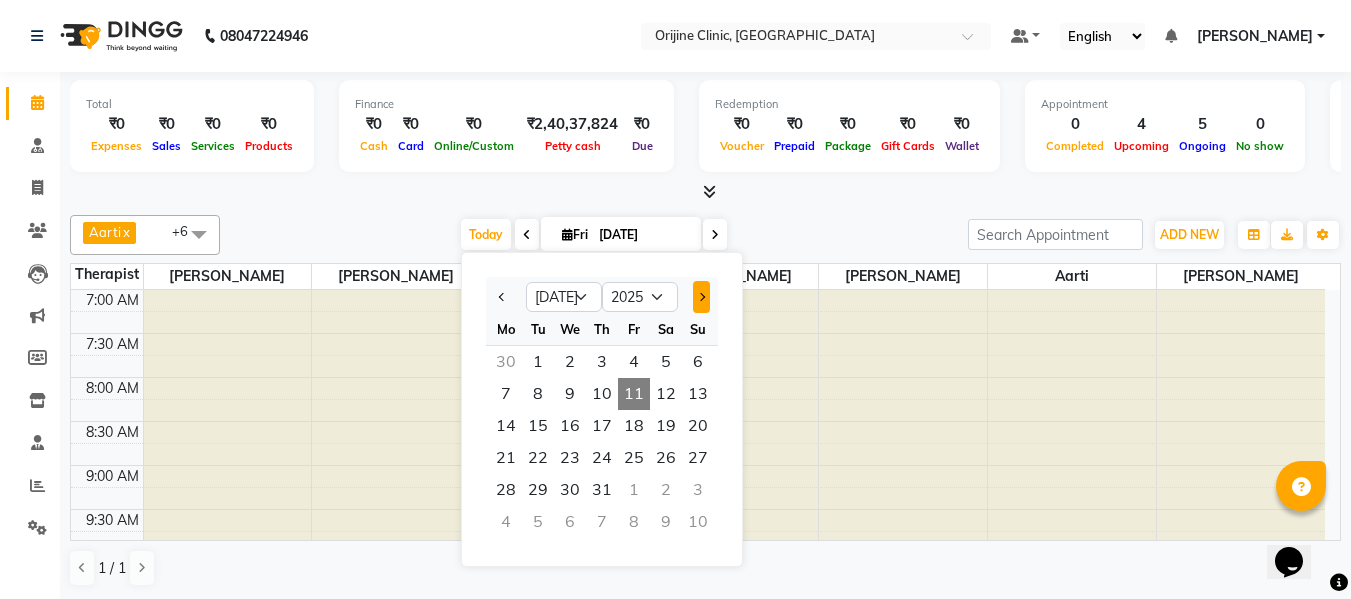 click at bounding box center [701, 297] 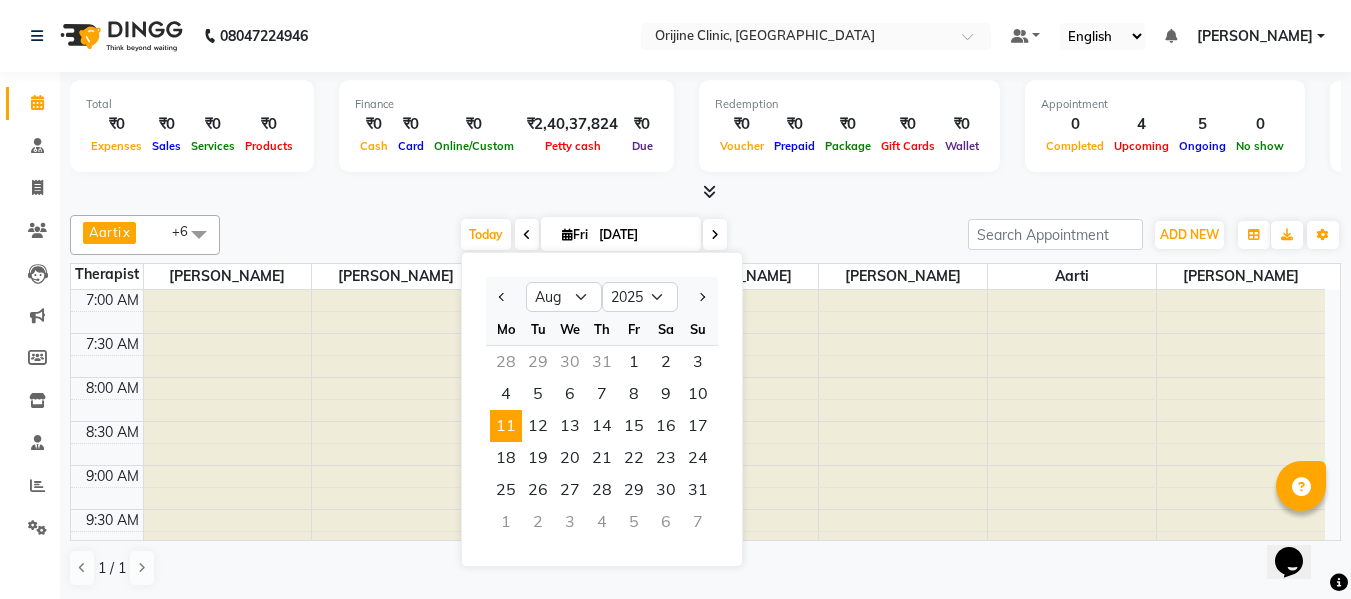 click on "11" at bounding box center (506, 426) 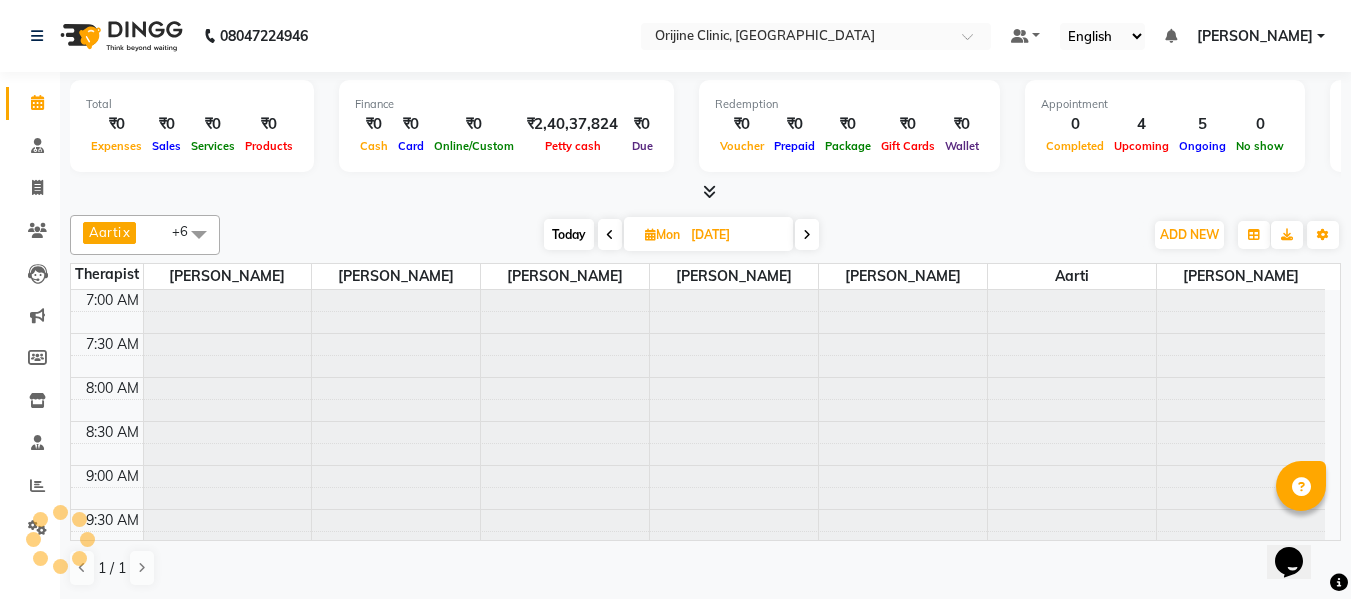 scroll, scrollTop: 441, scrollLeft: 0, axis: vertical 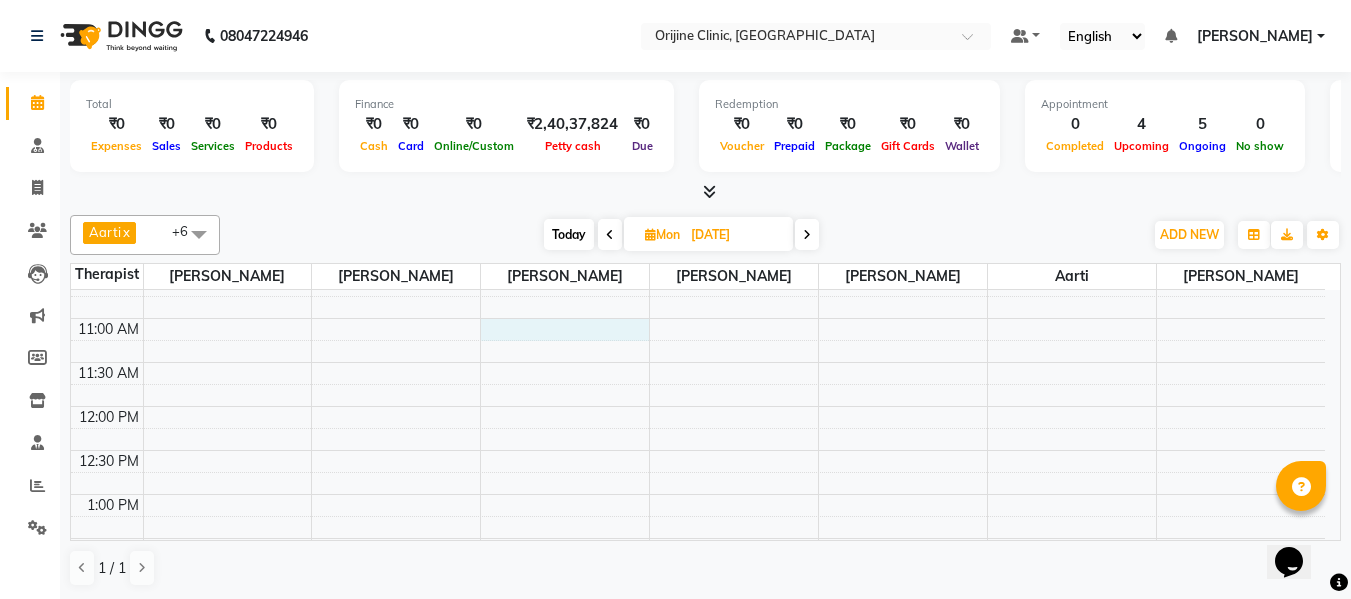 click on "7:00 AM 7:30 AM 8:00 AM 8:30 AM 9:00 AM 9:30 AM 10:00 AM 10:30 AM 11:00 AM 11:30 AM 12:00 PM 12:30 PM 1:00 PM 1:30 PM 2:00 PM 2:30 PM 3:00 PM 3:30 PM 4:00 PM 4:30 PM 5:00 PM 5:30 PM 6:00 PM 6:30 PM 7:00 PM 7:30 PM" at bounding box center (698, 538) 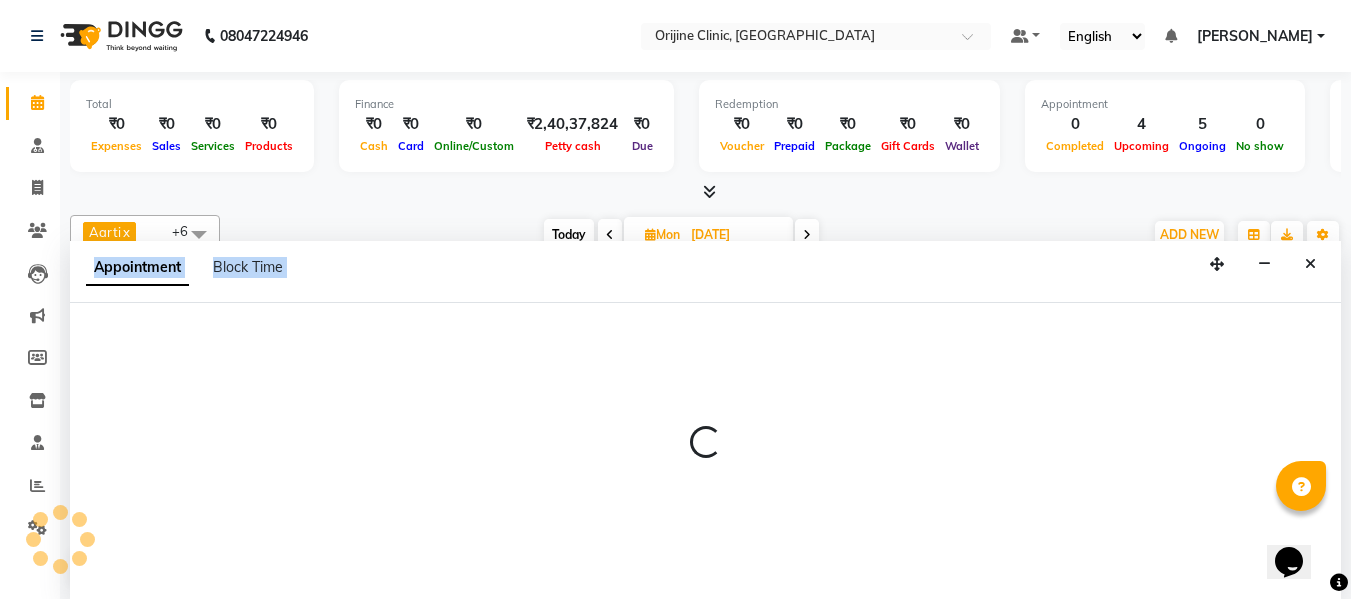 click at bounding box center (705, 451) 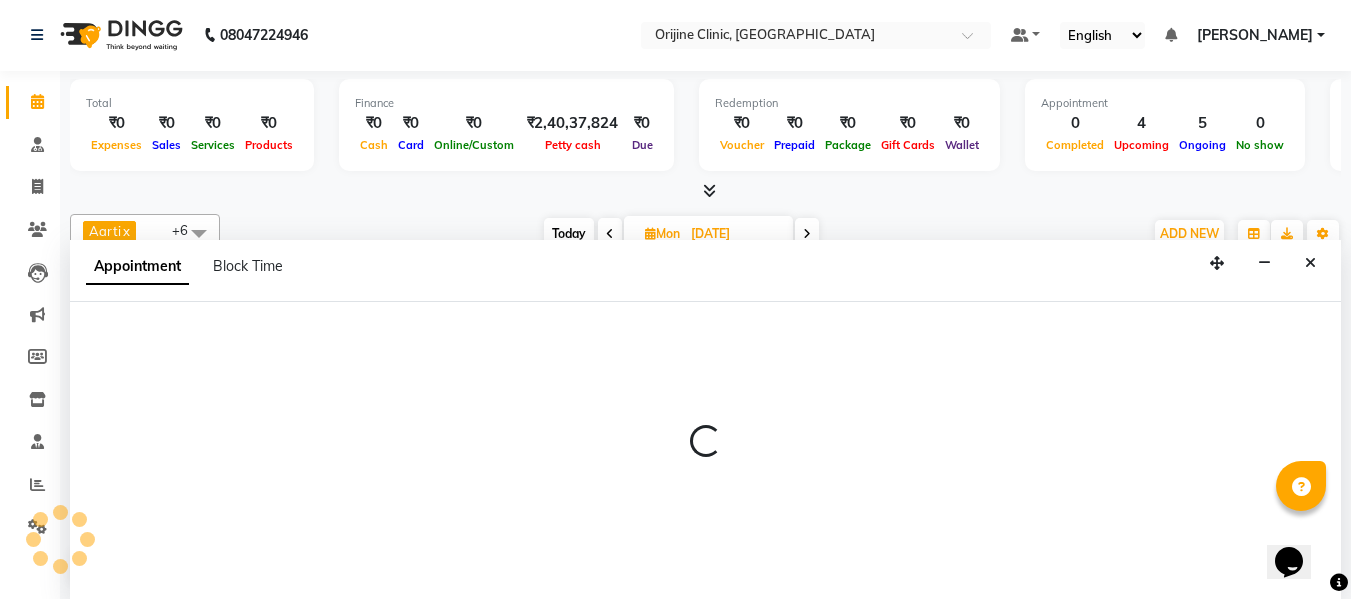 select on "10776" 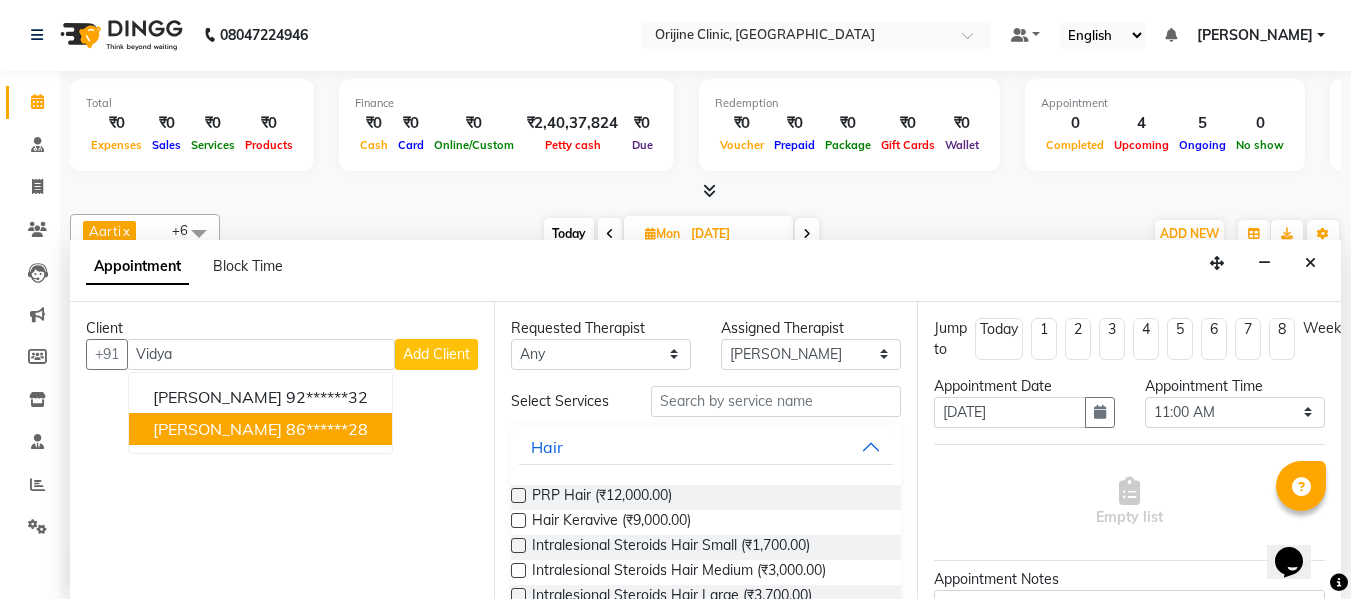 click on "Vidya Shetty" at bounding box center (217, 429) 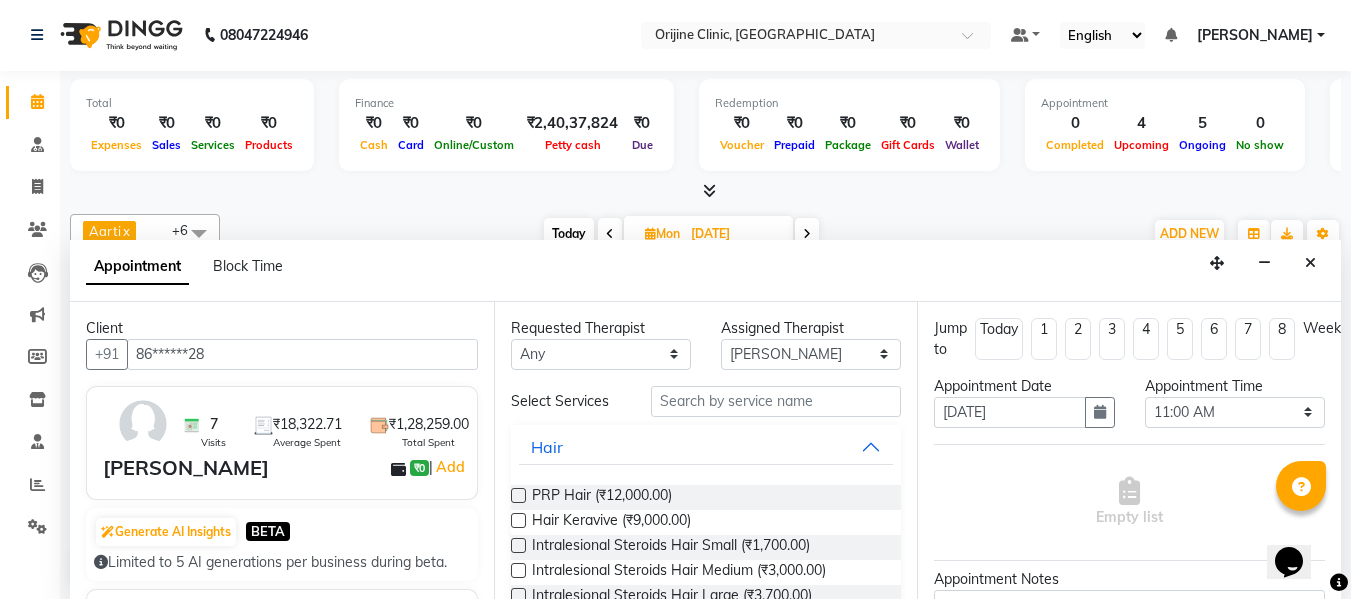 type on "86******28" 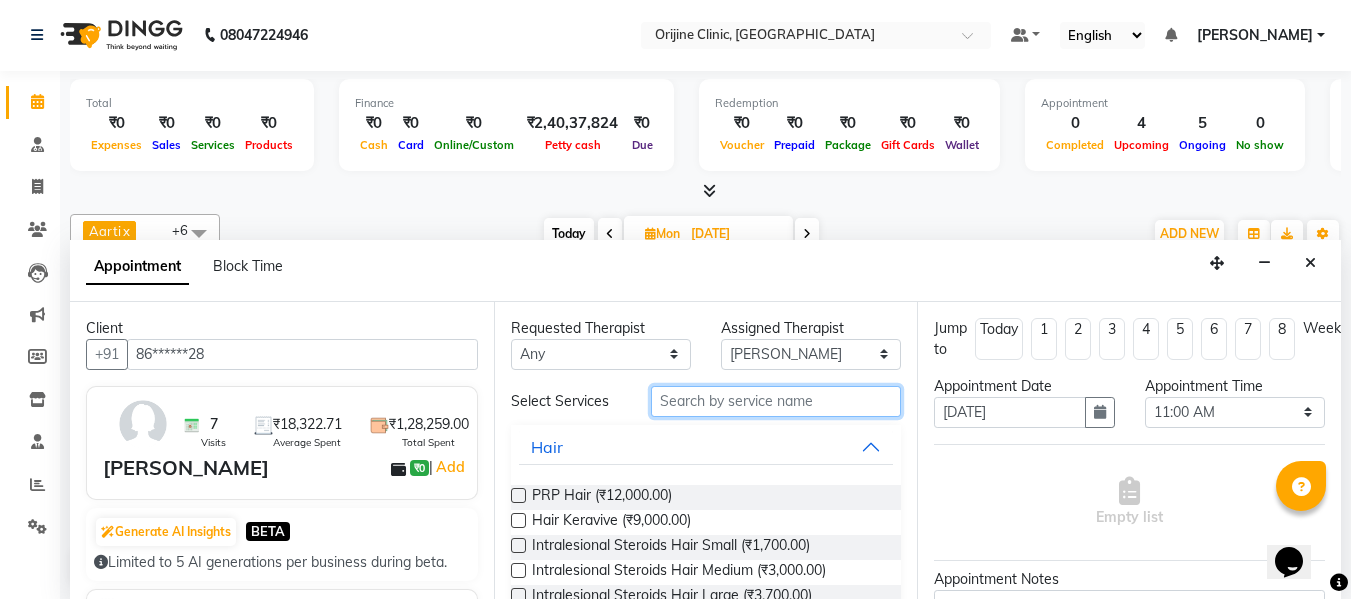 click at bounding box center (776, 401) 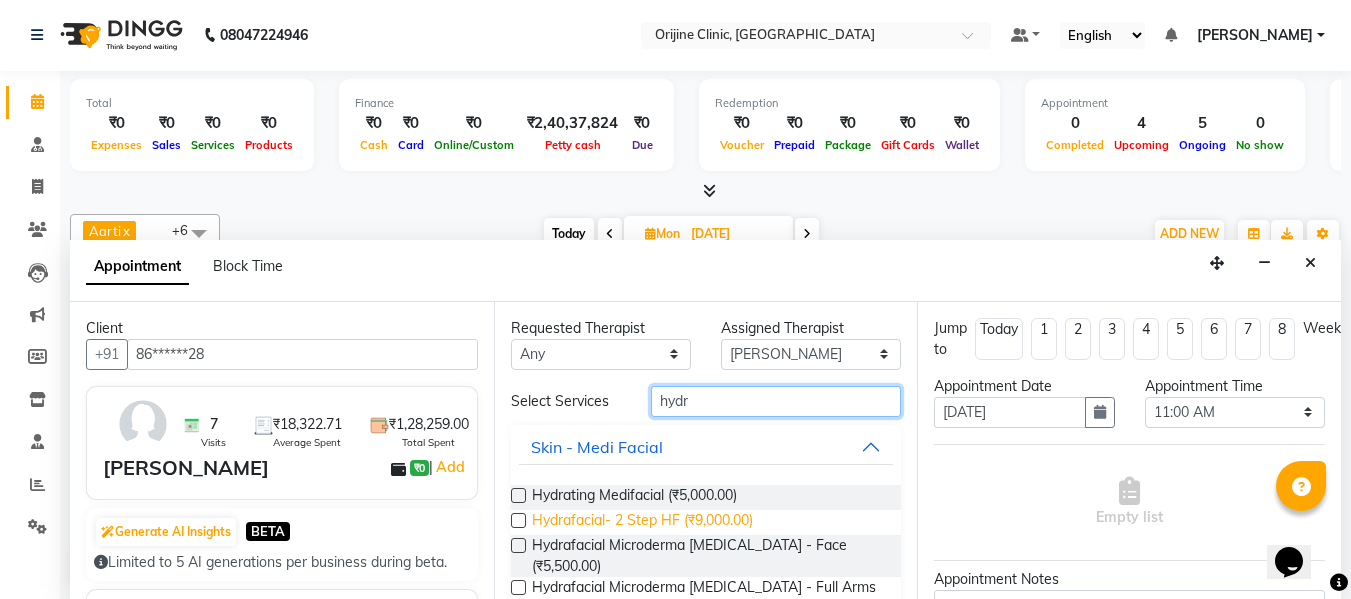 type on "hydr" 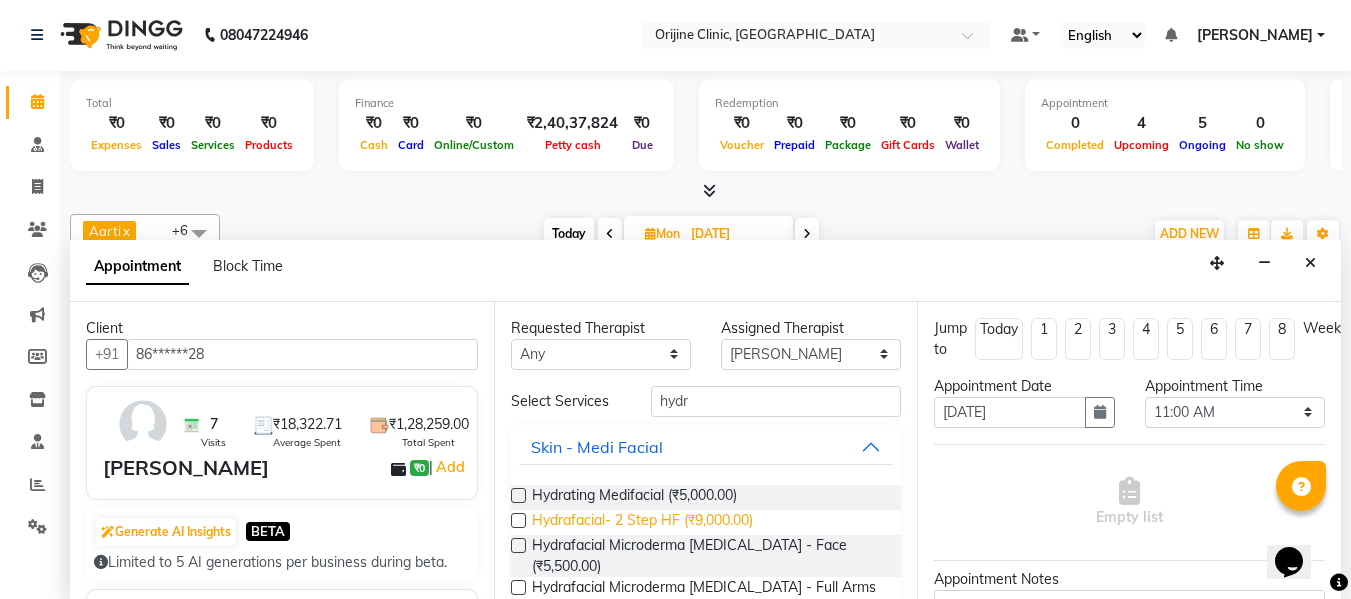 click on "Hydrafacial- 2 Step HF (₹9,000.00)" at bounding box center [642, 522] 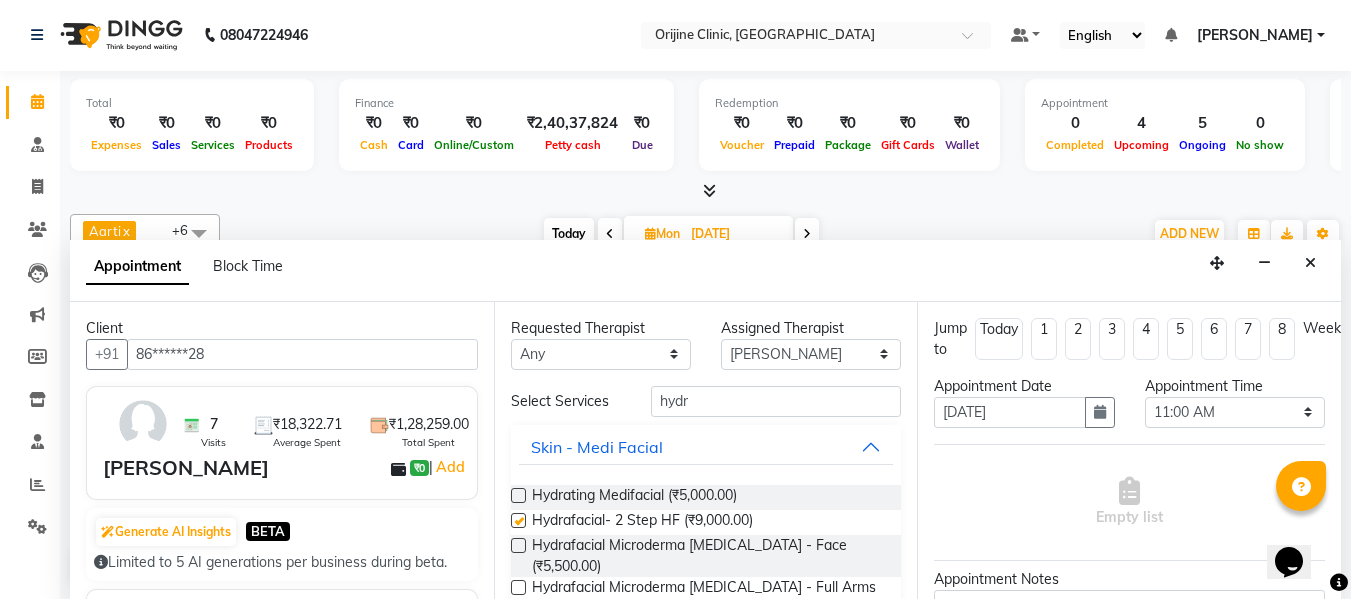 checkbox on "false" 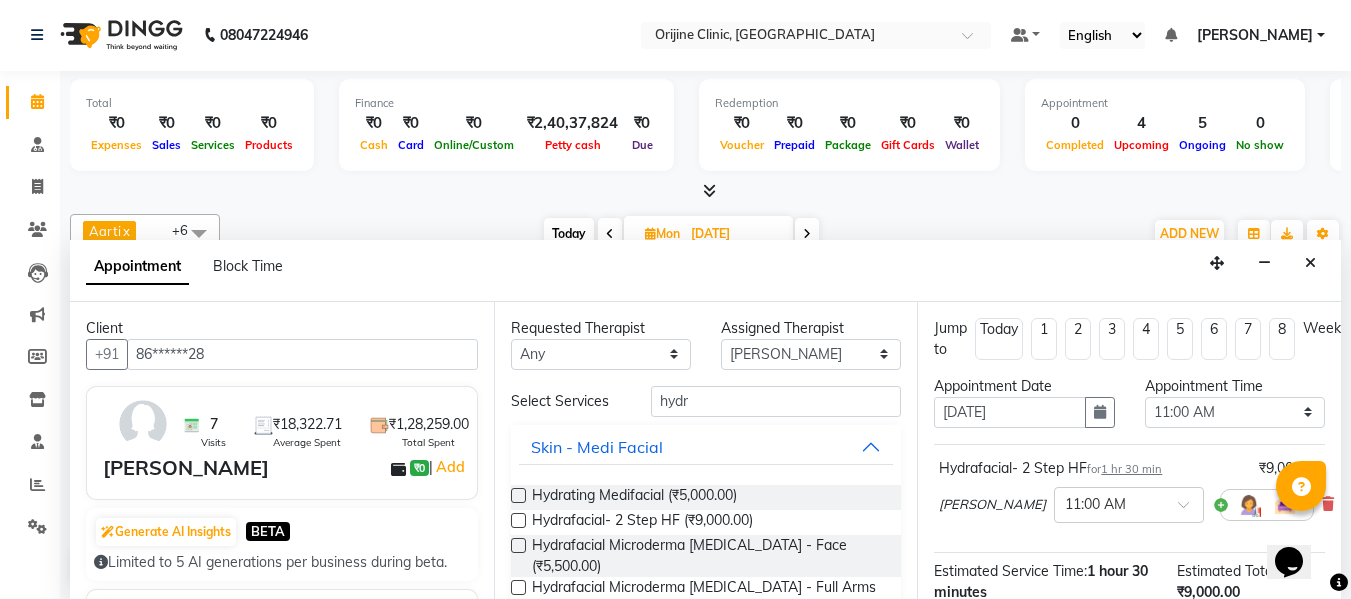 scroll, scrollTop: 265, scrollLeft: 0, axis: vertical 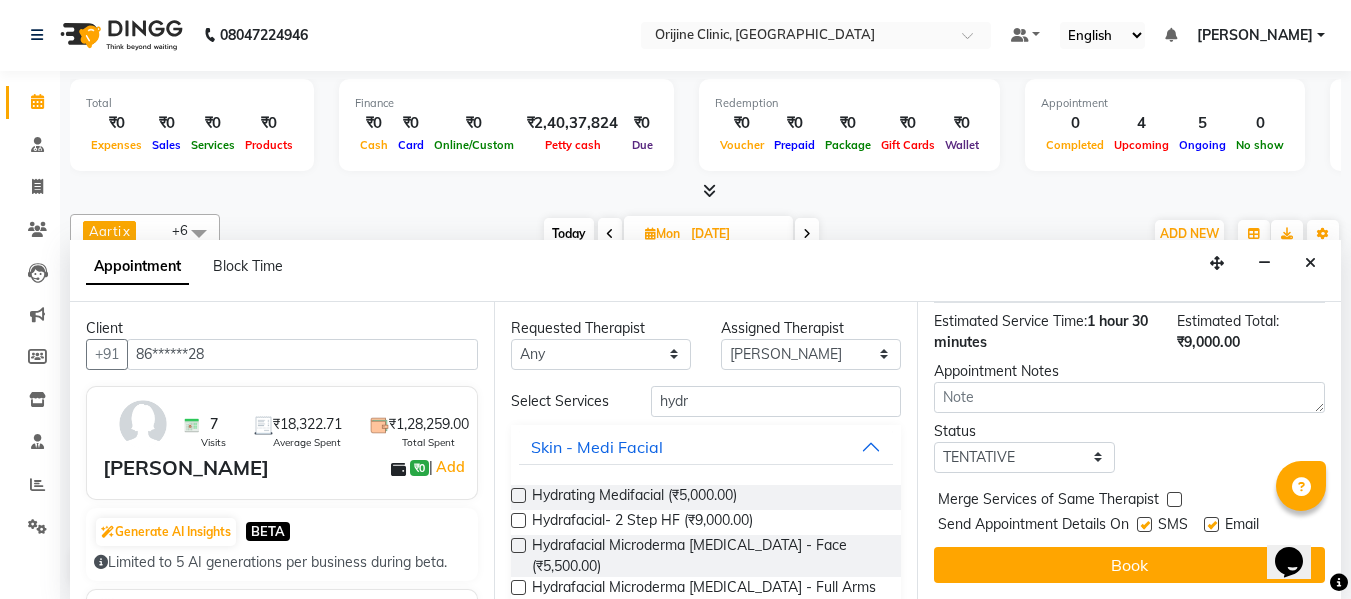 click at bounding box center [1211, 524] 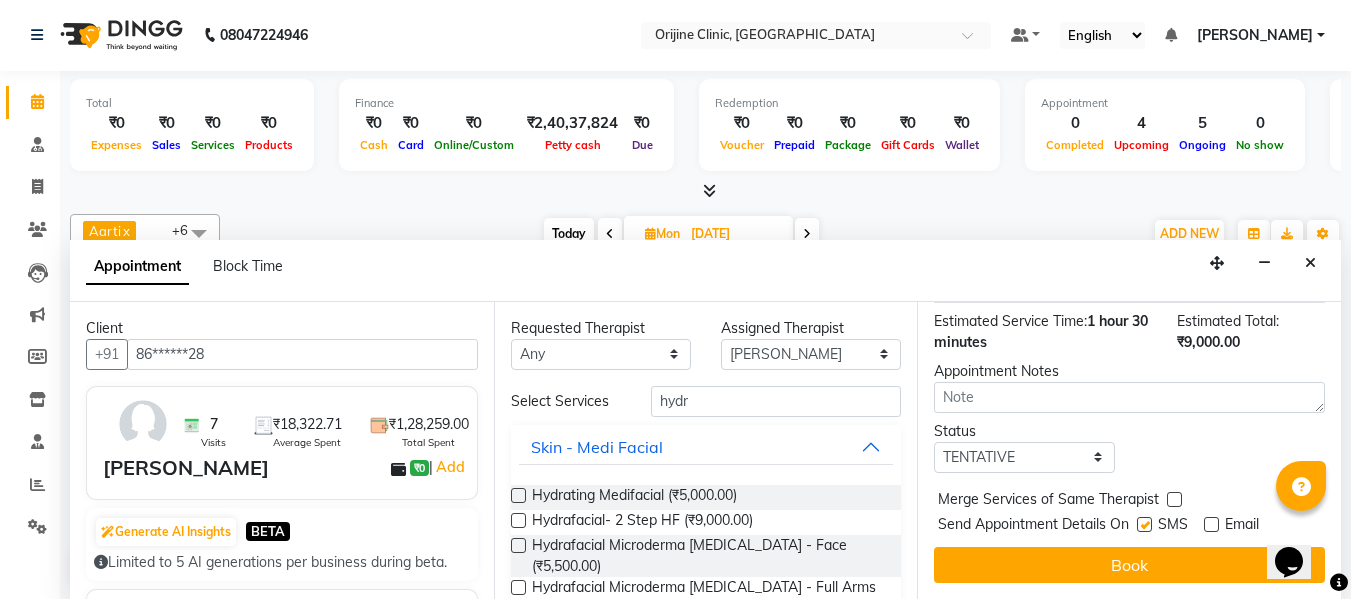 click at bounding box center [1144, 524] 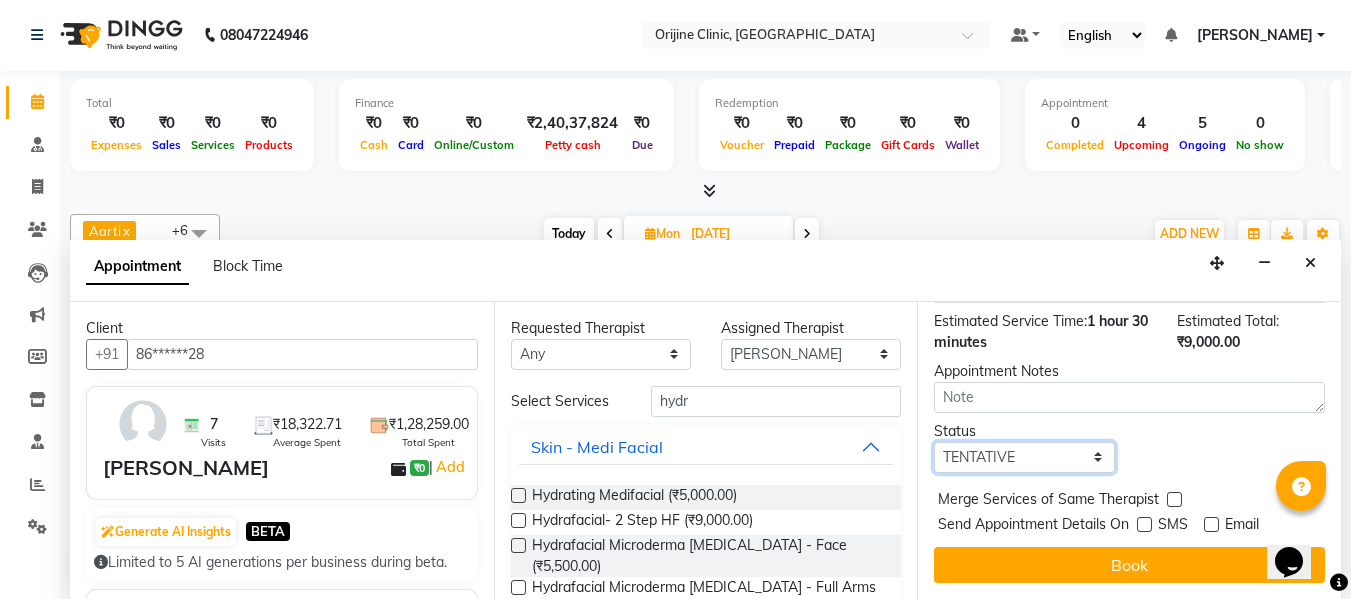 click on "Select TENTATIVE CONFIRM UPCOMING" at bounding box center [1024, 457] 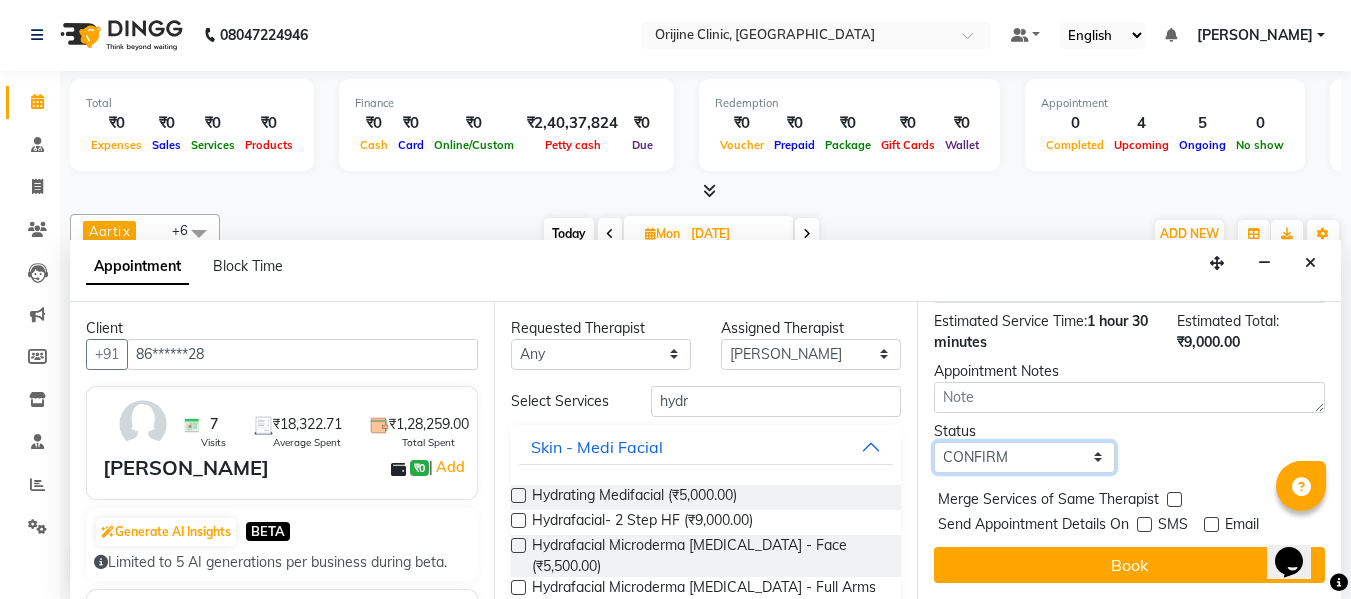 click on "Select TENTATIVE CONFIRM UPCOMING" at bounding box center (1024, 457) 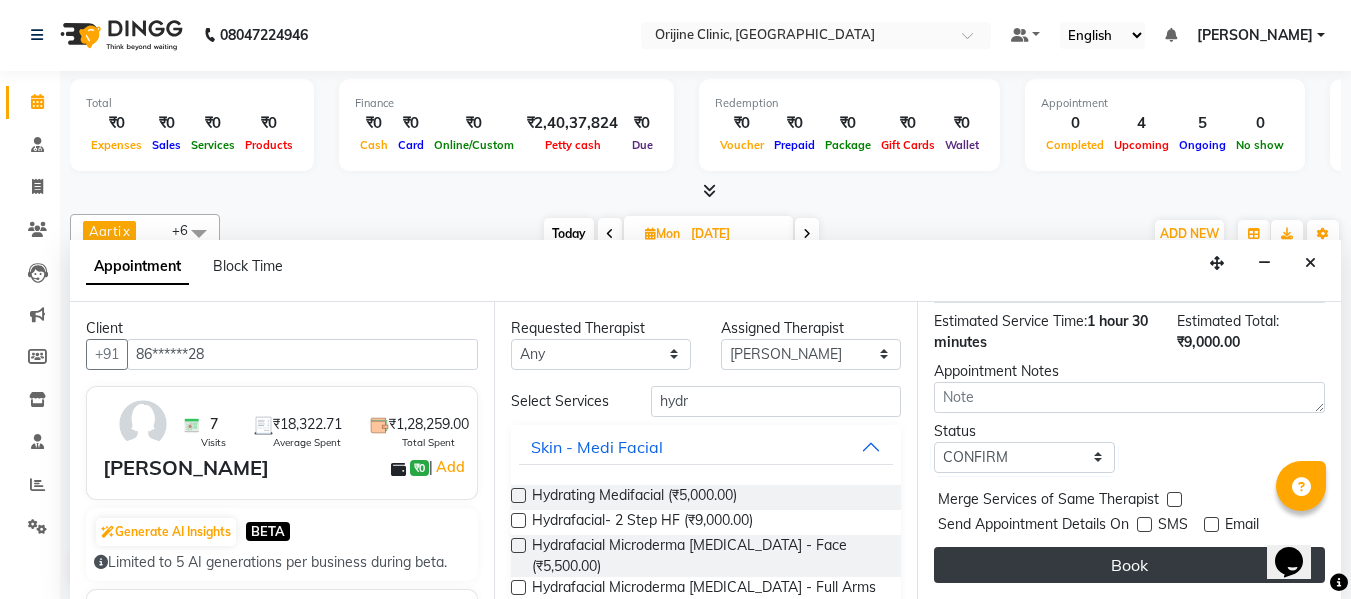 click on "Book" at bounding box center (1129, 565) 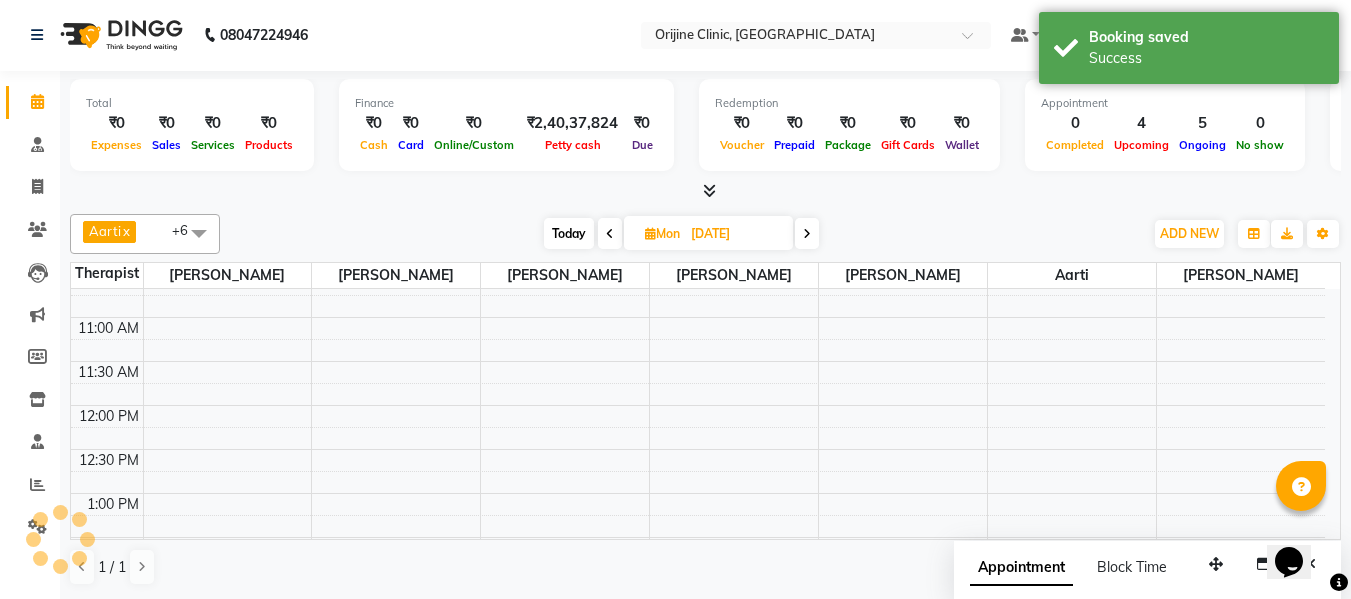 scroll, scrollTop: 0, scrollLeft: 0, axis: both 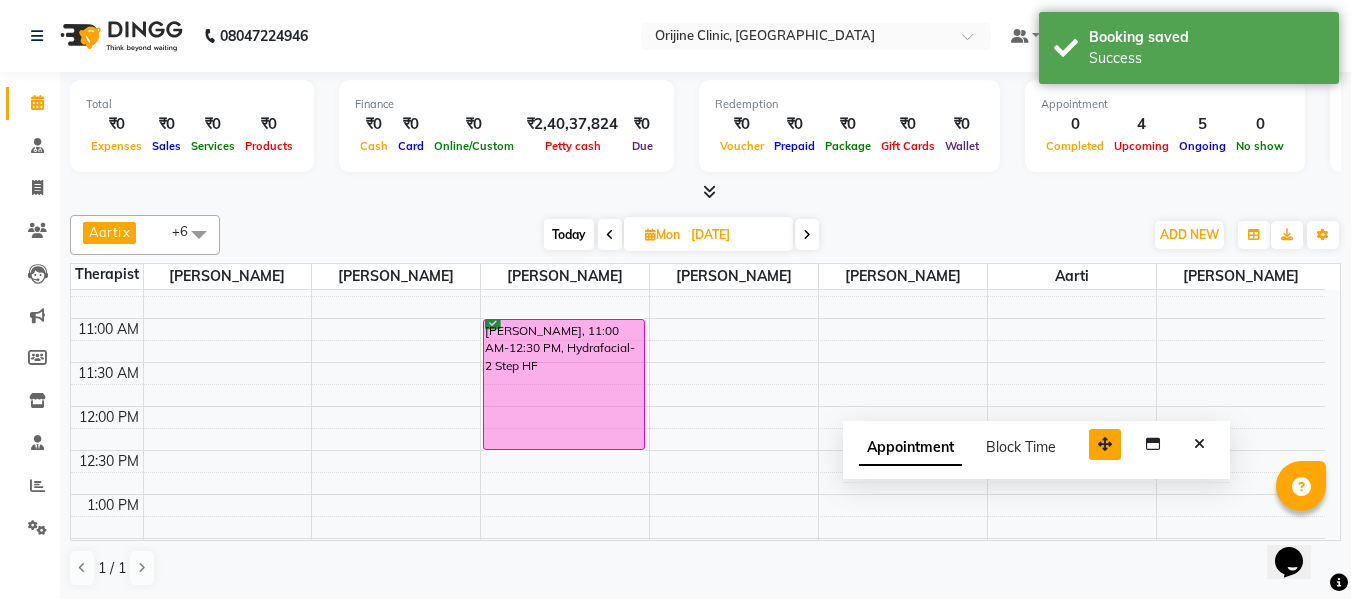 drag, startPoint x: 1215, startPoint y: 565, endPoint x: 1095, endPoint y: 434, distance: 177.65416 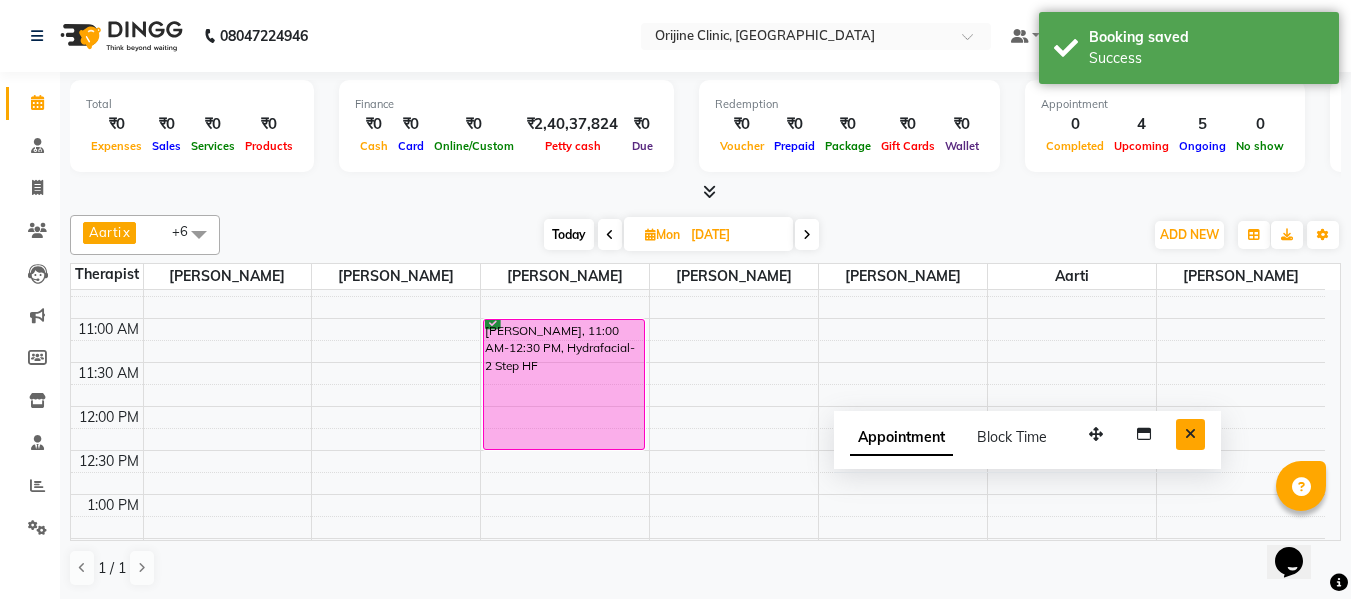 click at bounding box center [1190, 434] 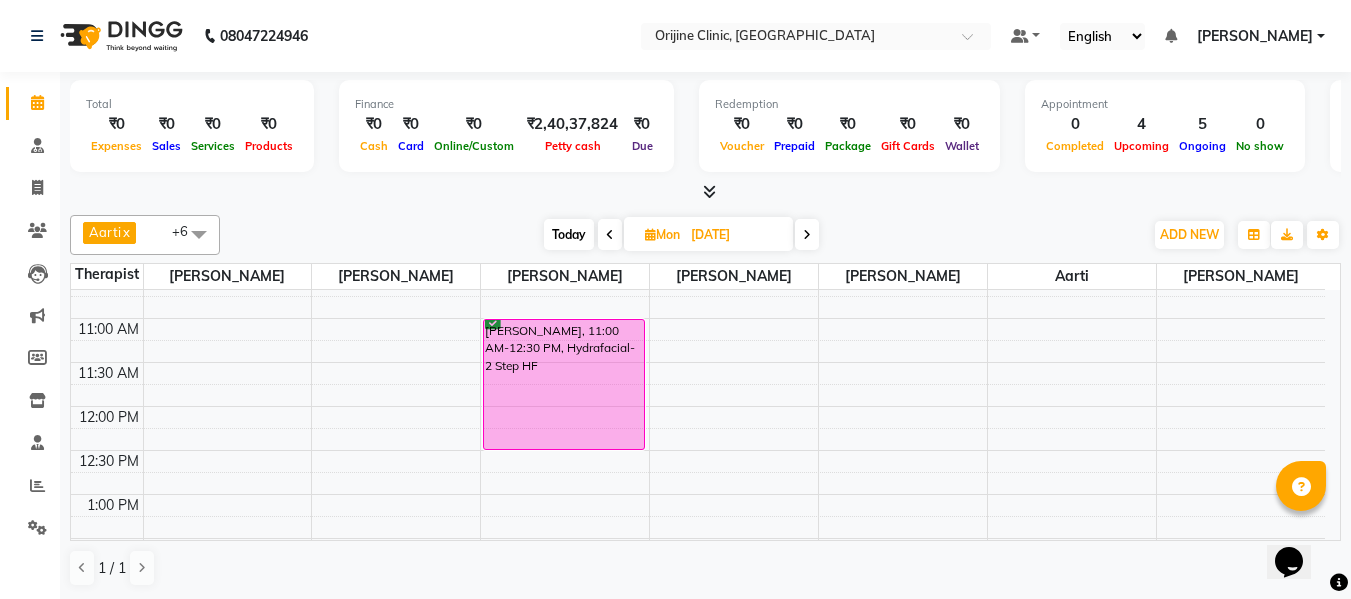 click on "Today" at bounding box center [569, 234] 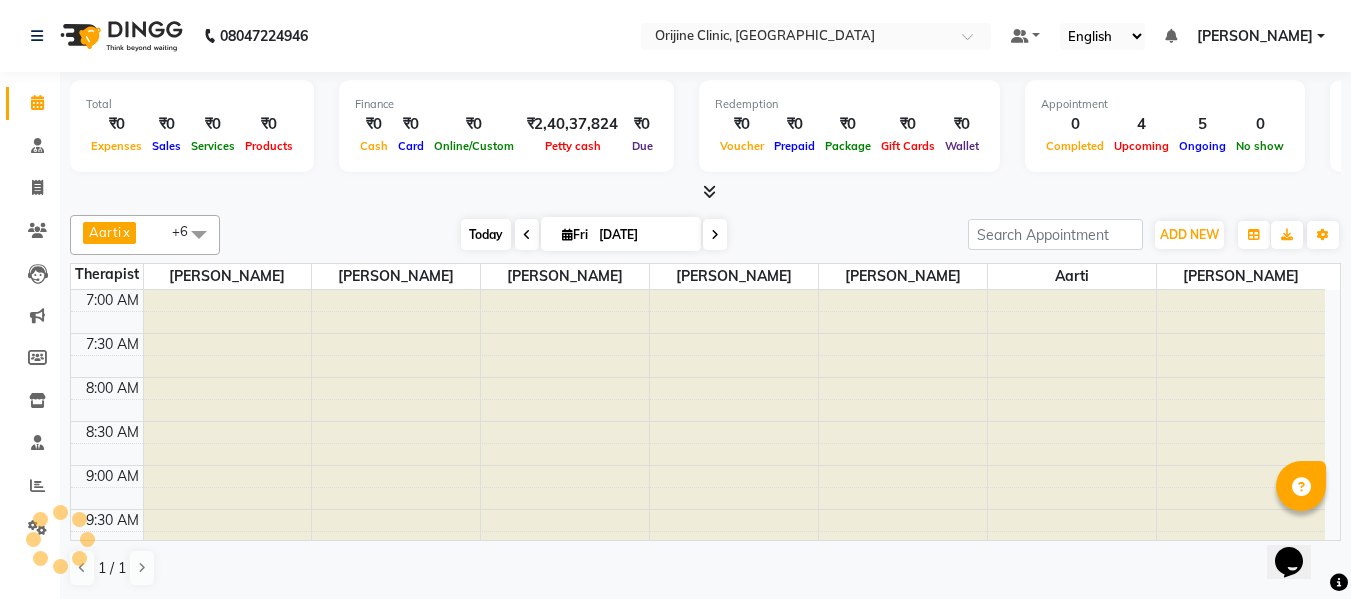 scroll, scrollTop: 441, scrollLeft: 0, axis: vertical 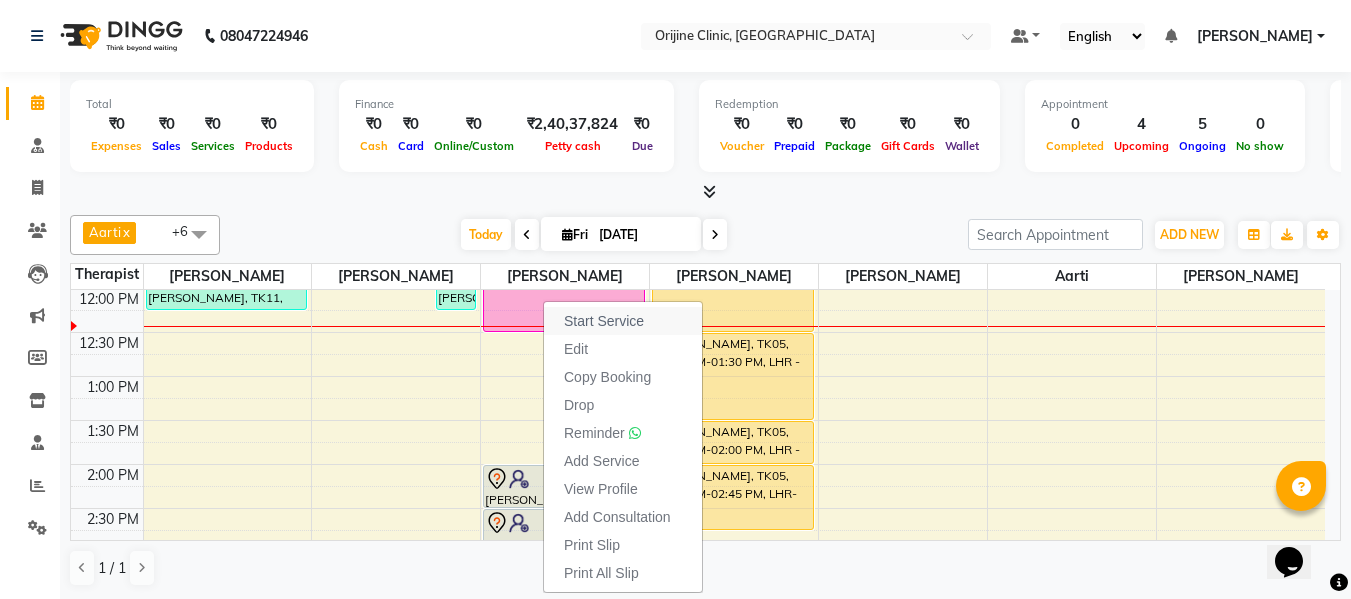 click on "Start Service" at bounding box center (604, 321) 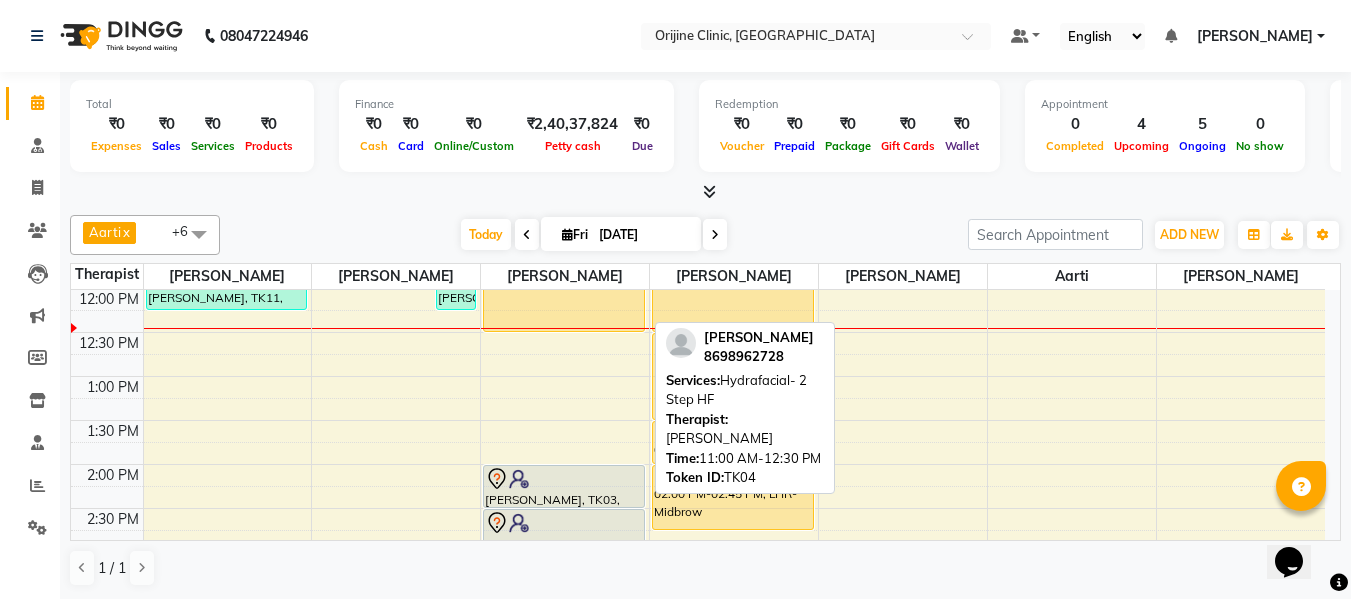 click on "[PERSON_NAME], TK04, 11:00 AM-12:30 PM, Hydrafacial- 2 Step HF" at bounding box center [564, 266] 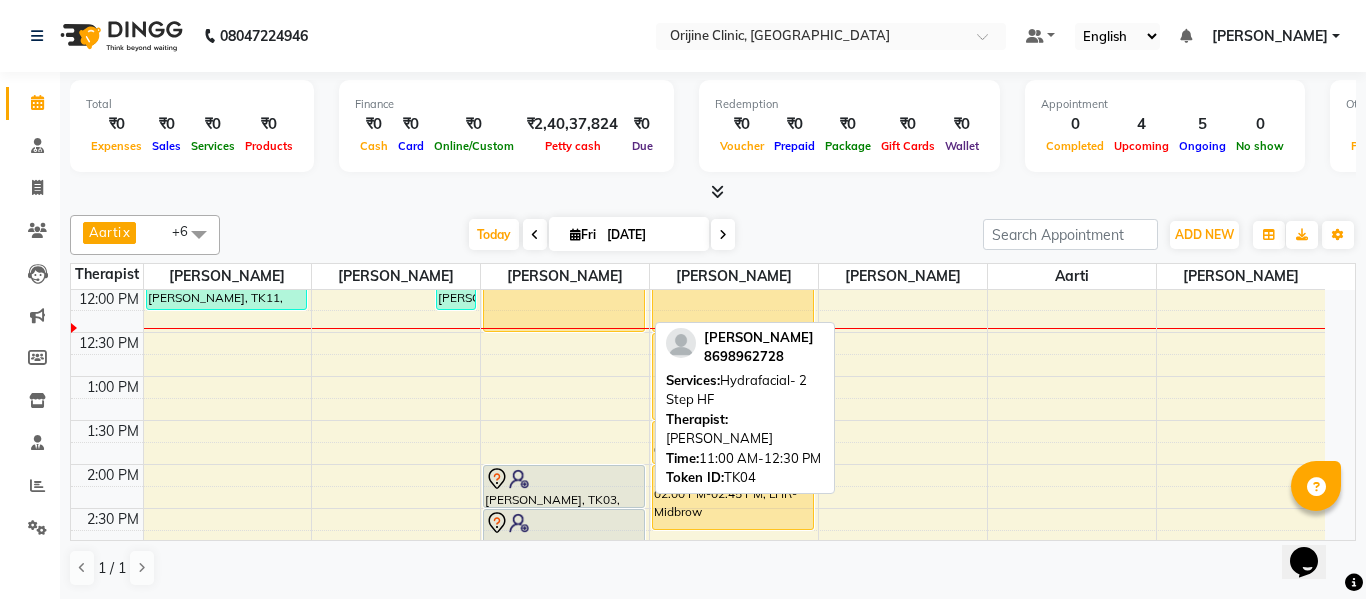 select on "1" 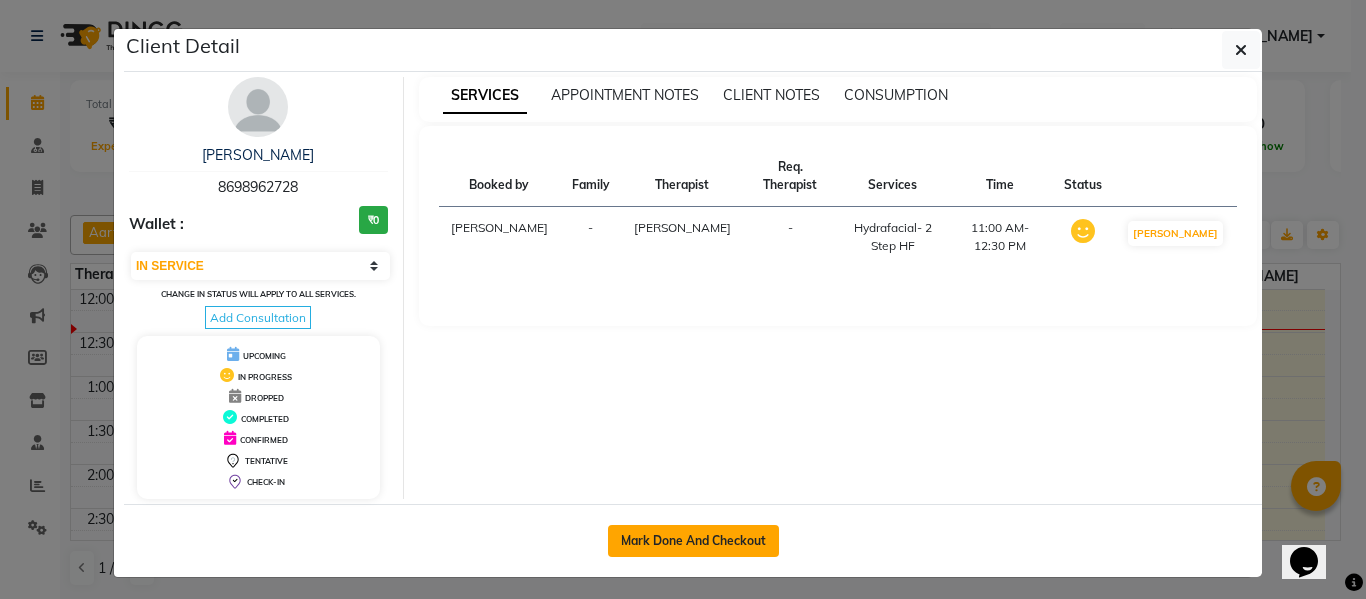 click on "Mark Done And Checkout" 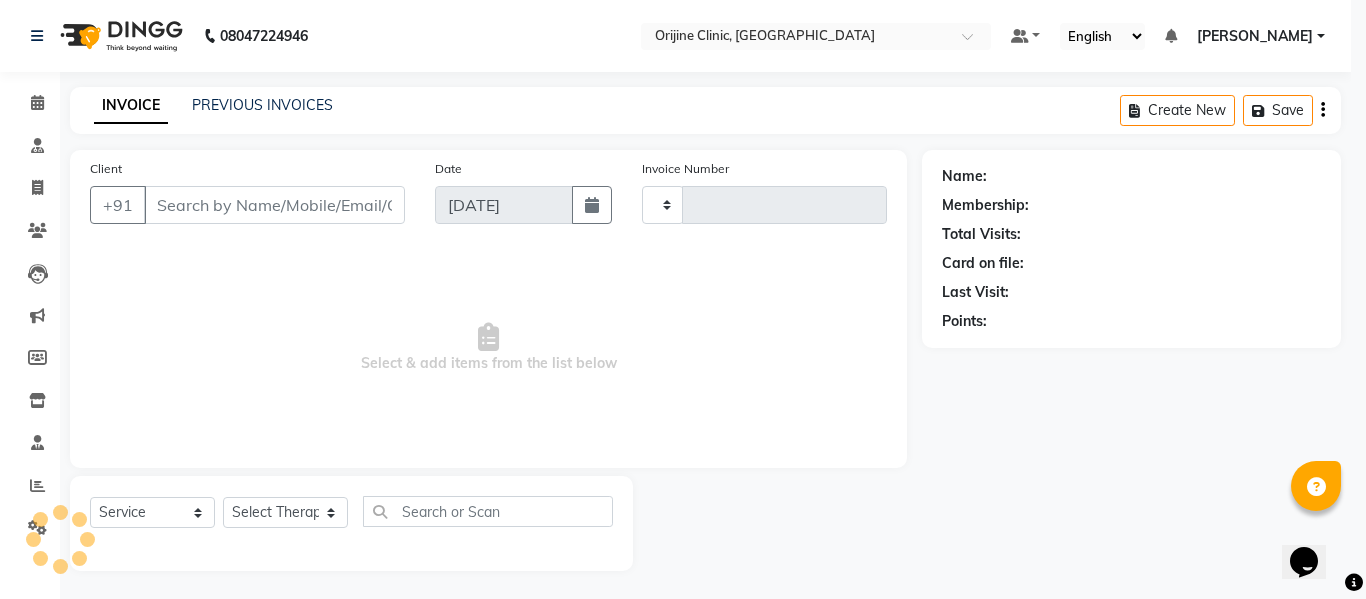 type on "0657" 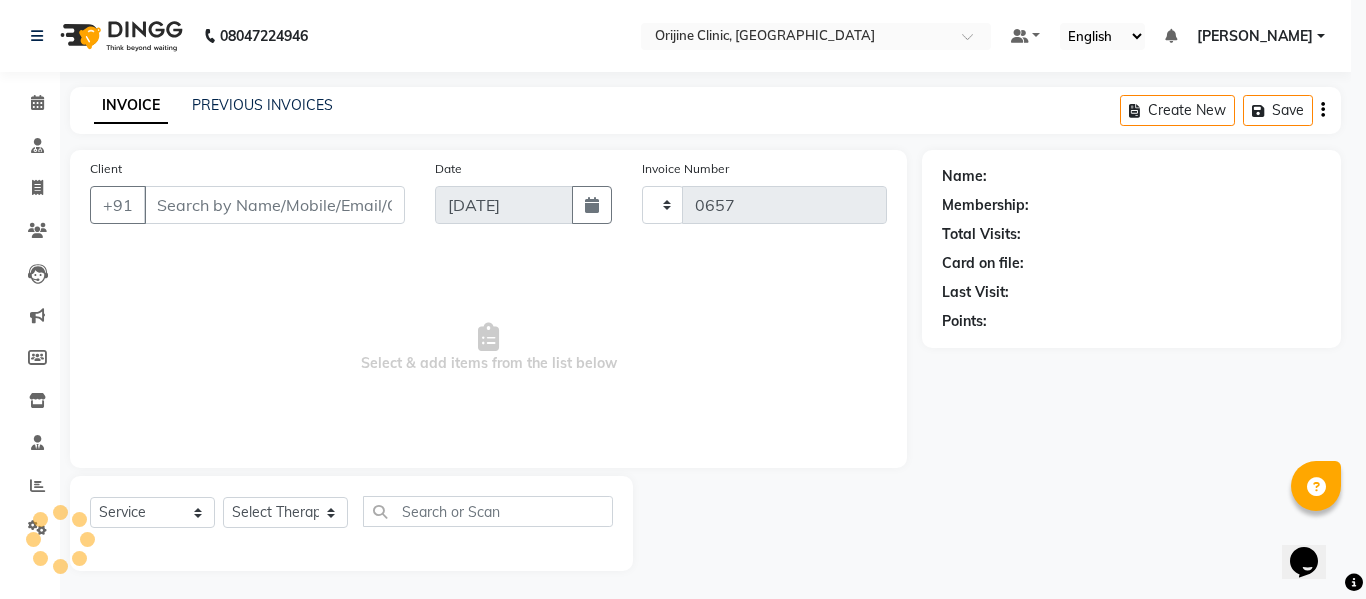 select on "702" 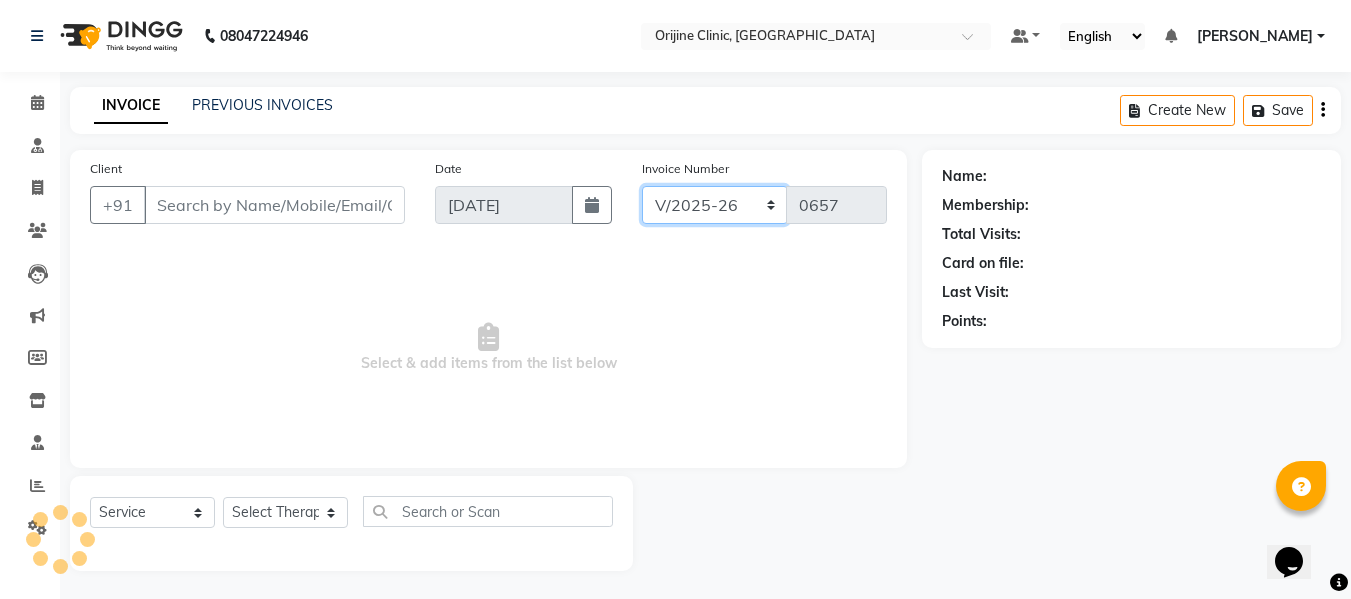 click on "PKG/2025-26 V/2025 V/2025-26" 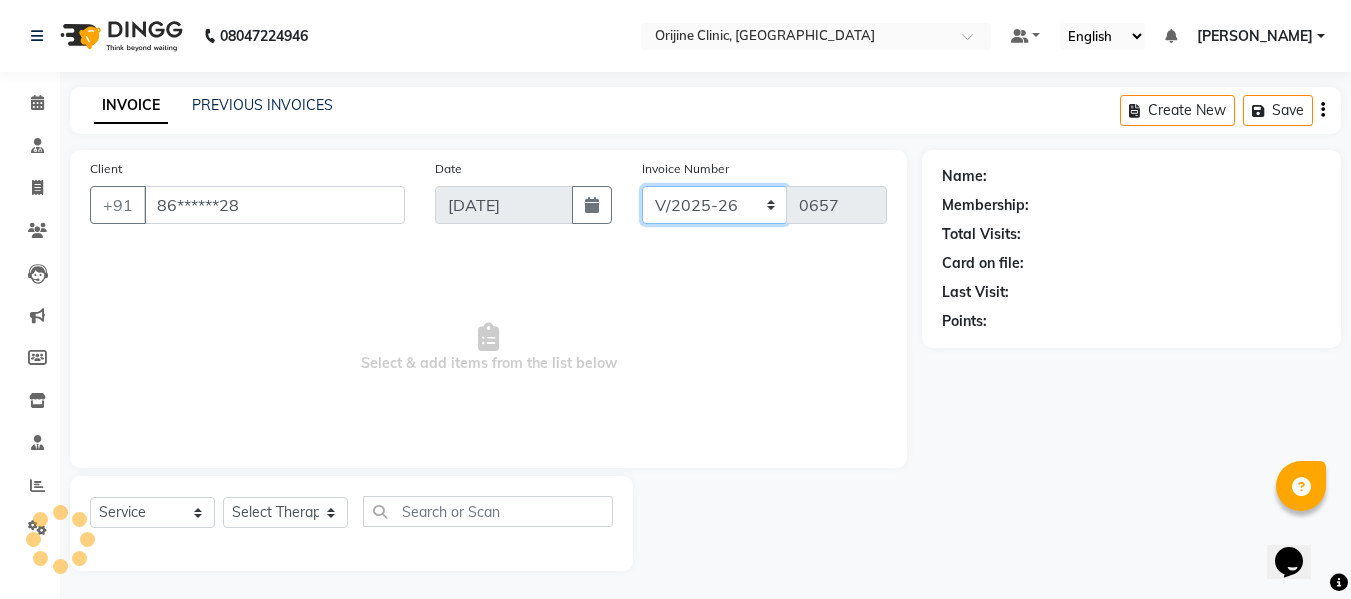 select on "10776" 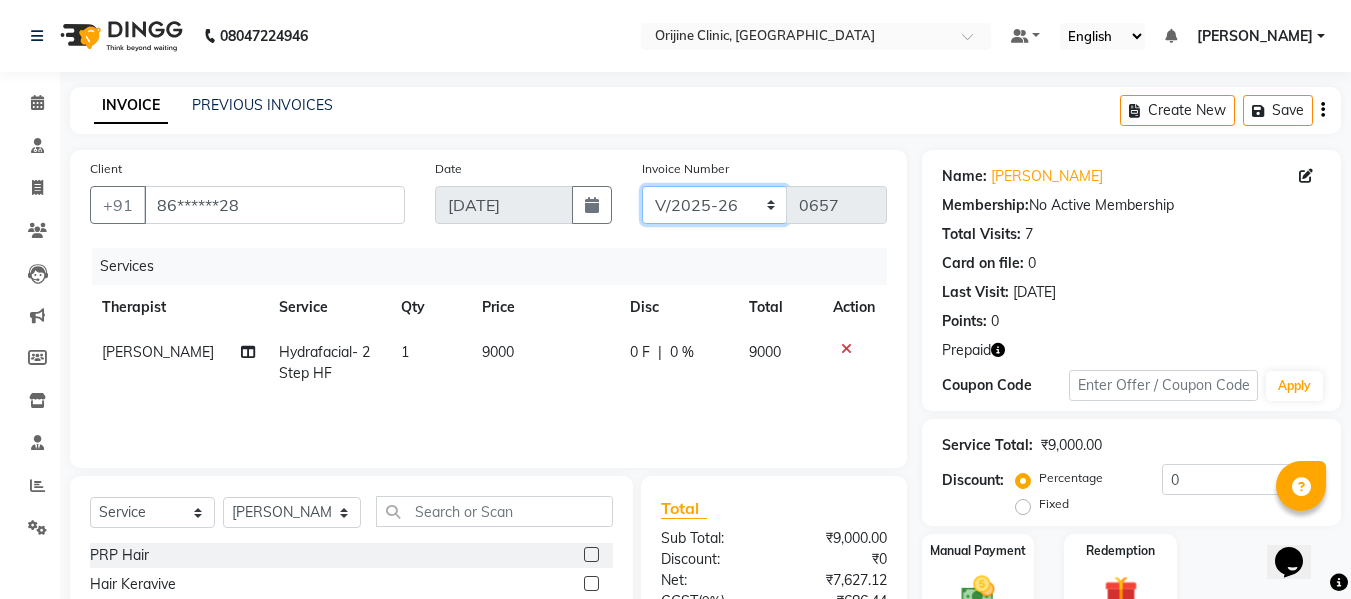 select on "4079" 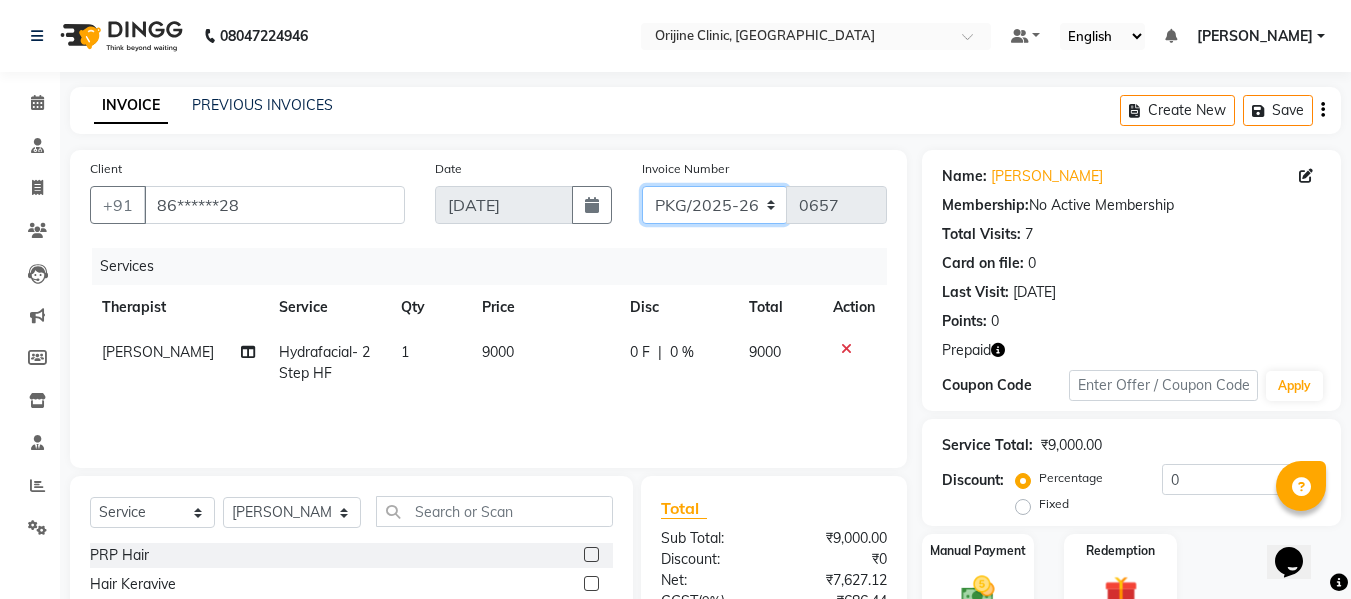 click on "PKG/2025-26 V/2025 V/2025-26" 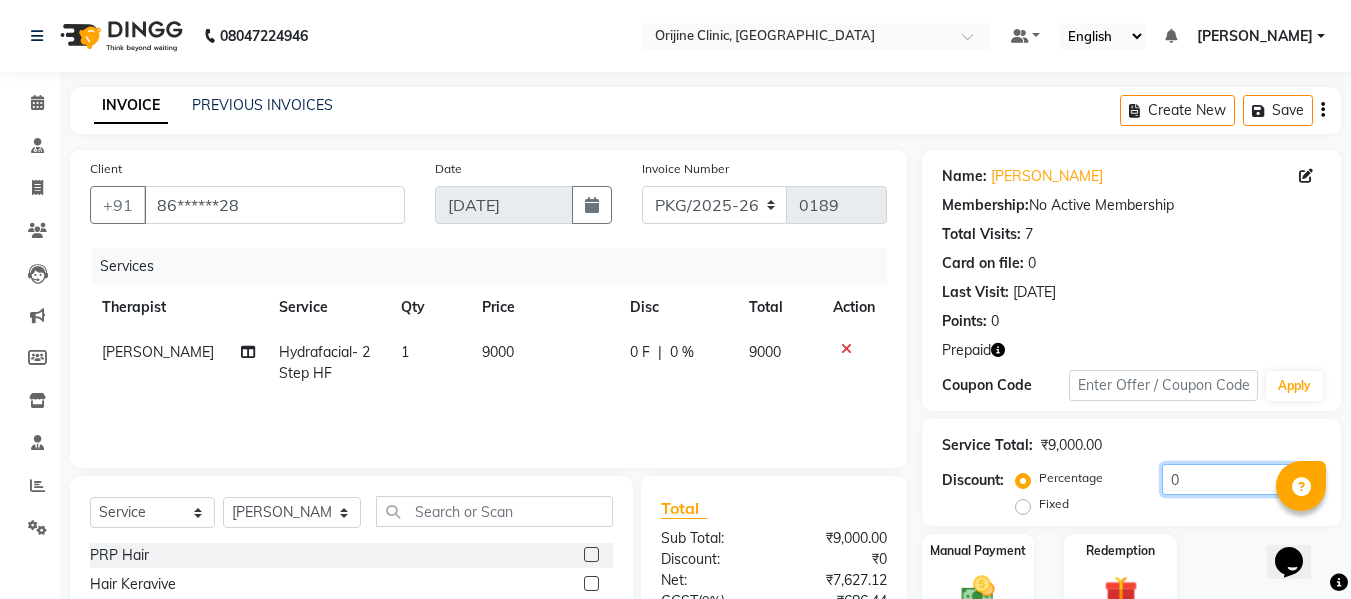 click on "0" 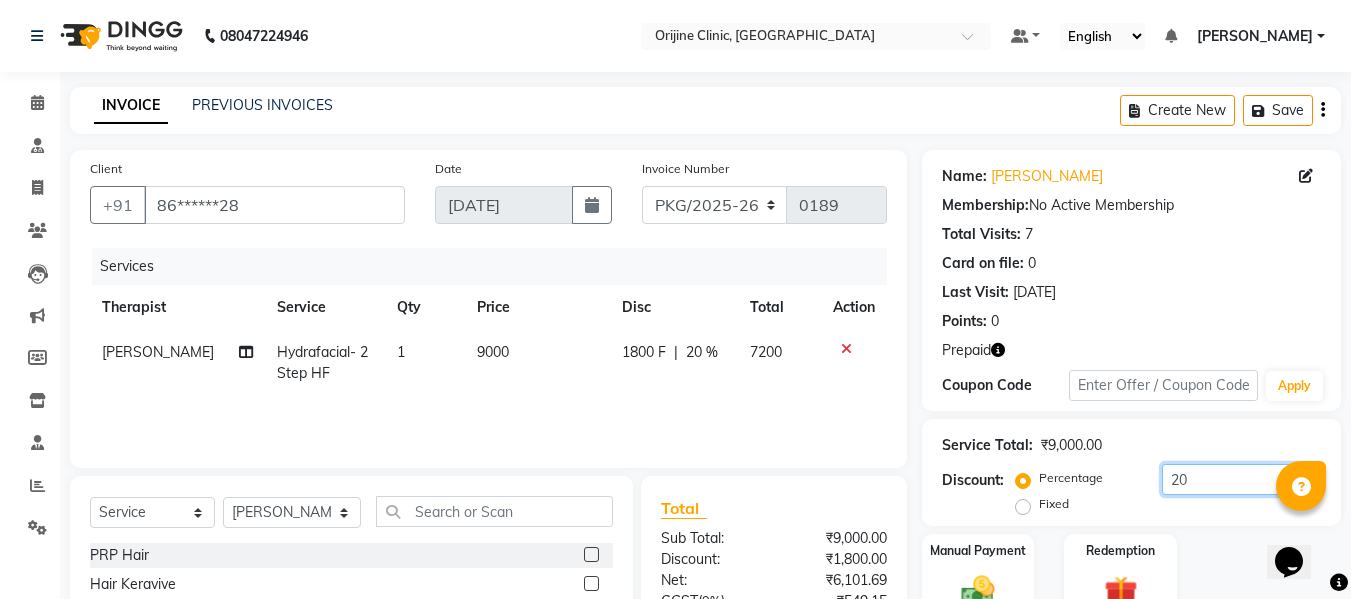 type on "20" 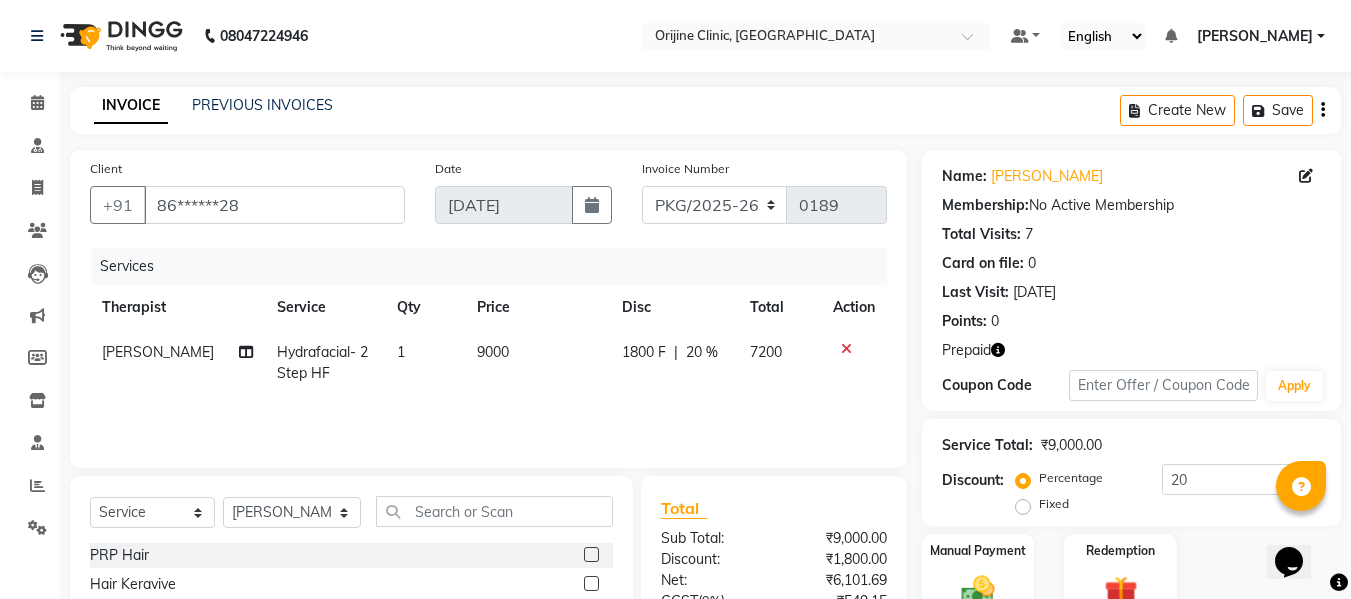 click on "Service Total:  ₹9,000.00" 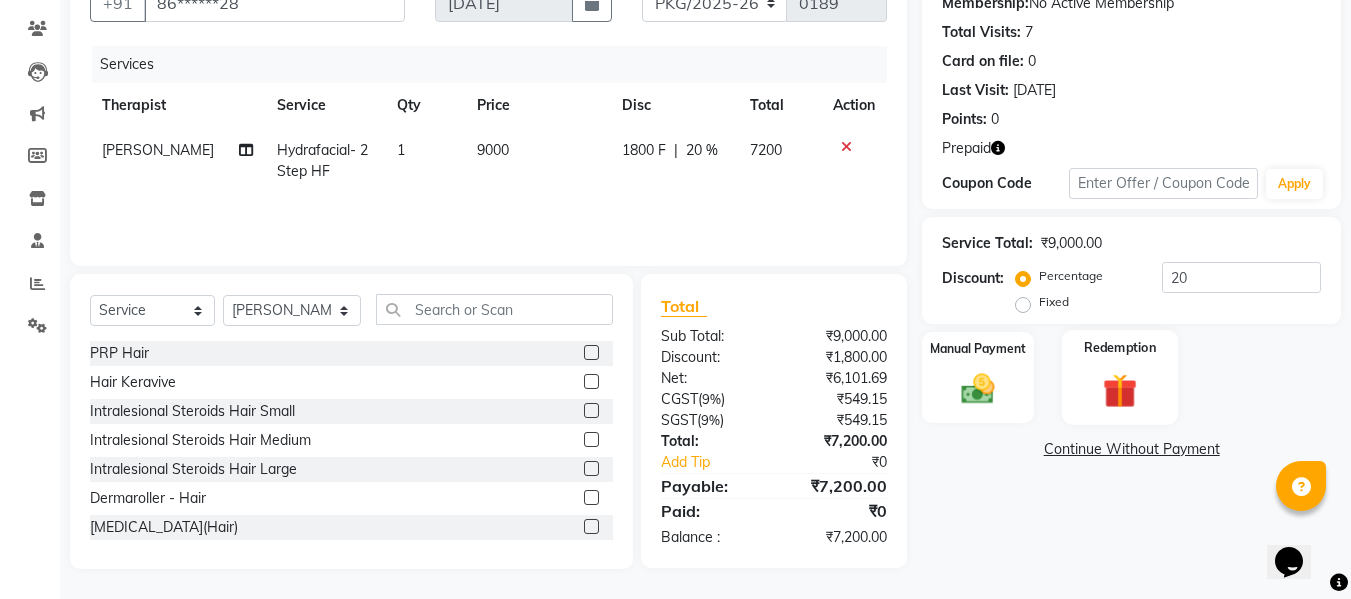 click 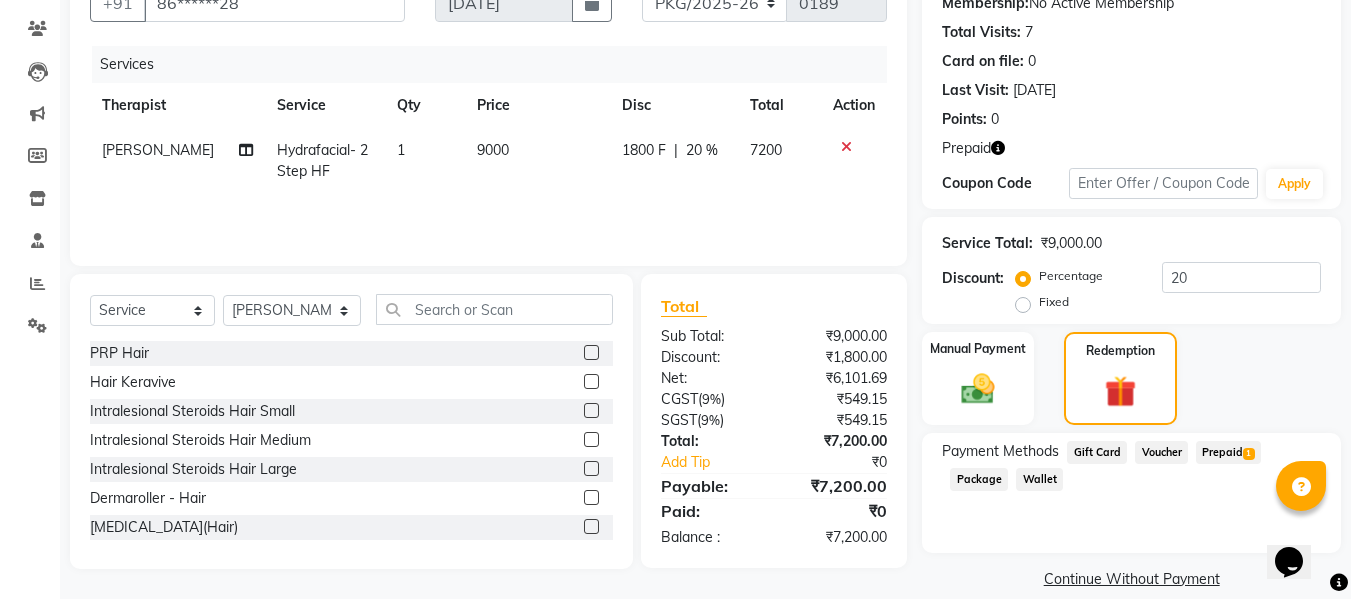 click on "Prepaid  1" 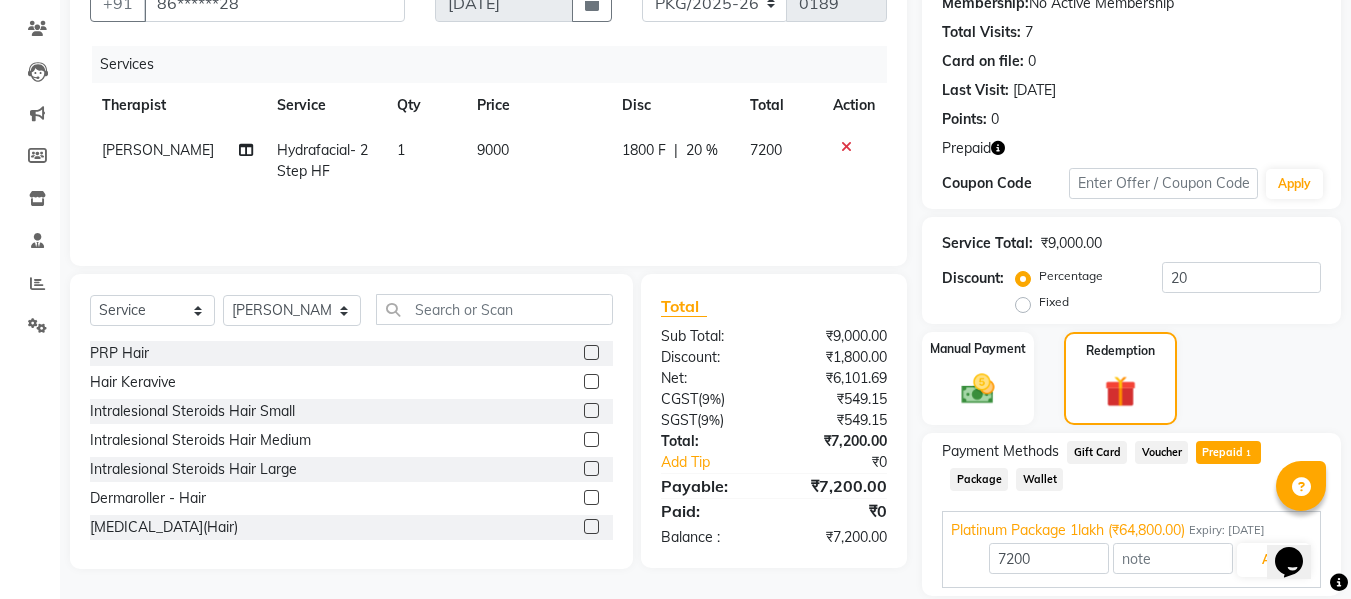 scroll, scrollTop: 270, scrollLeft: 0, axis: vertical 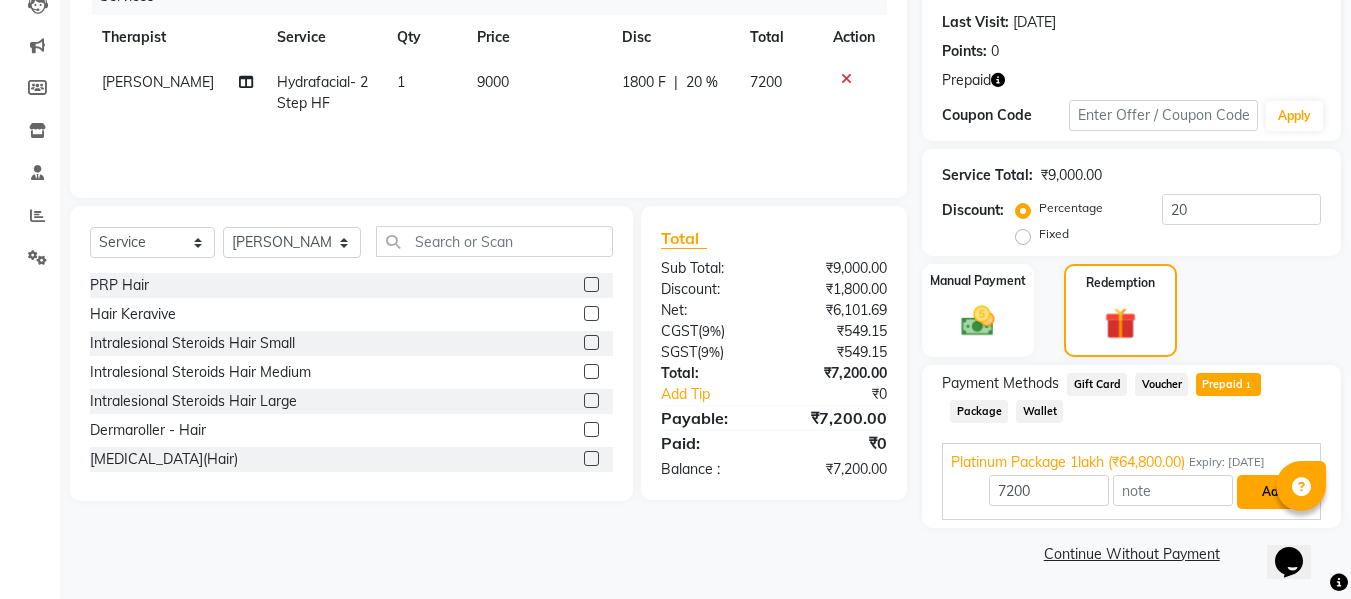 click on "Add" at bounding box center (1273, 492) 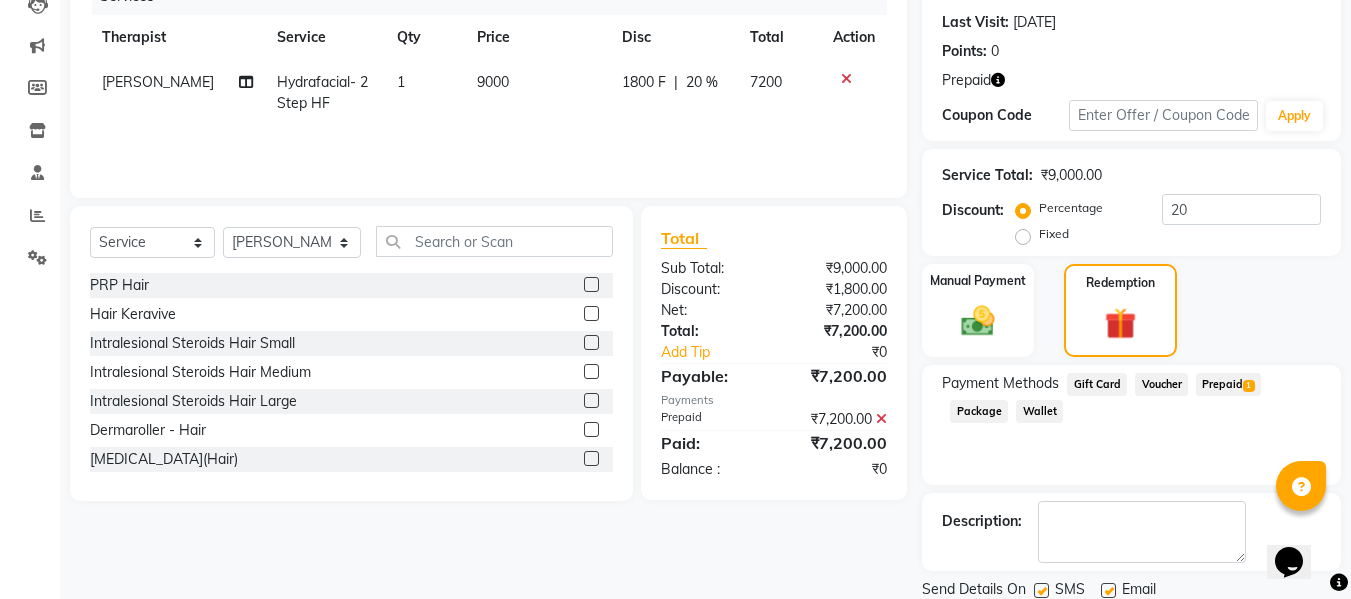 scroll, scrollTop: 340, scrollLeft: 0, axis: vertical 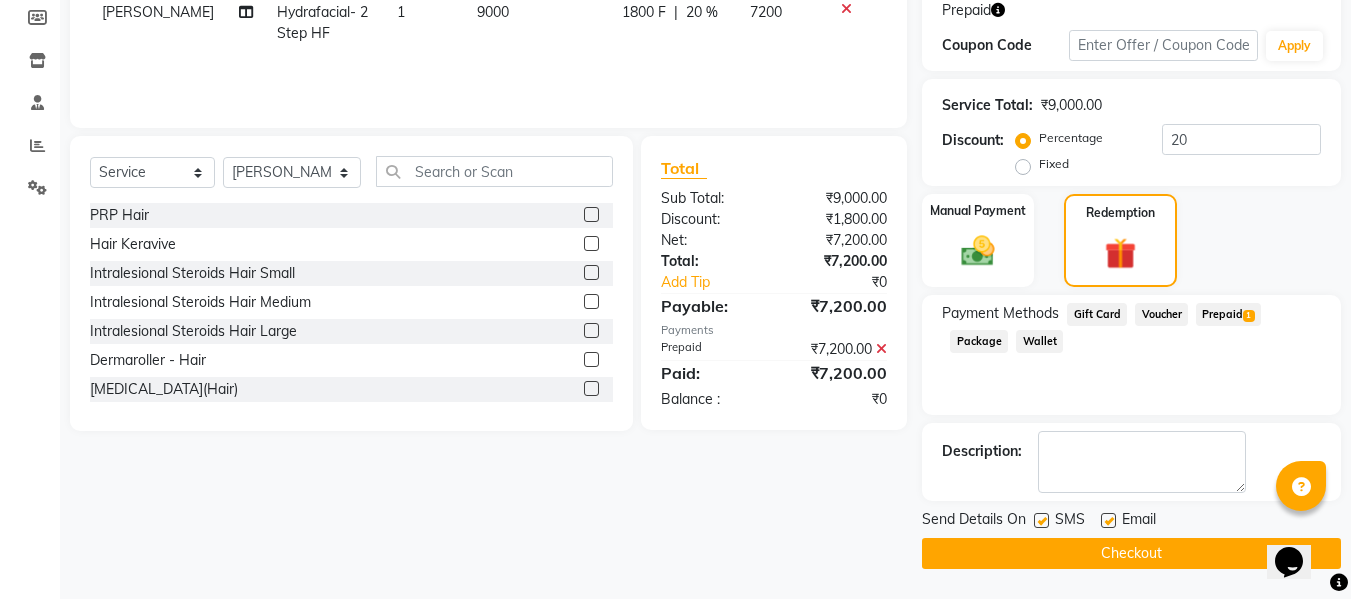 click 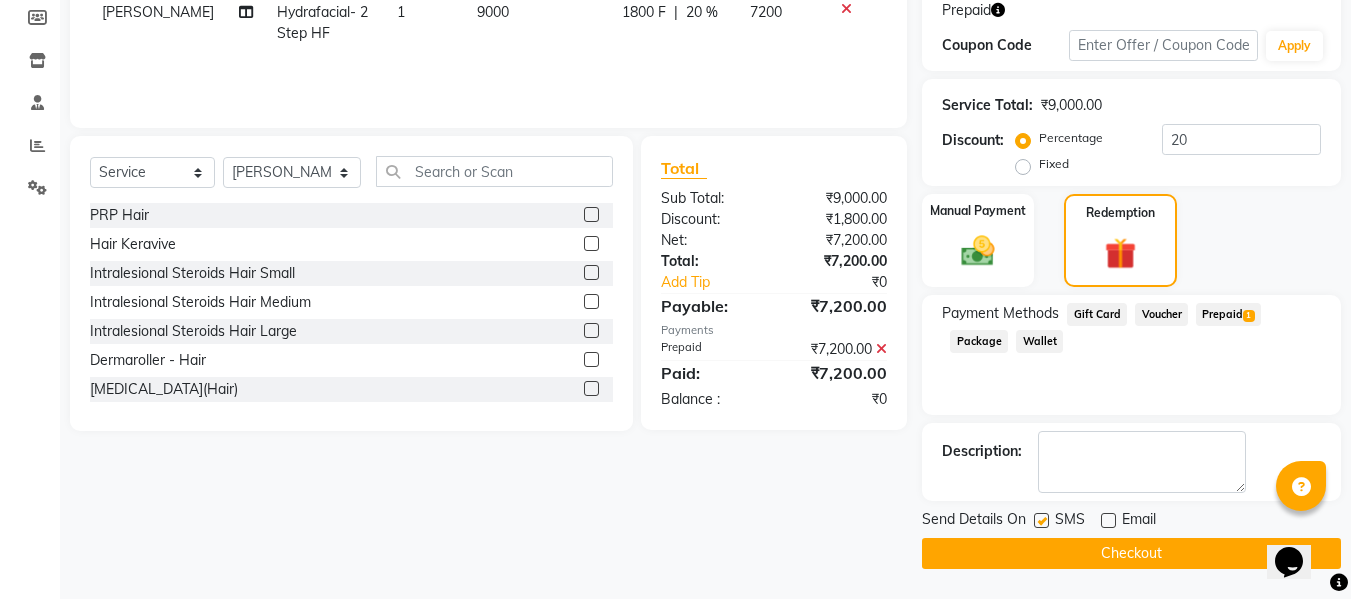 click 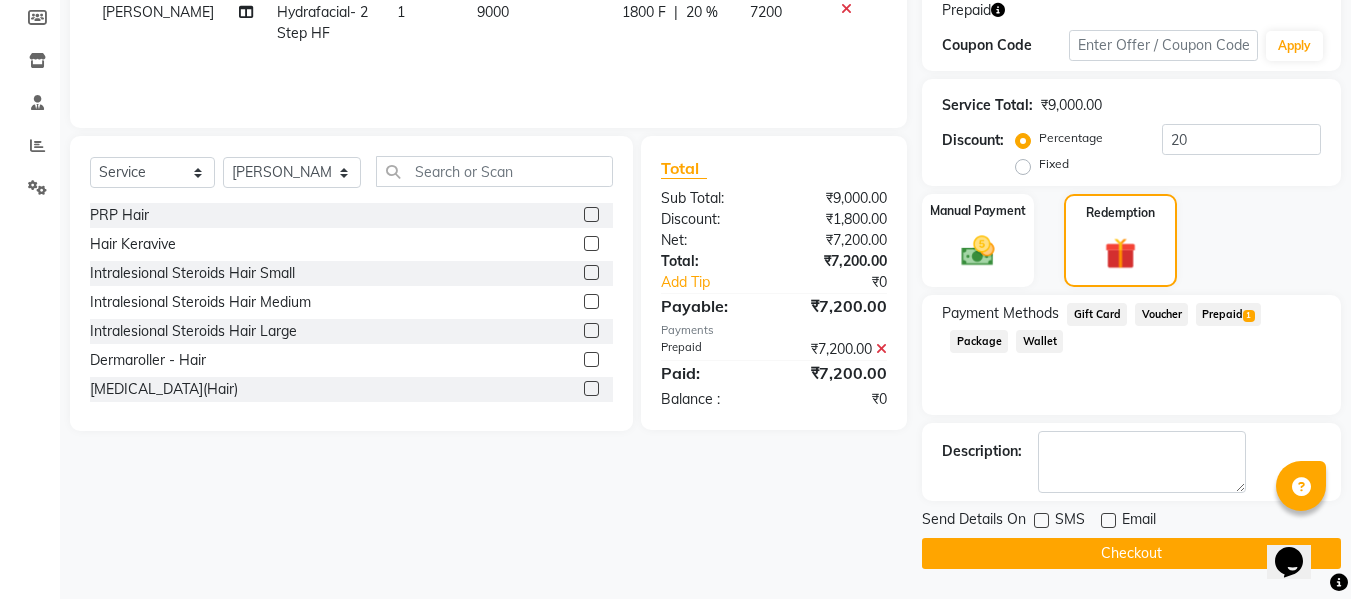 click on "Checkout" 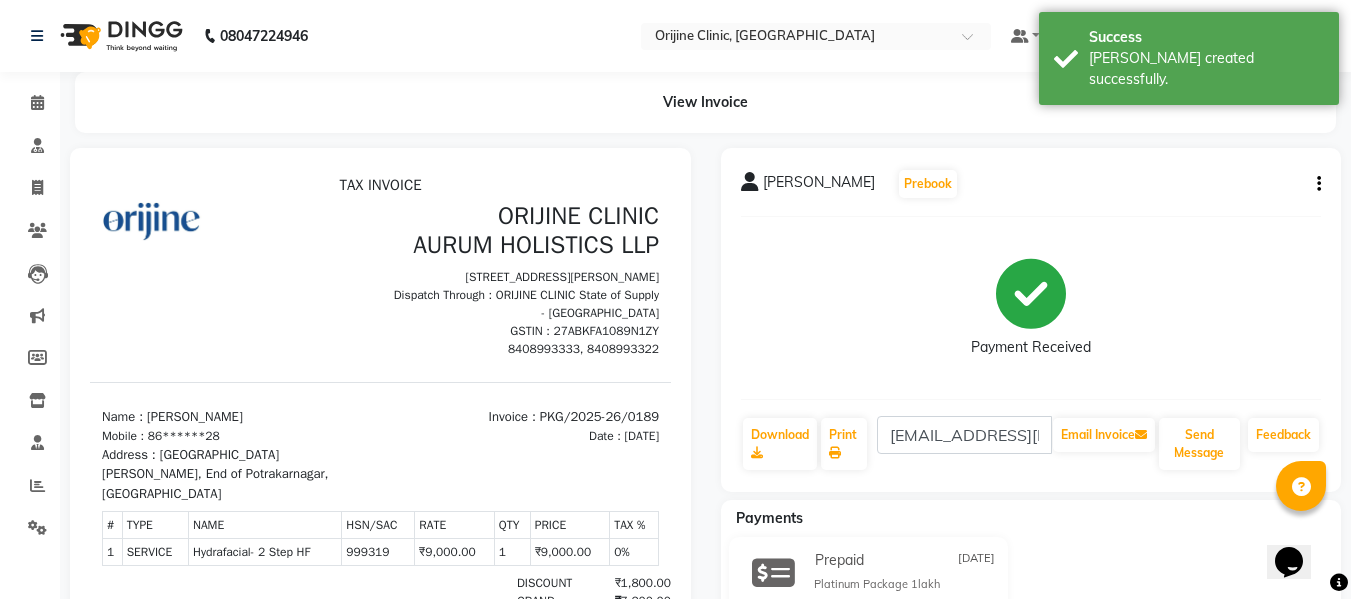 scroll, scrollTop: 0, scrollLeft: 0, axis: both 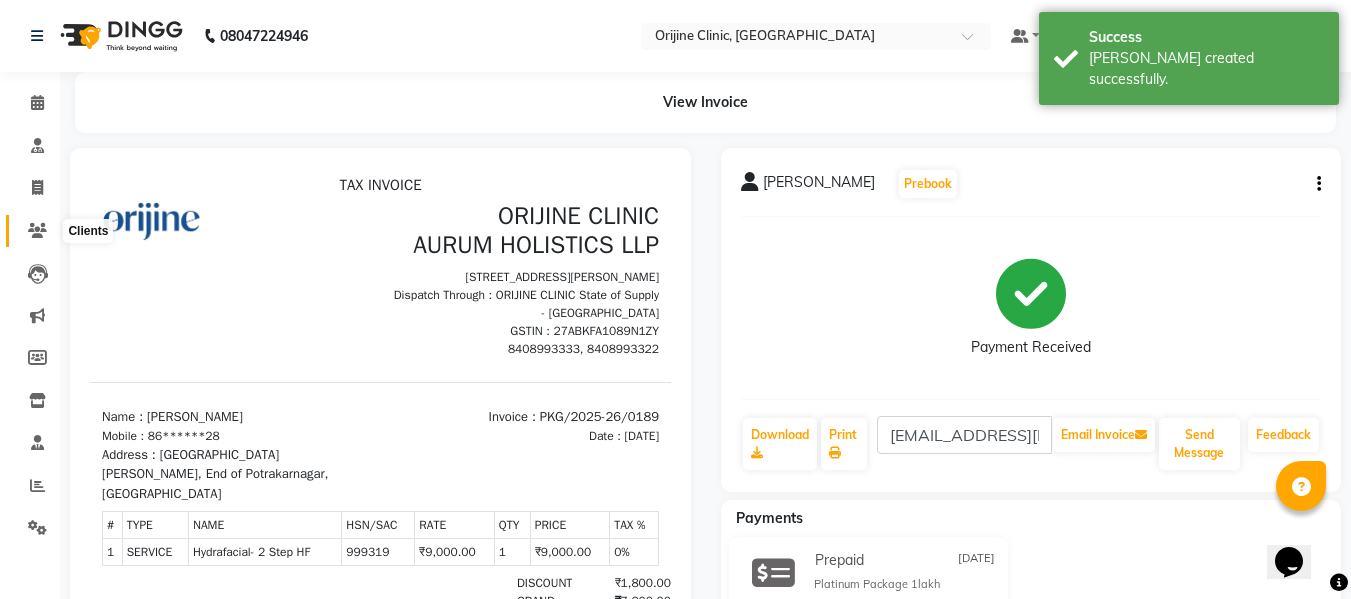 click 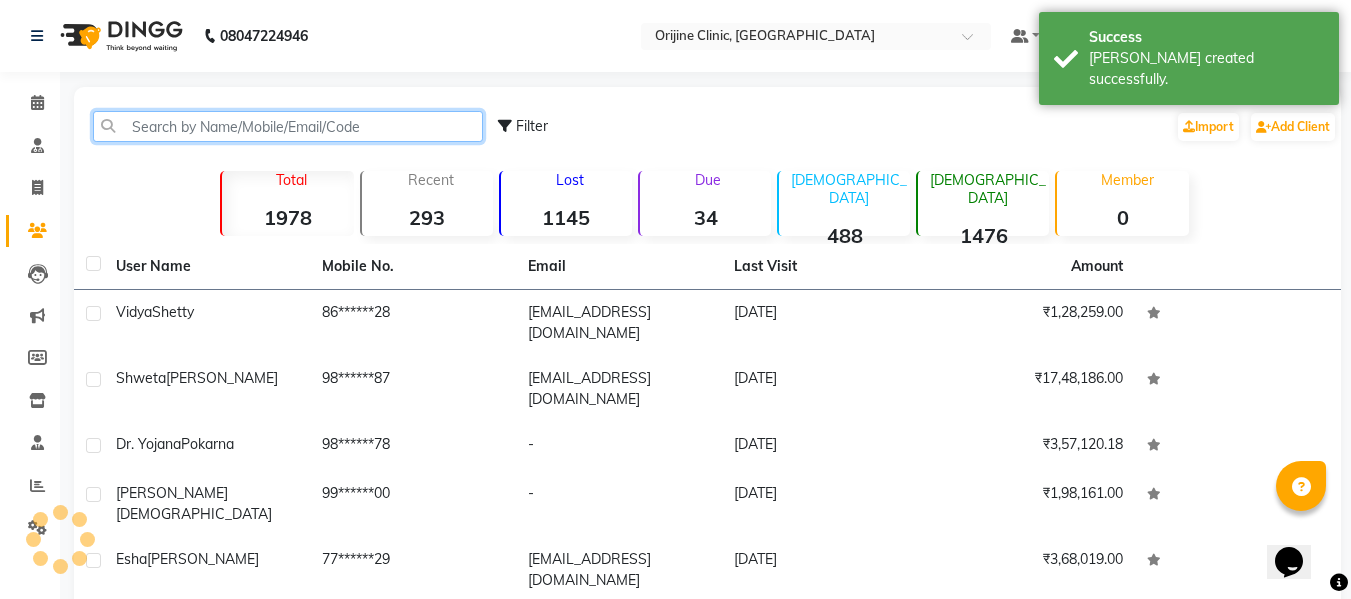 click 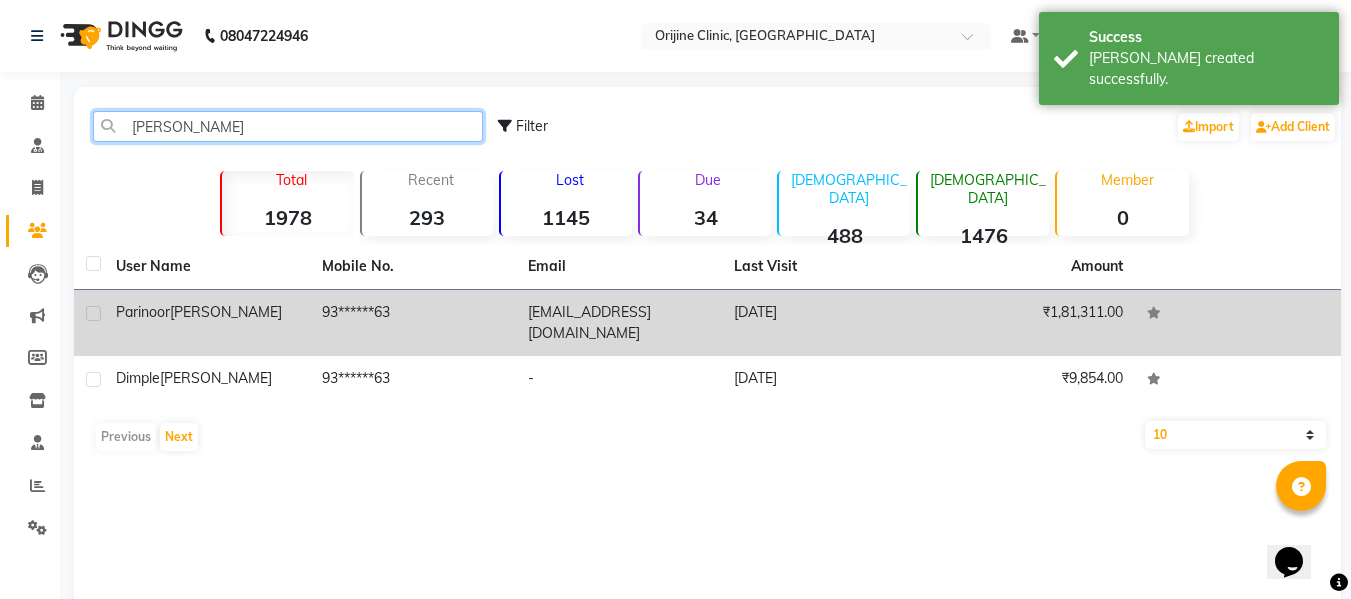 type on "parino" 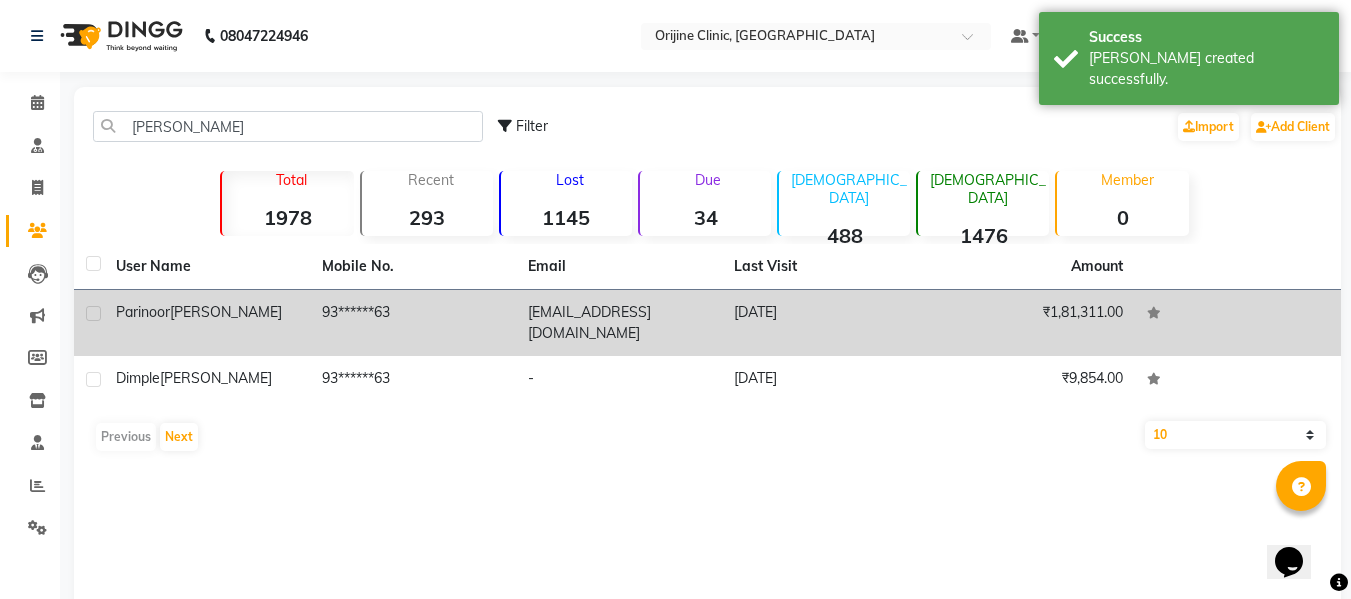click on "[PERSON_NAME]" 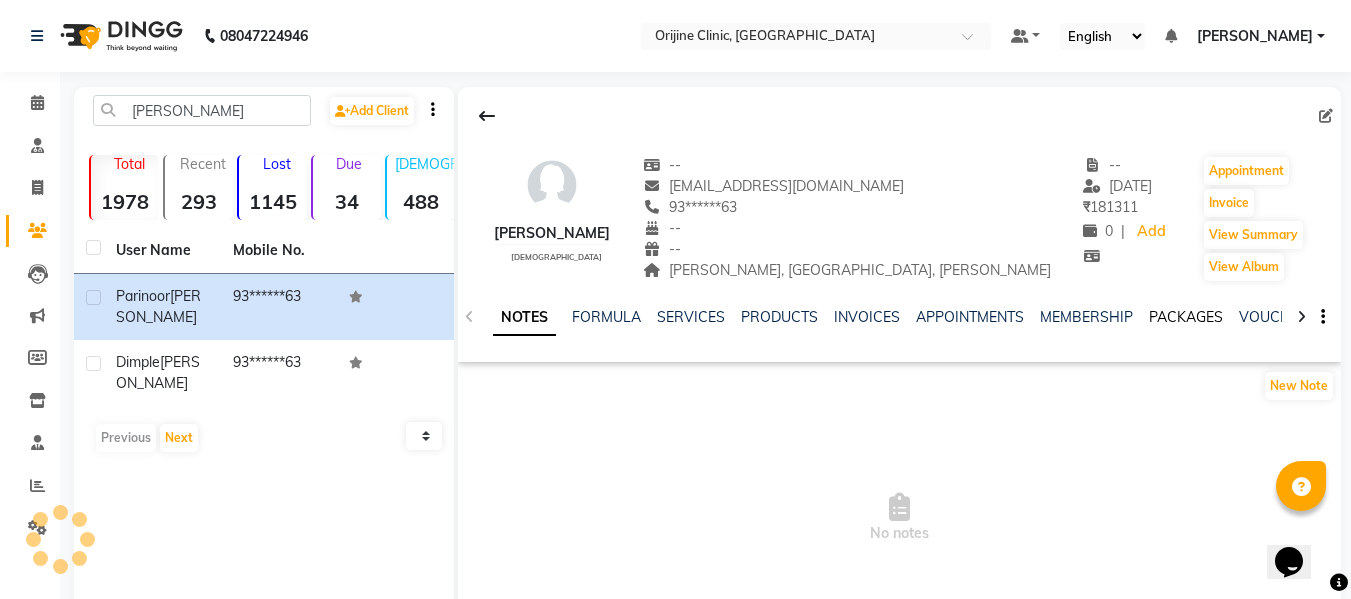 click on "PACKAGES" 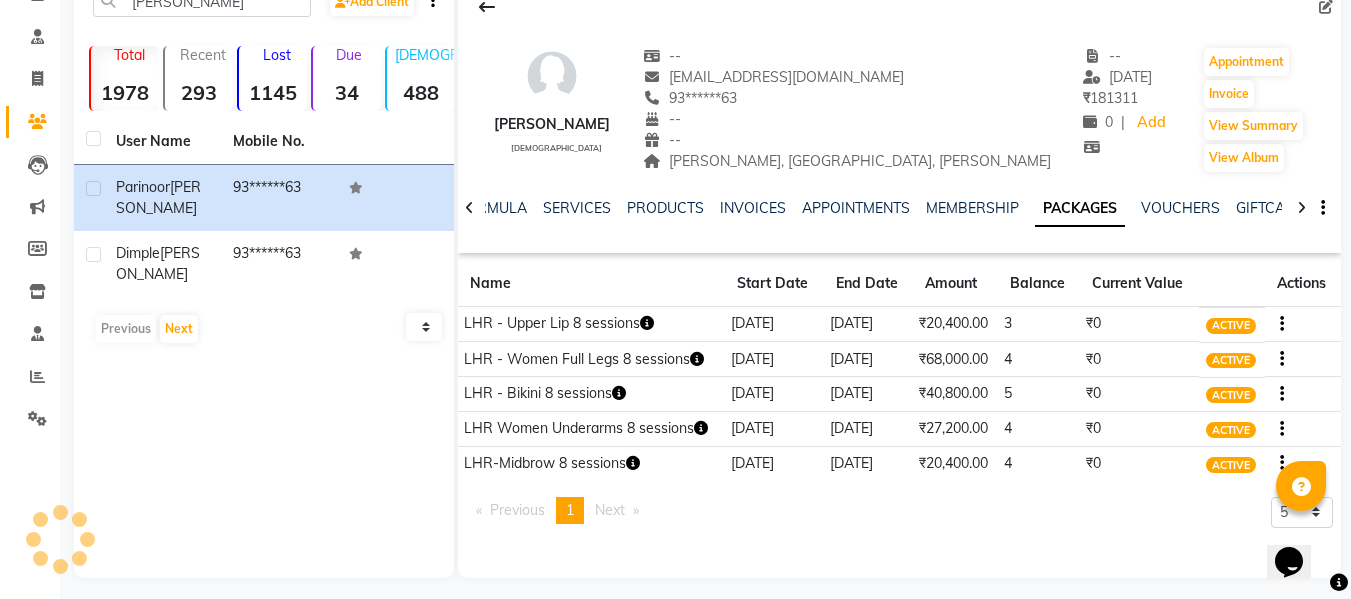scroll, scrollTop: 118, scrollLeft: 0, axis: vertical 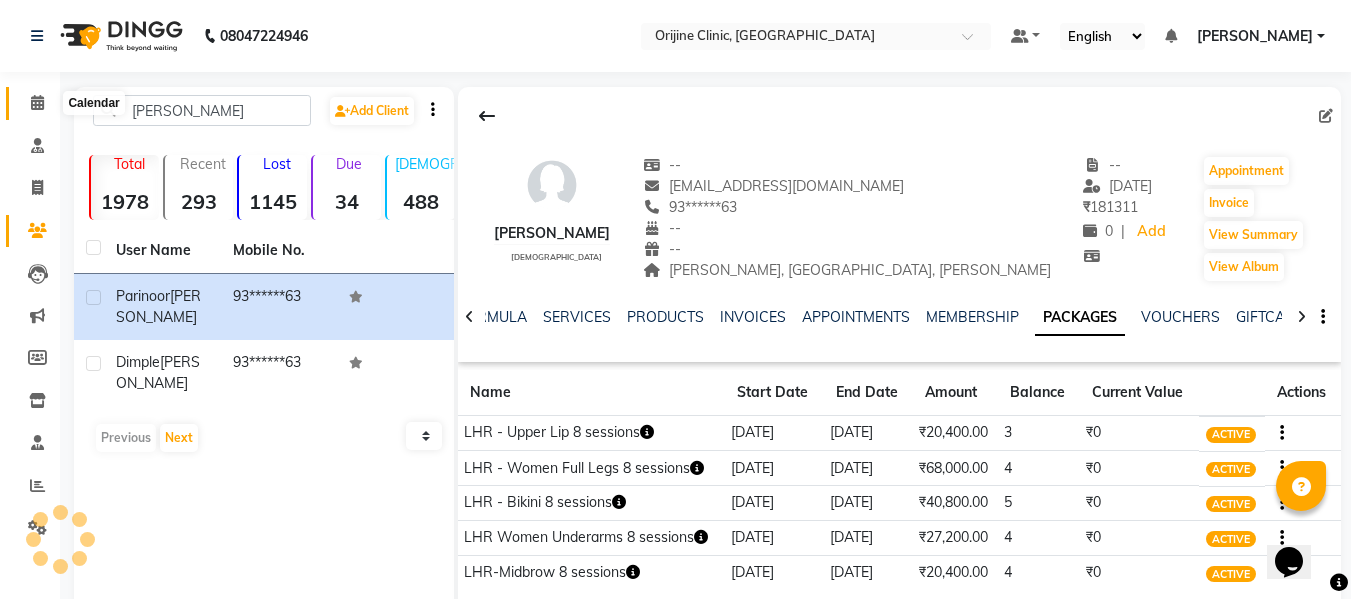 click 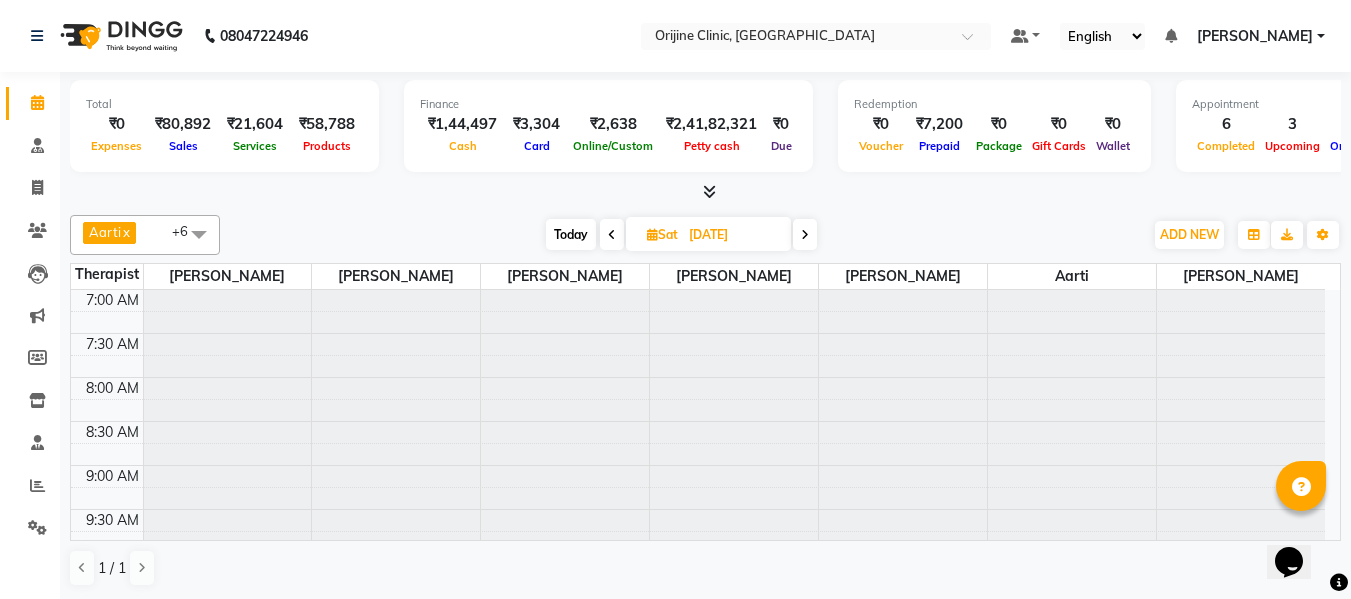 scroll, scrollTop: 0, scrollLeft: 0, axis: both 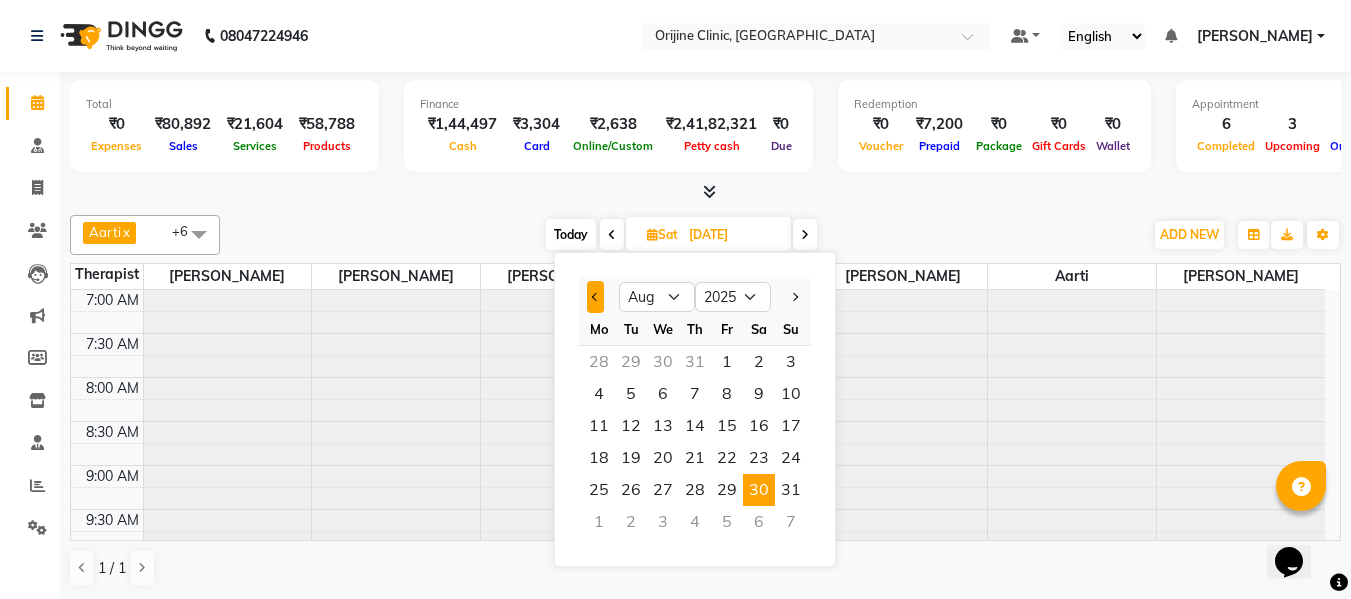 click at bounding box center (595, 297) 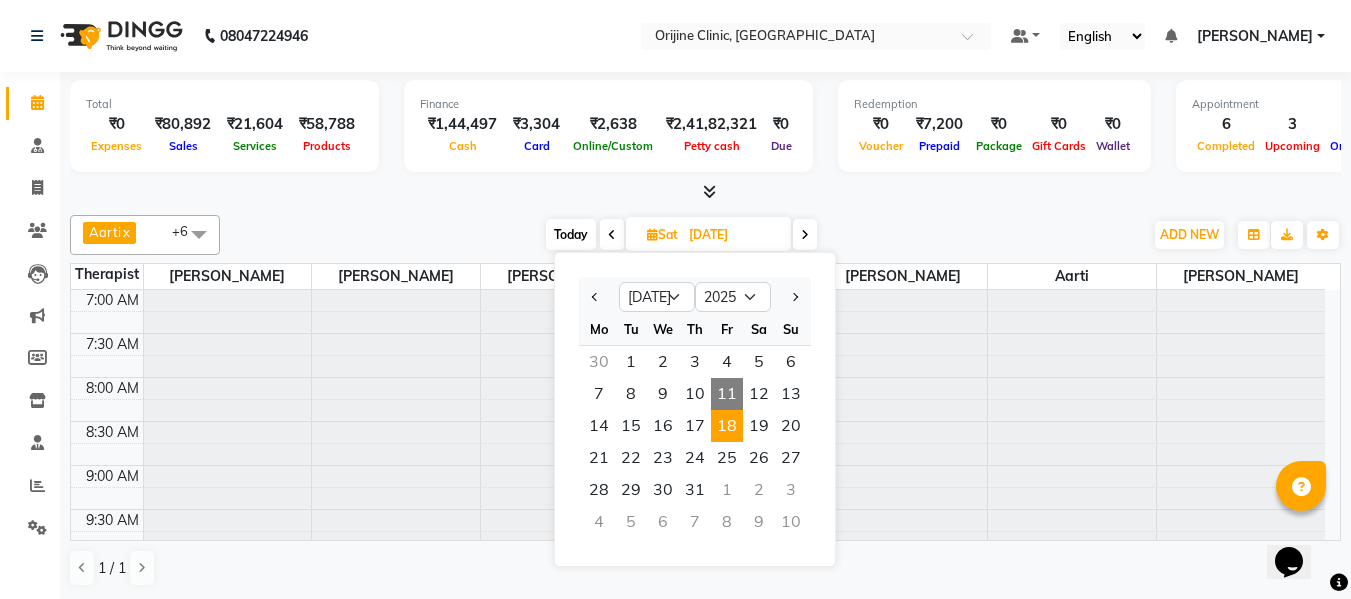 click on "18" at bounding box center (727, 426) 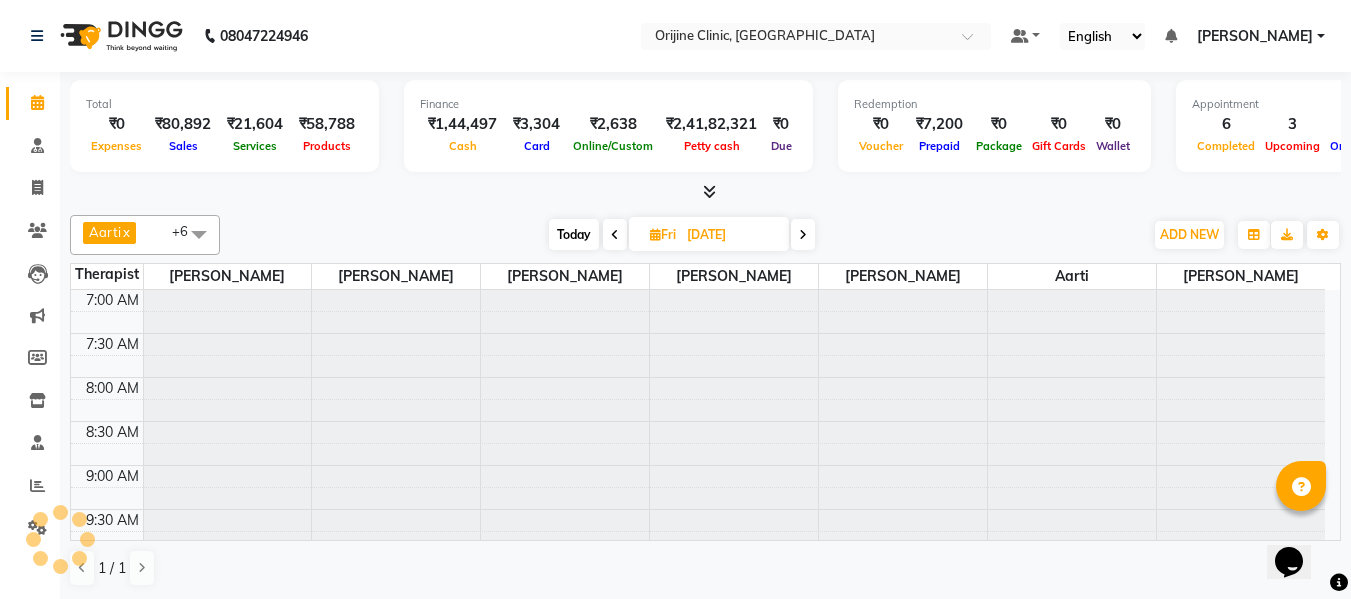 scroll, scrollTop: 441, scrollLeft: 0, axis: vertical 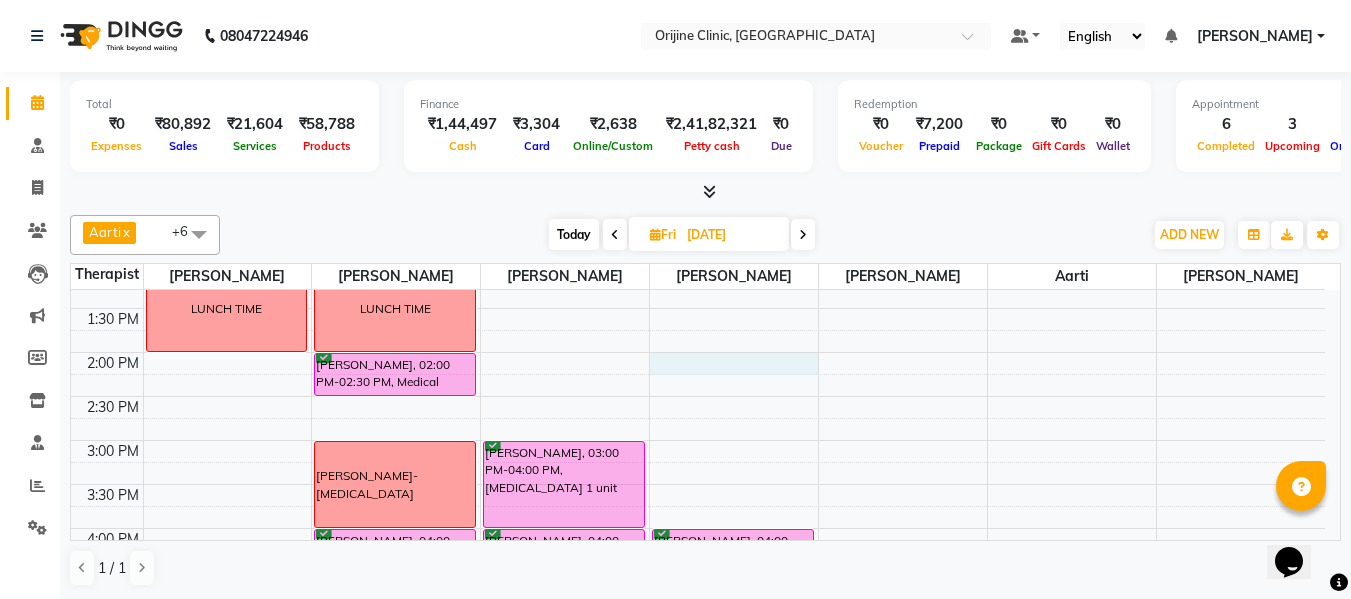 click on "7:00 AM 7:30 AM 8:00 AM 8:30 AM 9:00 AM 9:30 AM 10:00 AM 10:30 AM 11:00 AM 11:30 AM 12:00 PM 12:30 PM 1:00 PM 1:30 PM 2:00 PM 2:30 PM 3:00 PM 3:30 PM 4:00 PM 4:30 PM 5:00 PM 5:30 PM 6:00 PM 6:30 PM 7:00 PM 7:30 PM  LUNCH TIME      Pawan Rathi, 10:30 AM-11:00 AM,  Medical Follow up     Poonam Rathi, 11:00 AM-11:30 AM,  Medical Follow up  Komal Parmar- GFC   New Consult- Riya Lalwani- daughter -in- law of rekha lalwani    LUNCH TIME      Neha Jain, 02:00 PM-02:30 PM,  Medical Follow up  Komal Balani- Botox      Namra Shaikh, 04:00 PM-04:30 PM,  Medical Follow up     Noorain Shaikh, 04:30 PM-05:00 PM,  Medical Follow up  Manish Rathi- MNRF+GFC      Komal Balani, 03:00 PM-04:00 PM, Botox 1 unit     Radhika Chhabria, 04:00 PM-04:30 PM, LHR - Lower Face     Manish Rathi, 04:00 PM-05:00 PM, Face-MNRF+ GFC Therapy     Komal Parmar, 11:00 AM-12:00 PM, GFC - Hair     Rekha Jitendra Lalwani, 12:00 PM-12:45 PM, Peel- Regular- Face & Neck  Call Mudita Uppal for HIFU" at bounding box center [698, 308] 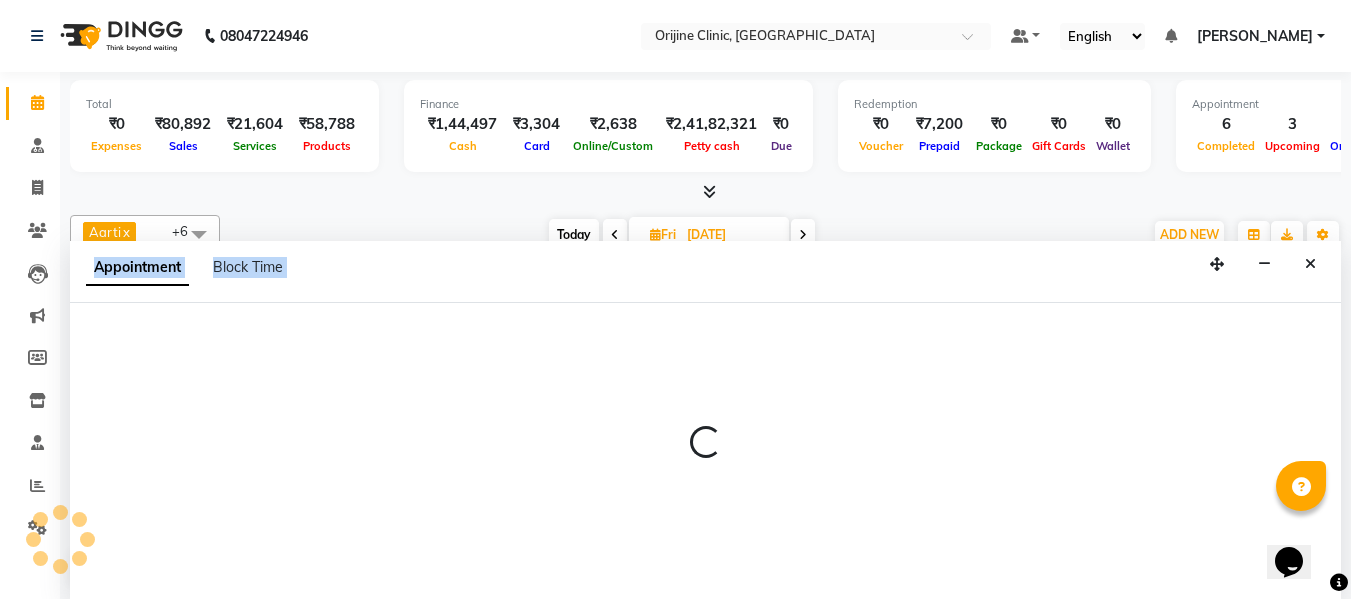 click at bounding box center [705, 451] 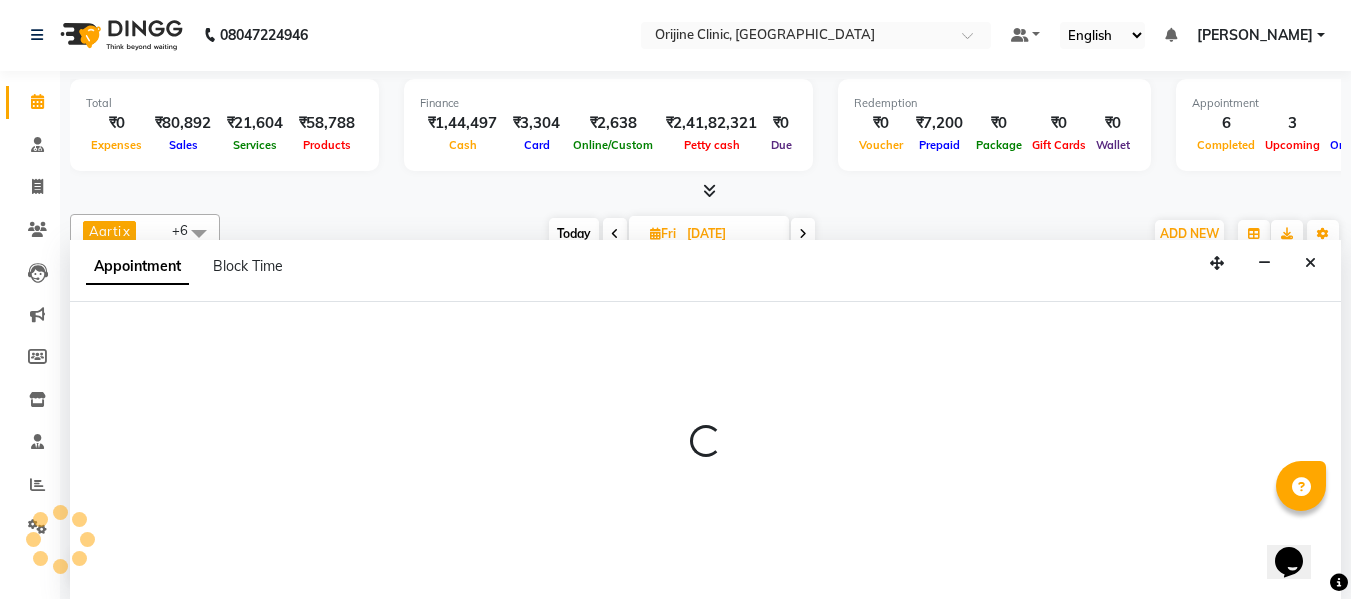 select on "10777" 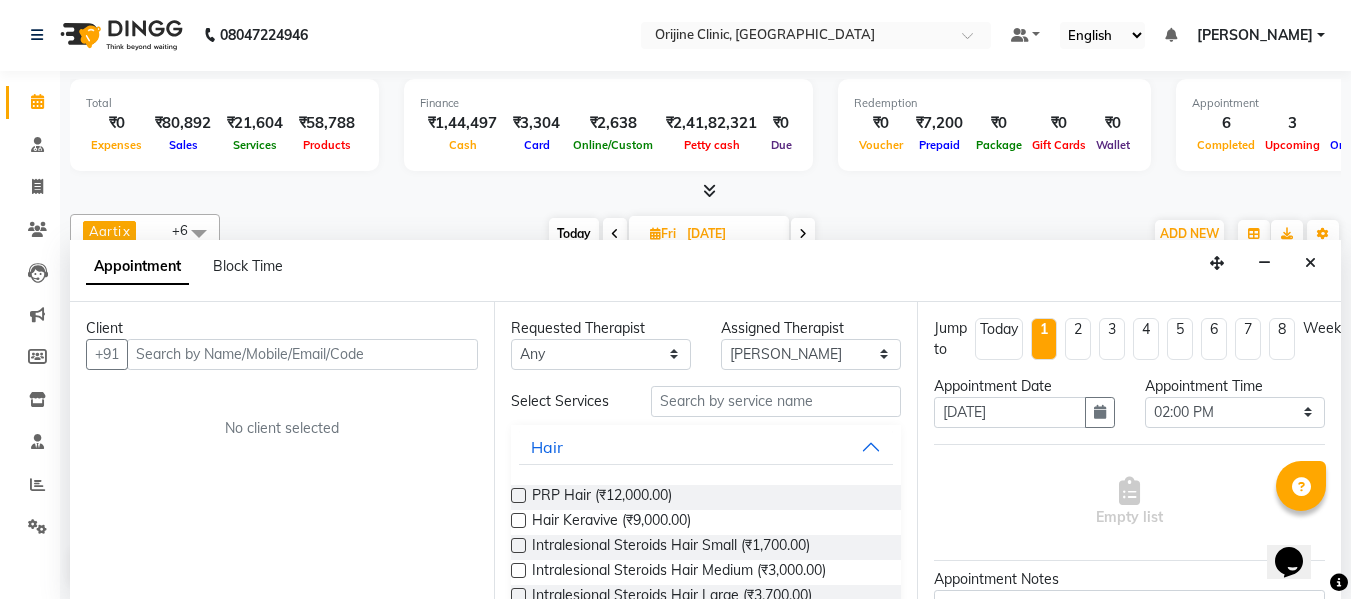 click at bounding box center [302, 354] 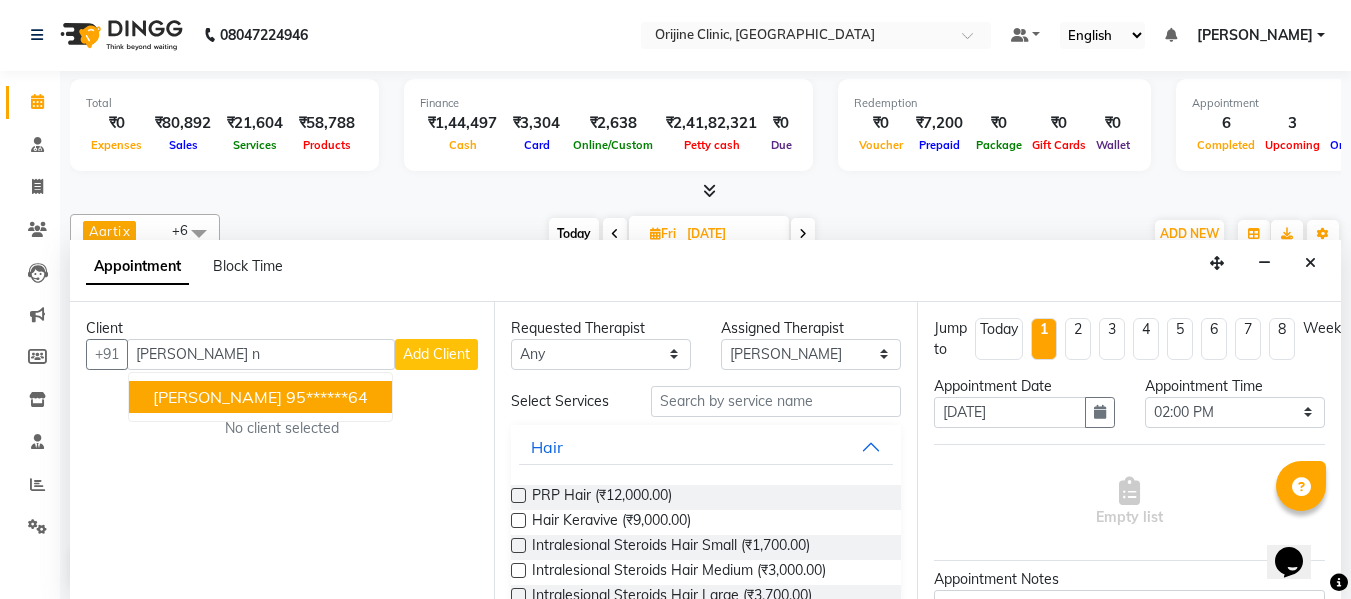 click on "Punam Nanwani" at bounding box center [217, 397] 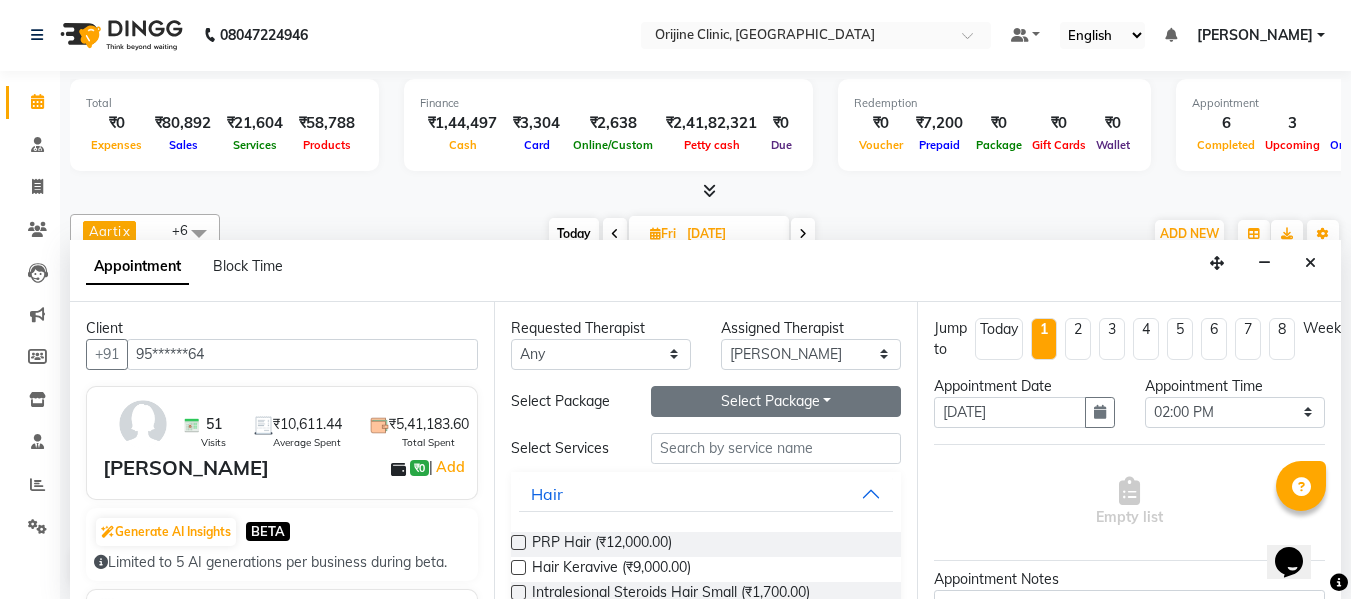 type on "95******64" 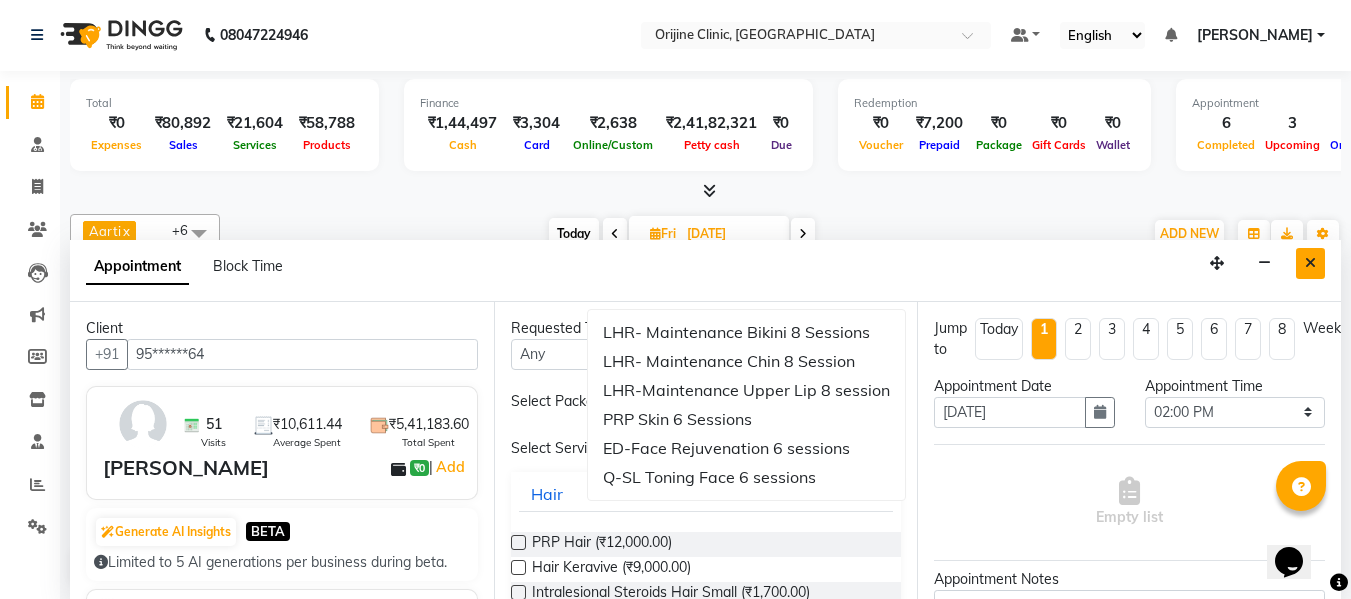 click at bounding box center [1310, 263] 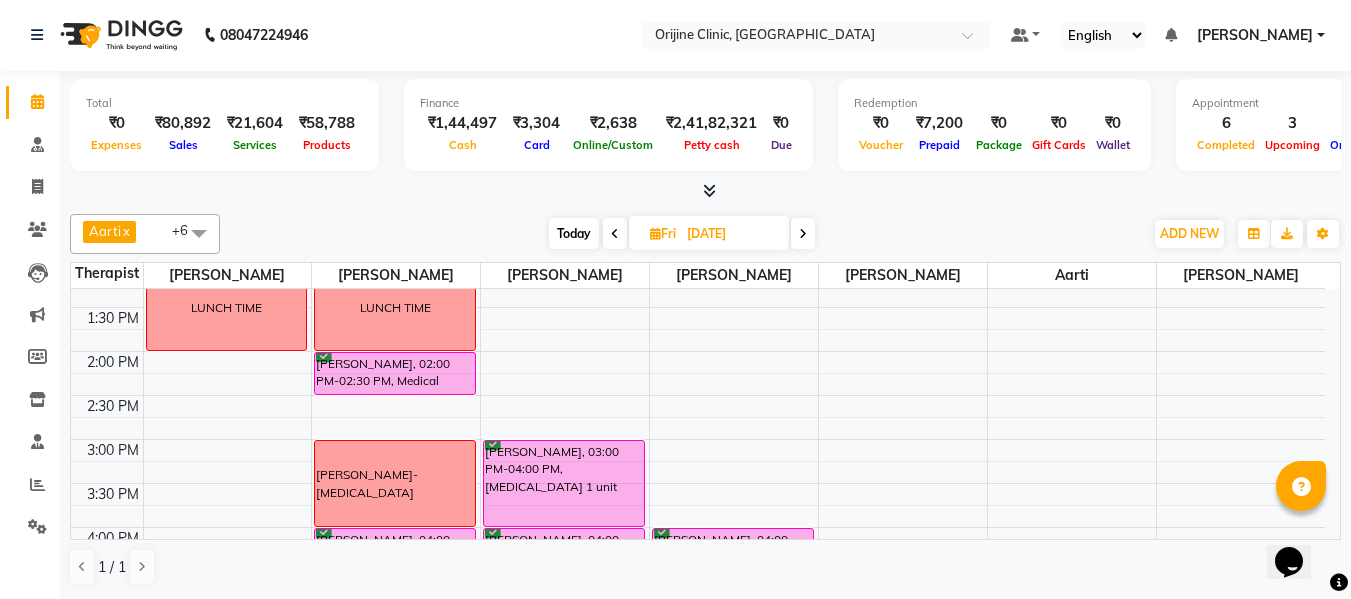 click on "Fri 18-07-2025" at bounding box center (709, 233) 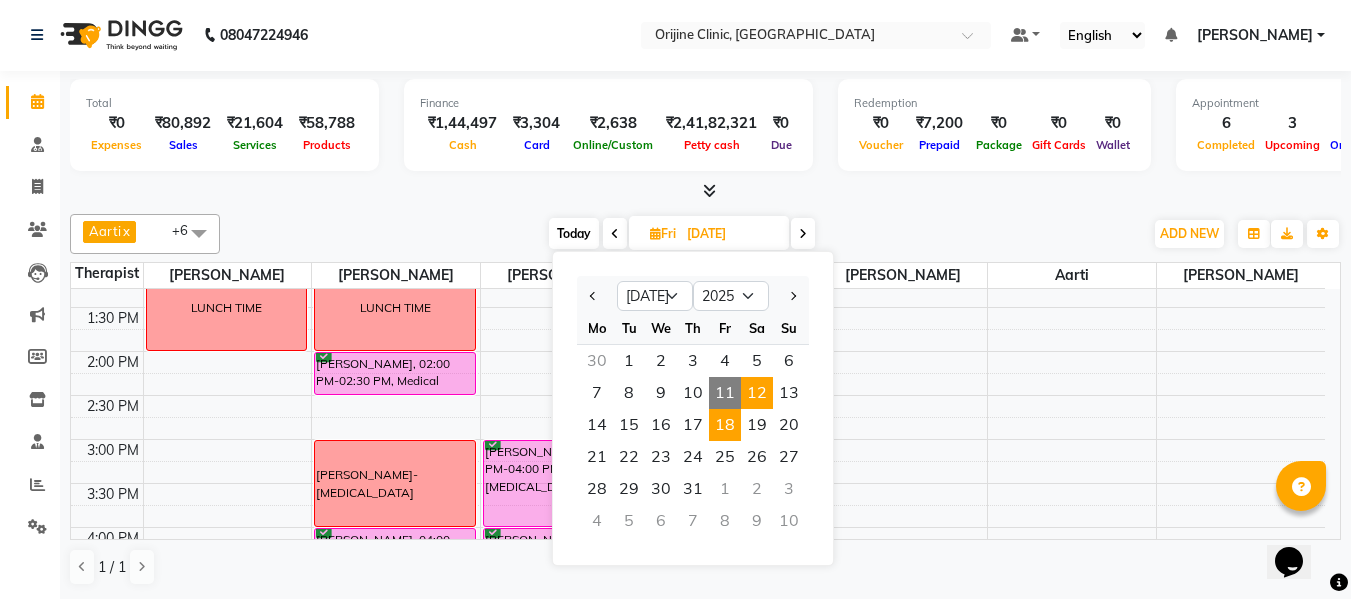 click on "12" at bounding box center [757, 393] 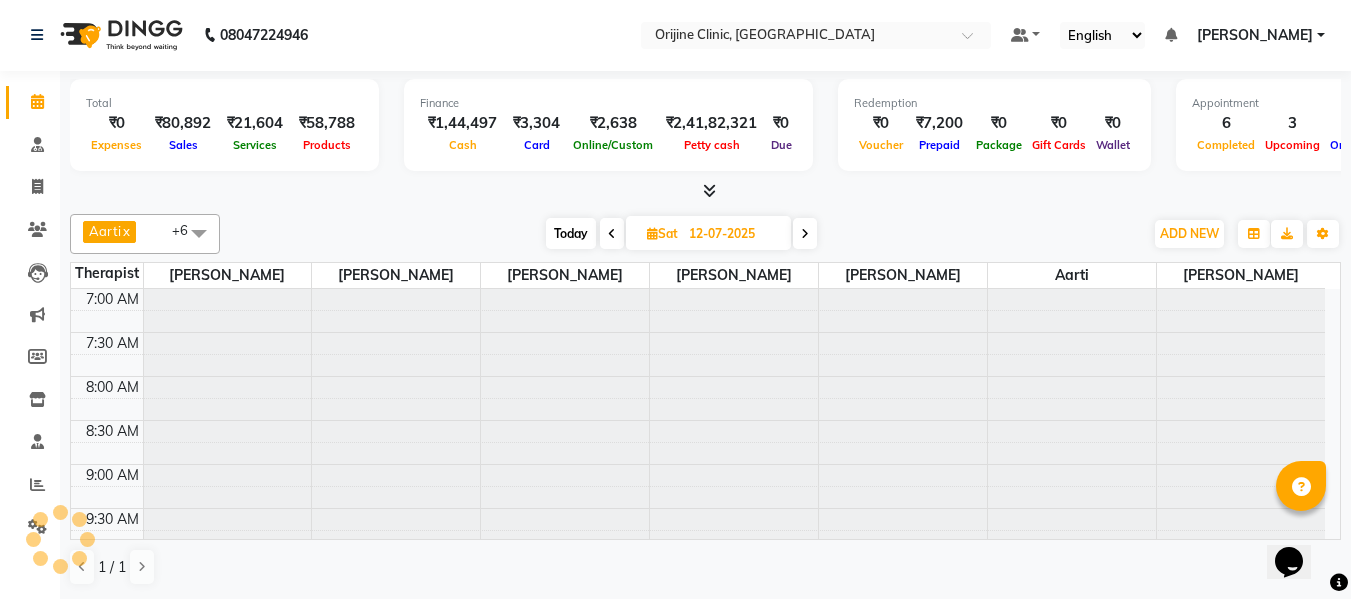 scroll, scrollTop: 441, scrollLeft: 0, axis: vertical 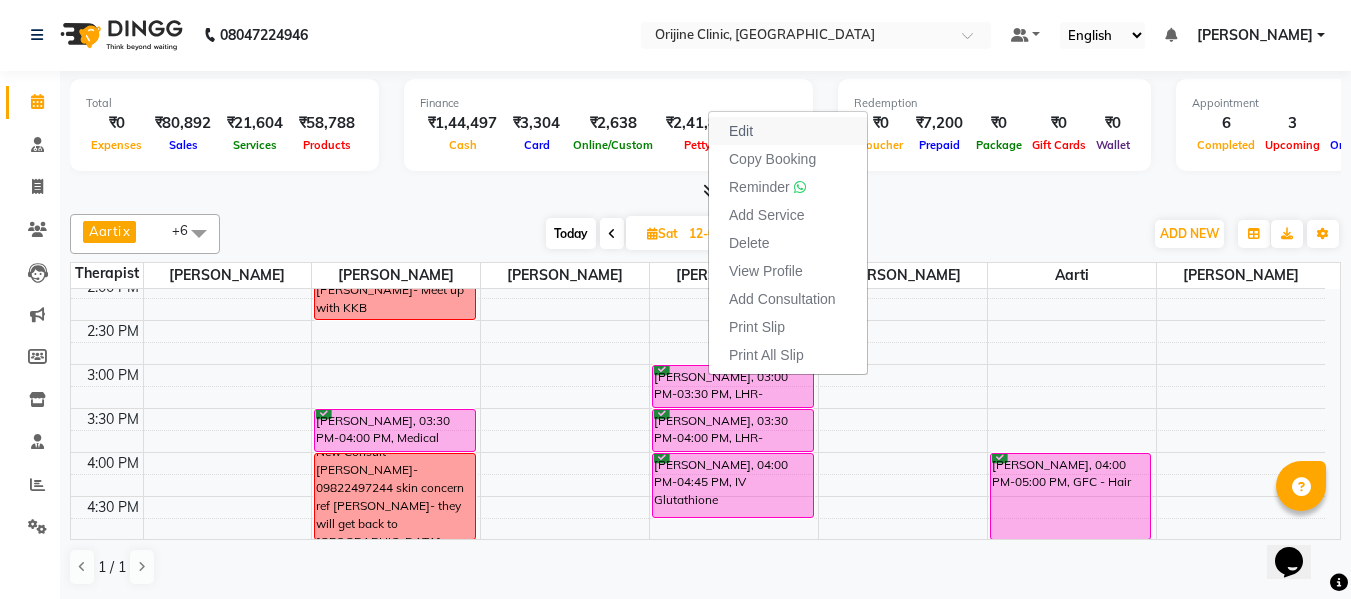 click on "Edit" at bounding box center [788, 131] 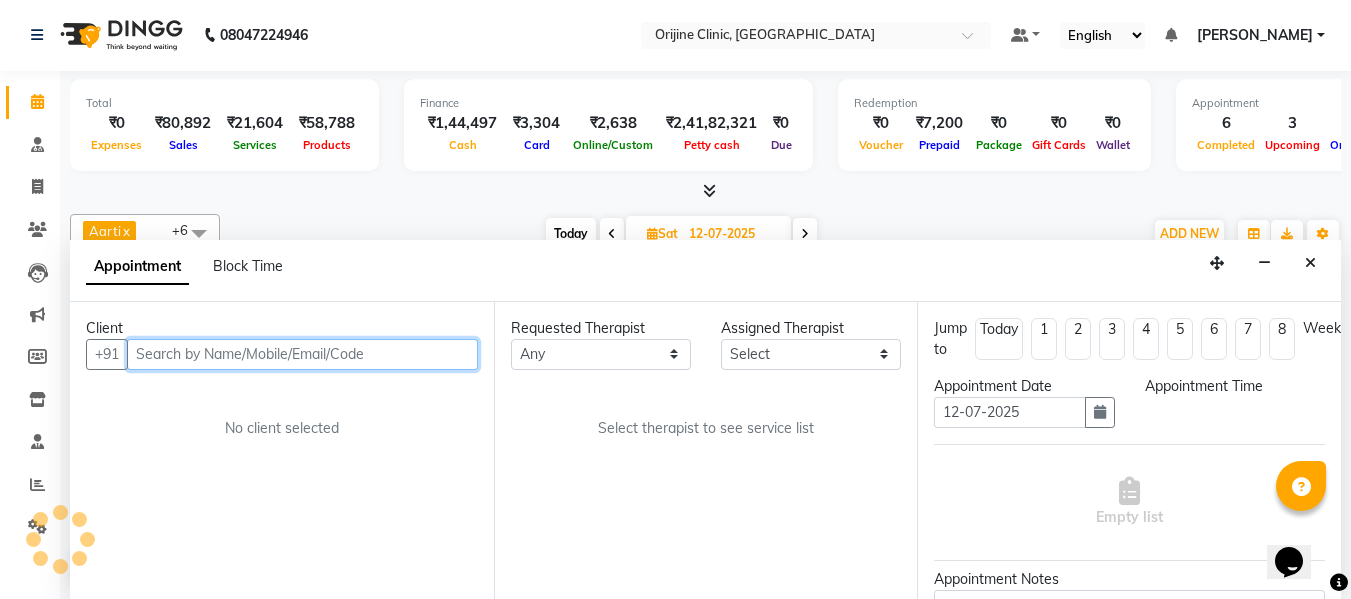 select on "10777" 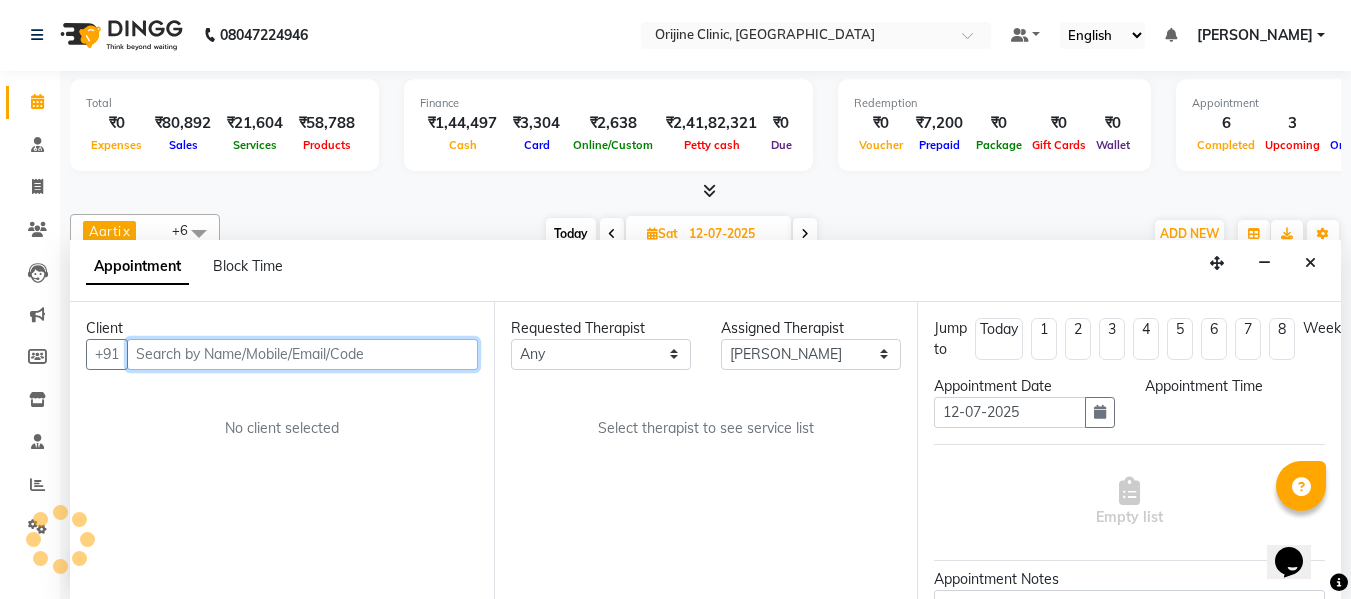 scroll, scrollTop: 441, scrollLeft: 0, axis: vertical 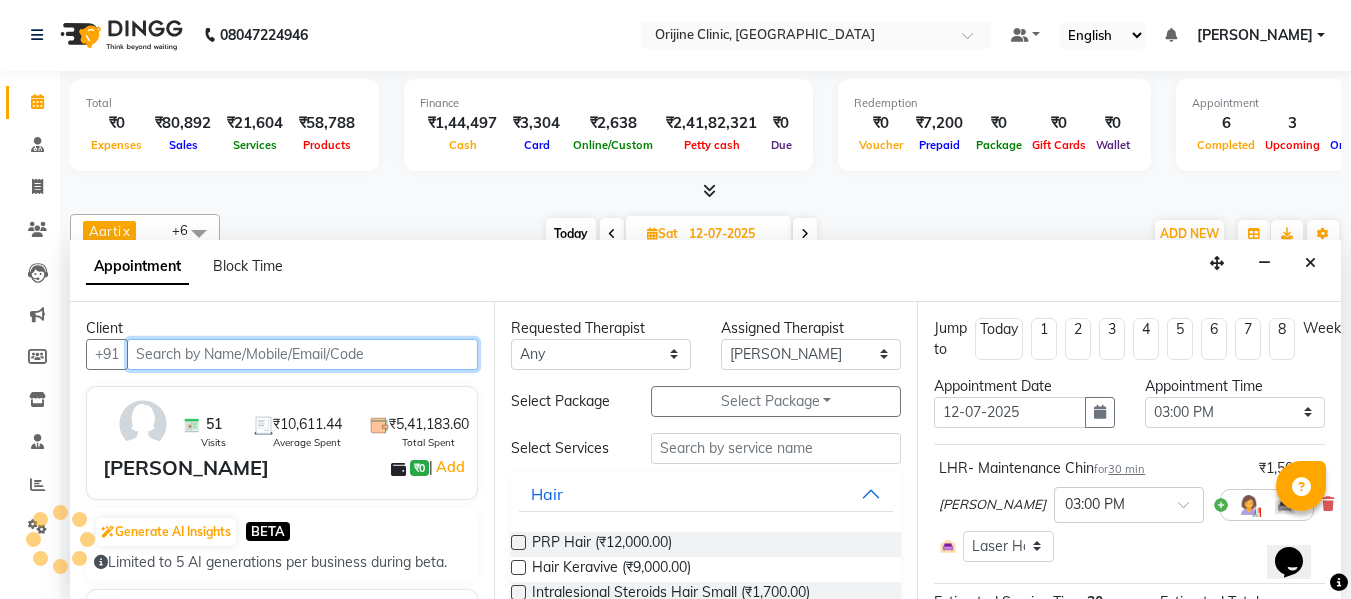 select on "1131" 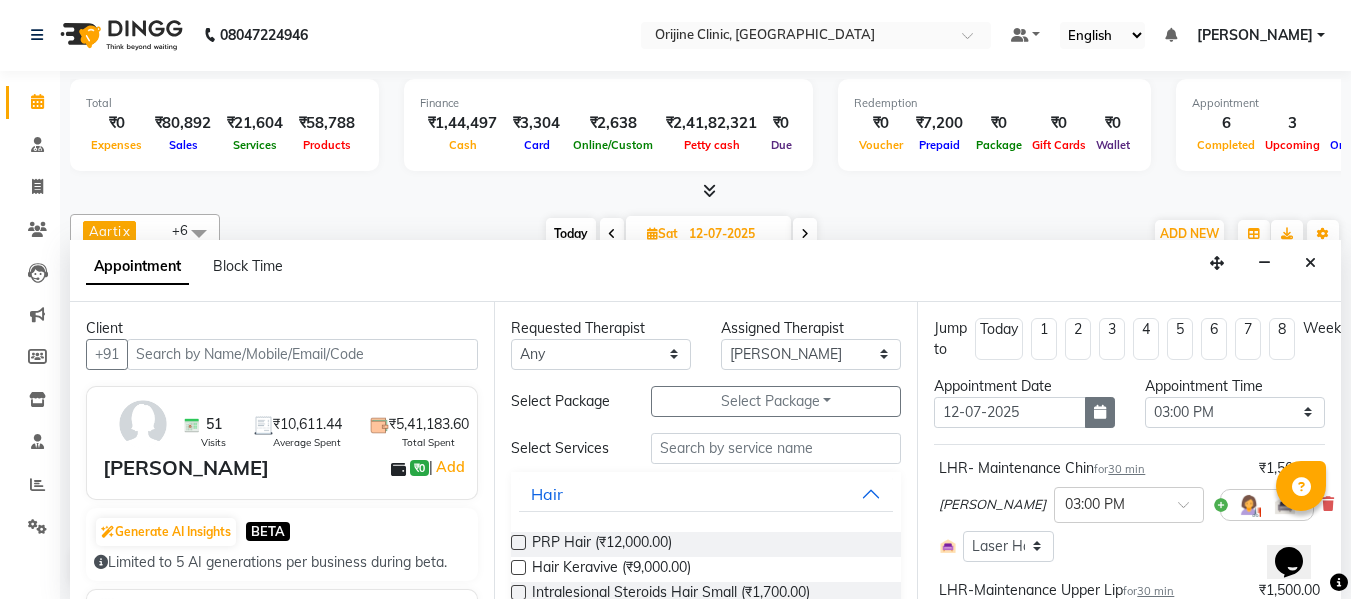 click at bounding box center (1100, 412) 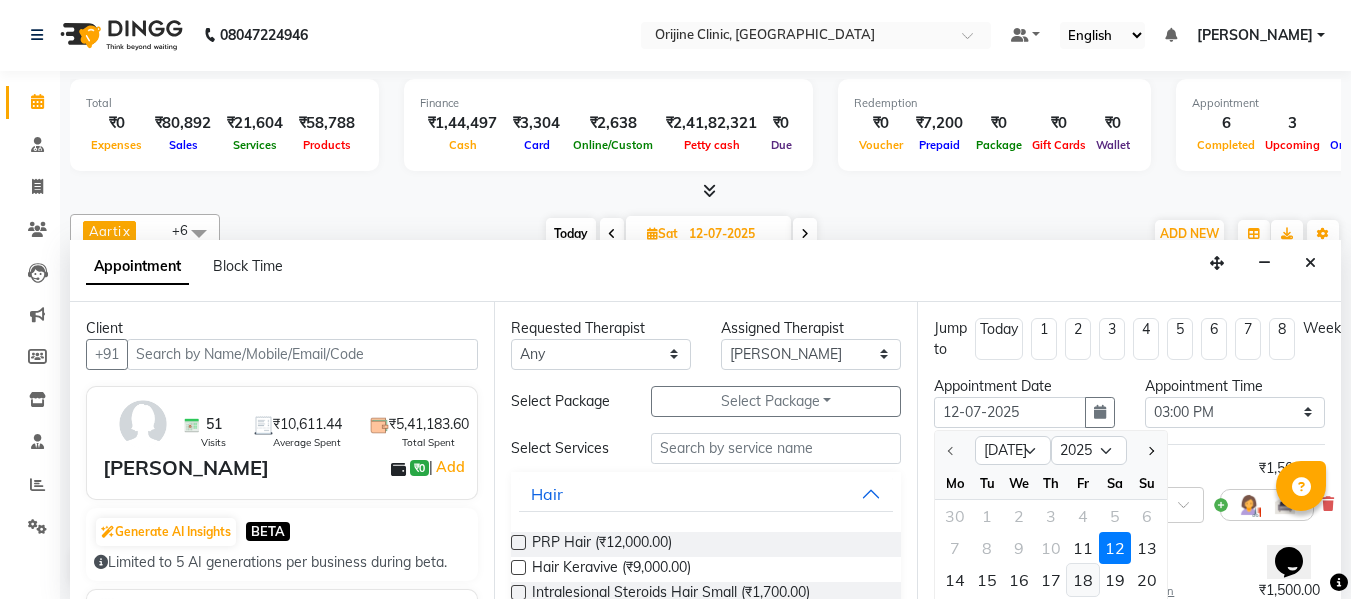 click on "18" at bounding box center (1083, 580) 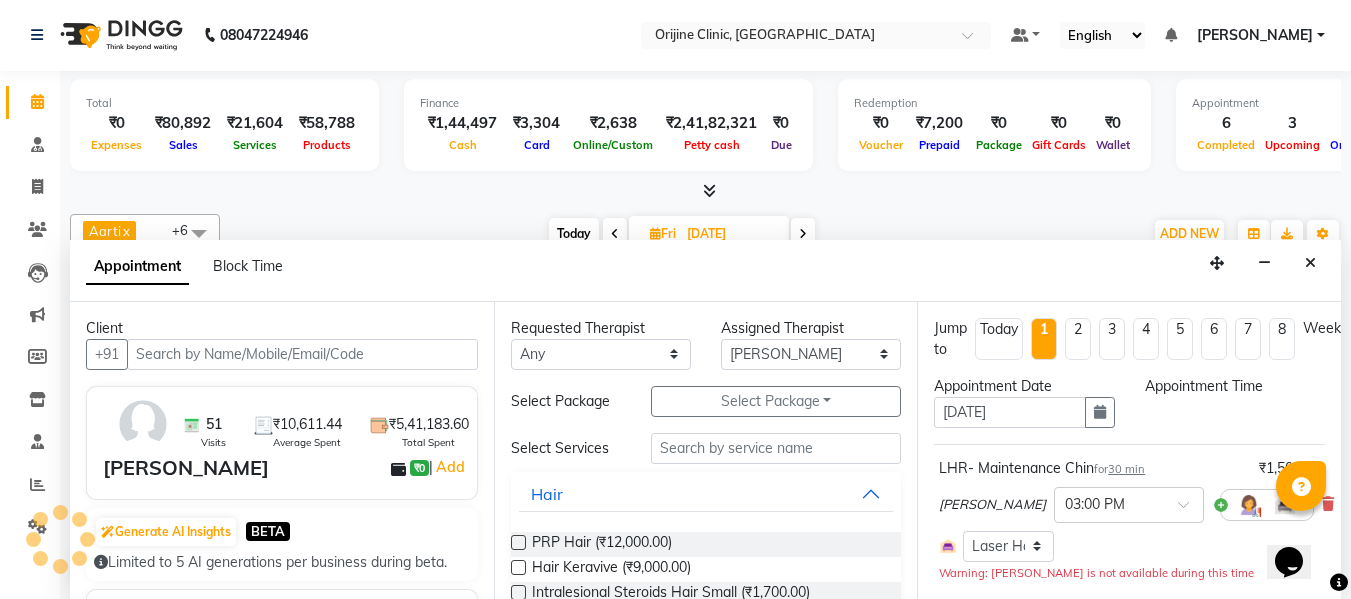 scroll, scrollTop: 441, scrollLeft: 0, axis: vertical 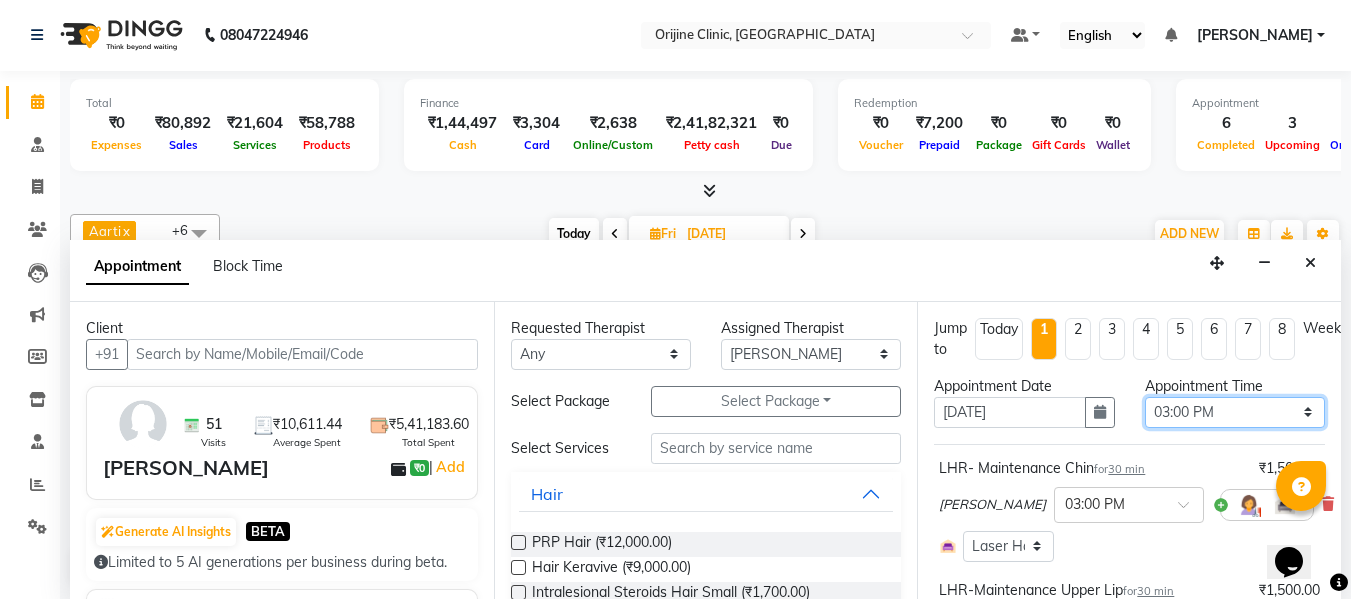 click on "Select 08:00 AM 08:15 AM 08:30 AM 08:45 AM 09:00 AM 09:15 AM 09:30 AM 09:45 AM 10:00 AM 10:15 AM 10:30 AM 10:45 AM 11:00 AM 11:15 AM 11:30 AM 11:45 AM 12:00 PM 12:15 PM 12:30 PM 12:45 PM 01:00 PM 01:15 PM 01:30 PM 01:45 PM 02:00 PM 02:15 PM 02:30 PM 02:45 PM 03:00 PM 03:15 PM 03:30 PM 03:45 PM 04:00 PM 04:15 PM 04:30 PM 04:45 PM 05:00 PM 05:15 PM 05:30 PM 05:45 PM 06:00 PM 06:15 PM 06:30 PM 06:45 PM 07:00 PM" at bounding box center [1235, 412] 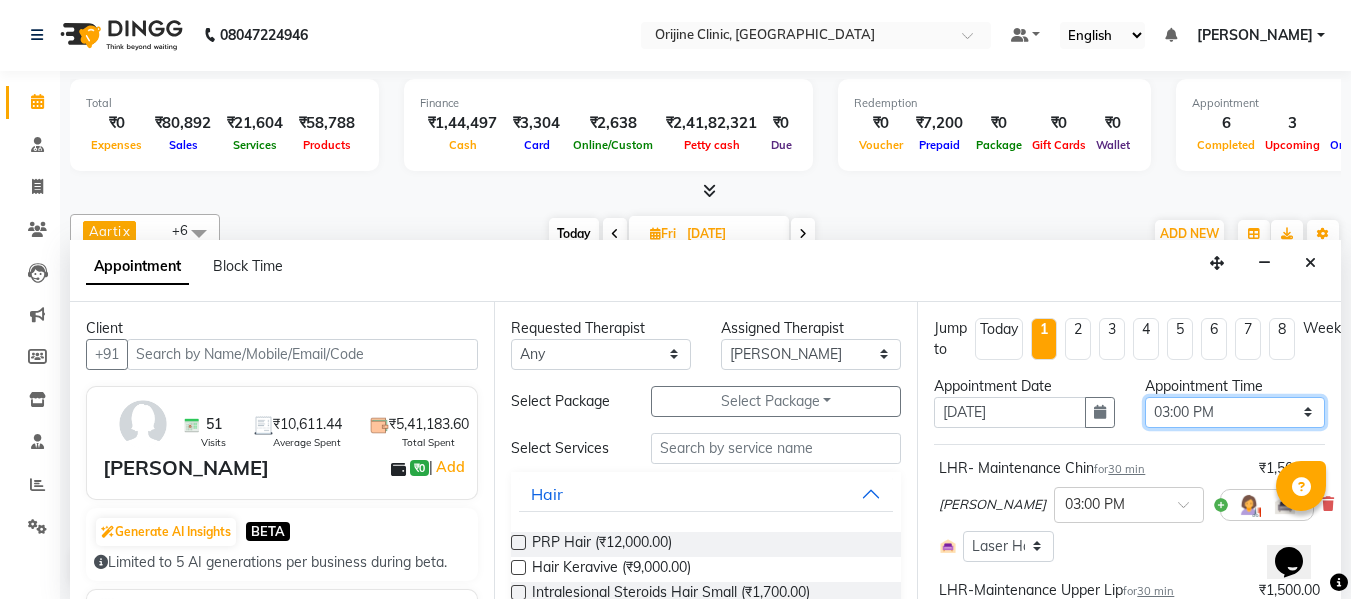 select on "840" 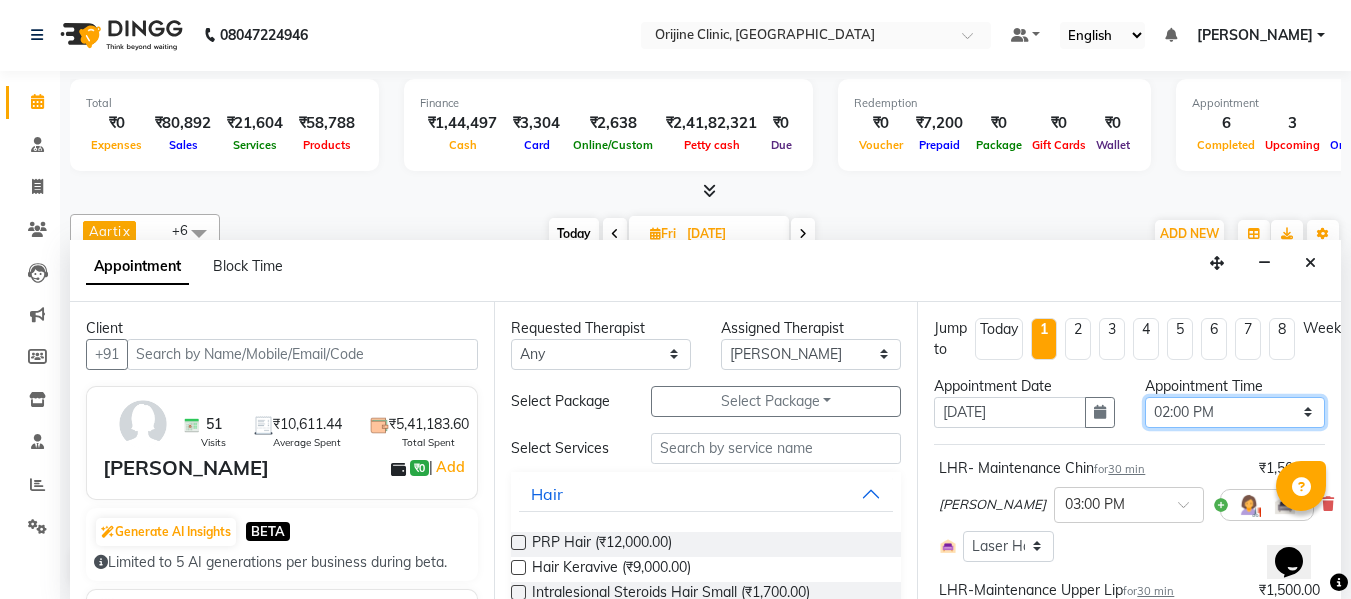 click on "Select 08:00 AM 08:15 AM 08:30 AM 08:45 AM 09:00 AM 09:15 AM 09:30 AM 09:45 AM 10:00 AM 10:15 AM 10:30 AM 10:45 AM 11:00 AM 11:15 AM 11:30 AM 11:45 AM 12:00 PM 12:15 PM 12:30 PM 12:45 PM 01:00 PM 01:15 PM 01:30 PM 01:45 PM 02:00 PM 02:15 PM 02:30 PM 02:45 PM 03:00 PM 03:15 PM 03:30 PM 03:45 PM 04:00 PM 04:15 PM 04:30 PM 04:45 PM 05:00 PM 05:15 PM 05:30 PM 05:45 PM 06:00 PM 06:15 PM 06:30 PM 06:45 PM 07:00 PM" at bounding box center [1235, 412] 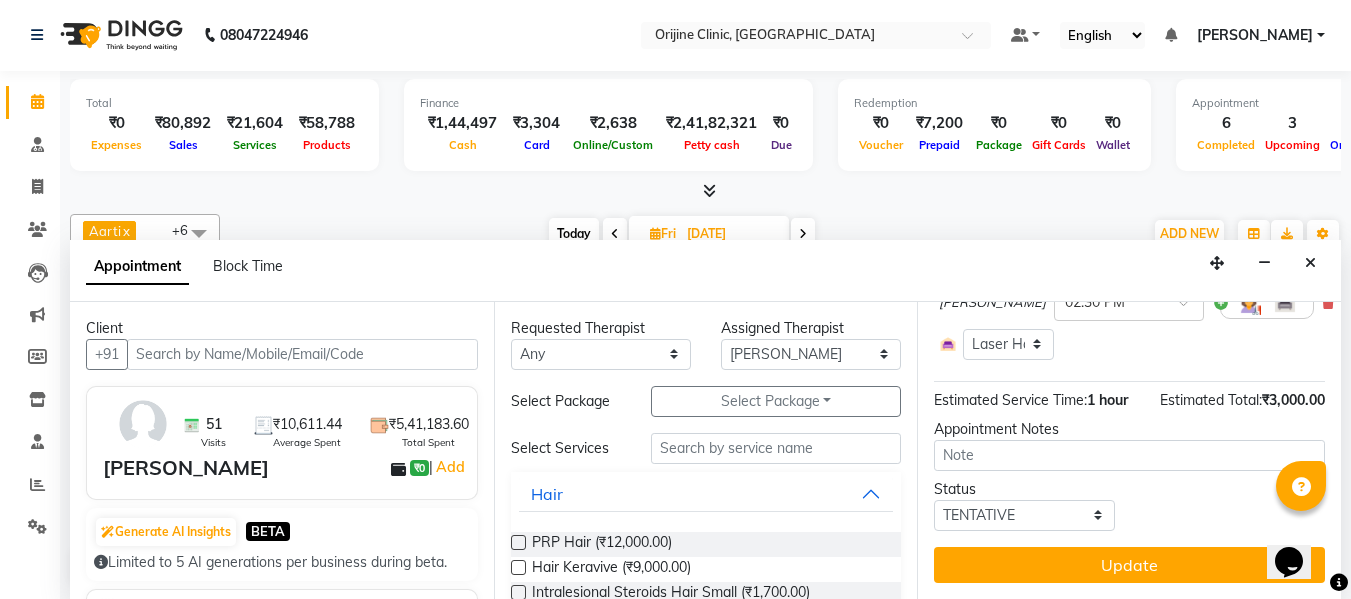 scroll, scrollTop: 345, scrollLeft: 0, axis: vertical 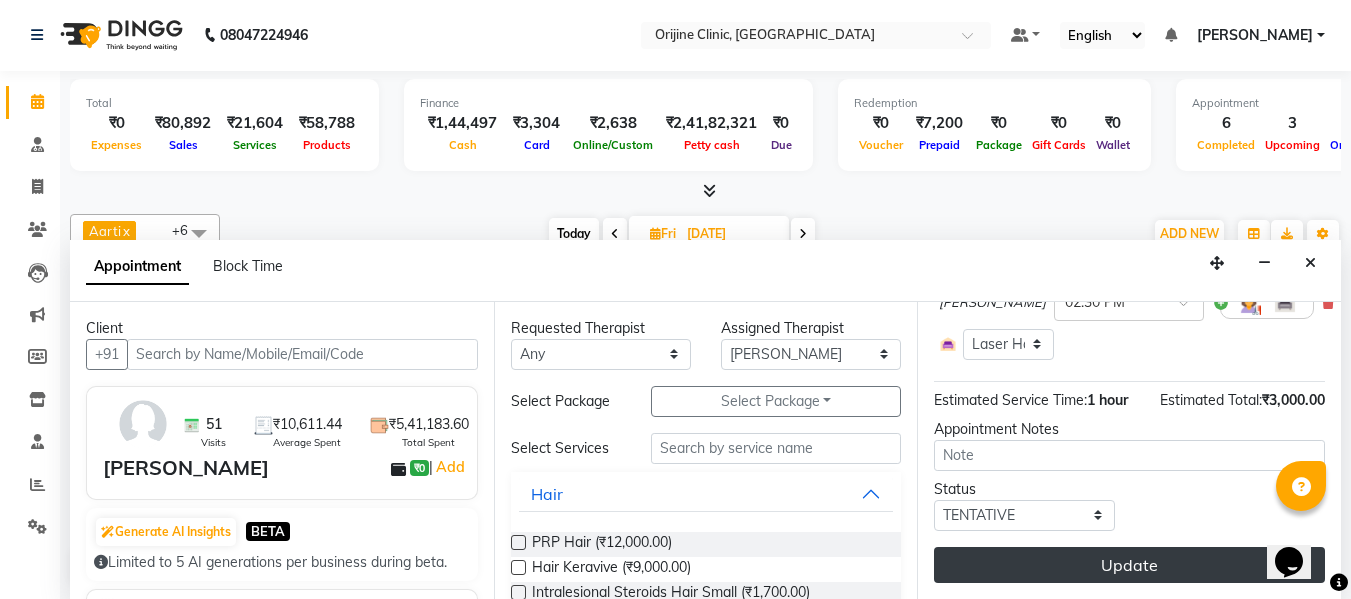 click on "Update" at bounding box center [1129, 565] 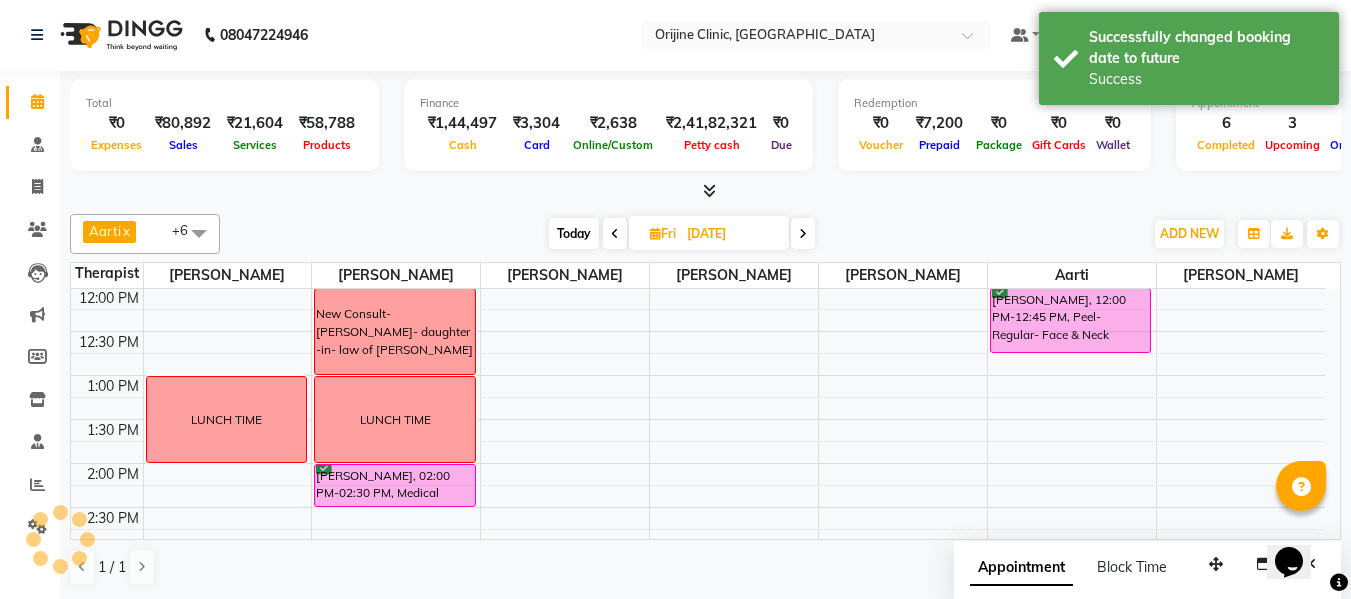 scroll, scrollTop: 0, scrollLeft: 0, axis: both 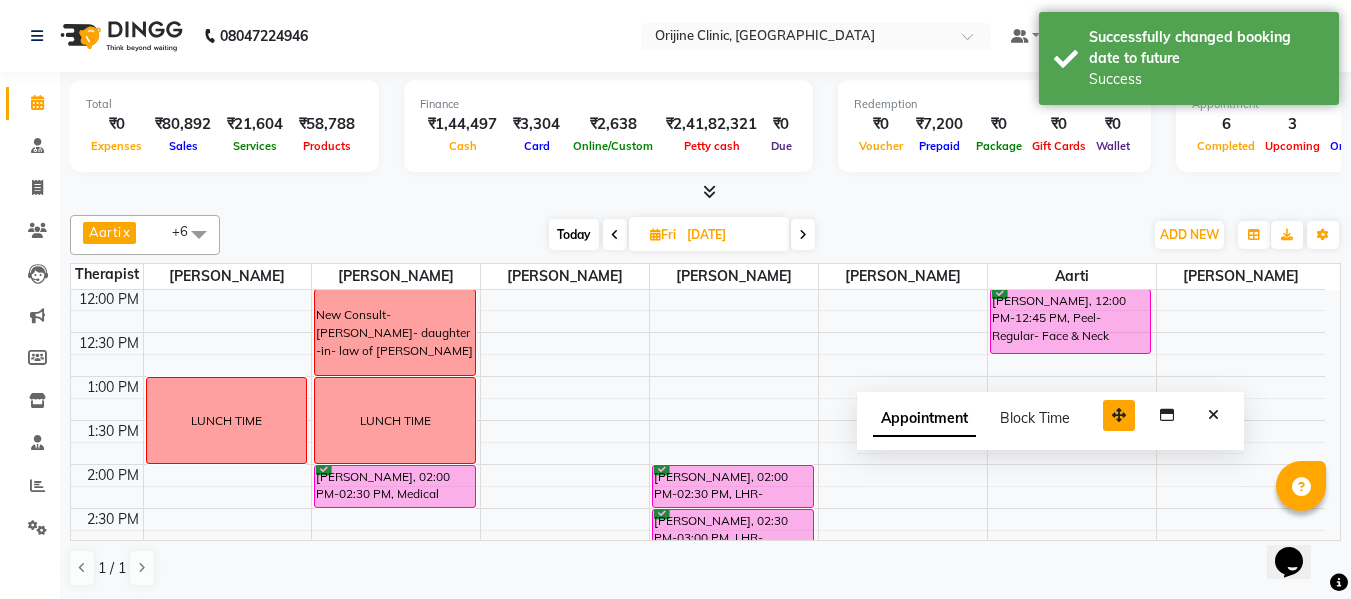 drag, startPoint x: 1212, startPoint y: 559, endPoint x: 1115, endPoint y: 409, distance: 178.6309 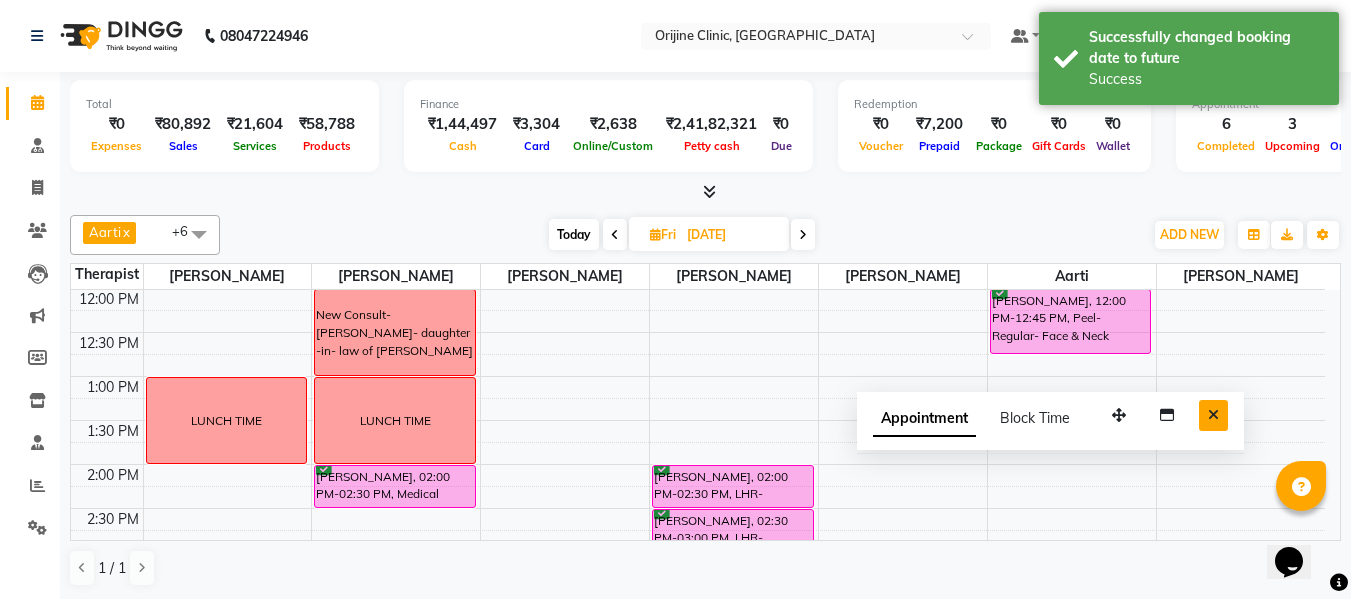 click at bounding box center [1213, 415] 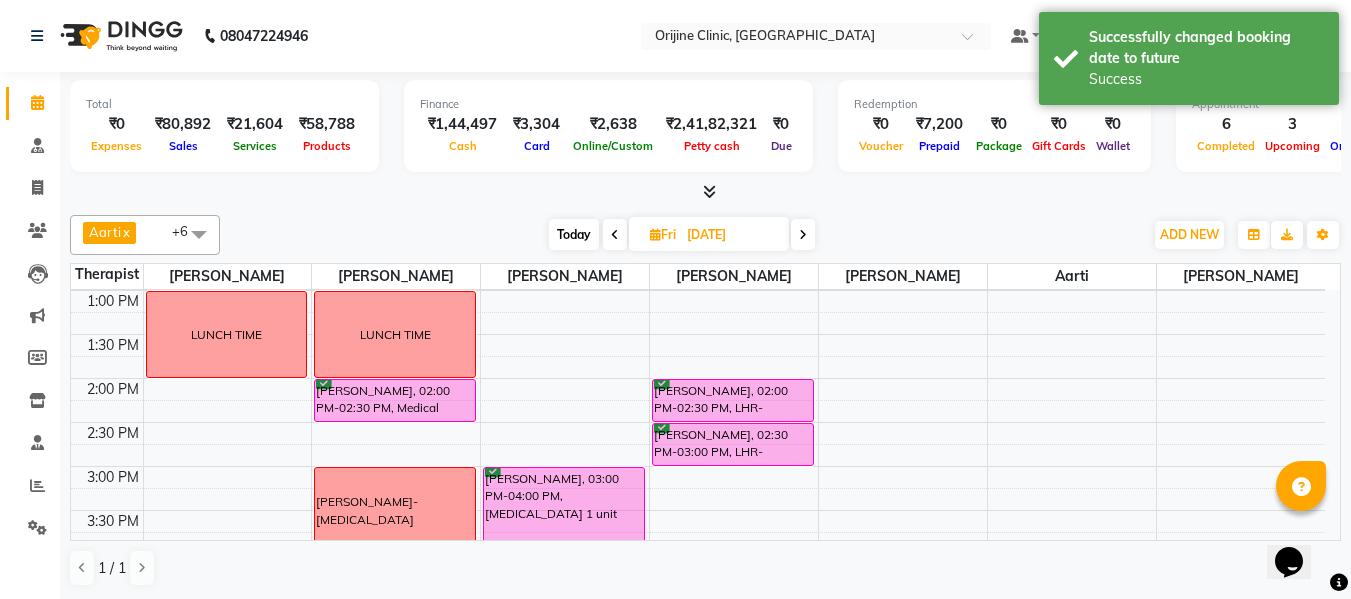 scroll, scrollTop: 522, scrollLeft: 0, axis: vertical 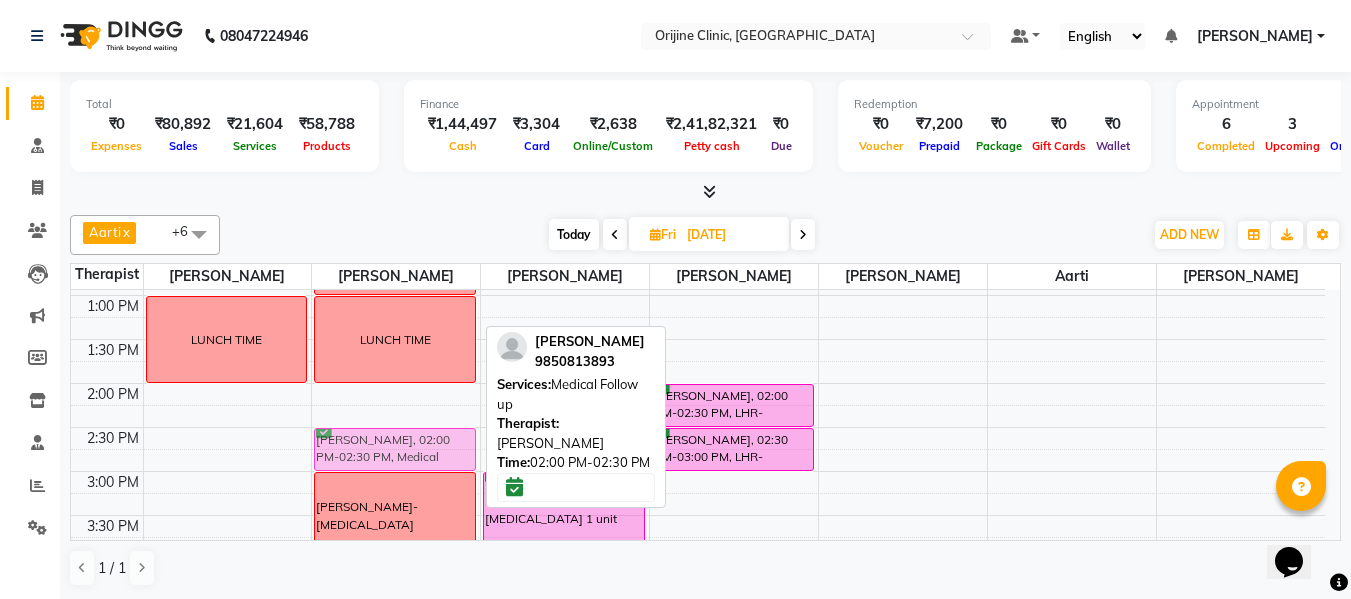 drag, startPoint x: 375, startPoint y: 391, endPoint x: 377, endPoint y: 438, distance: 47.042534 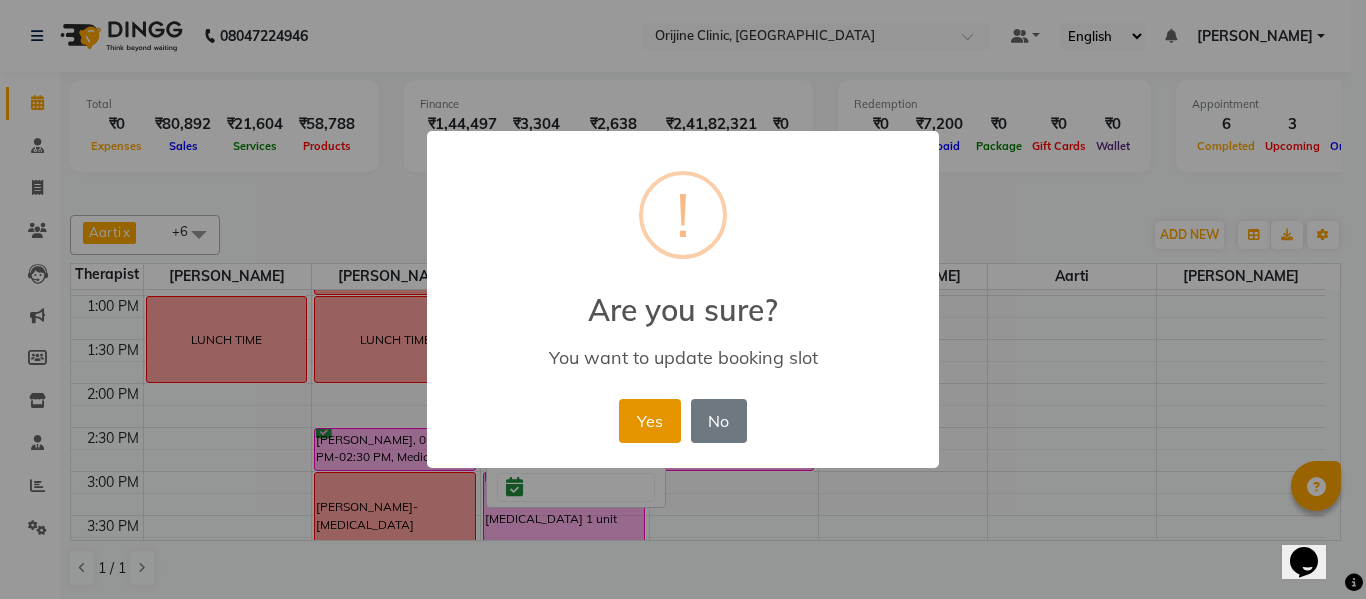 click on "Yes" at bounding box center [649, 421] 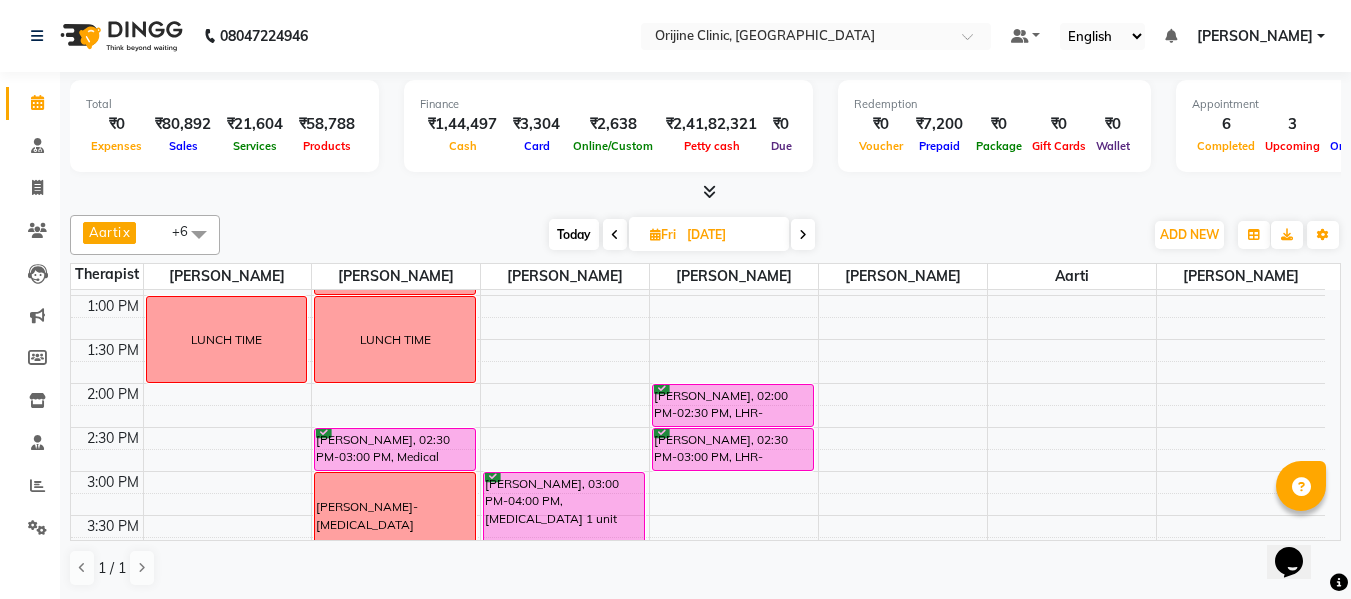 click on "Today" at bounding box center (574, 234) 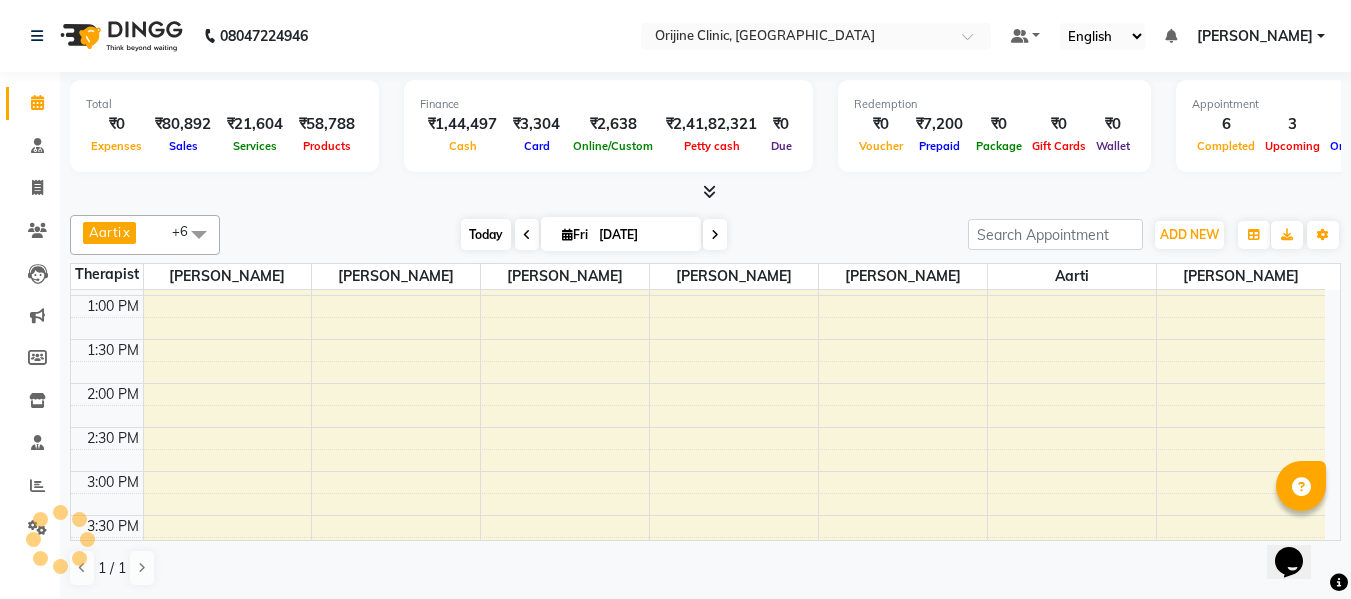scroll, scrollTop: 441, scrollLeft: 0, axis: vertical 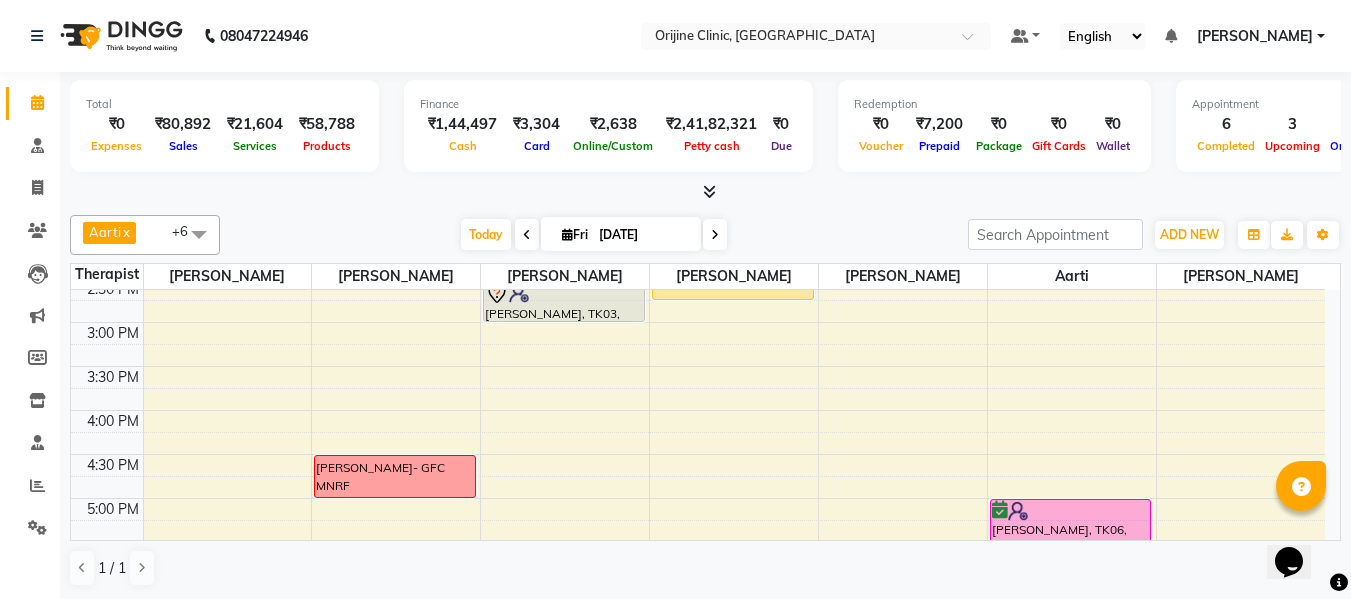 click at bounding box center [715, 235] 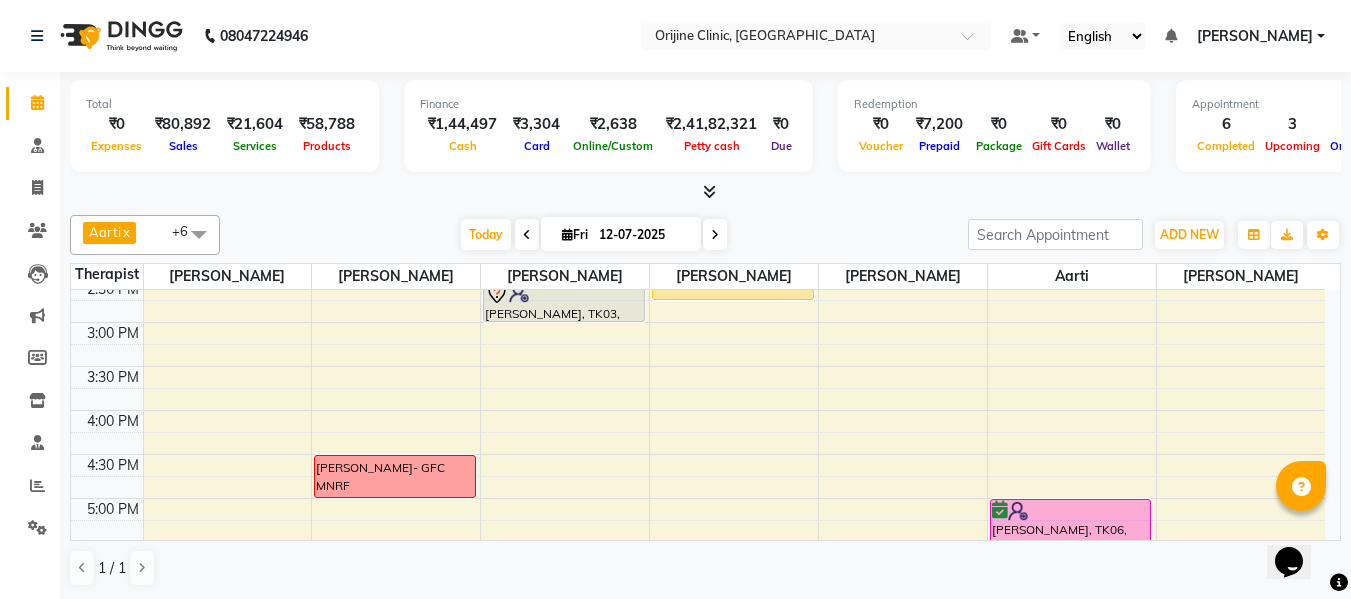 scroll, scrollTop: 441, scrollLeft: 0, axis: vertical 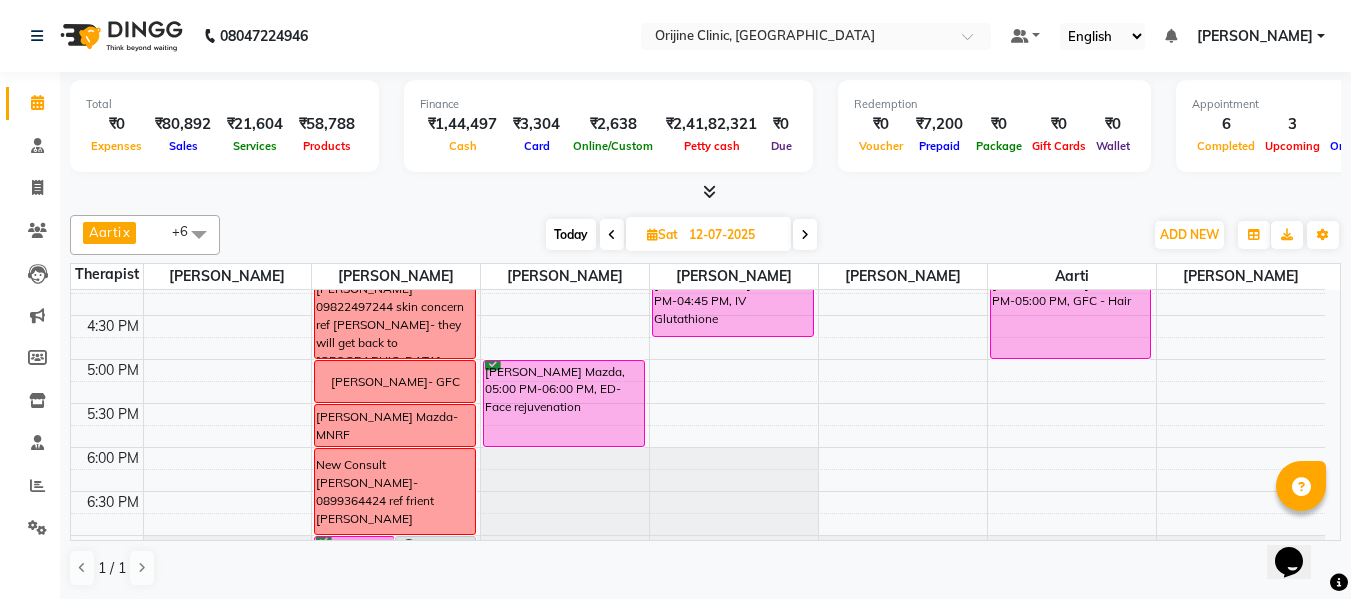 click at bounding box center [652, 234] 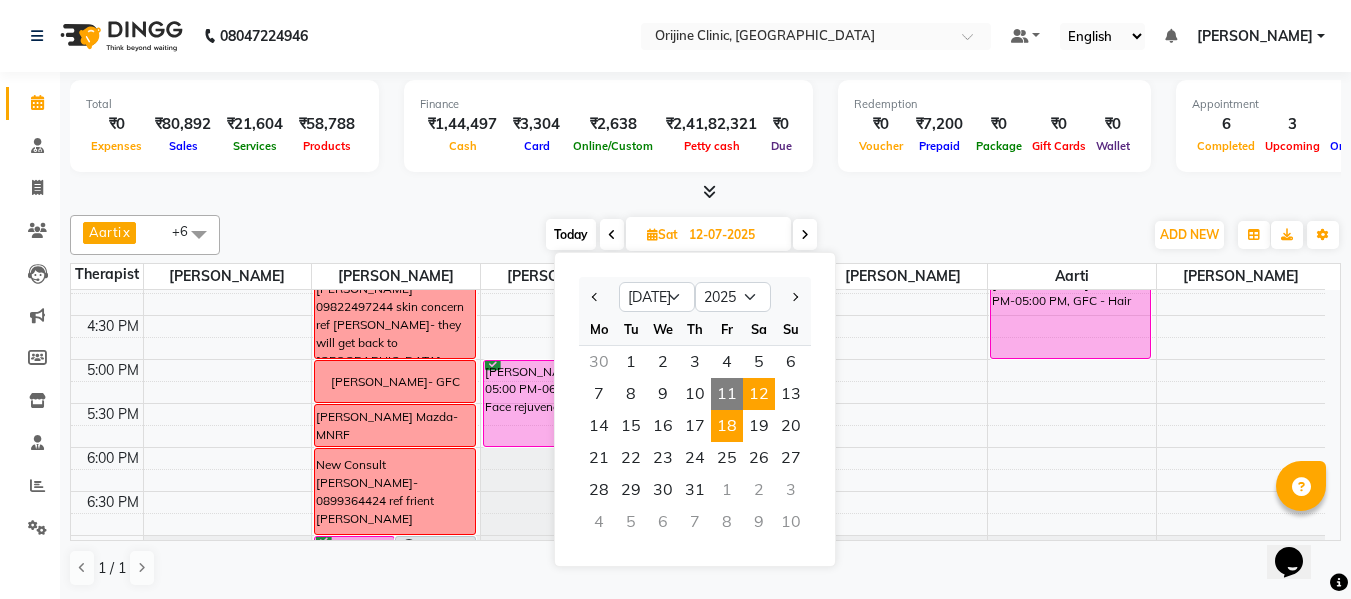 click on "18" at bounding box center [727, 426] 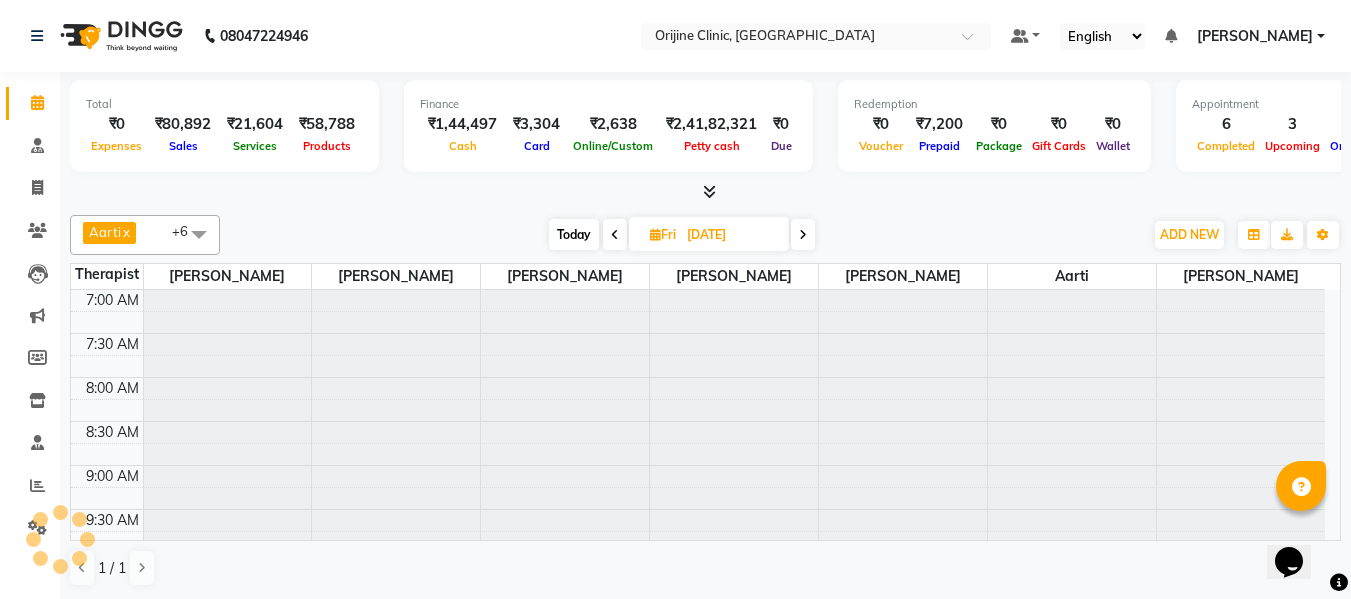 scroll, scrollTop: 441, scrollLeft: 0, axis: vertical 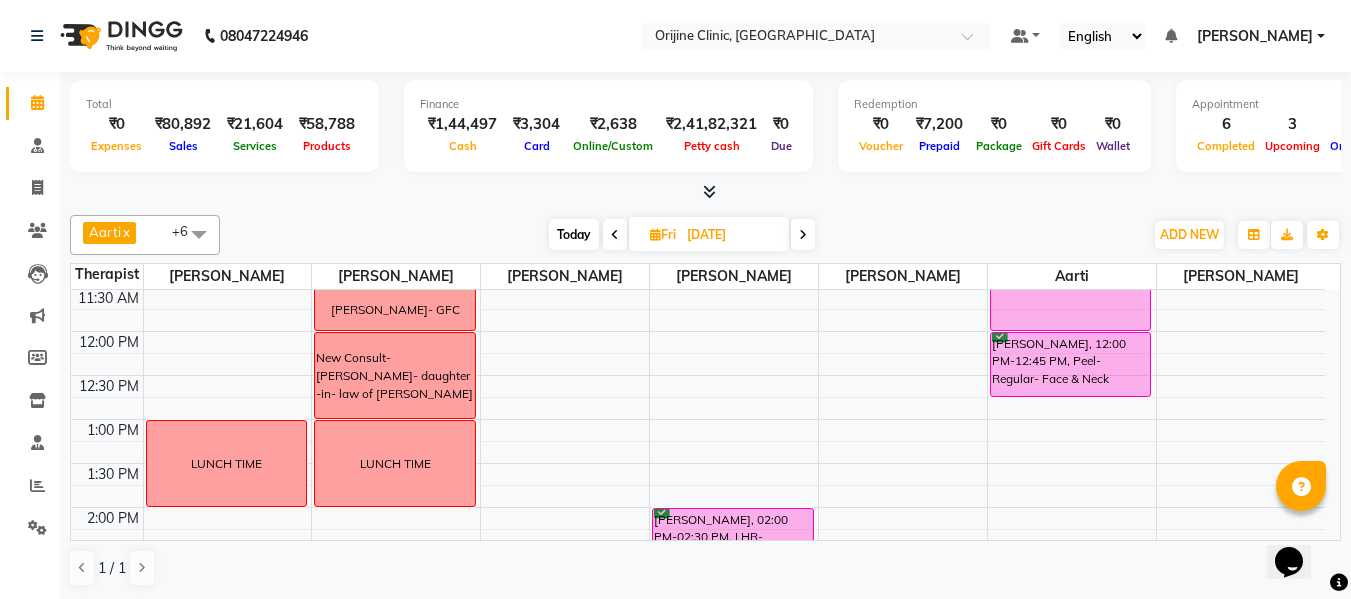 click on "Today" at bounding box center (574, 234) 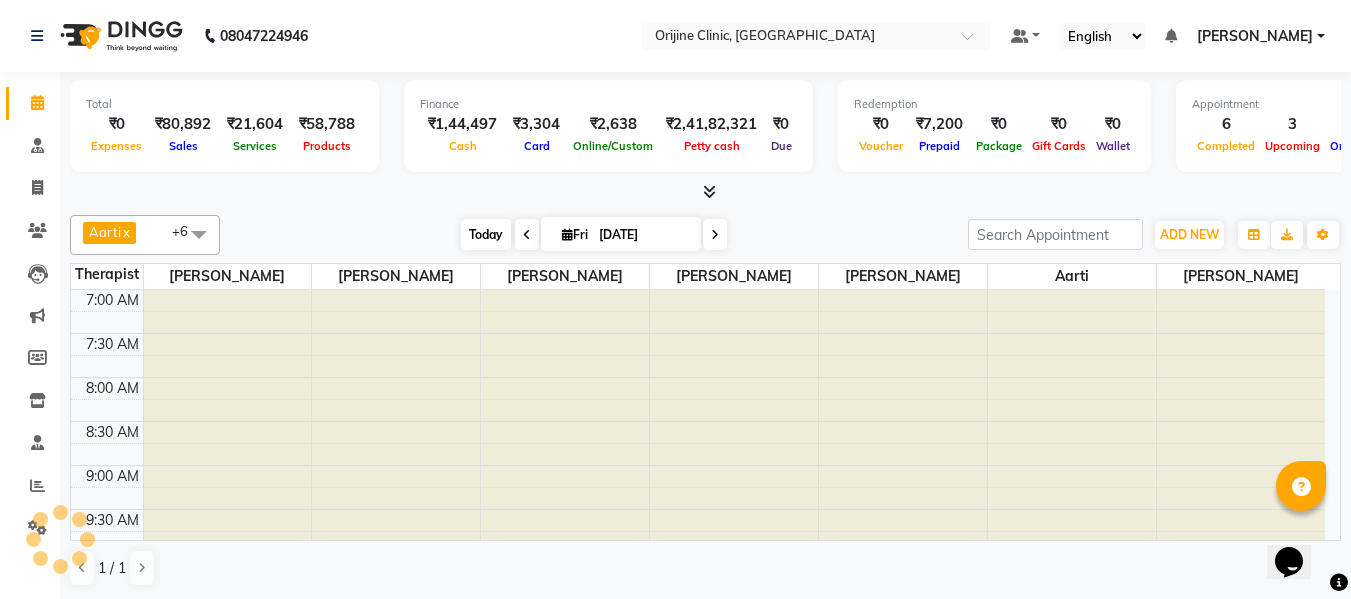 scroll, scrollTop: 529, scrollLeft: 0, axis: vertical 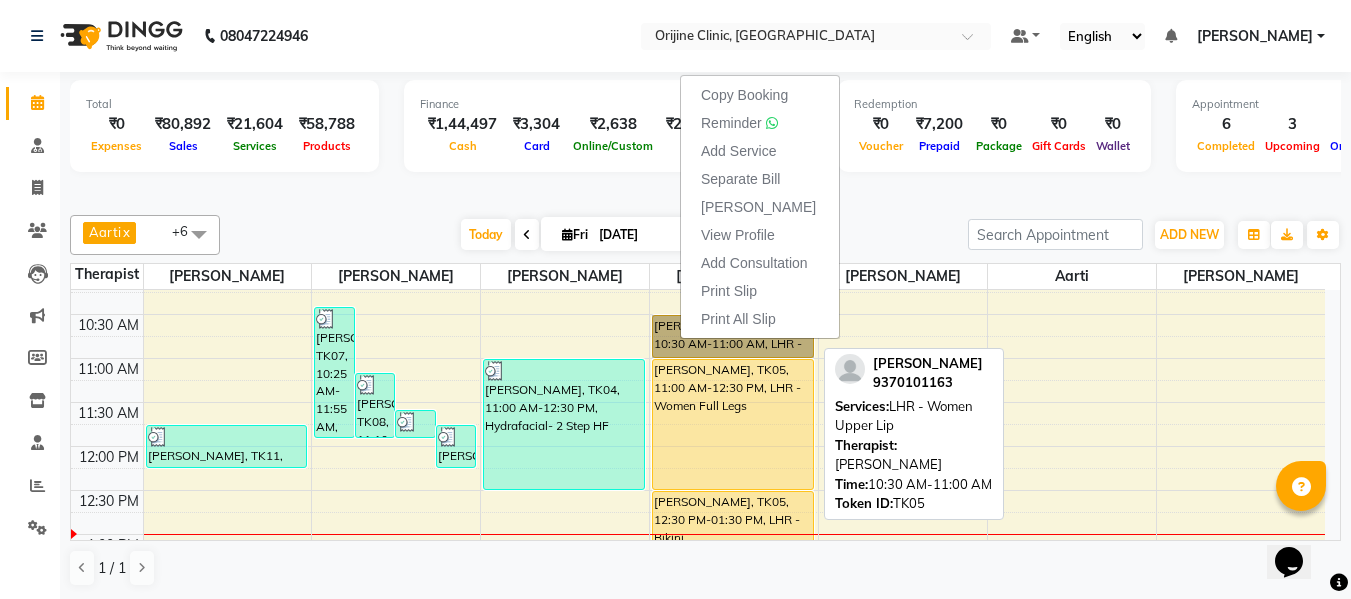 click on "Parinoor Sekhon, TK05, 10:30 AM-11:00 AM, LHR - Women Upper Lip" at bounding box center (733, 336) 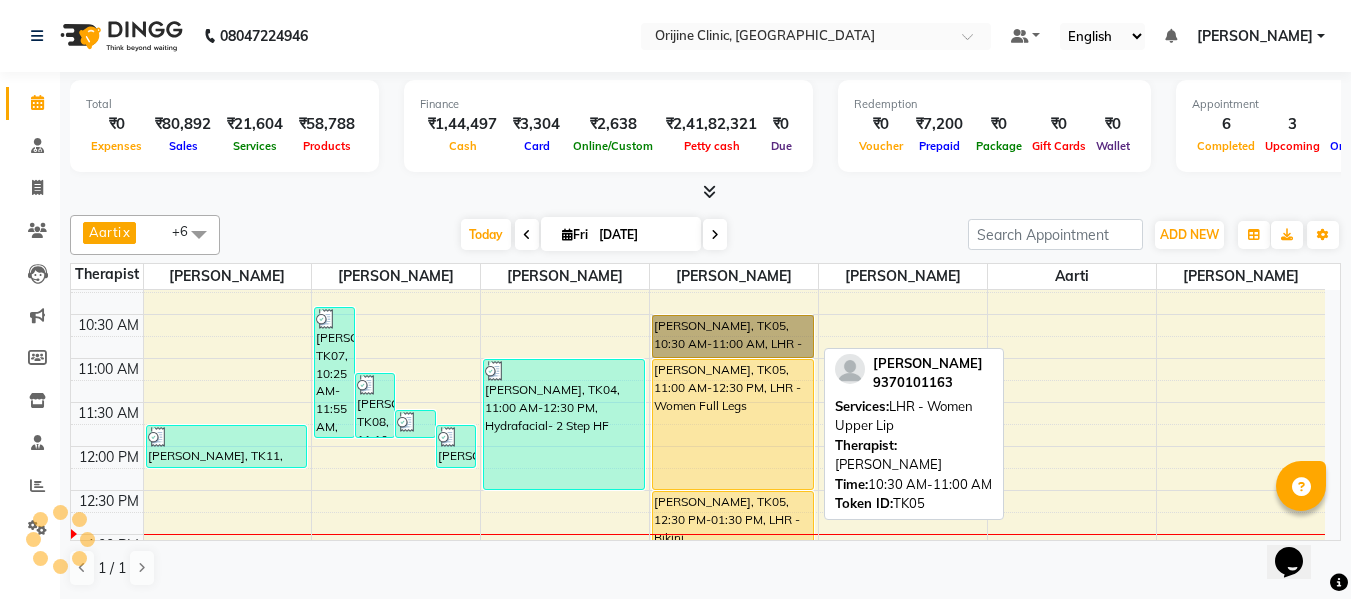 click on "Parinoor Sekhon, TK05, 10:30 AM-11:00 AM, LHR - Women Upper Lip" at bounding box center [733, 336] 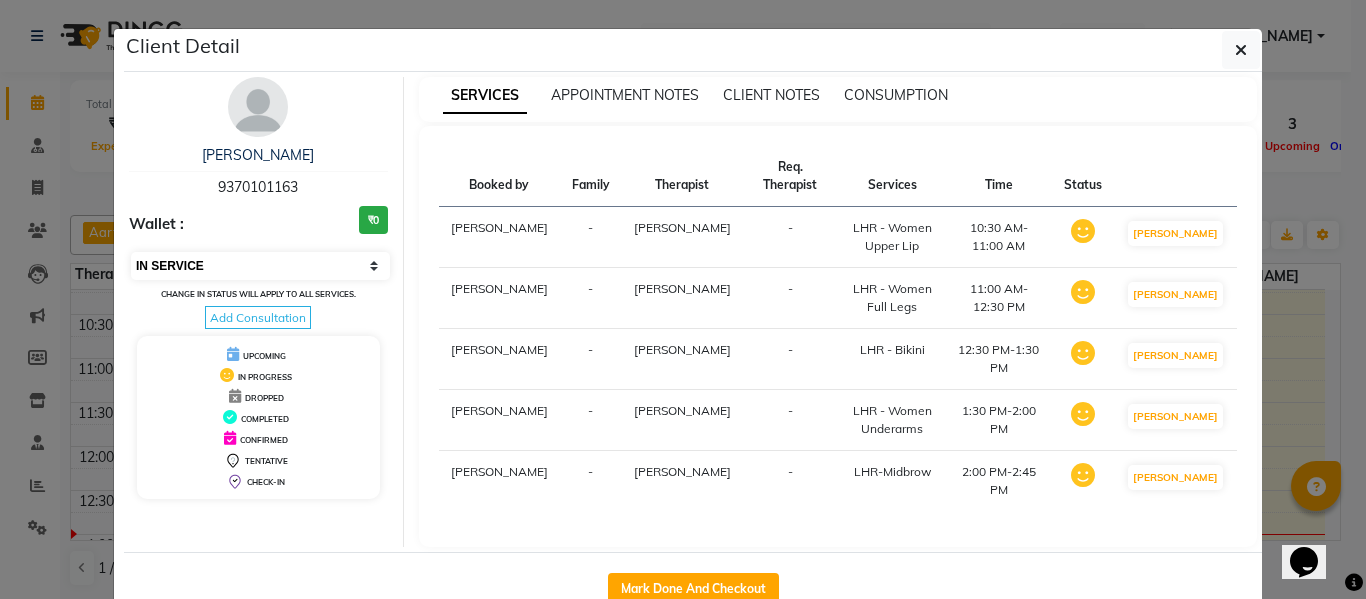 click on "Select IN SERVICE CONFIRMED TENTATIVE CHECK IN MARK DONE DROPPED UPCOMING" at bounding box center (260, 266) 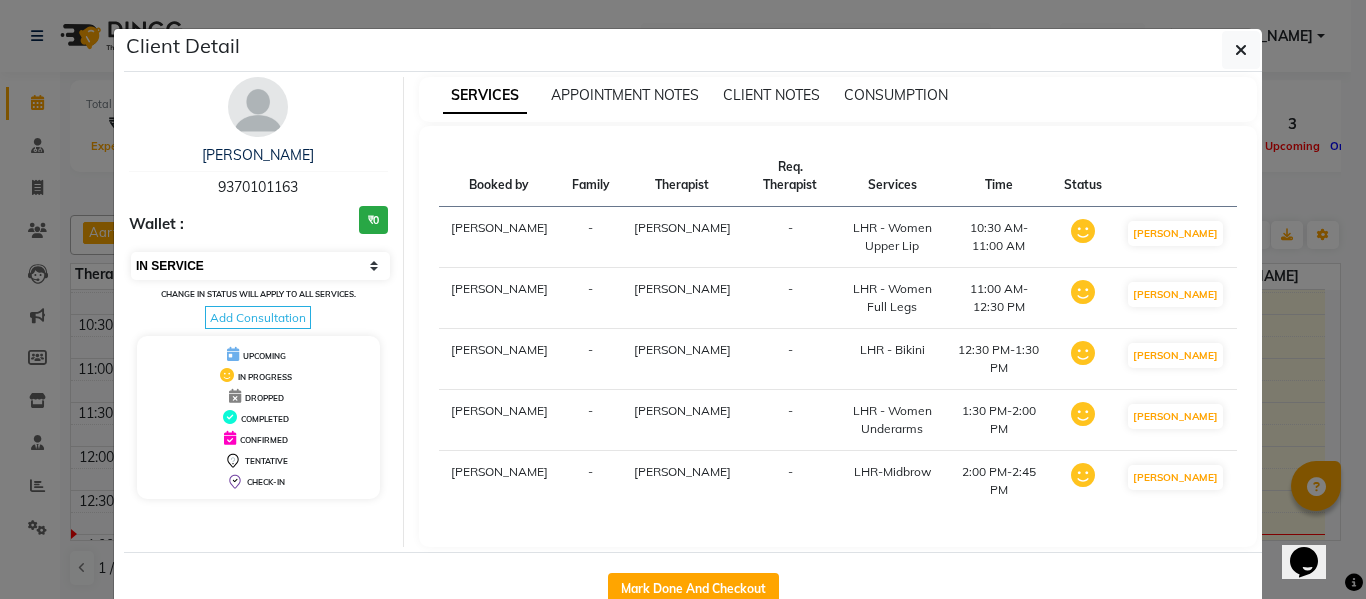 select on "6" 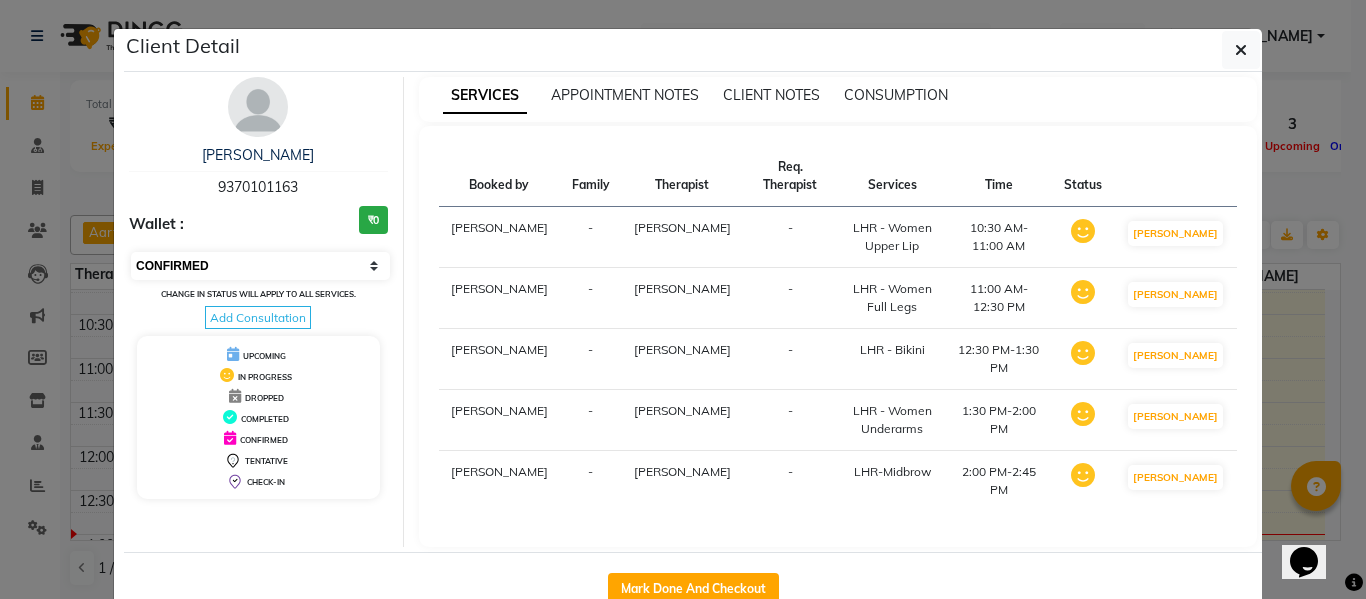 click on "Select IN SERVICE CONFIRMED TENTATIVE CHECK IN MARK DONE DROPPED UPCOMING" at bounding box center [260, 266] 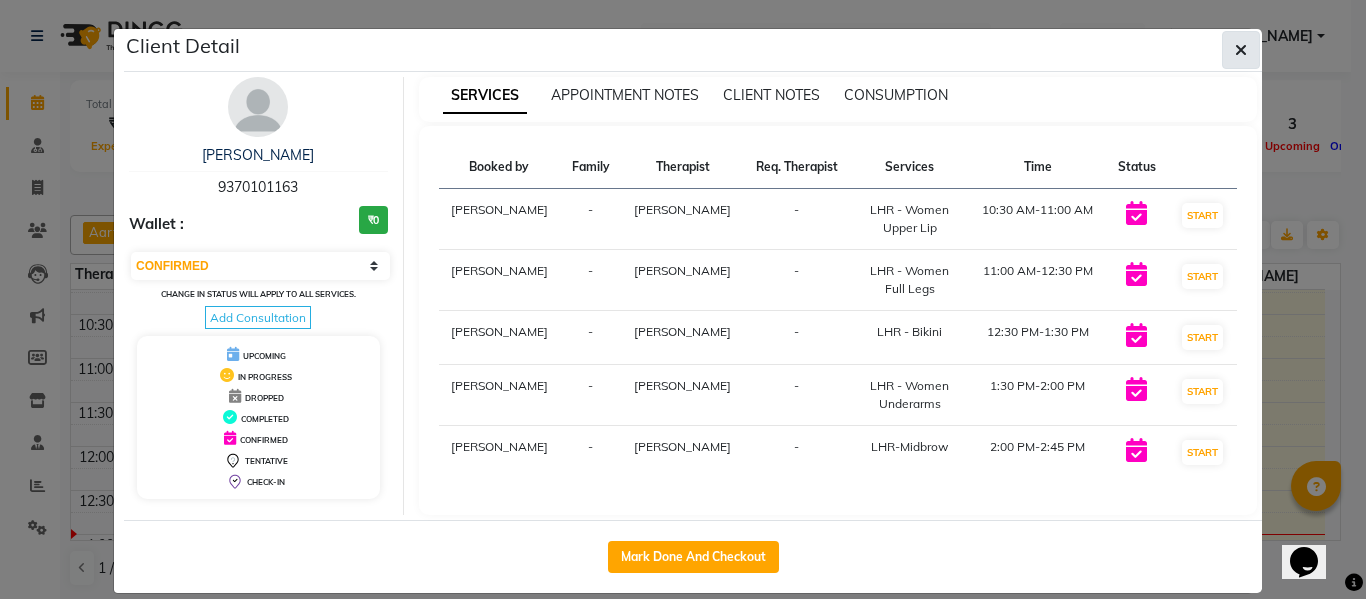 click 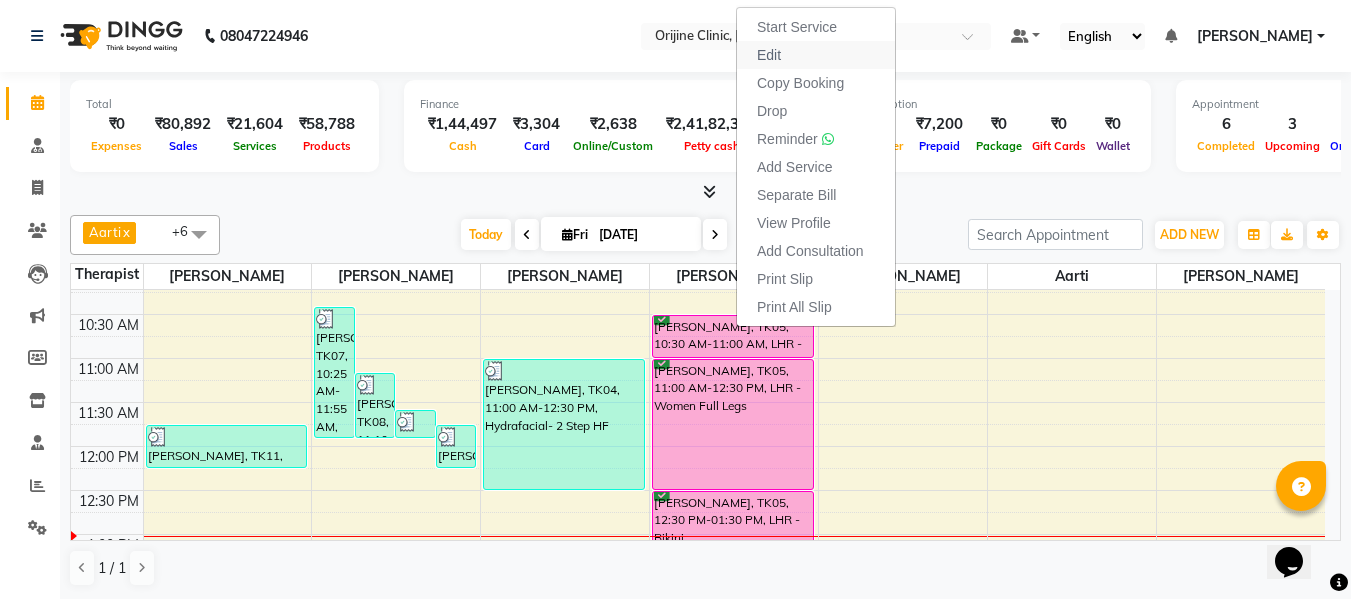 click on "Edit" at bounding box center [769, 55] 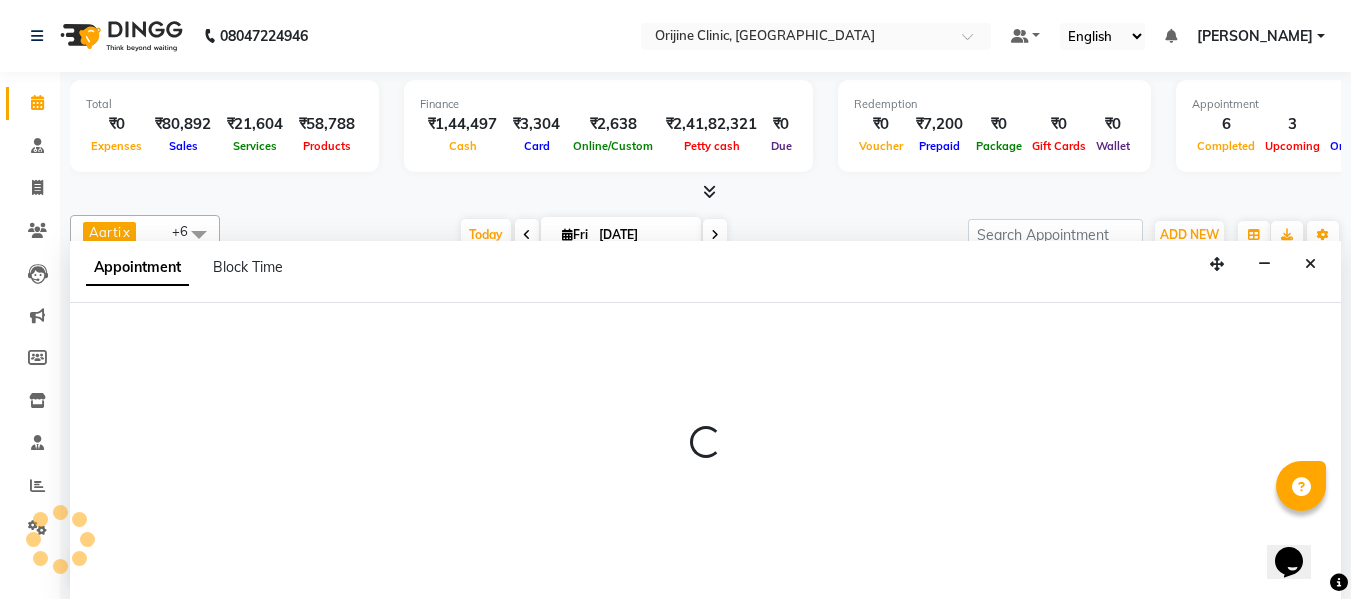 scroll, scrollTop: 1, scrollLeft: 0, axis: vertical 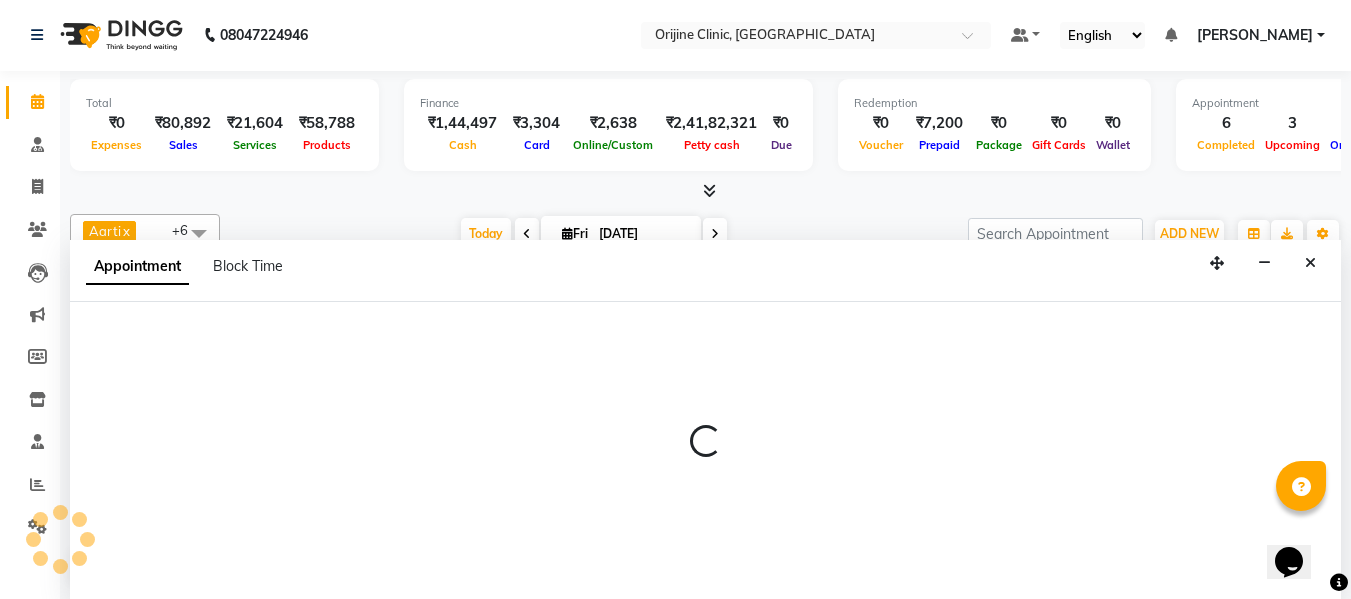 select on "confirm booking" 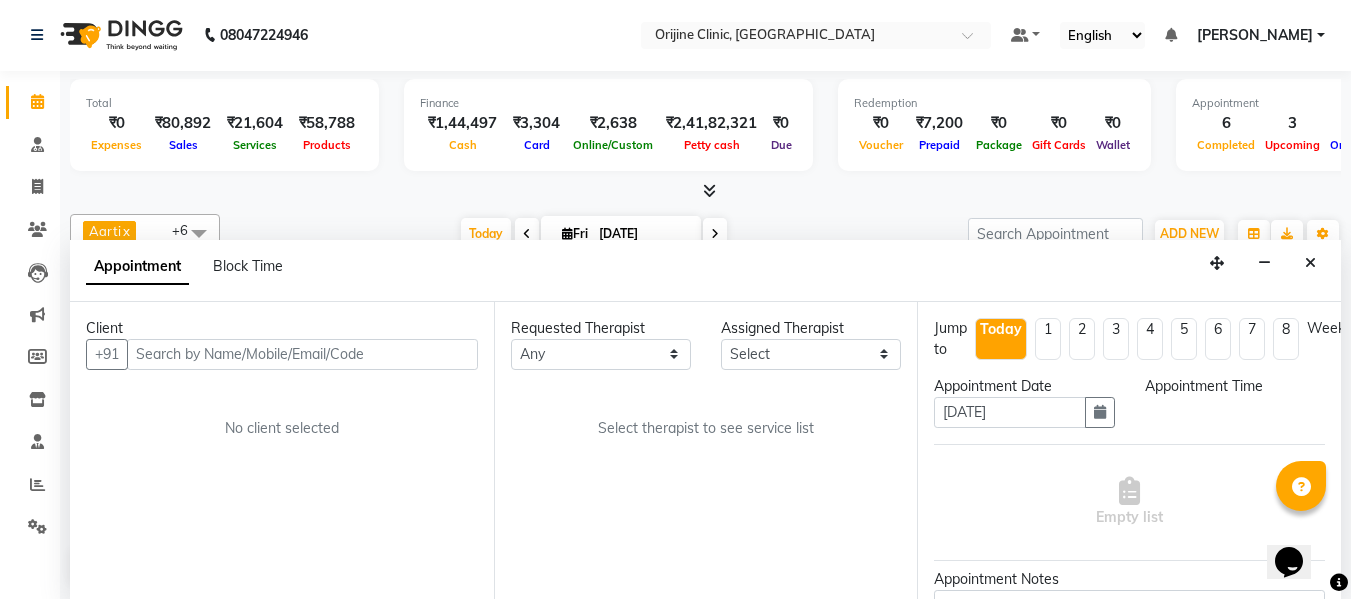 select on "10777" 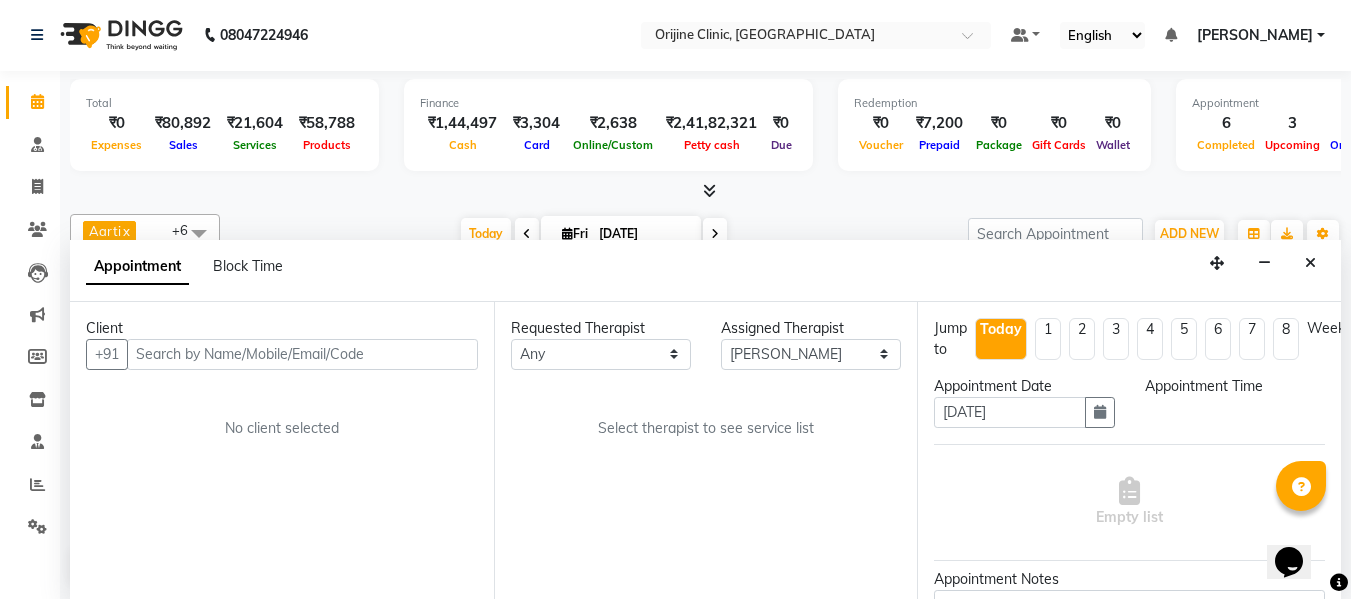 scroll, scrollTop: 529, scrollLeft: 0, axis: vertical 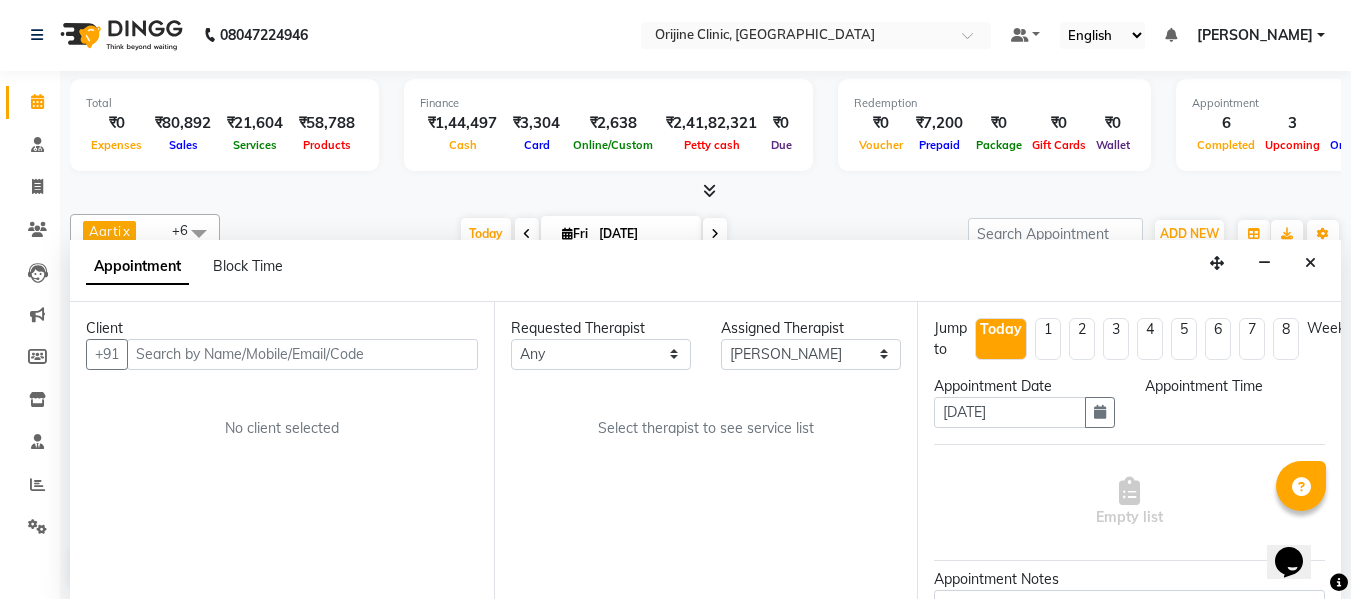 select on "630" 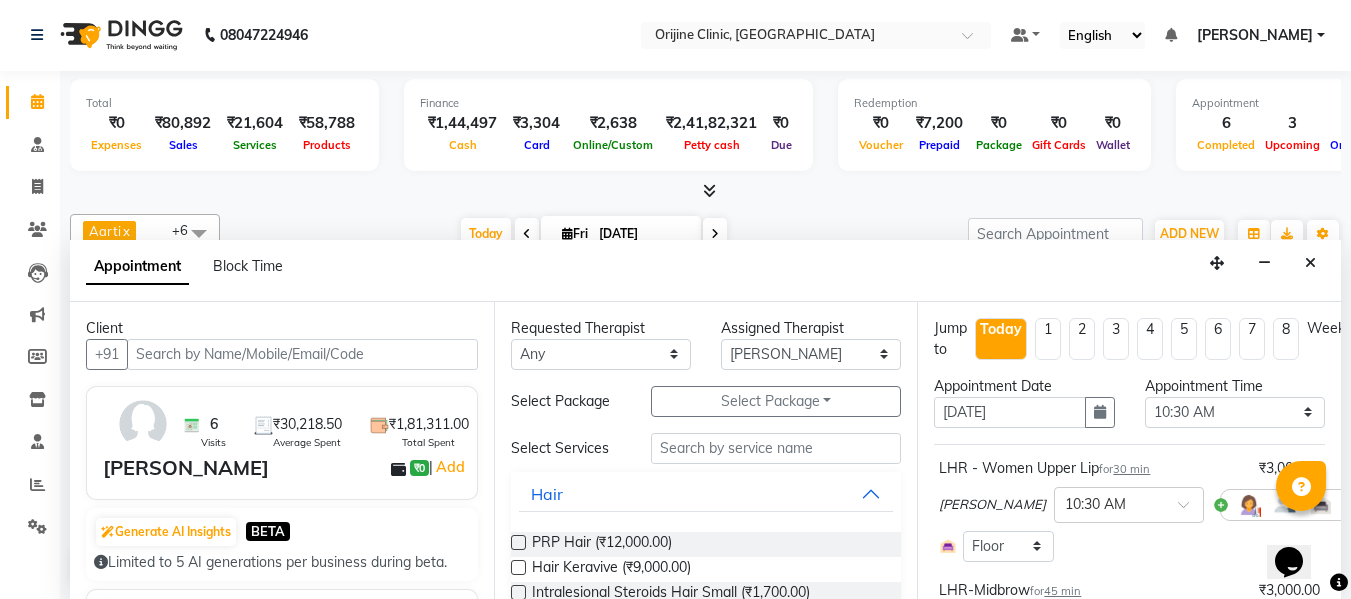 select on "1130" 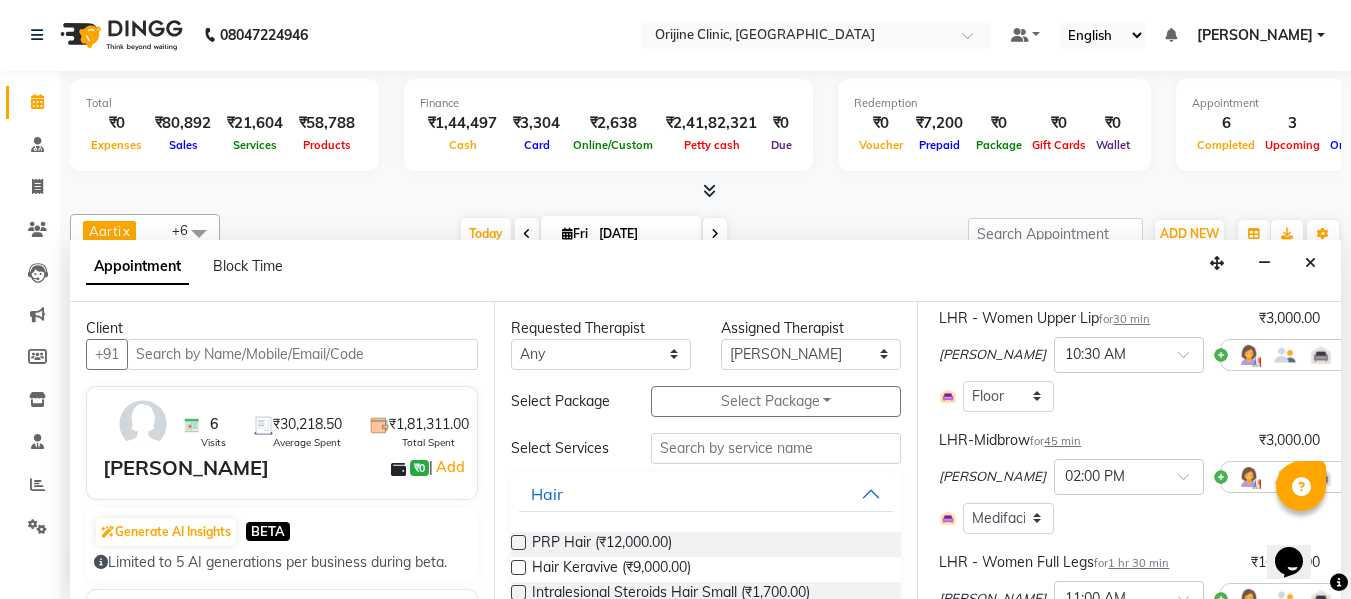 scroll, scrollTop: 146, scrollLeft: 0, axis: vertical 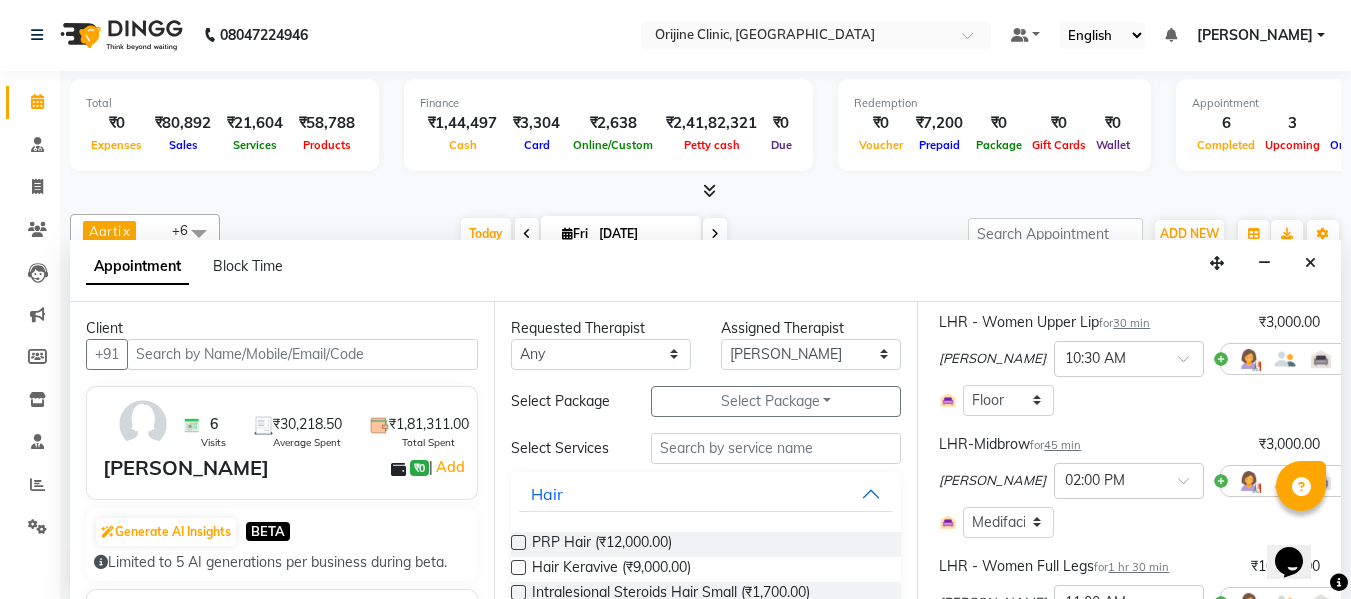 click at bounding box center [1364, 358] 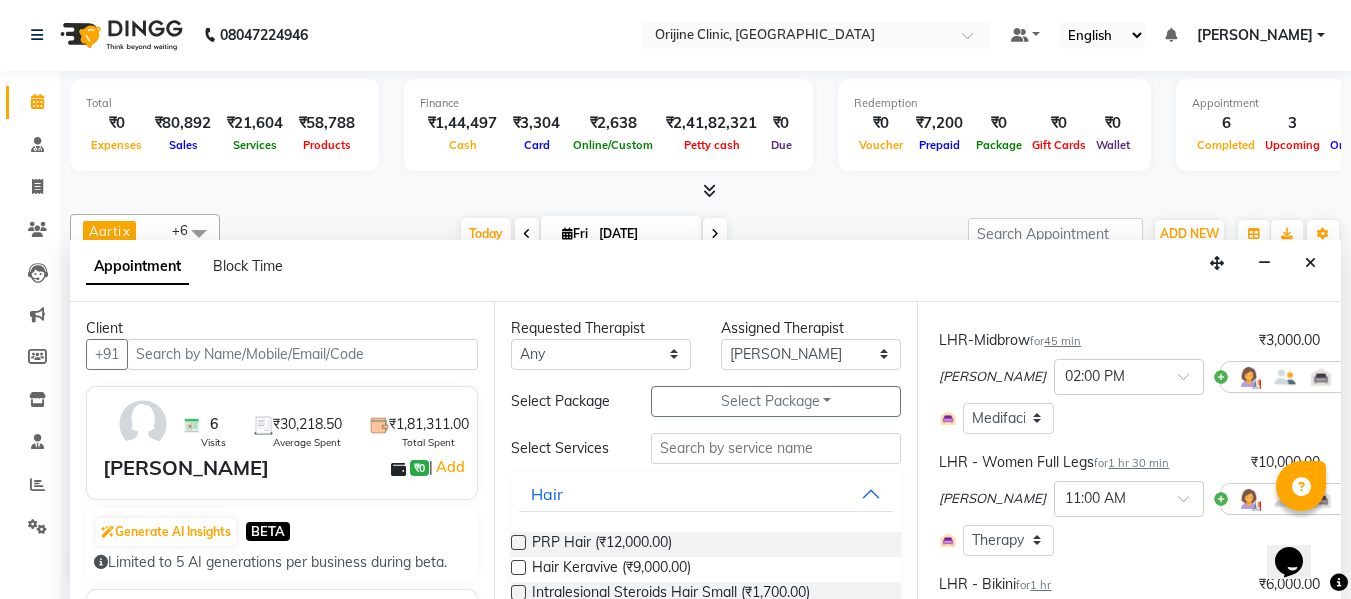 click at bounding box center (1364, 376) 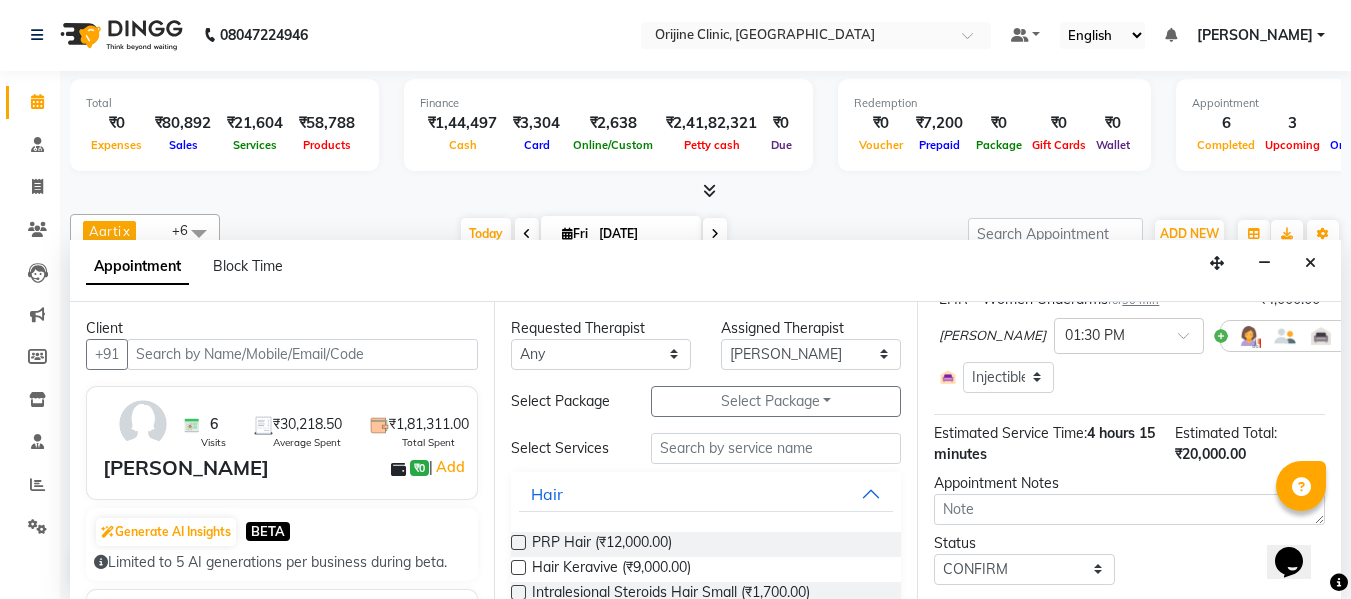 scroll, scrollTop: 527, scrollLeft: 0, axis: vertical 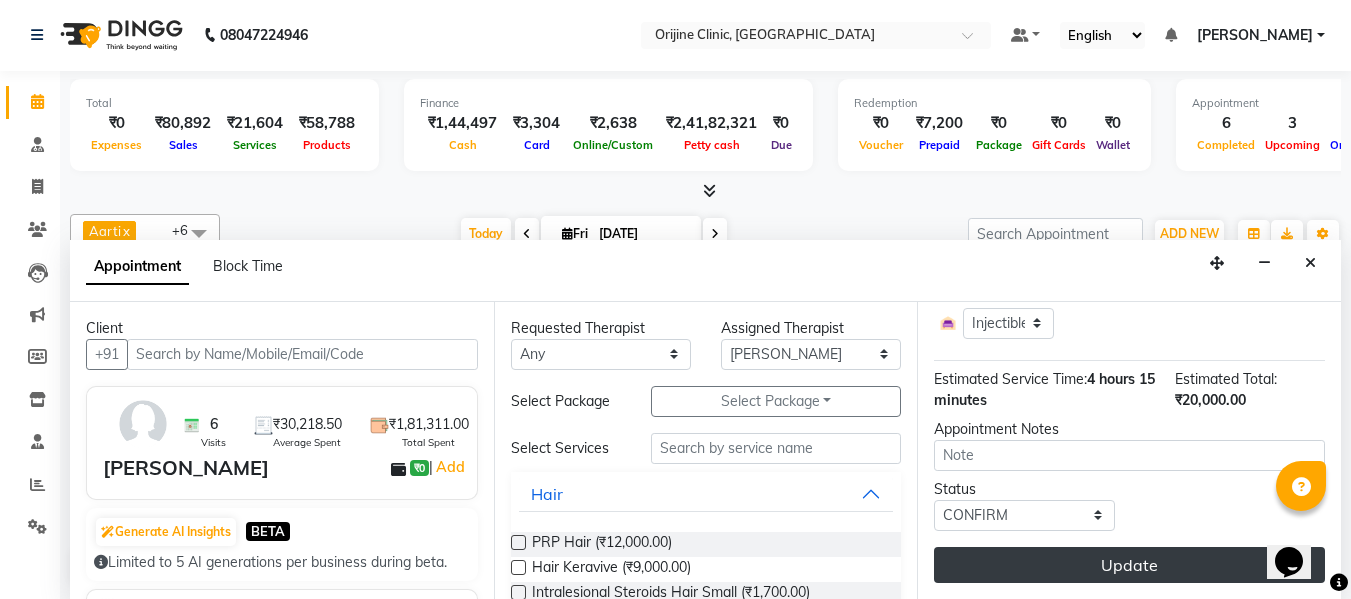 click on "Update" at bounding box center (1129, 565) 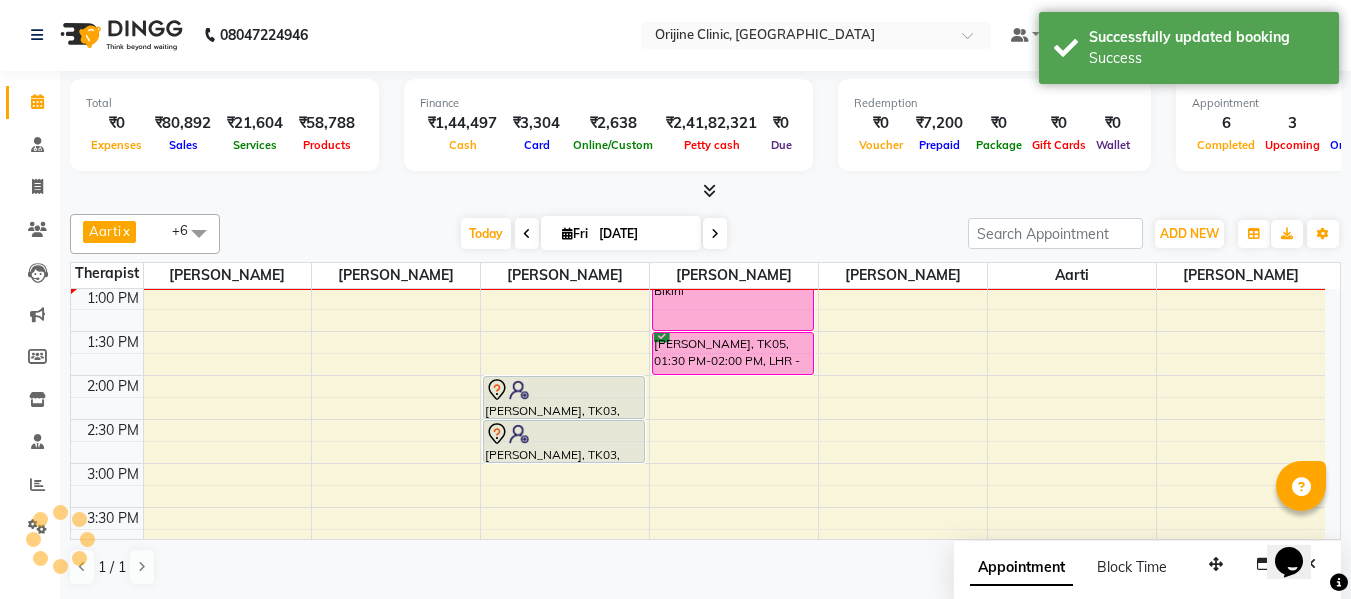 scroll, scrollTop: 0, scrollLeft: 0, axis: both 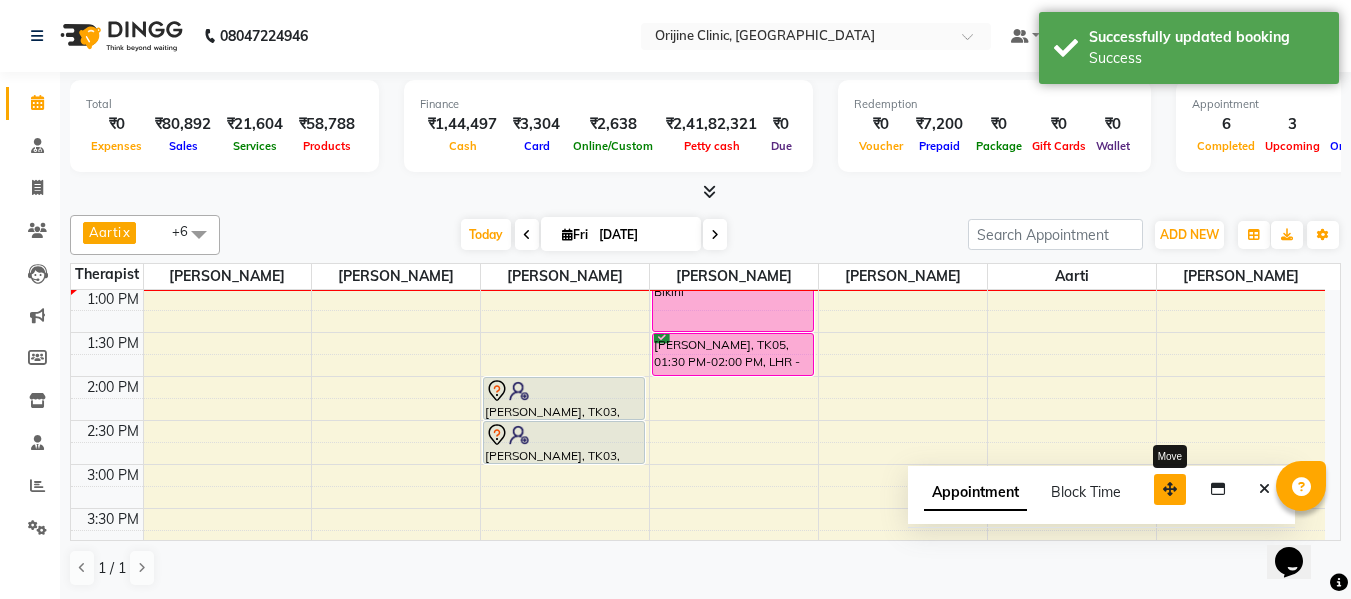 drag, startPoint x: 1217, startPoint y: 568, endPoint x: 1150, endPoint y: 464, distance: 123.71338 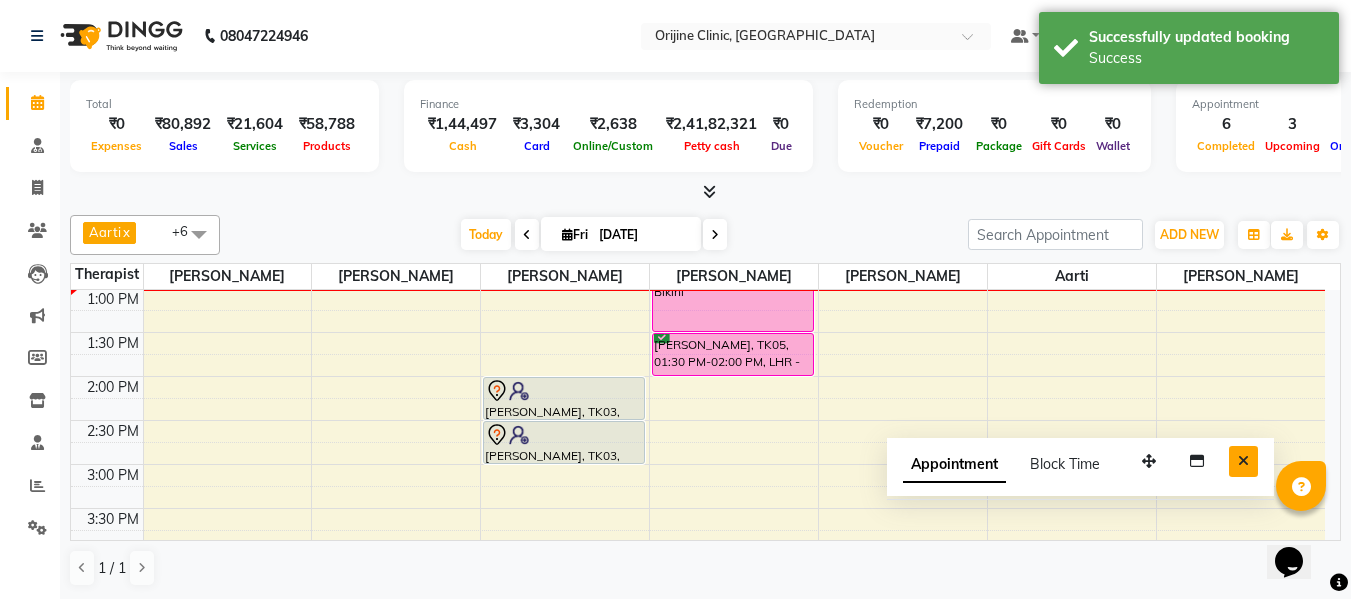 click at bounding box center [1243, 461] 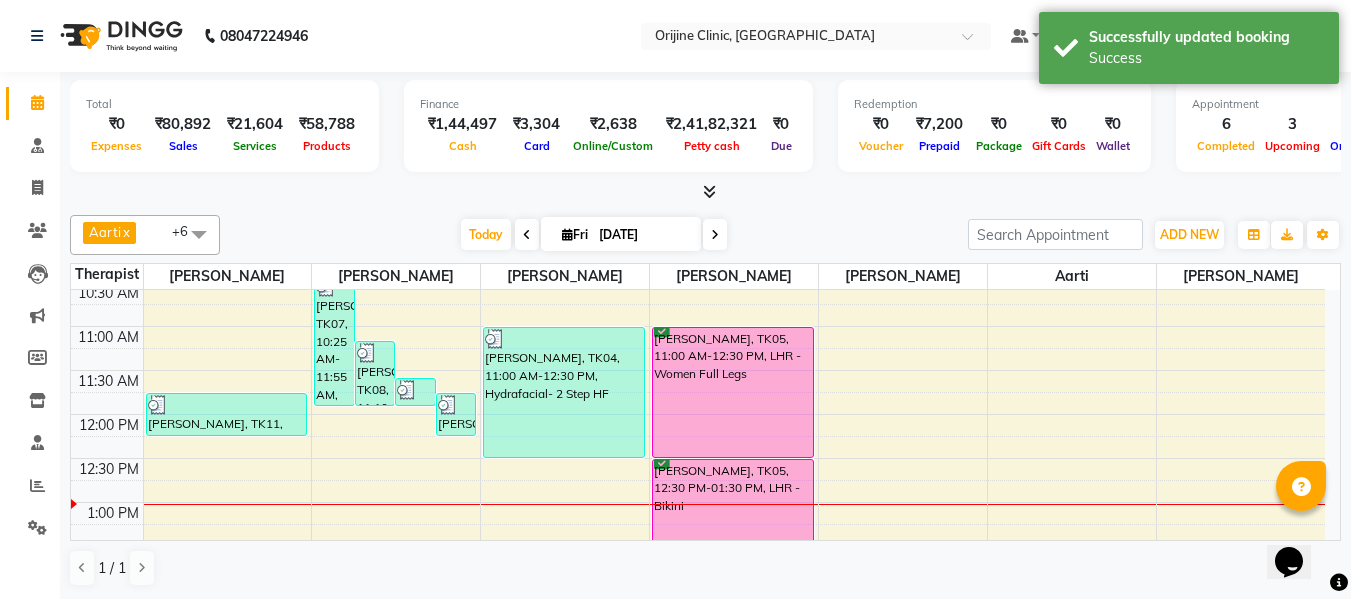scroll, scrollTop: 267, scrollLeft: 0, axis: vertical 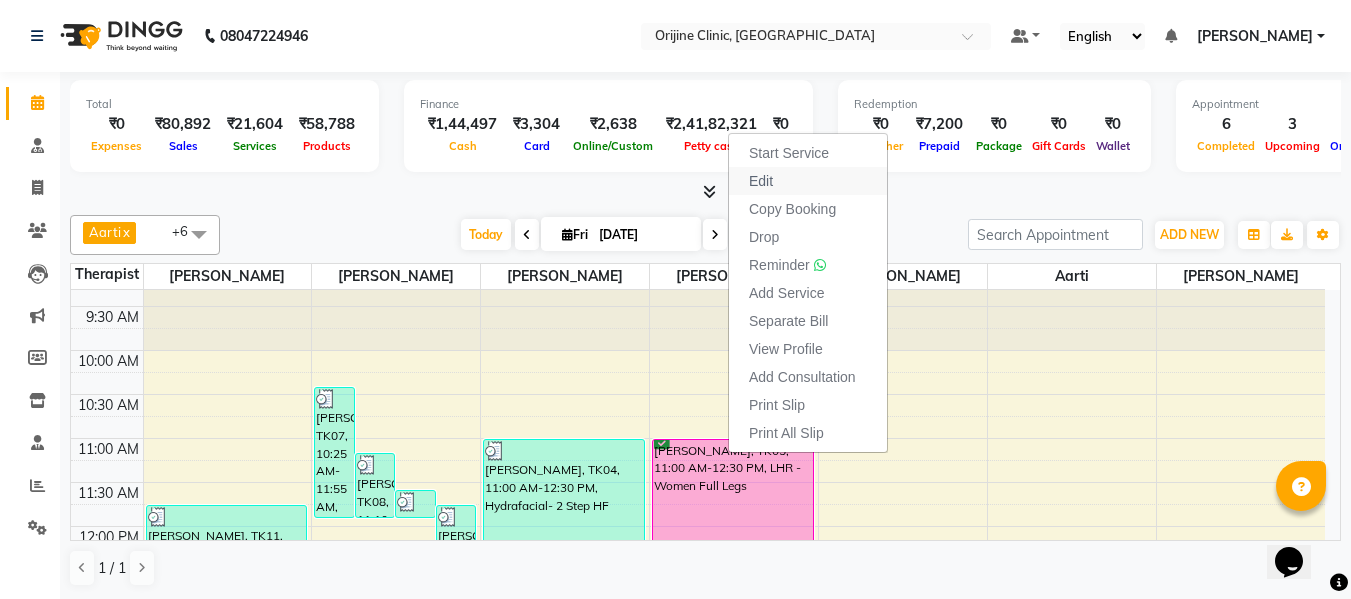 click on "Edit" at bounding box center (761, 181) 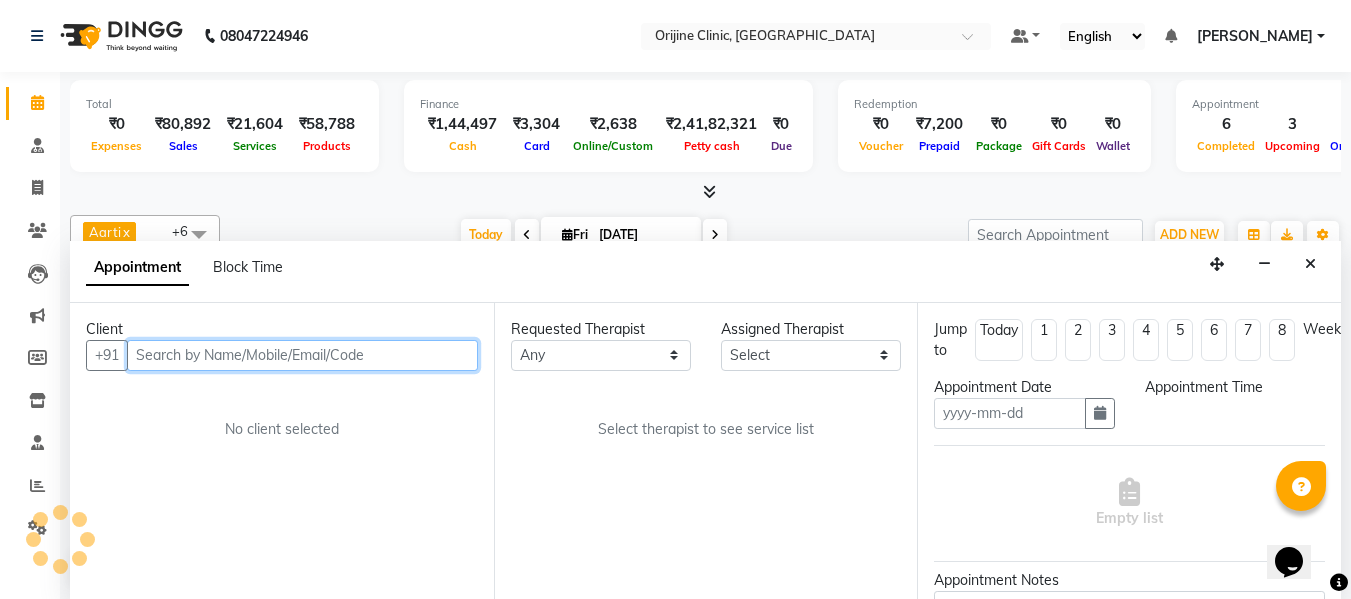 type on "[DATE]" 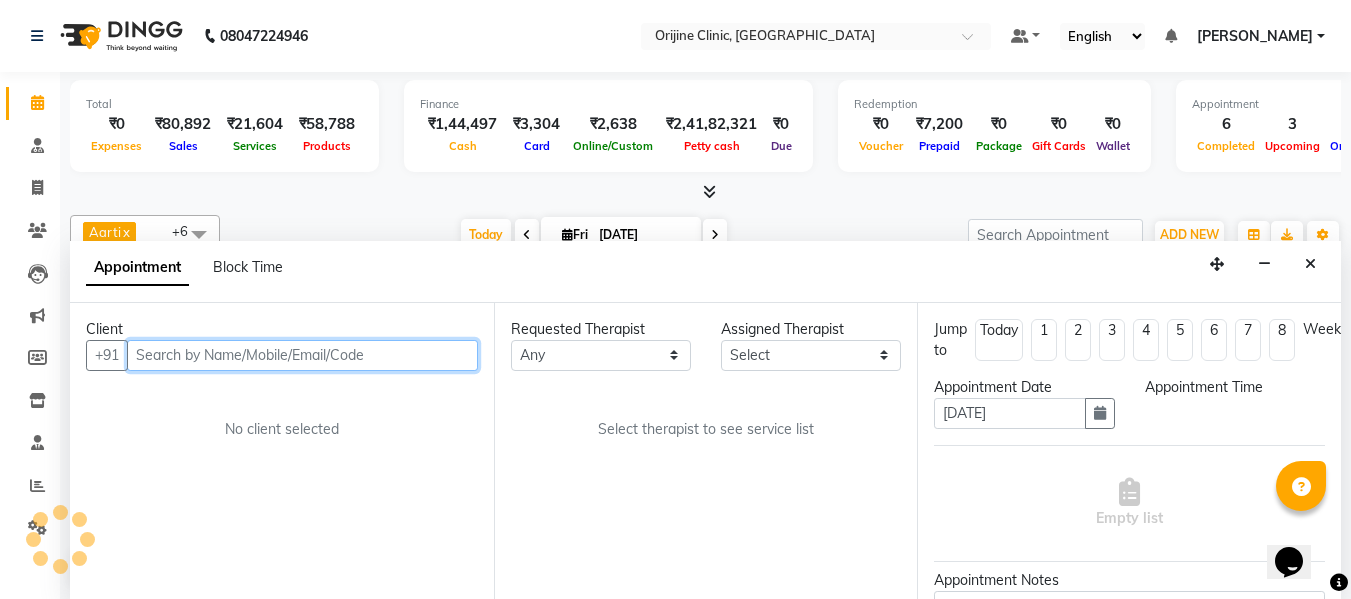 select on "confirm booking" 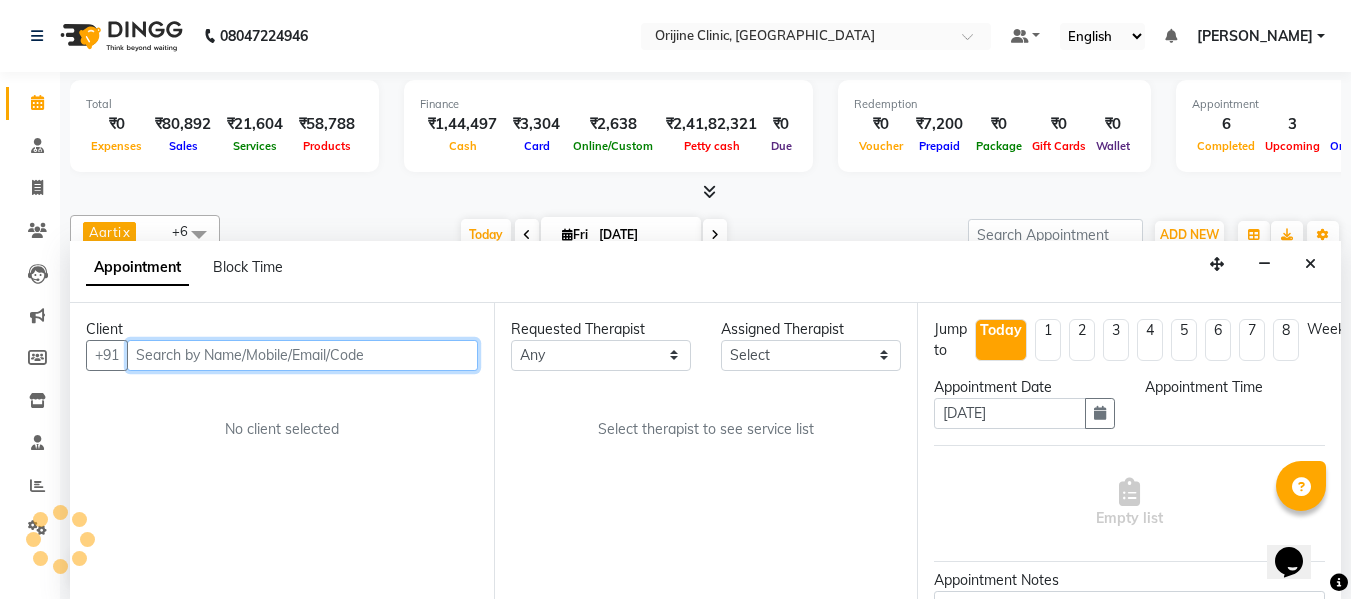 scroll, scrollTop: 1, scrollLeft: 0, axis: vertical 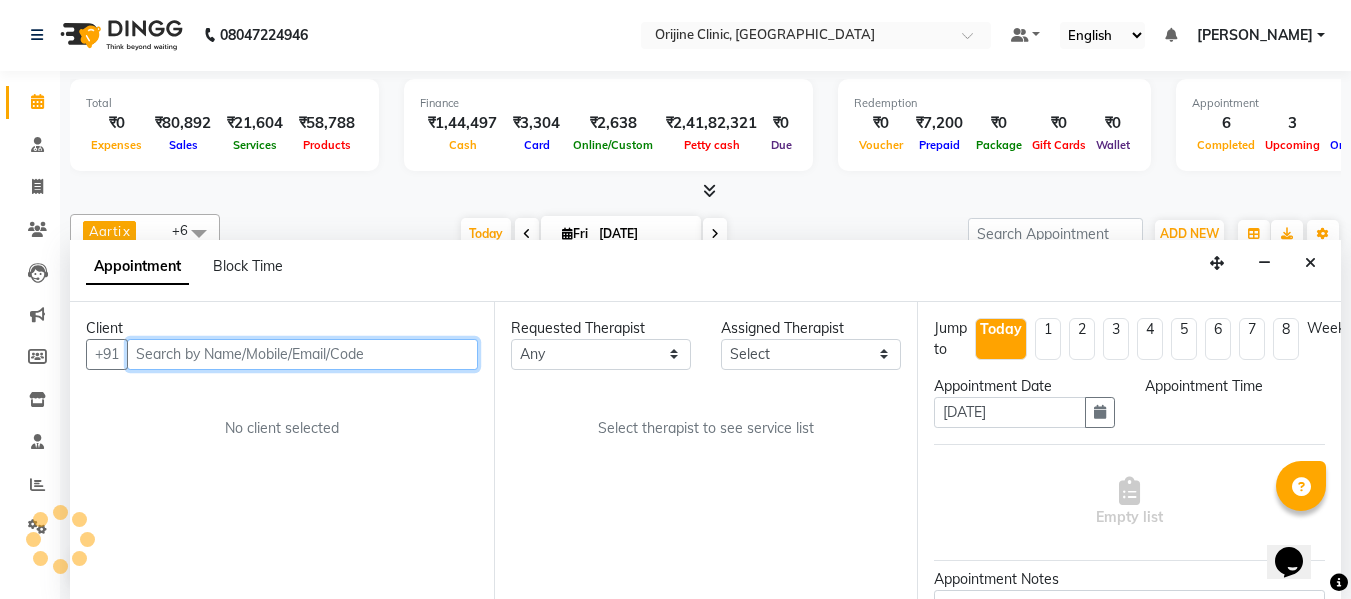select on "10777" 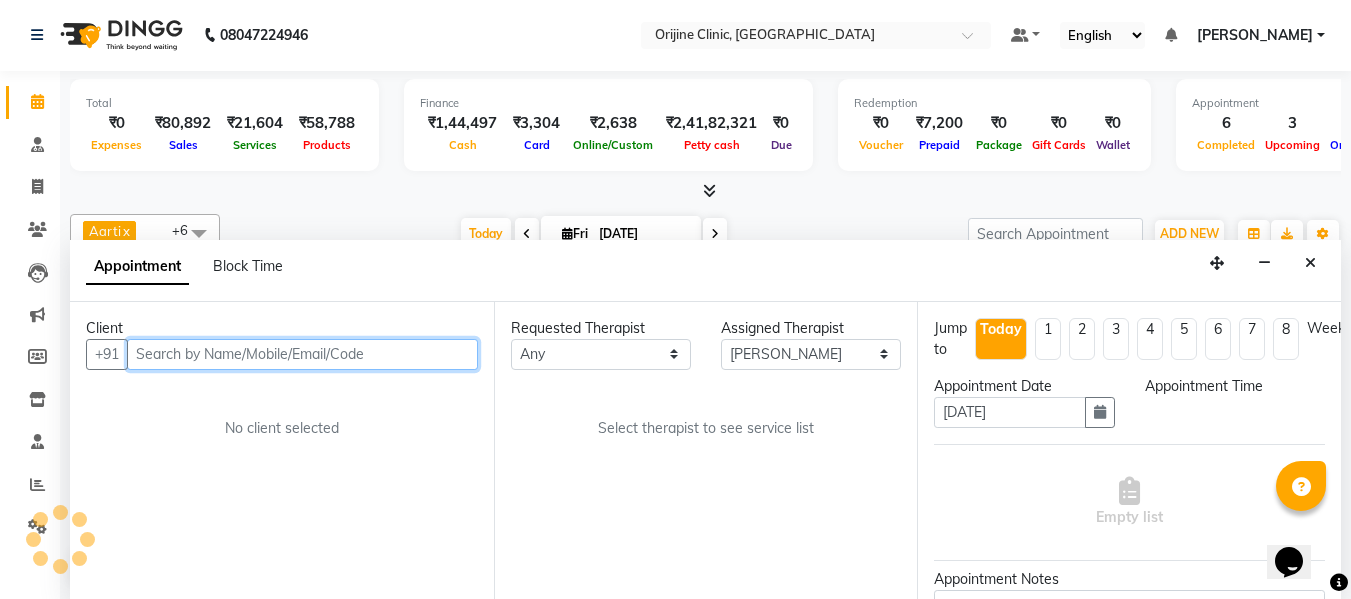 select on "660" 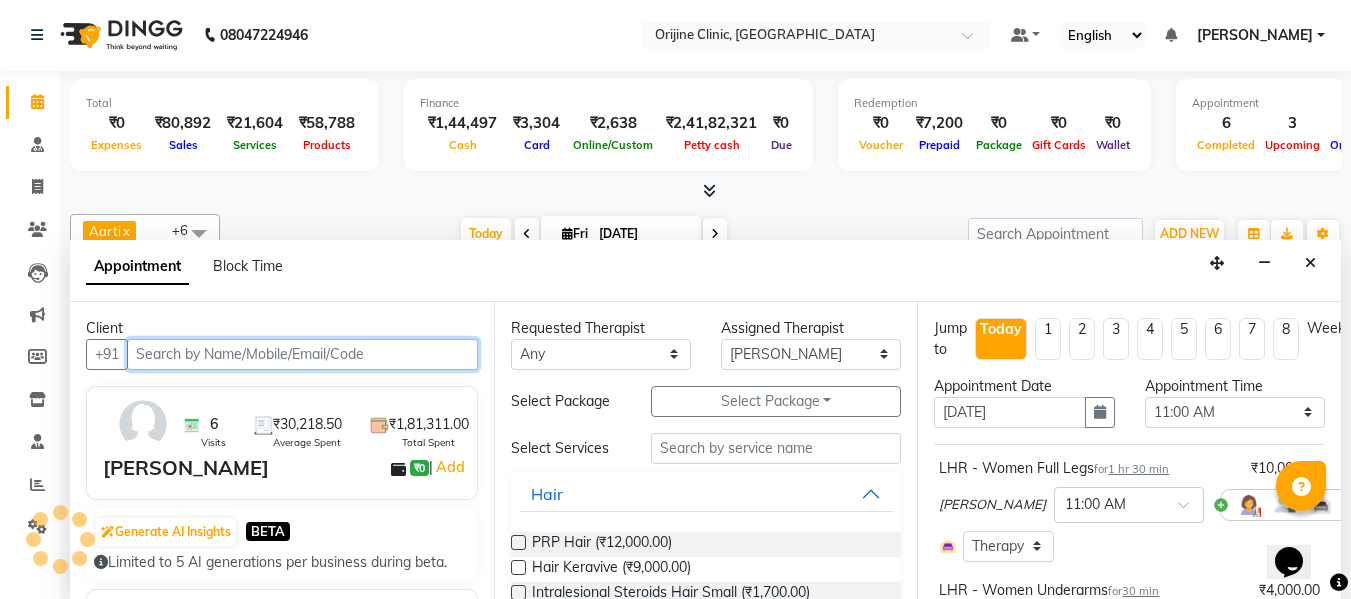 scroll, scrollTop: 529, scrollLeft: 0, axis: vertical 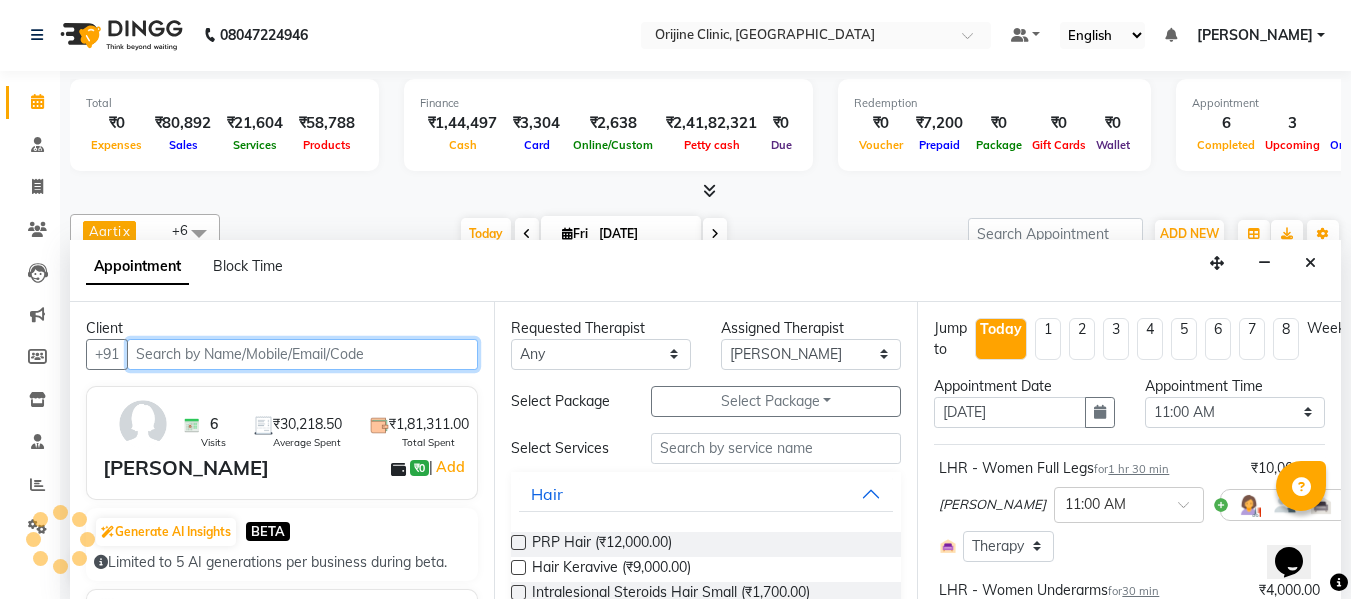 select on "746" 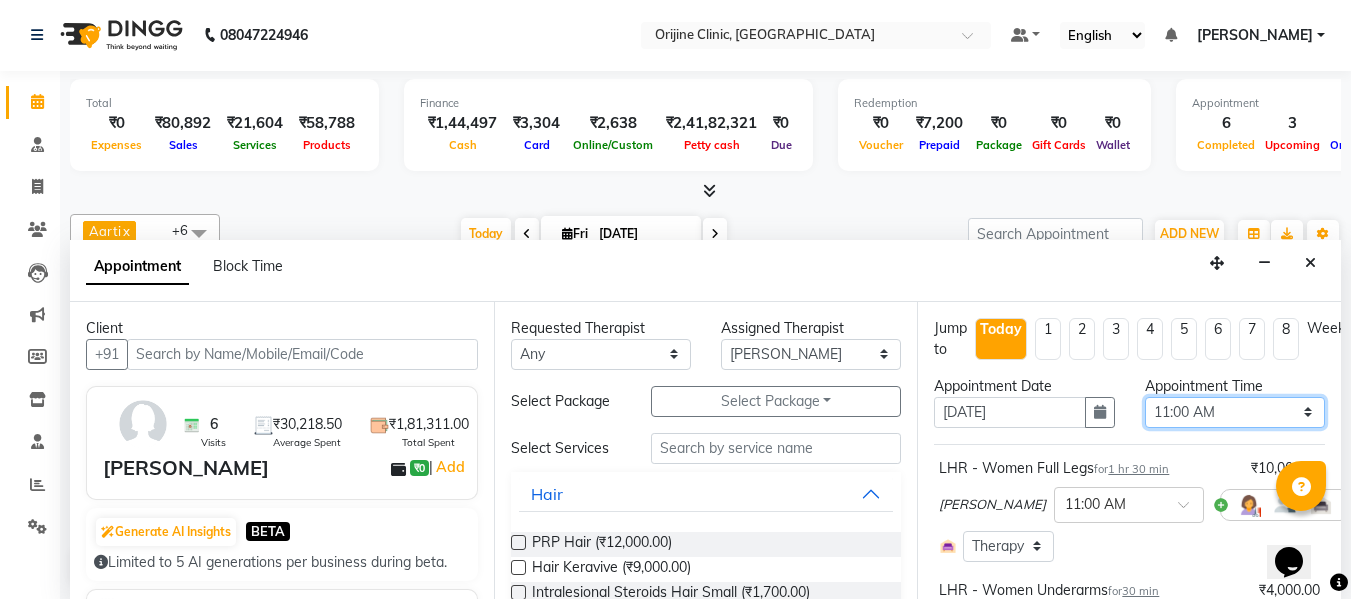 click on "Select 08:00 AM 08:15 AM 08:30 AM 08:45 AM 09:00 AM 09:15 AM 09:30 AM 09:45 AM 10:00 AM 10:15 AM 10:30 AM 10:45 AM 11:00 AM 11:15 AM 11:30 AM 11:45 AM 12:00 PM 12:15 PM 12:30 PM 12:45 PM 01:00 PM 01:15 PM 01:30 PM 01:45 PM 02:00 PM 02:15 PM 02:30 PM 02:45 PM 03:00 PM 03:15 PM 03:30 PM 03:45 PM 04:00 PM 04:15 PM 04:30 PM 04:45 PM 05:00 PM 05:15 PM 05:30 PM 05:45 PM 06:00 PM 06:15 PM 06:30 PM 06:45 PM 07:00 PM" at bounding box center [1235, 412] 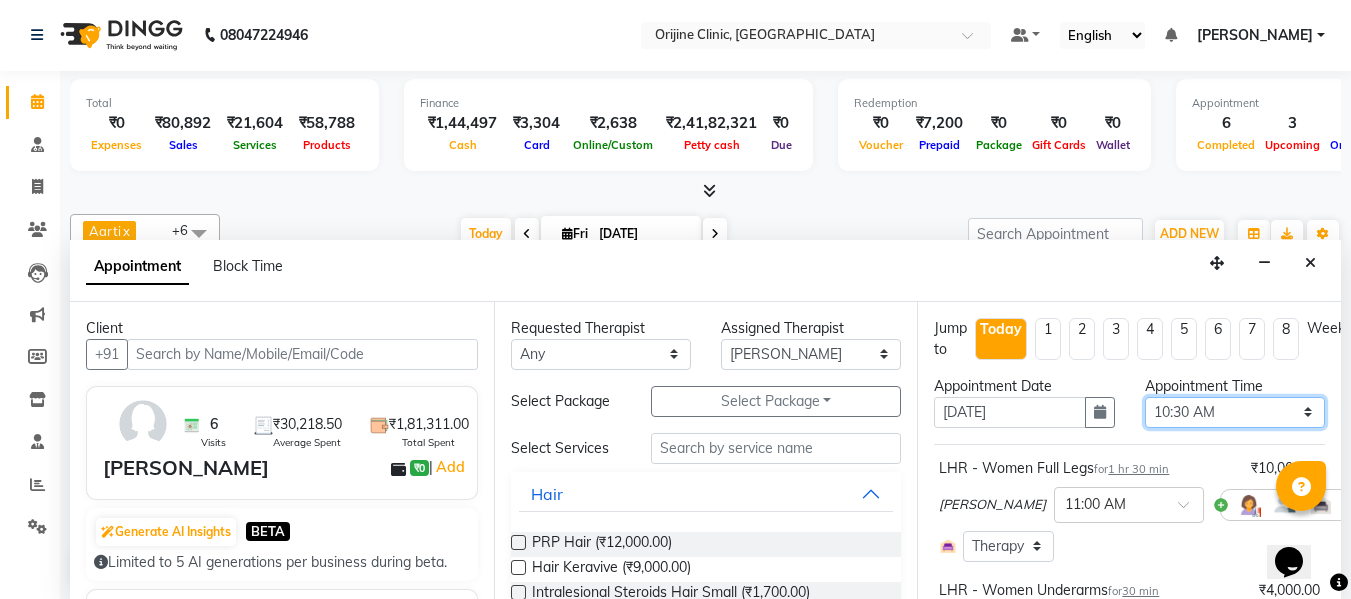 click on "Select 08:00 AM 08:15 AM 08:30 AM 08:45 AM 09:00 AM 09:15 AM 09:30 AM 09:45 AM 10:00 AM 10:15 AM 10:30 AM 10:45 AM 11:00 AM 11:15 AM 11:30 AM 11:45 AM 12:00 PM 12:15 PM 12:30 PM 12:45 PM 01:00 PM 01:15 PM 01:30 PM 01:45 PM 02:00 PM 02:15 PM 02:30 PM 02:45 PM 03:00 PM 03:15 PM 03:30 PM 03:45 PM 04:00 PM 04:15 PM 04:30 PM 04:45 PM 05:00 PM 05:15 PM 05:30 PM 05:45 PM 06:00 PM 06:15 PM 06:30 PM 06:45 PM 07:00 PM" at bounding box center (1235, 412) 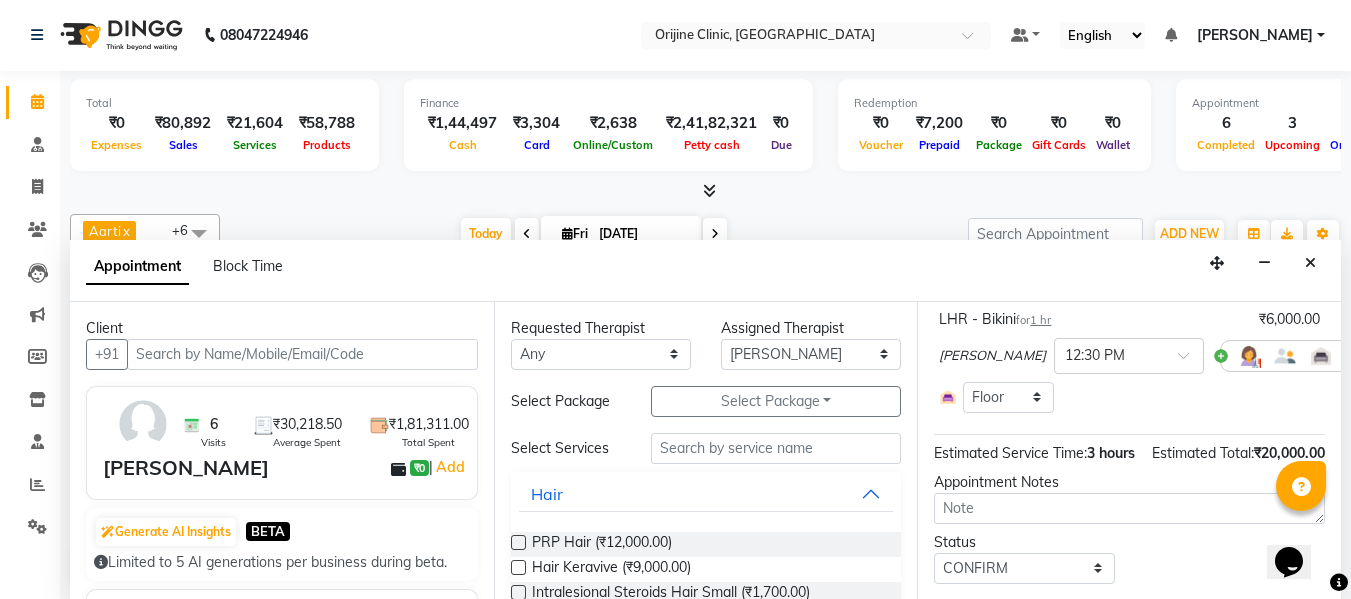scroll, scrollTop: 491, scrollLeft: 0, axis: vertical 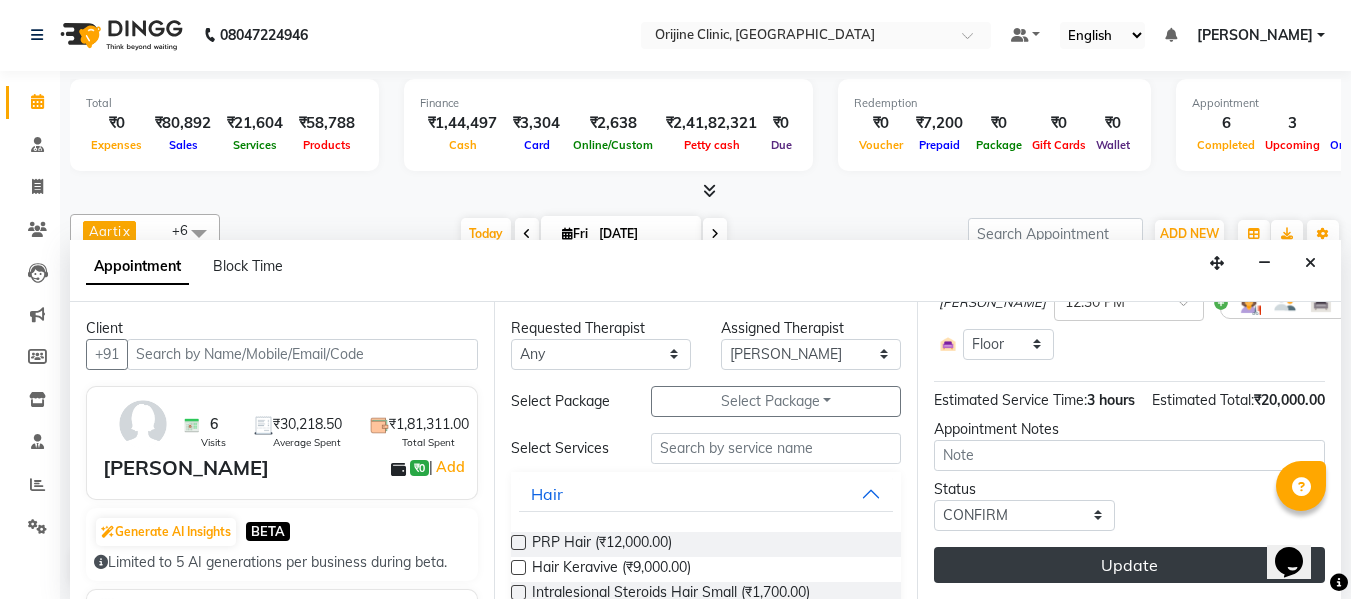 click on "Update" at bounding box center (1129, 565) 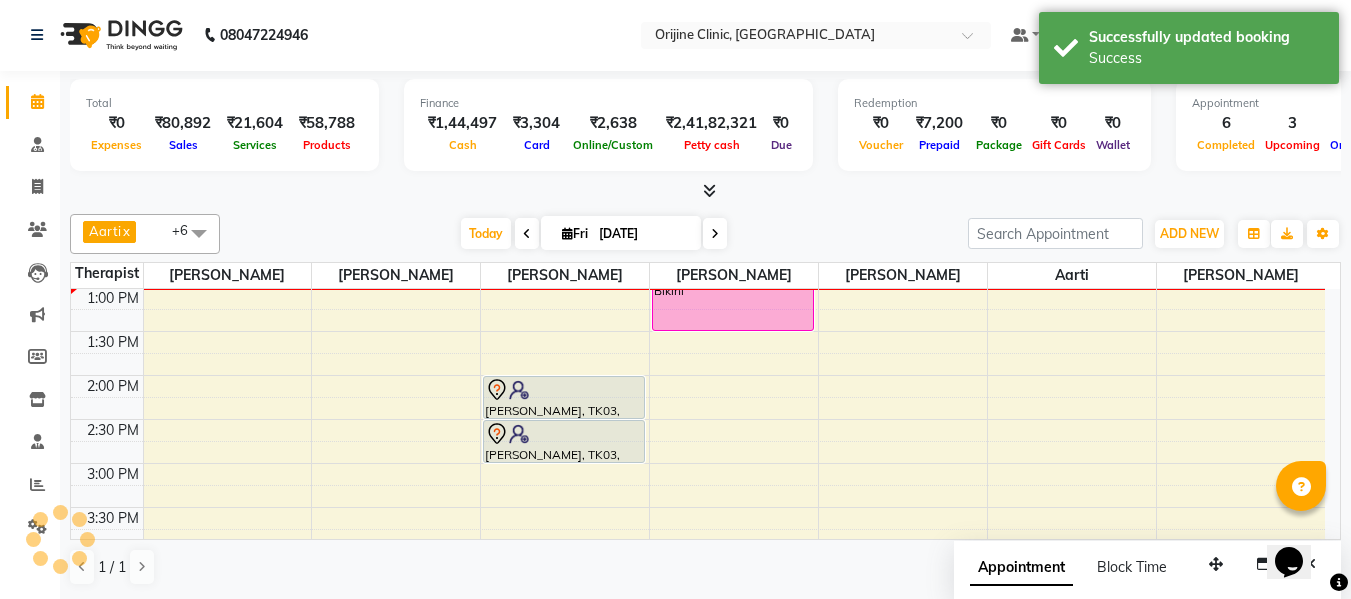 scroll, scrollTop: 0, scrollLeft: 0, axis: both 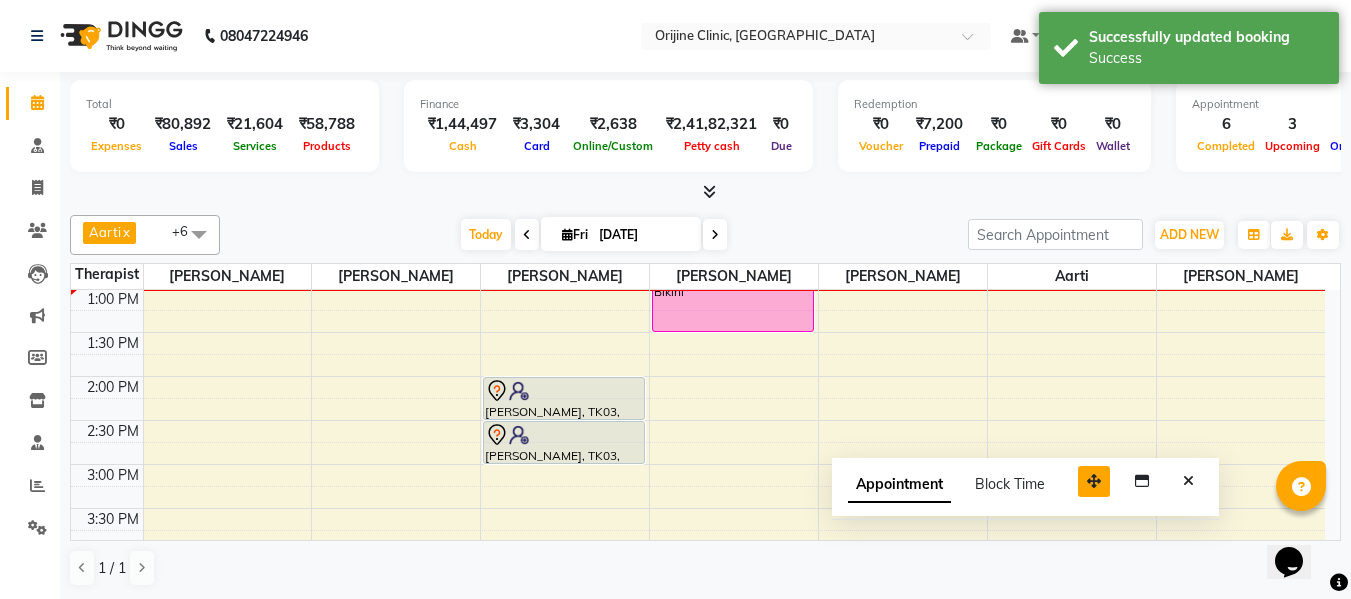 drag, startPoint x: 1213, startPoint y: 556, endPoint x: 1019, endPoint y: 437, distance: 227.58954 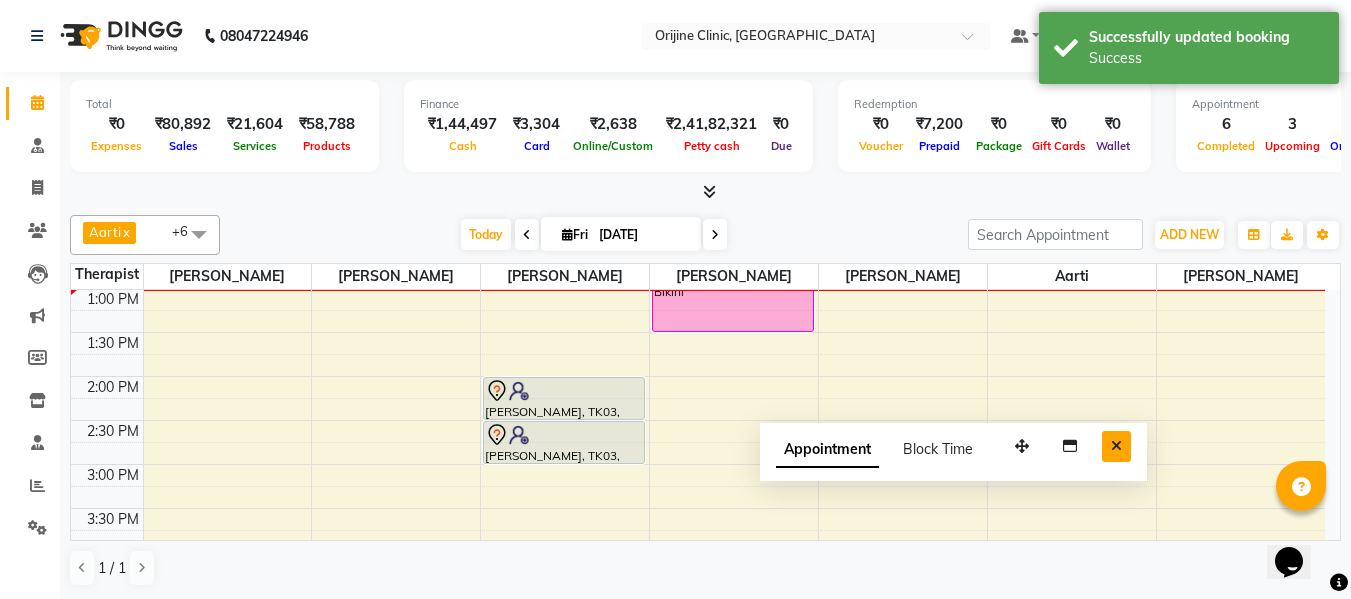 click at bounding box center [1116, 446] 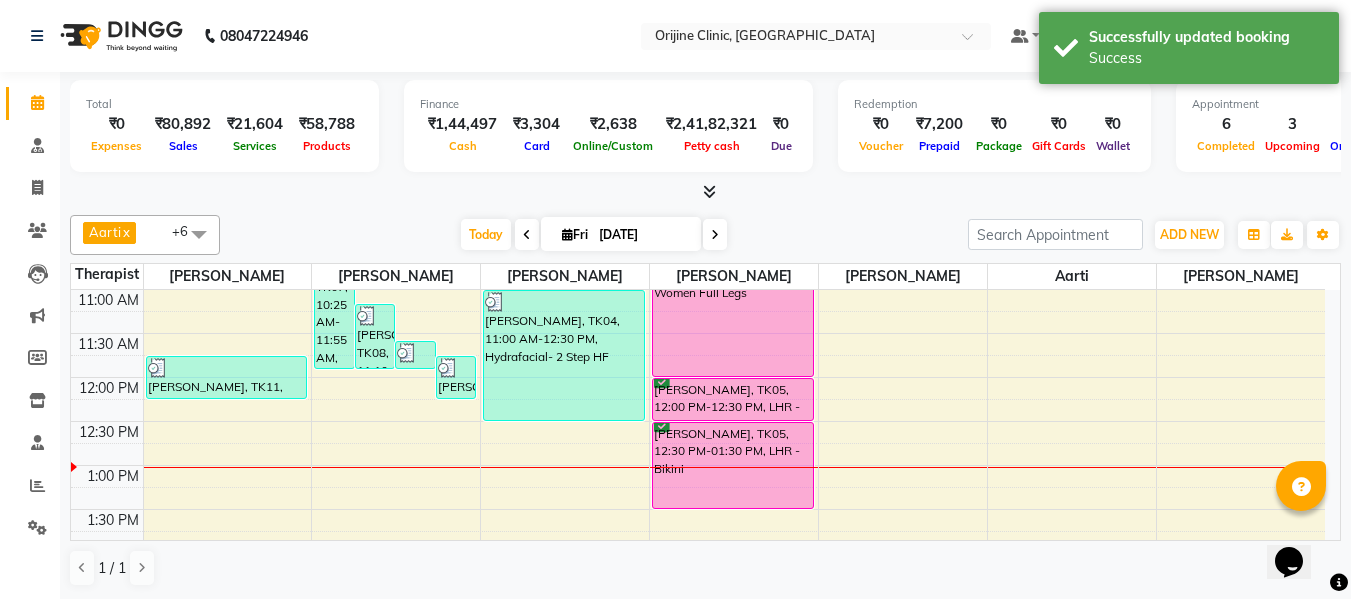 scroll, scrollTop: 358, scrollLeft: 0, axis: vertical 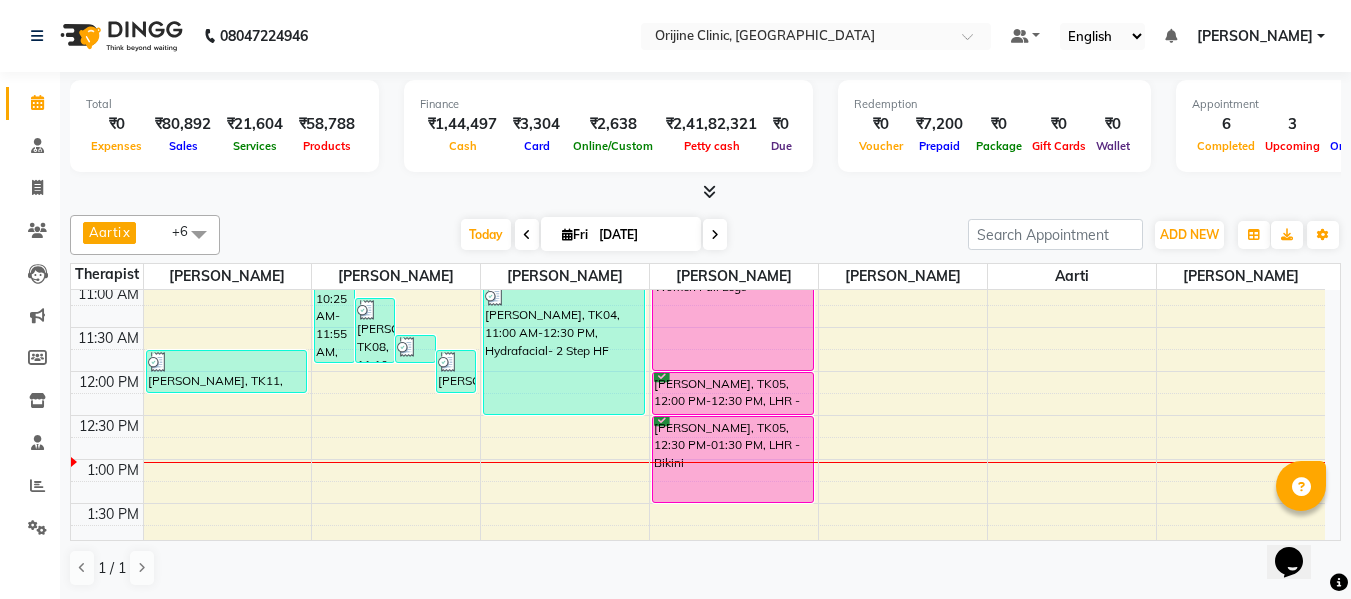 click at bounding box center (715, 235) 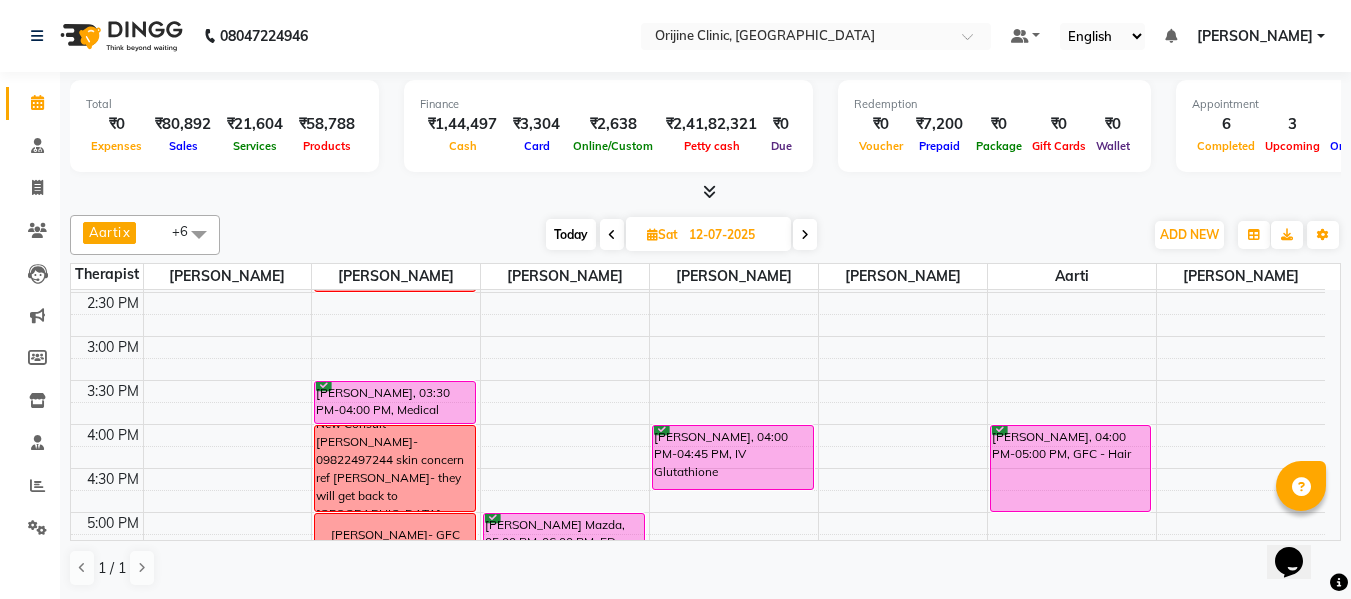 scroll, scrollTop: 662, scrollLeft: 0, axis: vertical 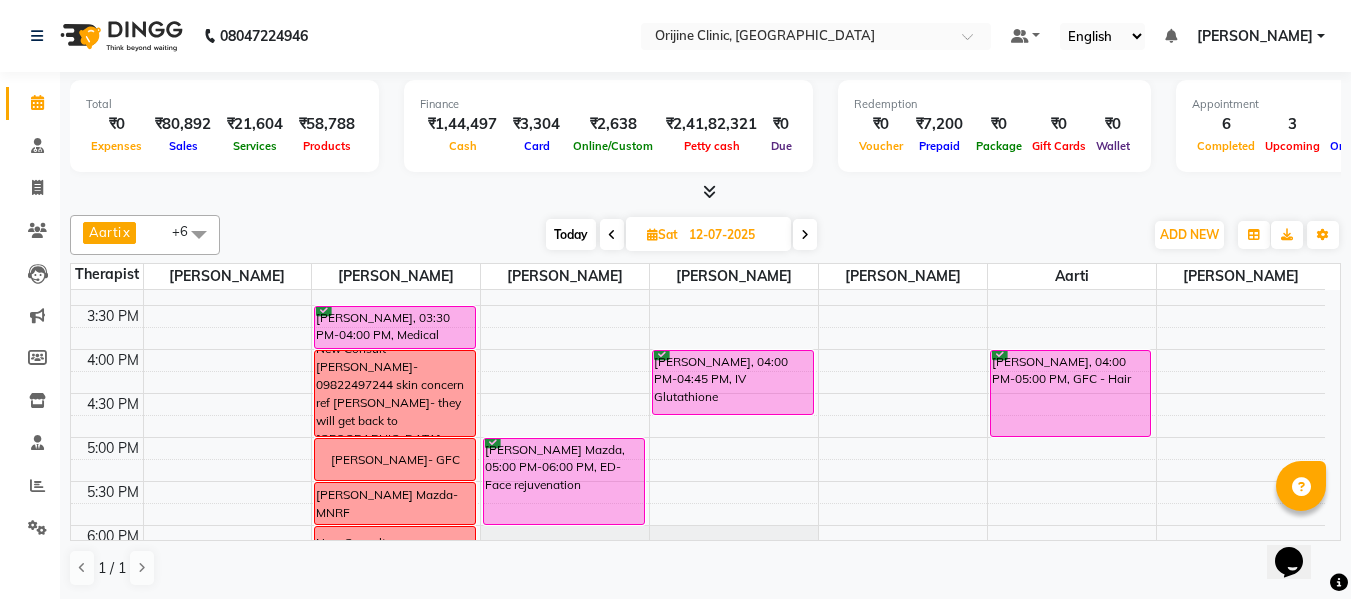 click on "Today" at bounding box center (571, 234) 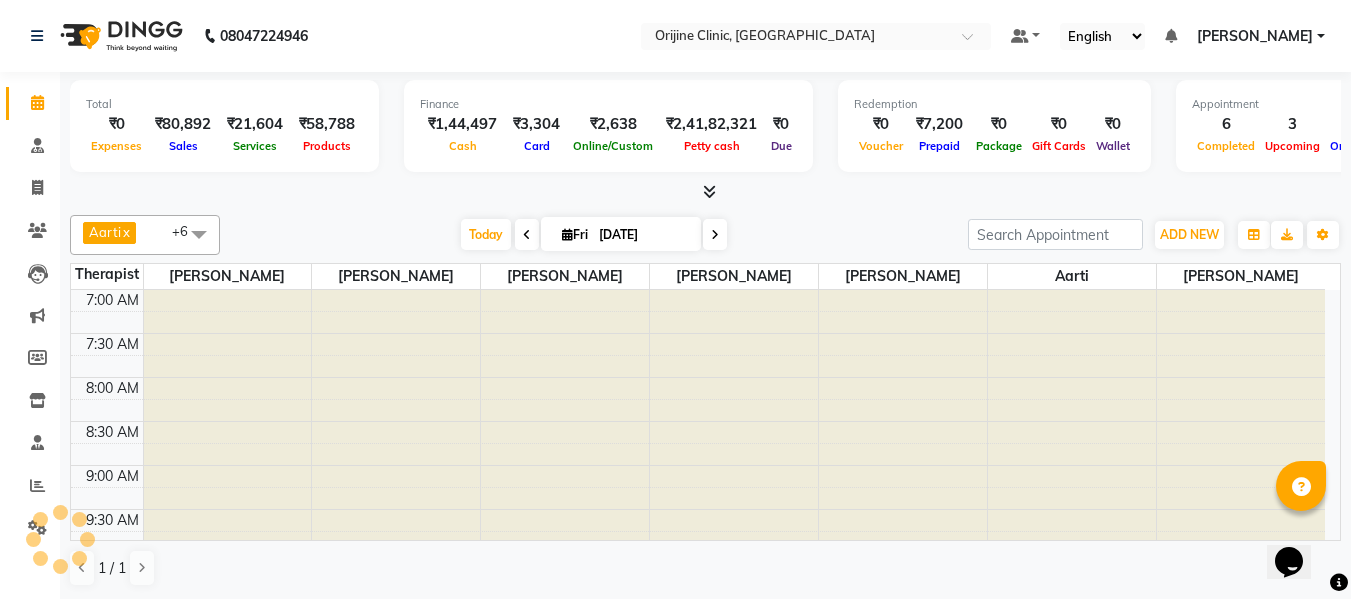 scroll, scrollTop: 529, scrollLeft: 0, axis: vertical 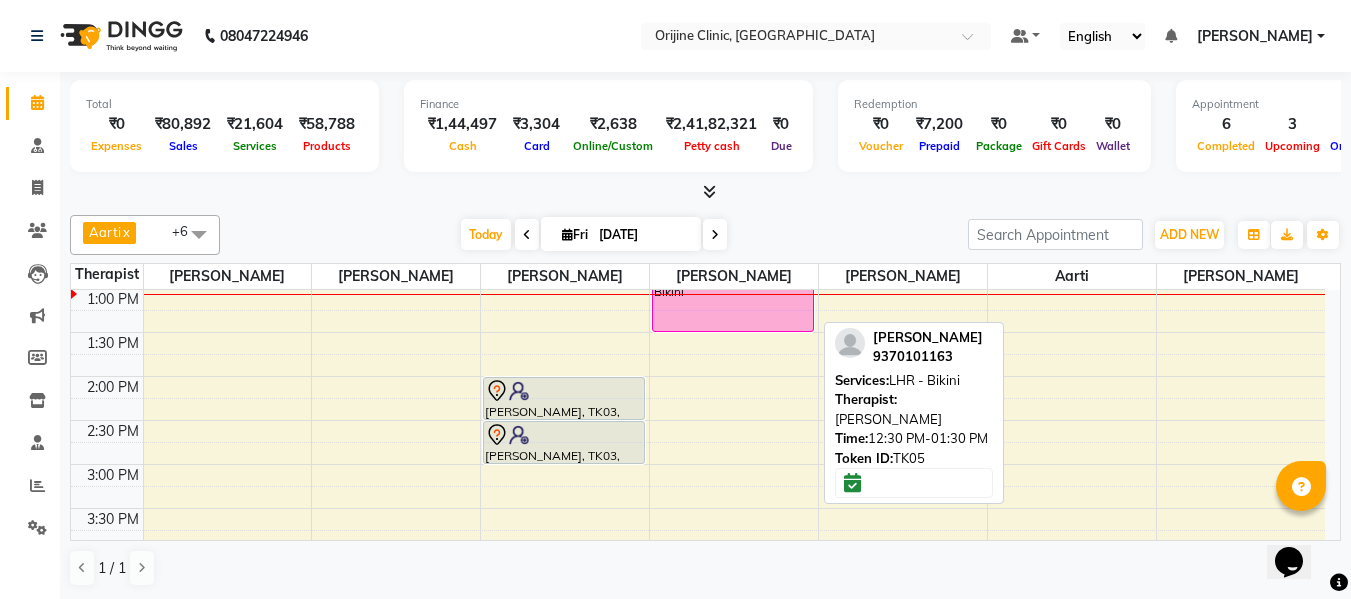 click on "Parinoor Sekhon, TK05, 12:30 PM-01:30 PM, LHR - Bikini" at bounding box center [733, 288] 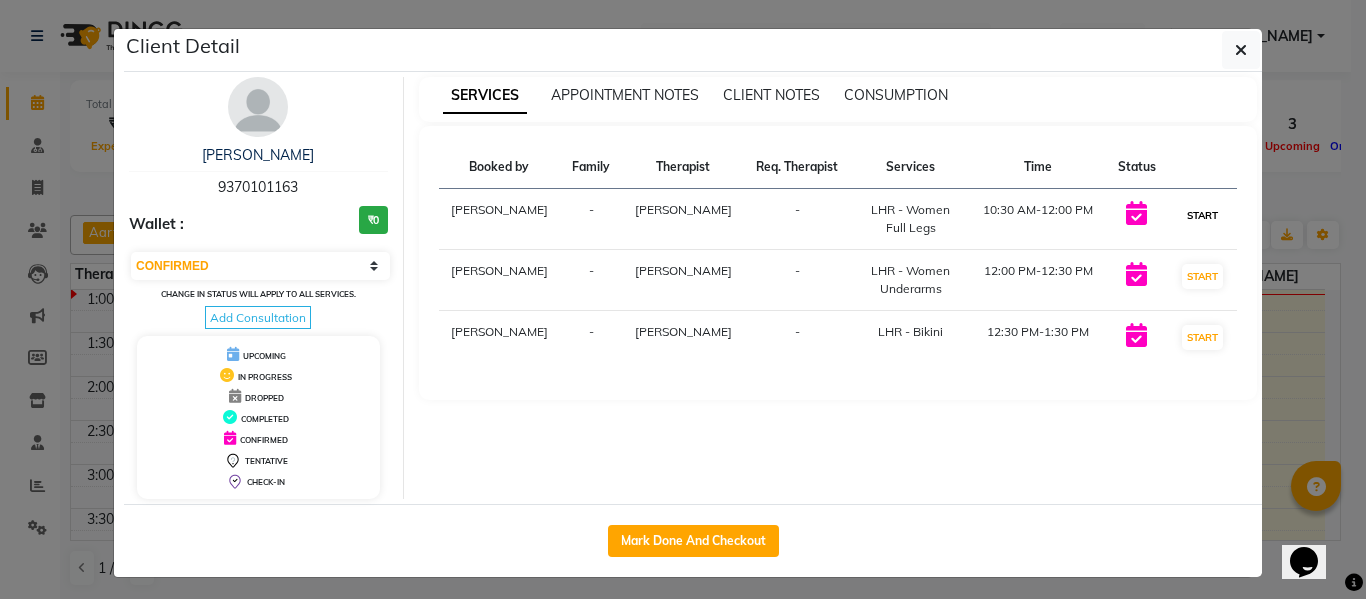 click on "START" at bounding box center [1202, 215] 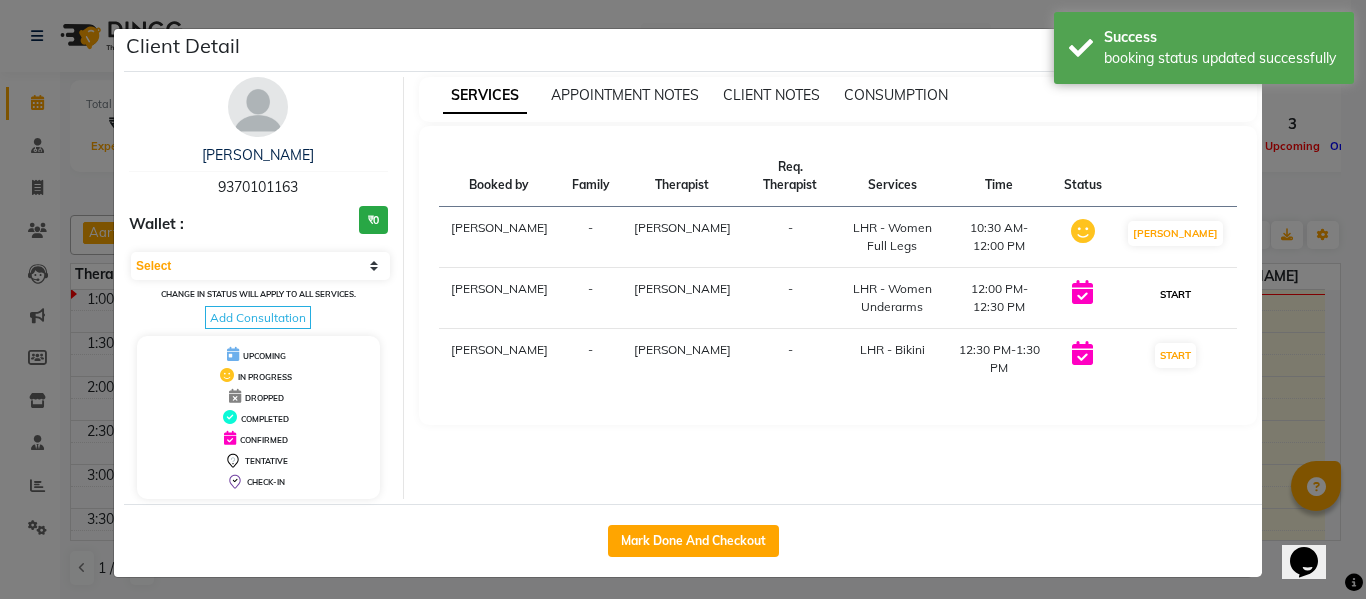 click on "START" at bounding box center (1175, 294) 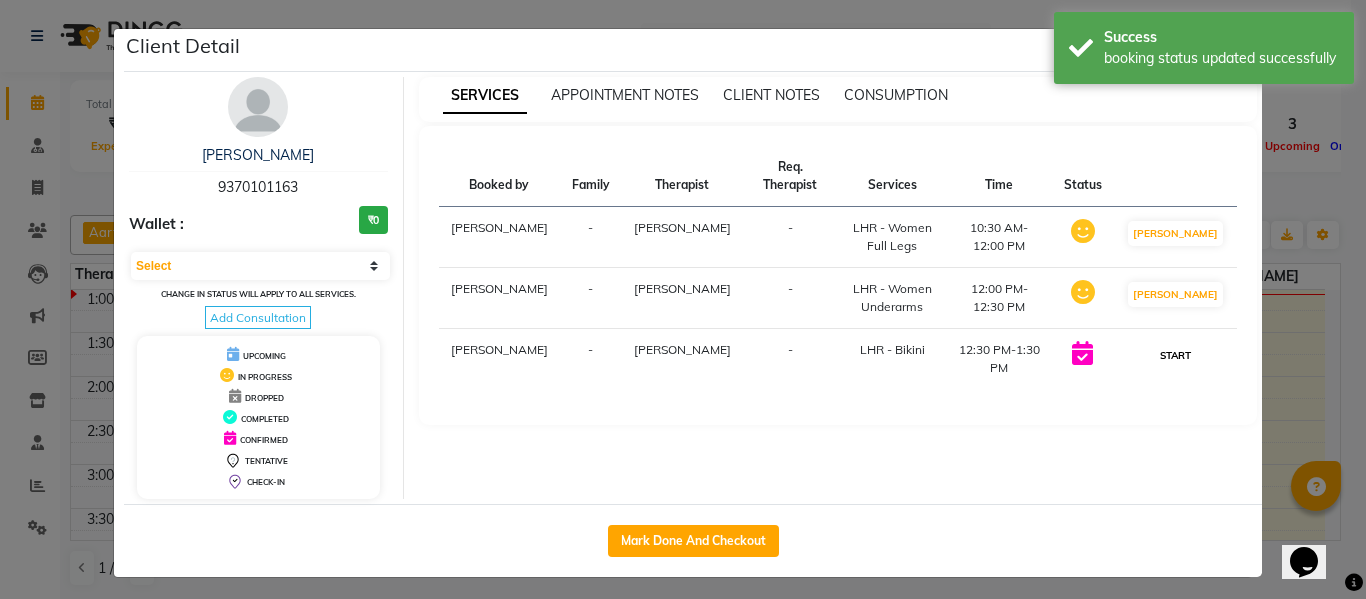 click on "START" at bounding box center (1175, 355) 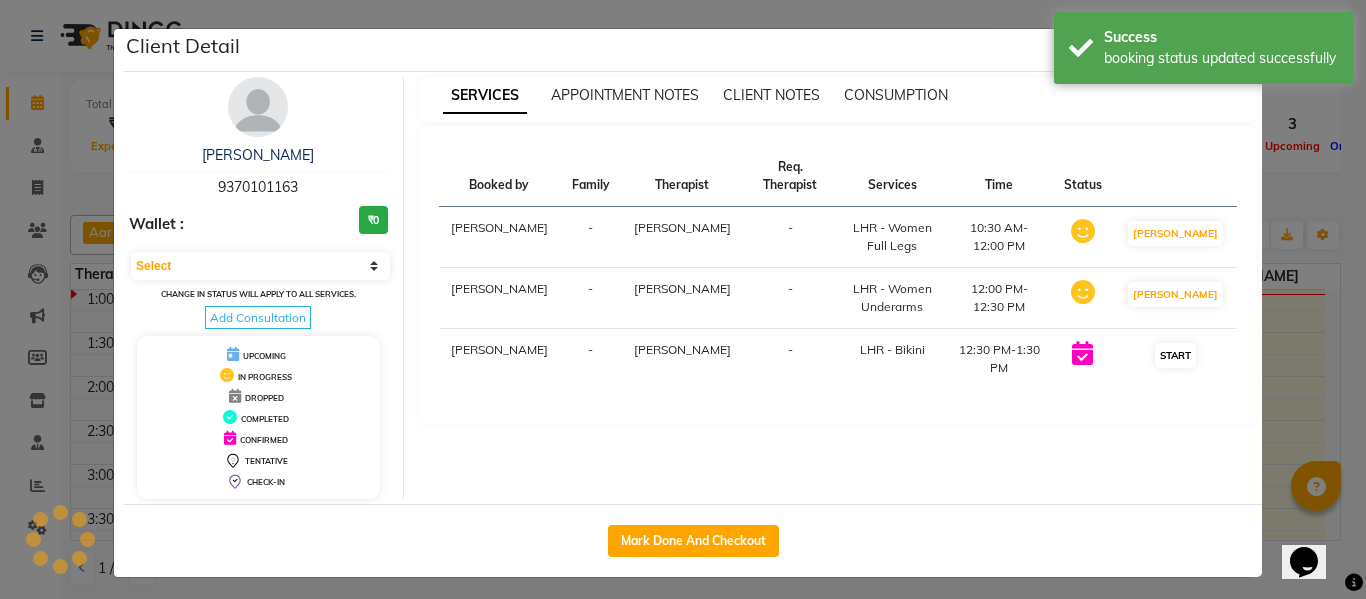 select on "1" 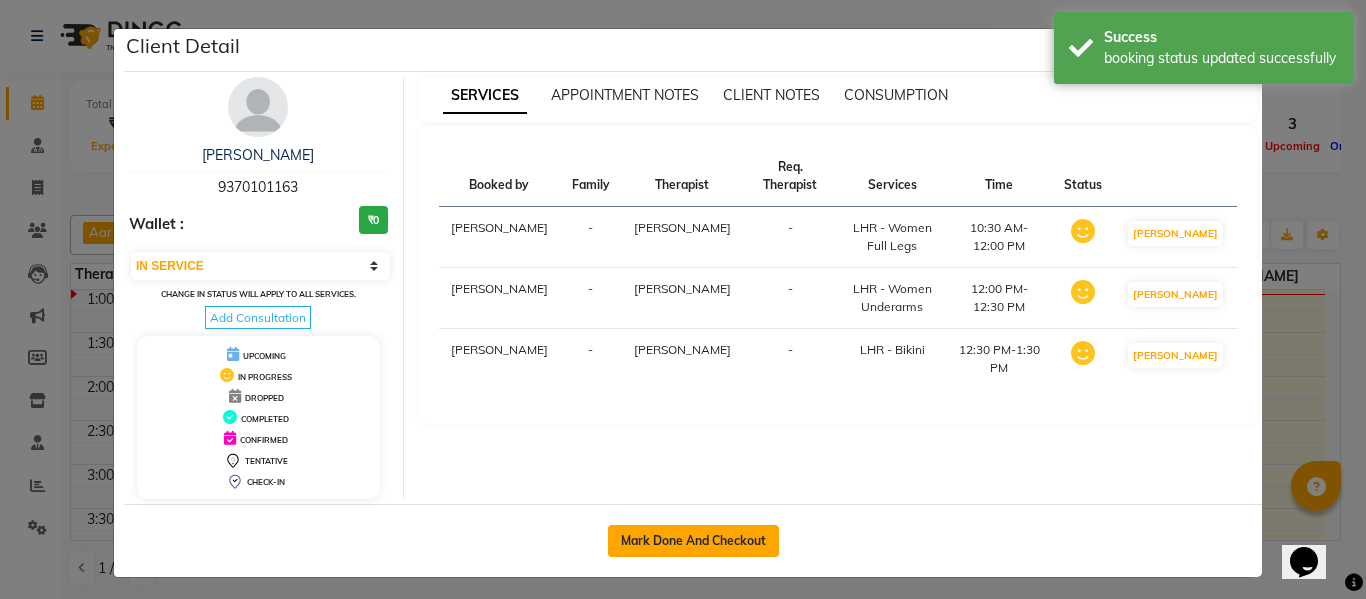 click on "Mark Done And Checkout" 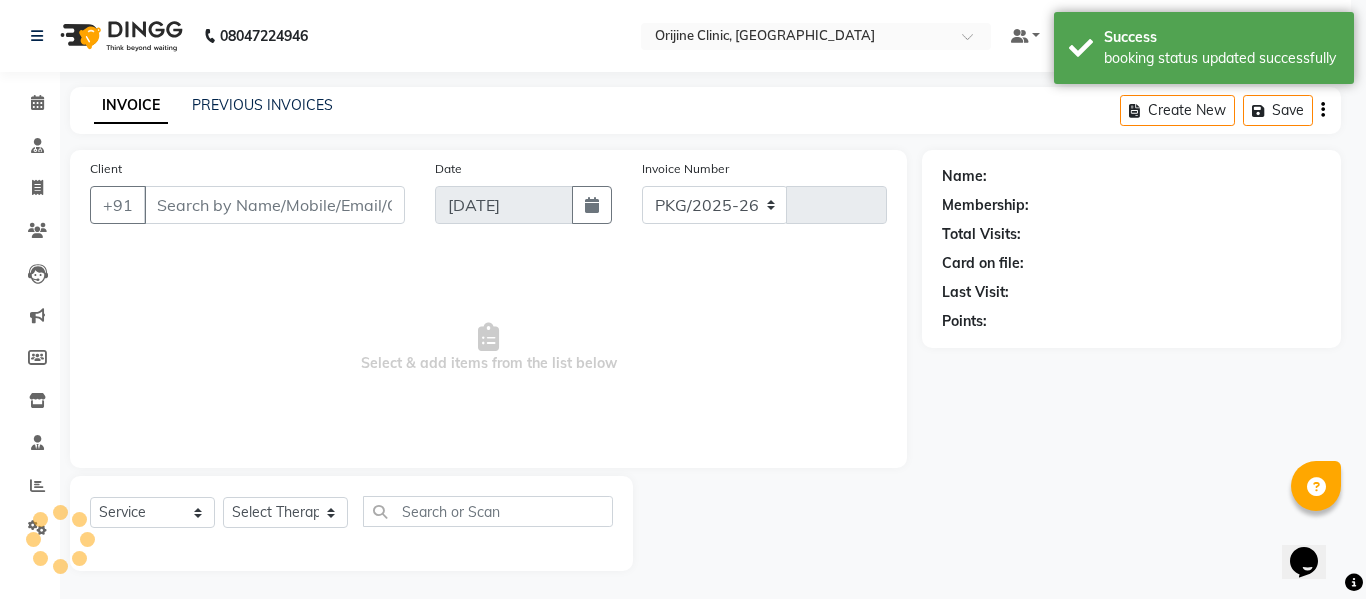 select on "702" 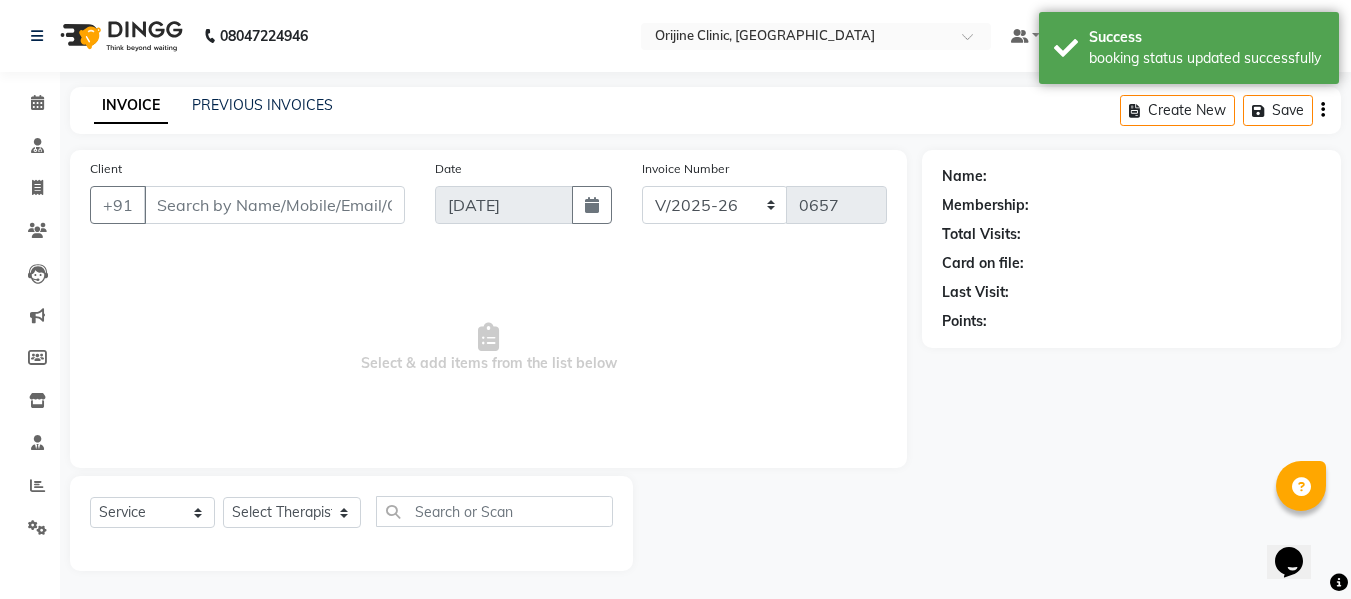 type on "93******63" 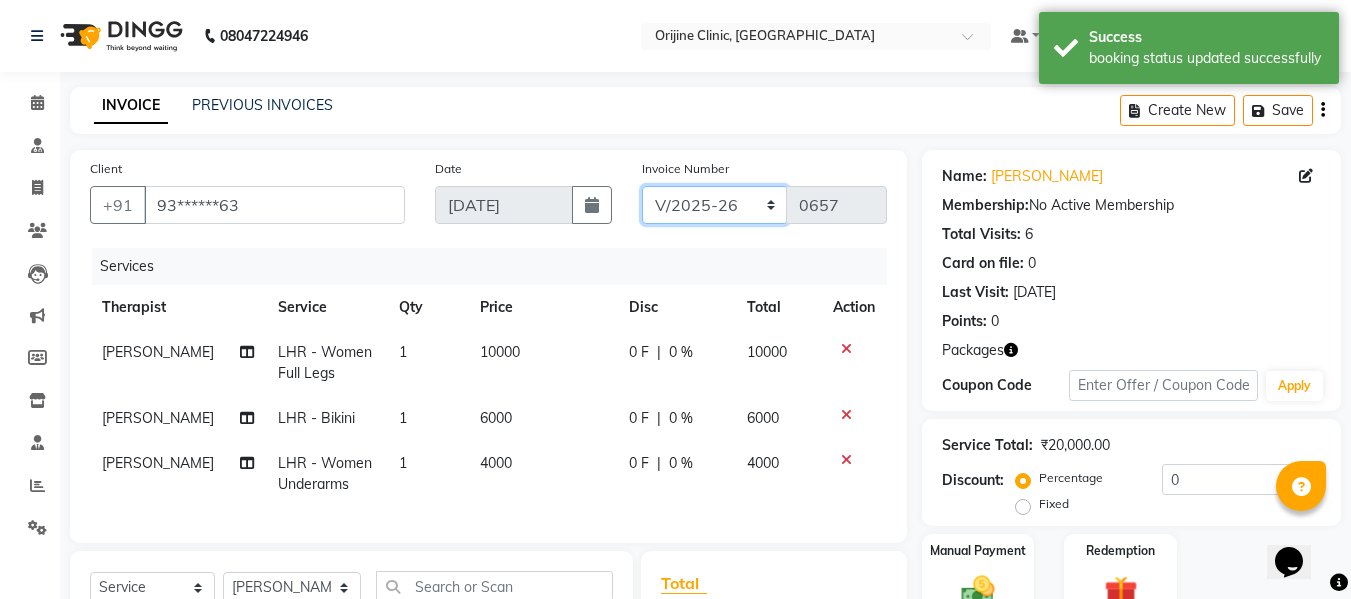 click on "PKG/2025-26 V/2025 V/2025-26" 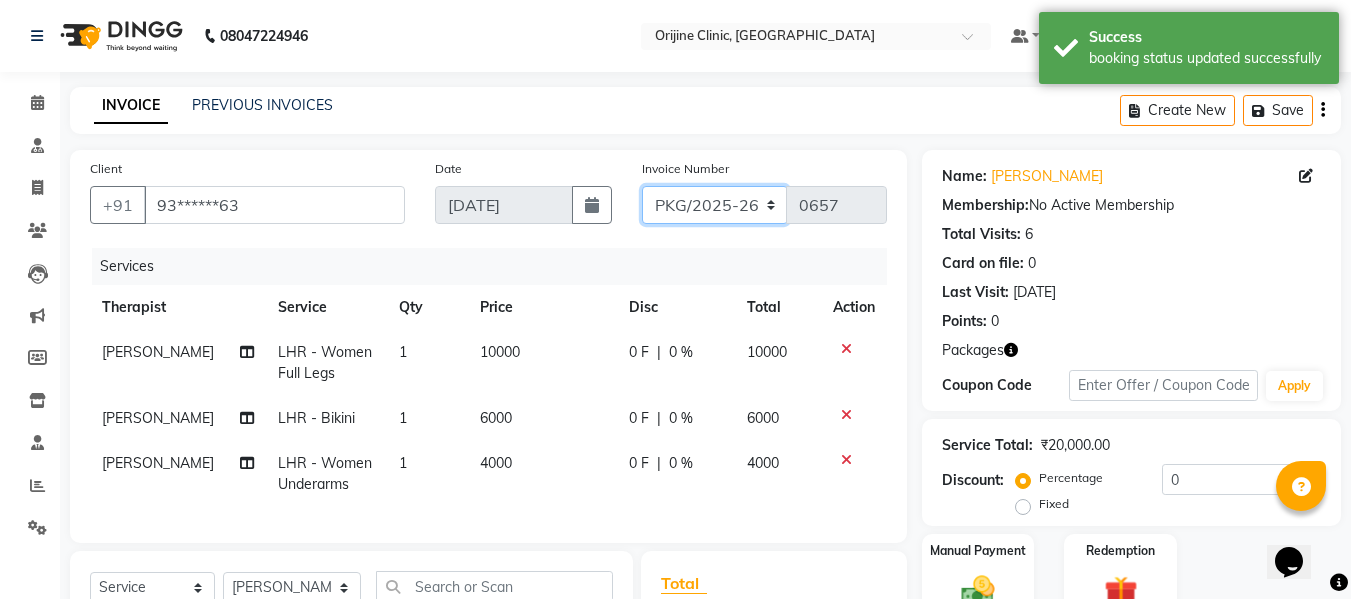 click on "PKG/2025-26 V/2025 V/2025-26" 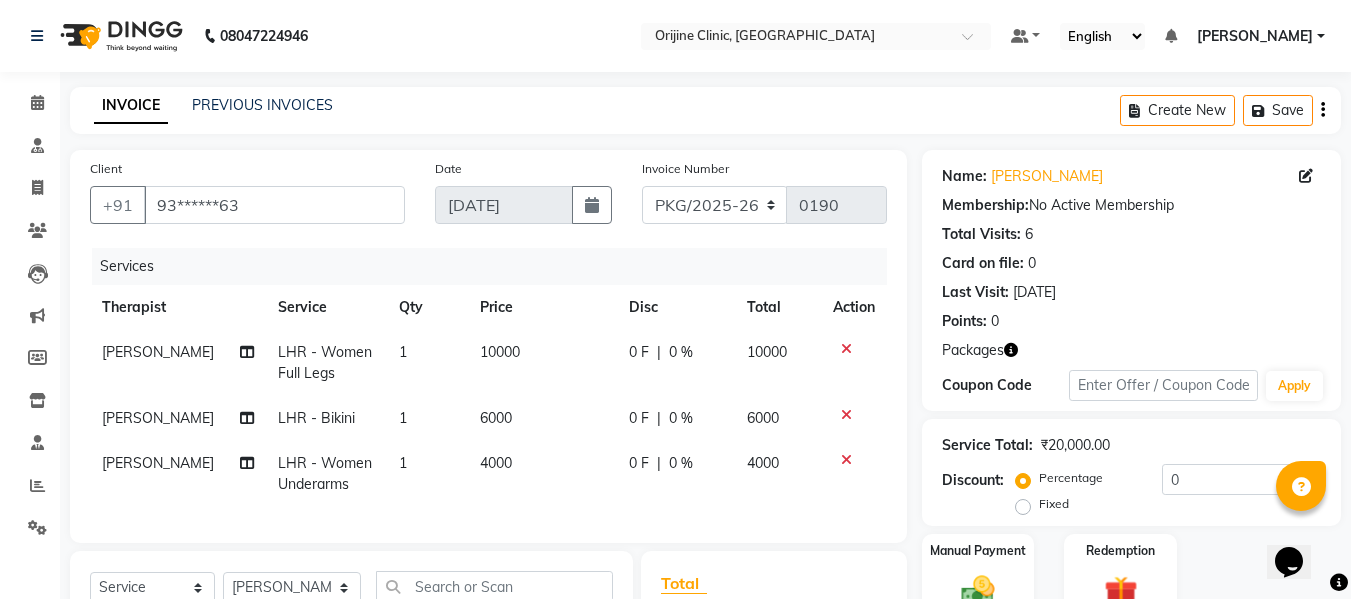 click 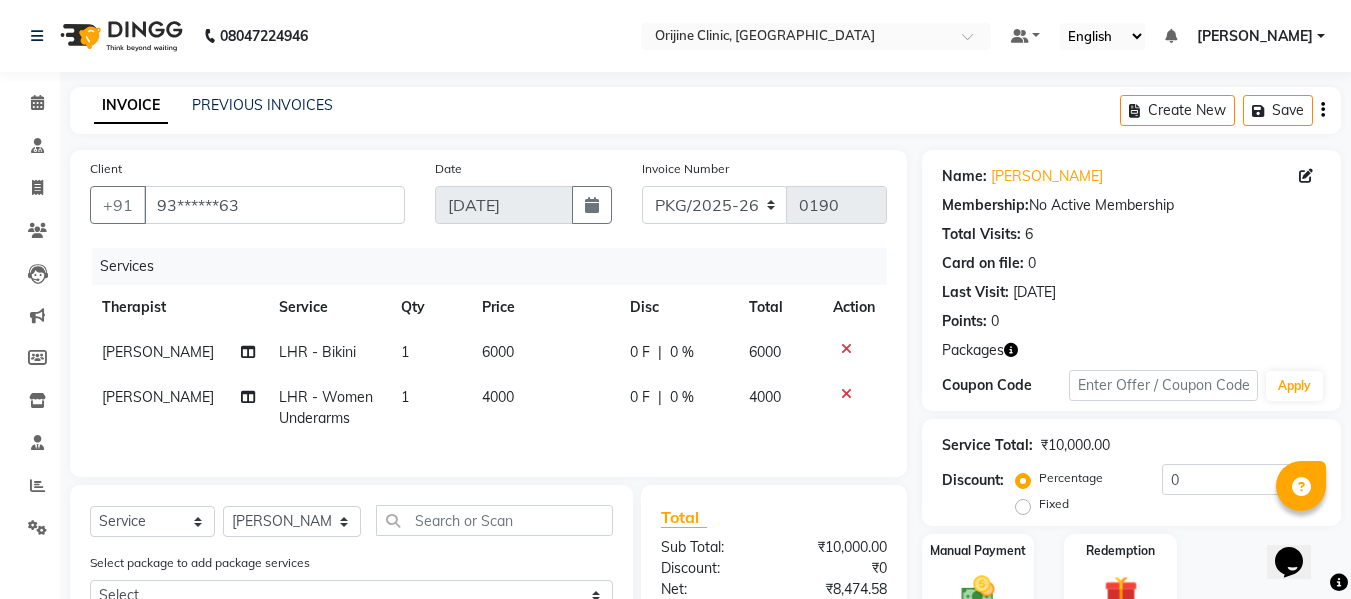 click 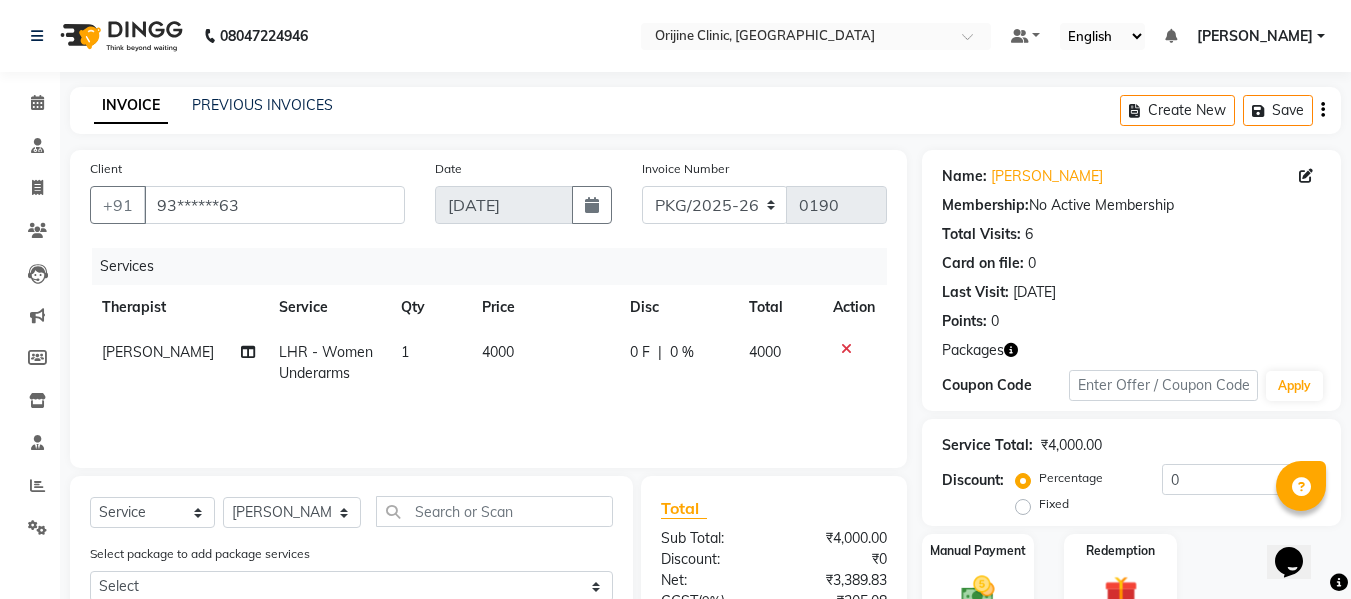 click 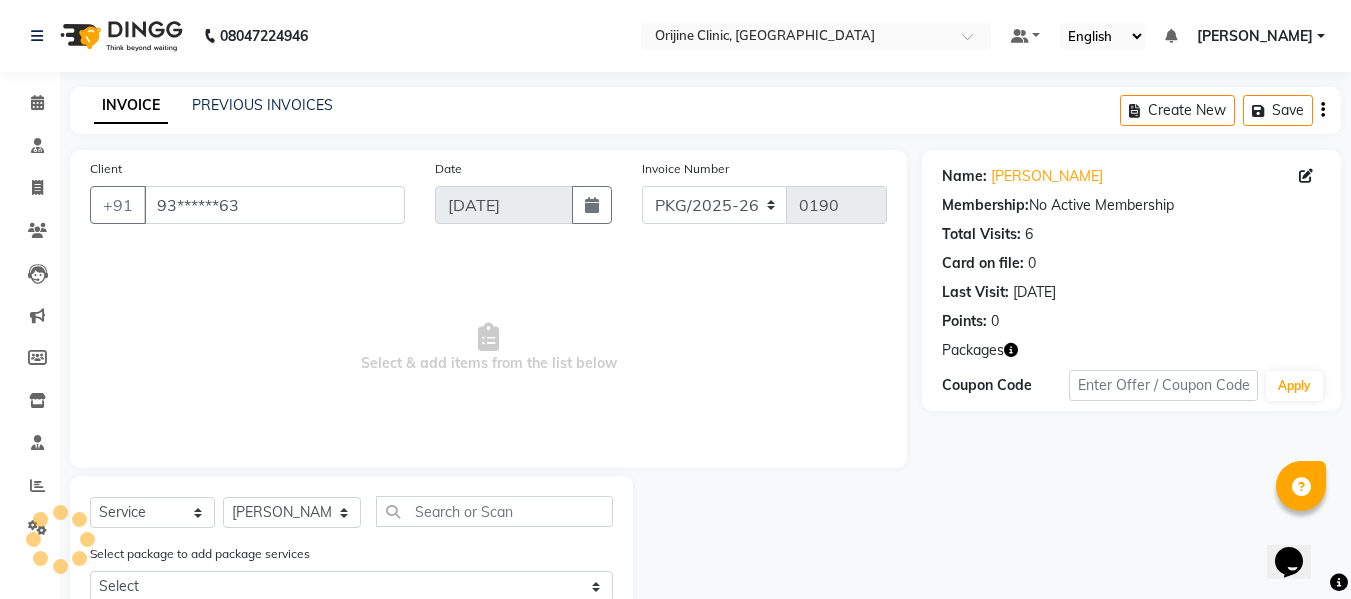 scroll, scrollTop: 252, scrollLeft: 0, axis: vertical 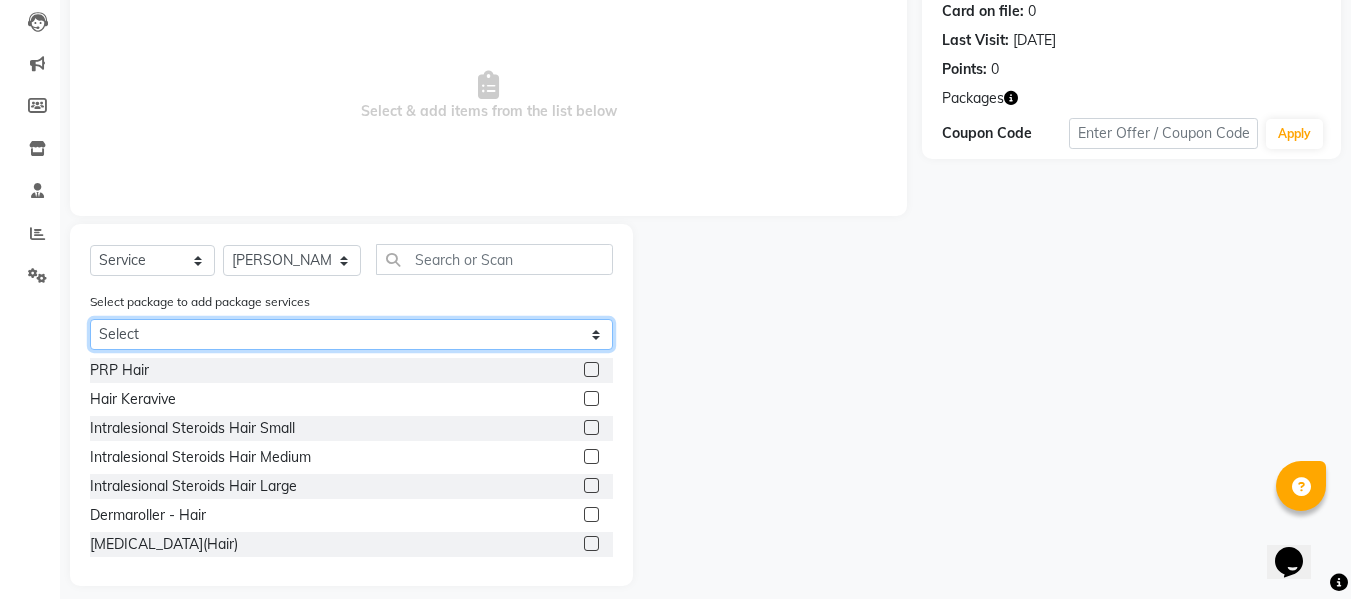 click on "Select LHR - Upper Lip 8 sessions LHR - Women Full Legs 8 sessions LHR - Bikini 8 sessions LHR Women Underarms 8 sessions LHR-Midbrow 8 sessions" 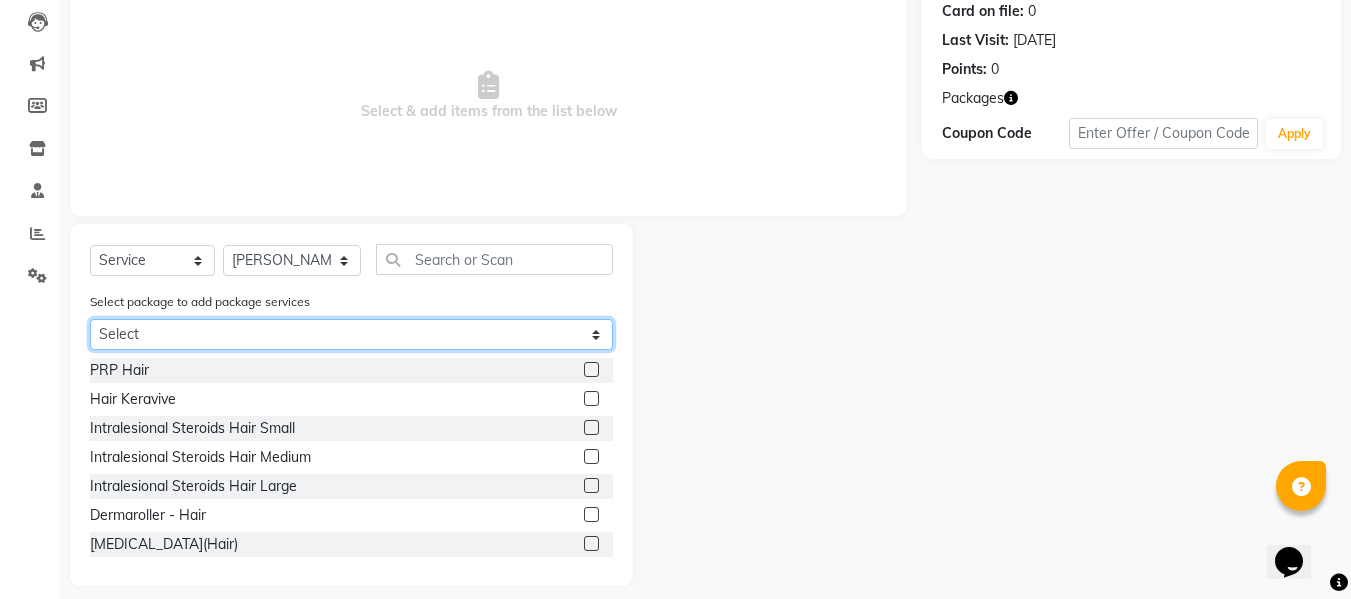 select on "2: Object" 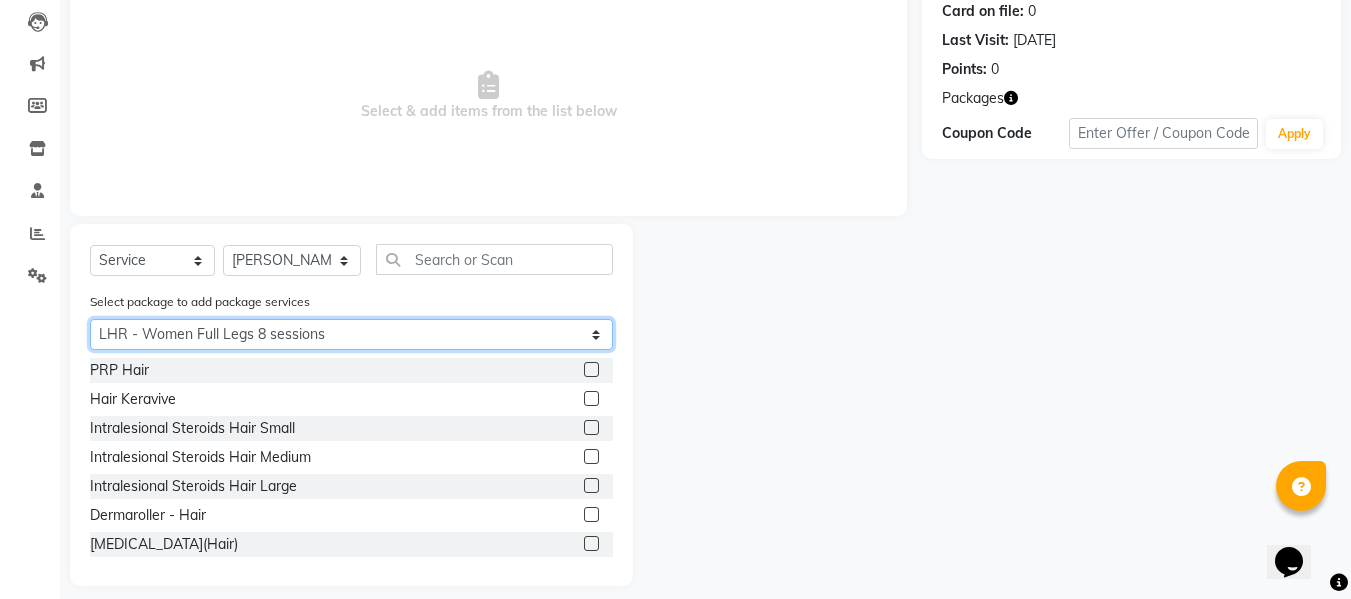 click on "Select LHR - Upper Lip 8 sessions LHR - Women Full Legs 8 sessions LHR - Bikini 8 sessions LHR Women Underarms 8 sessions LHR-Midbrow 8 sessions" 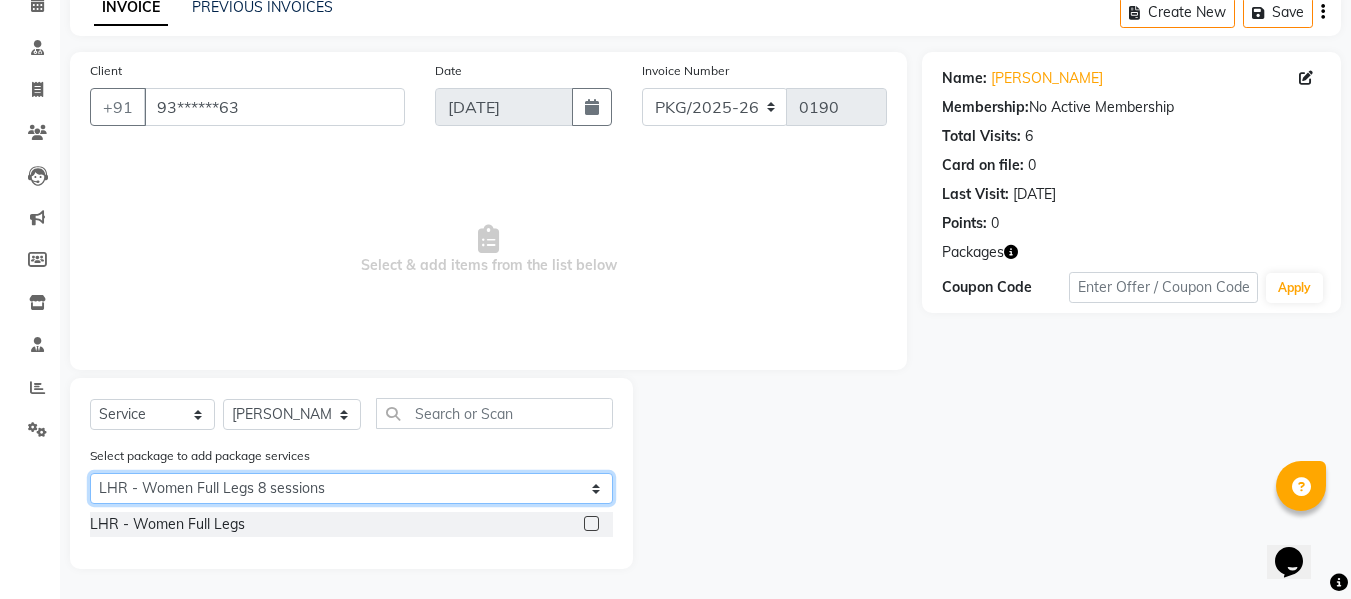 scroll, scrollTop: 98, scrollLeft: 0, axis: vertical 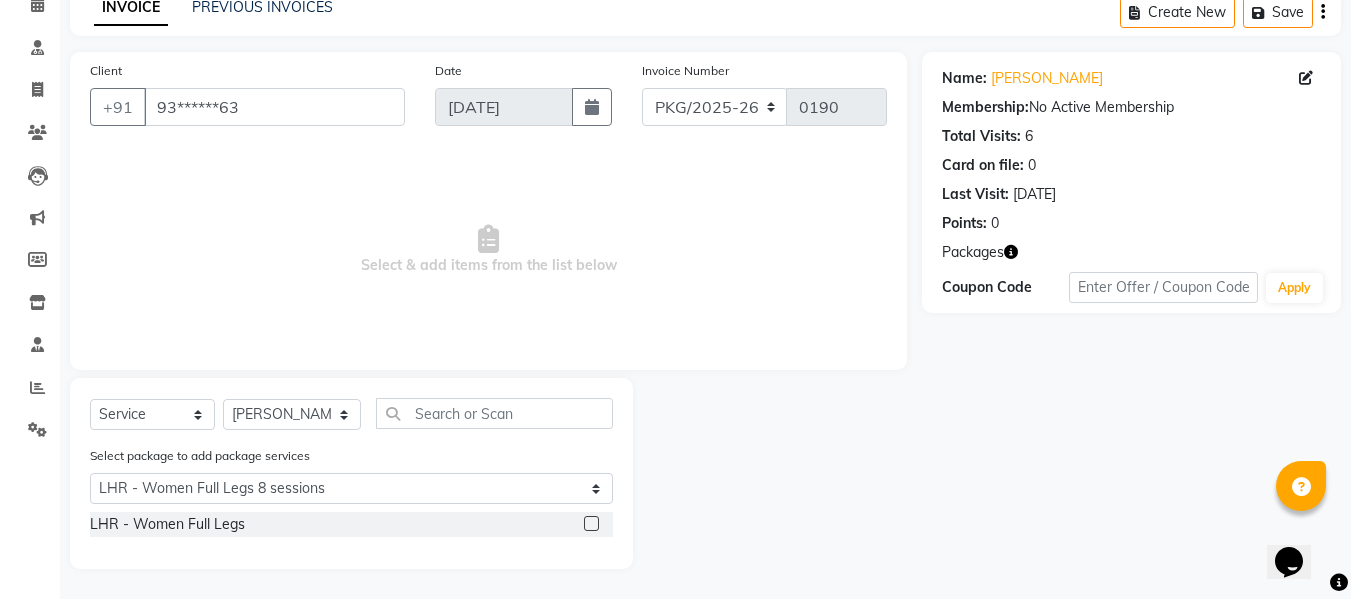click 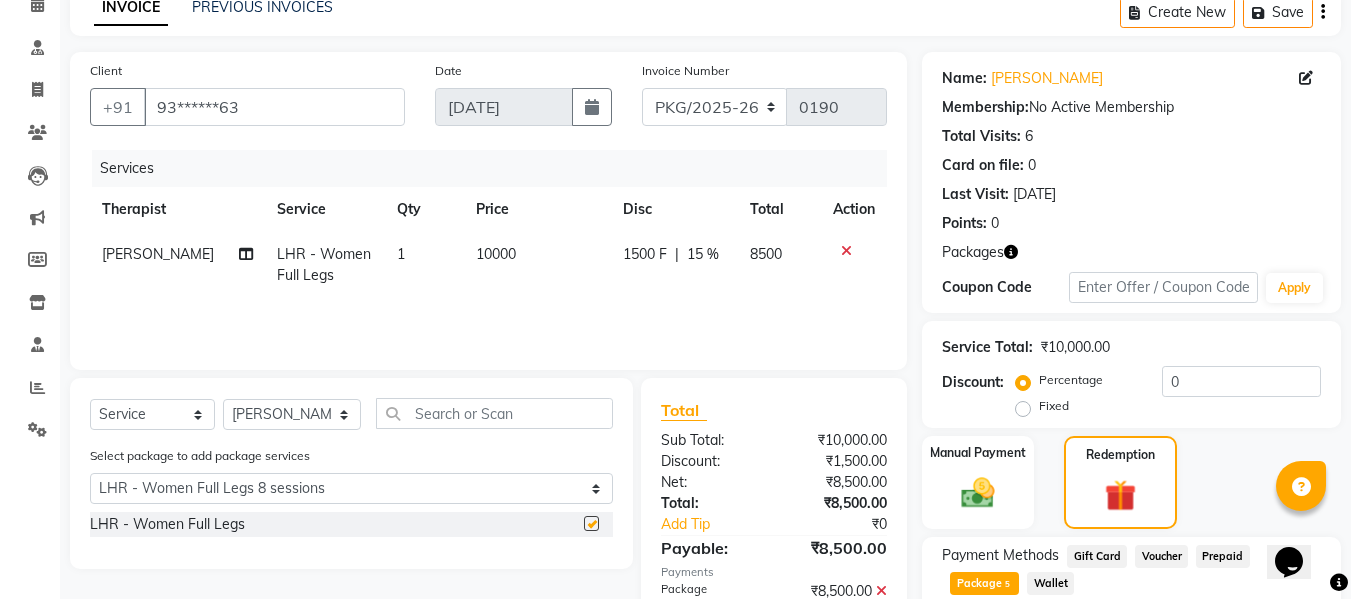 checkbox on "false" 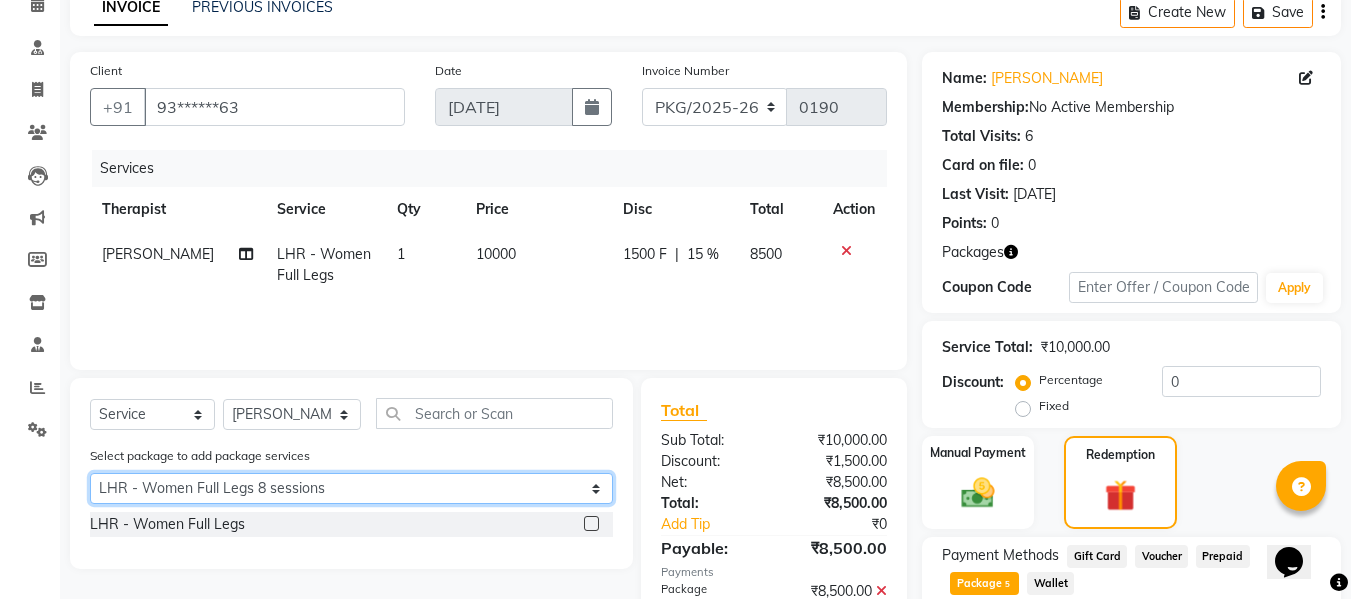 click on "Select LHR - Upper Lip 8 sessions LHR - Women Full Legs 8 sessions LHR - Bikini 8 sessions LHR Women Underarms 8 sessions LHR-Midbrow 8 sessions" 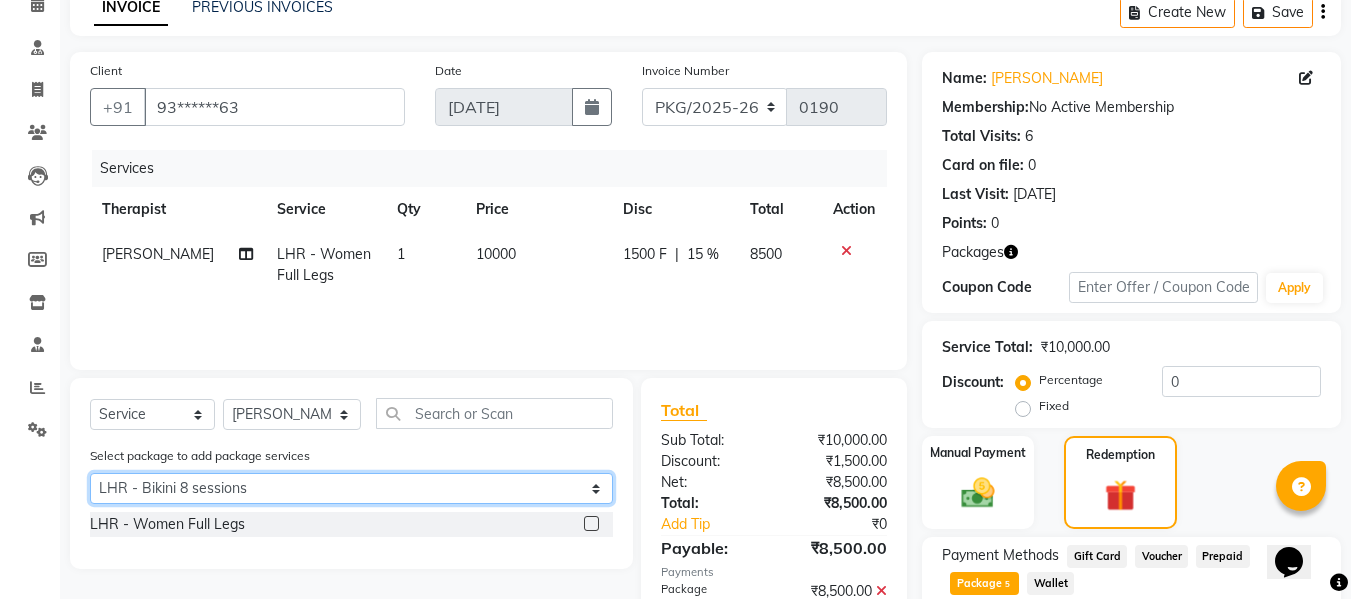 click on "Select LHR - Upper Lip 8 sessions LHR - Women Full Legs 8 sessions LHR - Bikini 8 sessions LHR Women Underarms 8 sessions LHR-Midbrow 8 sessions" 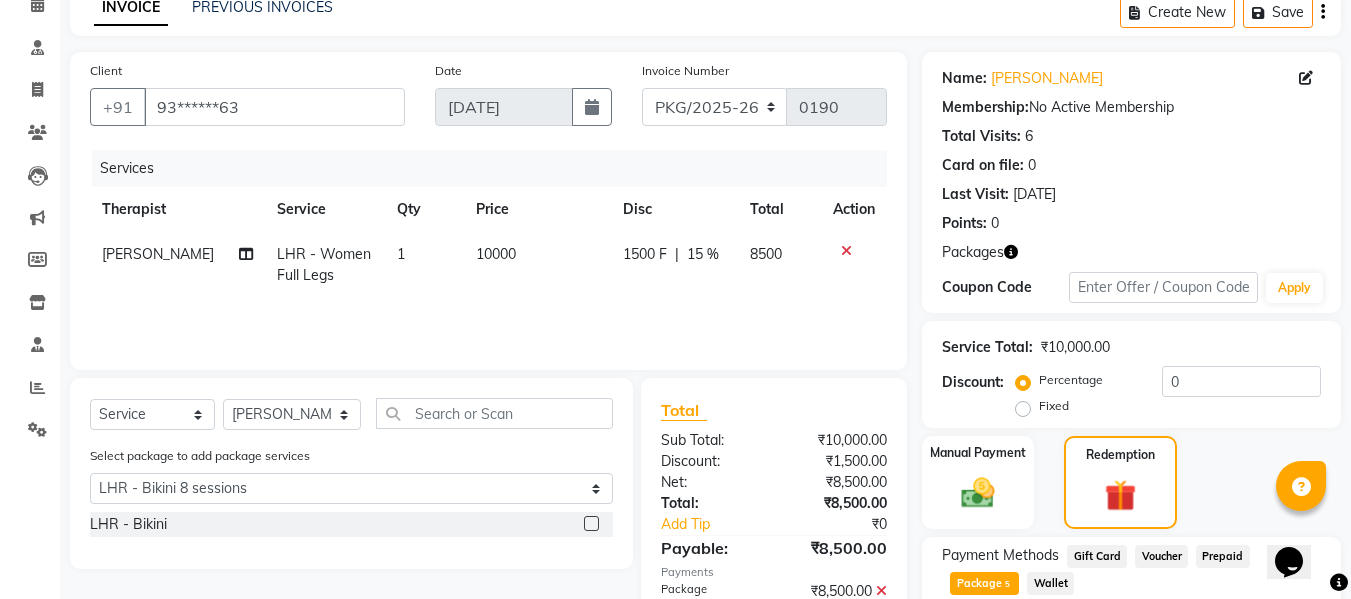 click 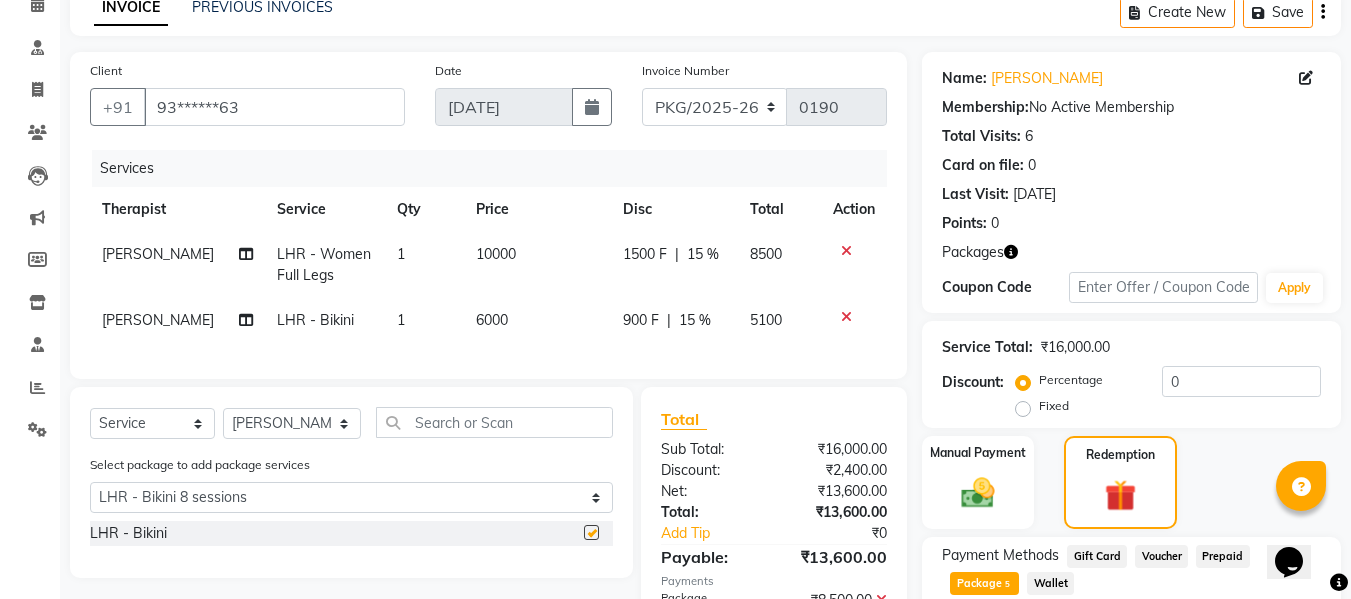 checkbox on "false" 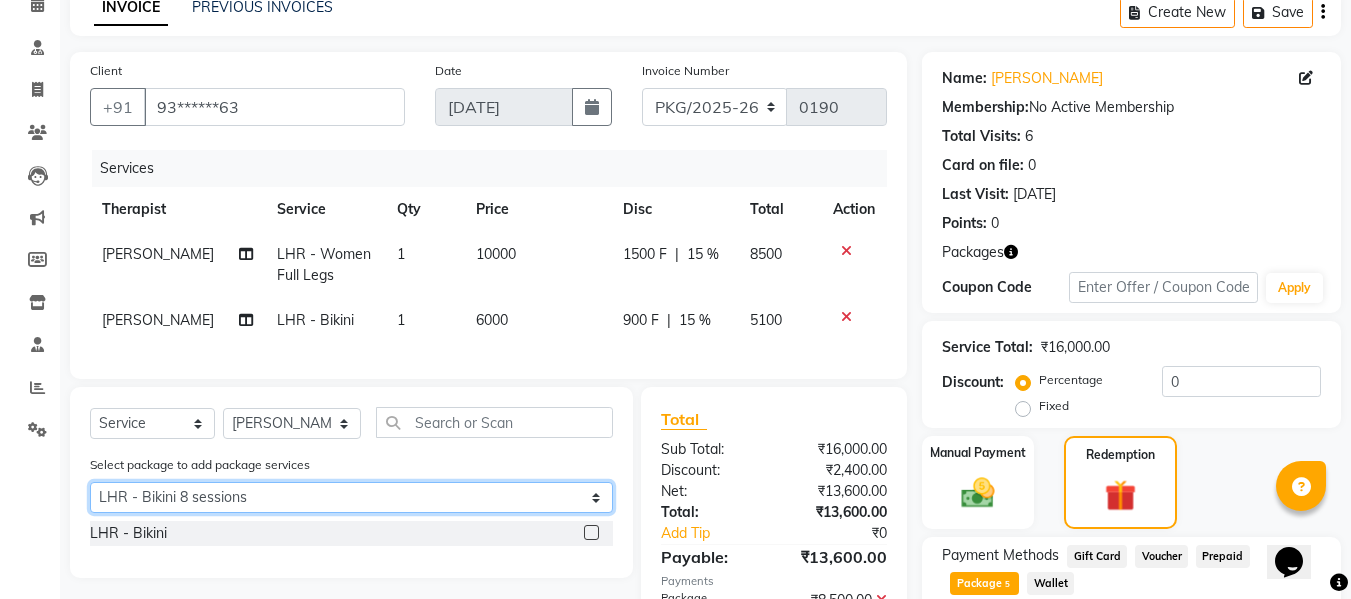 click on "Select LHR - Upper Lip 8 sessions LHR - Women Full Legs 8 sessions LHR - Bikini 8 sessions LHR Women Underarms 8 sessions LHR-Midbrow 8 sessions" 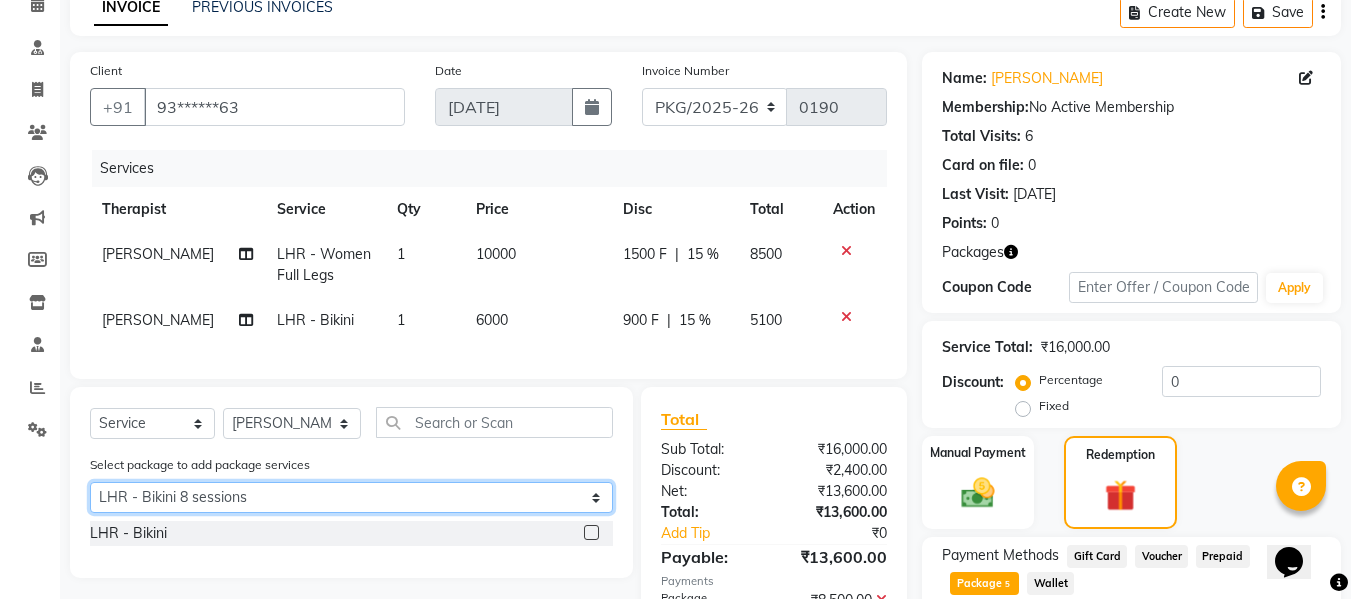 select on "4: Object" 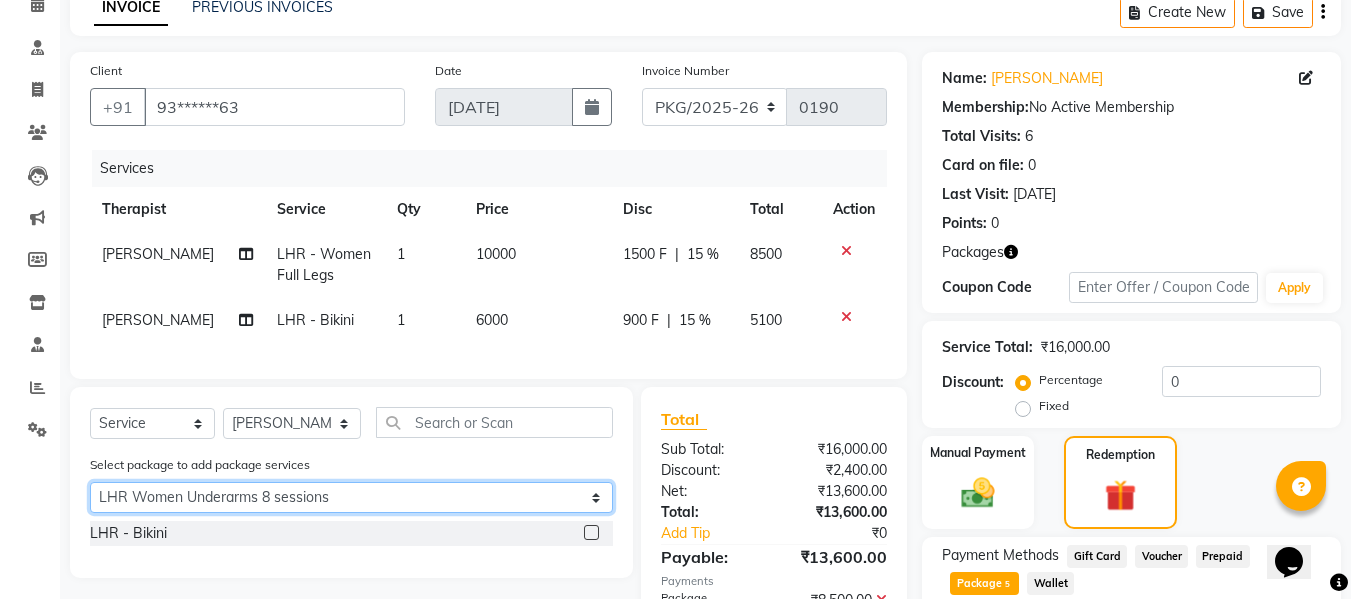 click on "Select LHR - Upper Lip 8 sessions LHR - Women Full Legs 8 sessions LHR - Bikini 8 sessions LHR Women Underarms 8 sessions LHR-Midbrow 8 sessions" 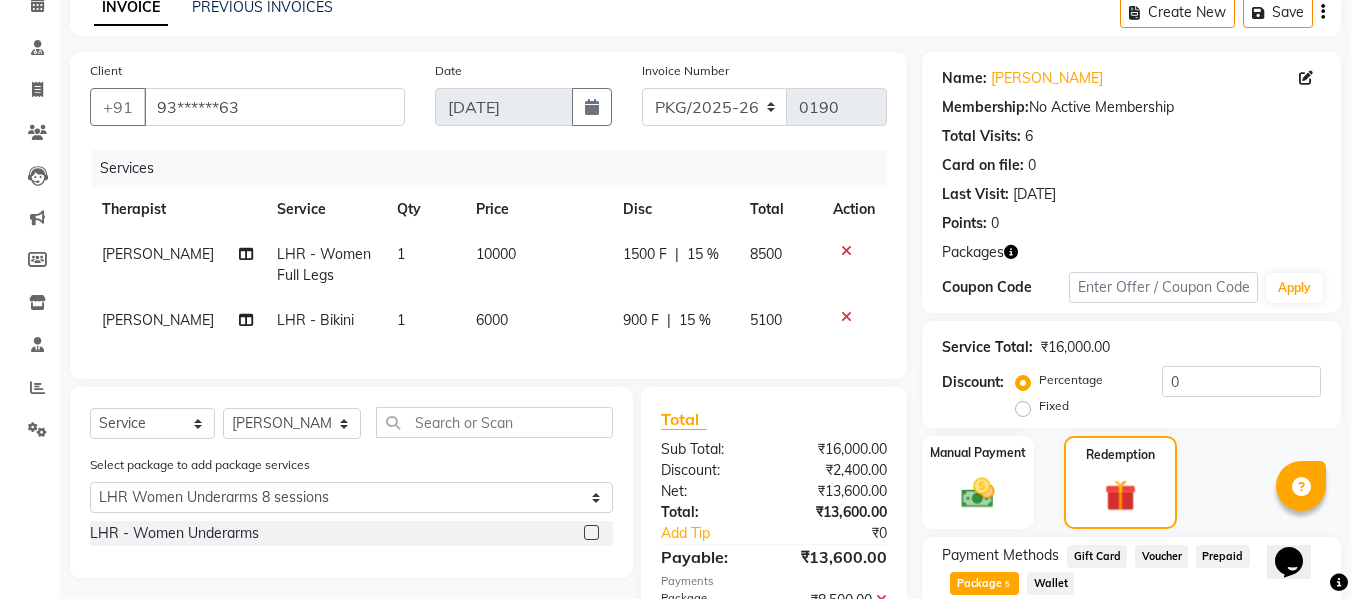 click 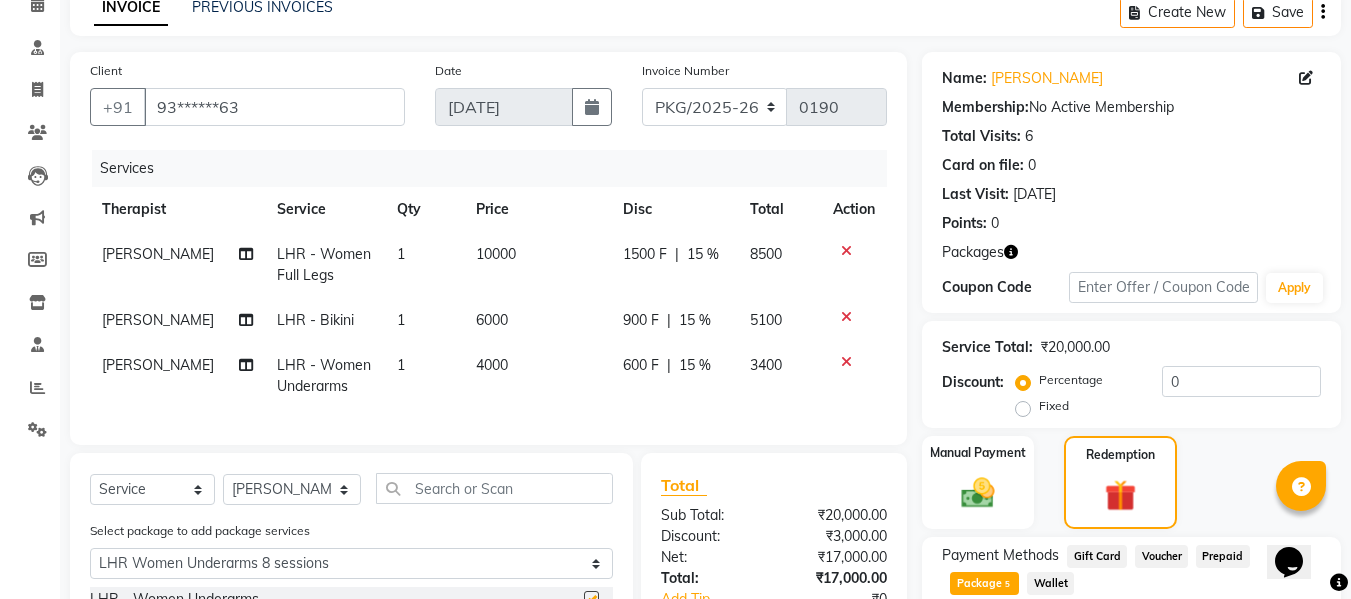 checkbox on "false" 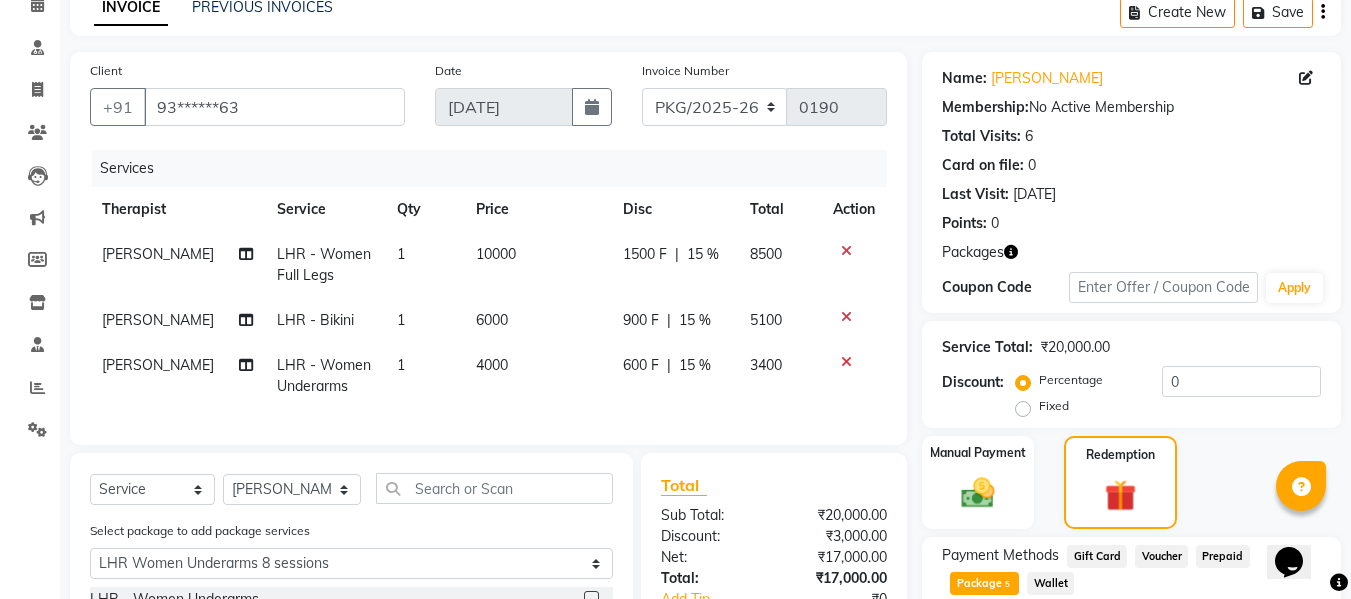 scroll, scrollTop: 528, scrollLeft: 0, axis: vertical 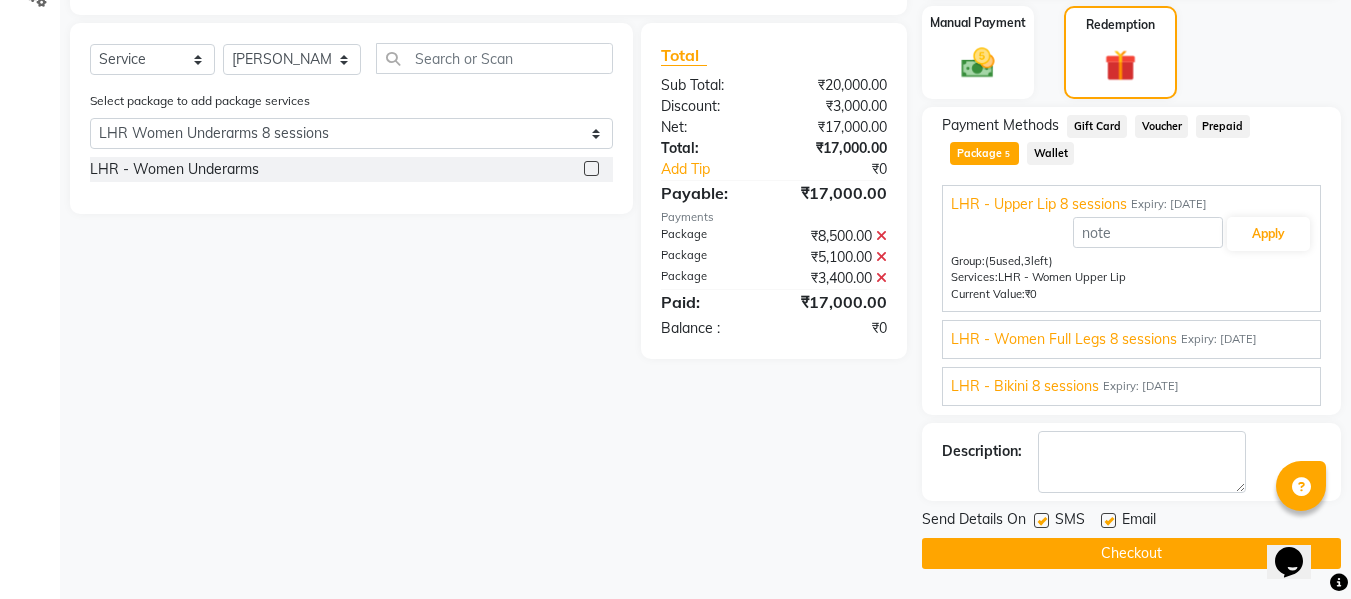 click on "LHR - Women Full Legs 8 sessions" at bounding box center (1064, 339) 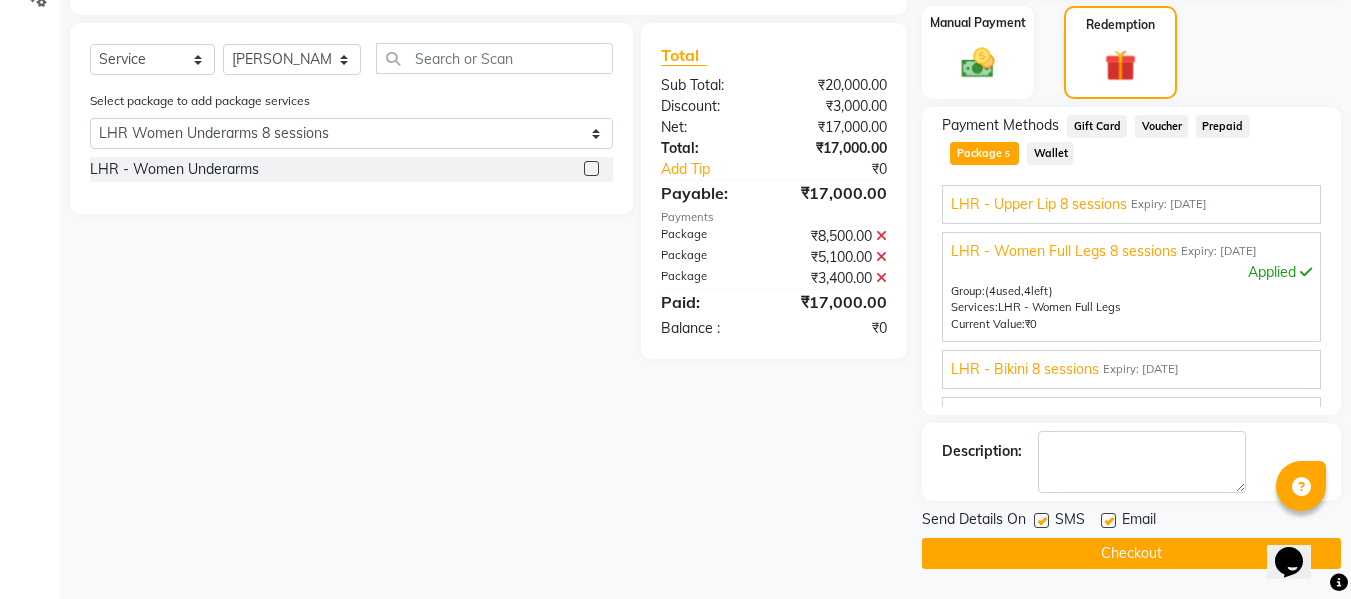 click on "LHR - Bikini 8 sessions" at bounding box center [1025, 369] 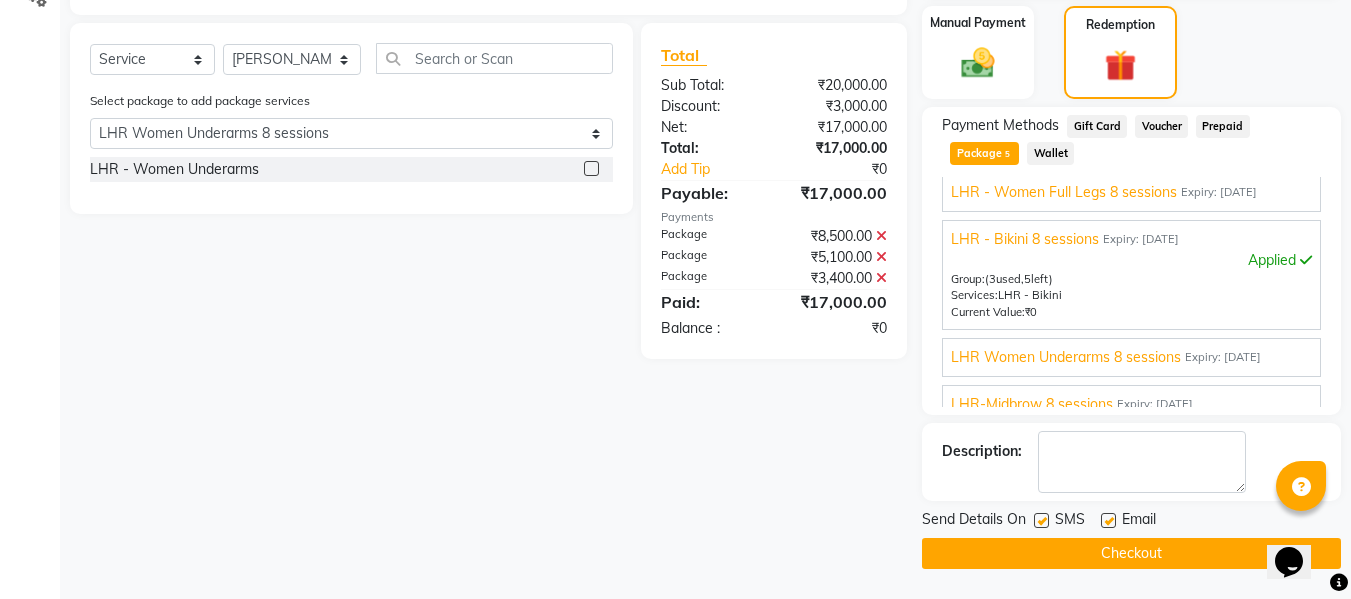 scroll, scrollTop: 76, scrollLeft: 0, axis: vertical 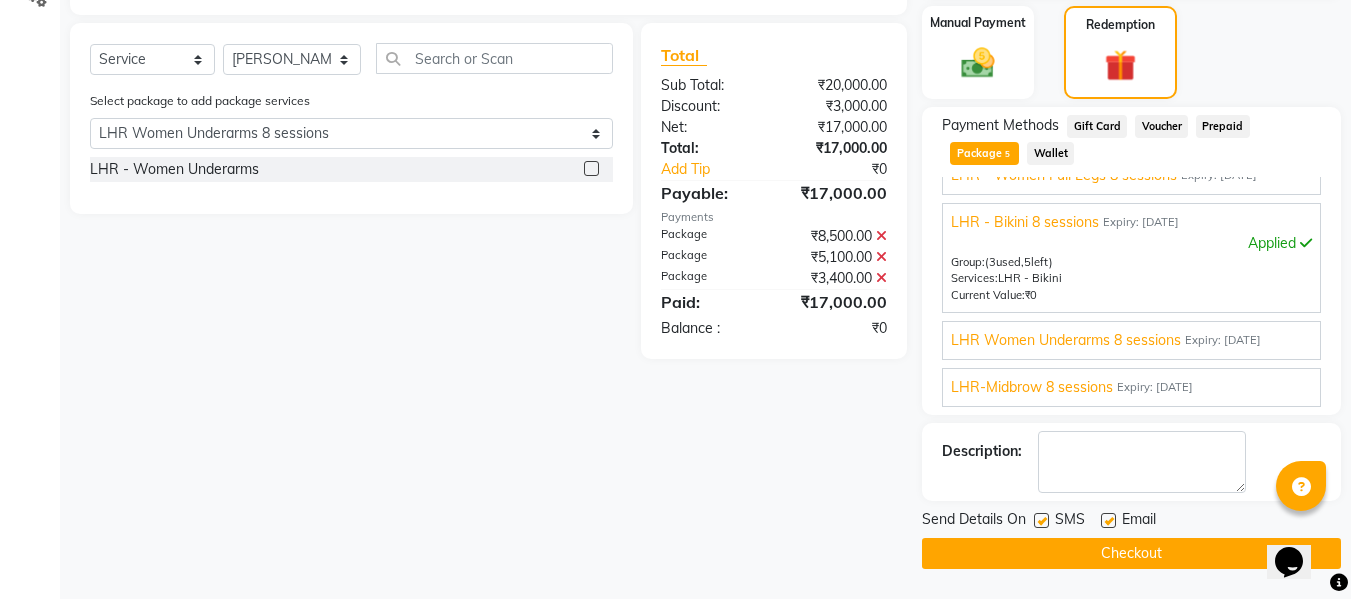 click on "LHR Women Underarms 8 sessions" at bounding box center [1066, 340] 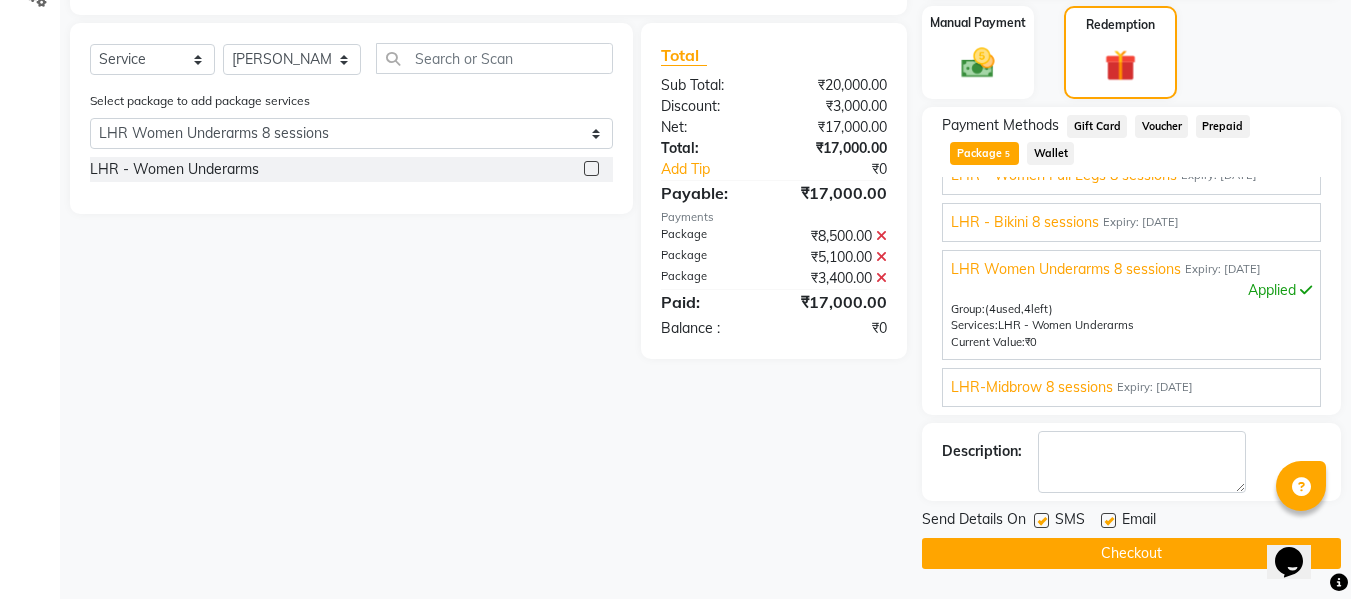 click 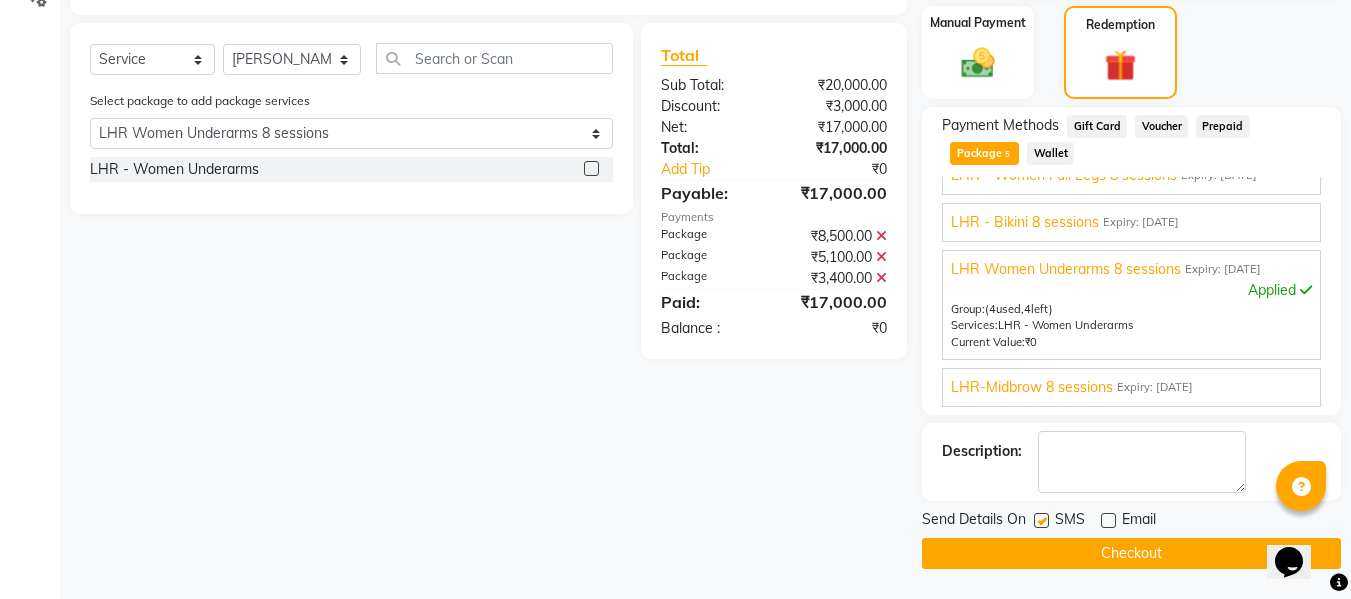 click 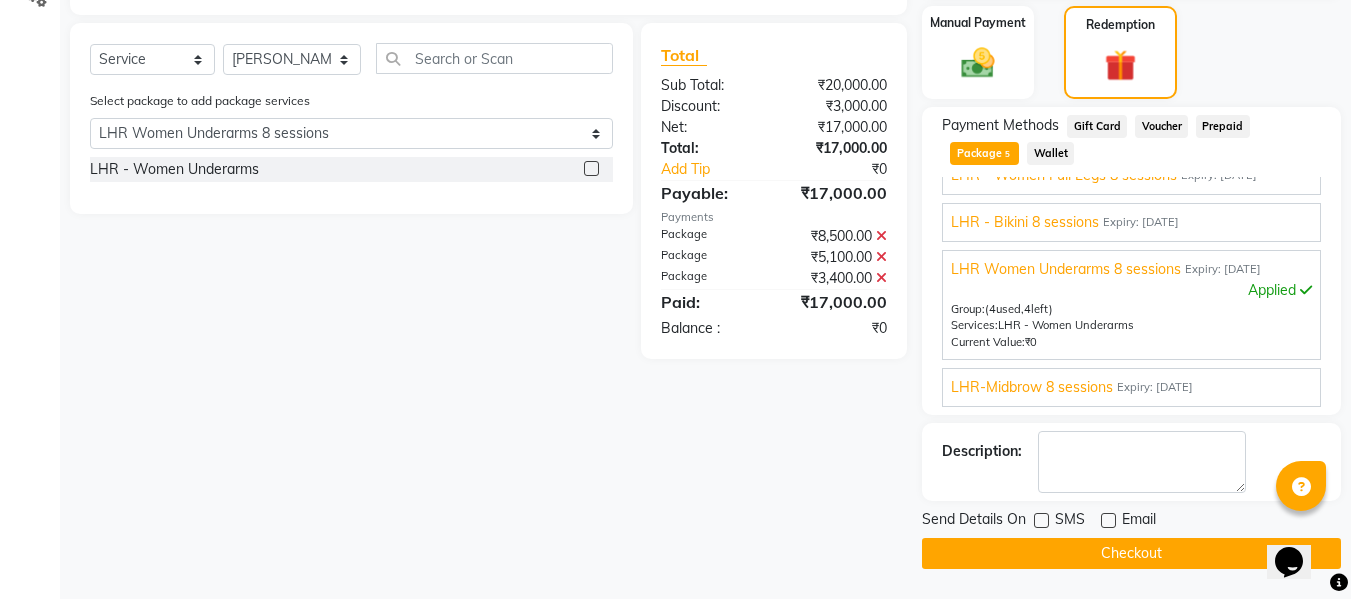 click on "Checkout" 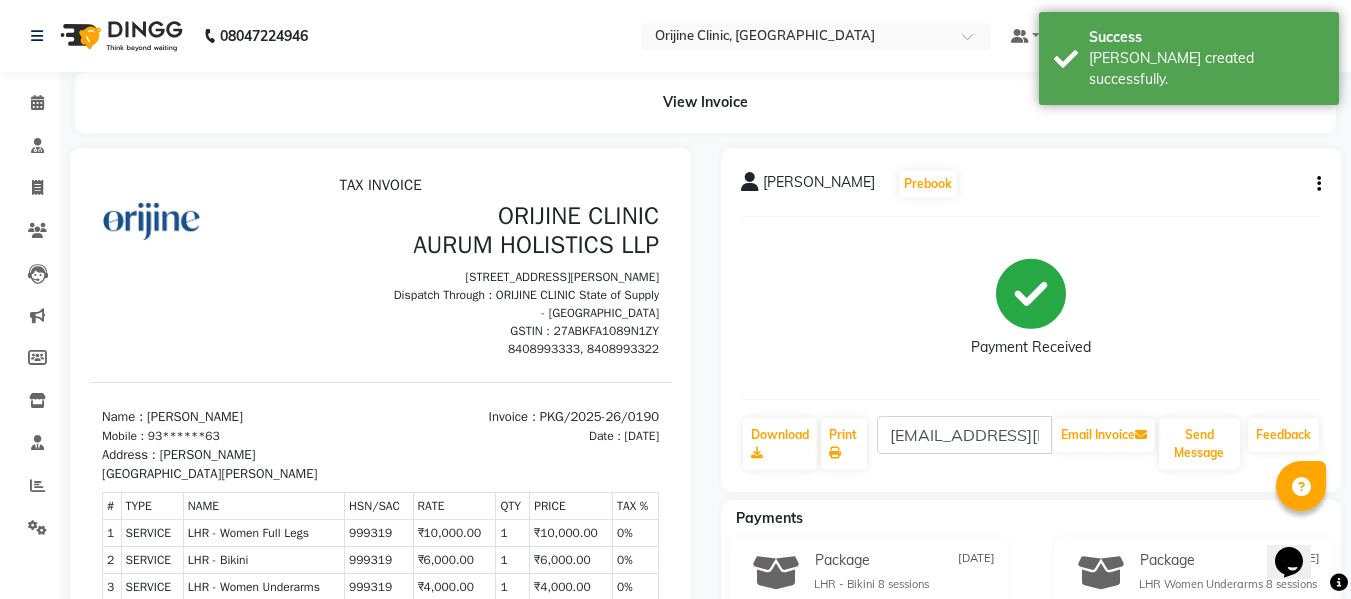 scroll, scrollTop: 0, scrollLeft: 0, axis: both 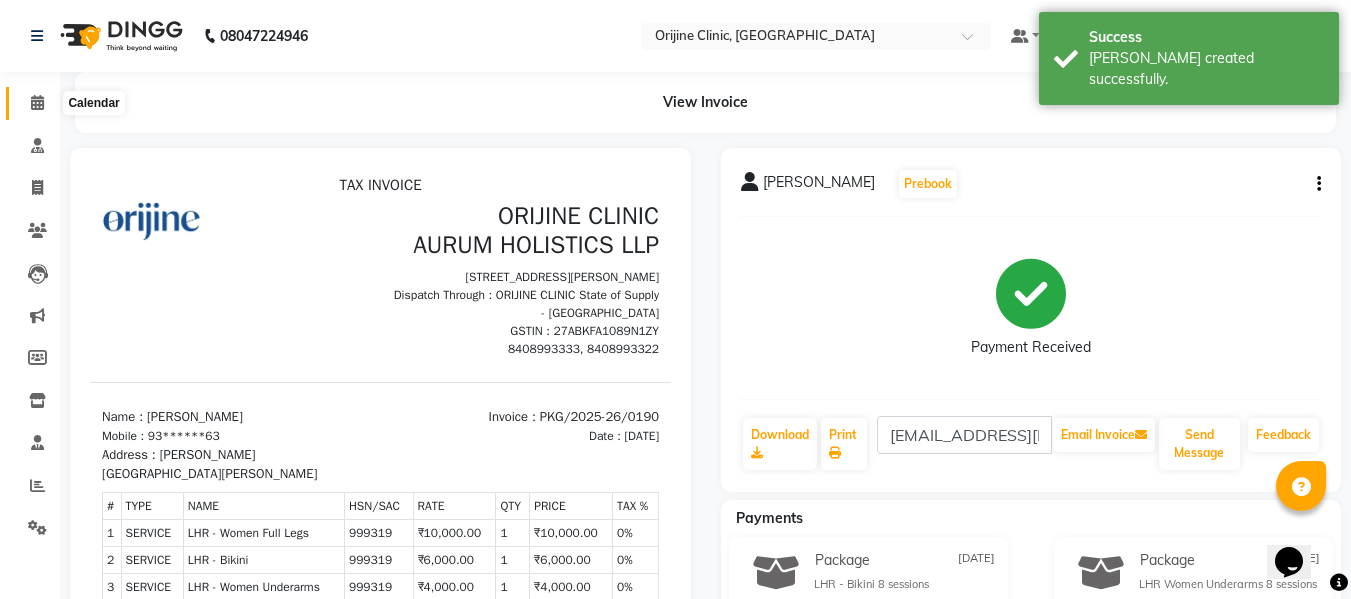 click 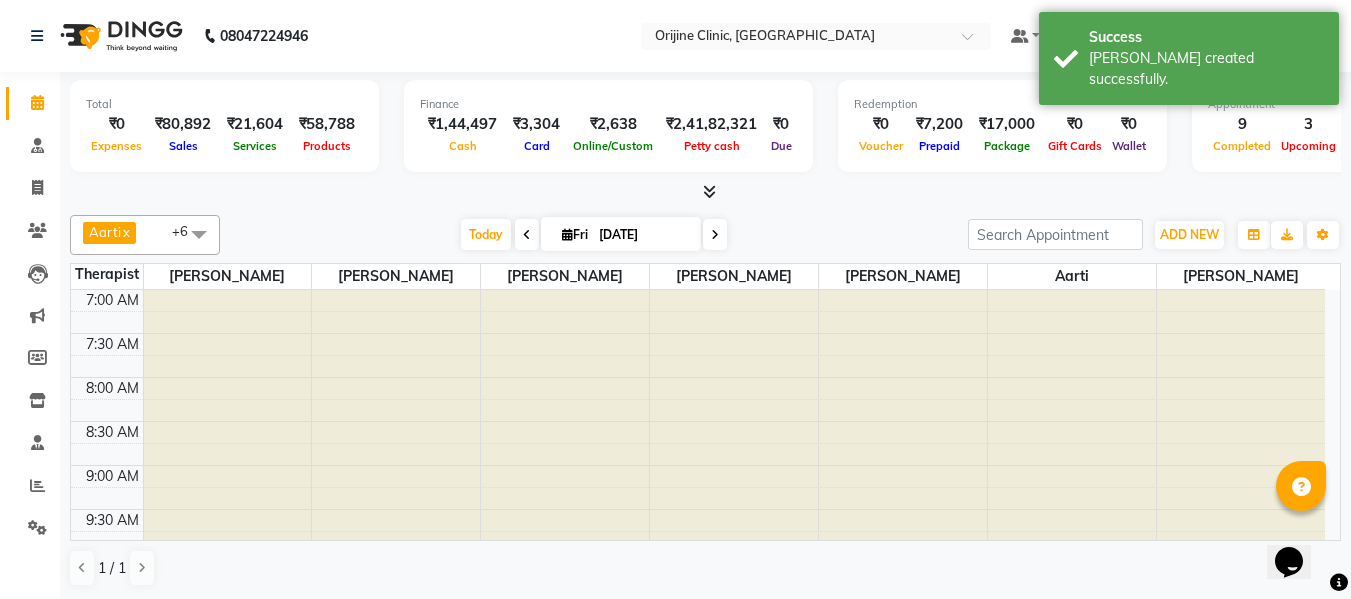 scroll, scrollTop: 0, scrollLeft: 0, axis: both 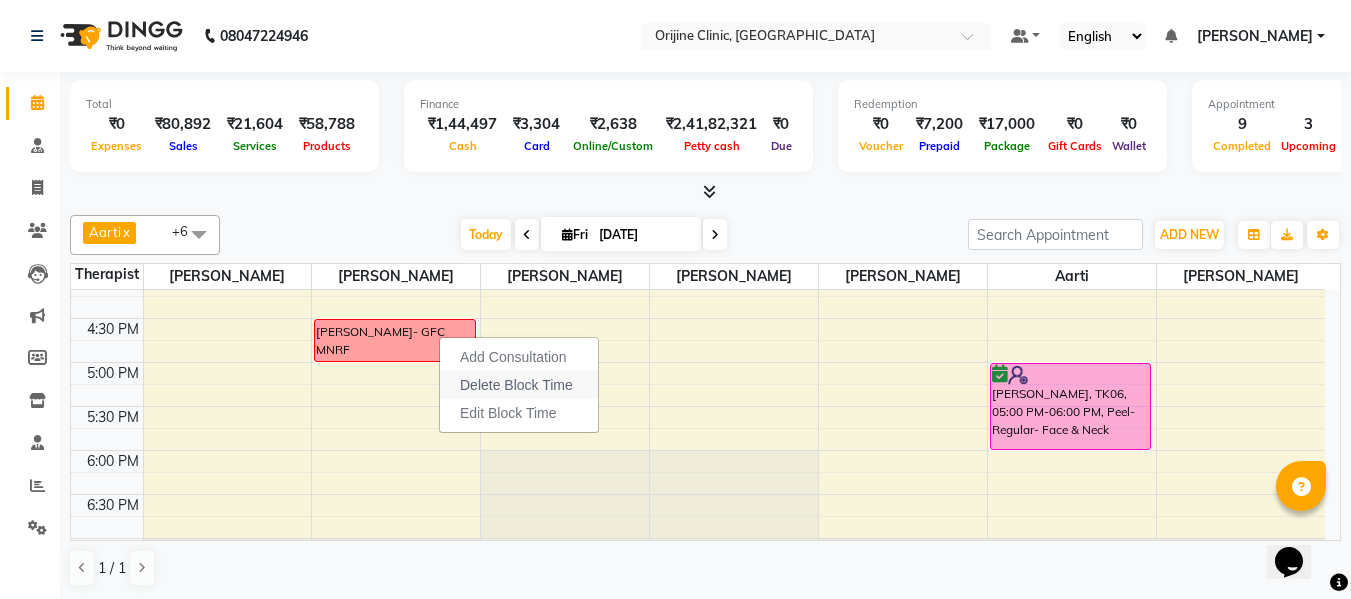 click on "Delete Block Time" at bounding box center (516, 385) 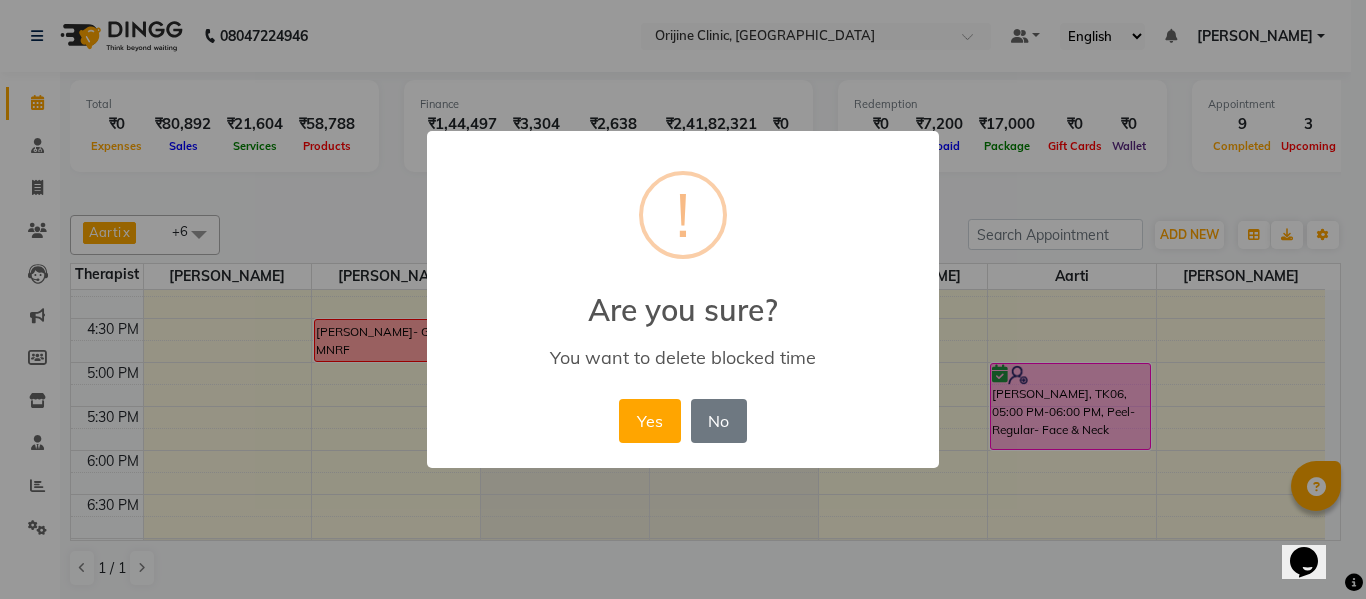 type 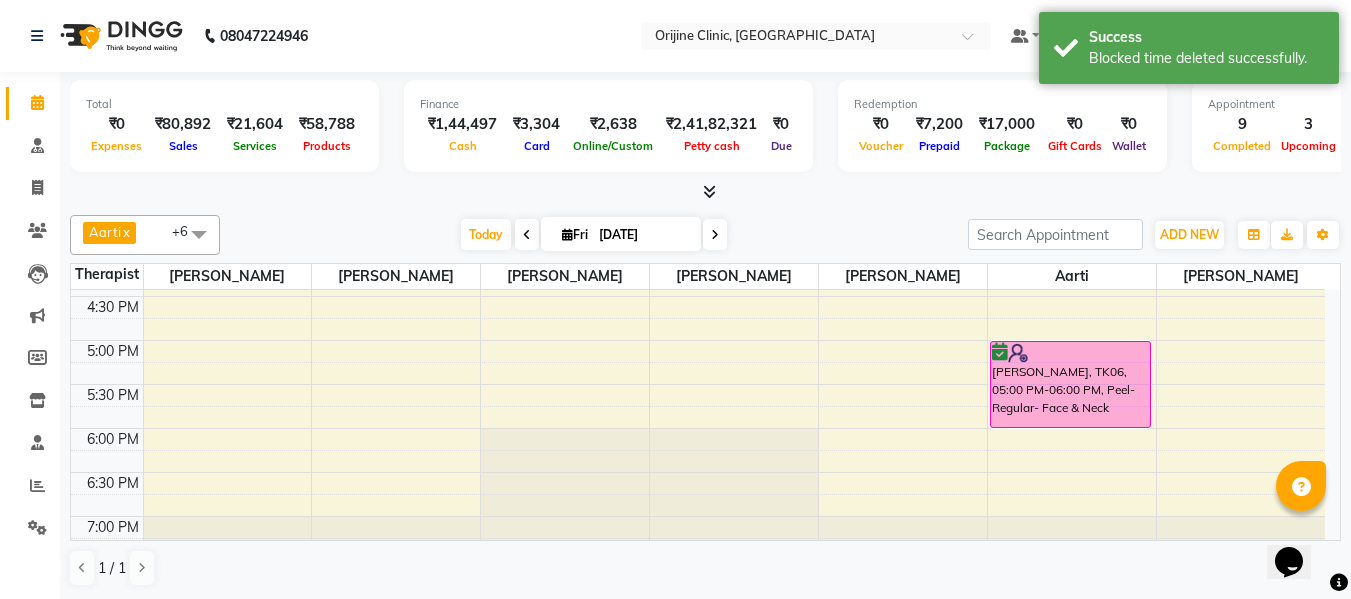 scroll, scrollTop: 818, scrollLeft: 0, axis: vertical 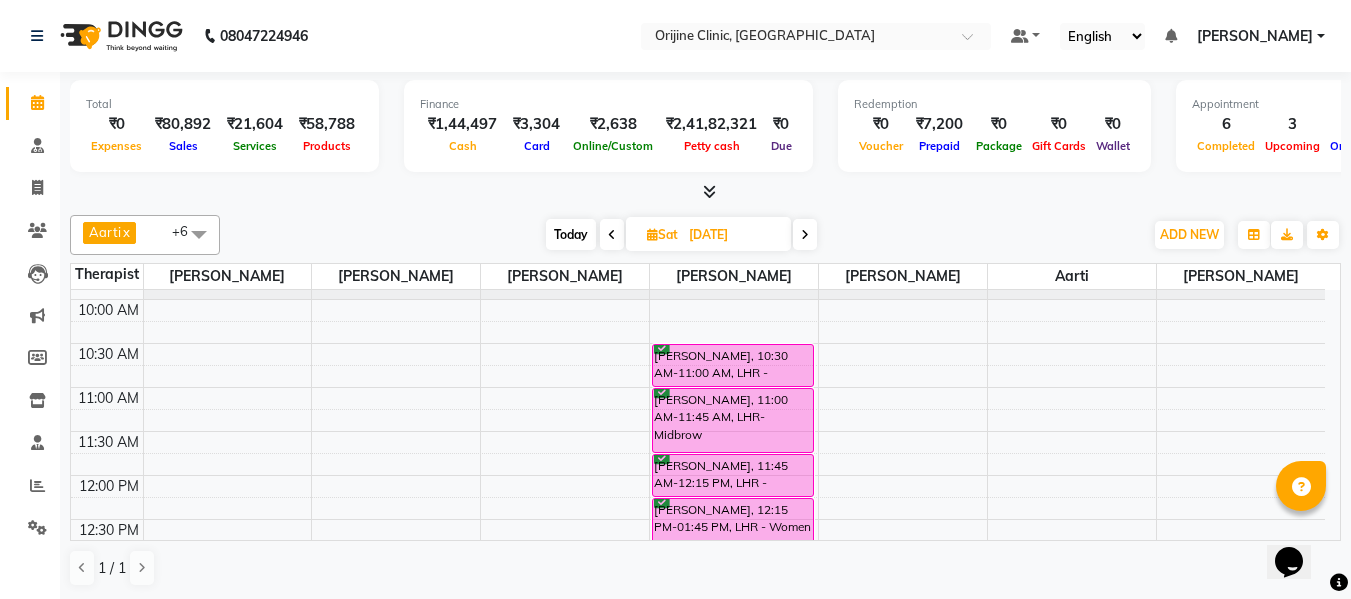 click on "Today" at bounding box center [571, 234] 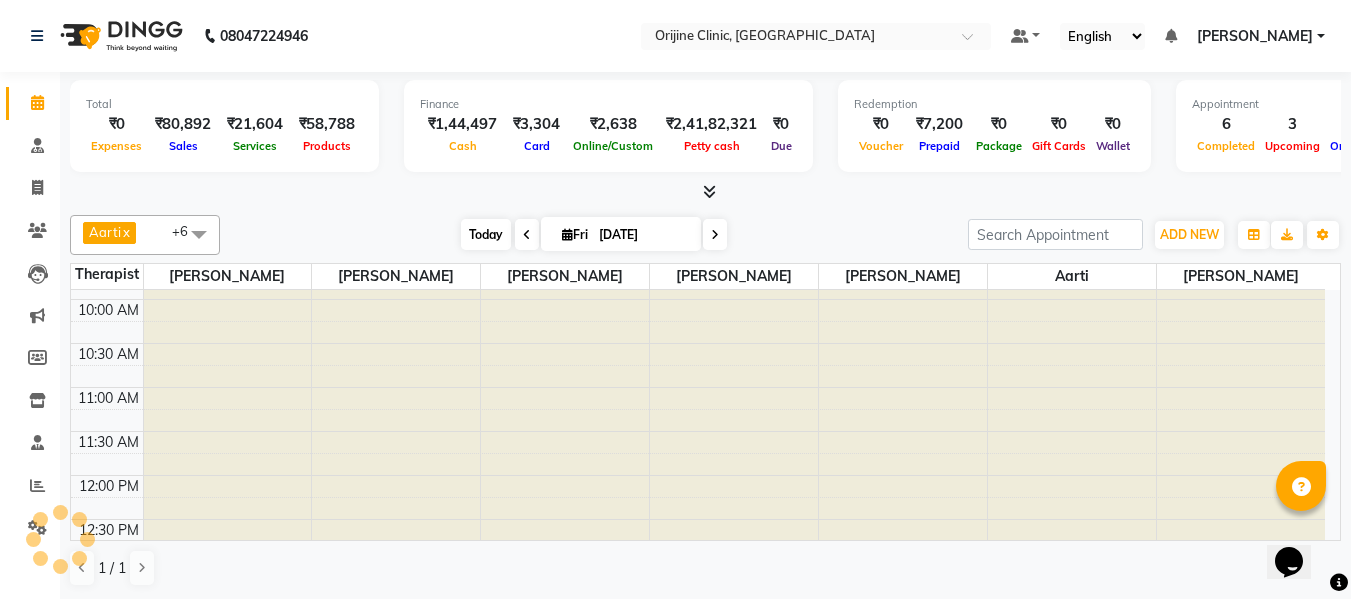 scroll, scrollTop: 529, scrollLeft: 0, axis: vertical 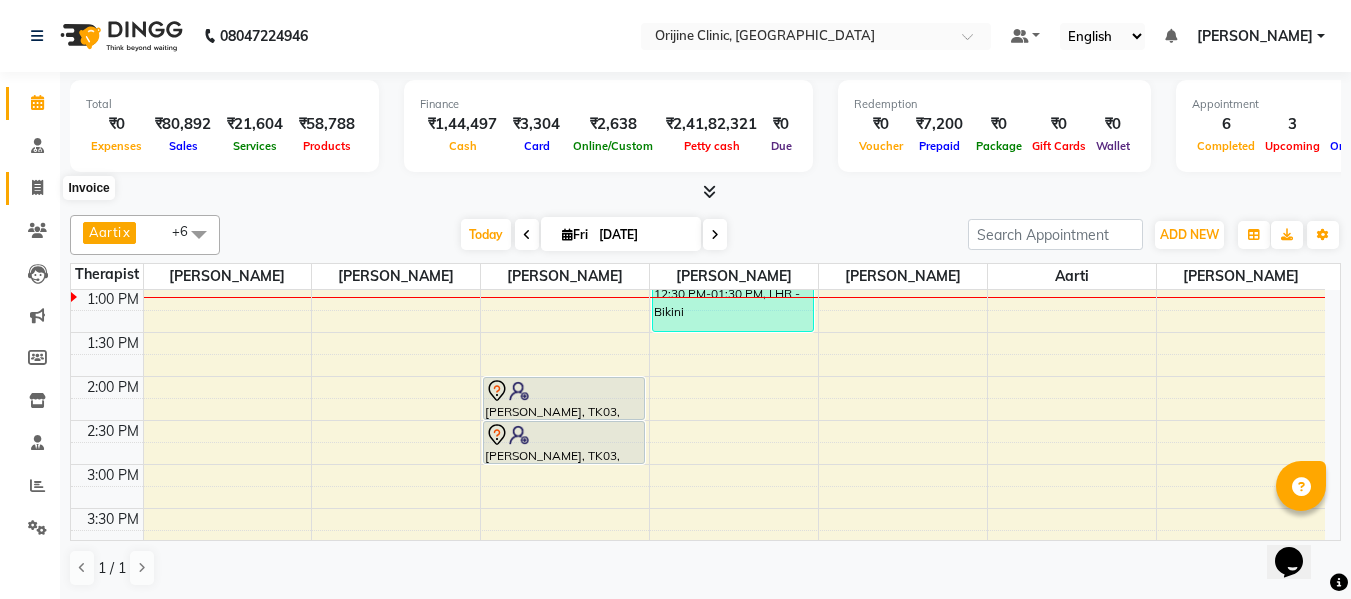 click 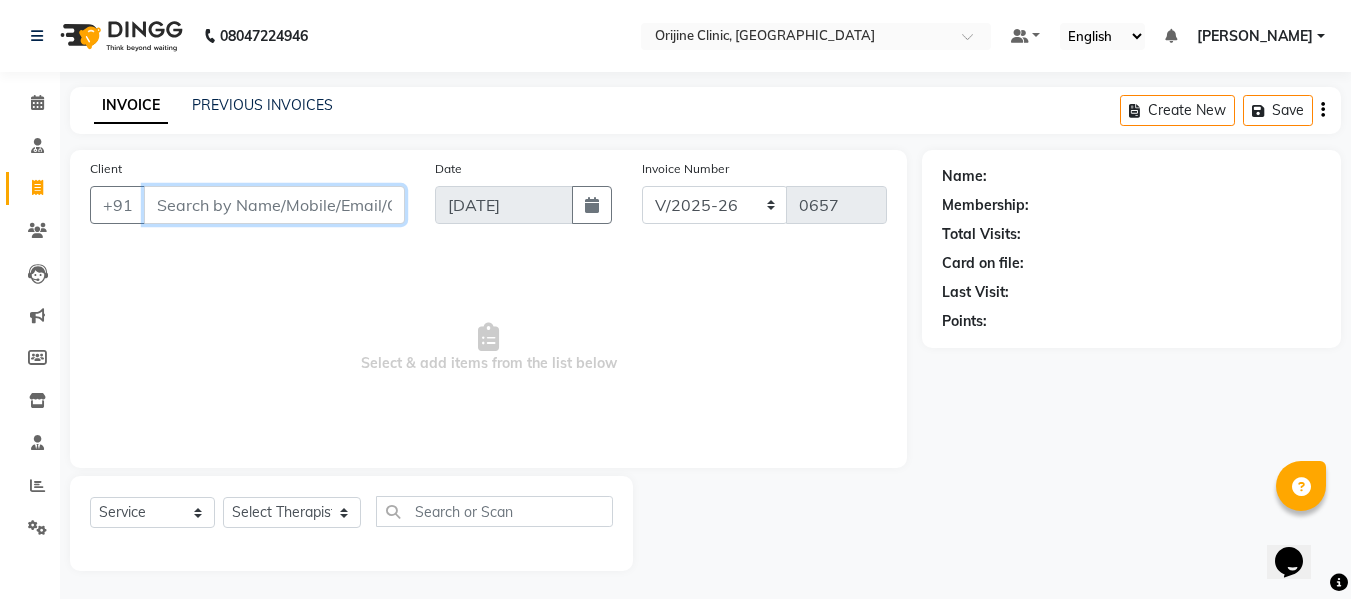 click on "Client" at bounding box center [274, 205] 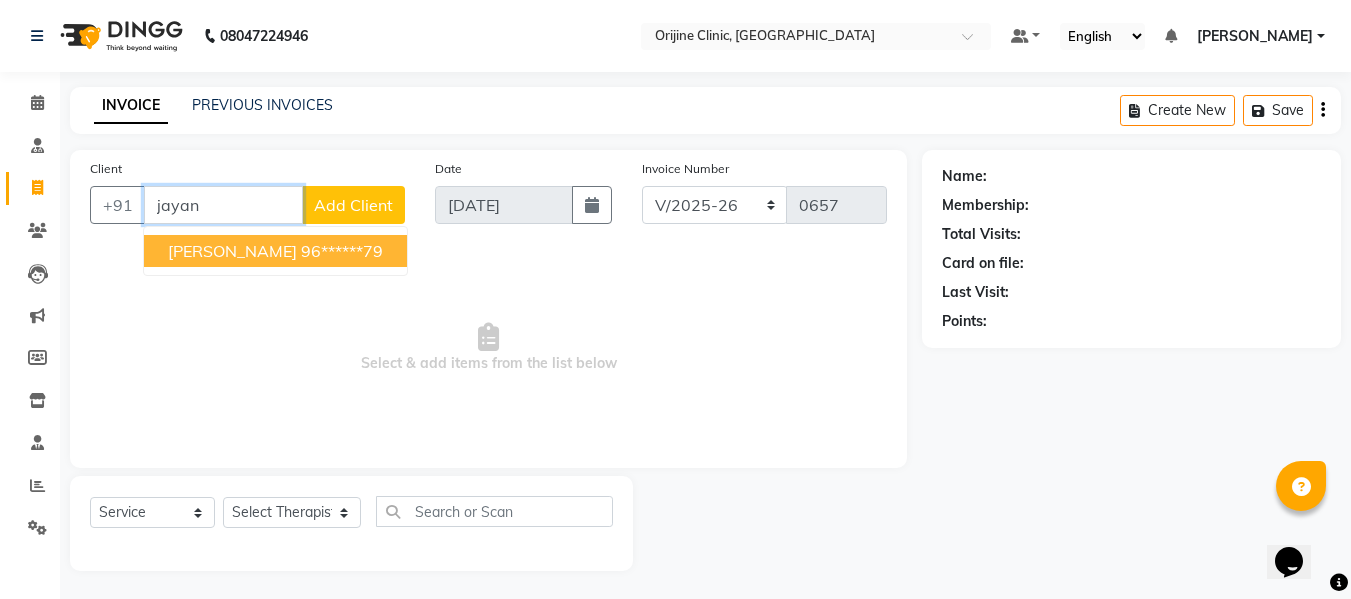 click on "[PERSON_NAME]" at bounding box center (232, 251) 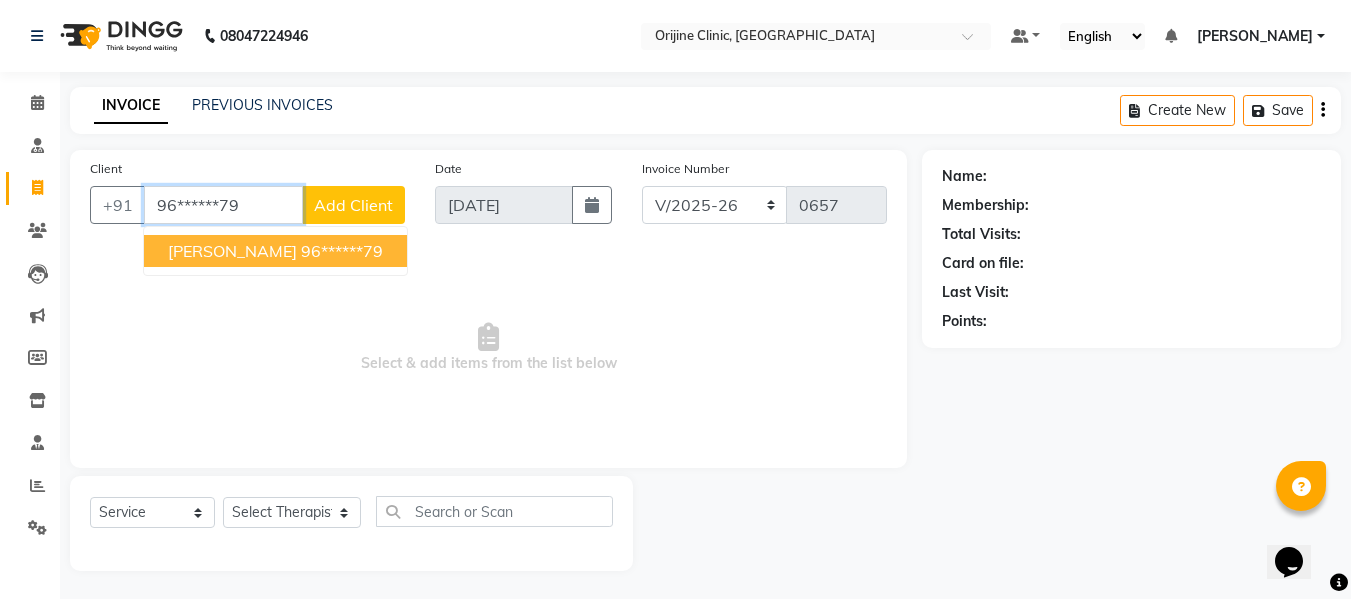 type on "96******79" 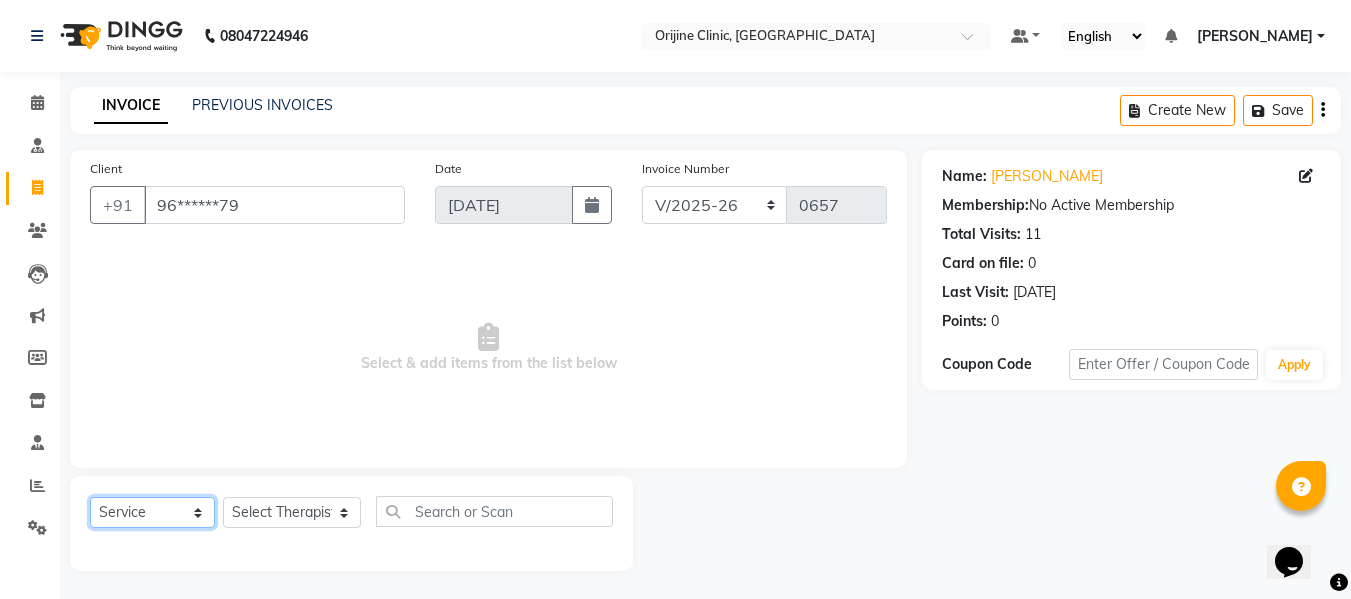 click on "Select  Service  Product  Membership  Package Voucher Prepaid Gift Card" 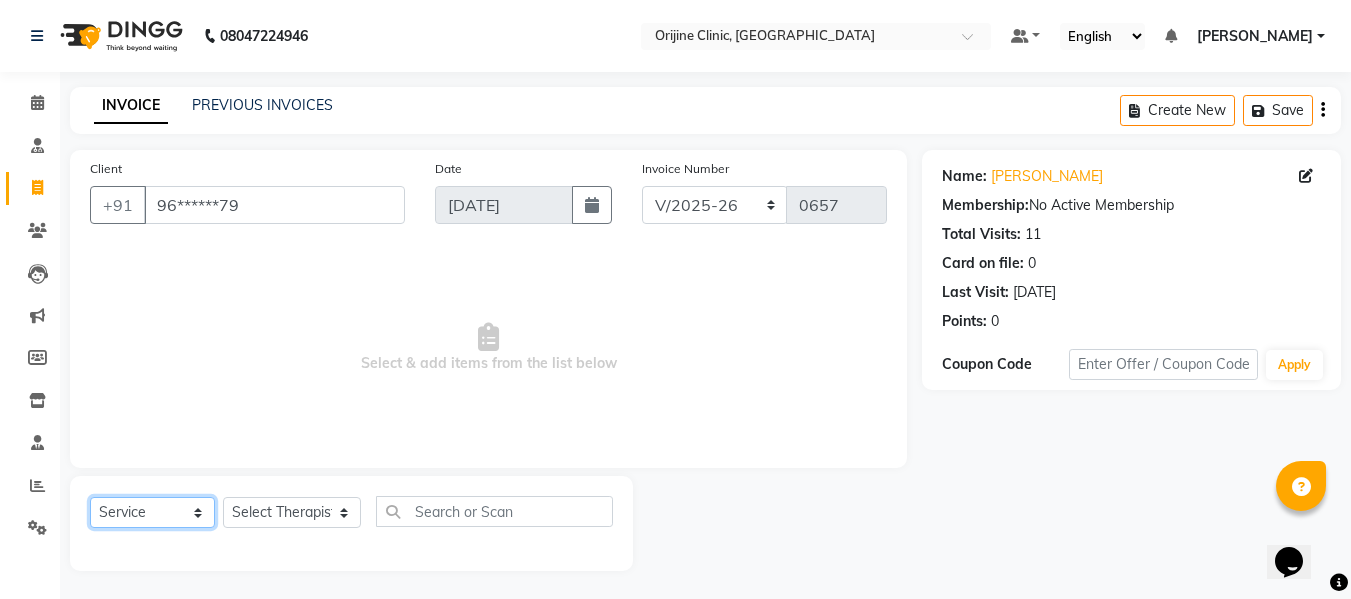 select on "product" 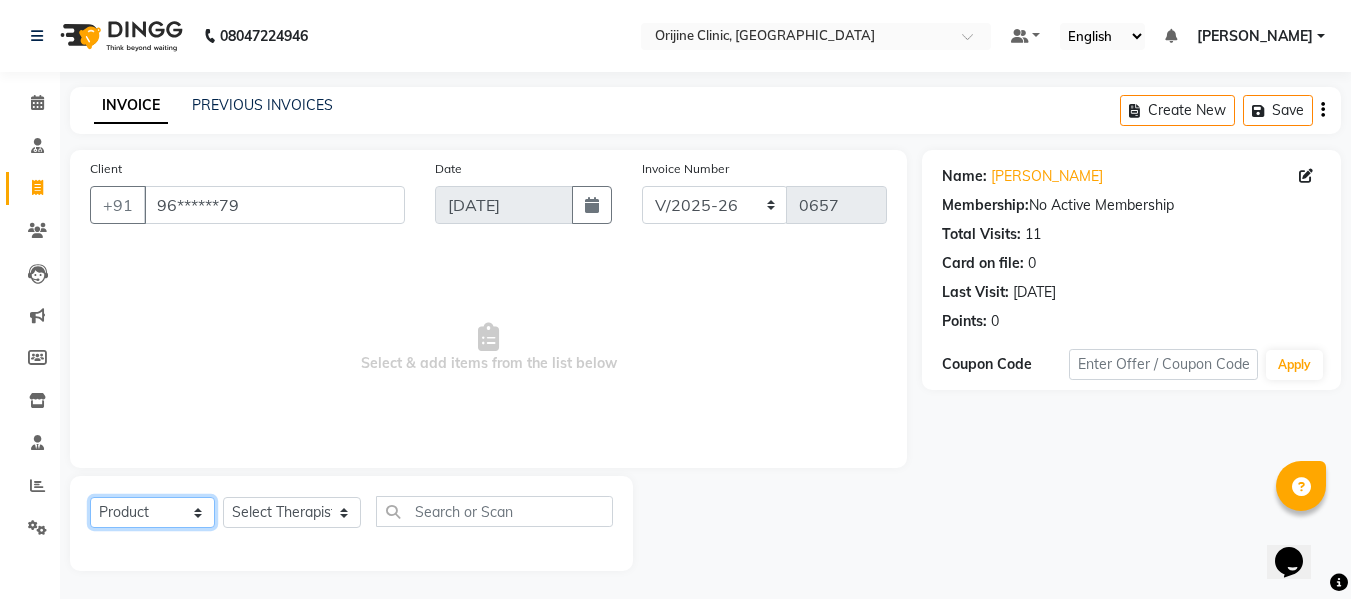 click on "Select  Service  Product  Membership  Package Voucher Prepaid Gift Card" 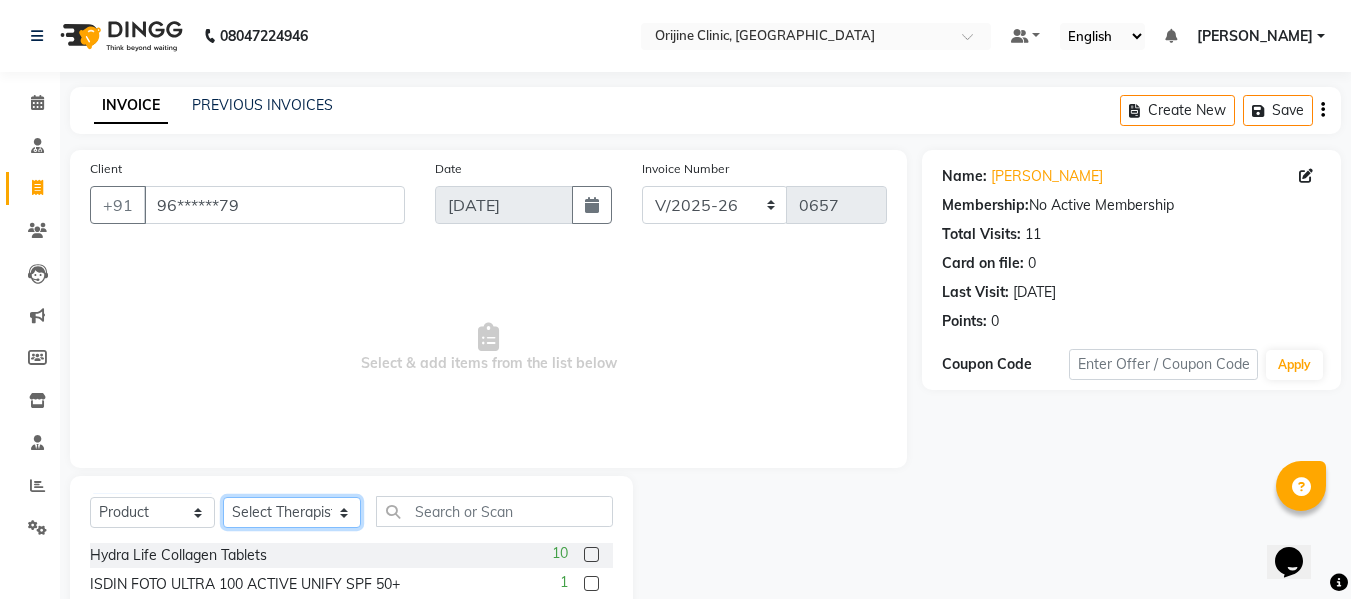 click on "Select Therapist [PERSON_NAME] and [PERSON_NAME] [PERSON_NAME] [PERSON_NAME] (Clinic  Manager) Centre Head [PERSON_NAME] [PERSON_NAME] [PERSON_NAME] [PERSON_NAME] [PERSON_NAME]  [PERSON_NAME]  [PERSON_NAME] [PERSON_NAME]  Gondwal" 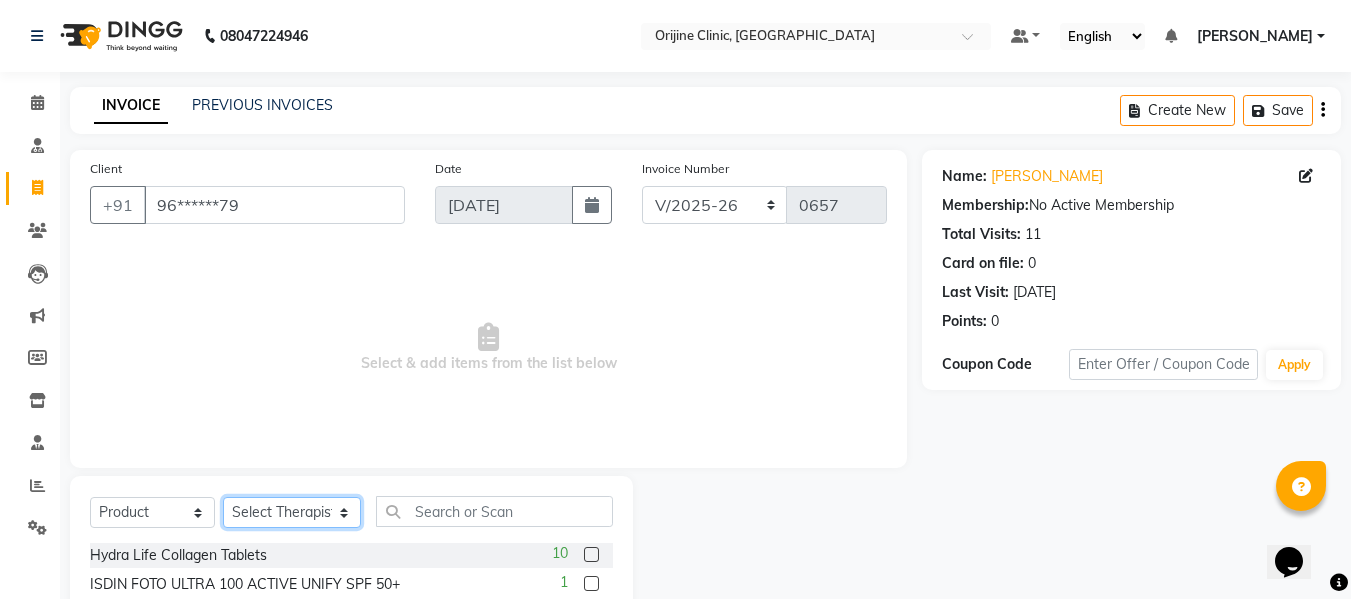 select on "10775" 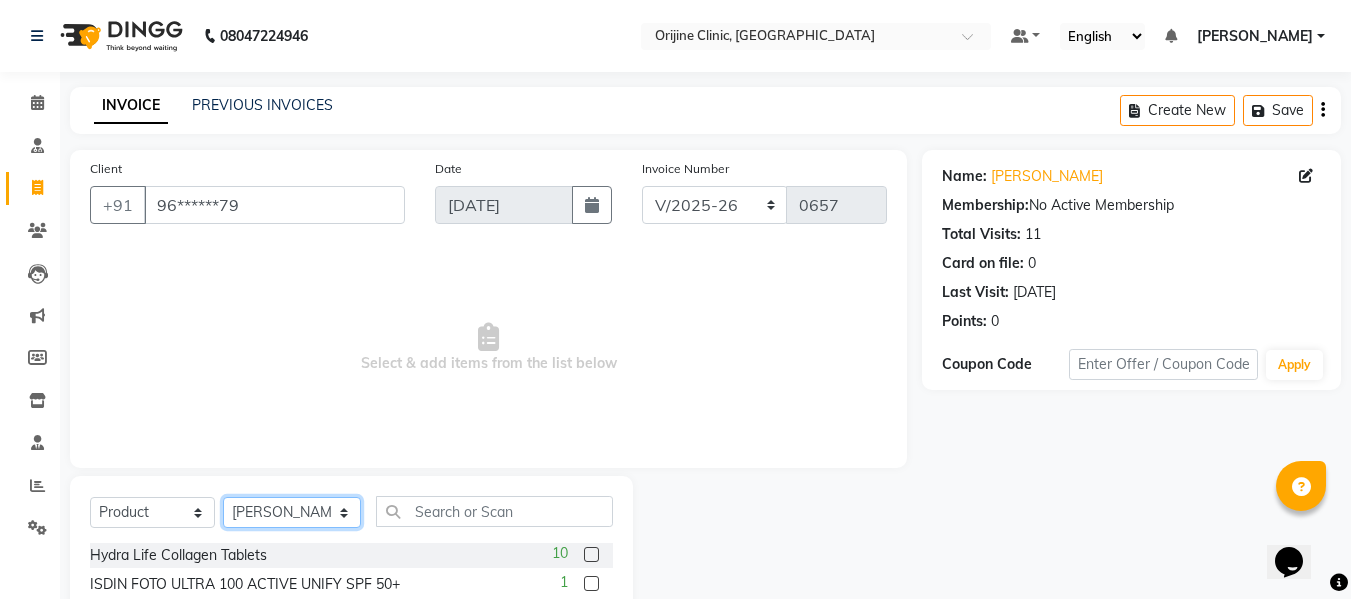click on "Select Therapist [PERSON_NAME] and [PERSON_NAME] [PERSON_NAME] [PERSON_NAME] (Clinic  Manager) Centre Head [PERSON_NAME] [PERSON_NAME] [PERSON_NAME] [PERSON_NAME] [PERSON_NAME]  [PERSON_NAME]  [PERSON_NAME] [PERSON_NAME]  Gondwal" 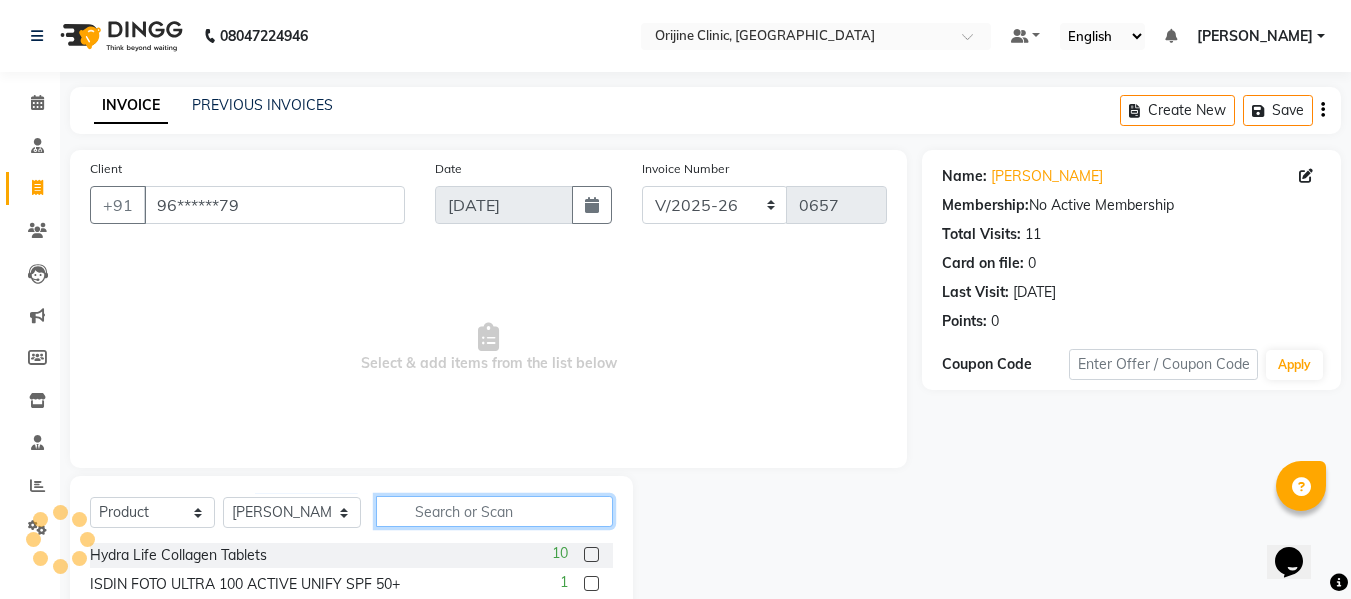 click 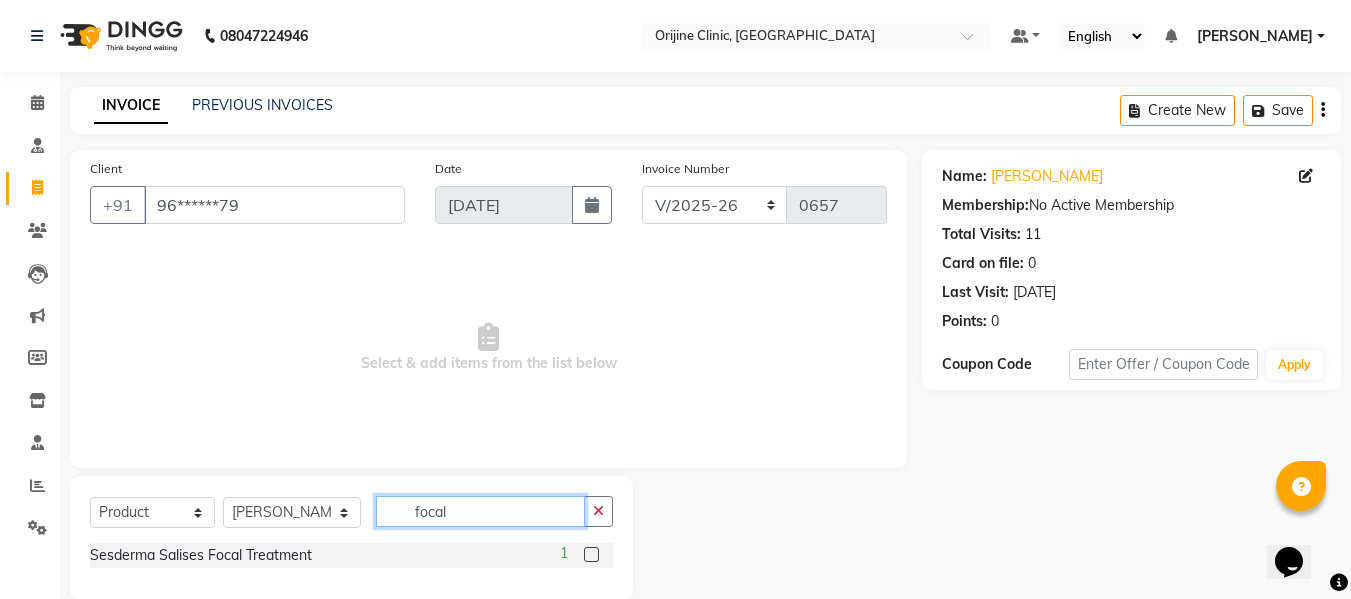 type on "focal" 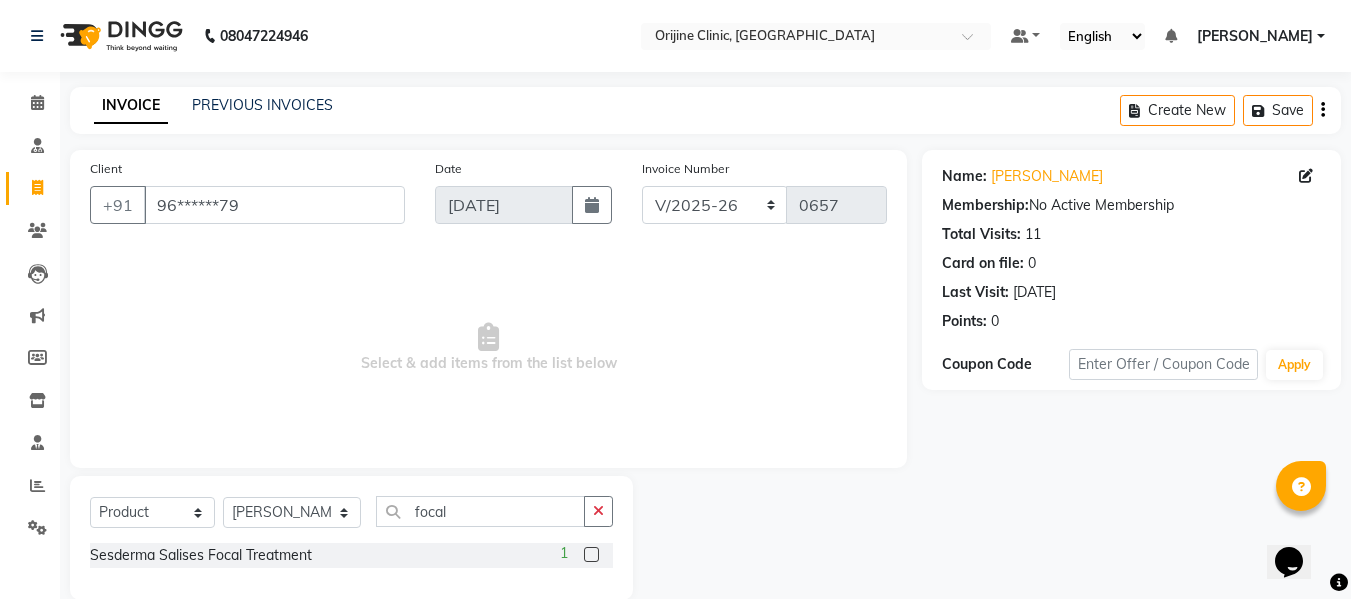 click 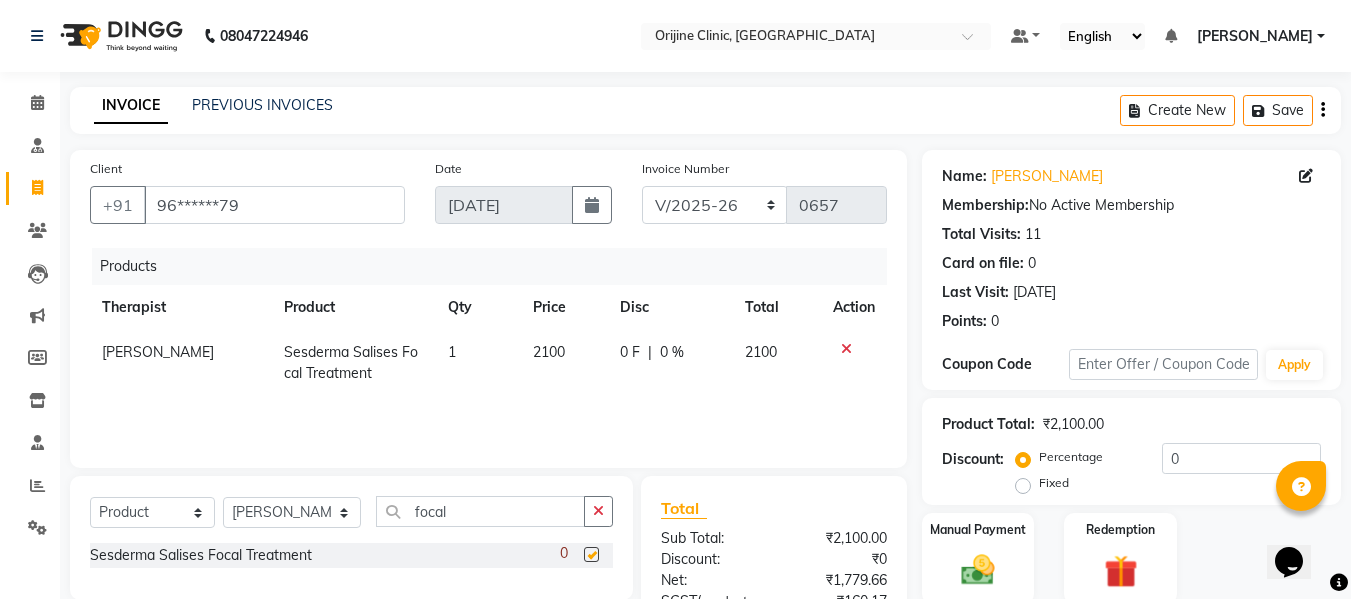 checkbox on "false" 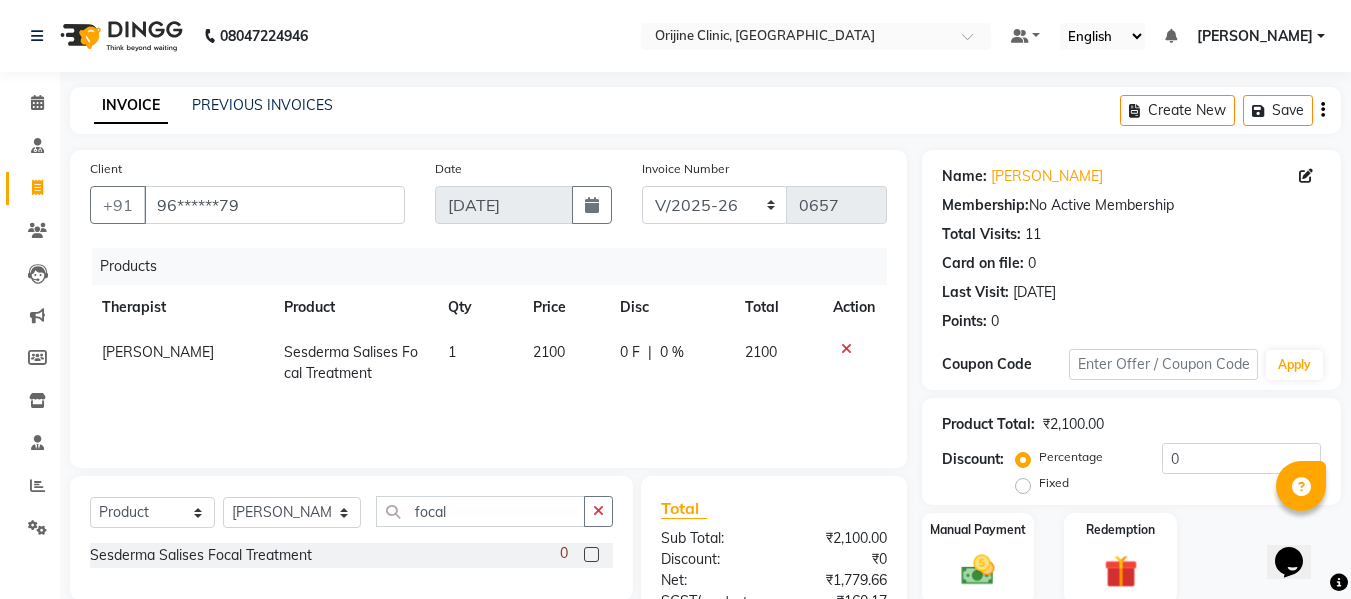 click on "1" 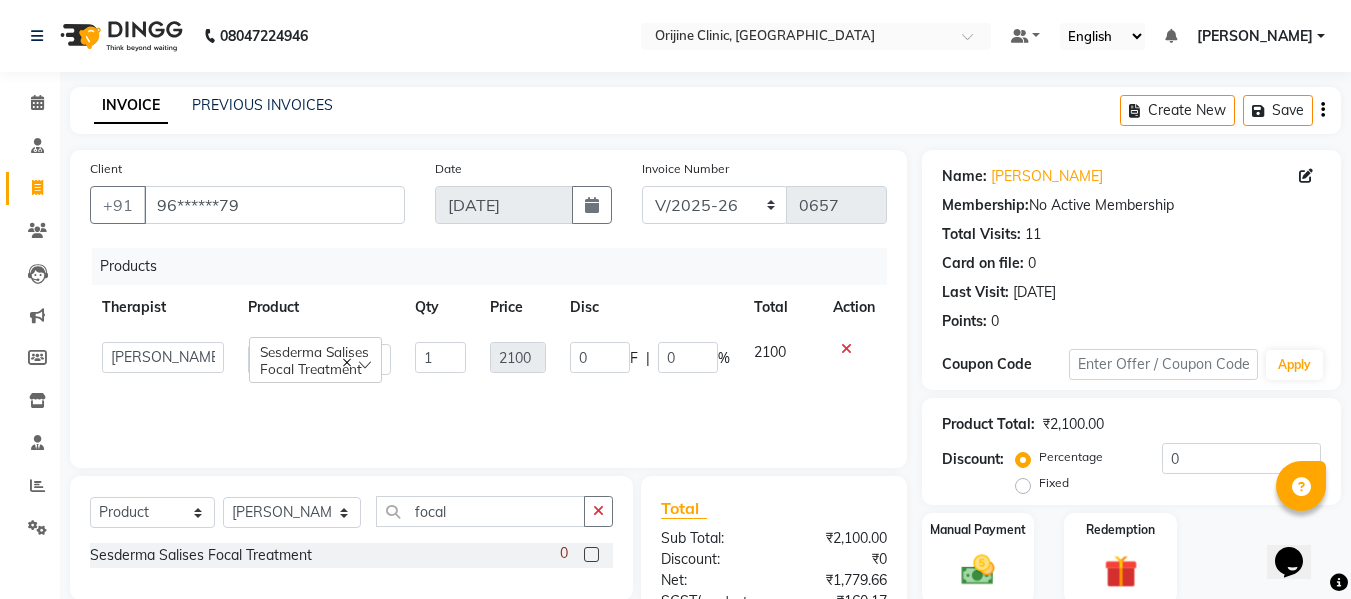 click on "1" 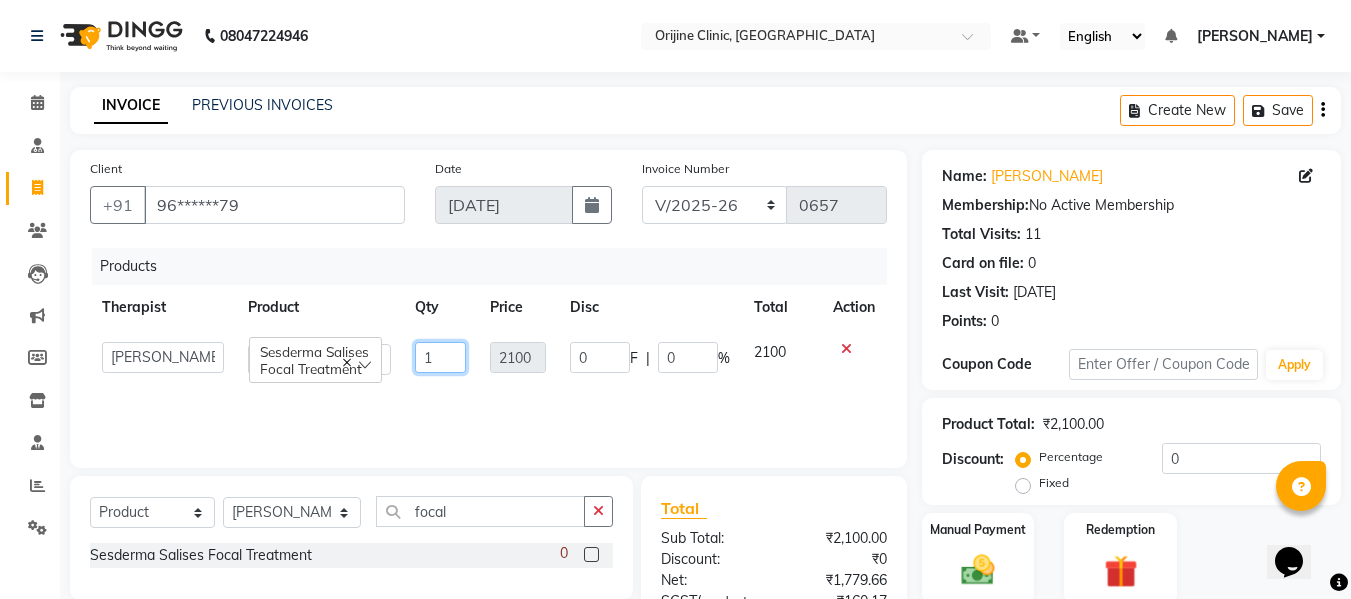click on "1" 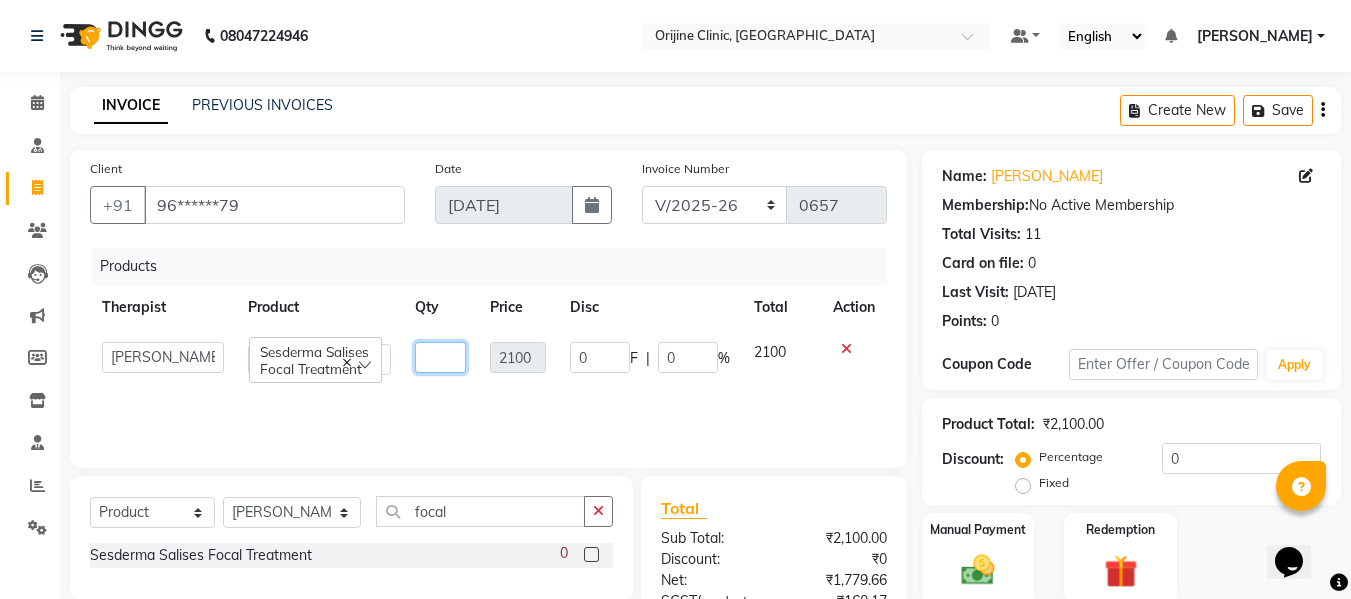 type on "5" 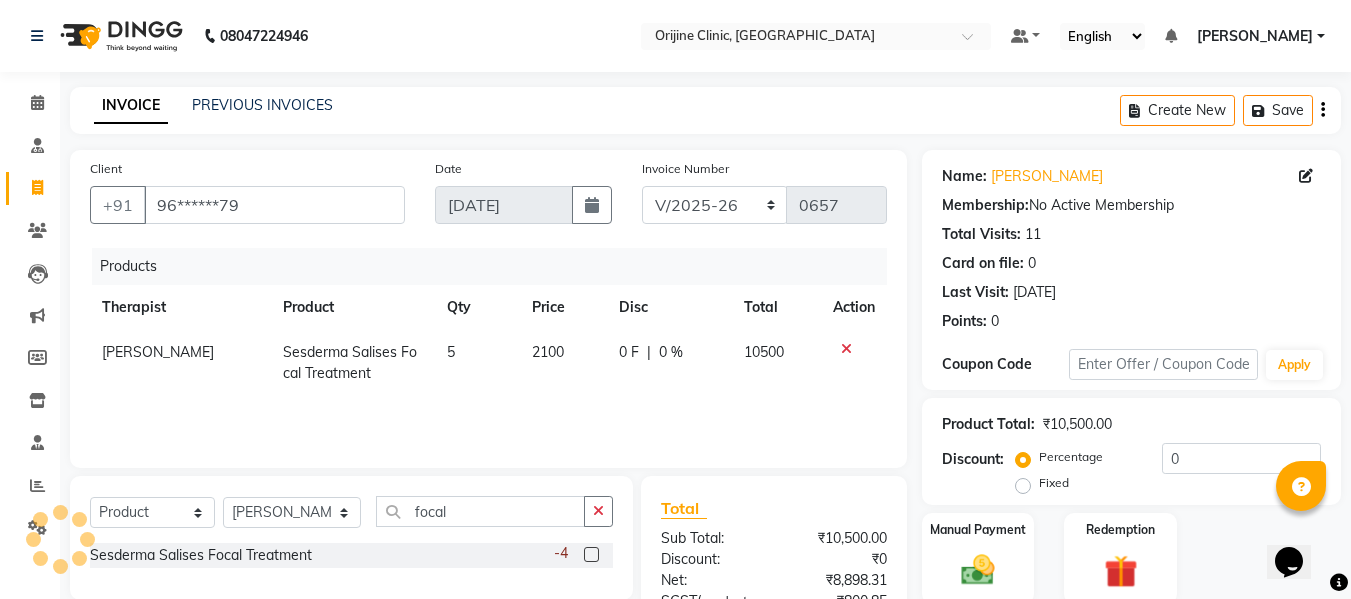 click on "Total" 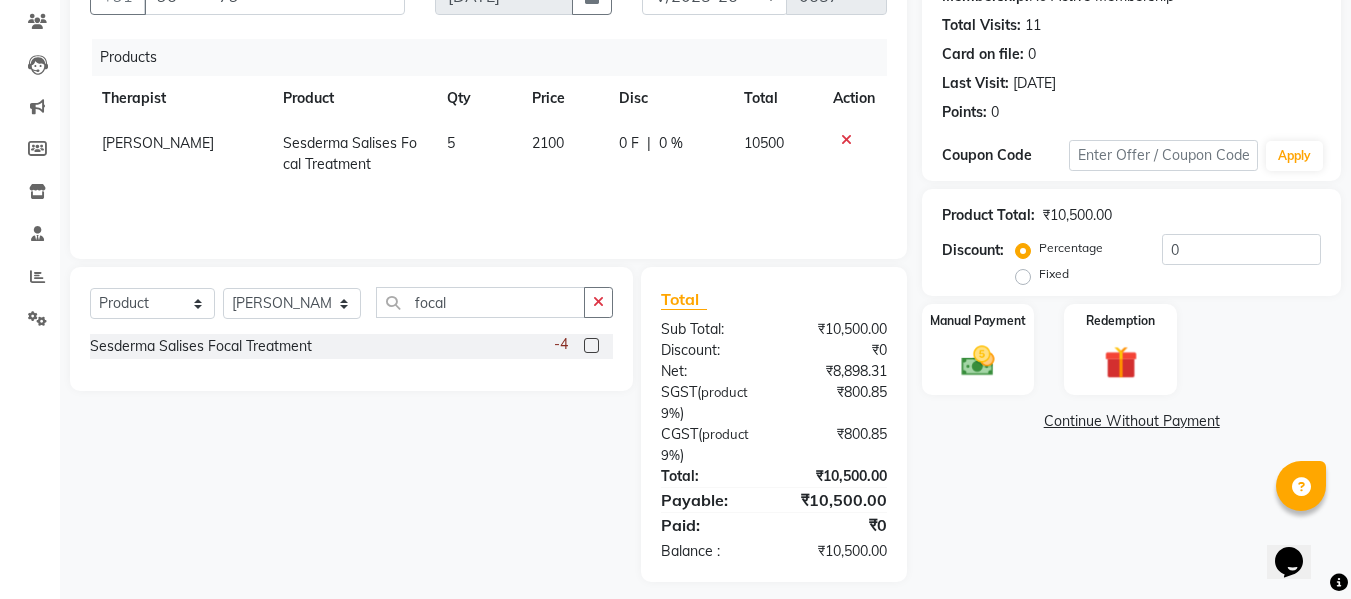 scroll, scrollTop: 222, scrollLeft: 0, axis: vertical 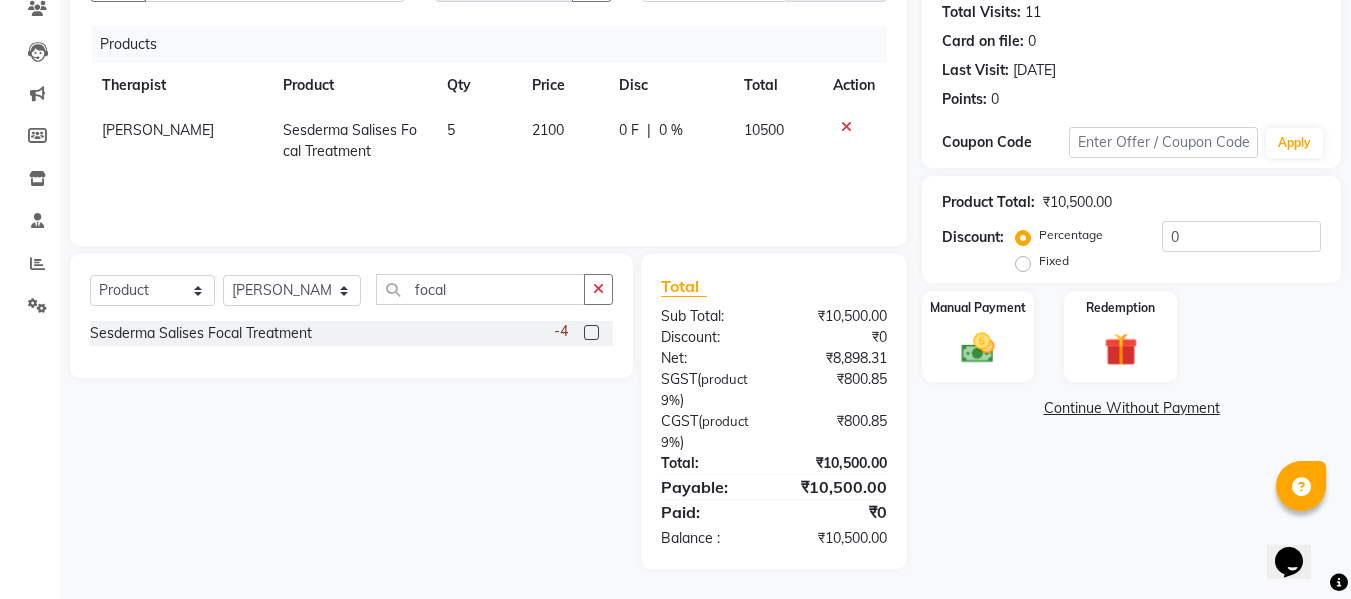 click on "Continue Without Payment" 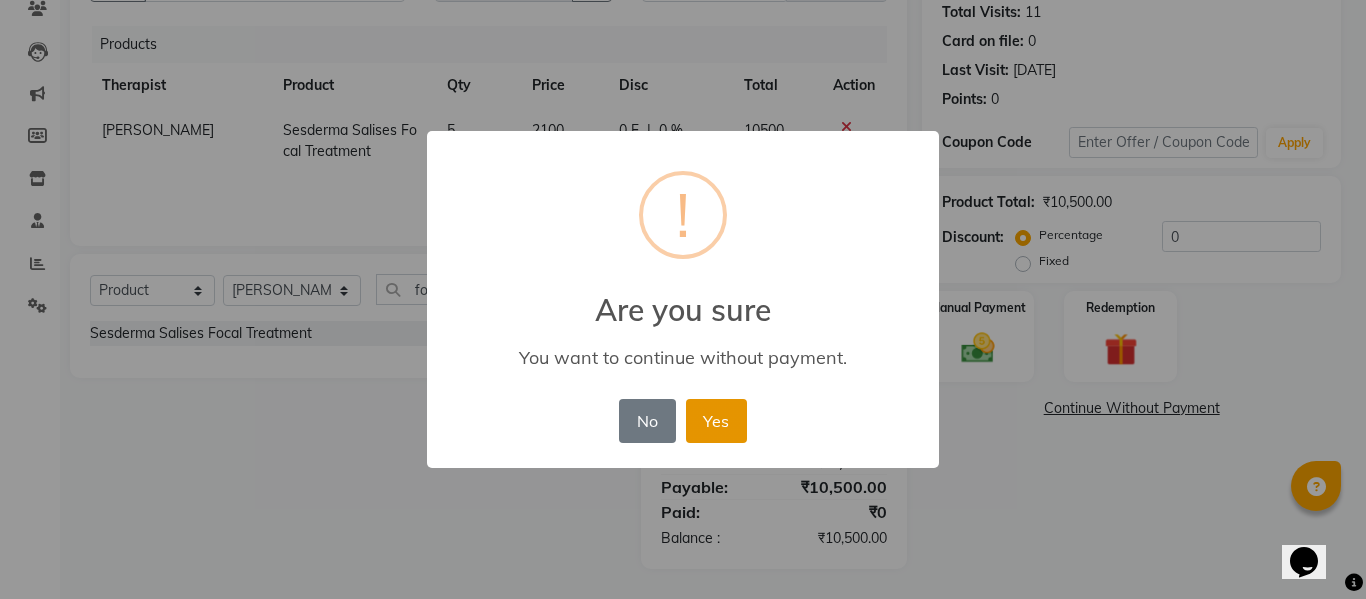 click on "Yes" at bounding box center [716, 421] 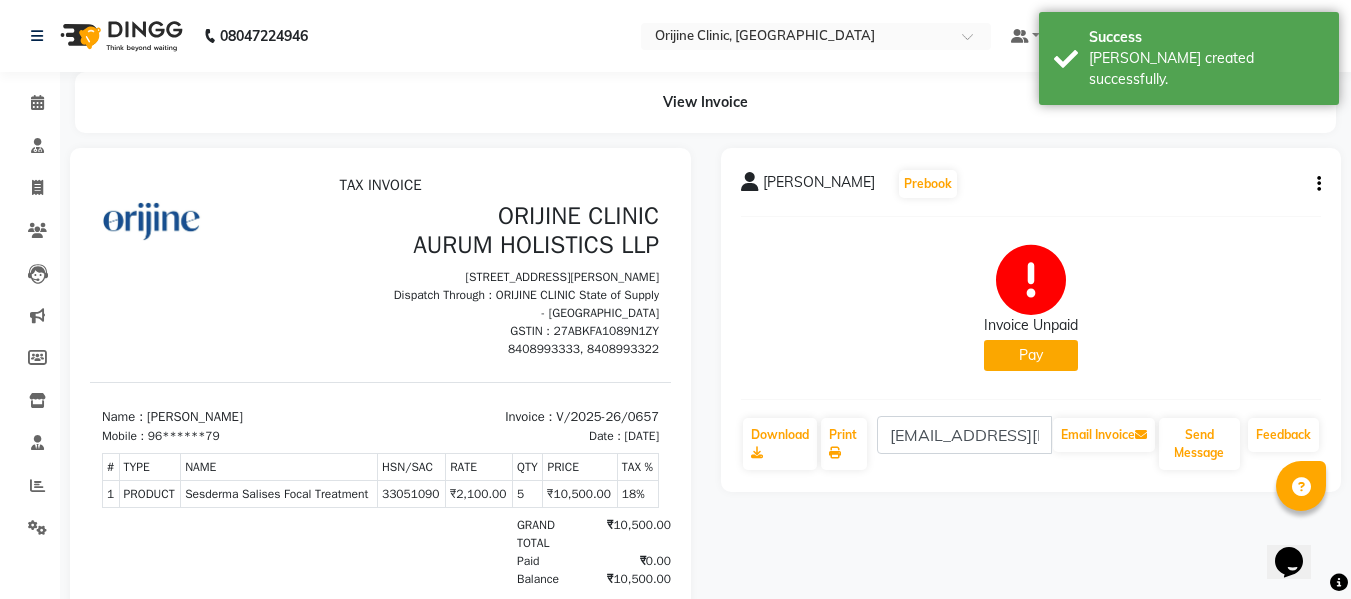 scroll, scrollTop: 0, scrollLeft: 0, axis: both 